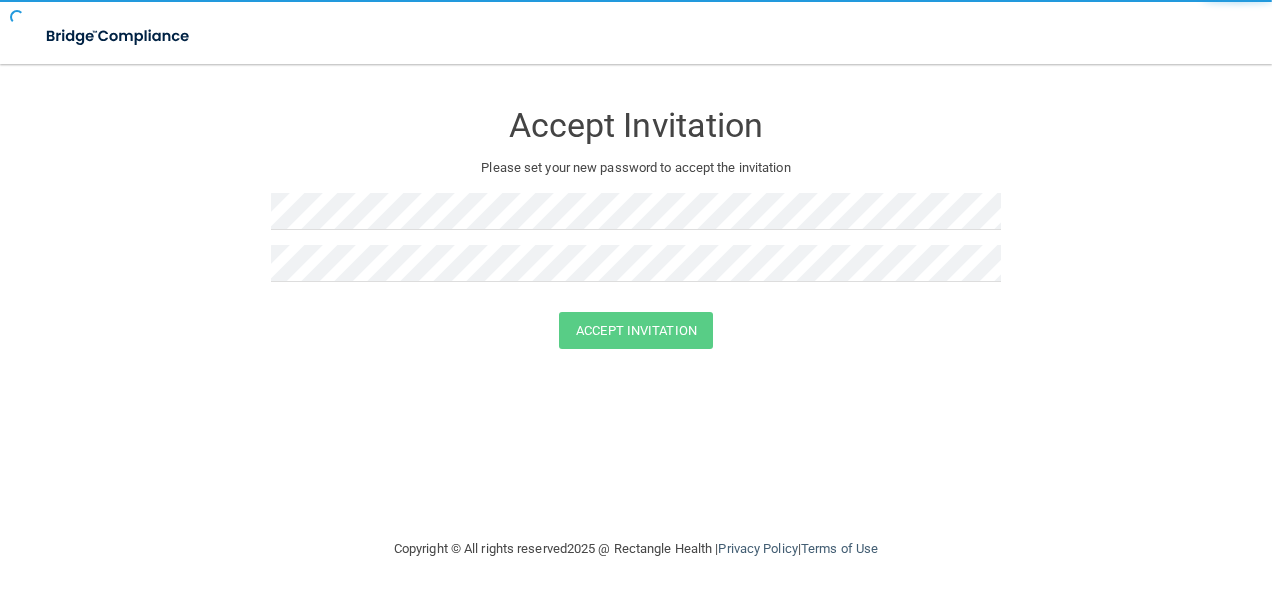 scroll, scrollTop: 0, scrollLeft: 0, axis: both 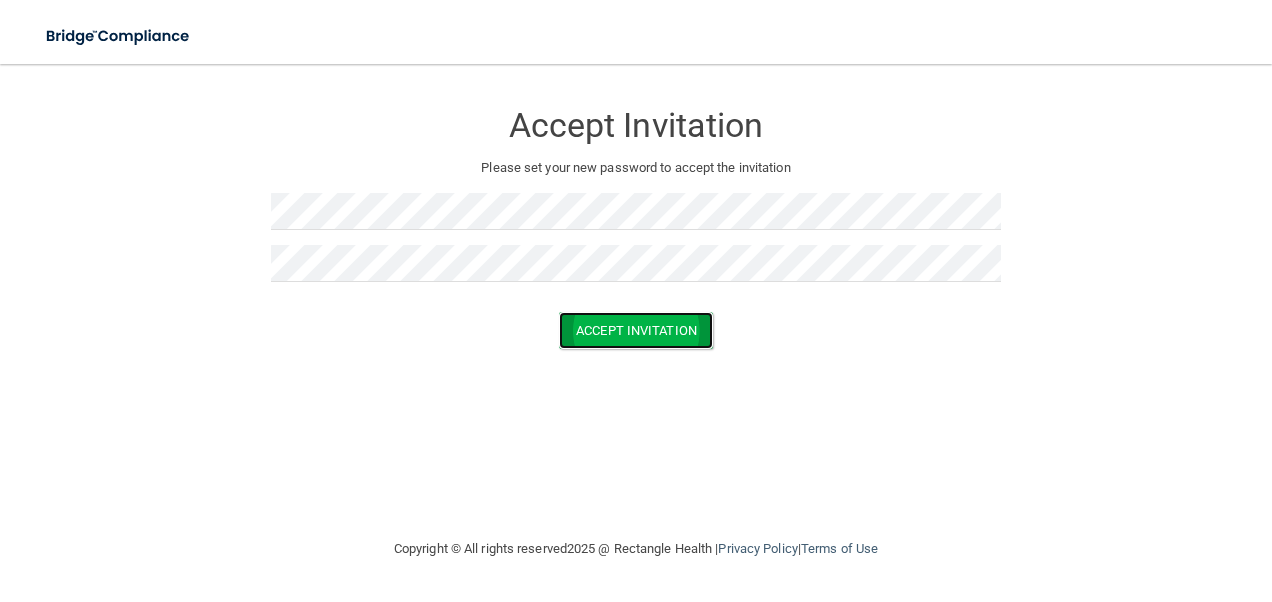 click on "Accept Invitation" at bounding box center [636, 330] 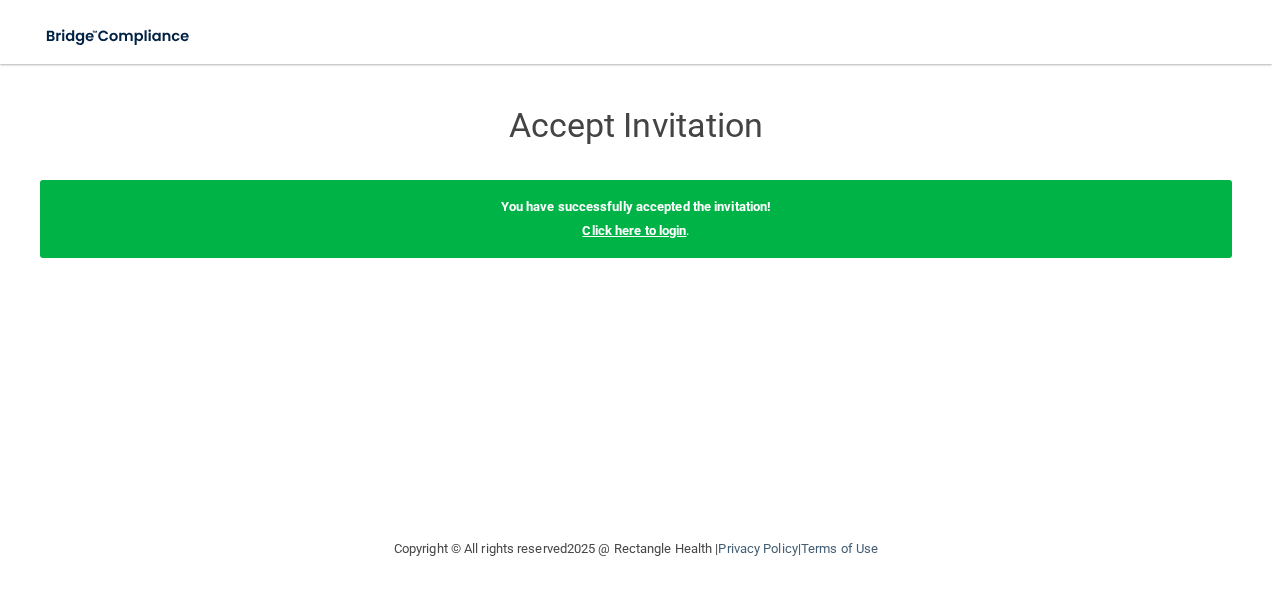 click on "Click here to login" at bounding box center [634, 230] 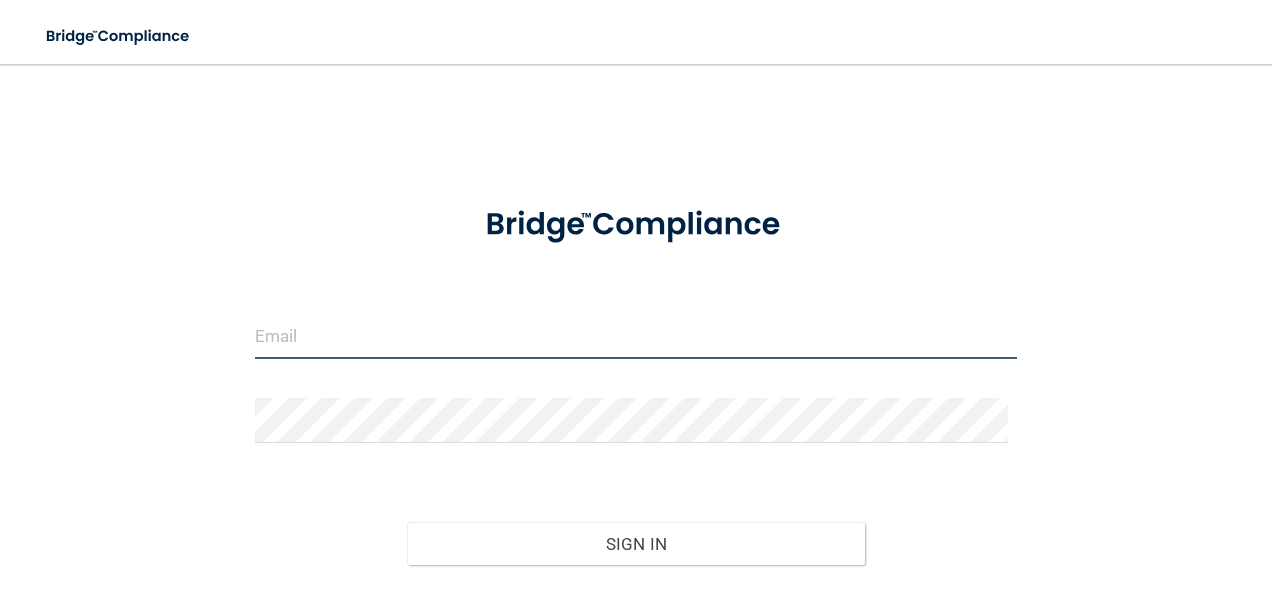 click at bounding box center [636, 336] 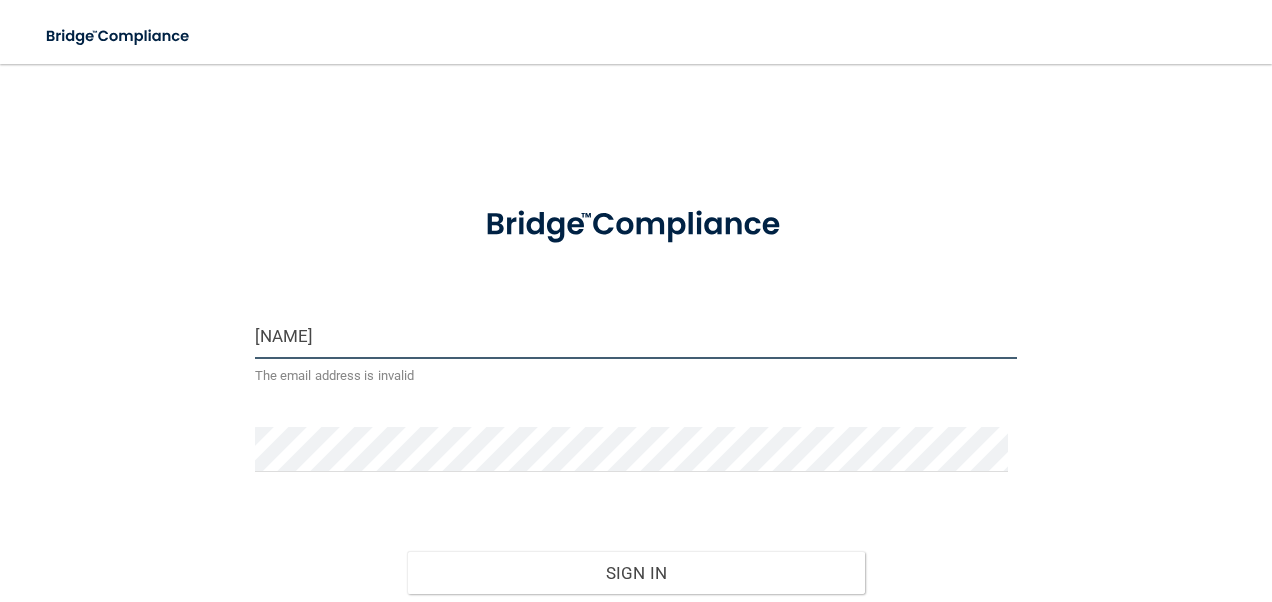 type on "m" 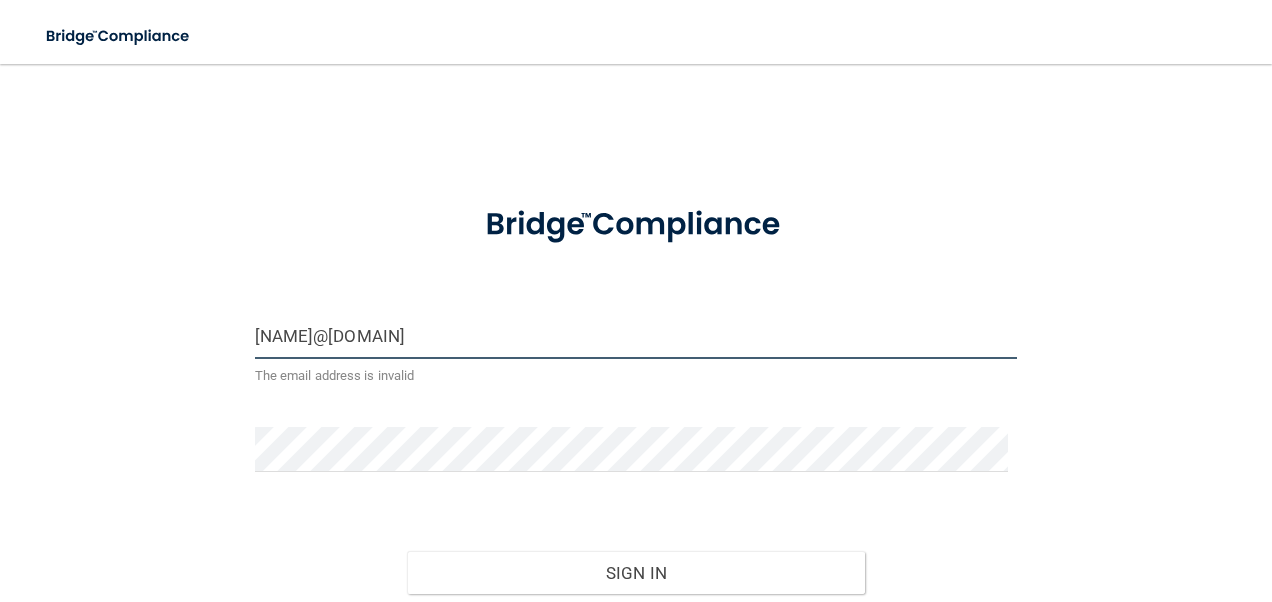 type on "[NAME]@[DOMAIN]" 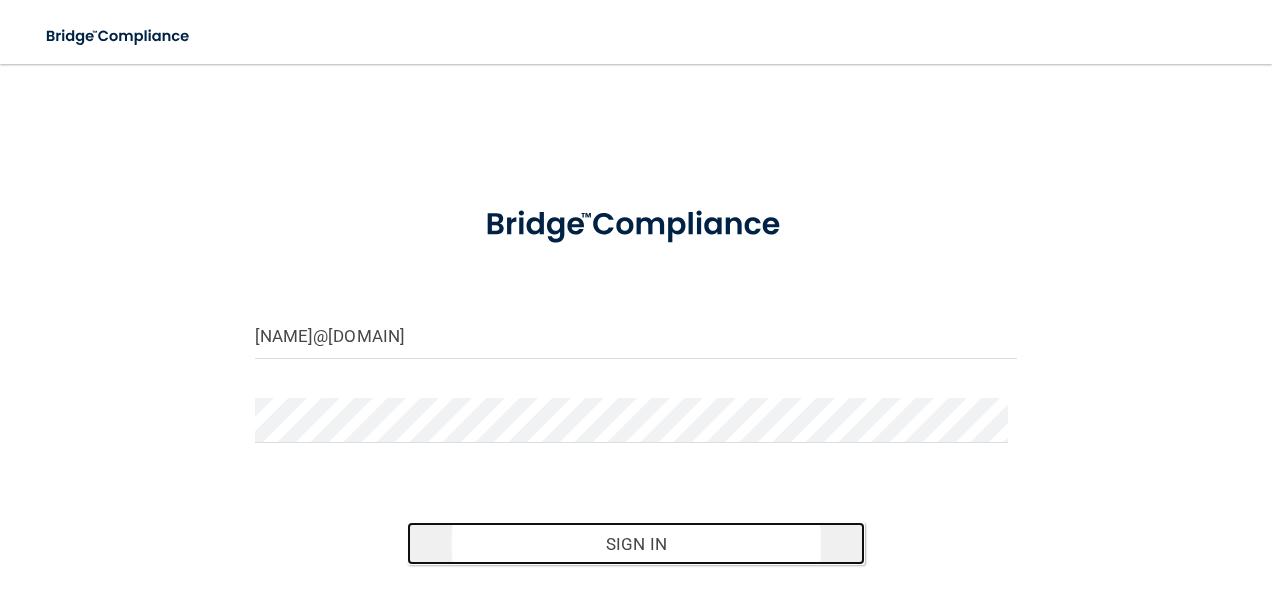 click on "Sign In" at bounding box center [636, 544] 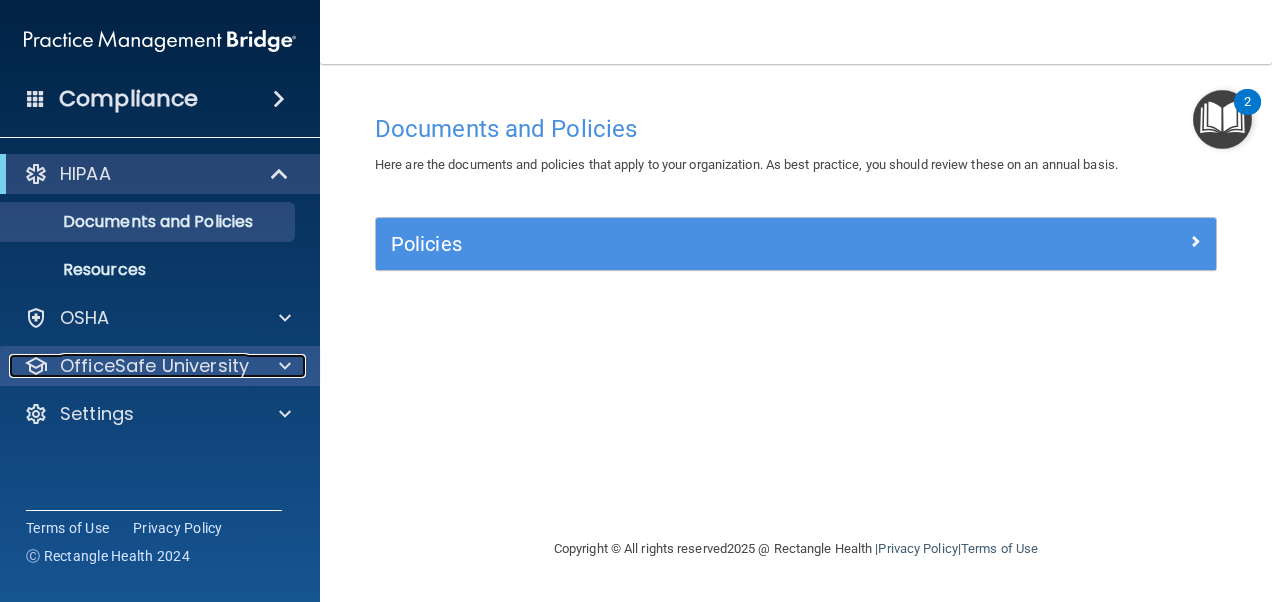 click on "OfficeSafe University" at bounding box center [154, 366] 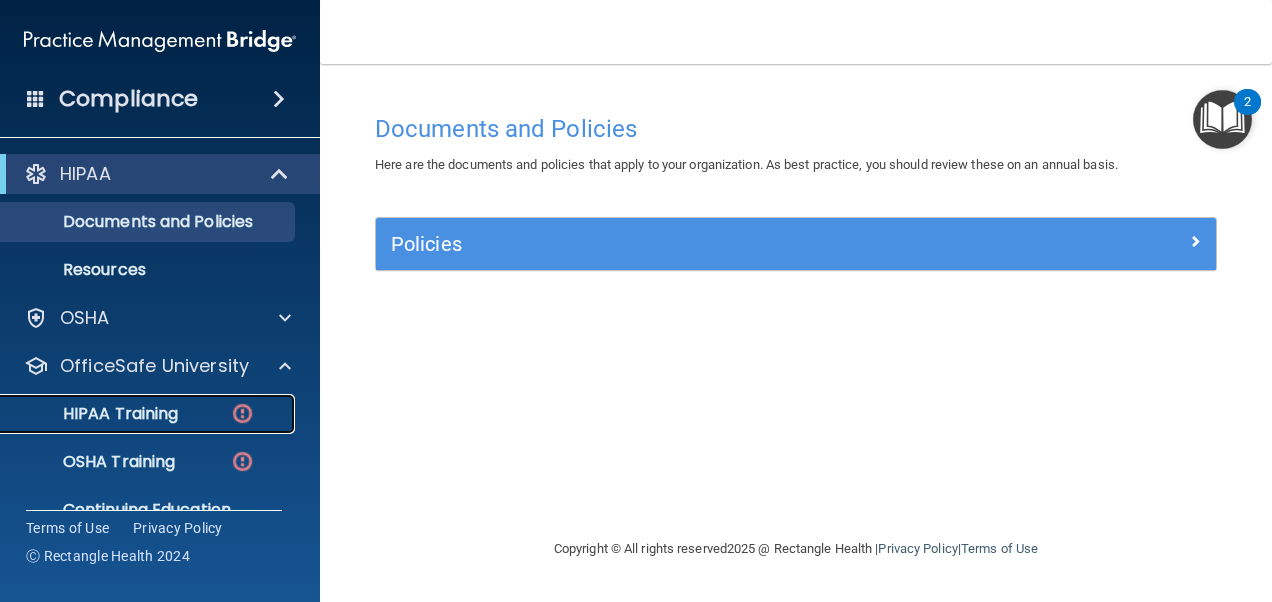 click on "HIPAA Training" at bounding box center (95, 414) 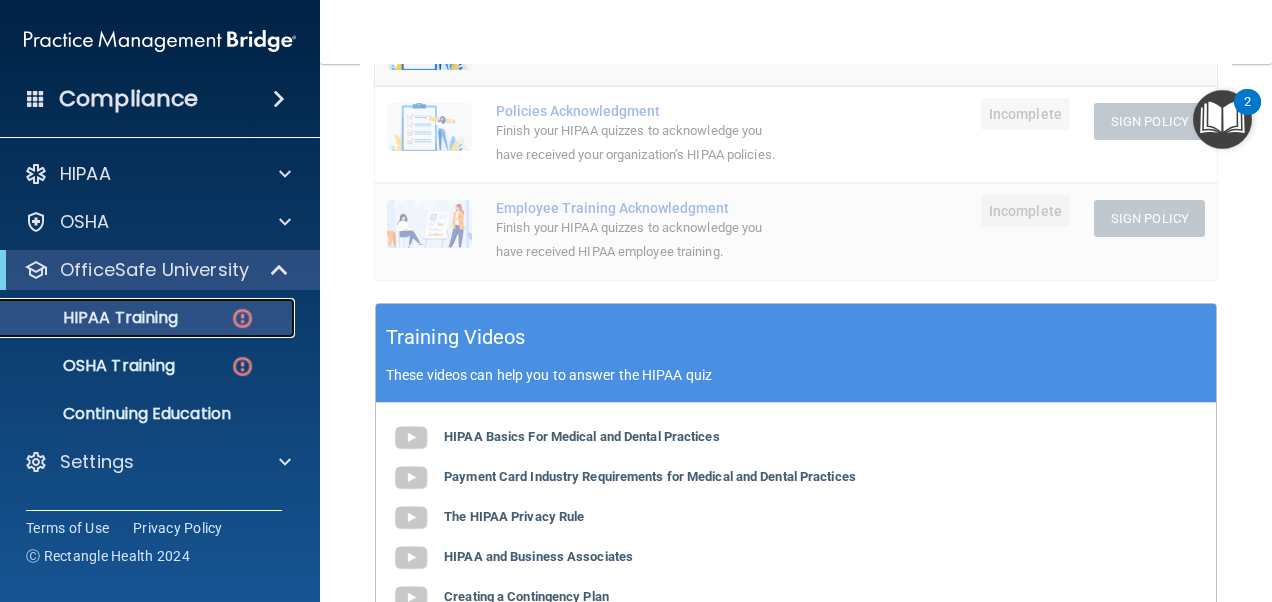 scroll, scrollTop: 580, scrollLeft: 0, axis: vertical 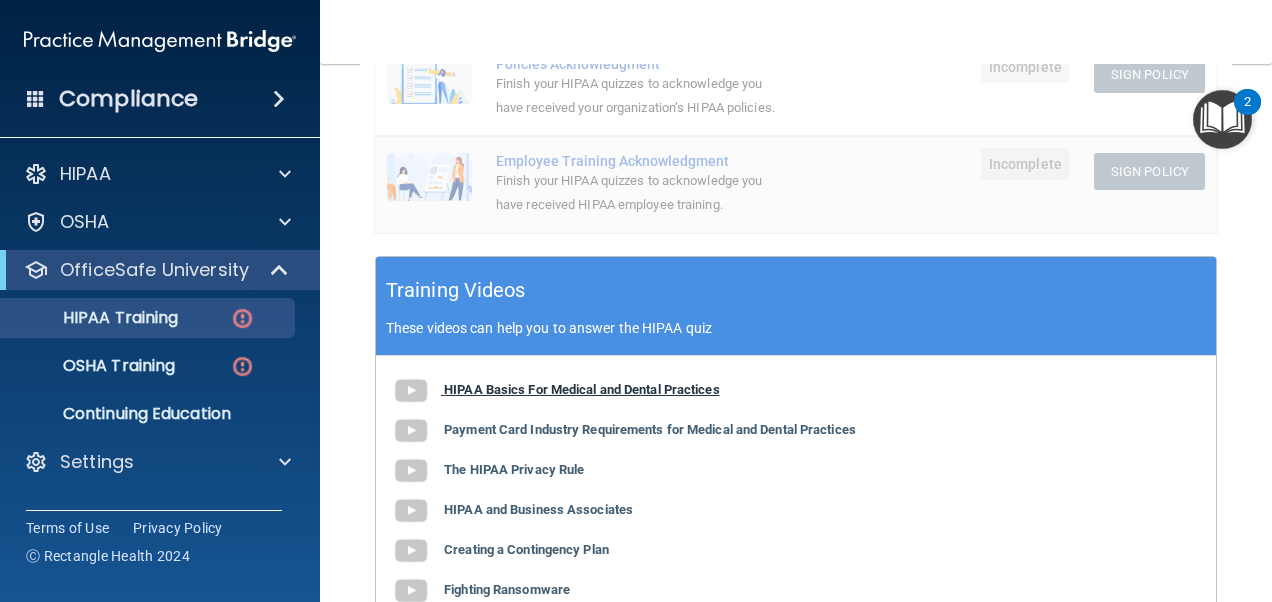 click on "HIPAA Basics For Medical and Dental Practices" at bounding box center [582, 389] 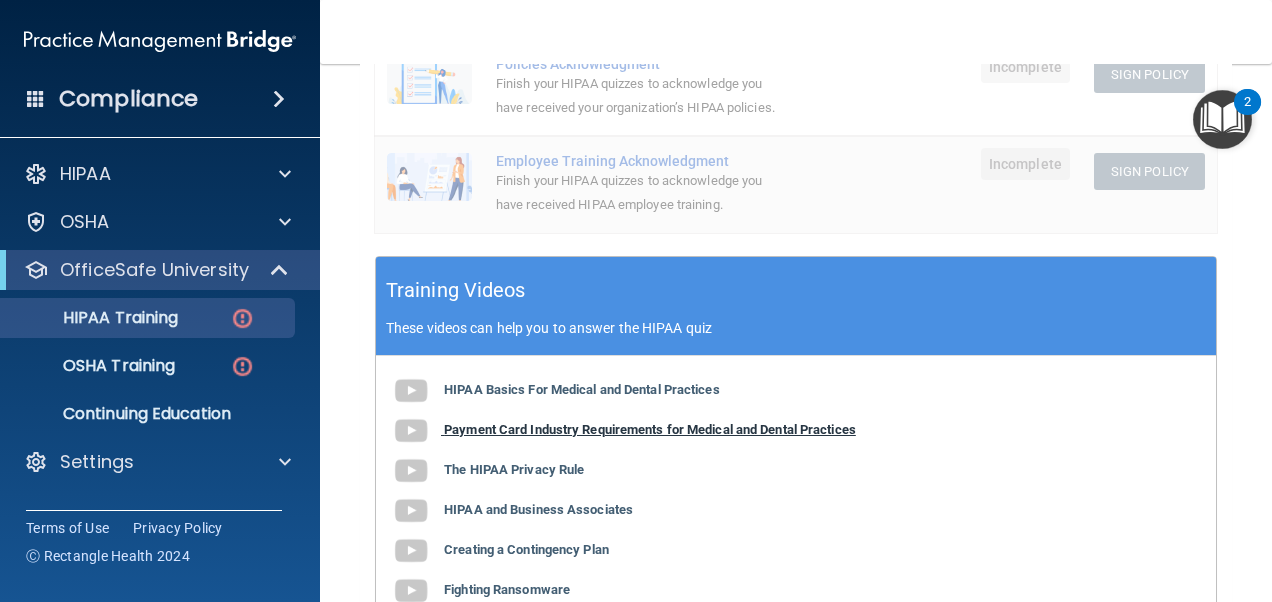 click on "Payment Card Industry Requirements for Medical and Dental Practices" at bounding box center (650, 429) 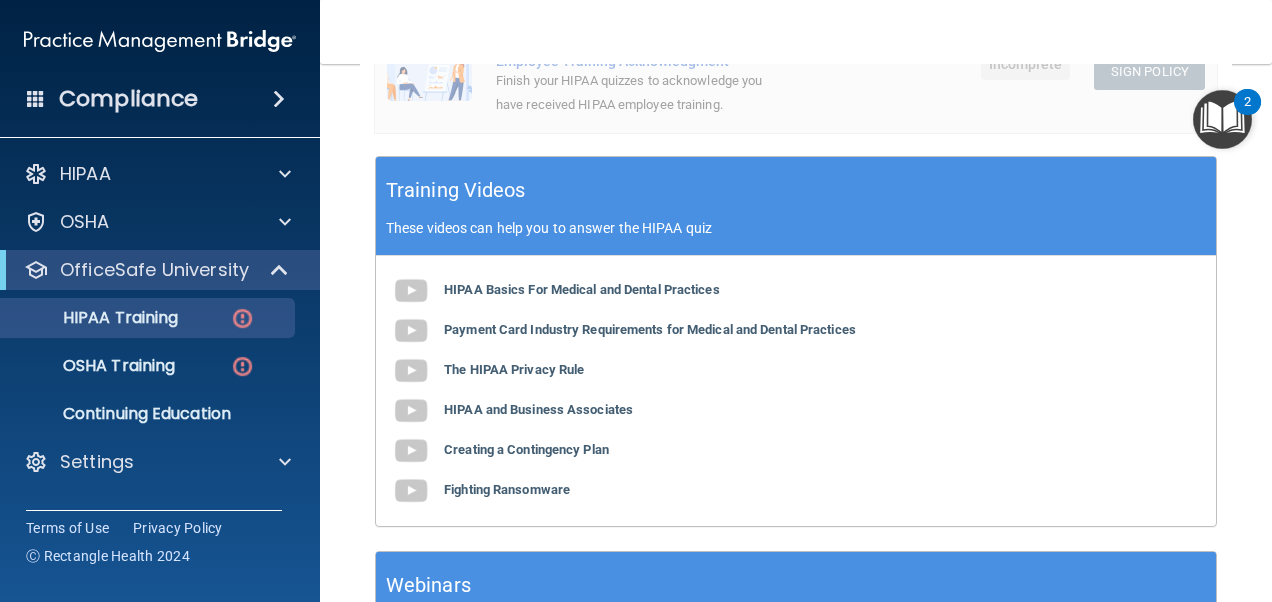 scroll, scrollTop: 780, scrollLeft: 0, axis: vertical 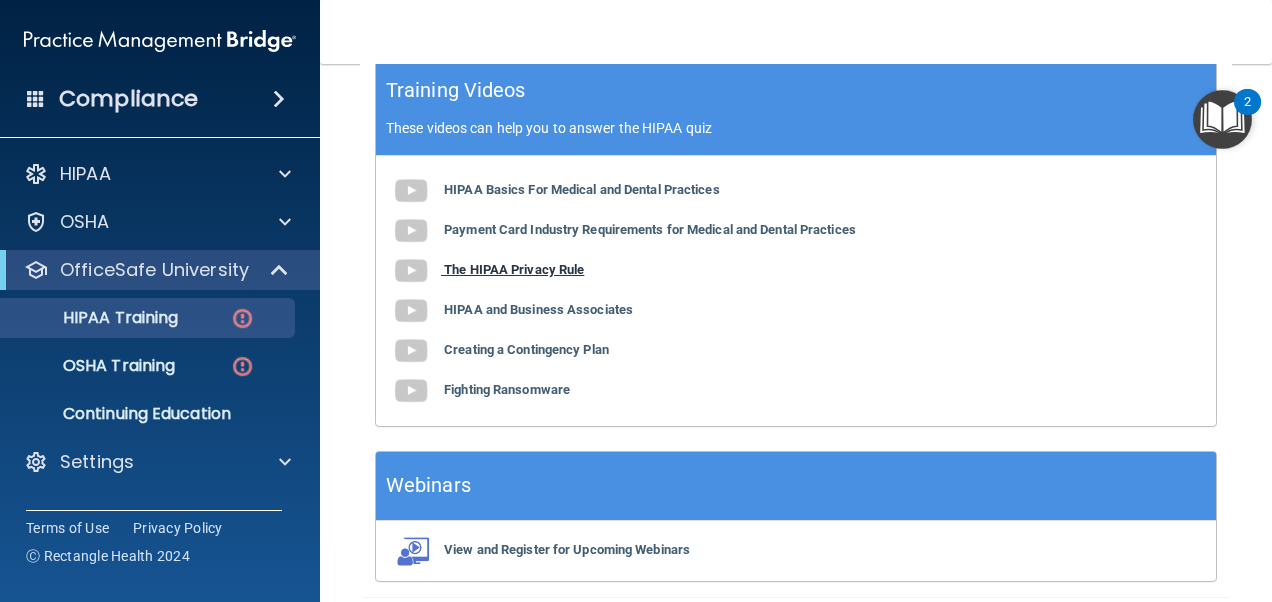 click on "The HIPAA Privacy Rule" at bounding box center (514, 269) 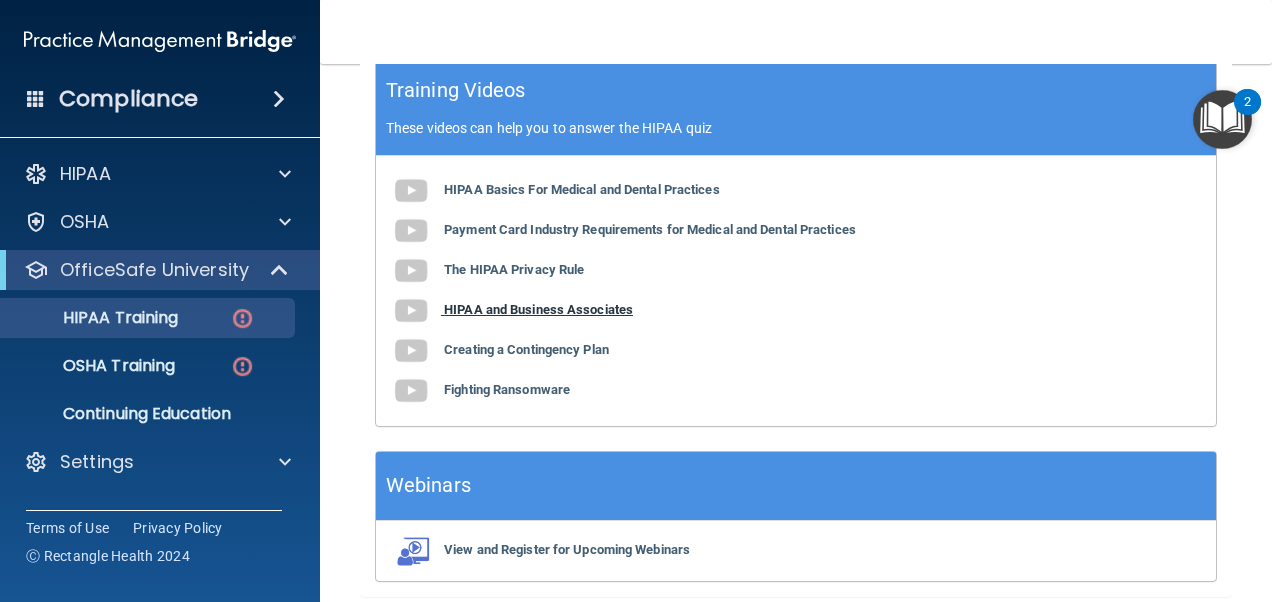 click on "HIPAA and Business Associates" at bounding box center (538, 309) 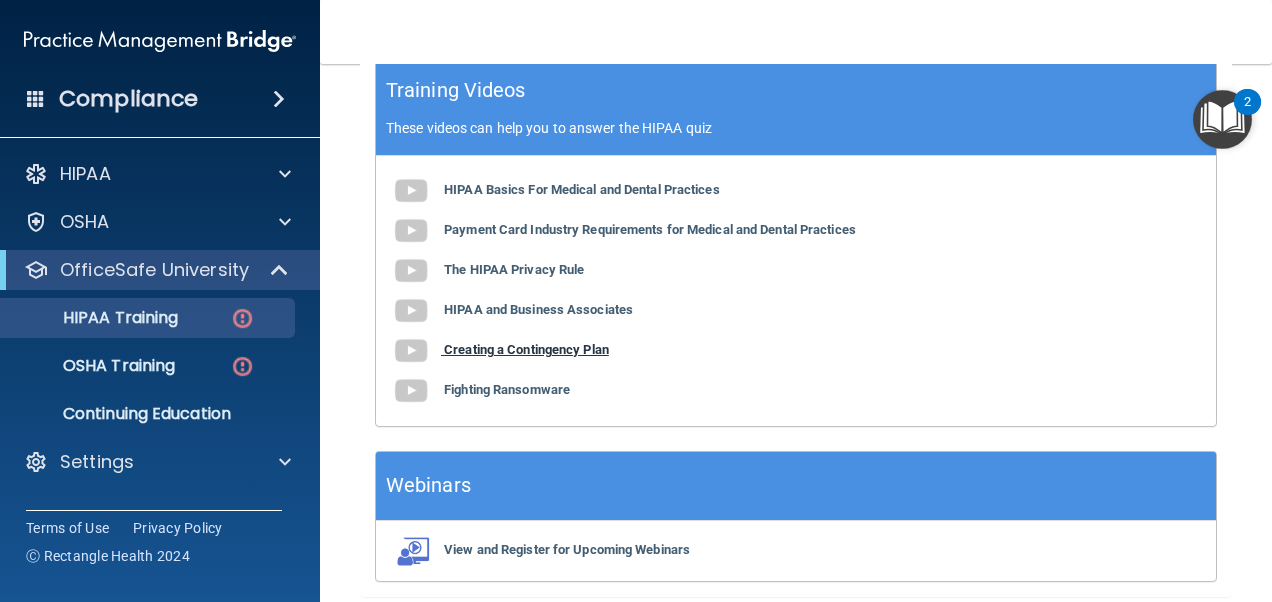 click on "Creating a Contingency Plan" at bounding box center (526, 349) 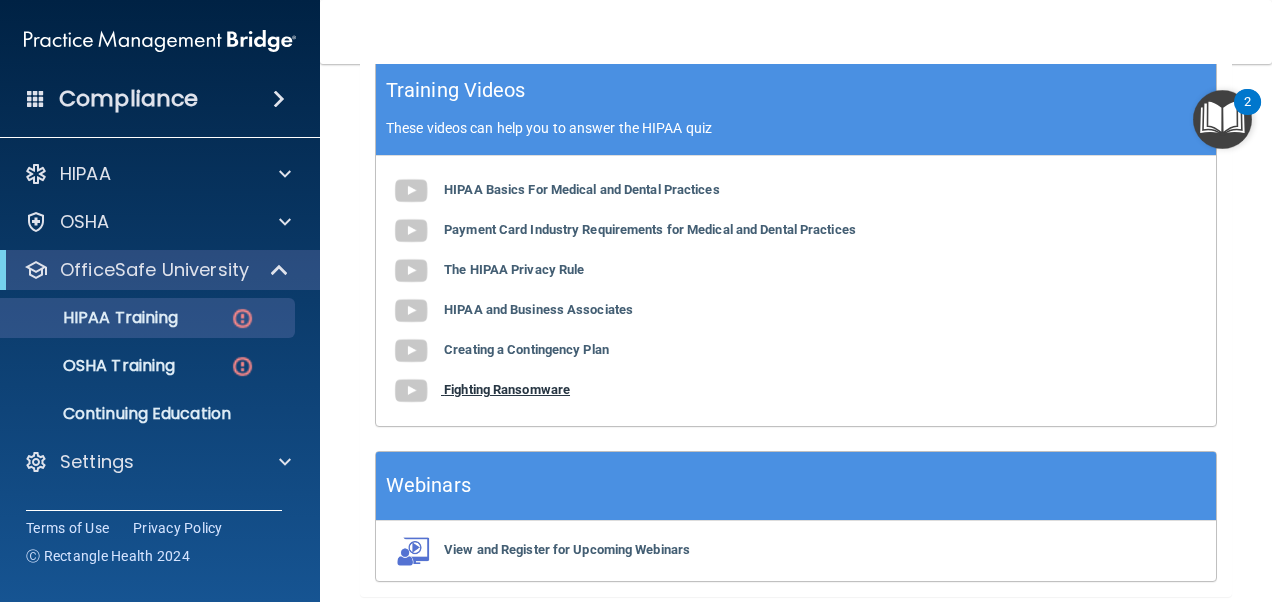 click on "Fighting Ransomware" at bounding box center (507, 389) 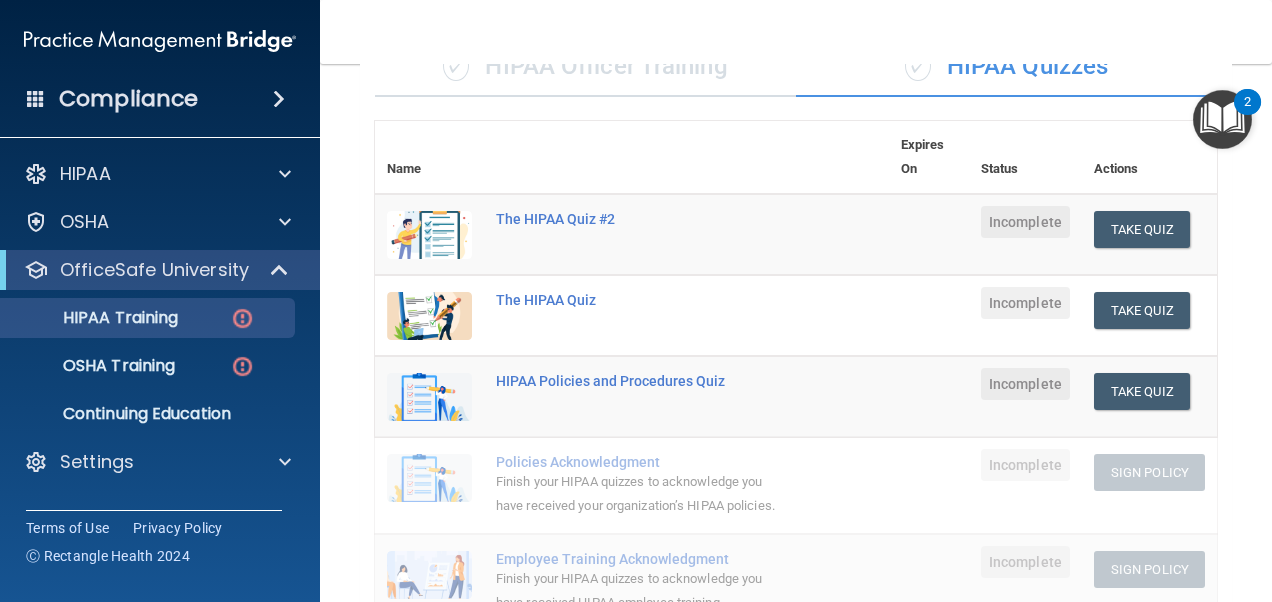 scroll, scrollTop: 180, scrollLeft: 0, axis: vertical 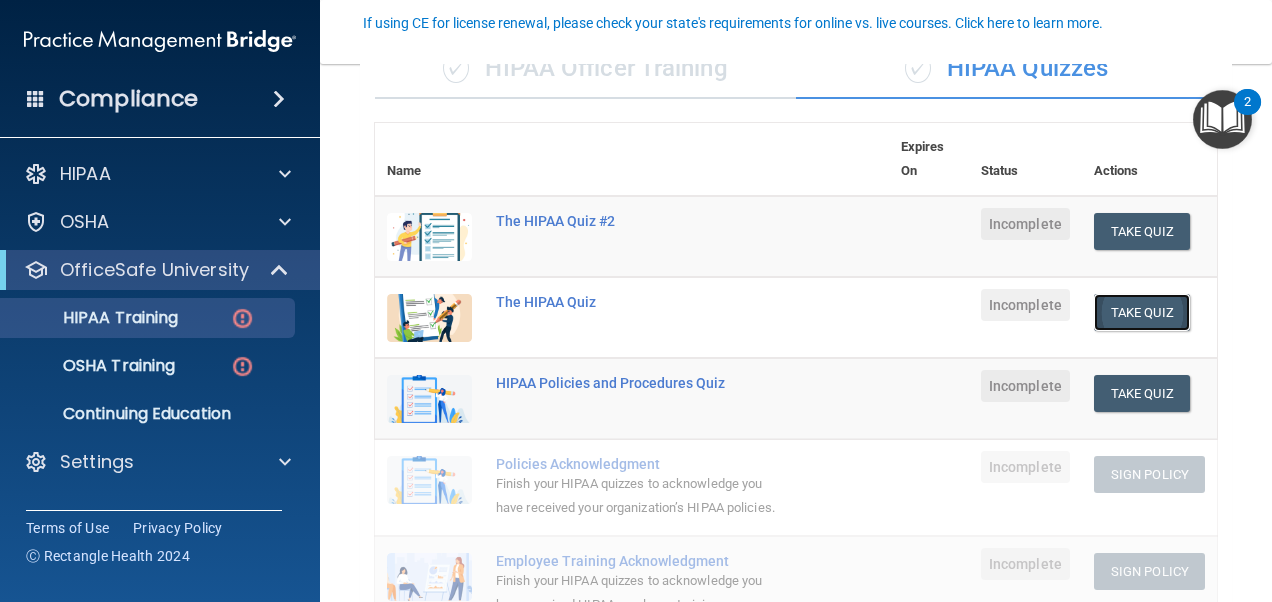 click on "Take Quiz" at bounding box center [1142, 312] 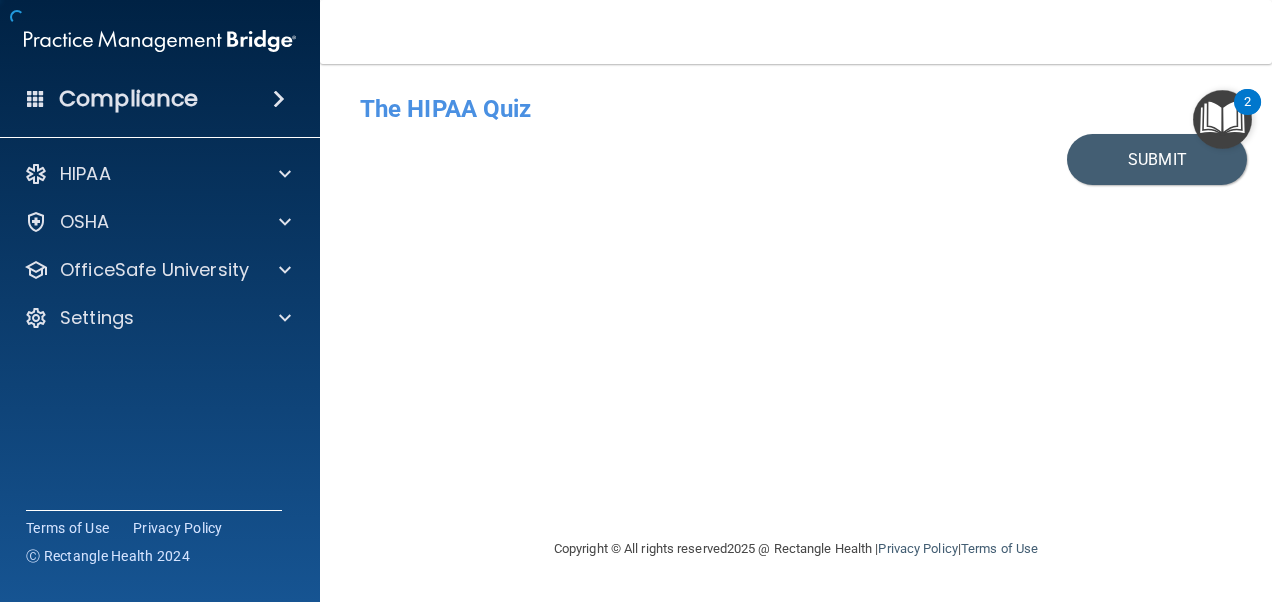 scroll, scrollTop: 0, scrollLeft: 0, axis: both 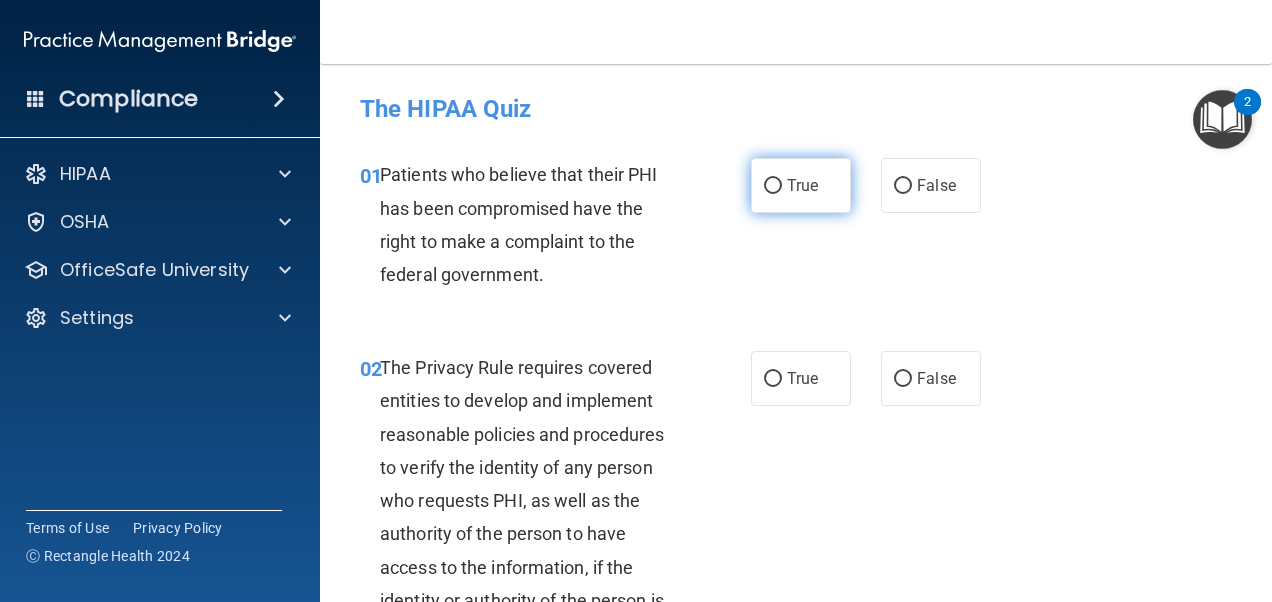 click on "True" at bounding box center [773, 186] 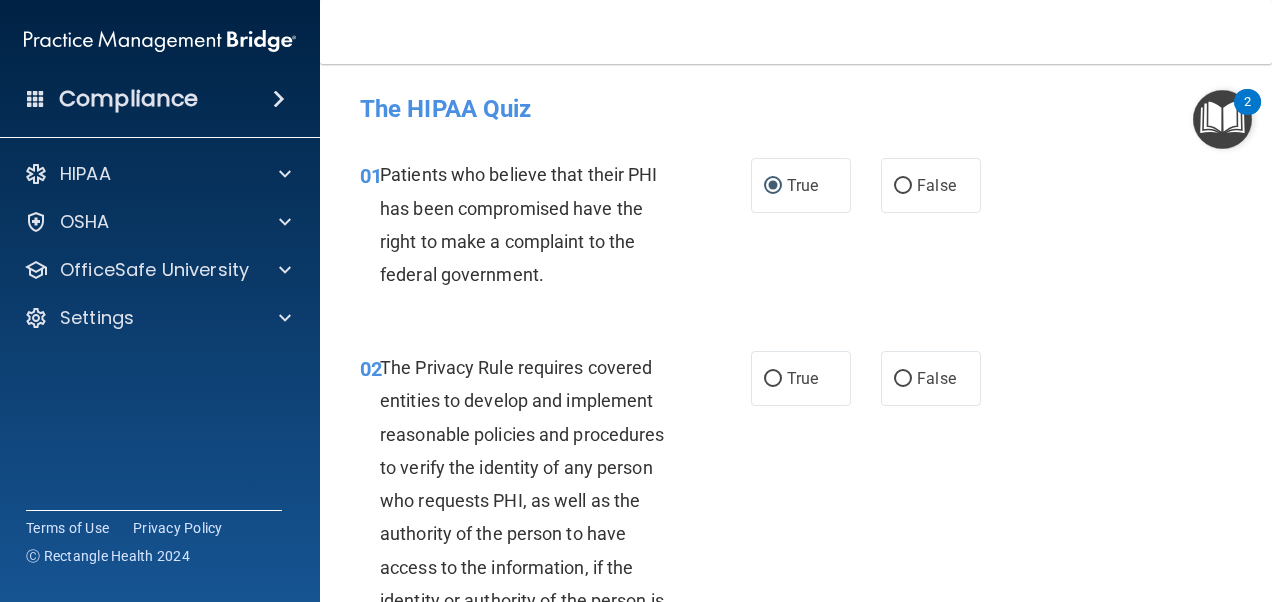 scroll, scrollTop: 100, scrollLeft: 0, axis: vertical 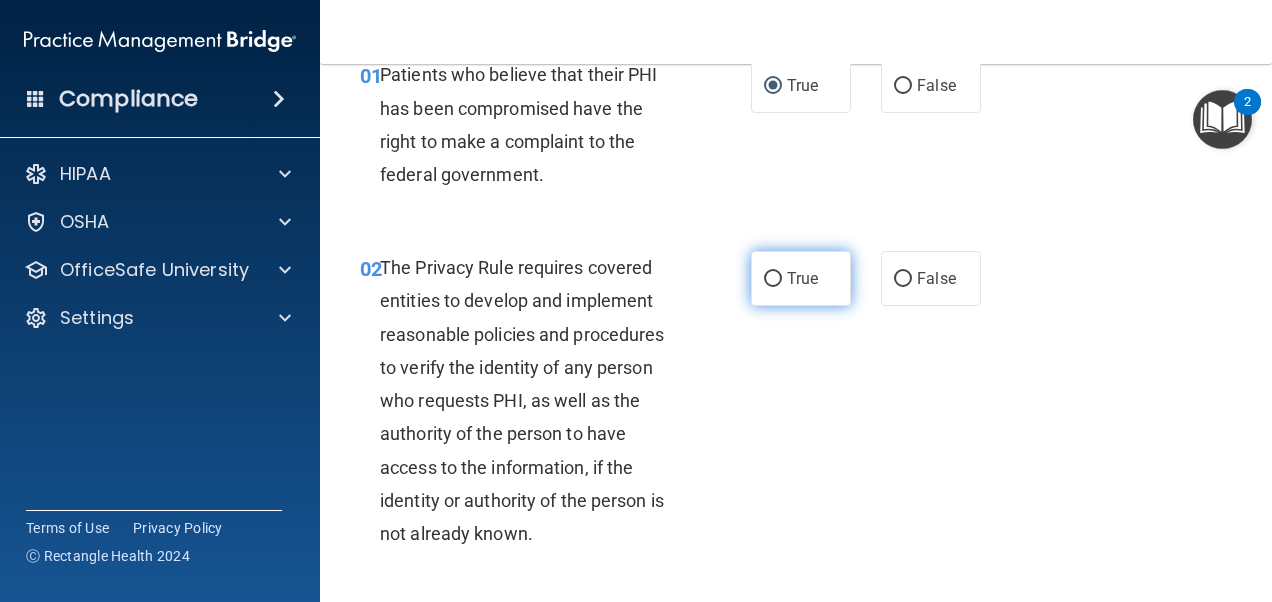 click on "True" at bounding box center (773, 279) 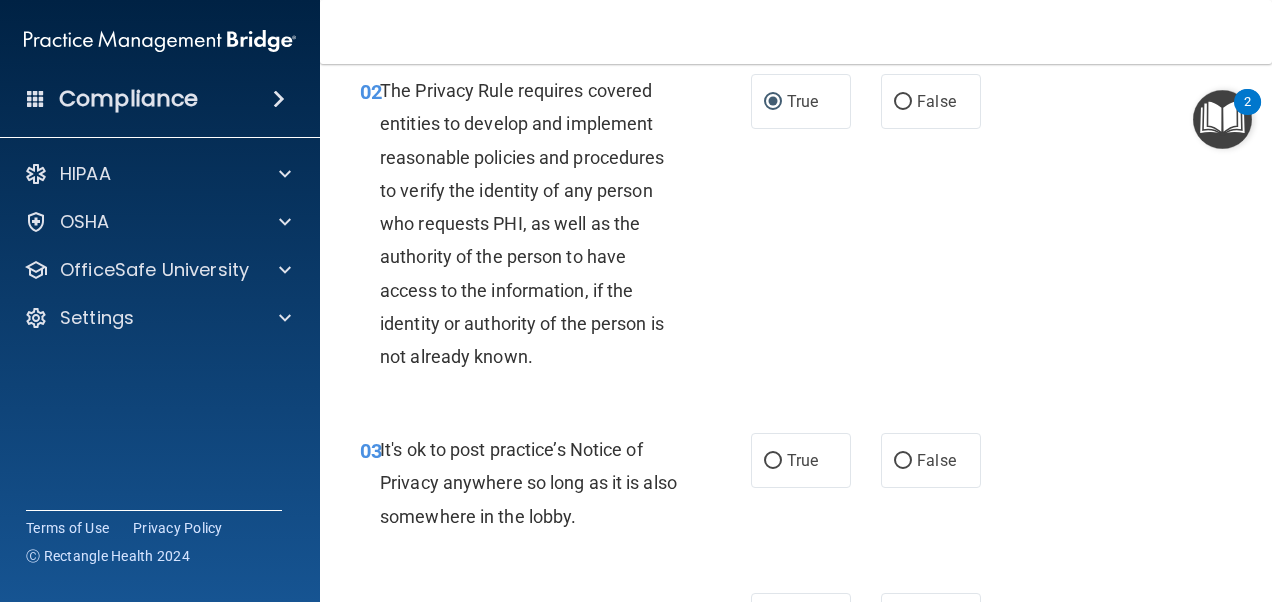 scroll, scrollTop: 300, scrollLeft: 0, axis: vertical 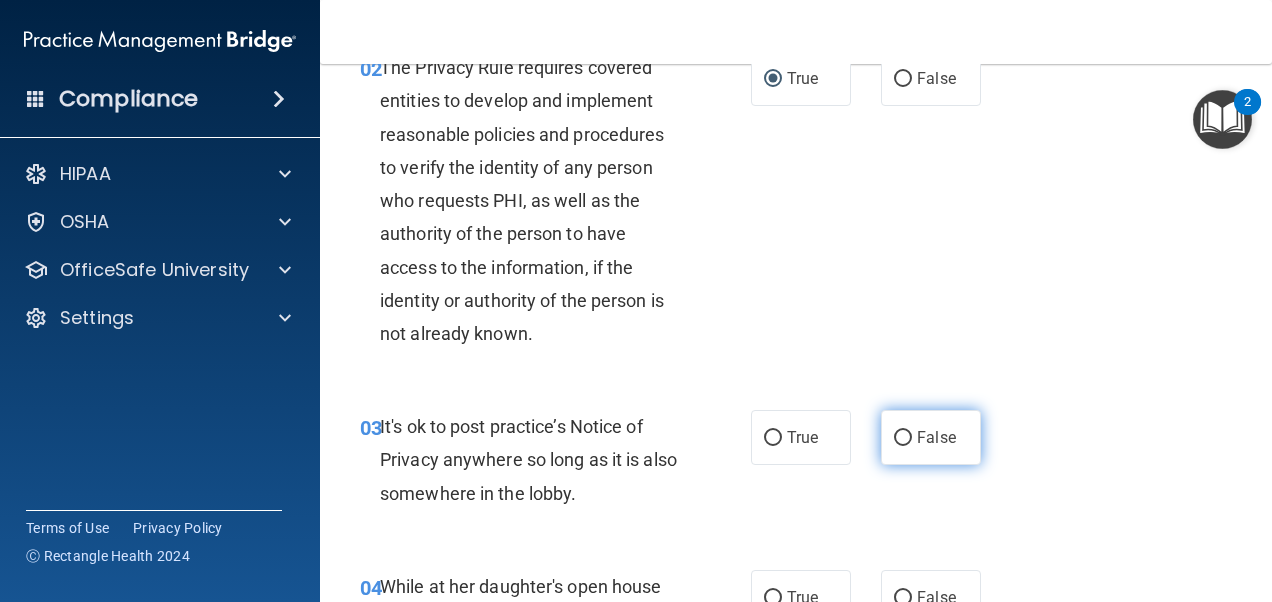 click on "False" at bounding box center [931, 437] 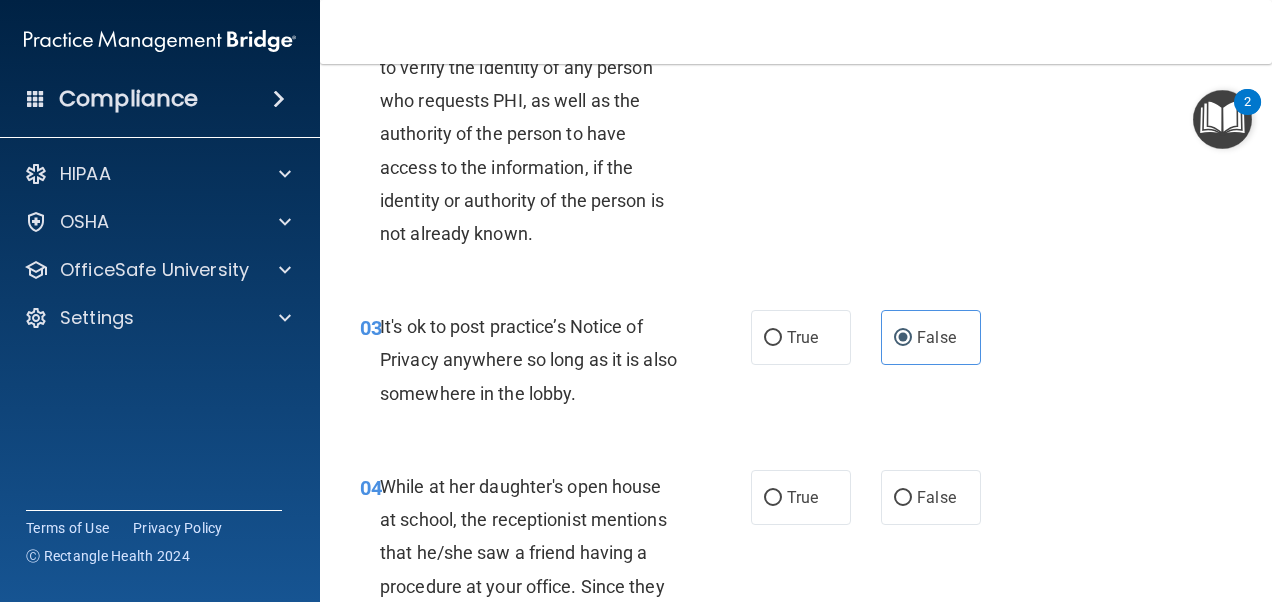 scroll, scrollTop: 500, scrollLeft: 0, axis: vertical 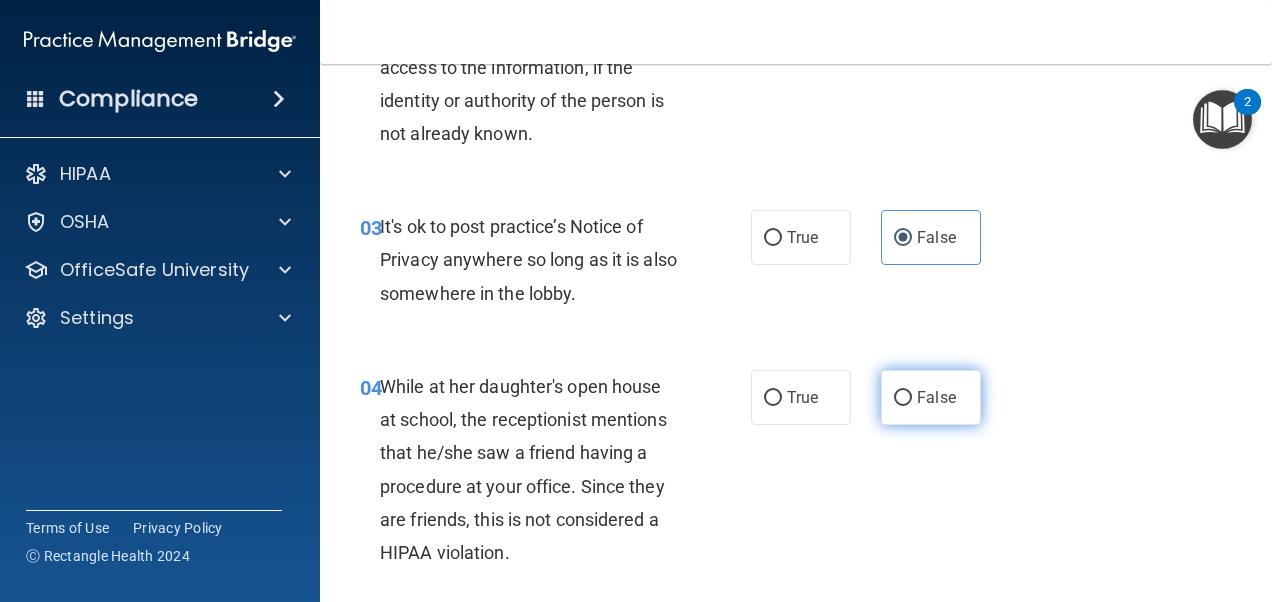 click on "False" at bounding box center (903, 398) 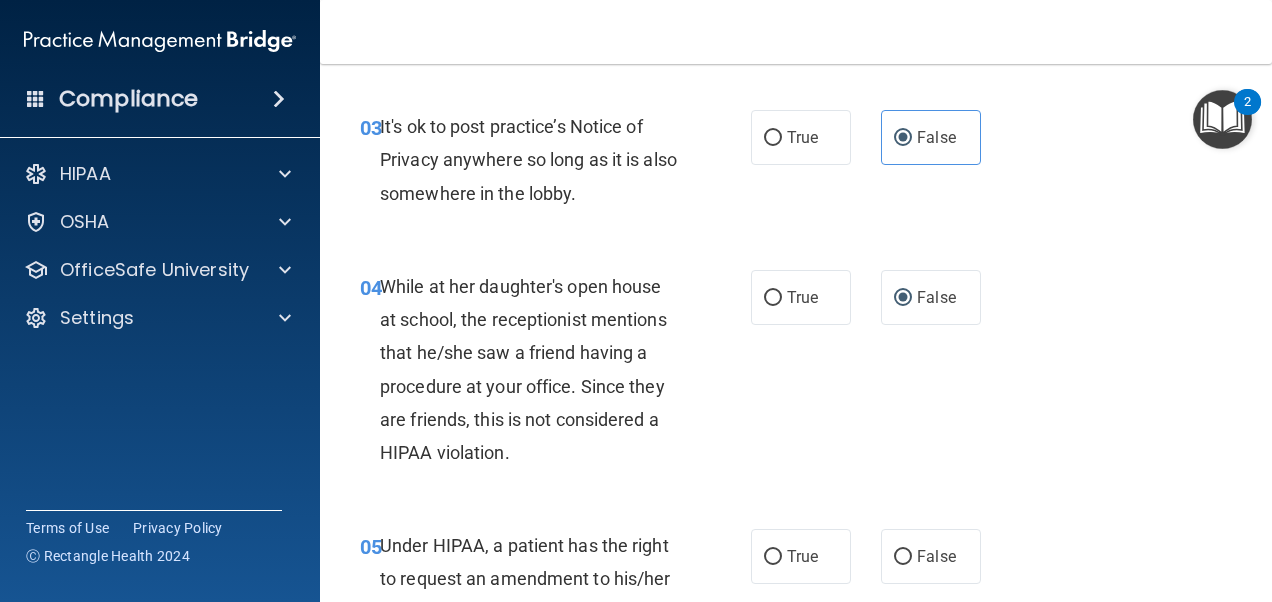 scroll, scrollTop: 700, scrollLeft: 0, axis: vertical 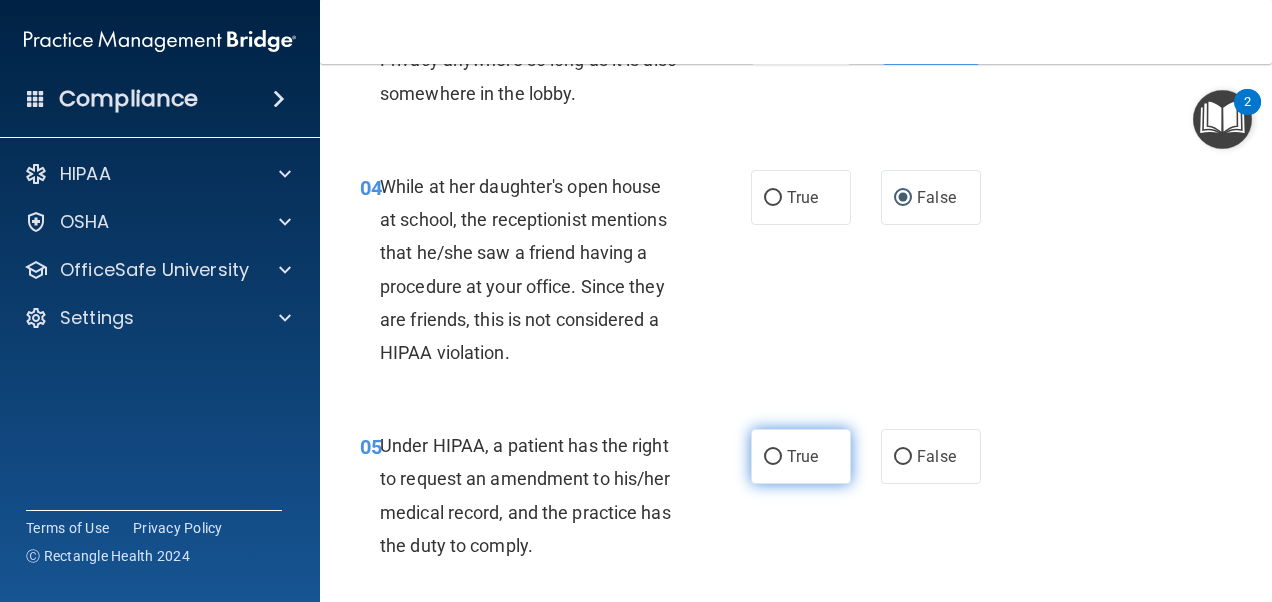 click on "True" at bounding box center (773, 457) 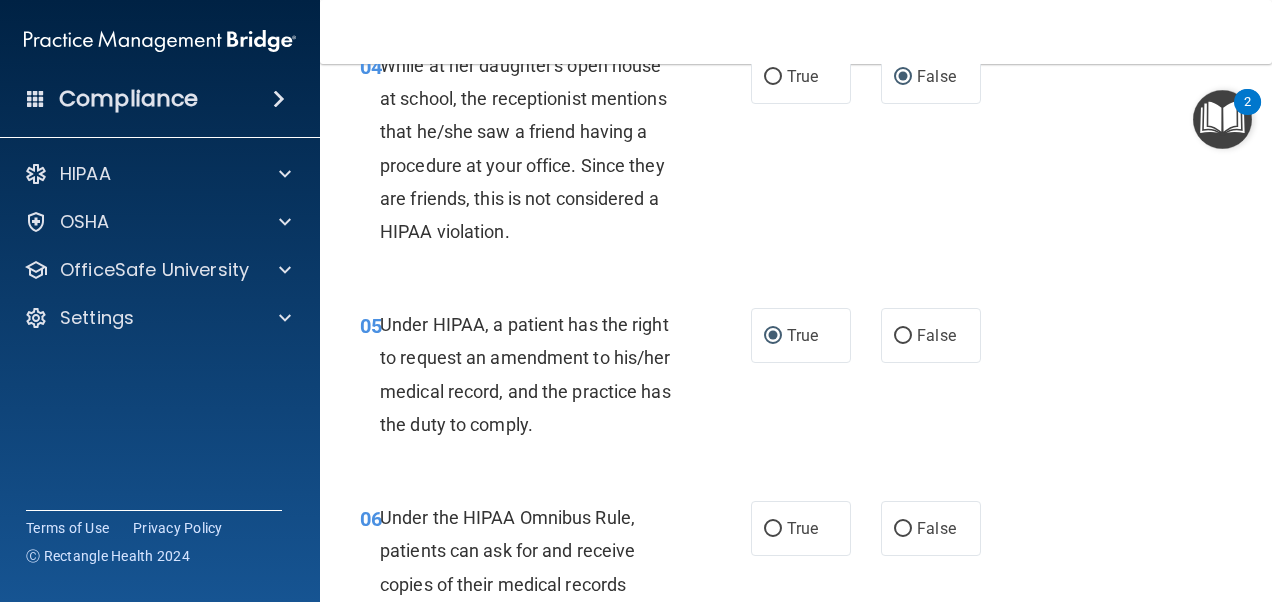 scroll, scrollTop: 900, scrollLeft: 0, axis: vertical 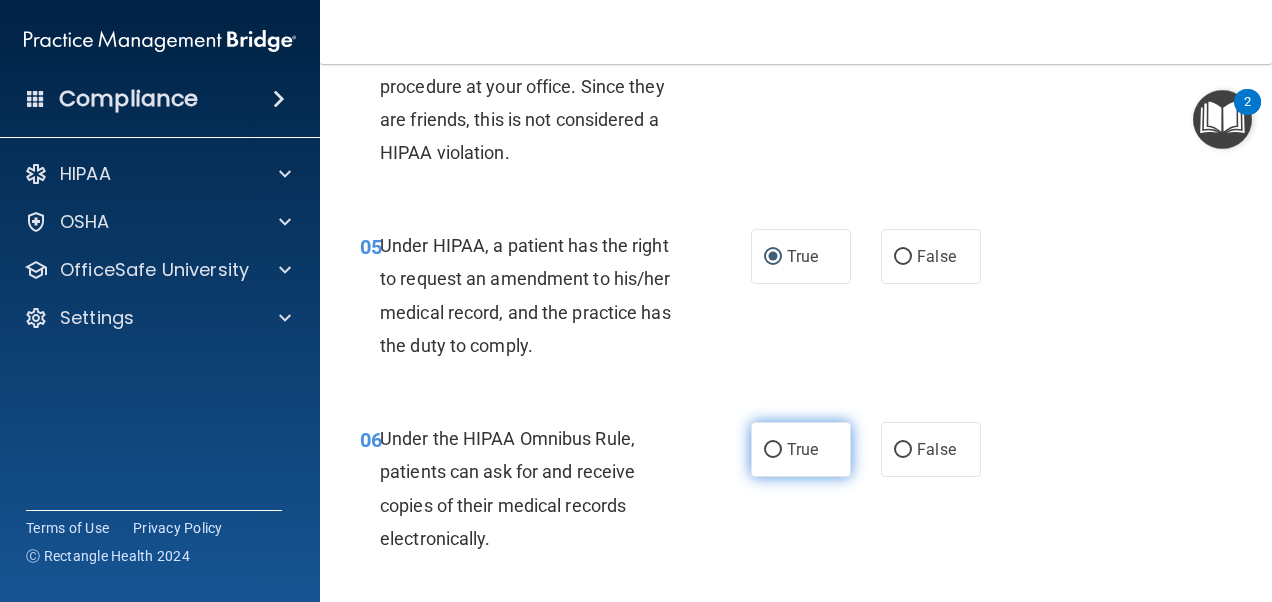 click on "True" at bounding box center [801, 449] 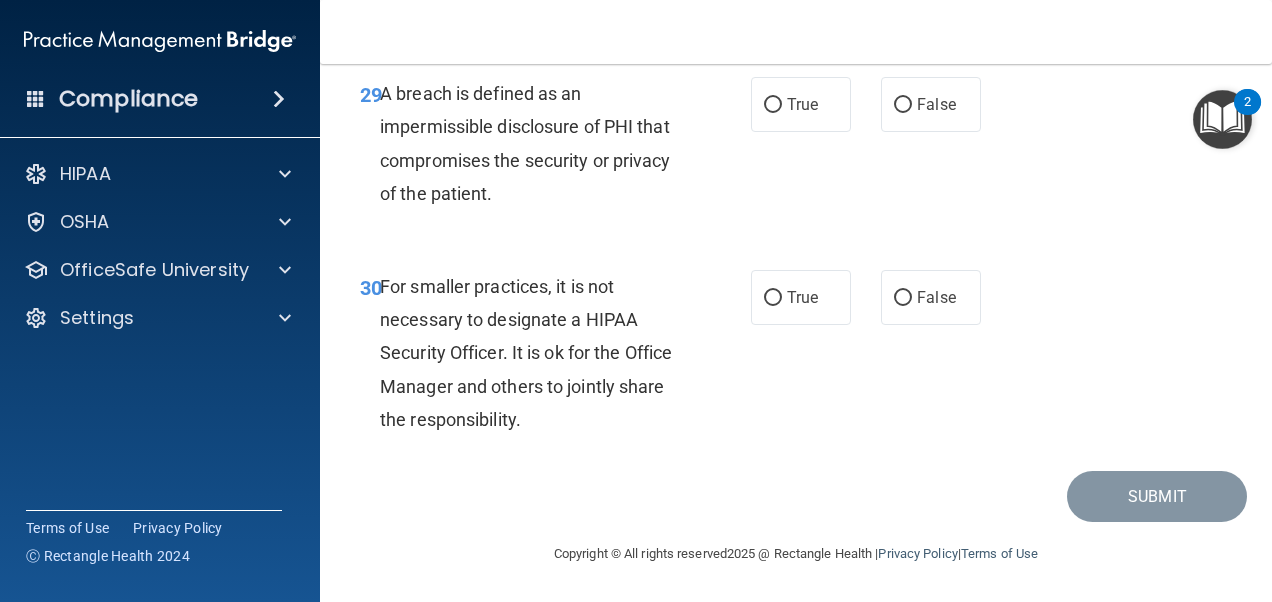 scroll, scrollTop: 6013, scrollLeft: 0, axis: vertical 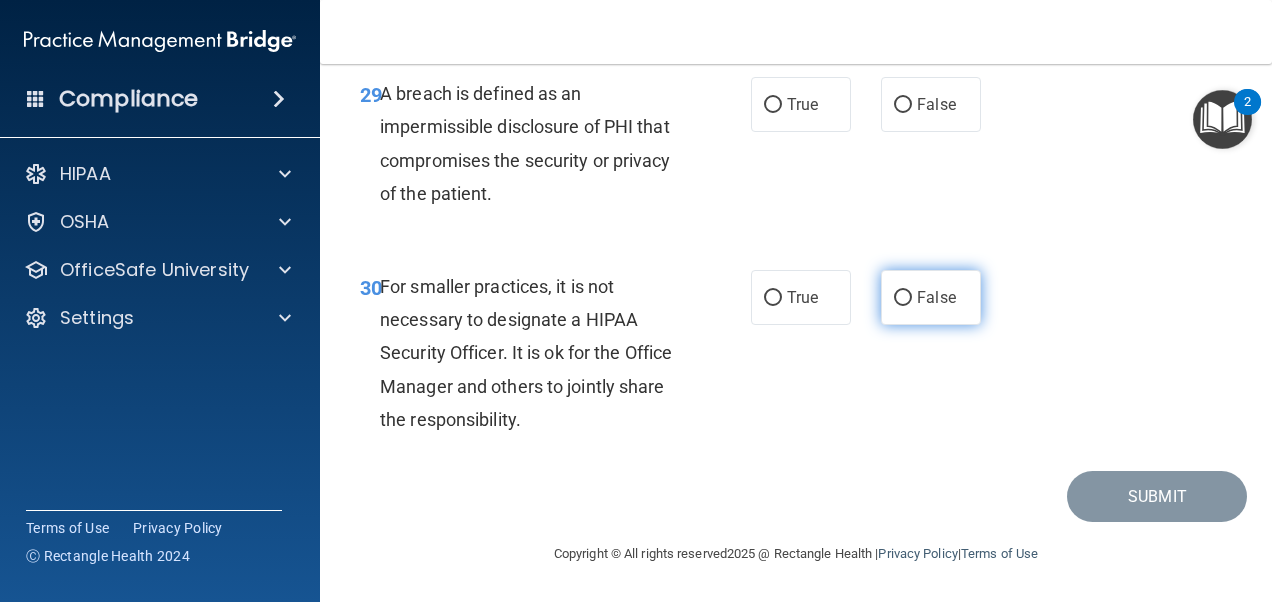 click on "False" at bounding box center [931, 297] 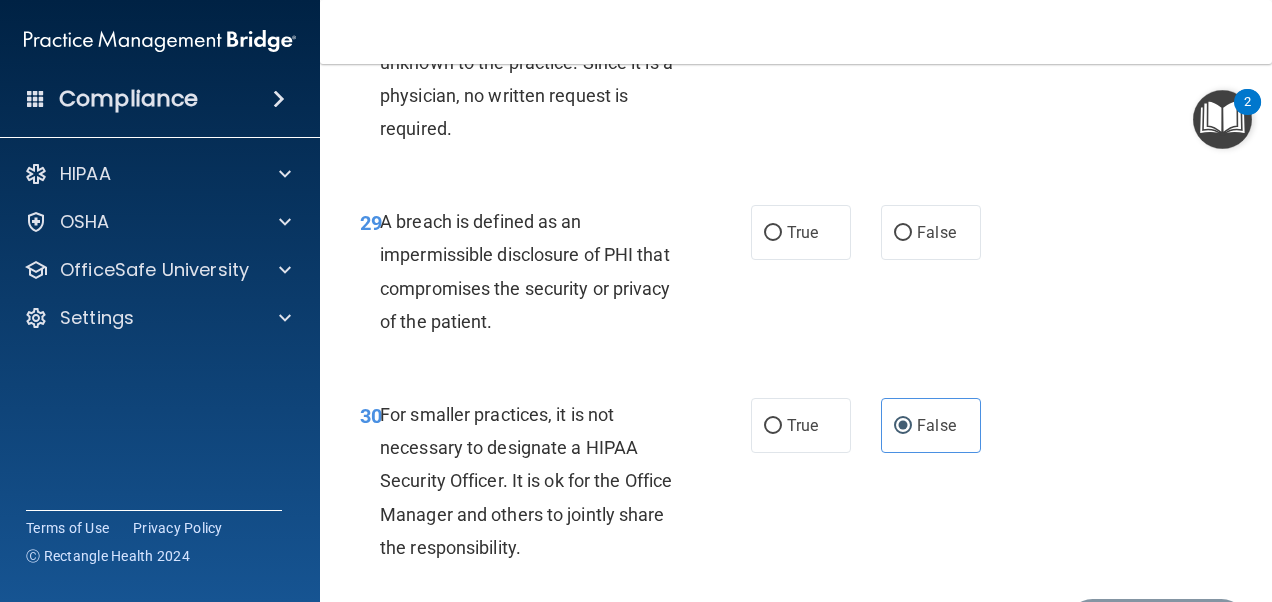 scroll, scrollTop: 5813, scrollLeft: 0, axis: vertical 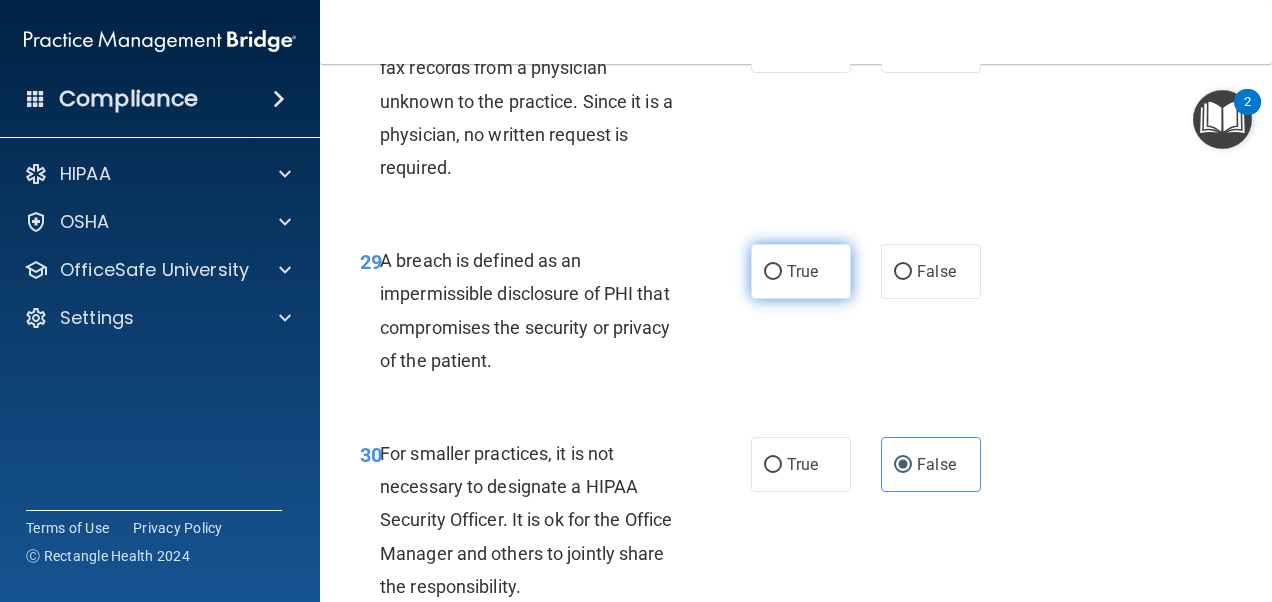click on "True" at bounding box center [801, 271] 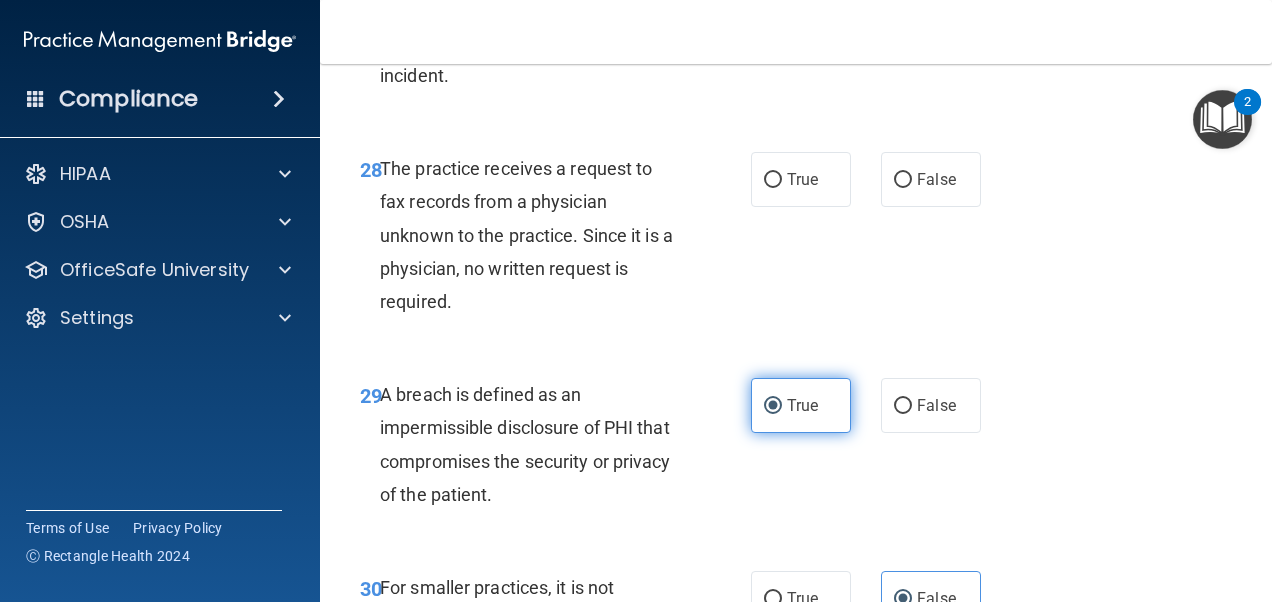 scroll, scrollTop: 5513, scrollLeft: 0, axis: vertical 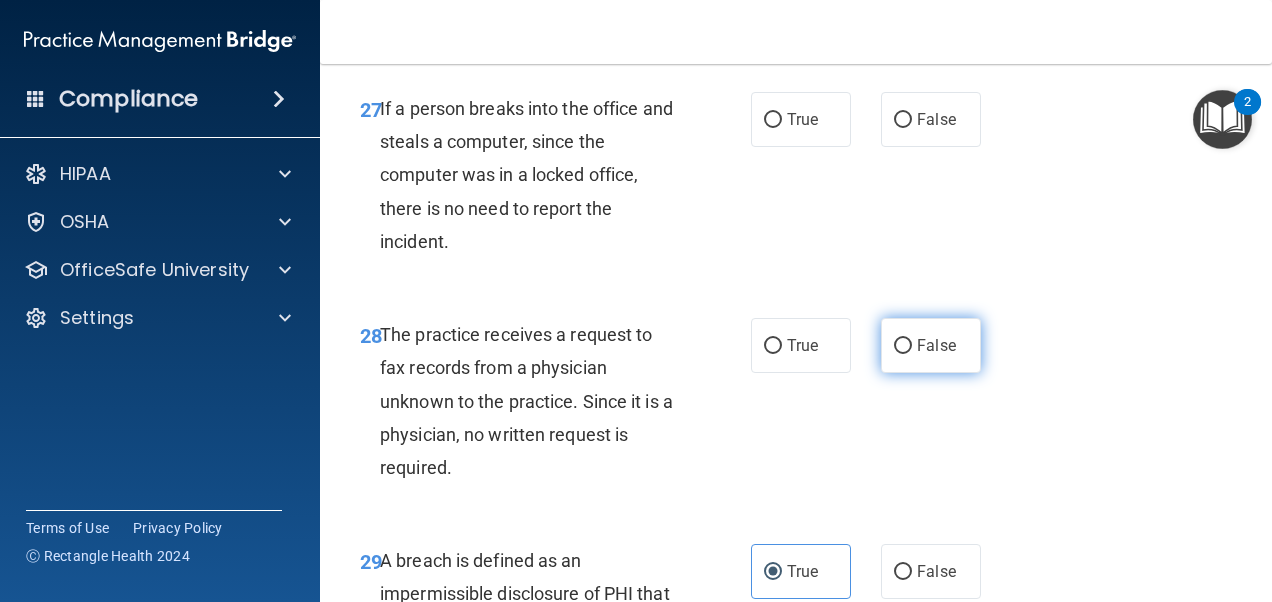 click on "False" at bounding box center (931, 345) 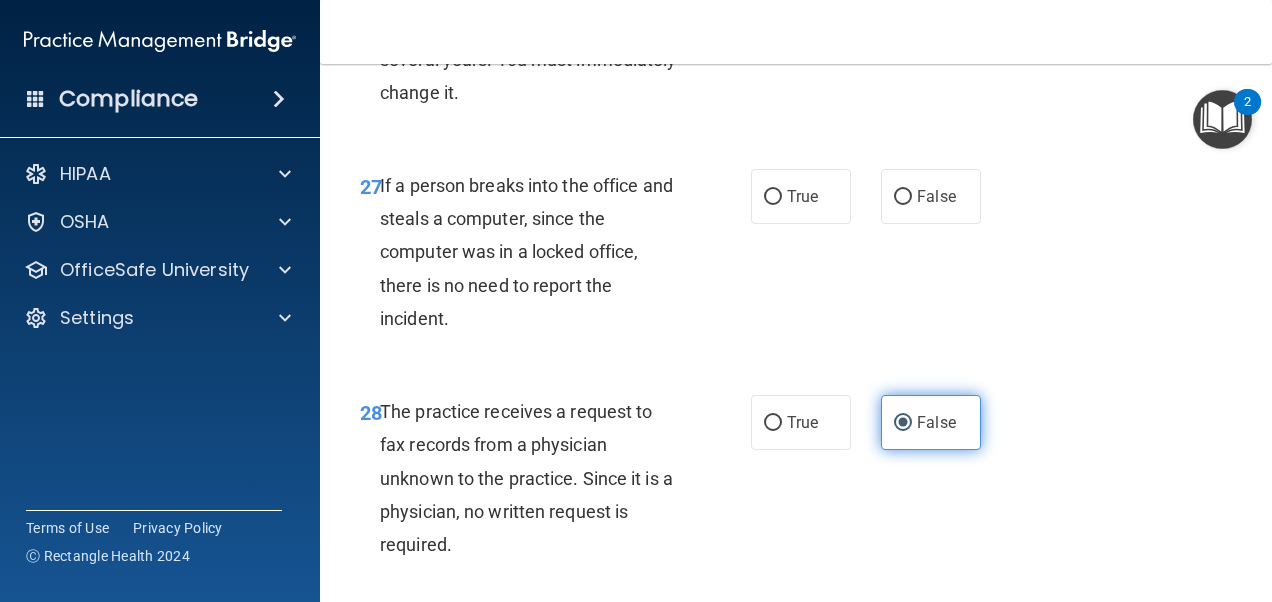 scroll, scrollTop: 5413, scrollLeft: 0, axis: vertical 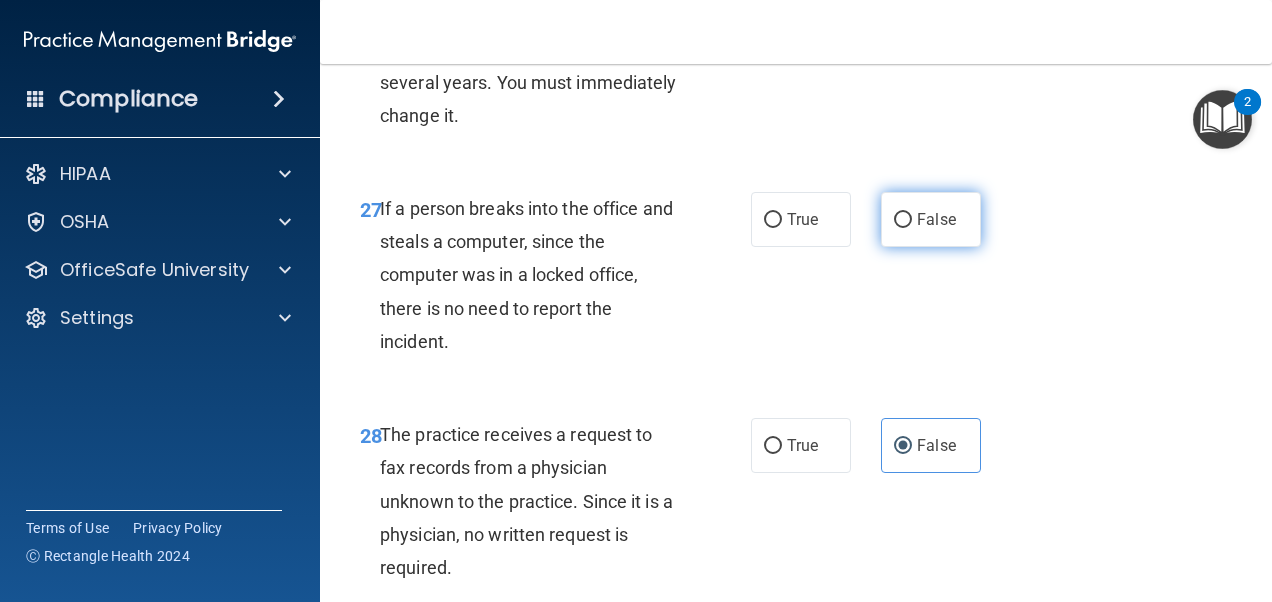 click on "False" at bounding box center [931, 219] 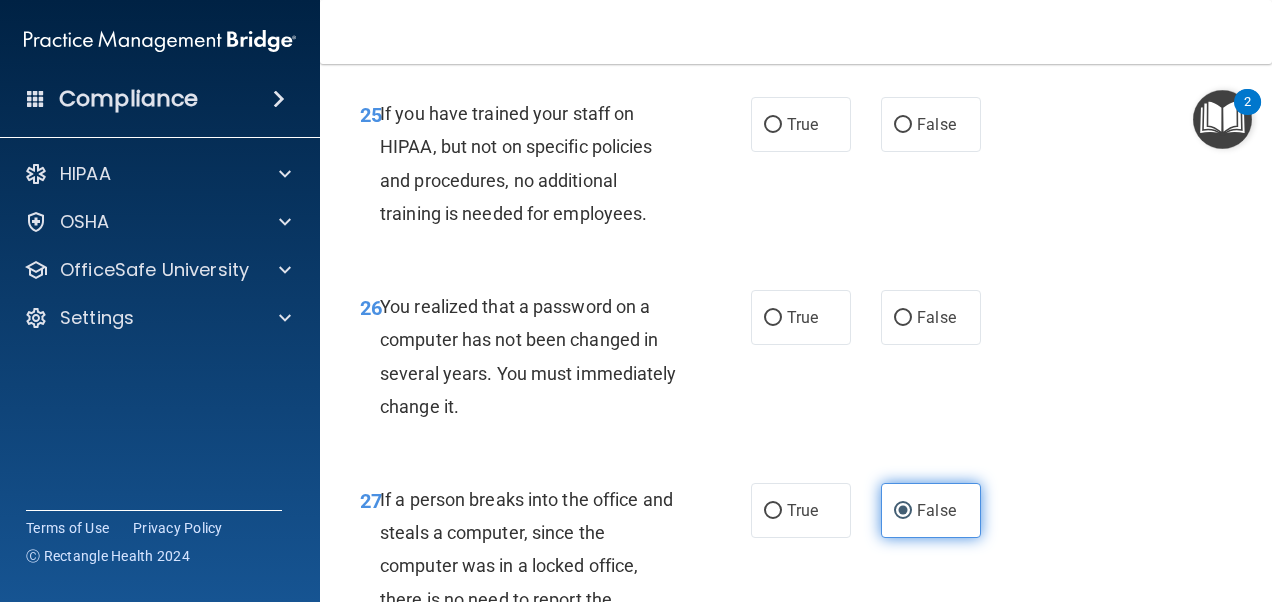 scroll, scrollTop: 5113, scrollLeft: 0, axis: vertical 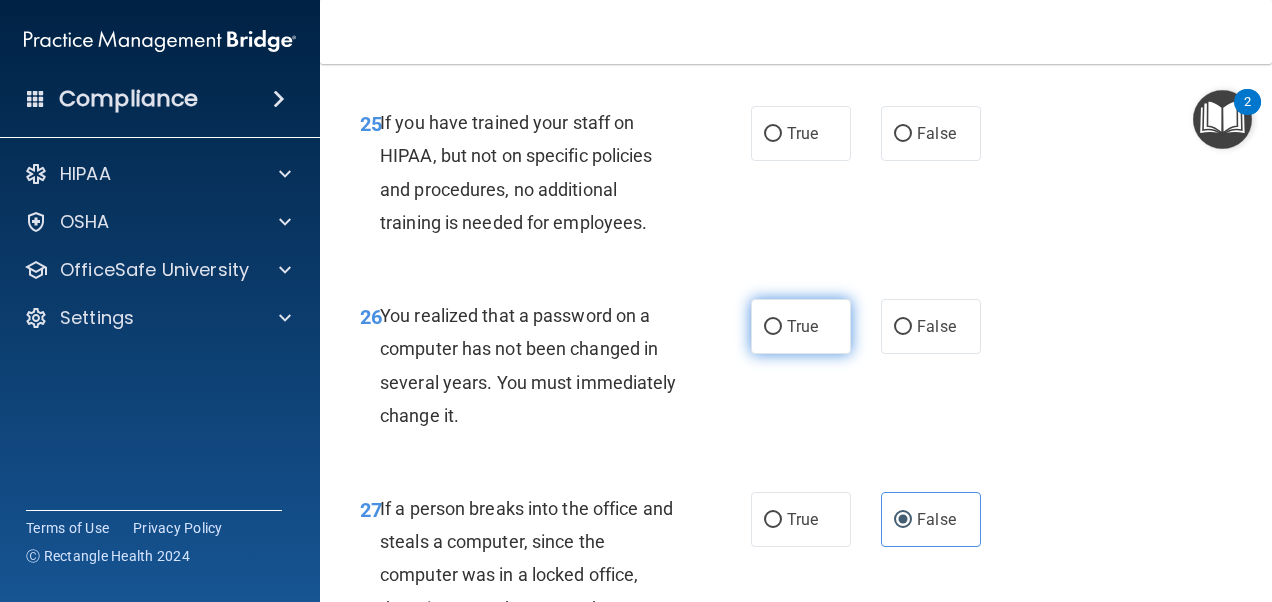 click on "True" at bounding box center (801, 326) 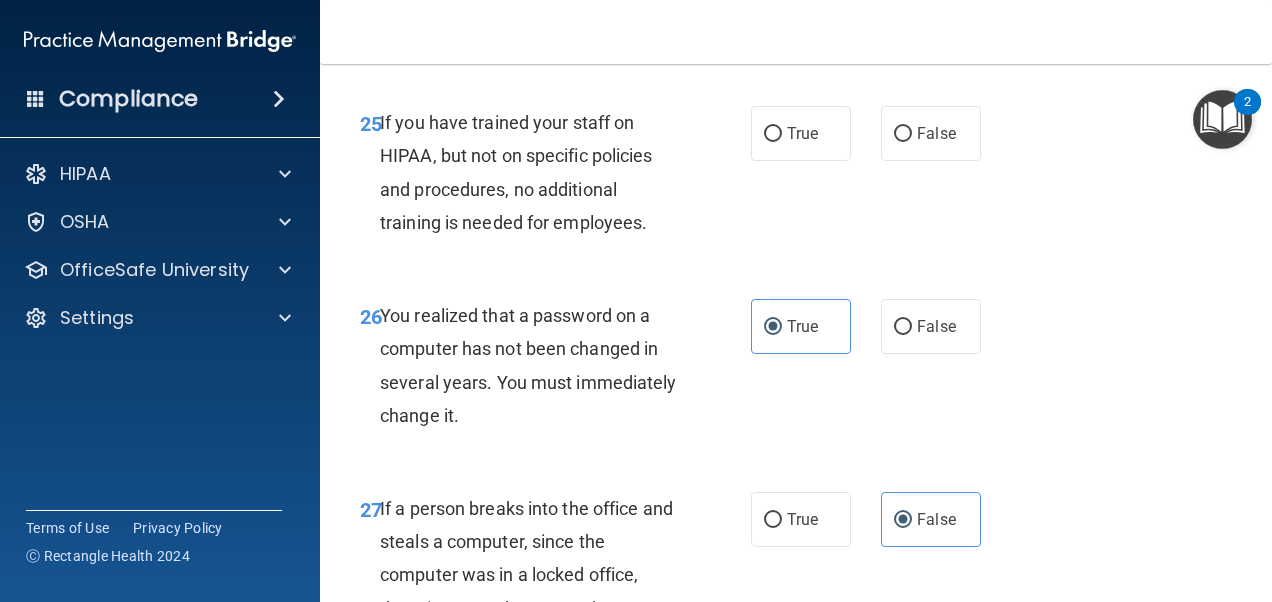 scroll, scrollTop: 5013, scrollLeft: 0, axis: vertical 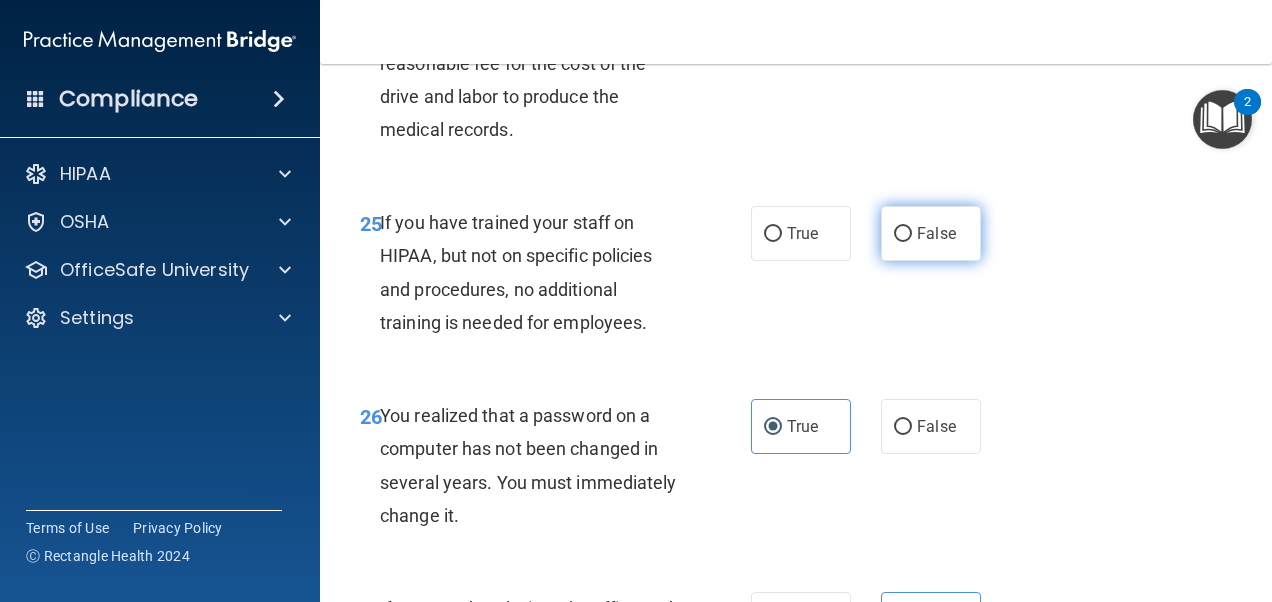 click on "False" at bounding box center (931, 233) 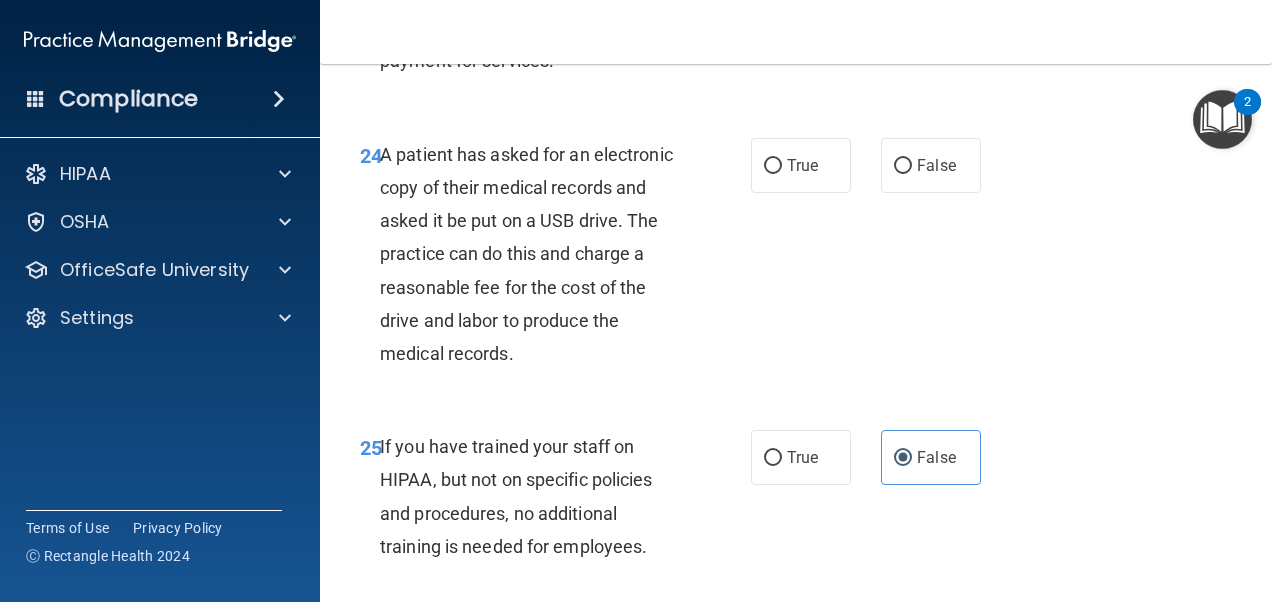 scroll, scrollTop: 4713, scrollLeft: 0, axis: vertical 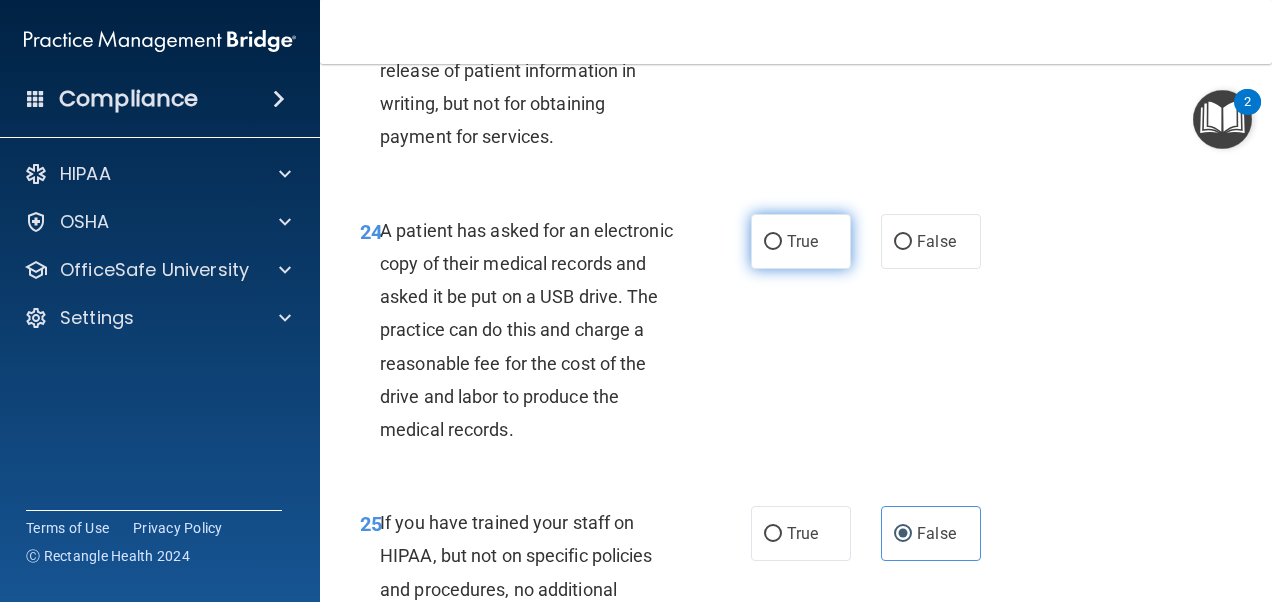 click on "True" at bounding box center [801, 241] 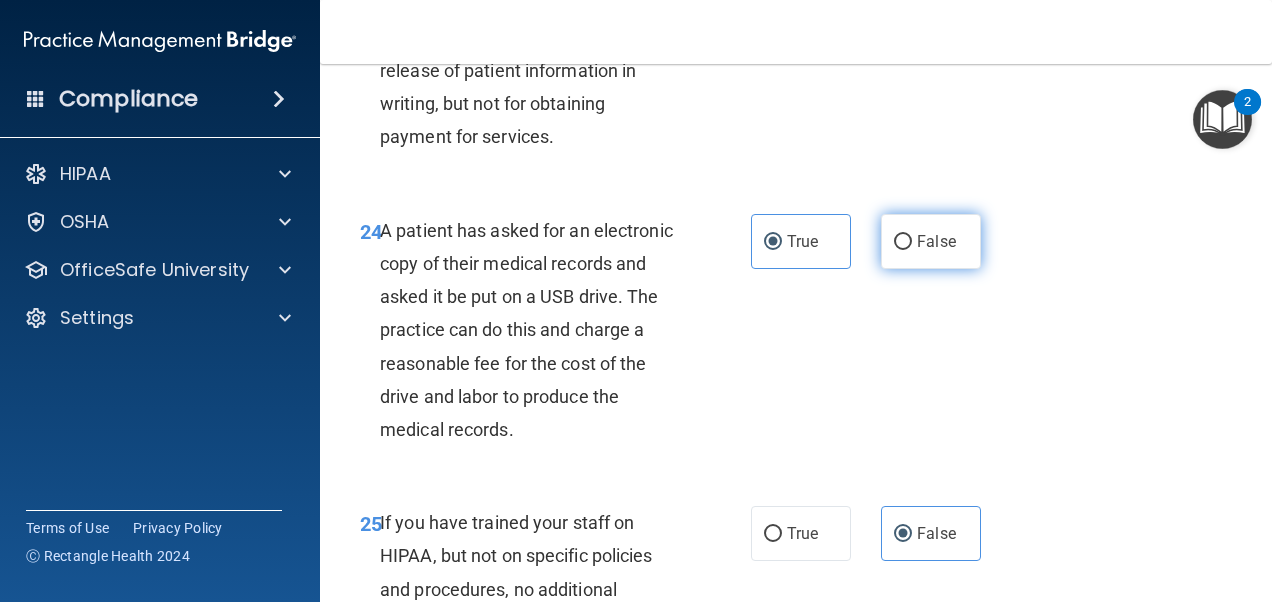 click on "False" at bounding box center (931, 241) 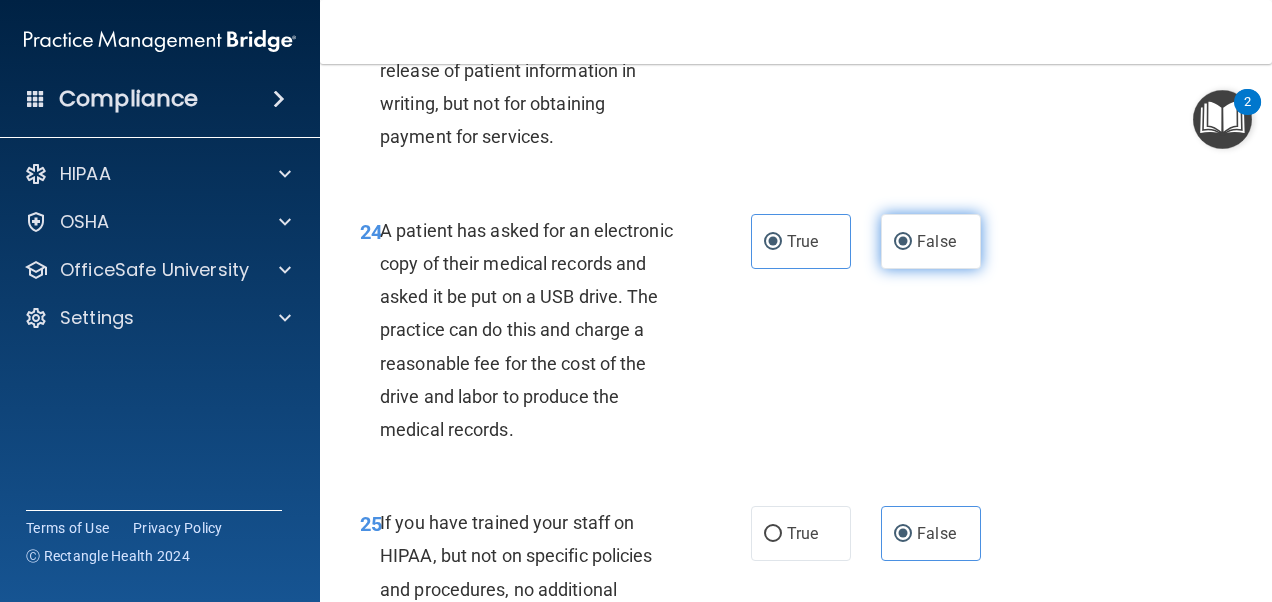 radio on "false" 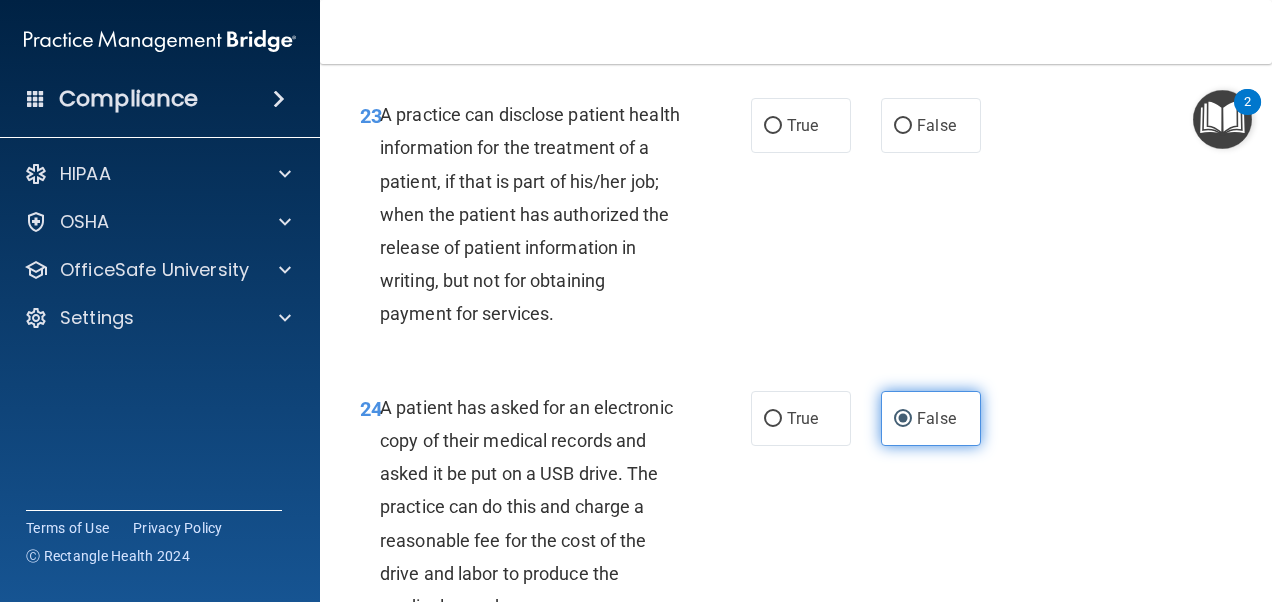scroll, scrollTop: 4513, scrollLeft: 0, axis: vertical 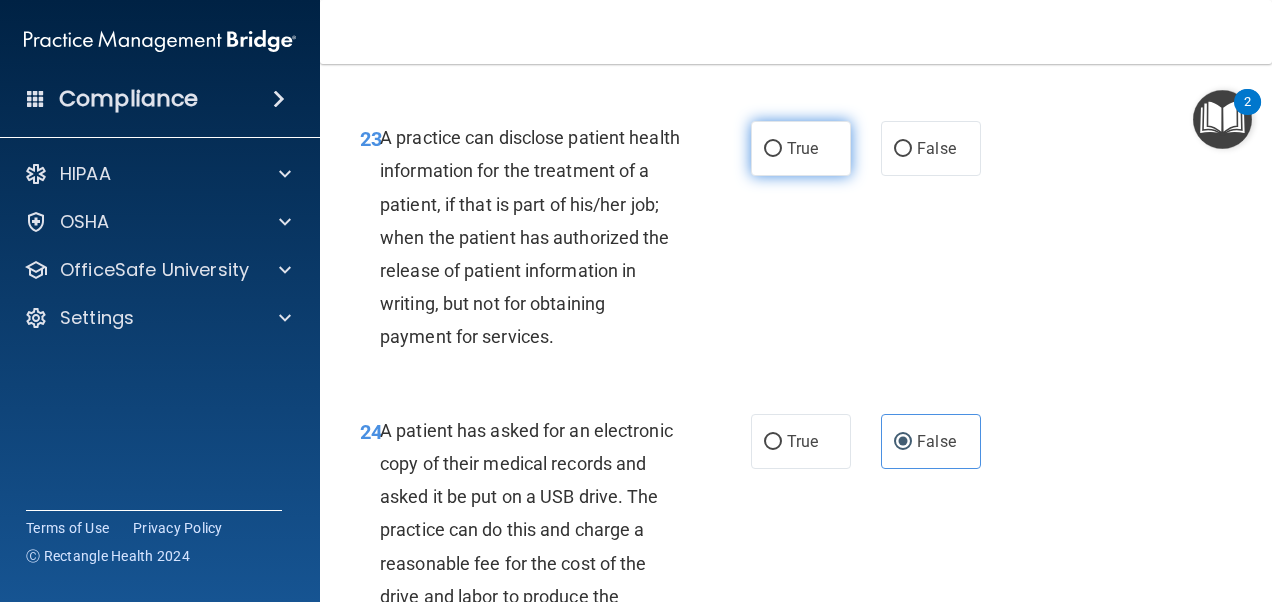 click on "True" at bounding box center (802, 148) 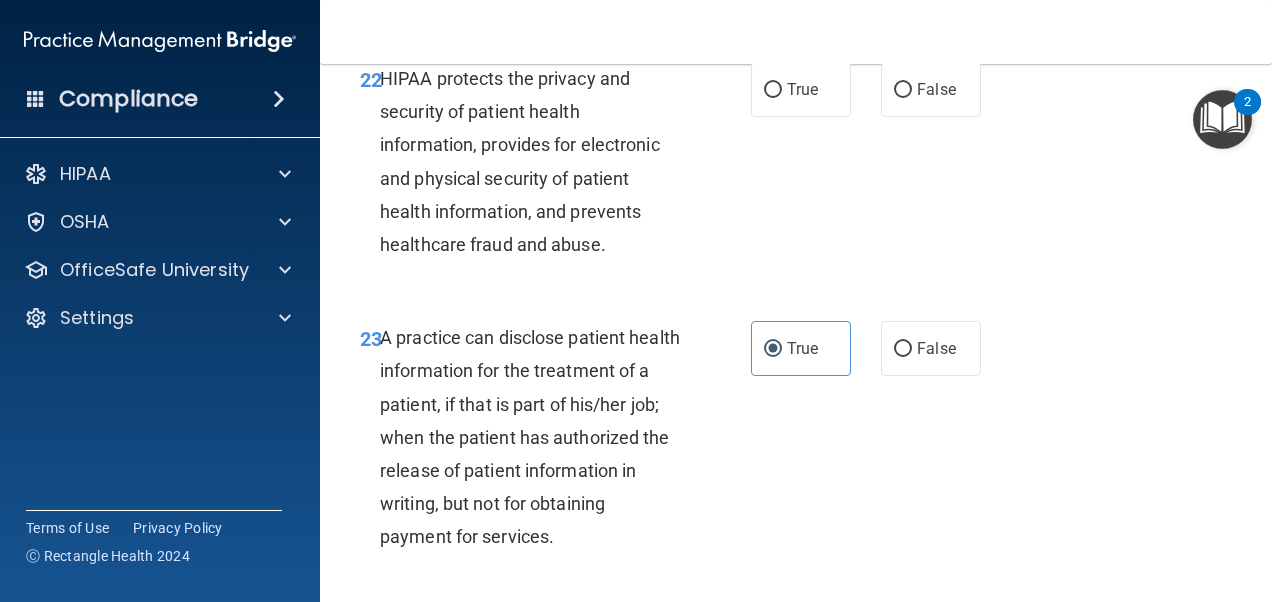 scroll, scrollTop: 4213, scrollLeft: 0, axis: vertical 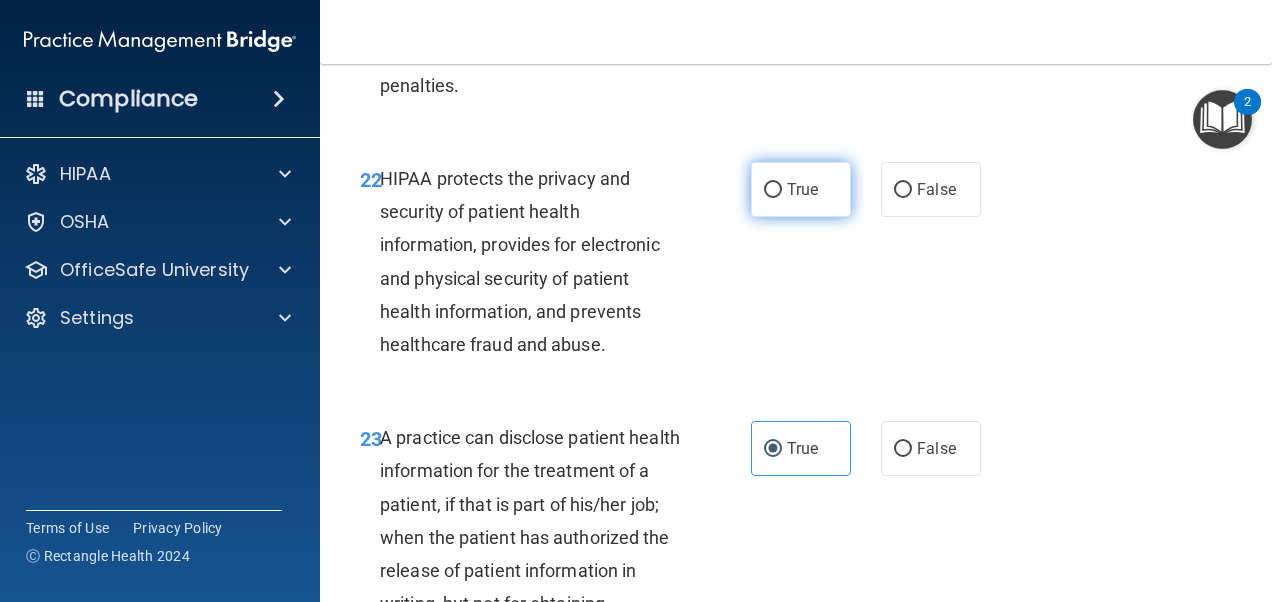 click on "True" at bounding box center (773, 190) 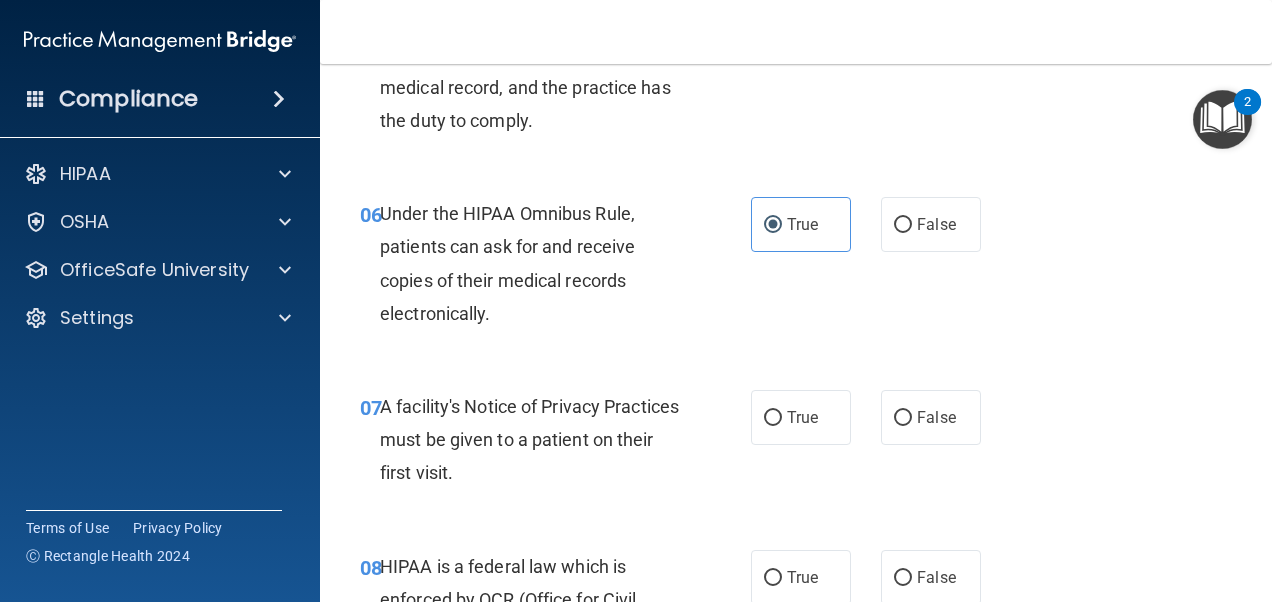 scroll, scrollTop: 1113, scrollLeft: 0, axis: vertical 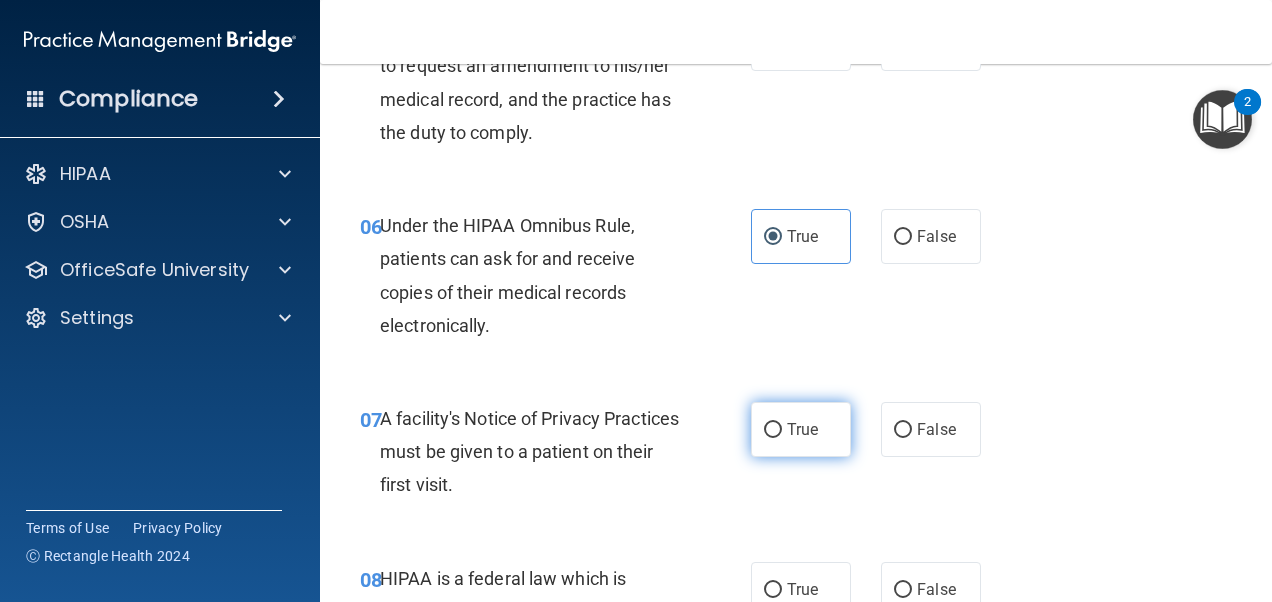 click on "True" at bounding box center (801, 429) 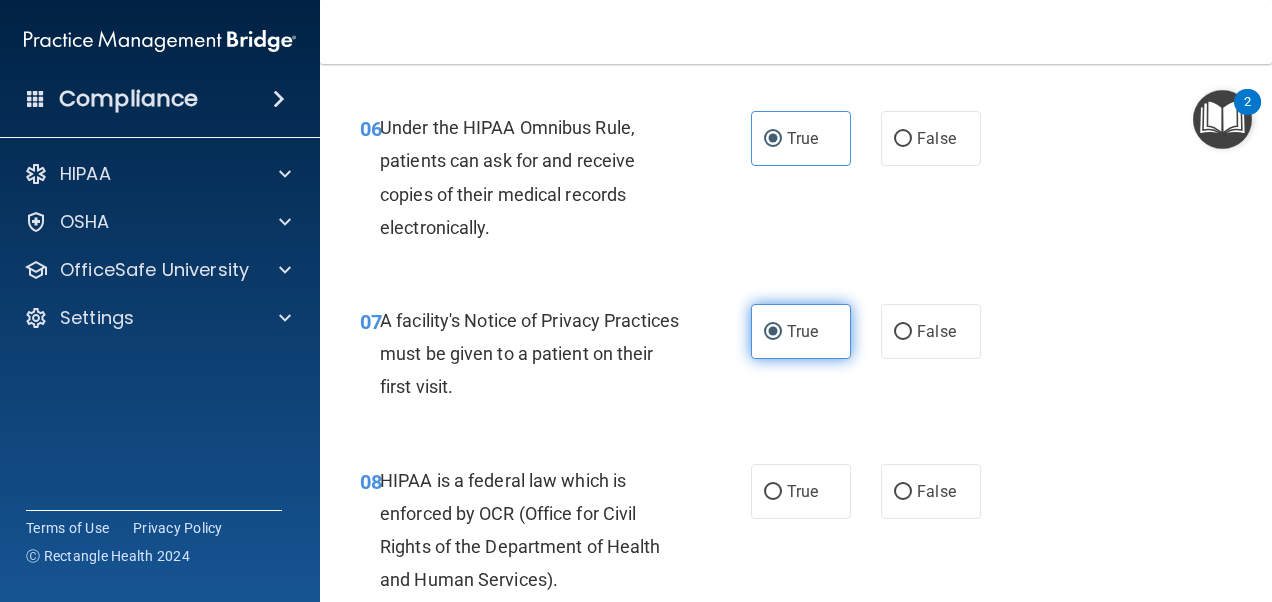 scroll, scrollTop: 1313, scrollLeft: 0, axis: vertical 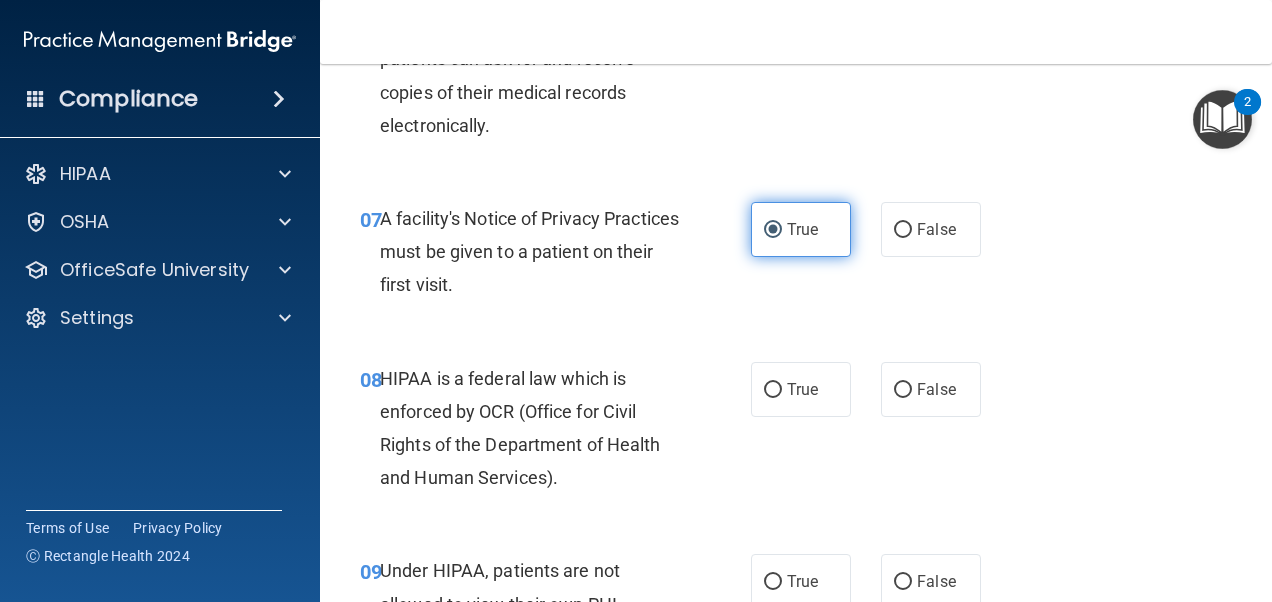 click on "True" at bounding box center [801, 389] 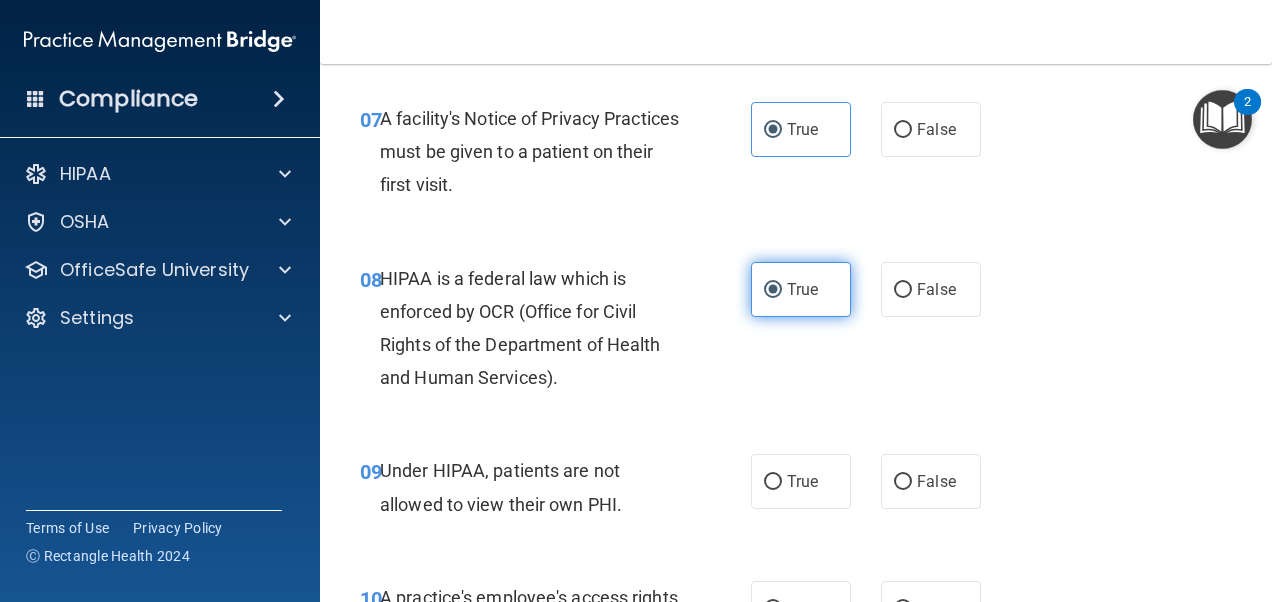 scroll, scrollTop: 1513, scrollLeft: 0, axis: vertical 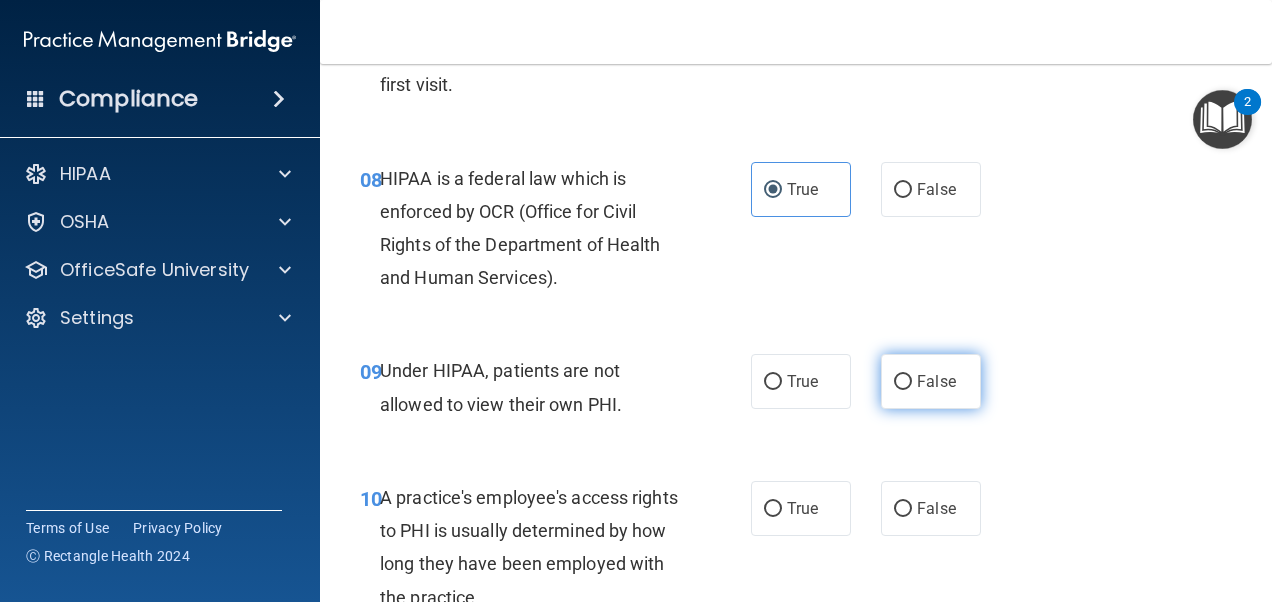 click on "False" at bounding box center (931, 381) 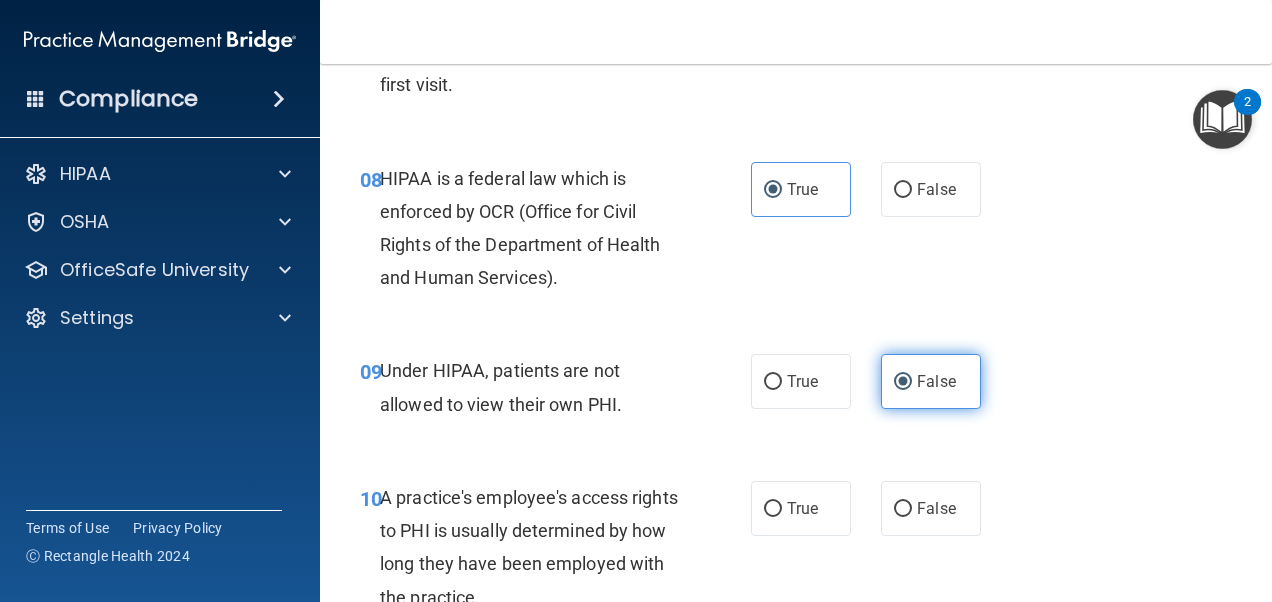 scroll, scrollTop: 1613, scrollLeft: 0, axis: vertical 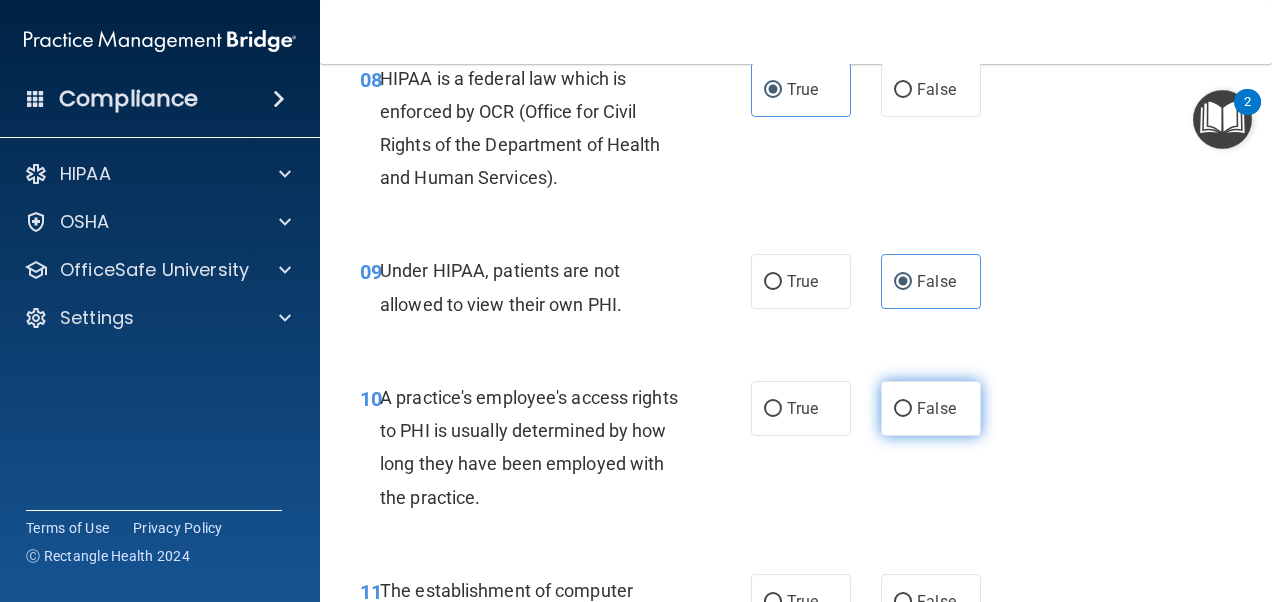 click on "False" at bounding box center [931, 408] 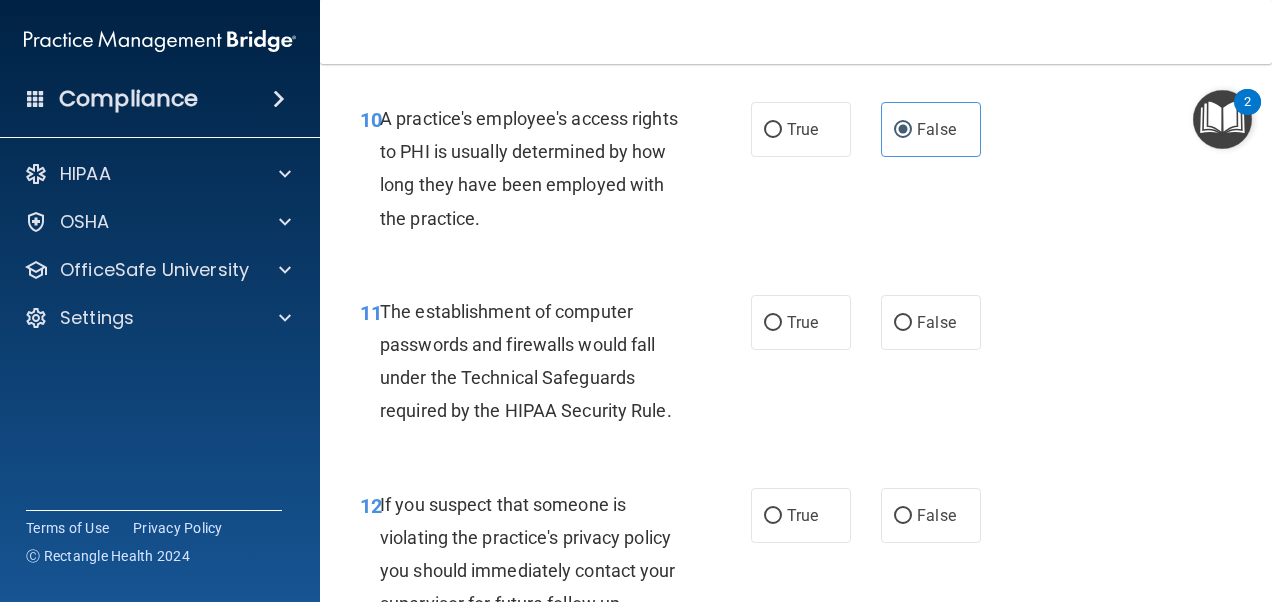 scroll, scrollTop: 1913, scrollLeft: 0, axis: vertical 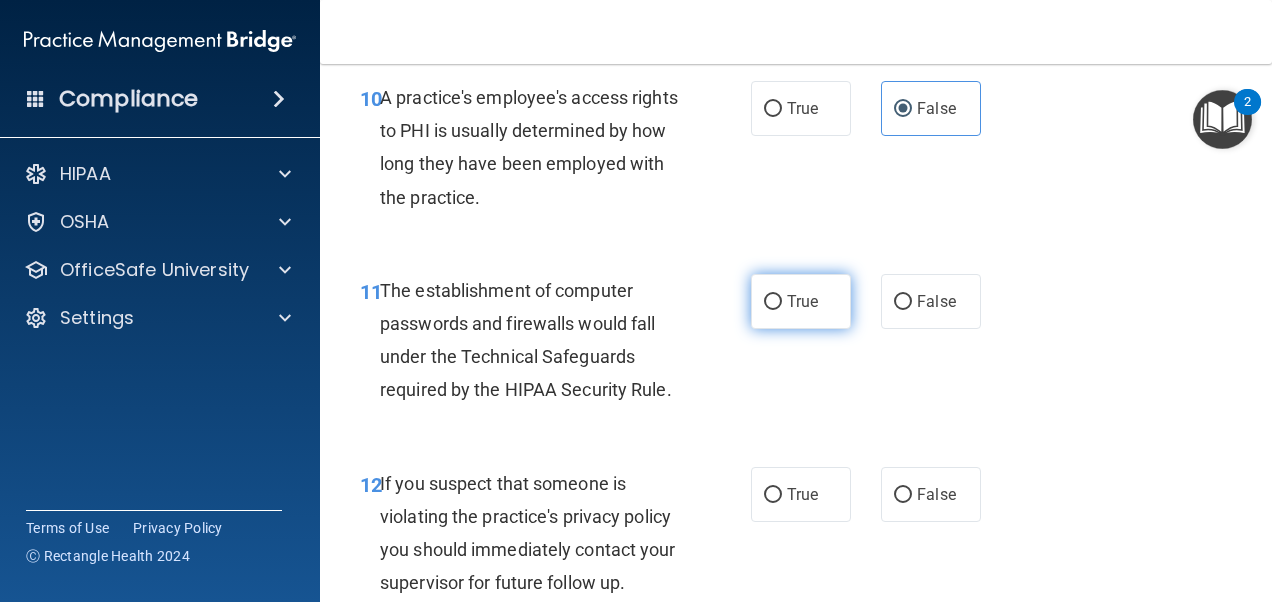 click on "True" at bounding box center (801, 301) 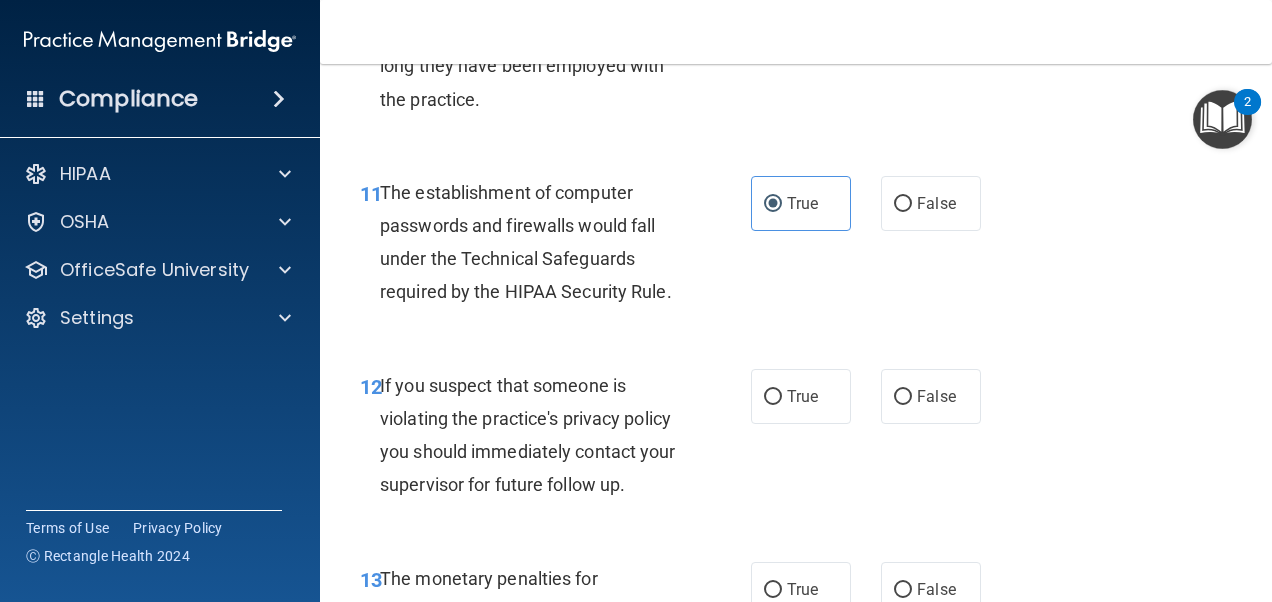 scroll, scrollTop: 2013, scrollLeft: 0, axis: vertical 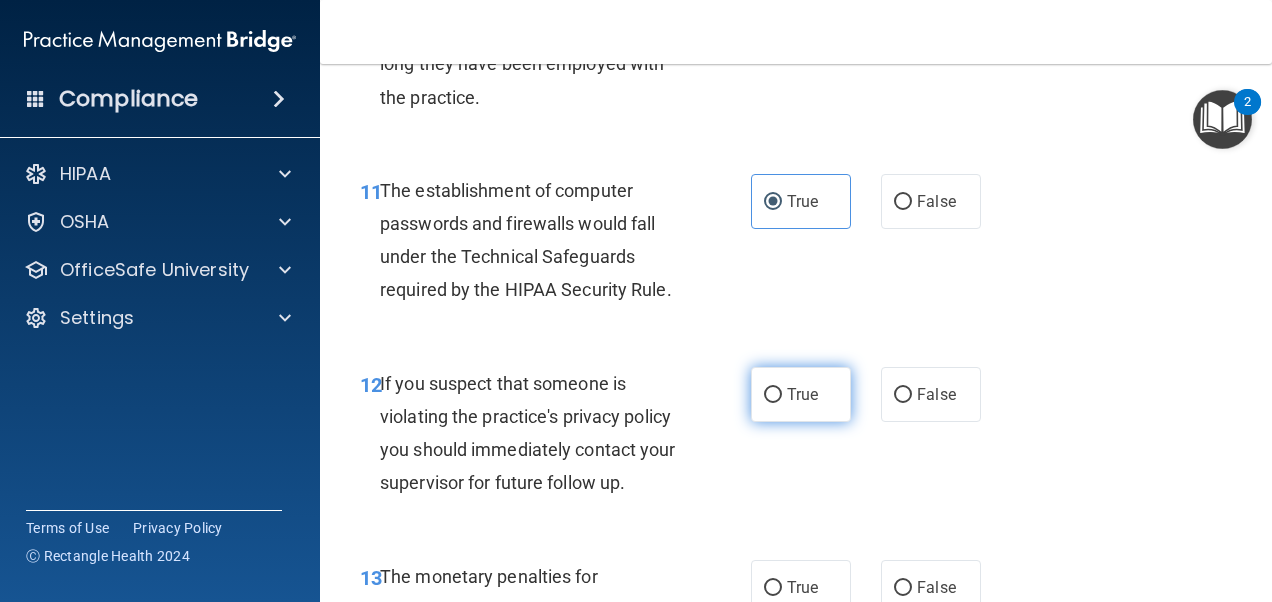 click on "True" at bounding box center (801, 394) 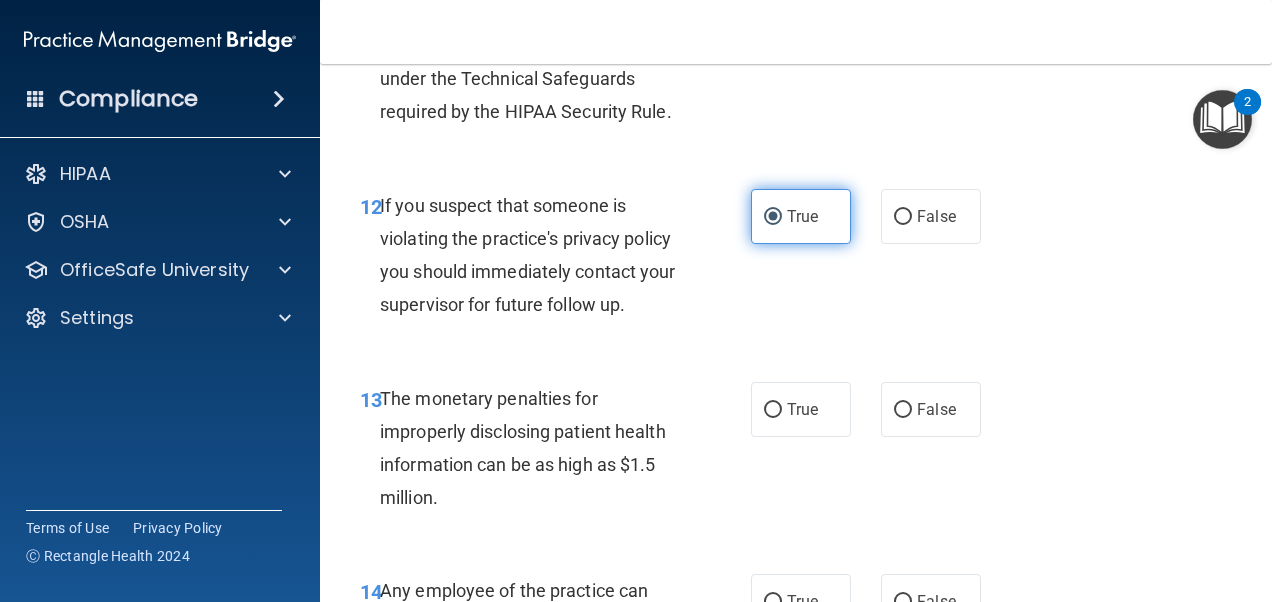 scroll, scrollTop: 2213, scrollLeft: 0, axis: vertical 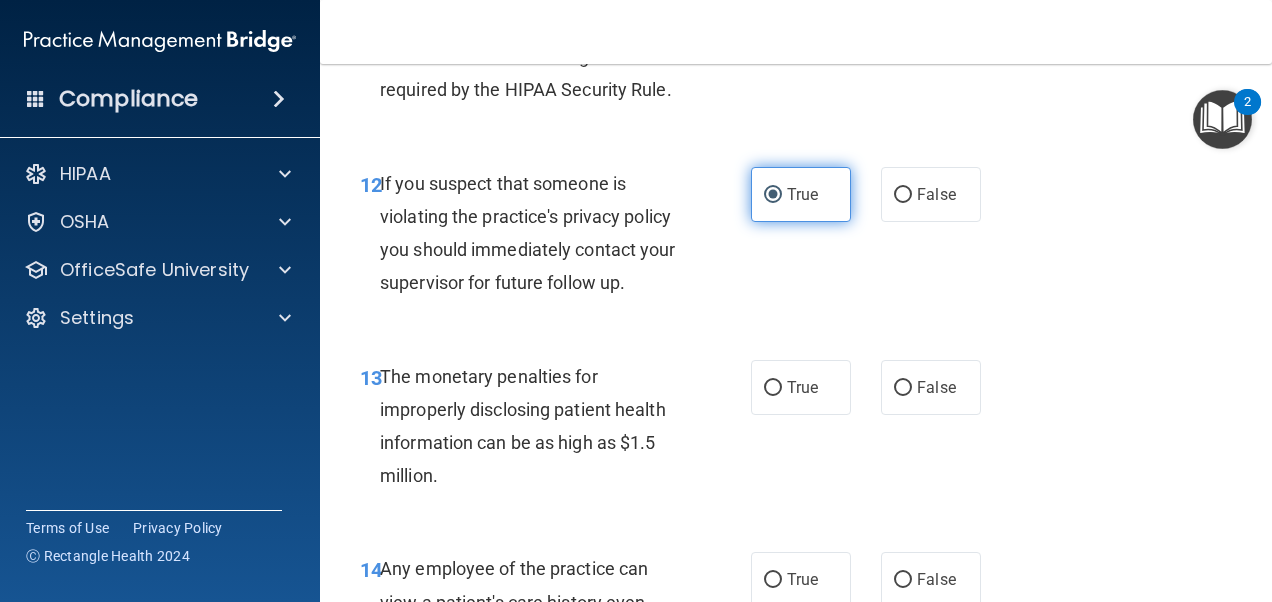 click on "True" at bounding box center (802, 387) 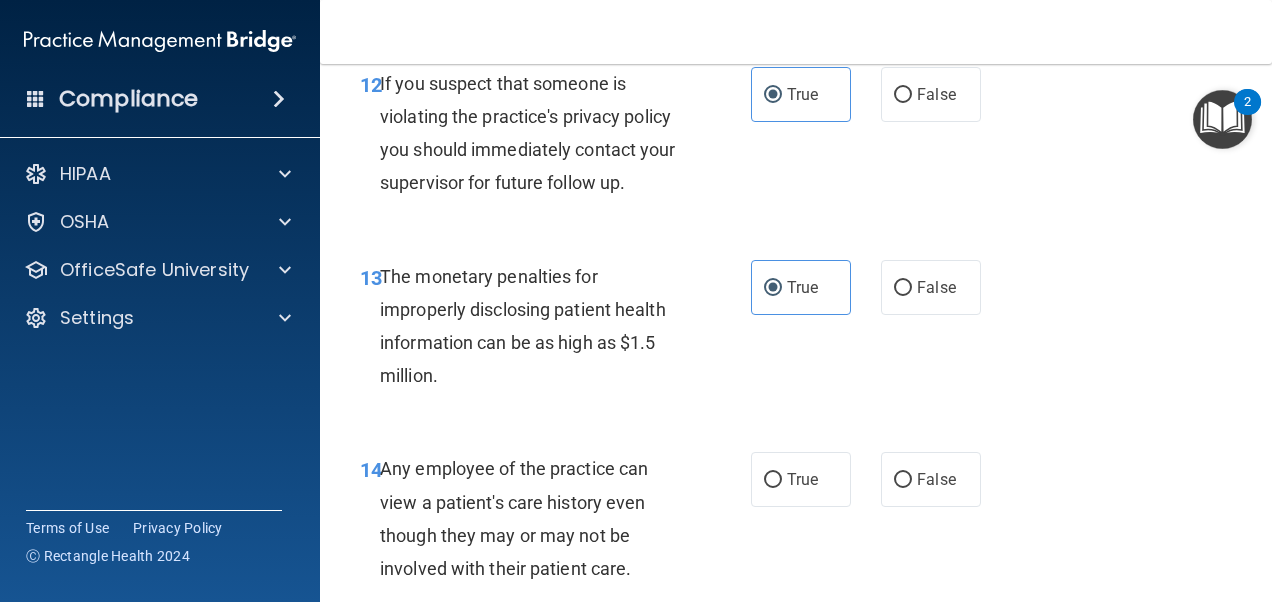 scroll, scrollTop: 2413, scrollLeft: 0, axis: vertical 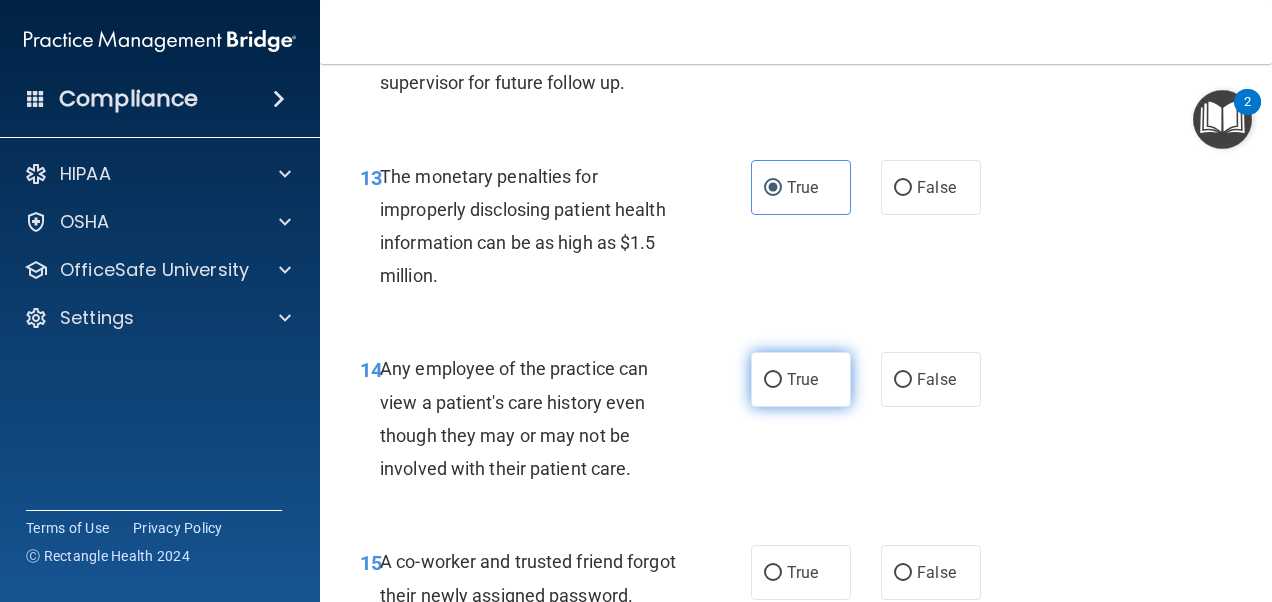 click on "True" at bounding box center [802, 379] 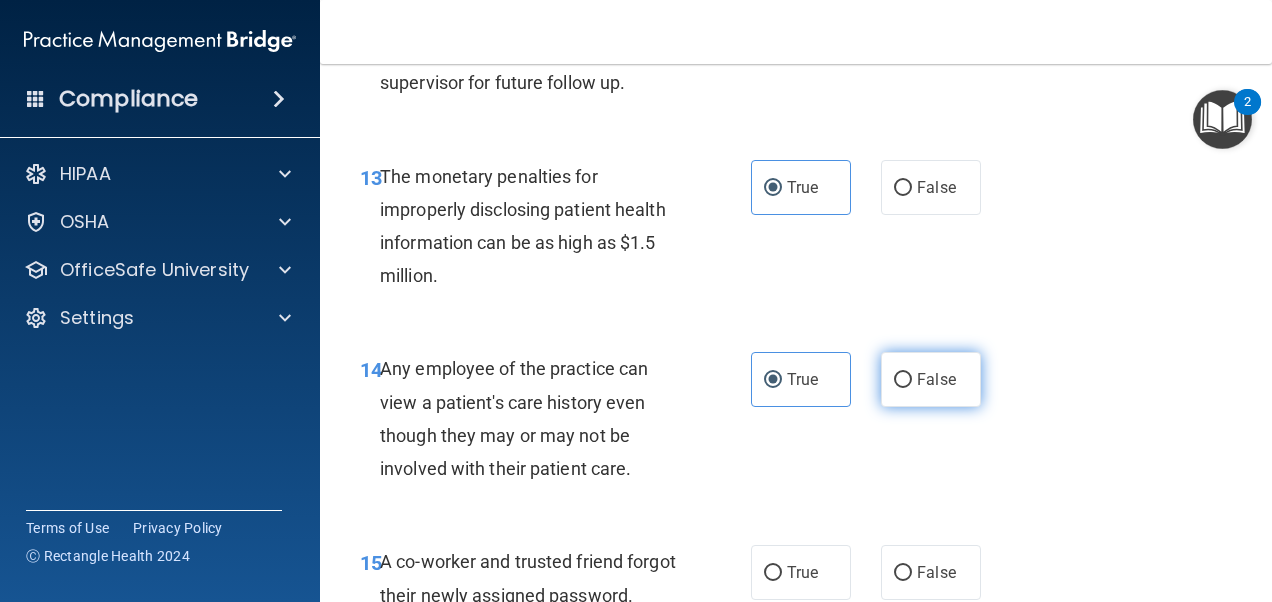 click on "False" at bounding box center (931, 379) 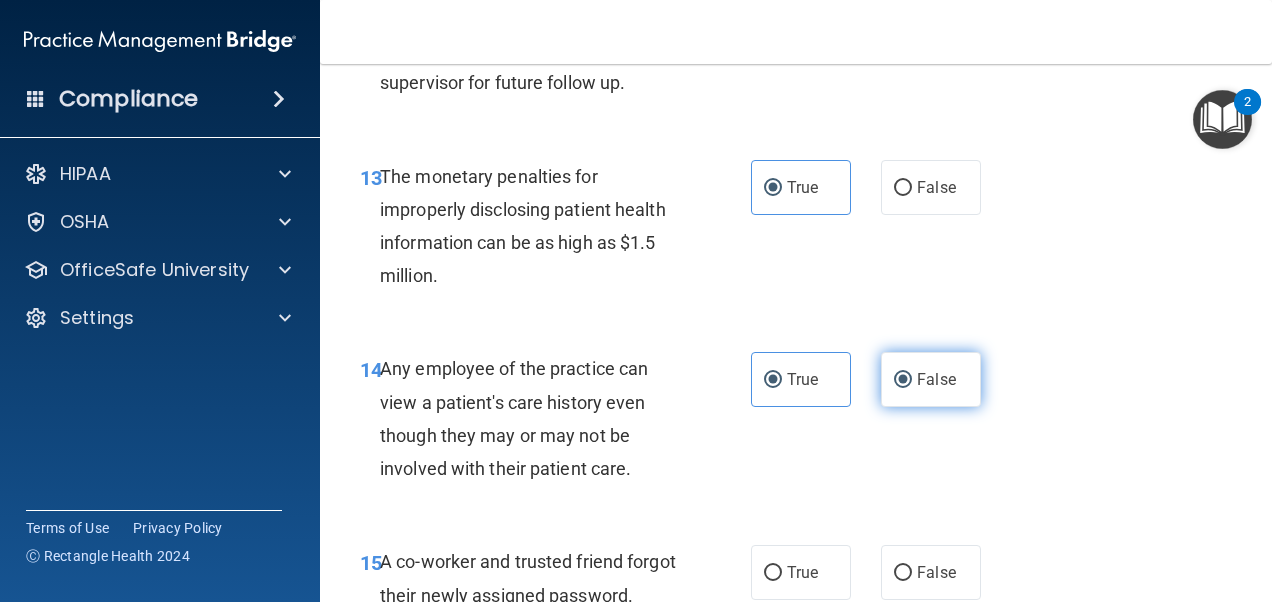 radio on "false" 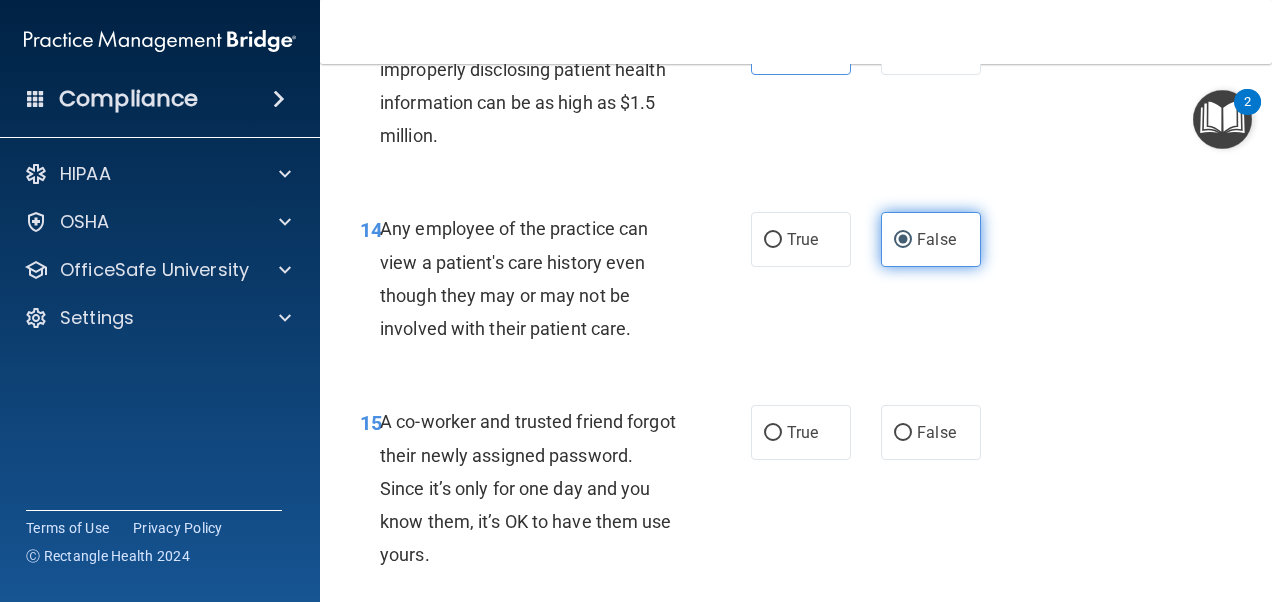 scroll, scrollTop: 2613, scrollLeft: 0, axis: vertical 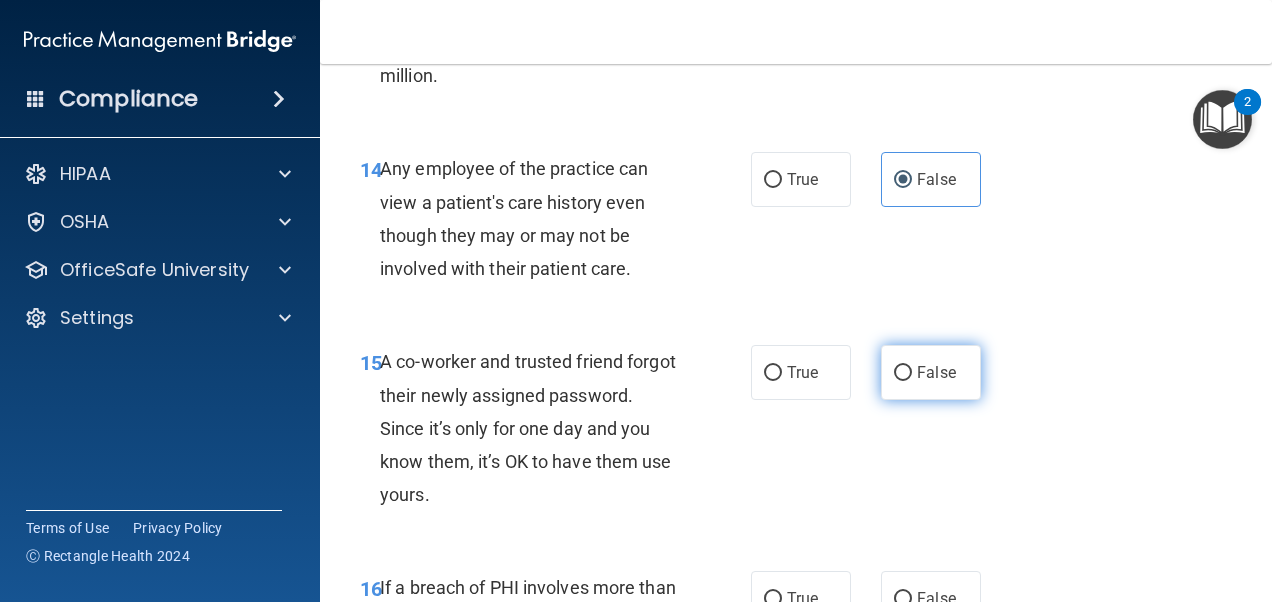 click on "False" at bounding box center [936, 372] 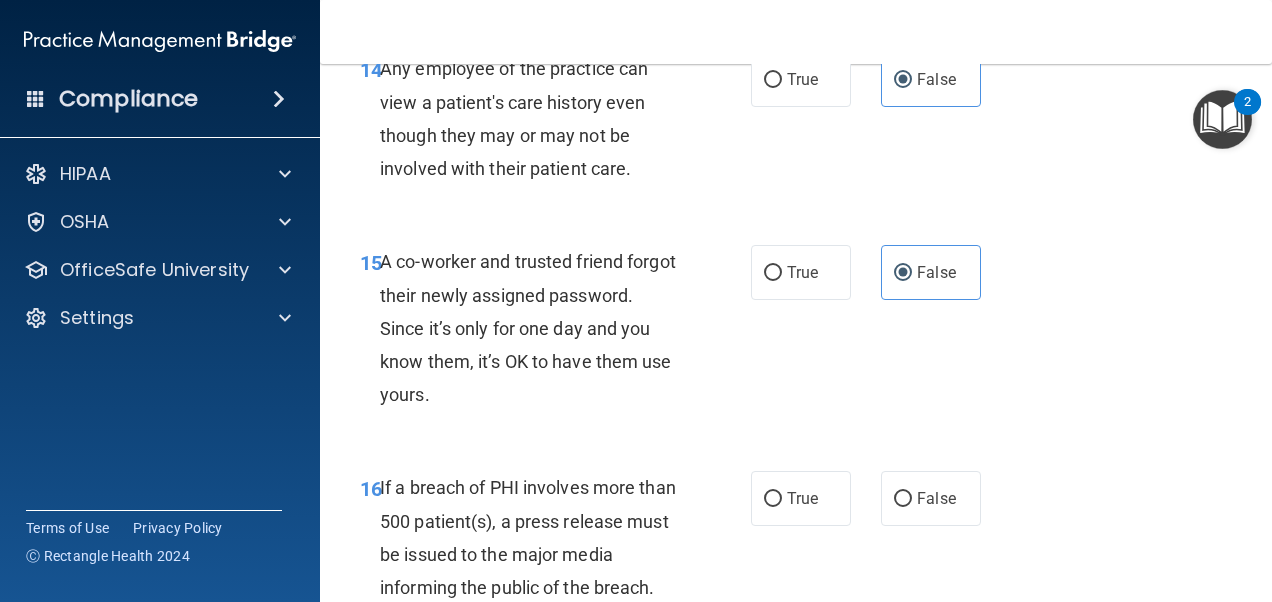 scroll, scrollTop: 2813, scrollLeft: 0, axis: vertical 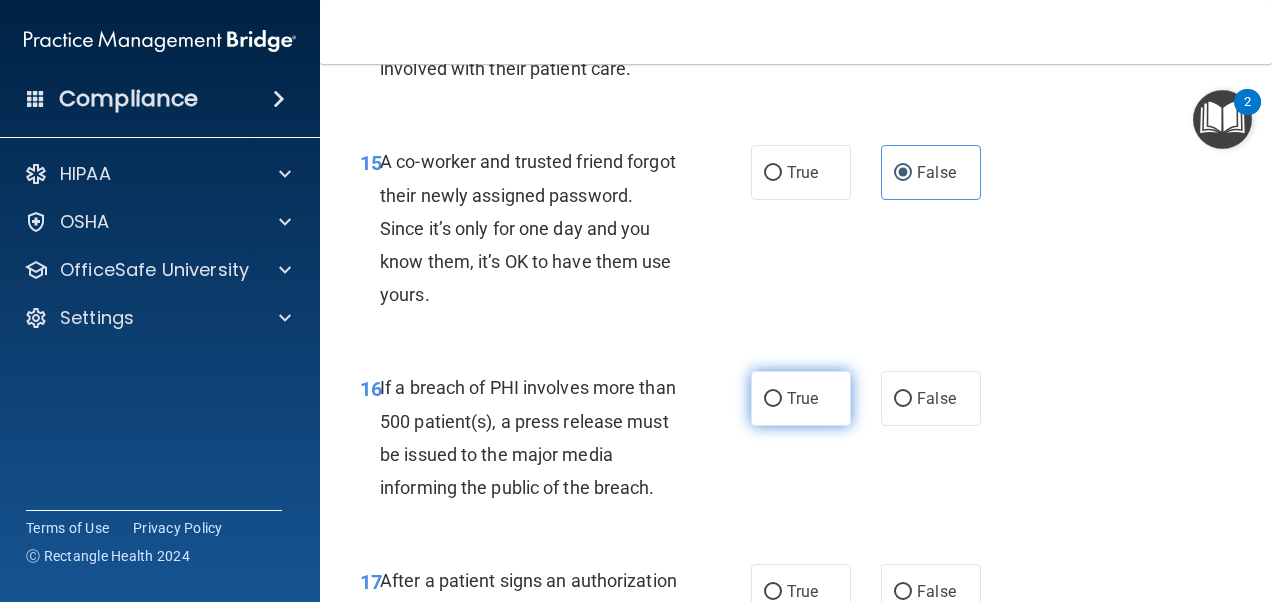 click on "True" at bounding box center (801, 398) 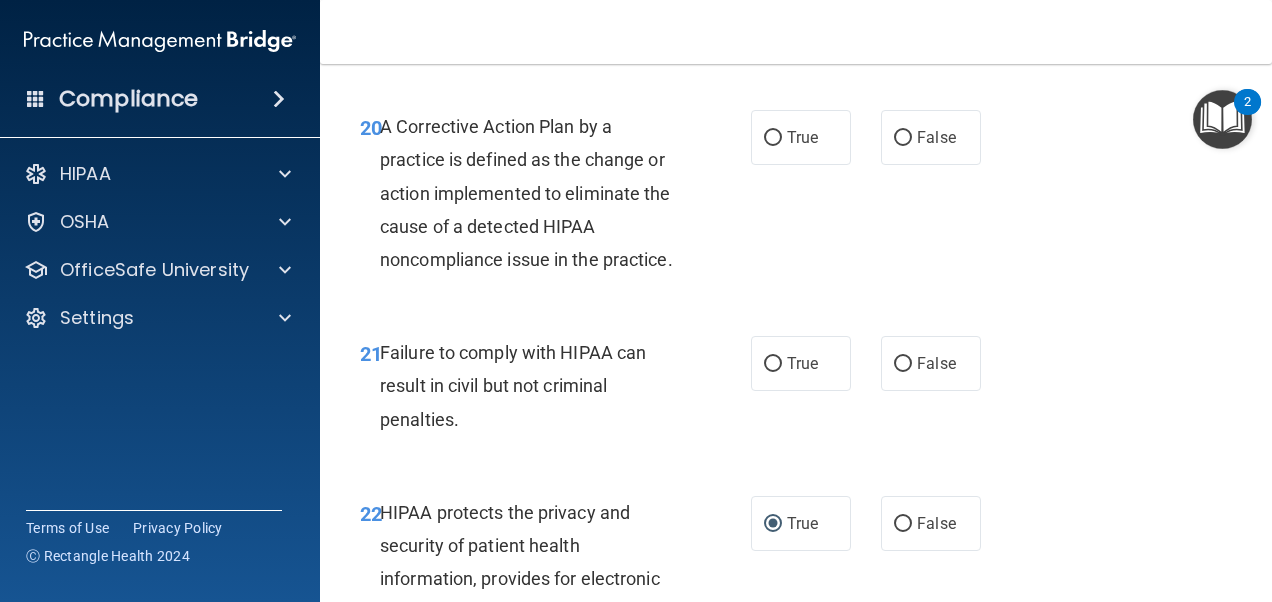 scroll, scrollTop: 3913, scrollLeft: 0, axis: vertical 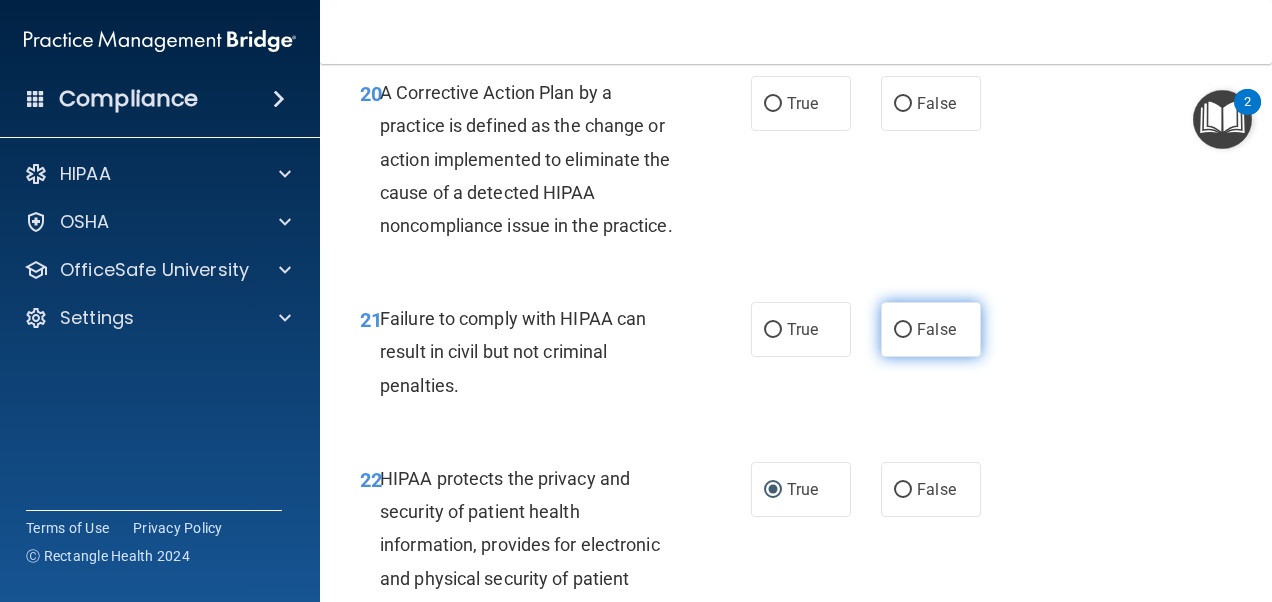 click on "False" at bounding box center (931, 329) 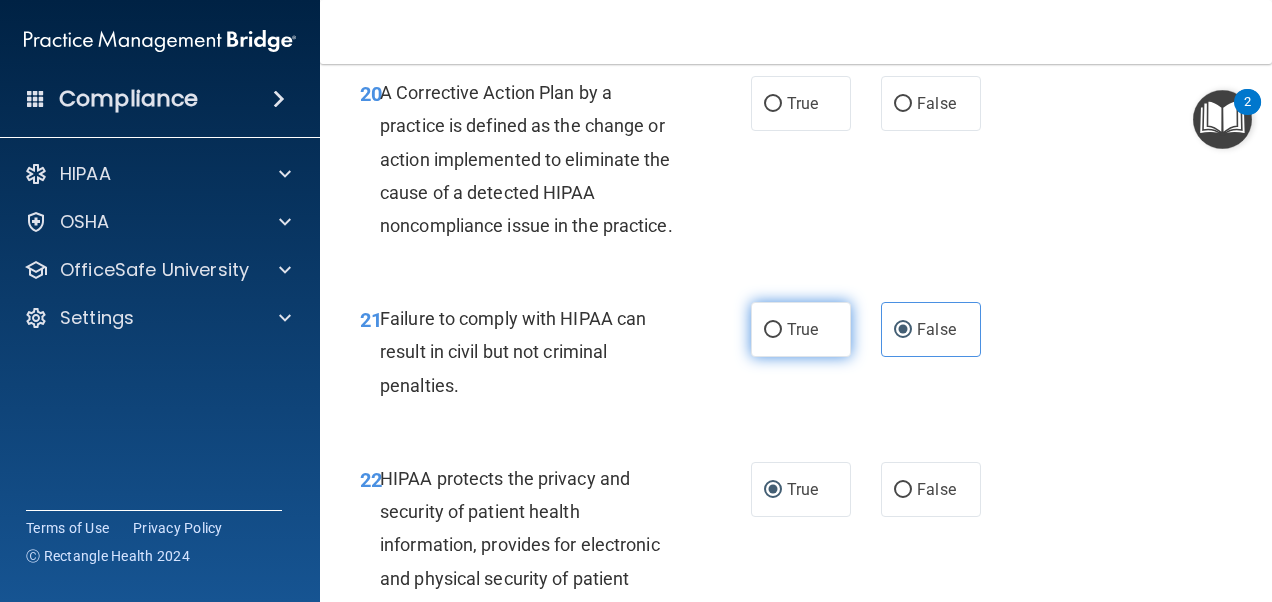 scroll, scrollTop: 3813, scrollLeft: 0, axis: vertical 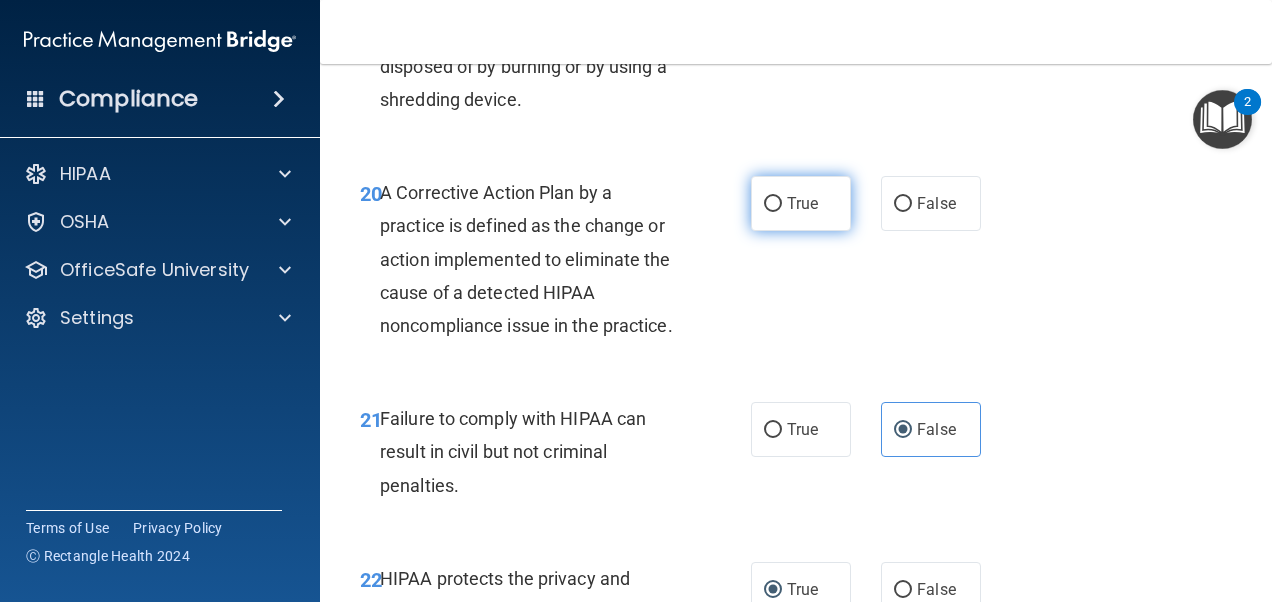 click on "True" at bounding box center (801, 203) 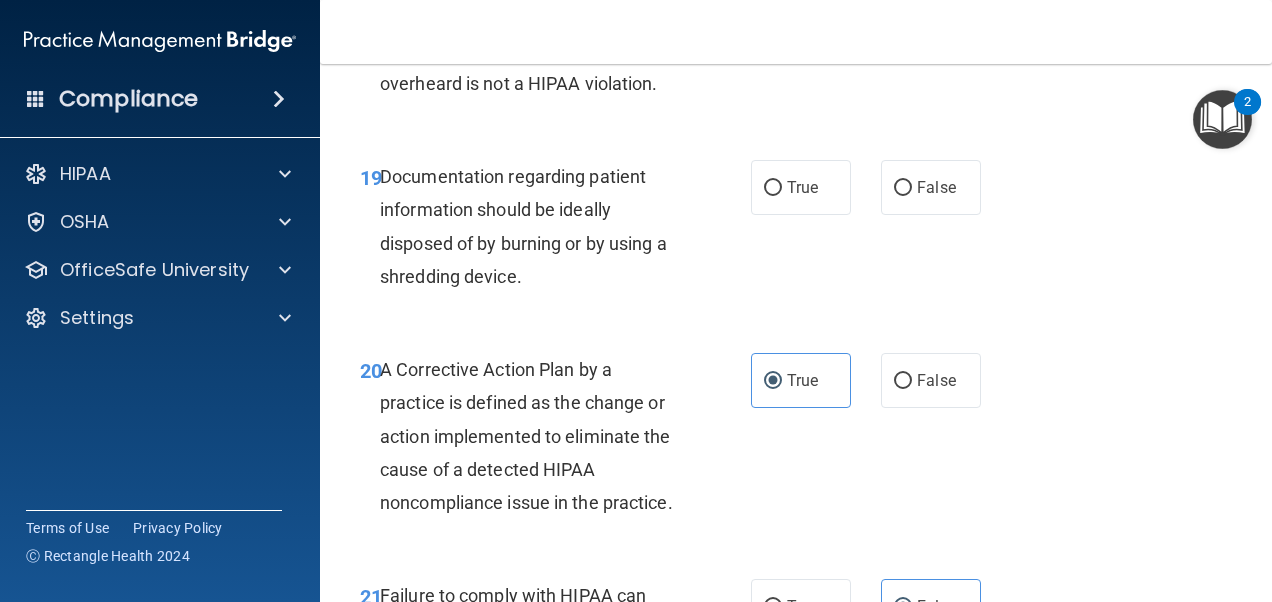 scroll, scrollTop: 3613, scrollLeft: 0, axis: vertical 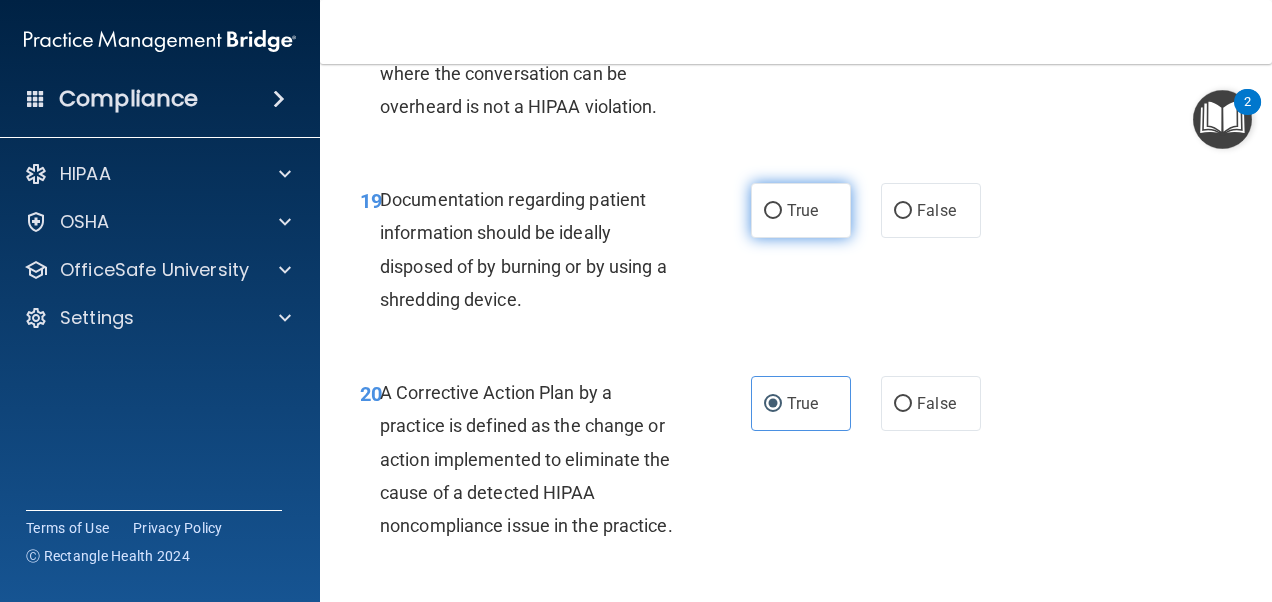 click on "True" at bounding box center [802, 210] 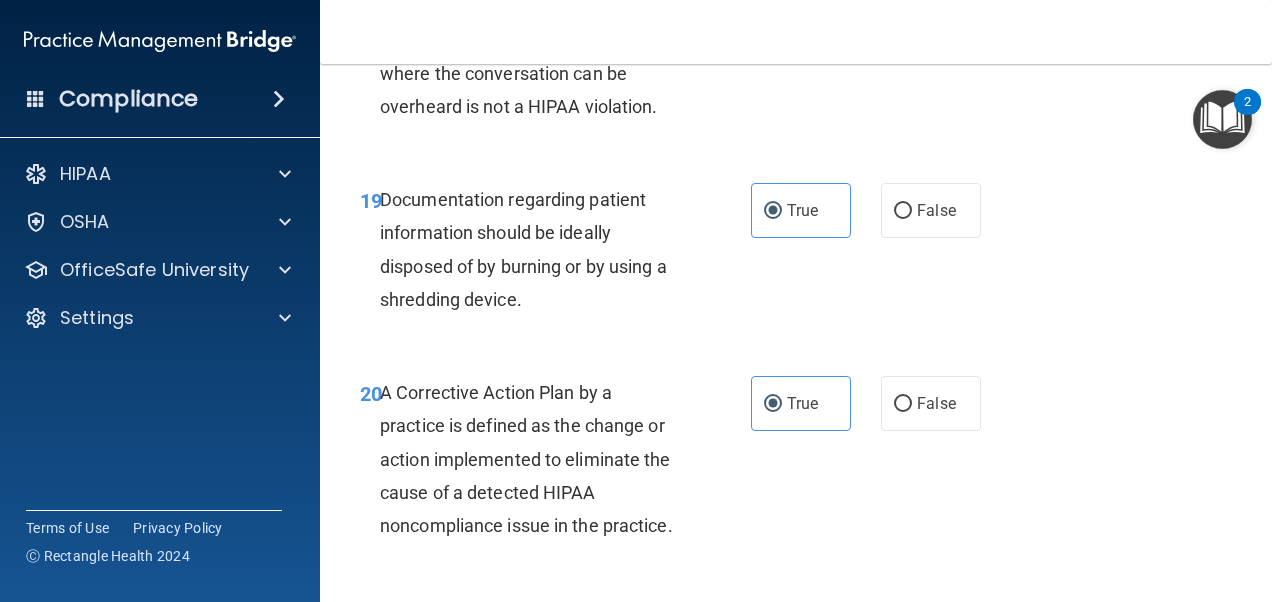 scroll, scrollTop: 3513, scrollLeft: 0, axis: vertical 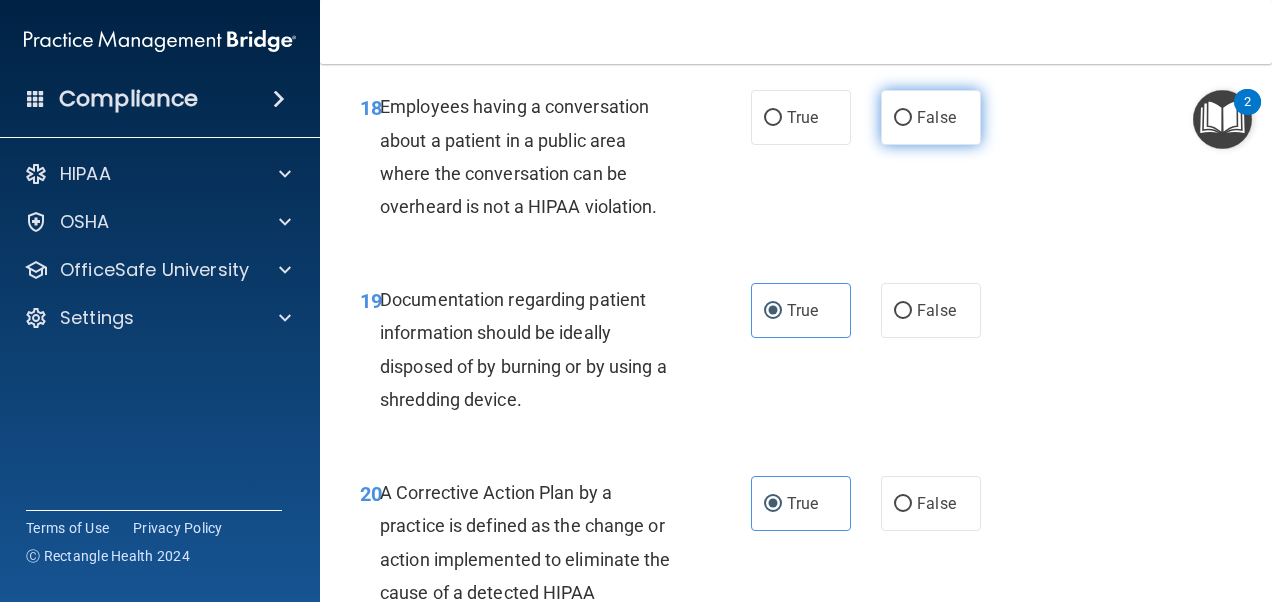 click on "False" at bounding box center (903, 118) 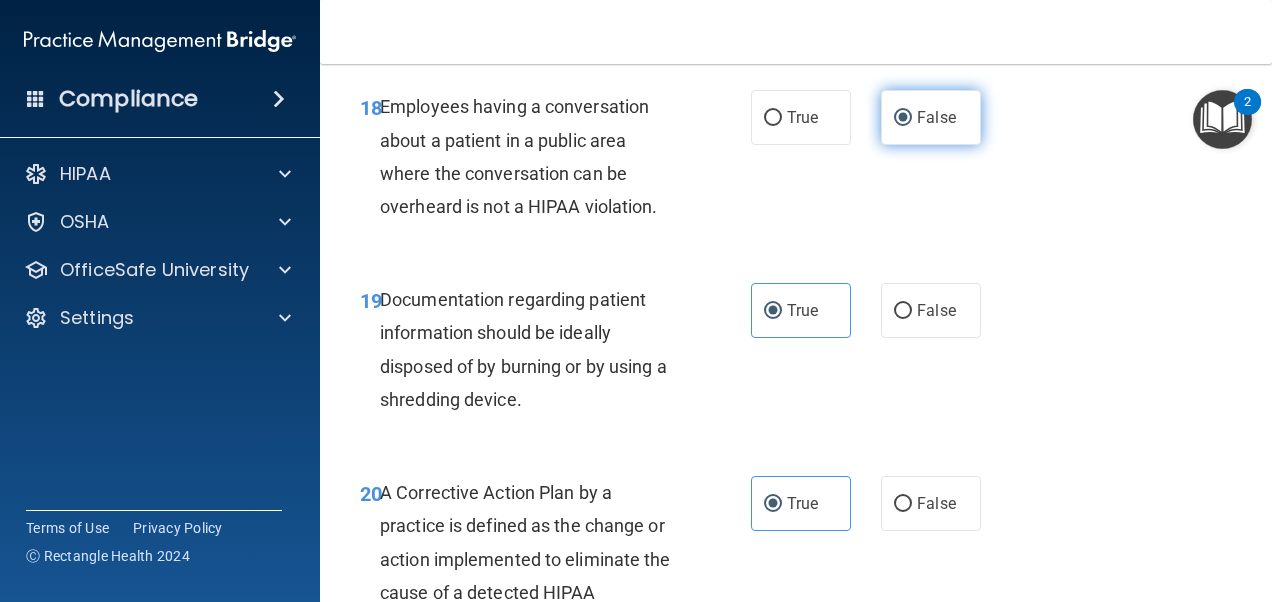 click on "False" at bounding box center [903, 118] 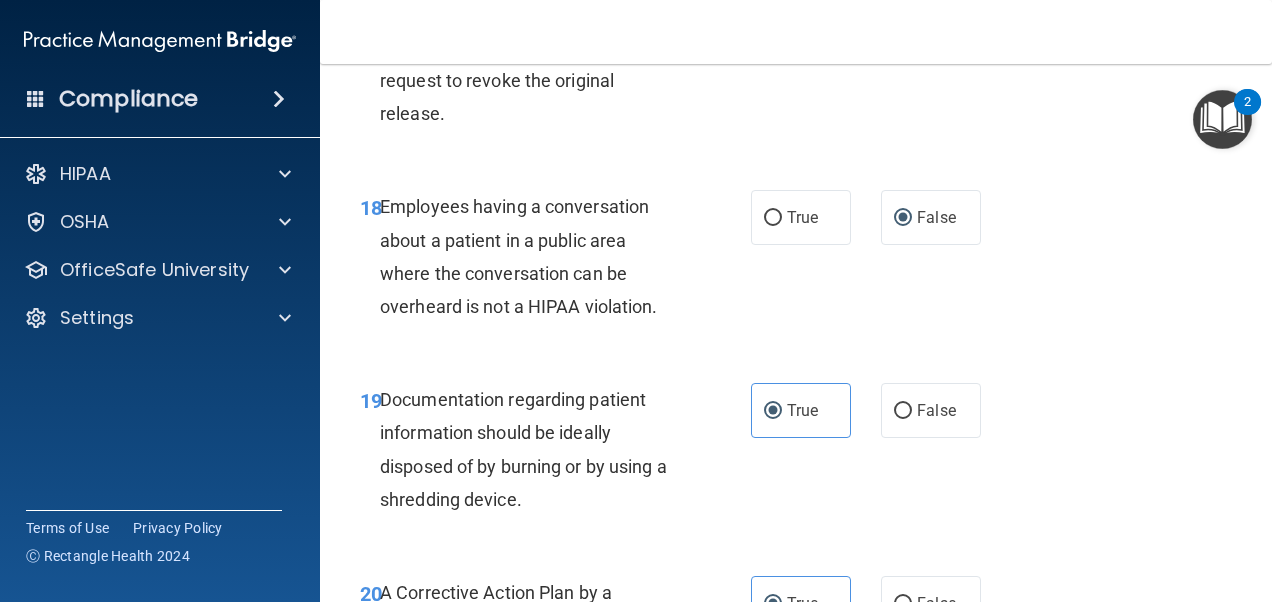 scroll, scrollTop: 3213, scrollLeft: 0, axis: vertical 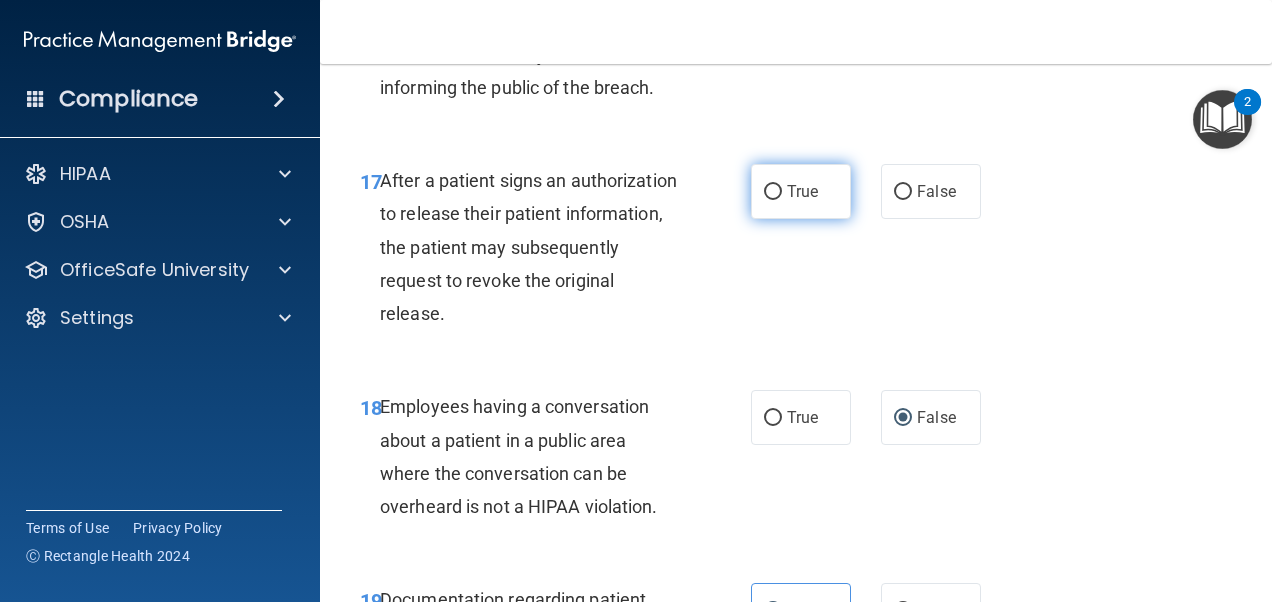 click on "True" at bounding box center [801, 191] 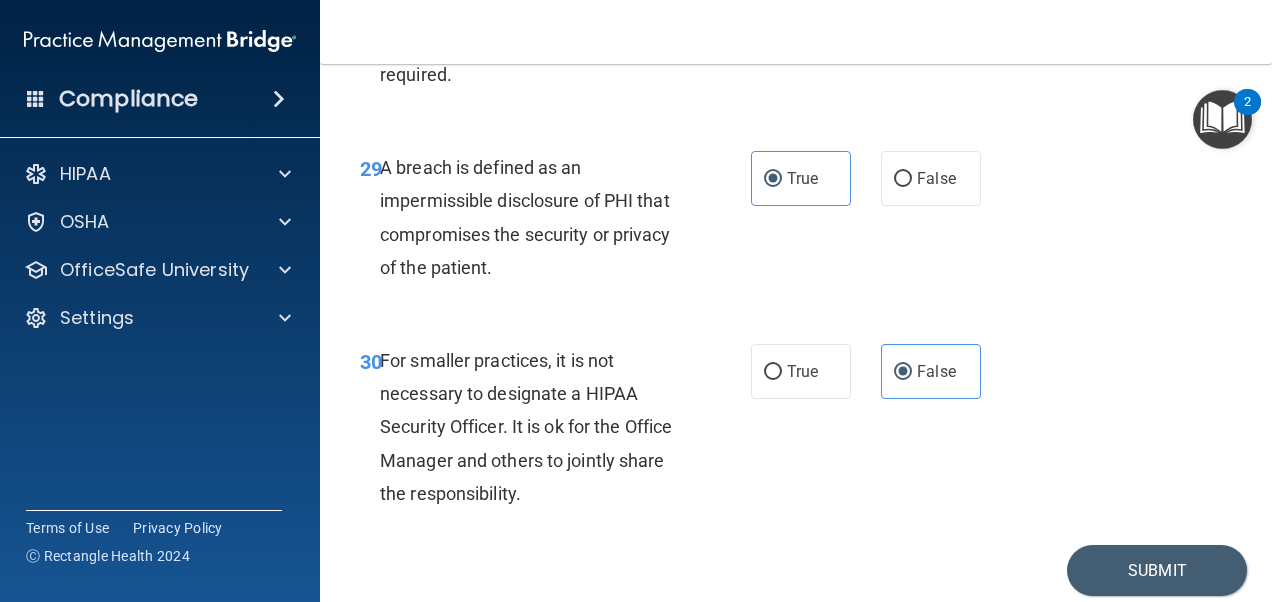 scroll, scrollTop: 6013, scrollLeft: 0, axis: vertical 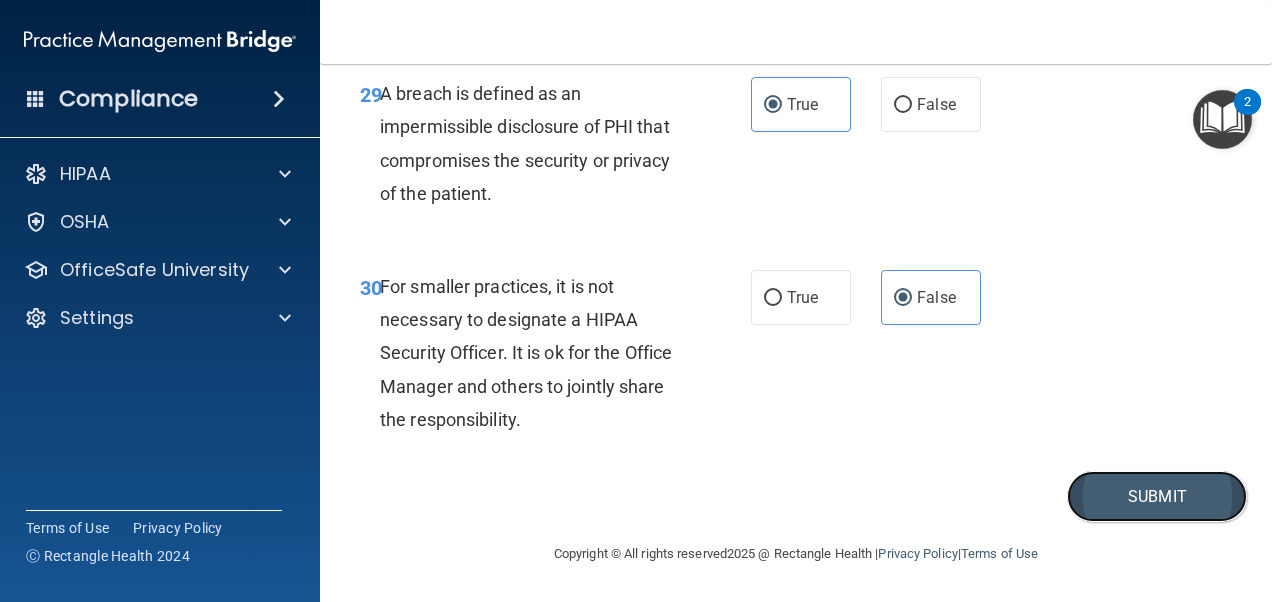 click on "Submit" at bounding box center [1157, 496] 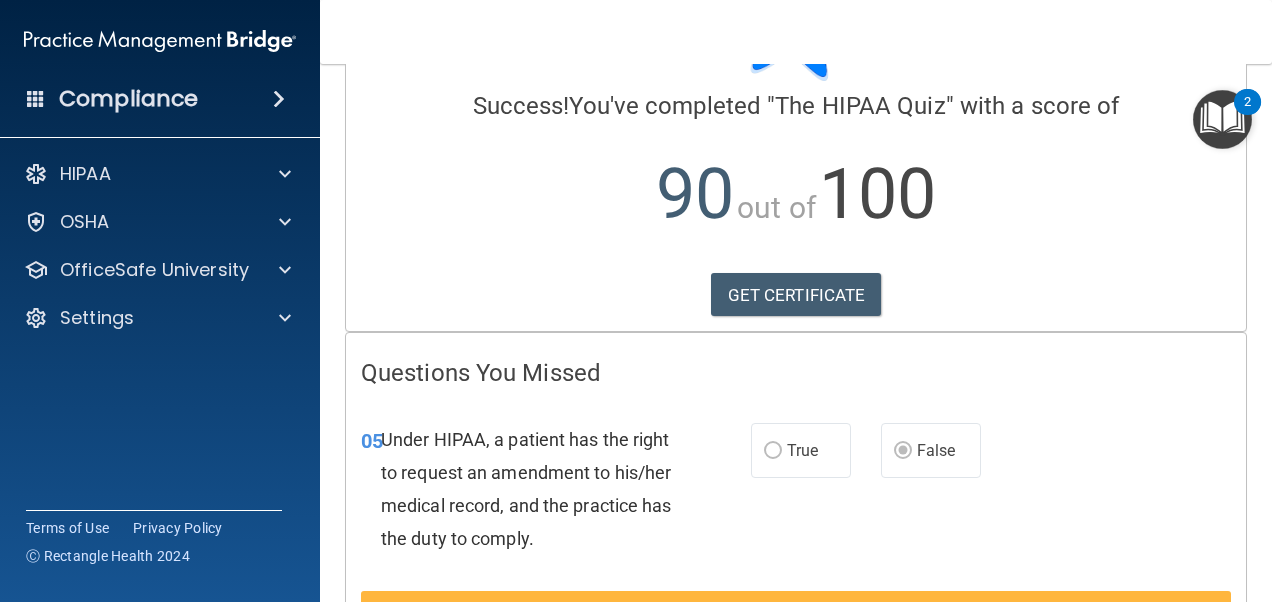 scroll, scrollTop: 0, scrollLeft: 0, axis: both 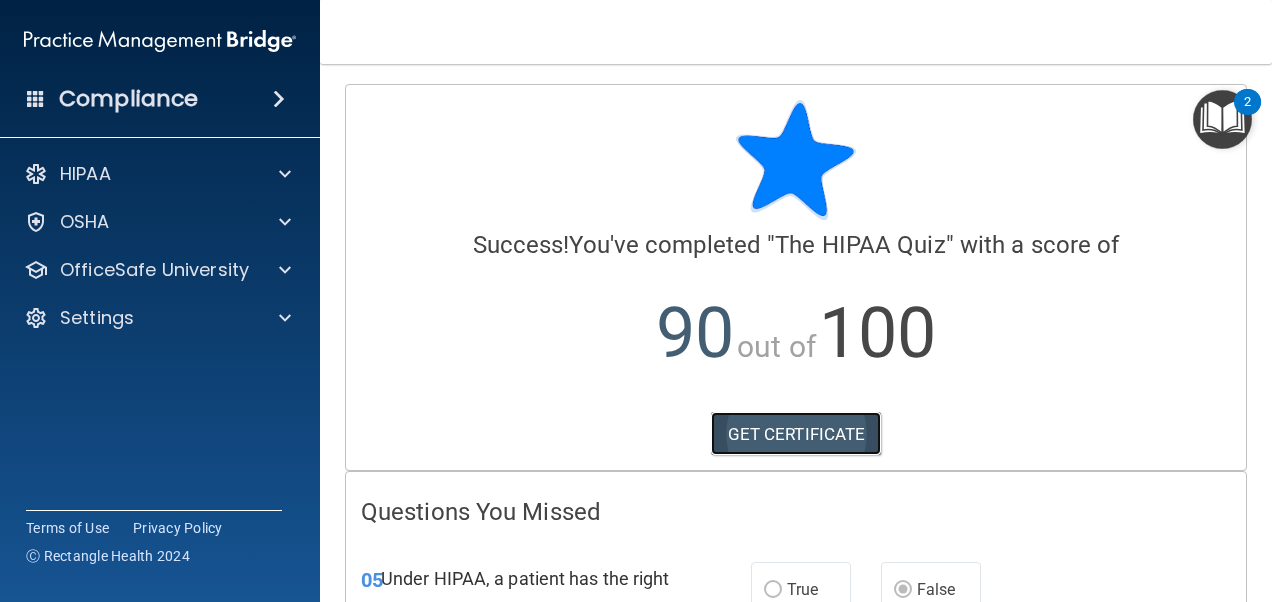 click on "GET CERTIFICATE" at bounding box center (796, 434) 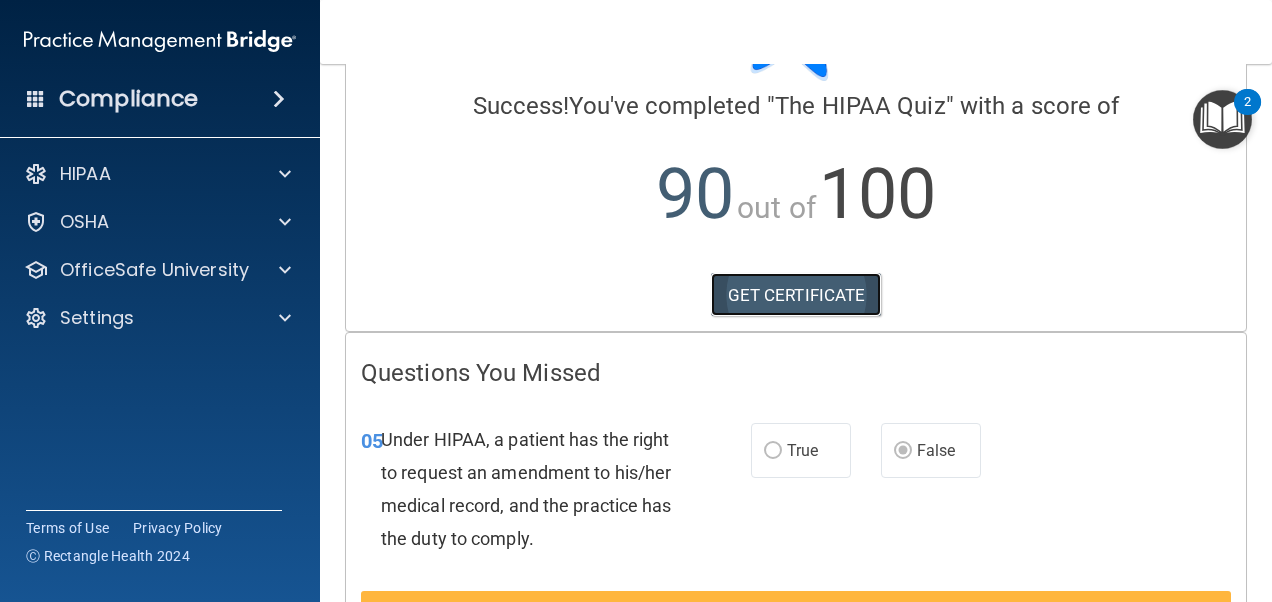 scroll, scrollTop: 0, scrollLeft: 0, axis: both 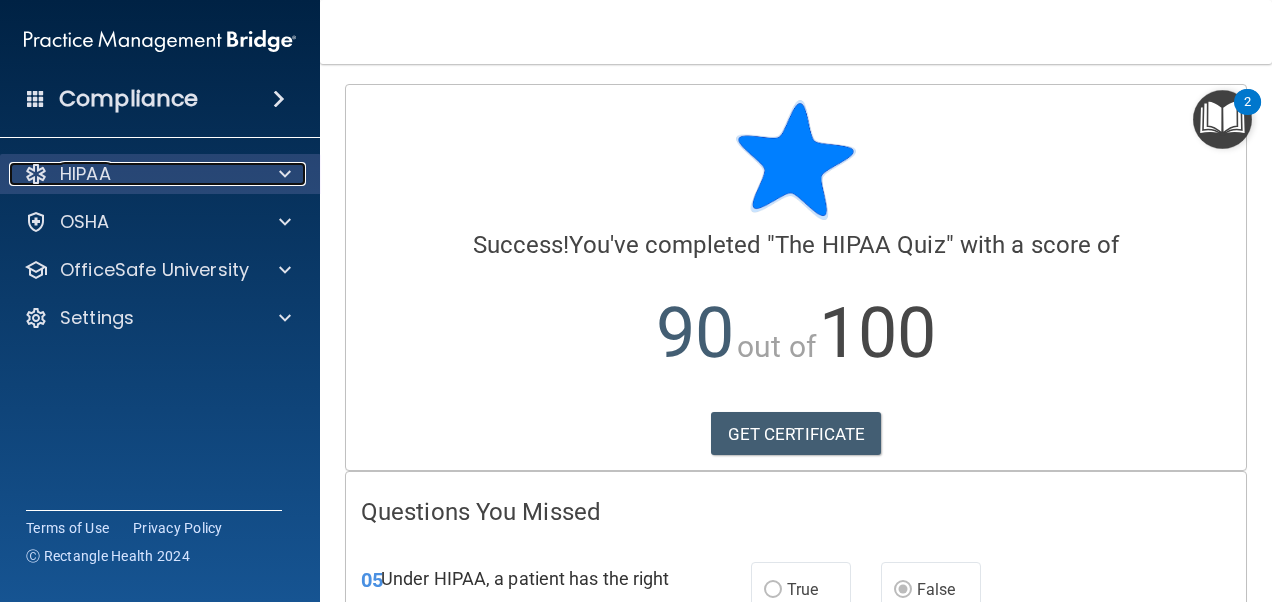 click at bounding box center [285, 174] 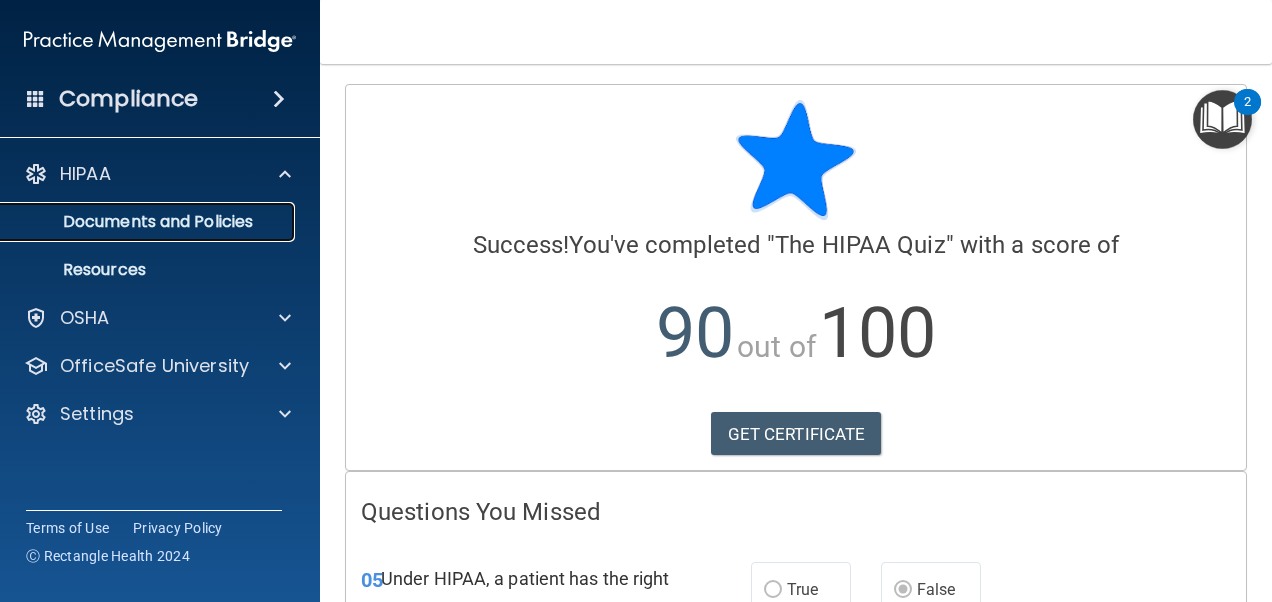 click on "Documents and Policies" at bounding box center (149, 222) 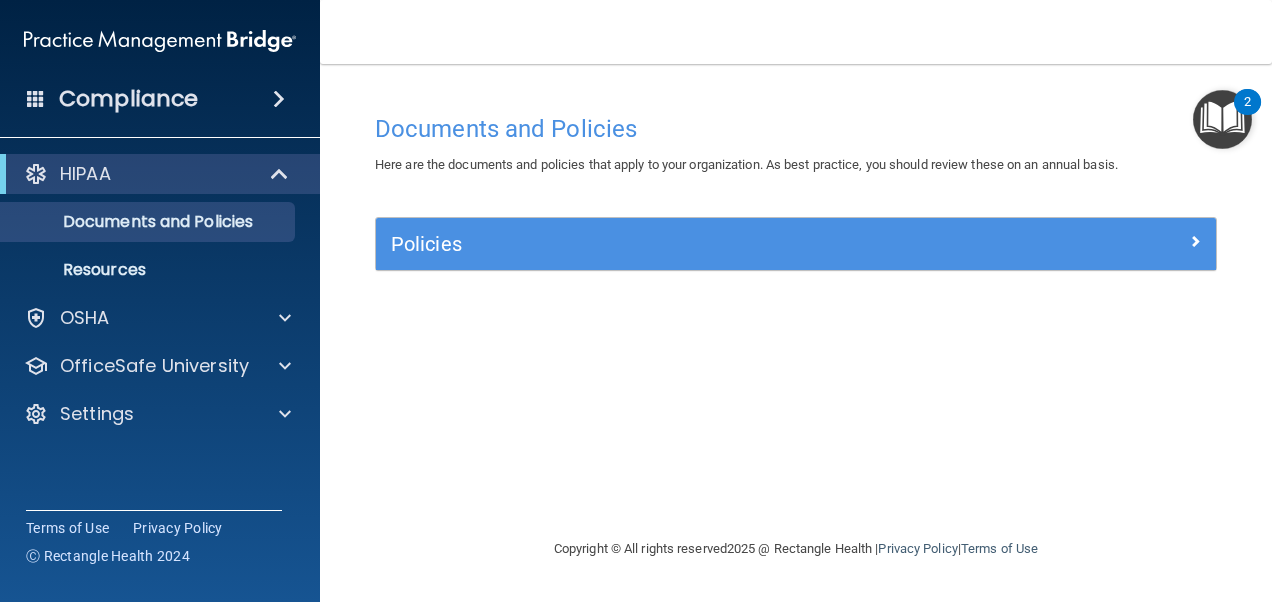 click on "Compliance" at bounding box center [128, 99] 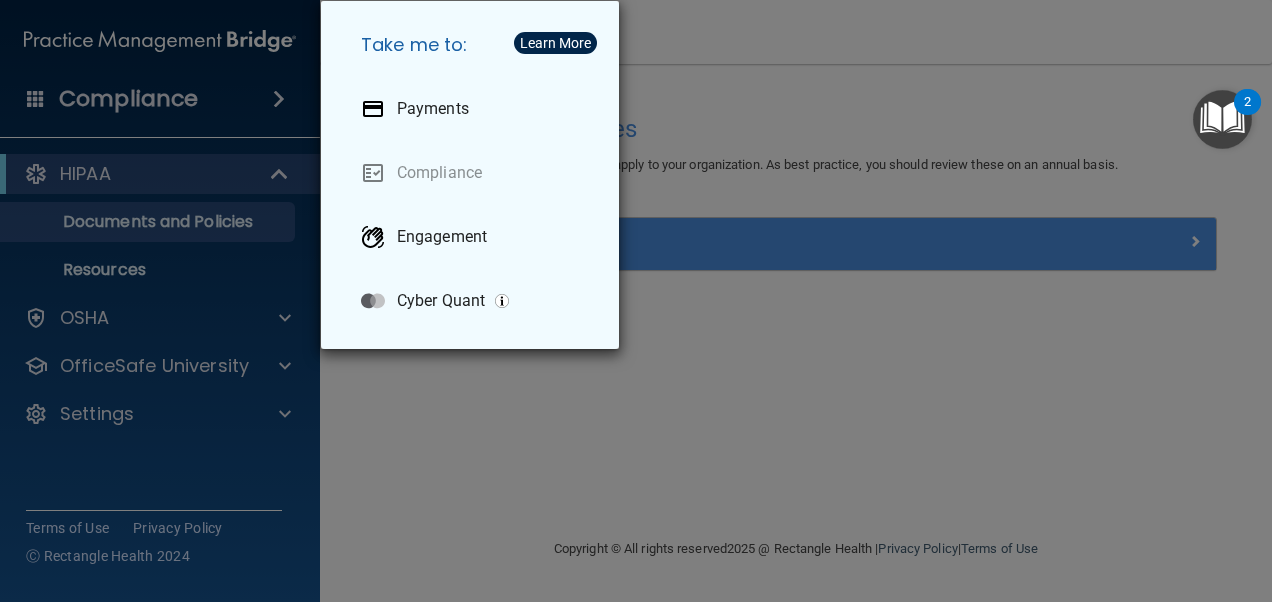 drag, startPoint x: 974, startPoint y: 191, endPoint x: 956, endPoint y: 198, distance: 19.313208 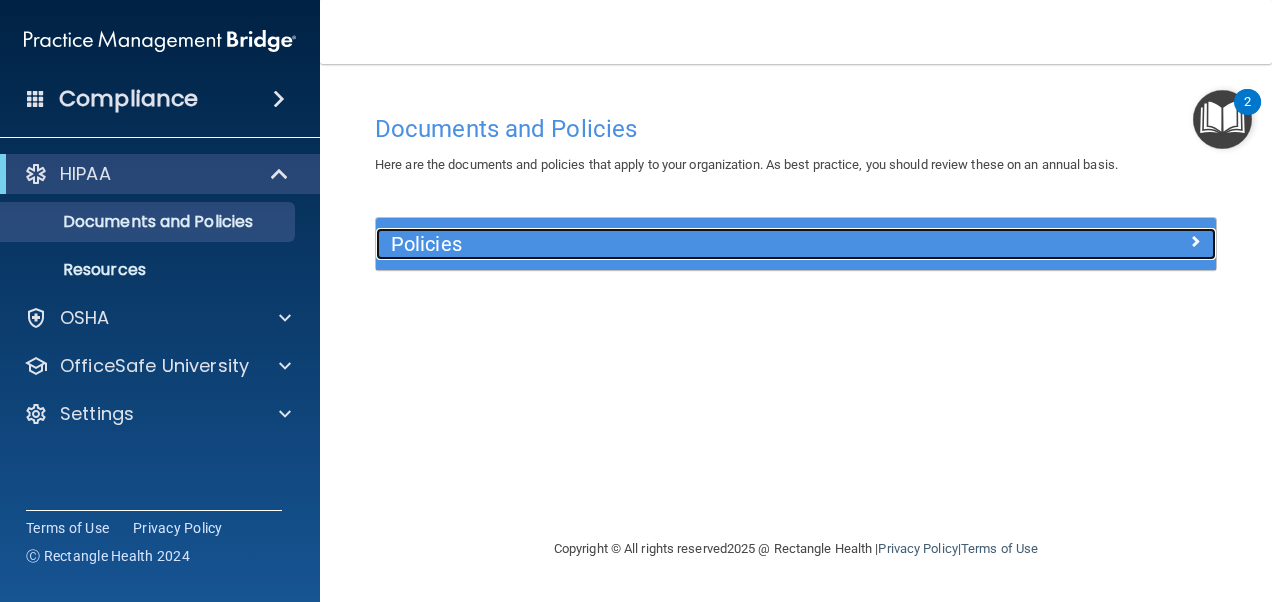 click on "Policies" at bounding box center [691, 244] 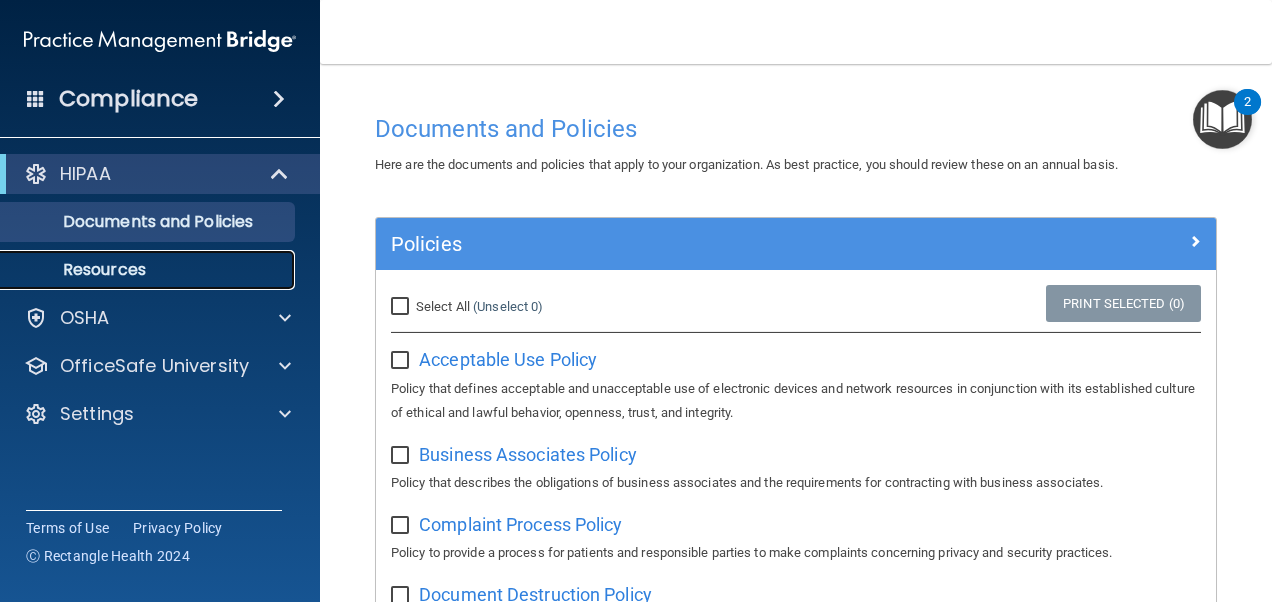 click on "Resources" at bounding box center [137, 270] 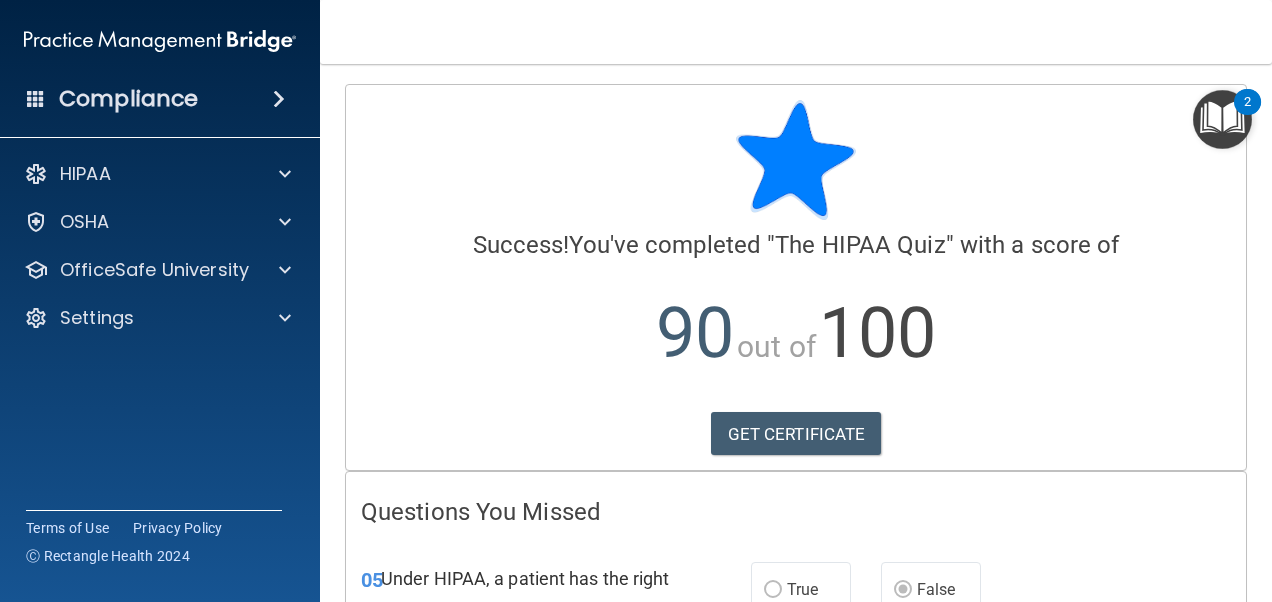 click at bounding box center (1222, 119) 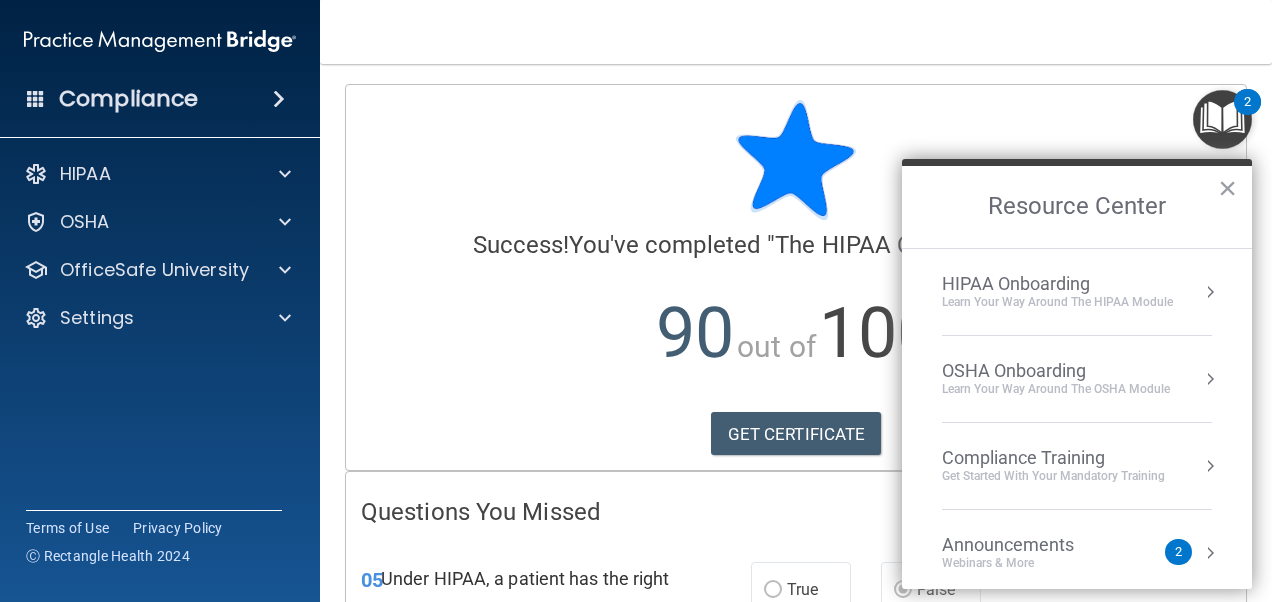 click at bounding box center [796, 160] 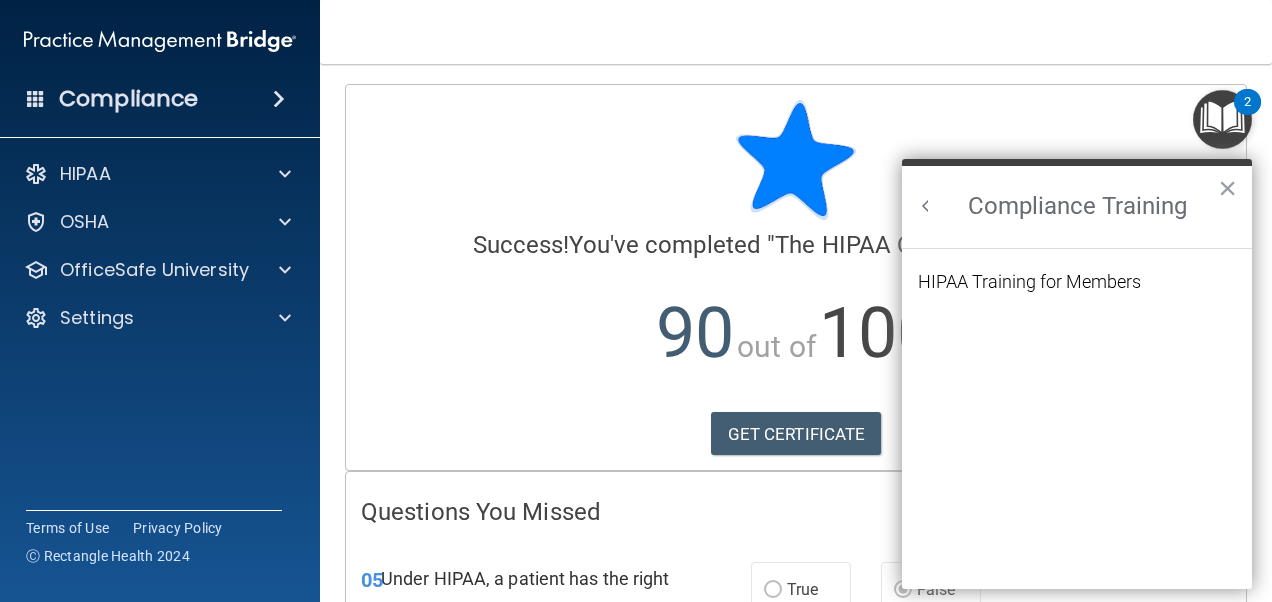 scroll, scrollTop: 0, scrollLeft: 0, axis: both 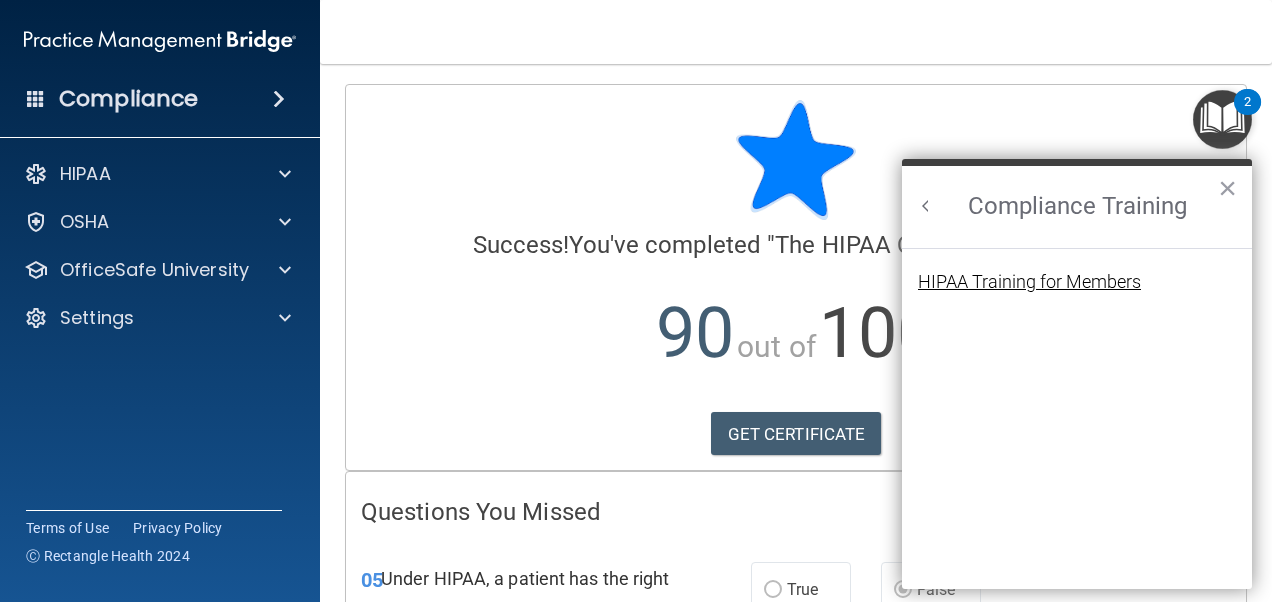 click on "HIPAA Training for Members" at bounding box center [1029, 282] 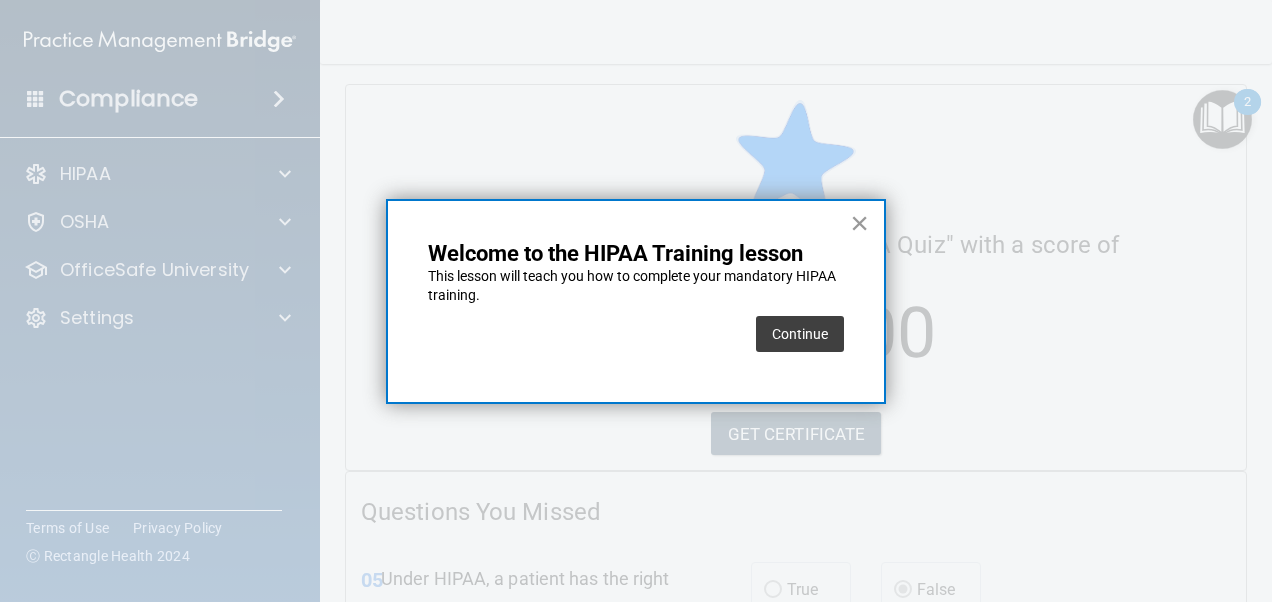 click on "×" at bounding box center (859, 223) 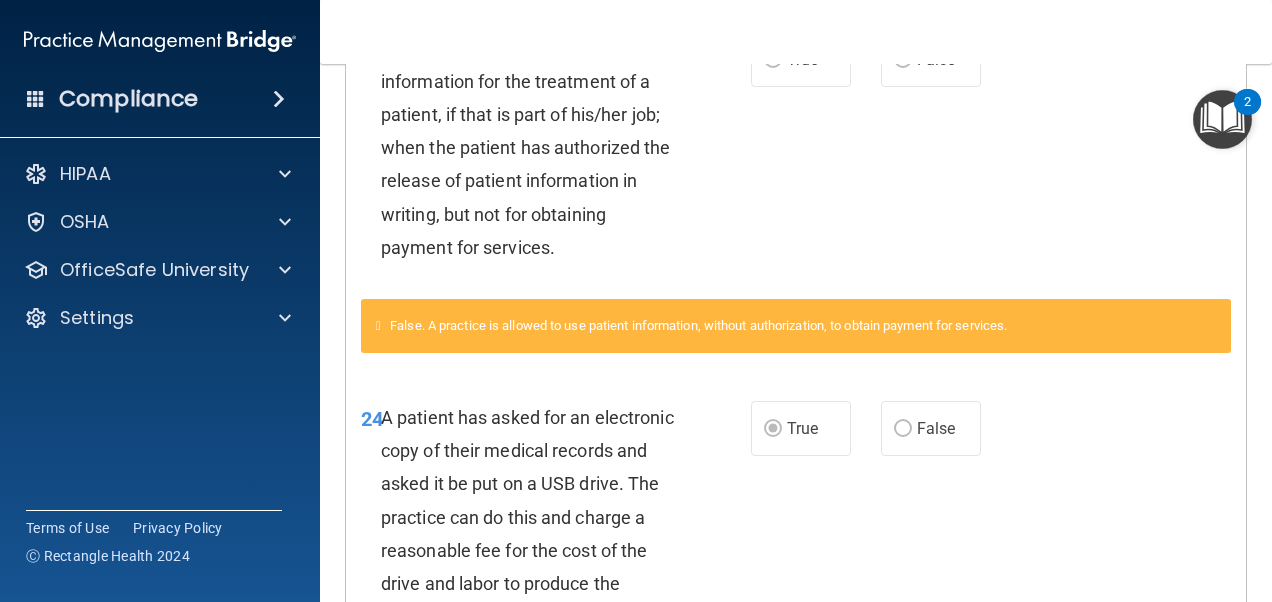 scroll, scrollTop: 1039, scrollLeft: 0, axis: vertical 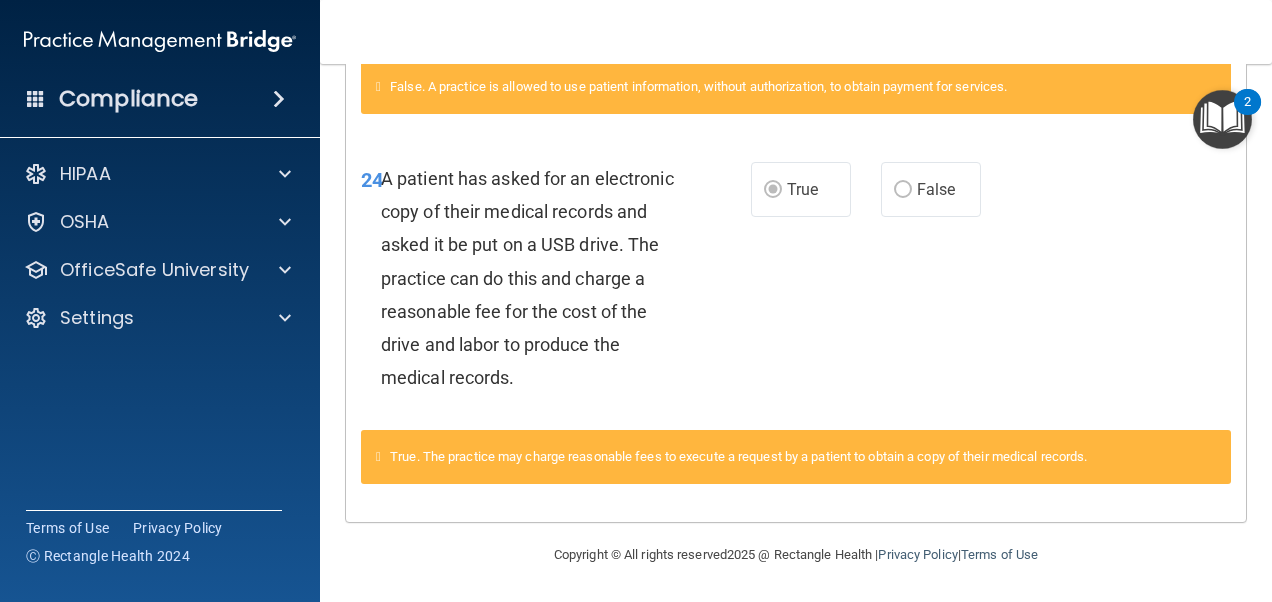 drag, startPoint x: 4, startPoint y: 1, endPoint x: 554, endPoint y: 103, distance: 559.37823 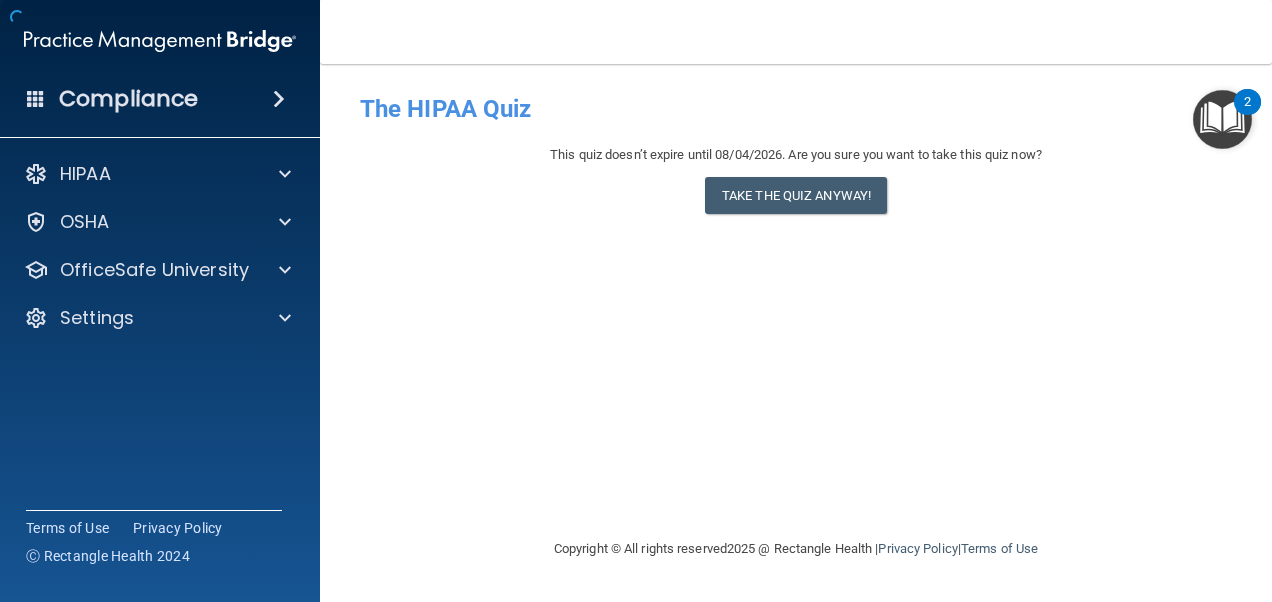 scroll, scrollTop: 0, scrollLeft: 0, axis: both 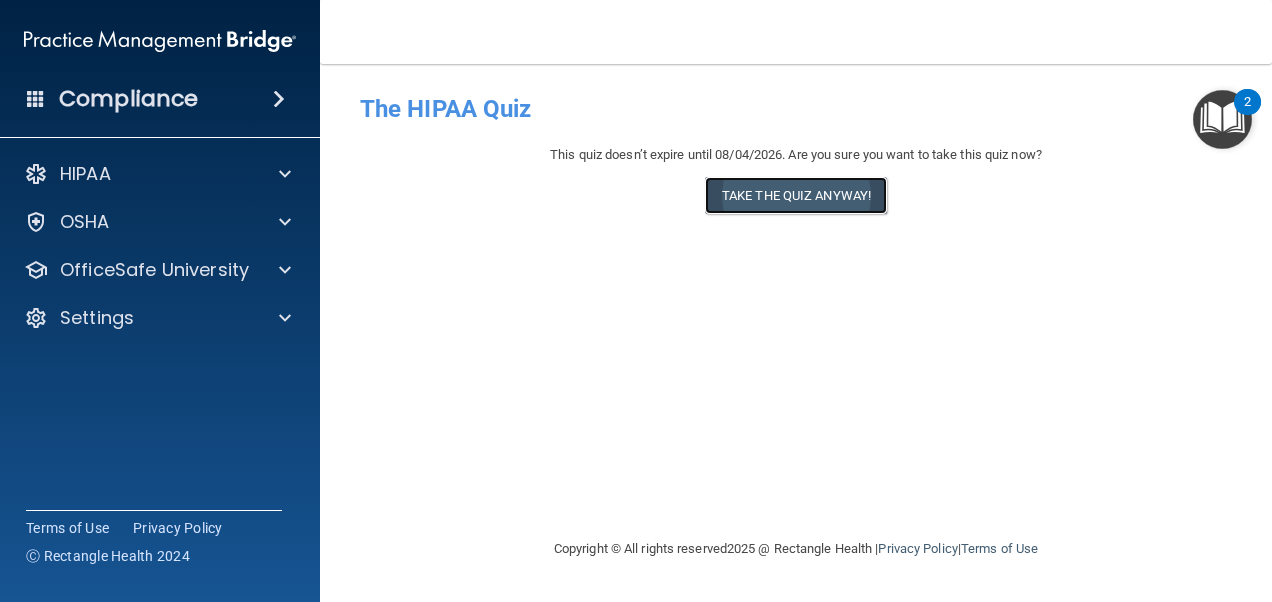 click on "Take the quiz anyway!" at bounding box center (796, 195) 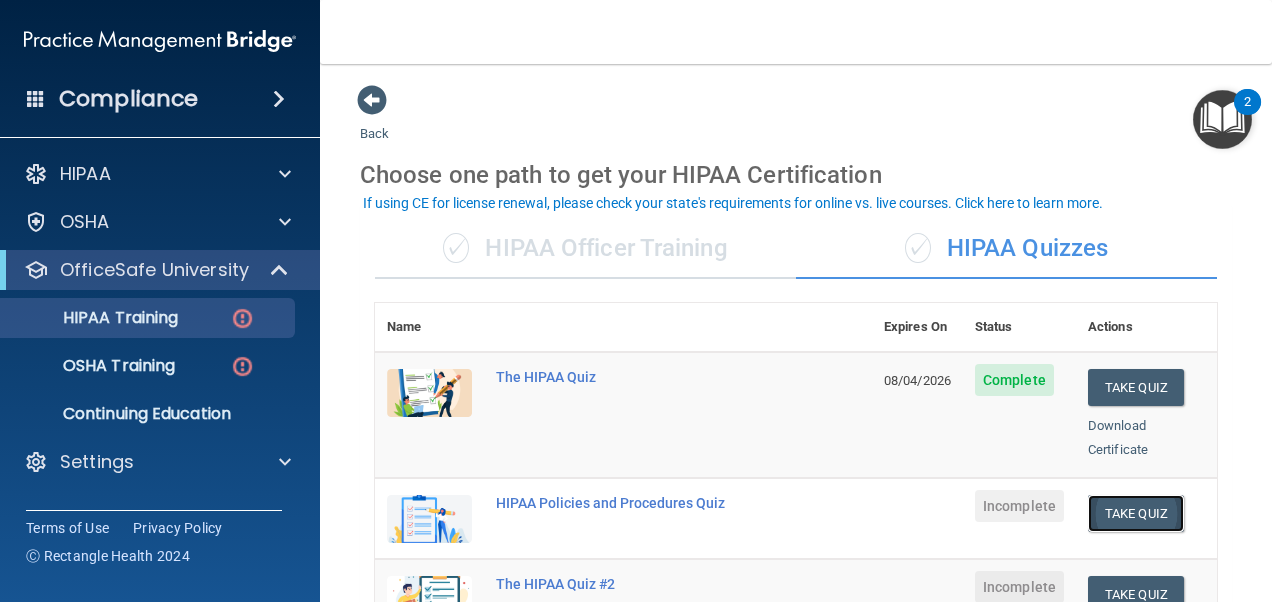click on "Take Quiz" at bounding box center (1136, 513) 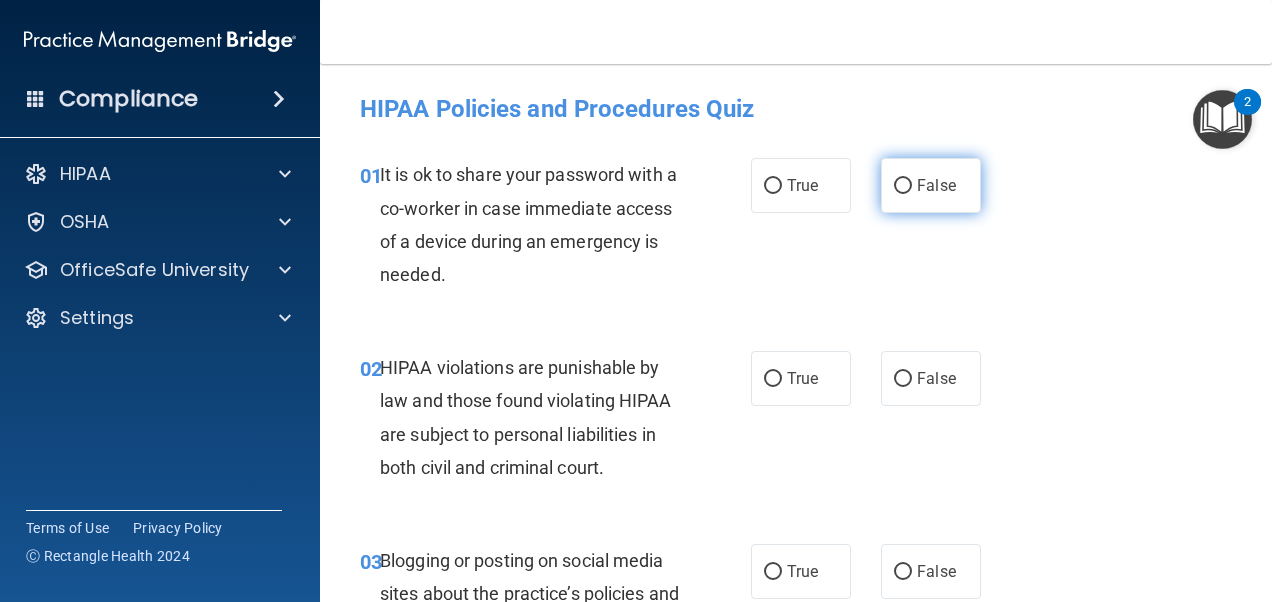 click on "False" at bounding box center (936, 185) 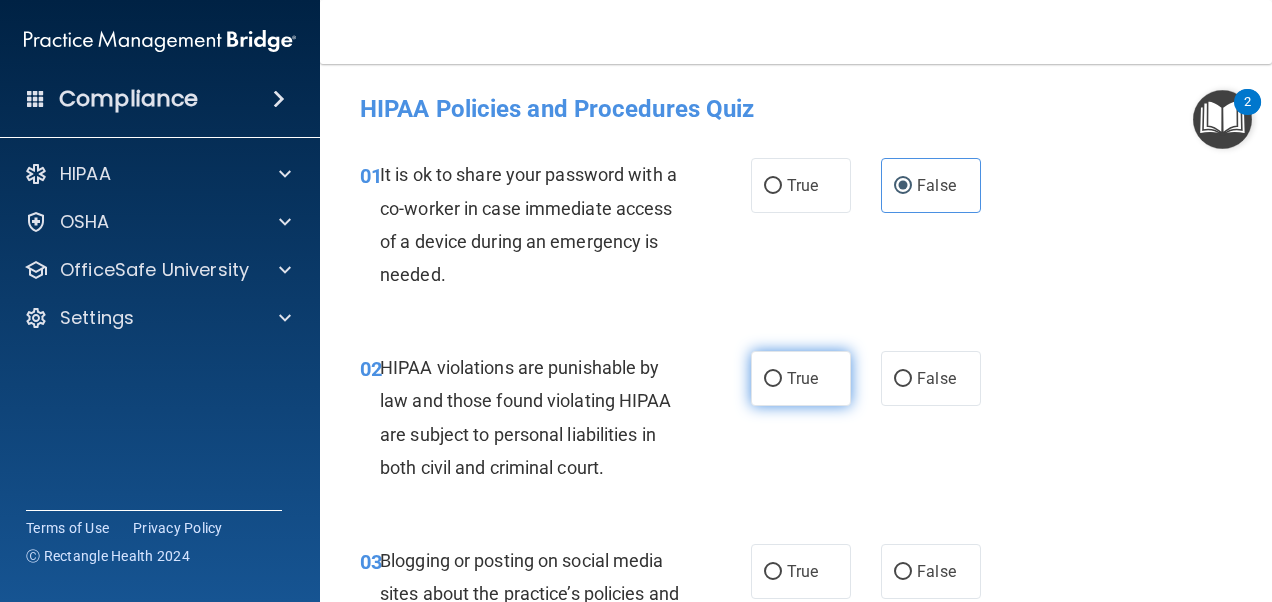 click on "True" at bounding box center (801, 378) 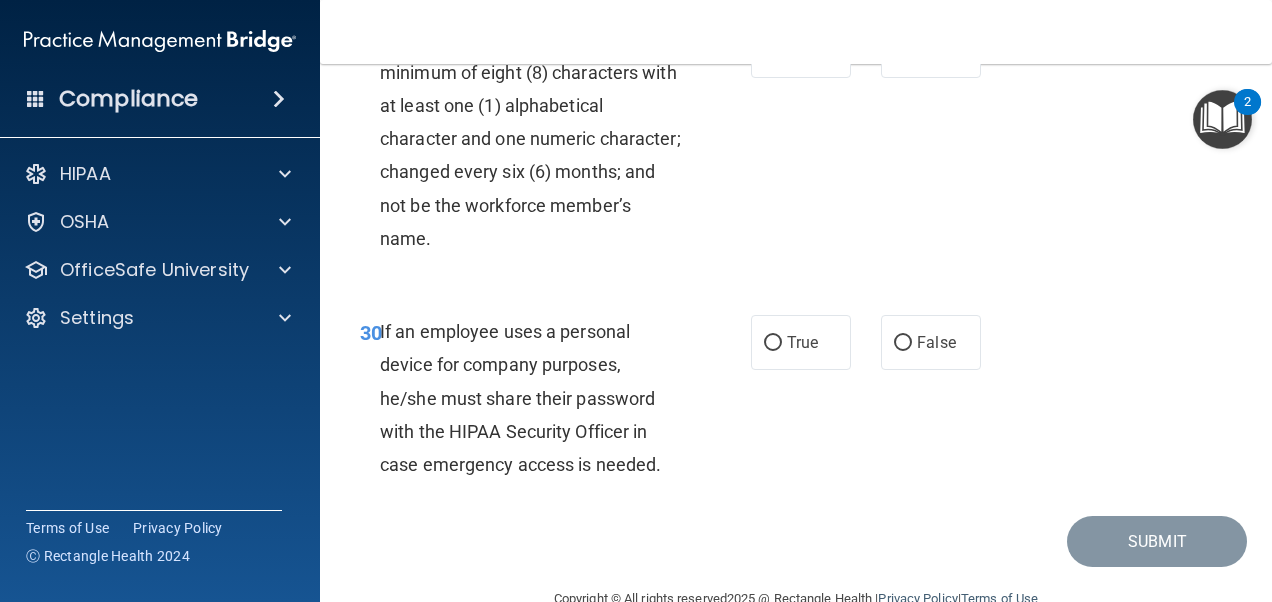 scroll, scrollTop: 6611, scrollLeft: 0, axis: vertical 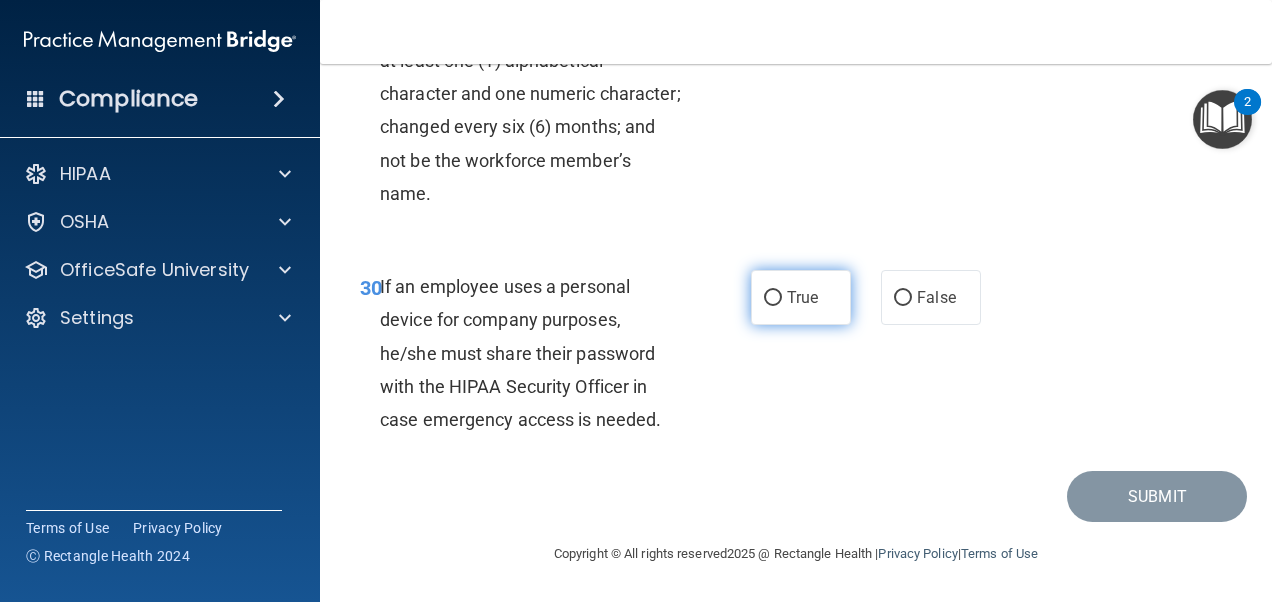 click on "True" at bounding box center [773, 298] 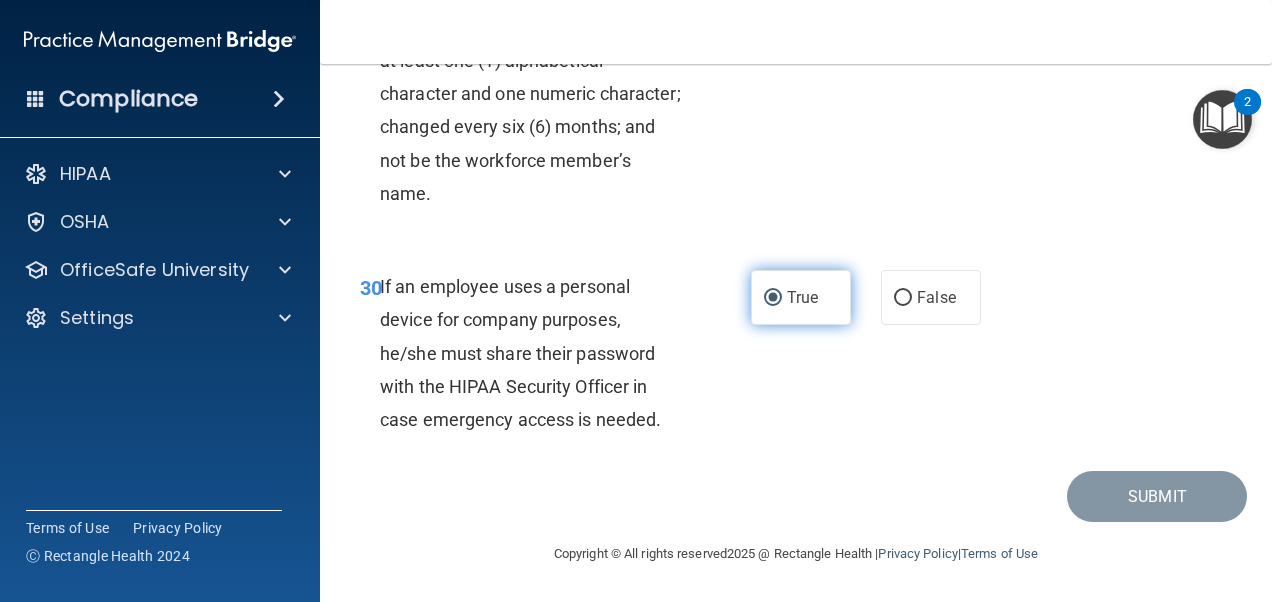 scroll, scrollTop: 6411, scrollLeft: 0, axis: vertical 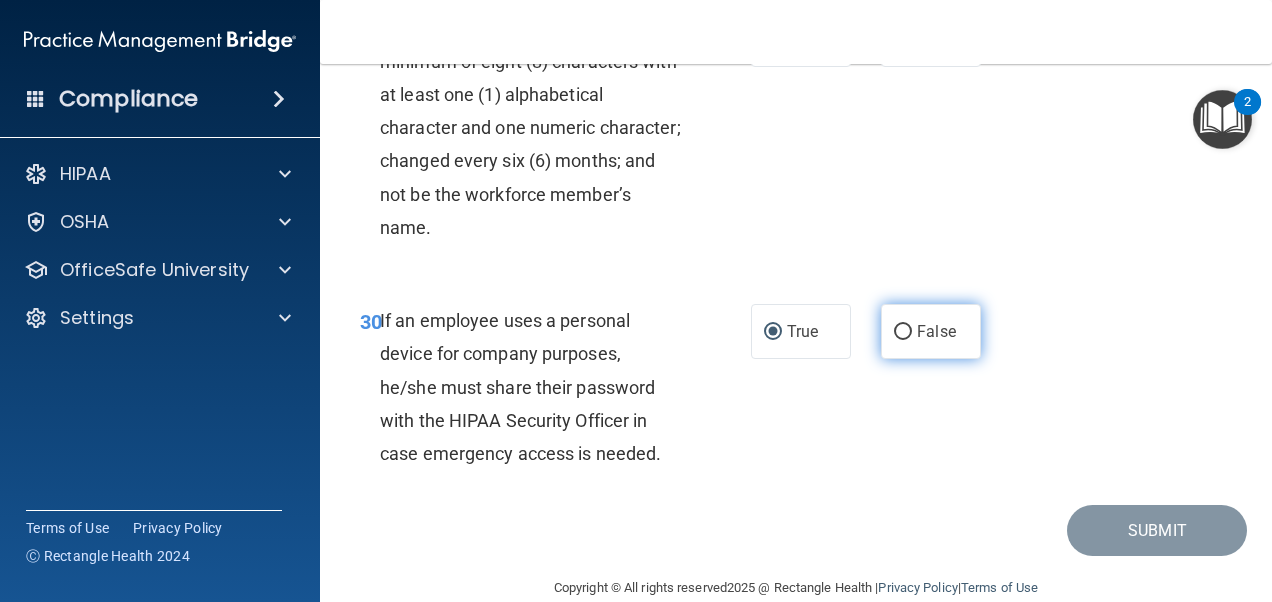 click on "False" at bounding box center [931, 331] 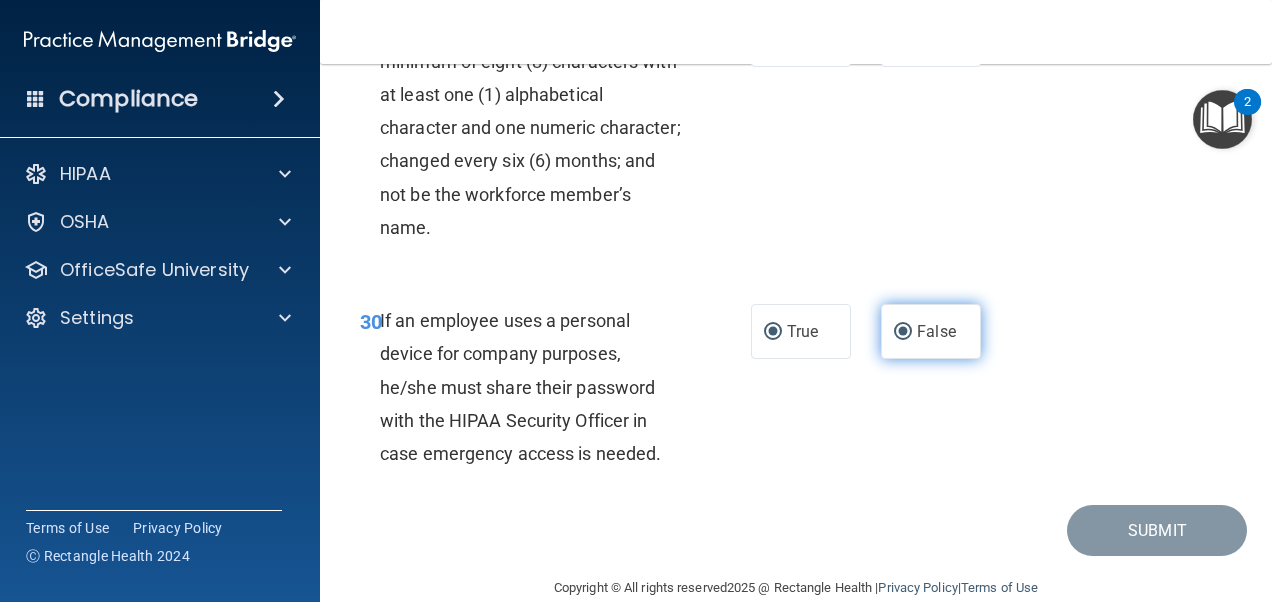 radio on "false" 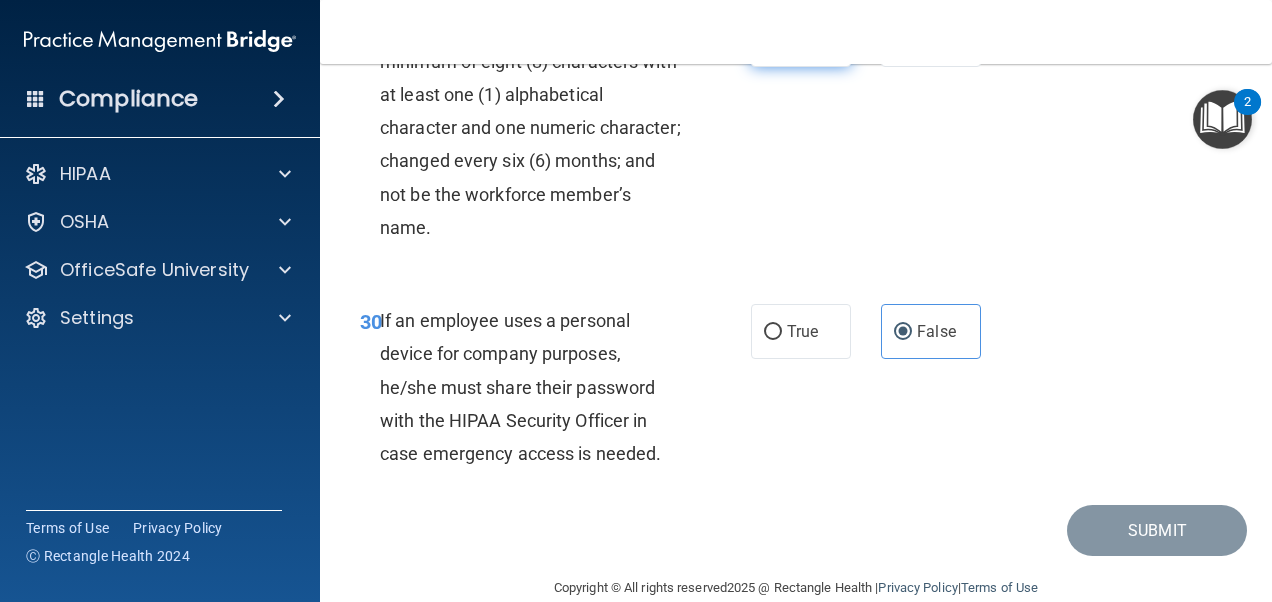 click on "True" at bounding box center [773, 40] 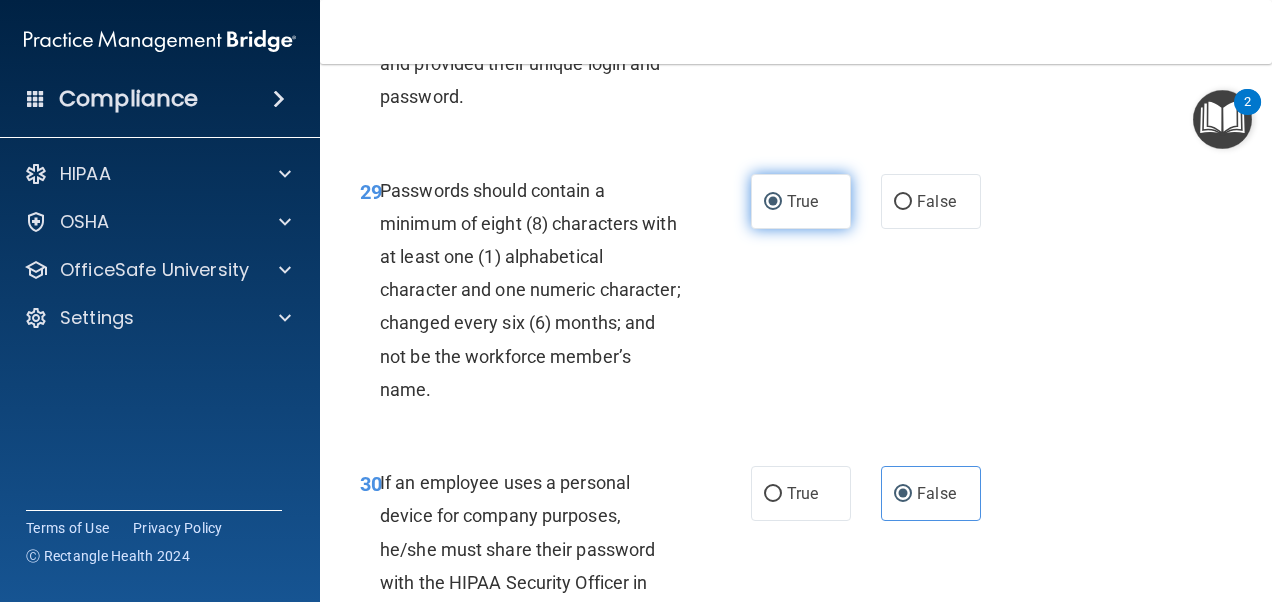 scroll, scrollTop: 6111, scrollLeft: 0, axis: vertical 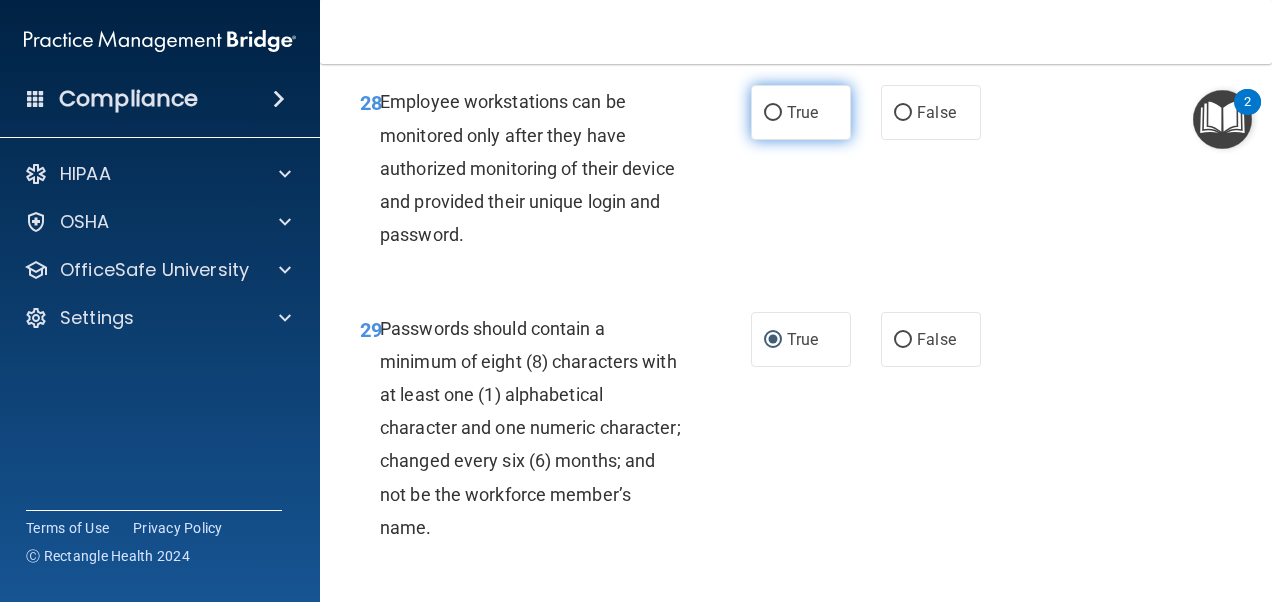 click on "True" at bounding box center (801, 112) 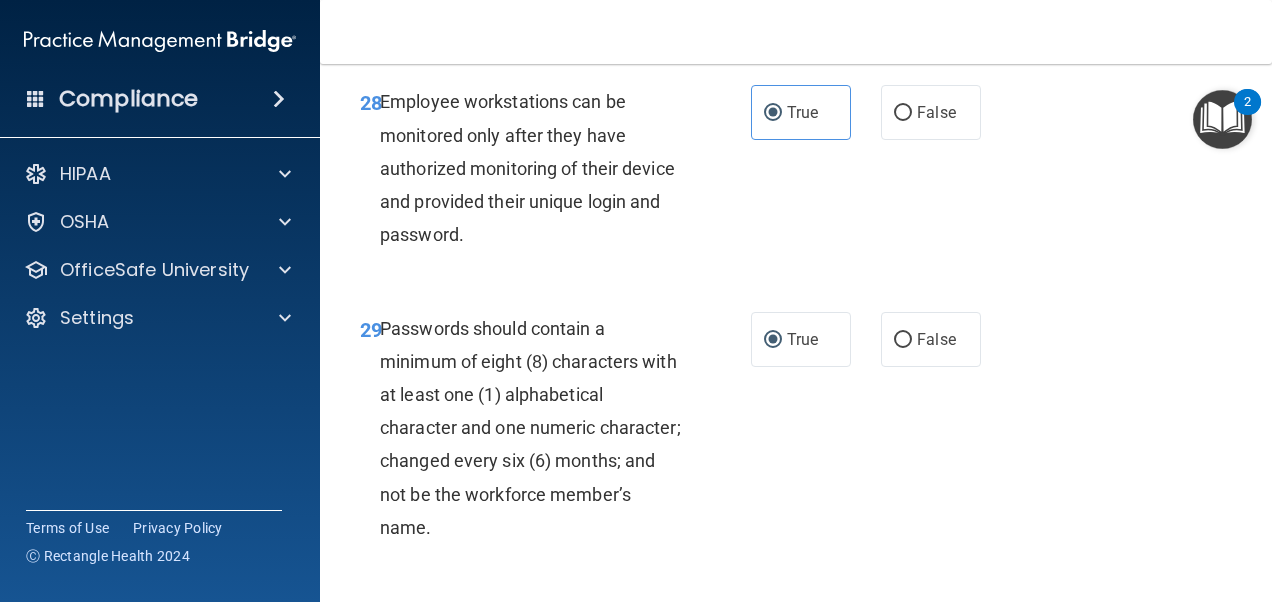 click on "False" at bounding box center [931, -47] 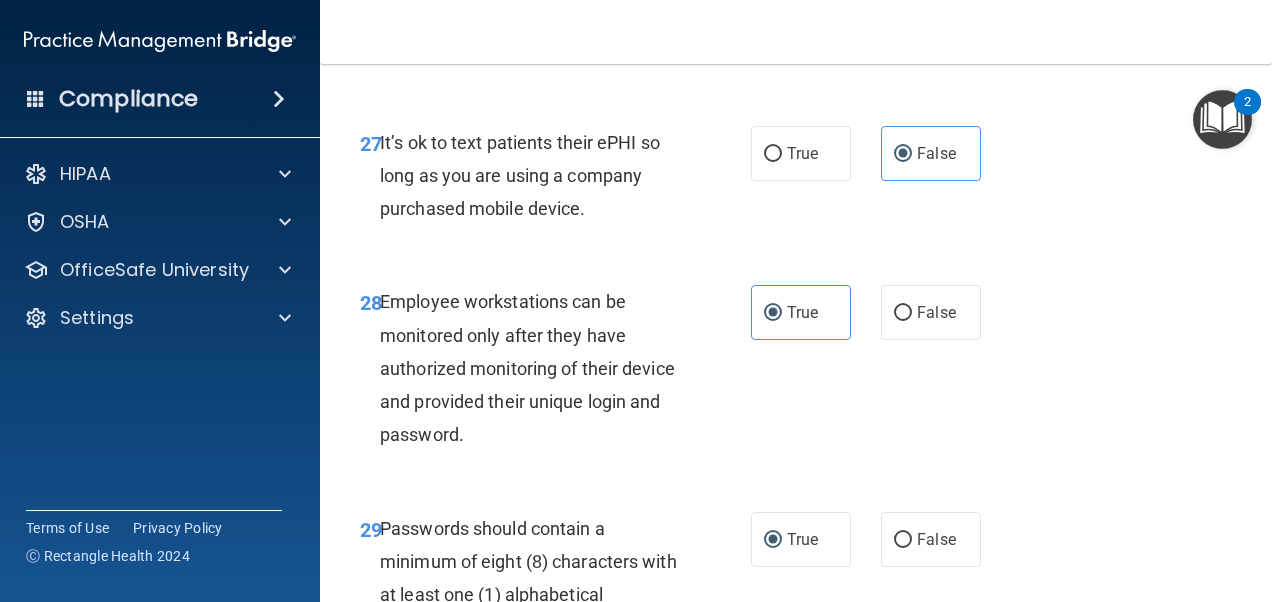 scroll, scrollTop: 5811, scrollLeft: 0, axis: vertical 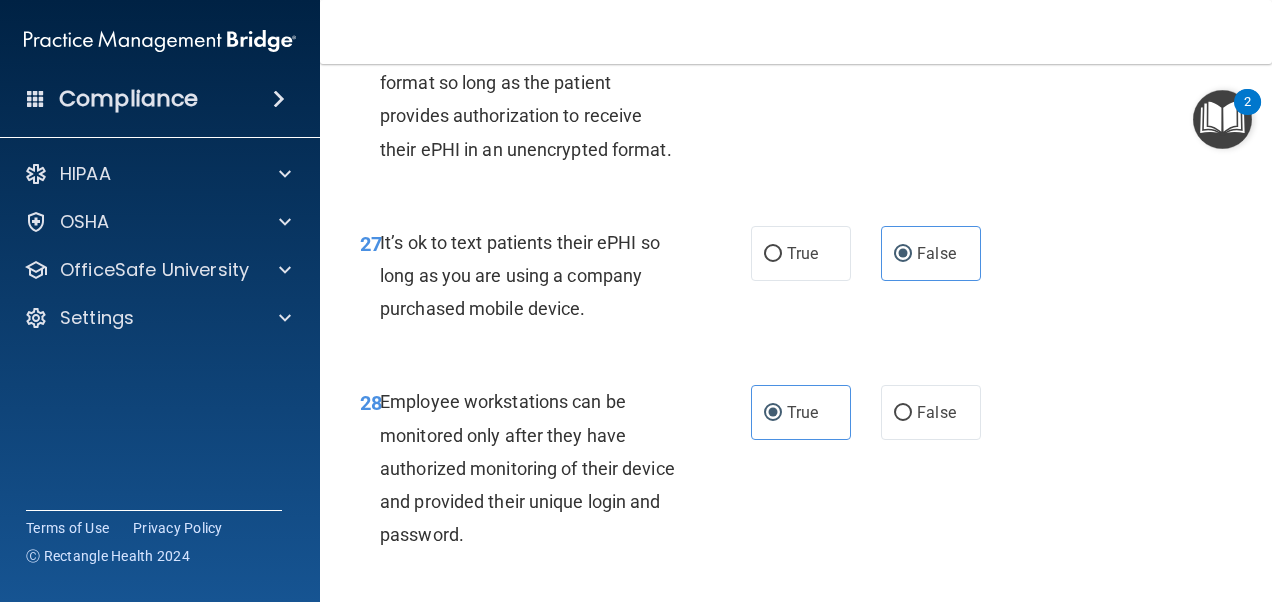click on "False" at bounding box center (931, -6) 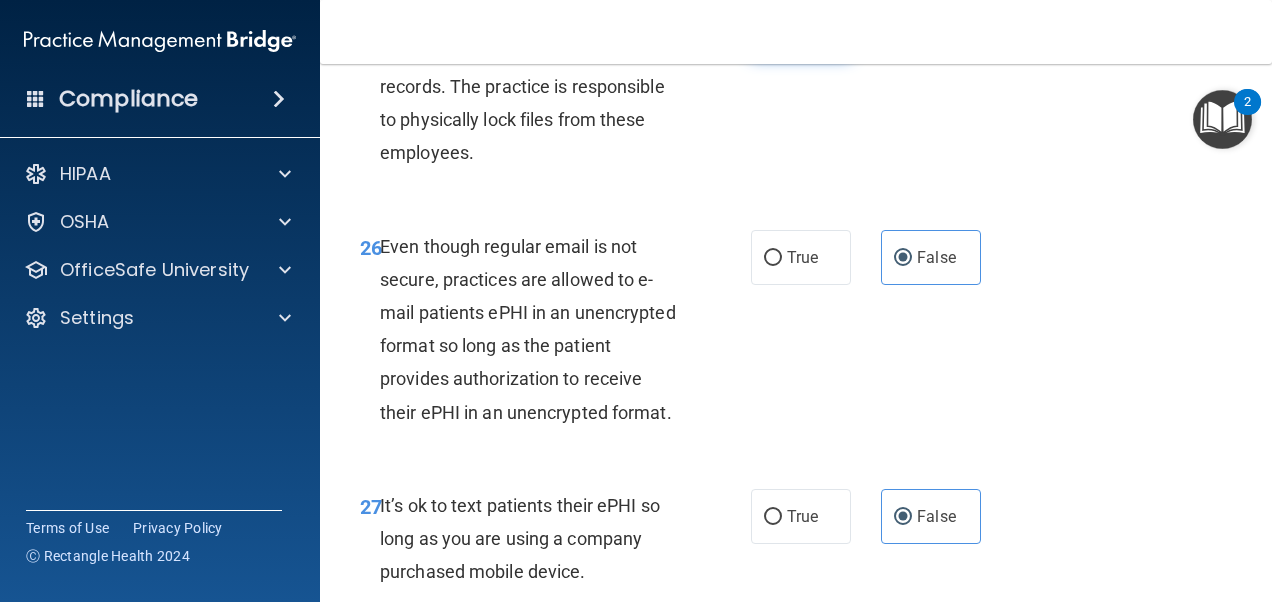 scroll, scrollTop: 5511, scrollLeft: 0, axis: vertical 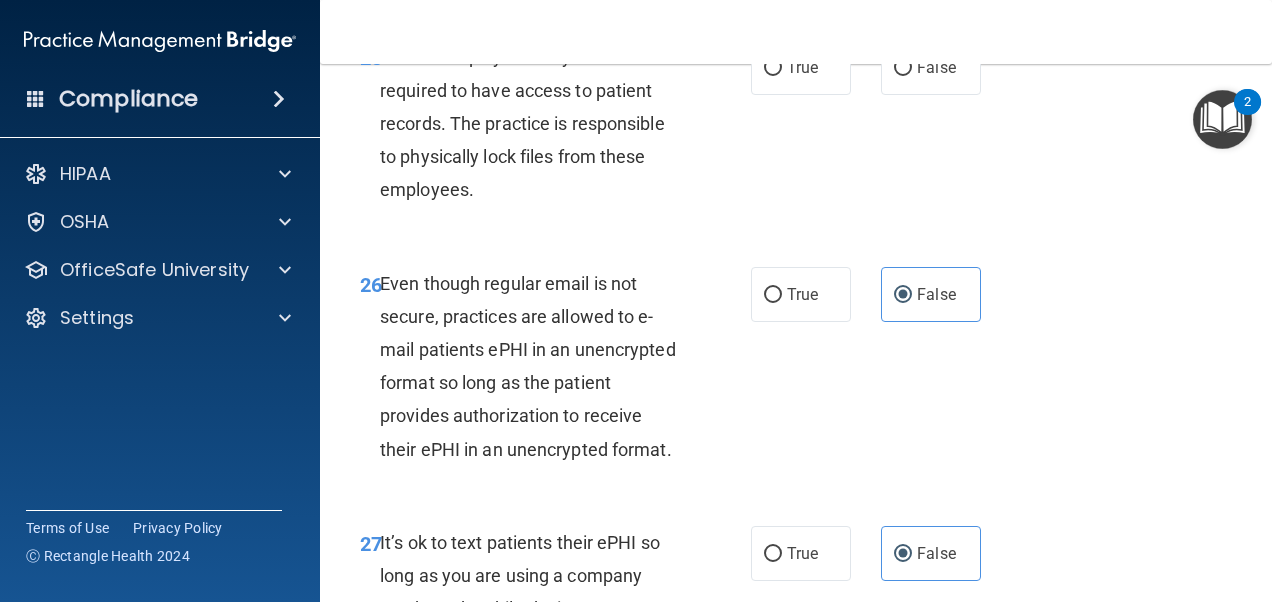 click on "True           False" at bounding box center [871, 67] 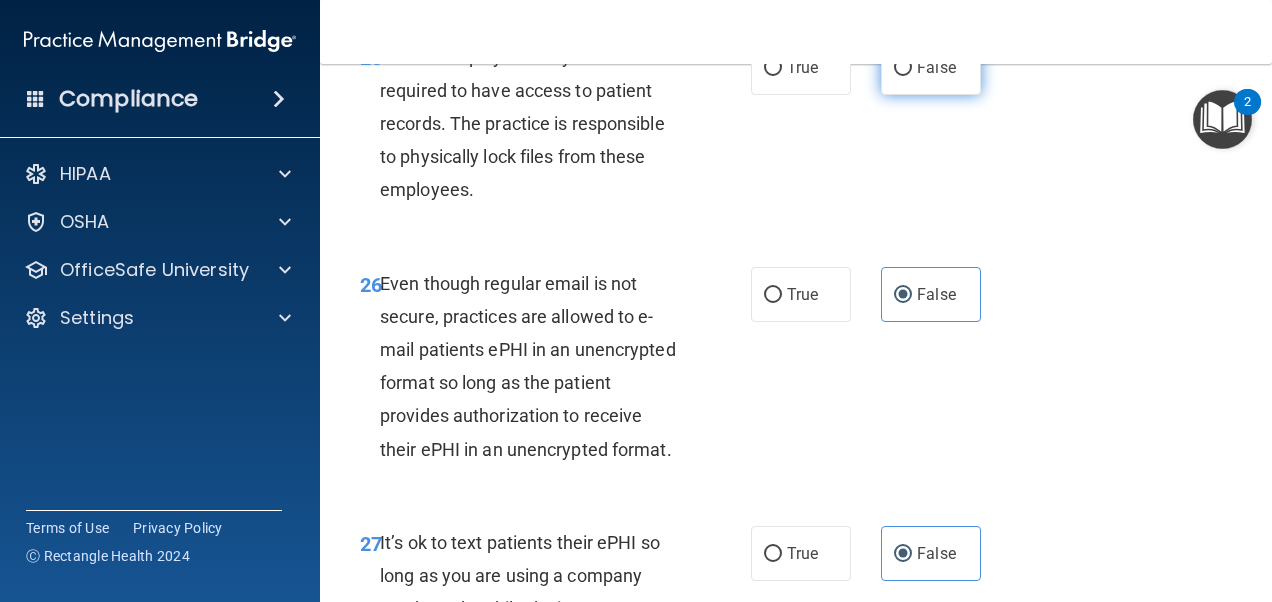 click on "False" at bounding box center [931, 67] 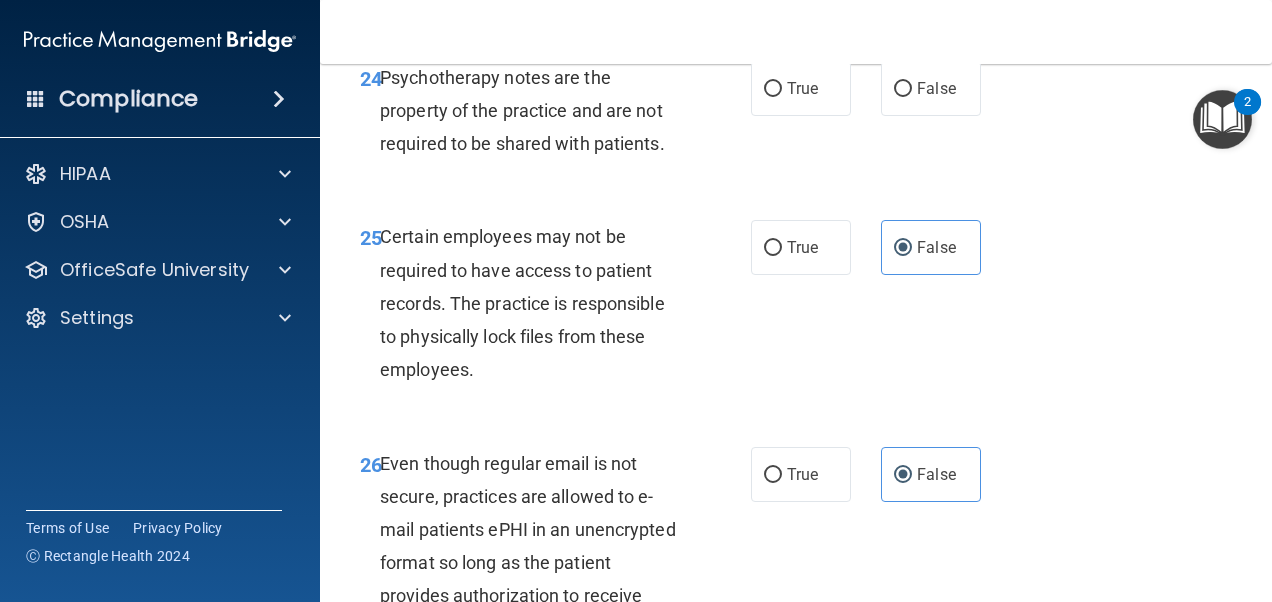 scroll, scrollTop: 5311, scrollLeft: 0, axis: vertical 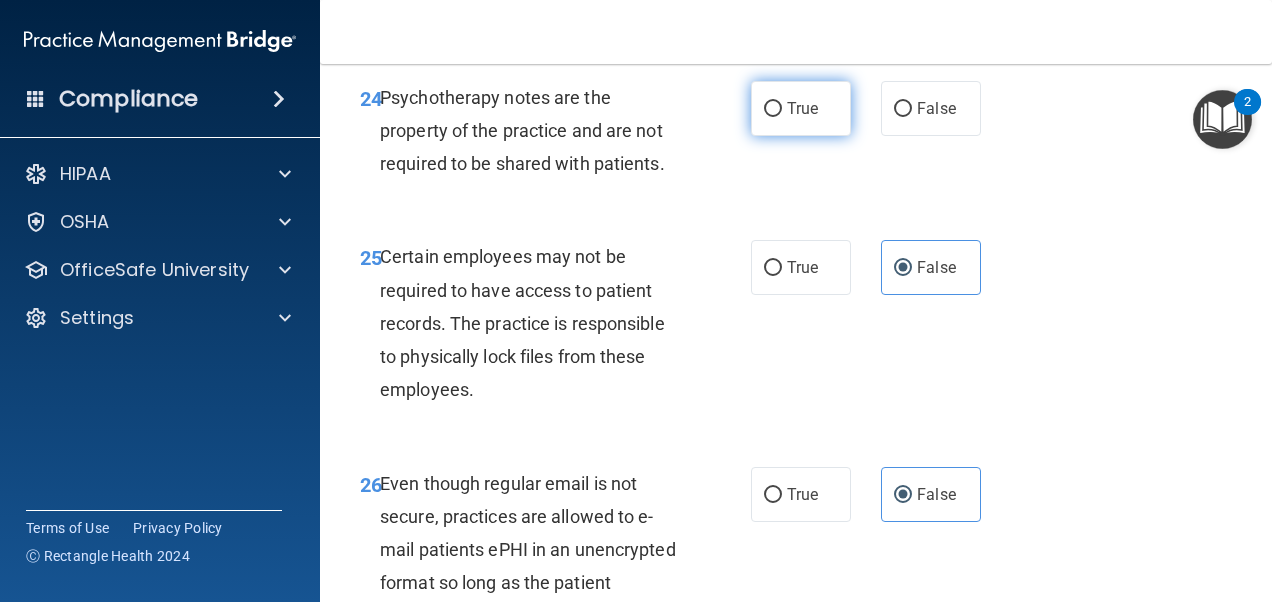click on "True" at bounding box center [773, 109] 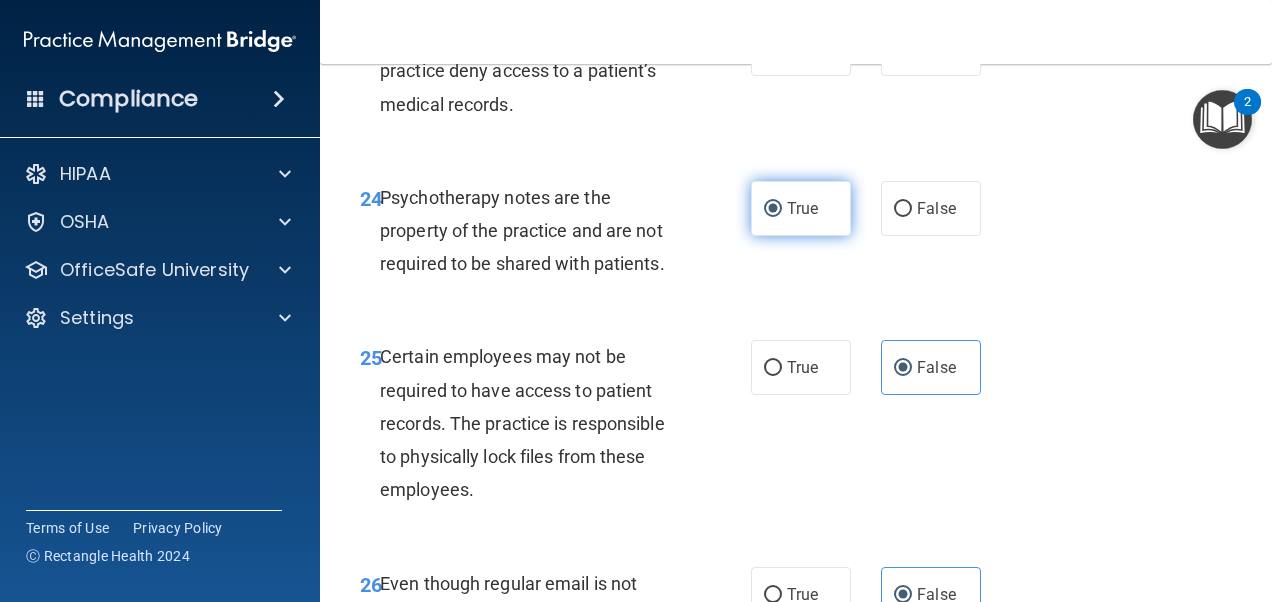 scroll, scrollTop: 5111, scrollLeft: 0, axis: vertical 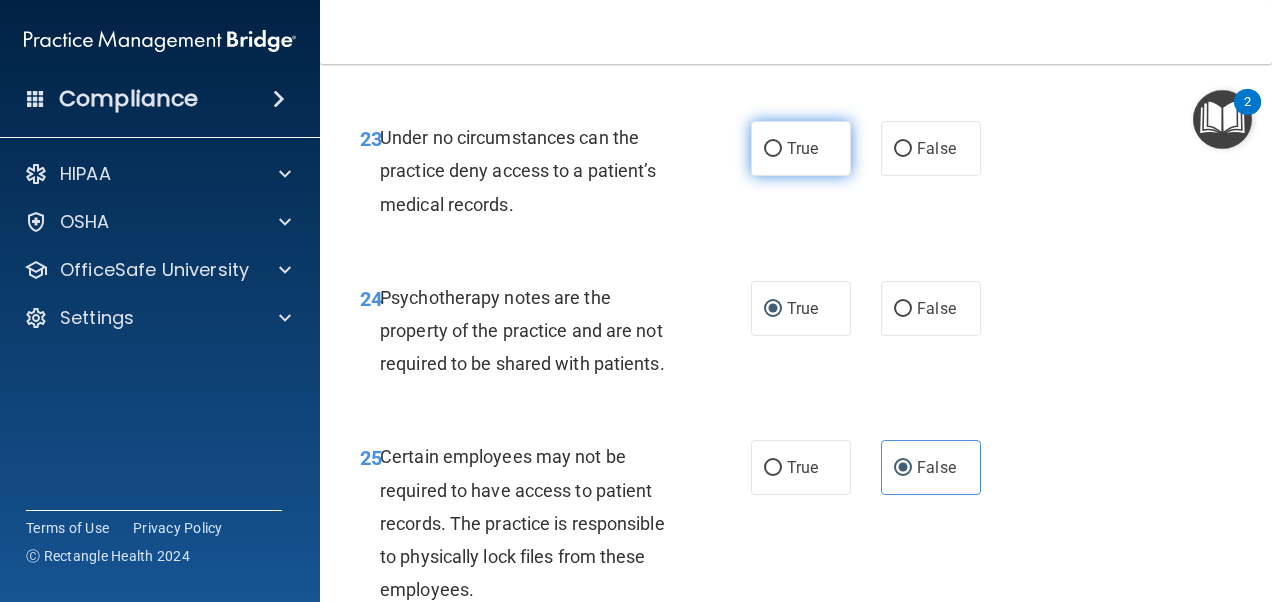 click on "True" at bounding box center (802, 148) 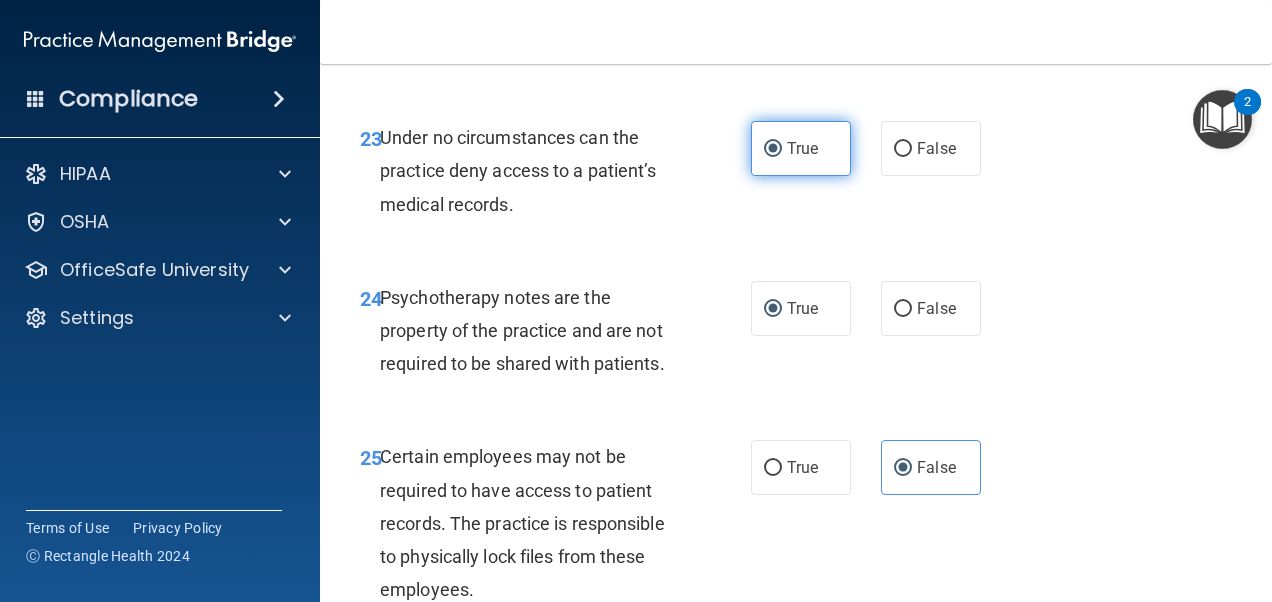 scroll, scrollTop: 5011, scrollLeft: 0, axis: vertical 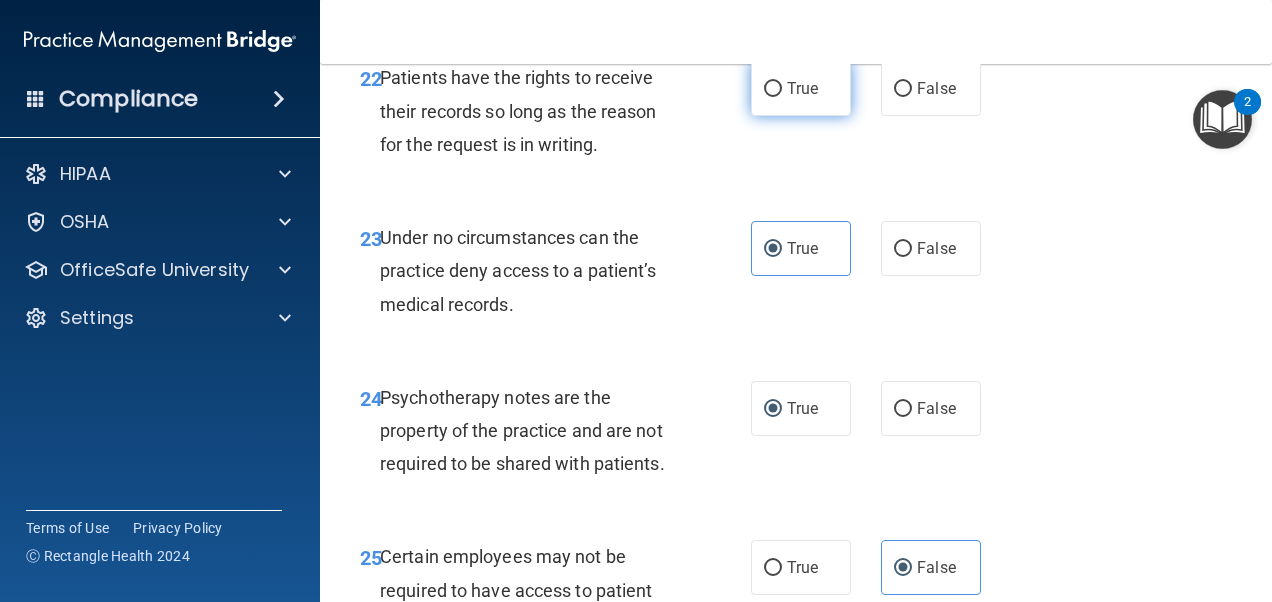 click on "True" at bounding box center (801, 88) 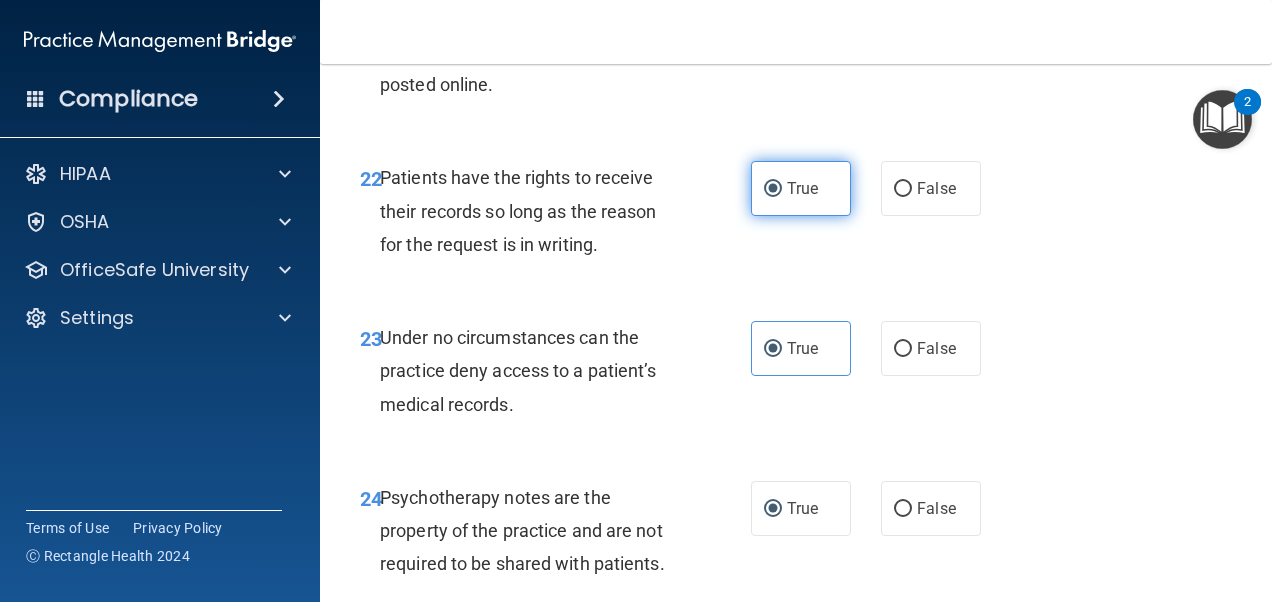 scroll, scrollTop: 4811, scrollLeft: 0, axis: vertical 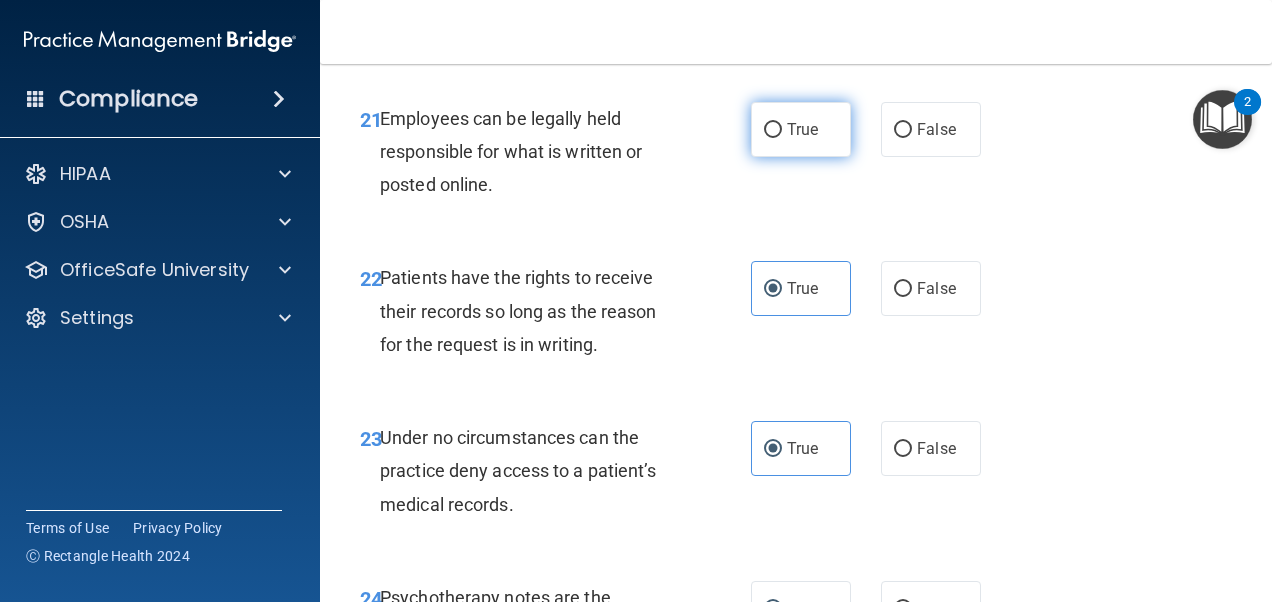 click on "True" at bounding box center [801, 129] 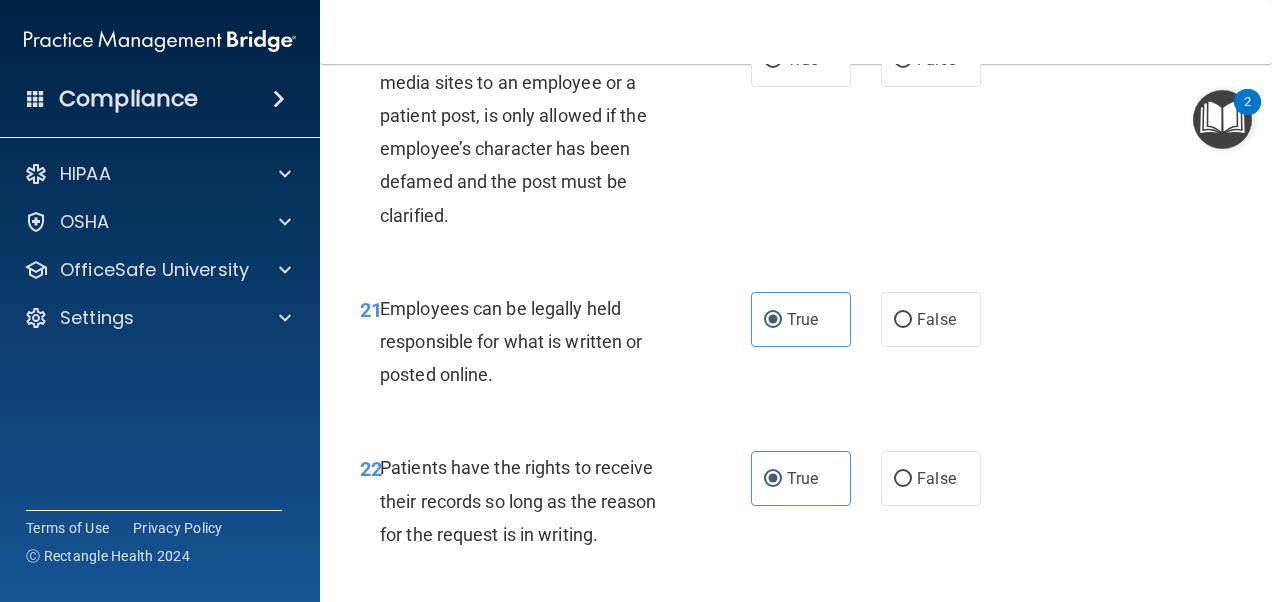 scroll, scrollTop: 4611, scrollLeft: 0, axis: vertical 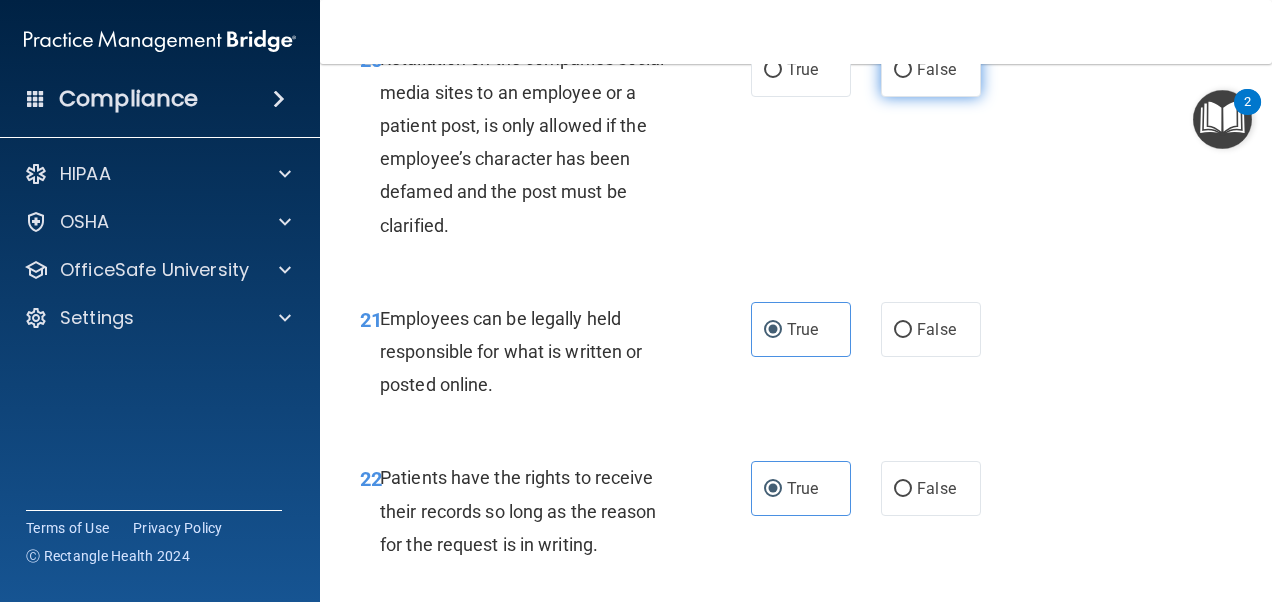 click on "False" at bounding box center (931, 69) 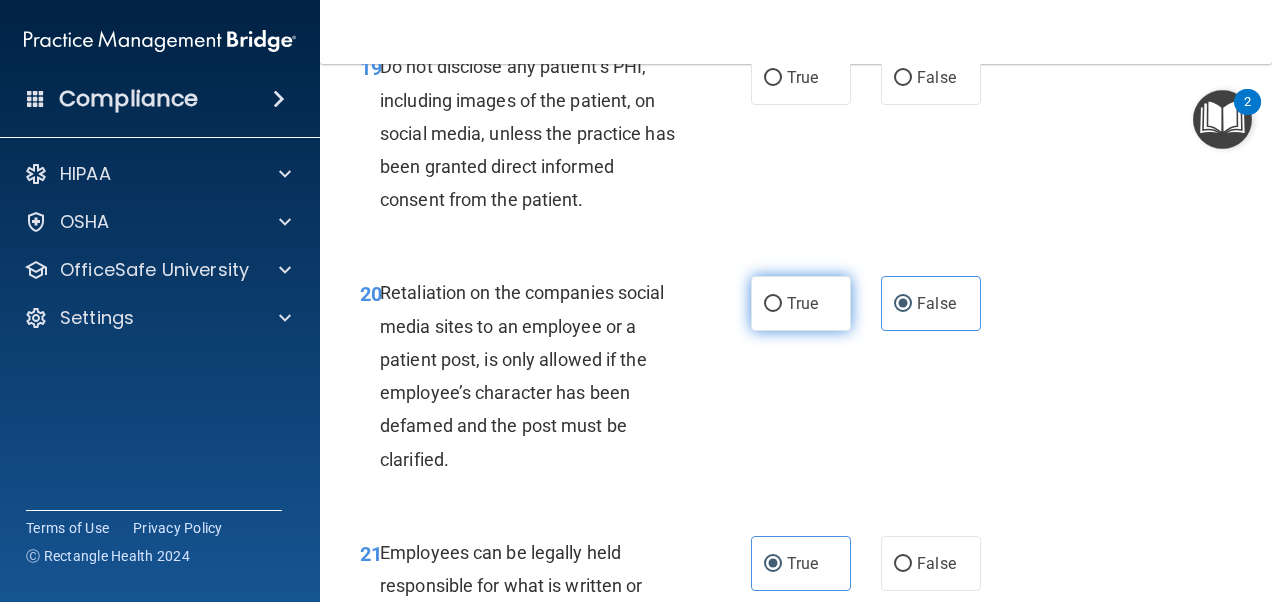 scroll, scrollTop: 4311, scrollLeft: 0, axis: vertical 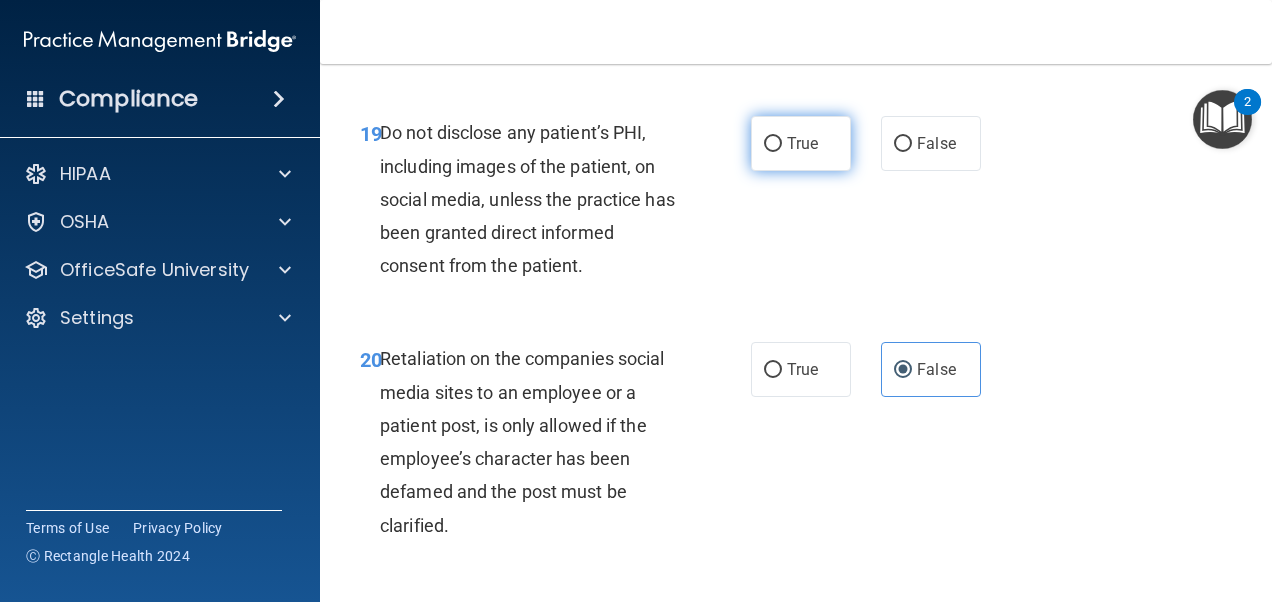 click on "True" at bounding box center [801, 143] 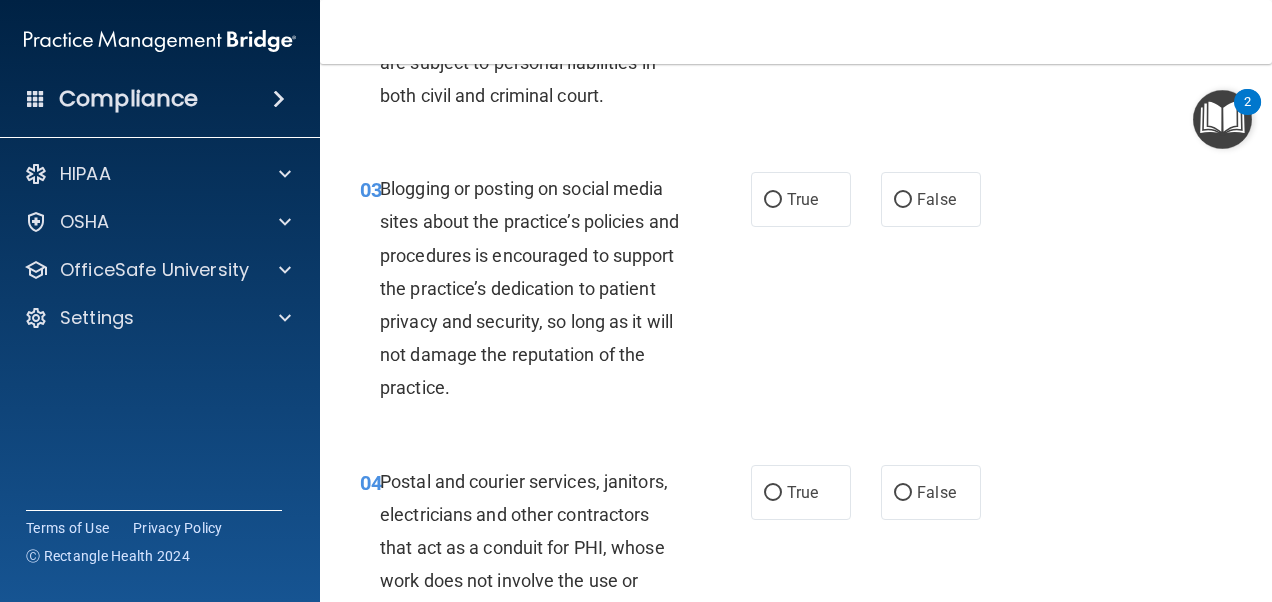 scroll, scrollTop: 211, scrollLeft: 0, axis: vertical 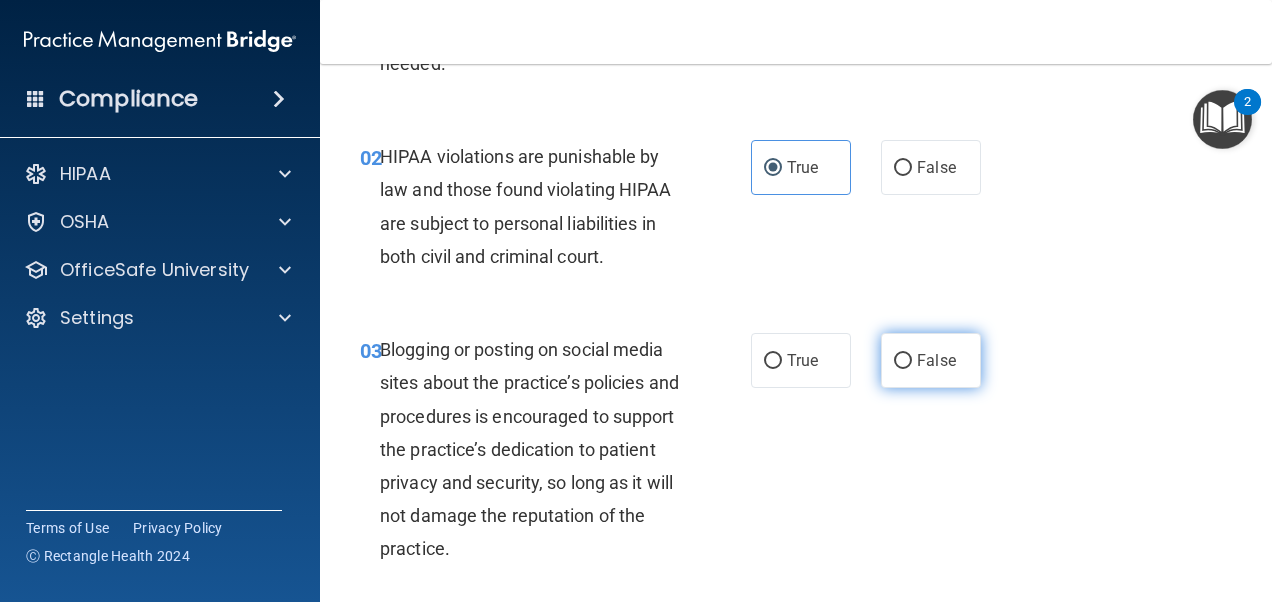click on "False" at bounding box center (903, 361) 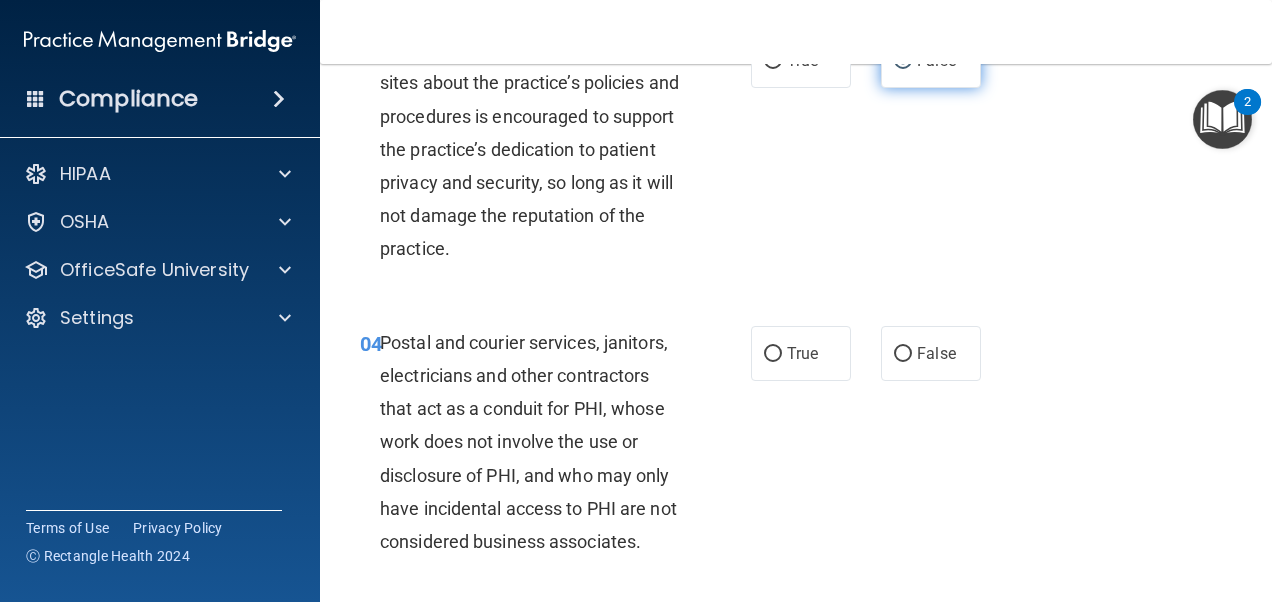 scroll, scrollTop: 611, scrollLeft: 0, axis: vertical 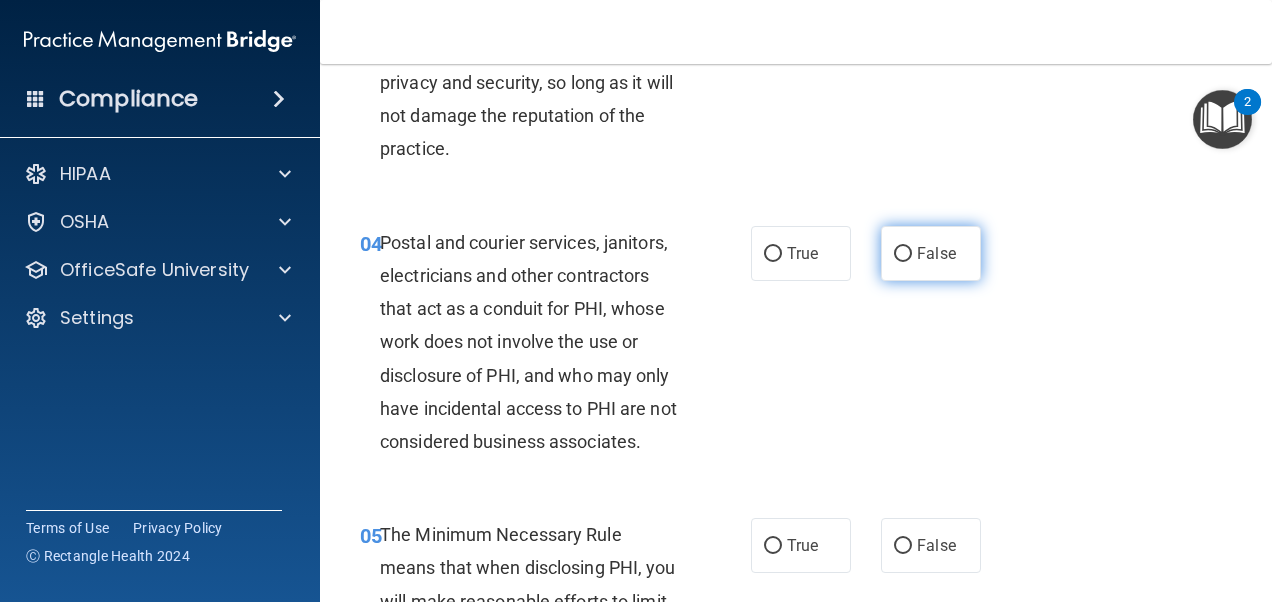 click on "False" at bounding box center [931, 253] 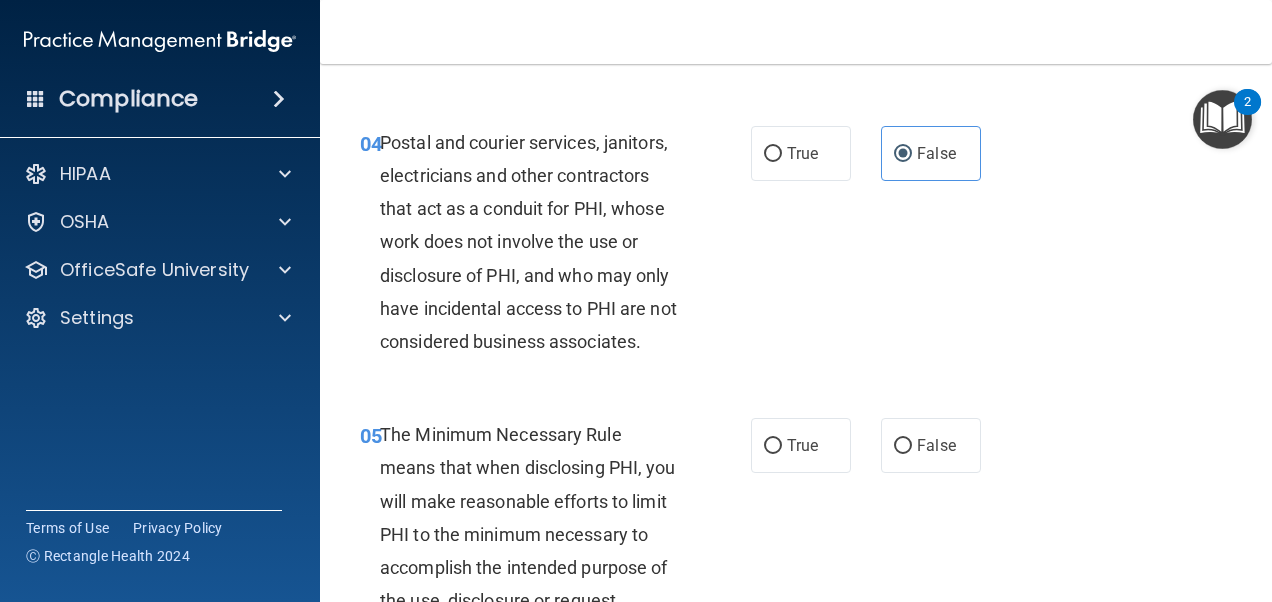 scroll, scrollTop: 811, scrollLeft: 0, axis: vertical 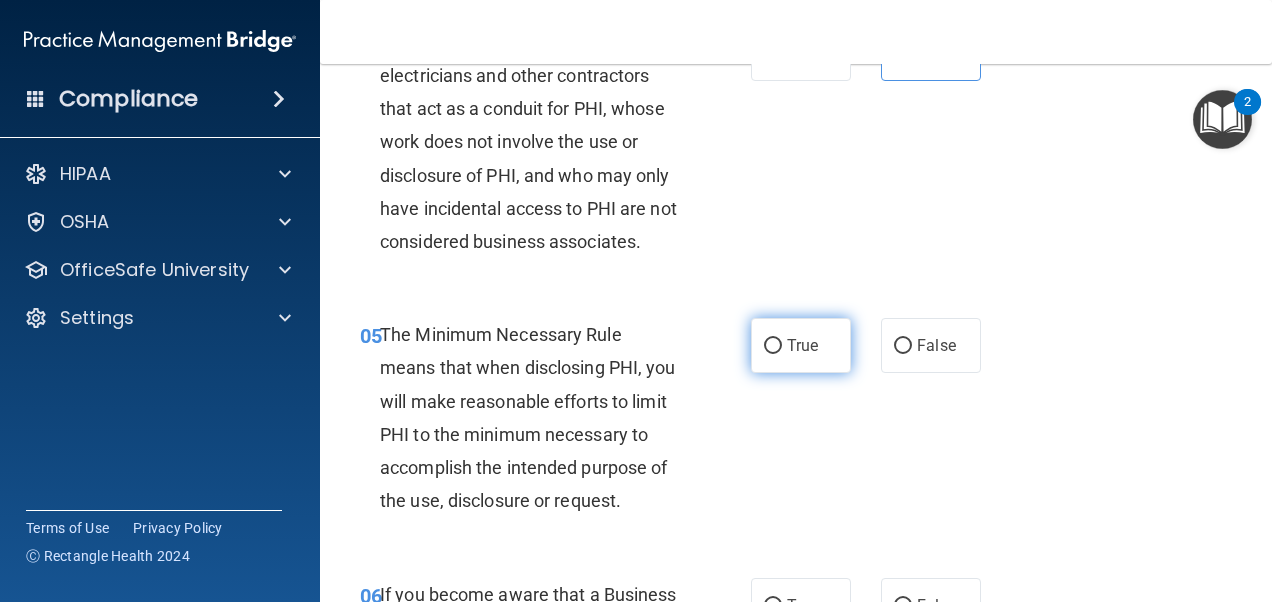 click on "True" at bounding box center [801, 345] 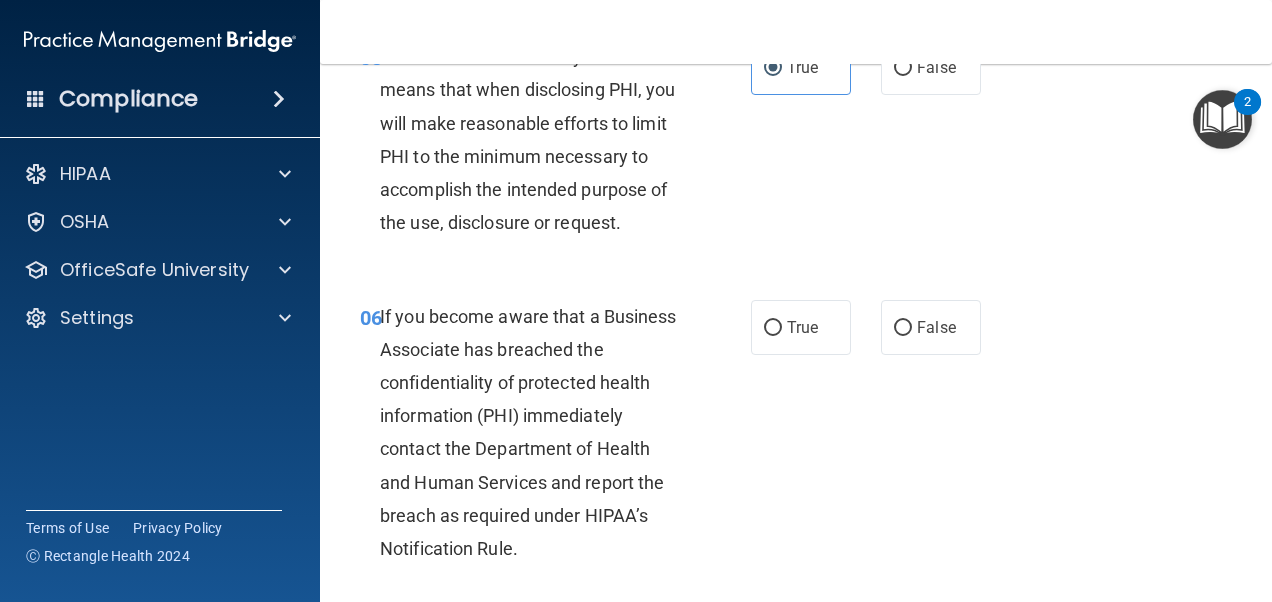 scroll, scrollTop: 1111, scrollLeft: 0, axis: vertical 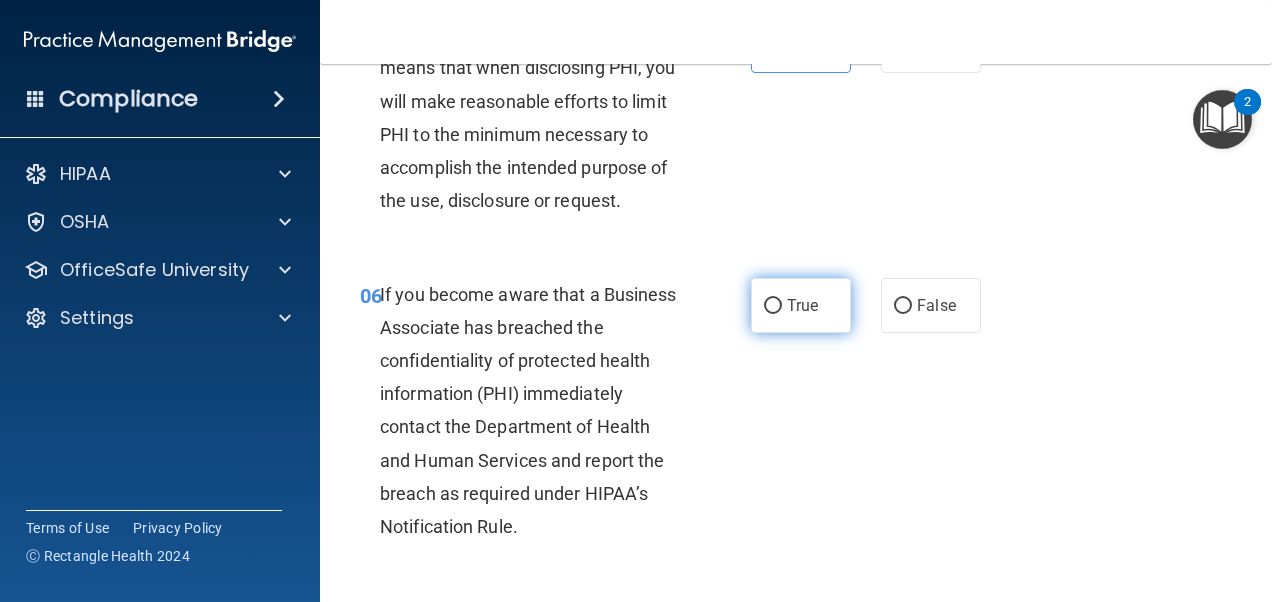 click on "True" at bounding box center [801, 305] 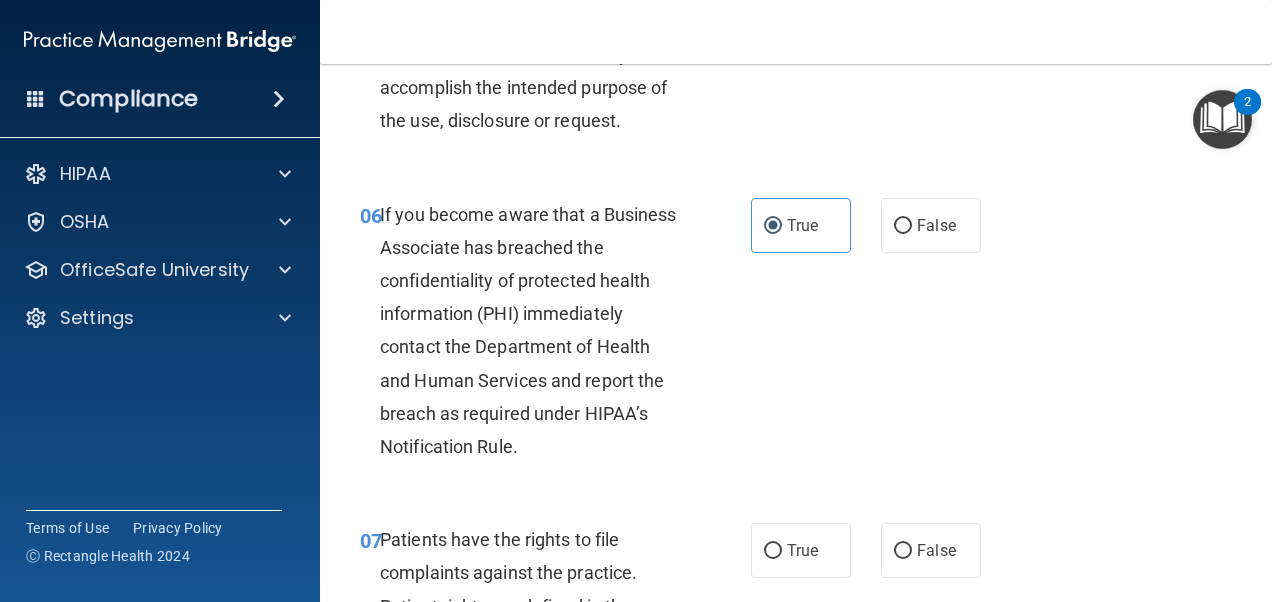 scroll, scrollTop: 1311, scrollLeft: 0, axis: vertical 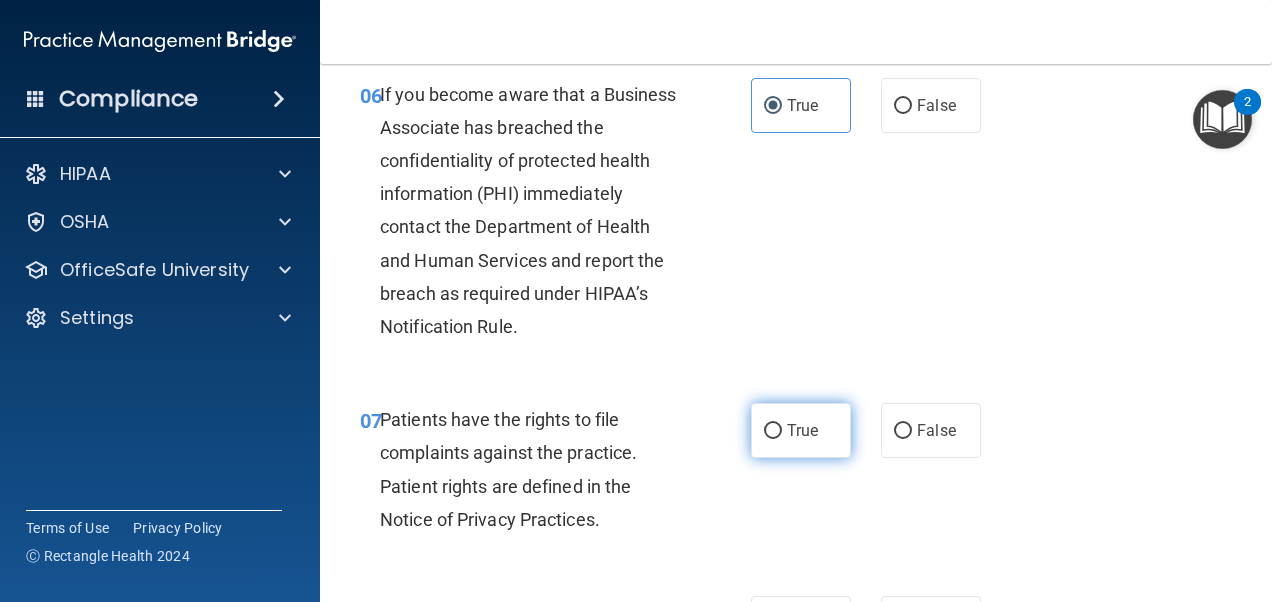 click on "True" at bounding box center [801, 430] 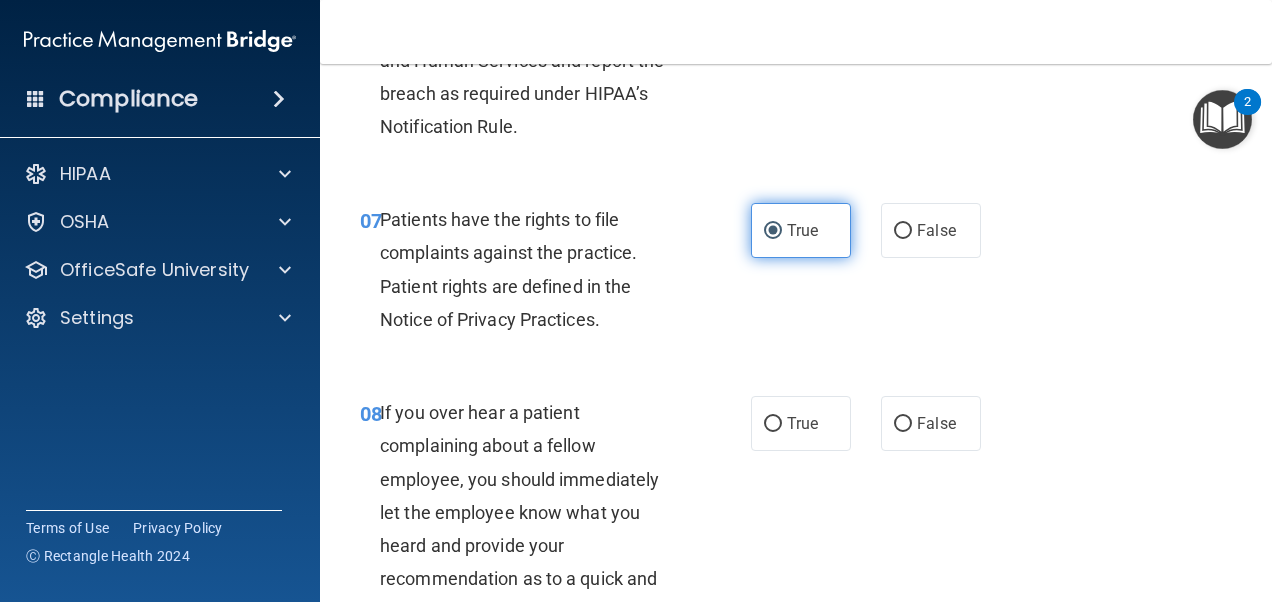 scroll, scrollTop: 1611, scrollLeft: 0, axis: vertical 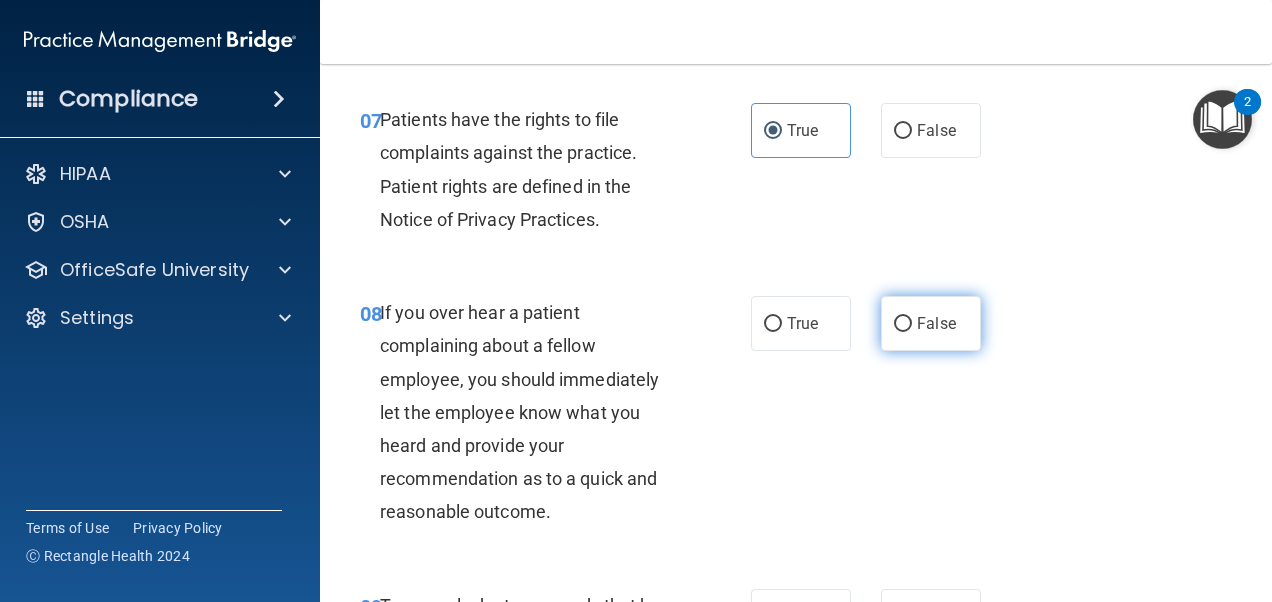 click on "False" at bounding box center (903, 324) 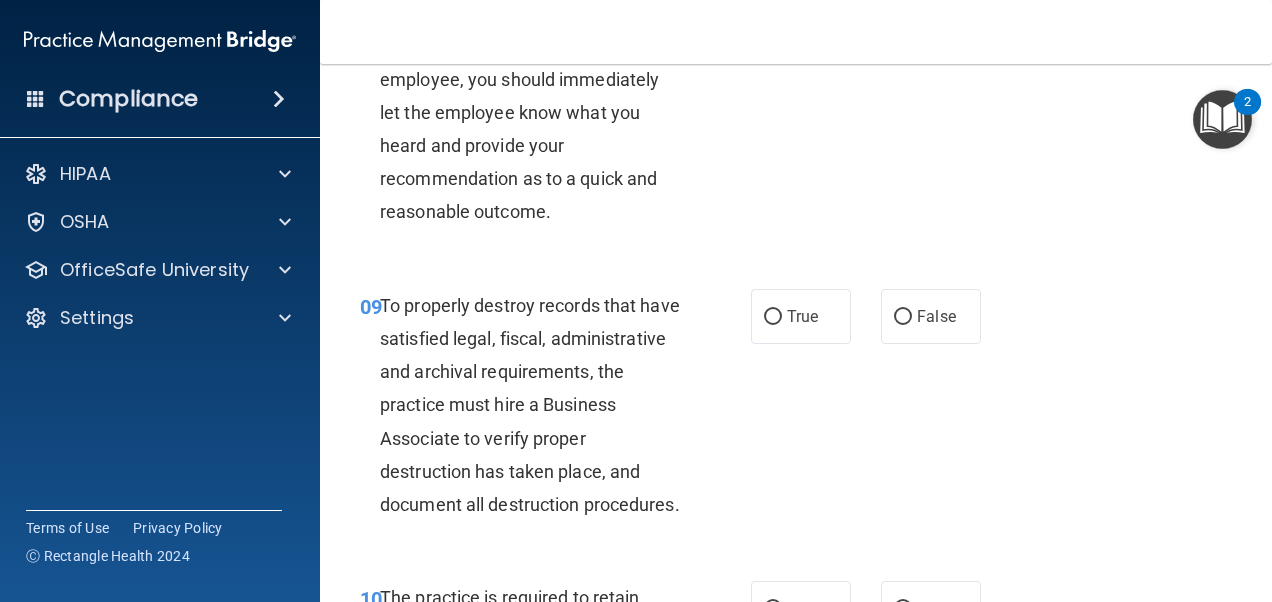 scroll, scrollTop: 2011, scrollLeft: 0, axis: vertical 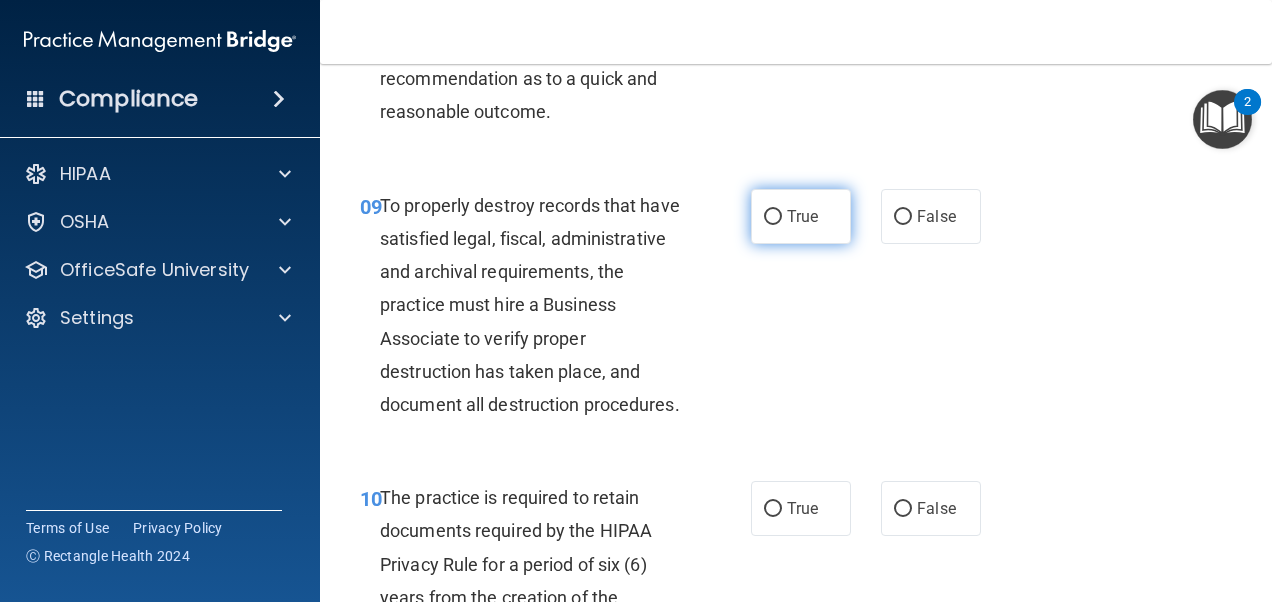 click on "True" at bounding box center (801, 216) 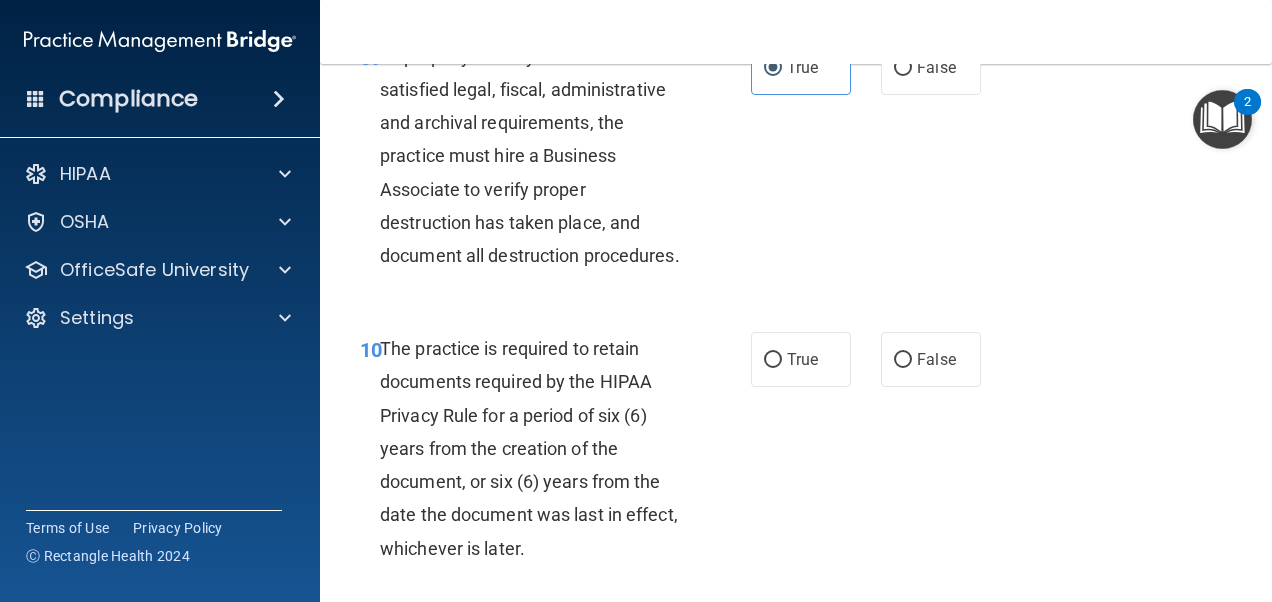 scroll, scrollTop: 2211, scrollLeft: 0, axis: vertical 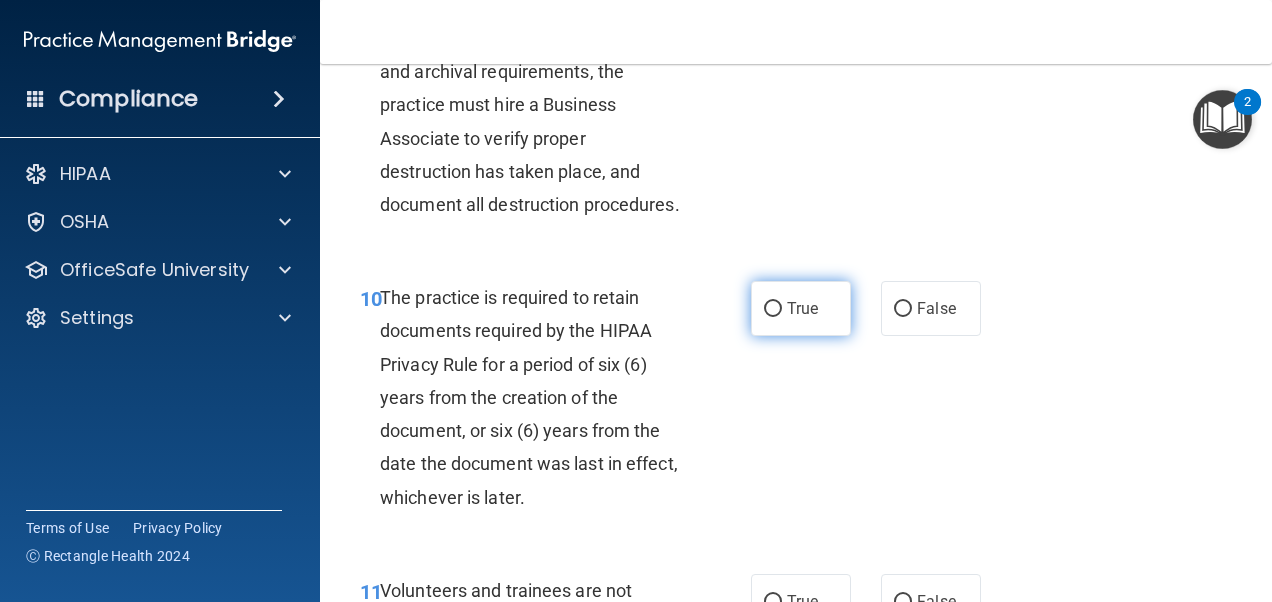 click on "True" at bounding box center [801, 308] 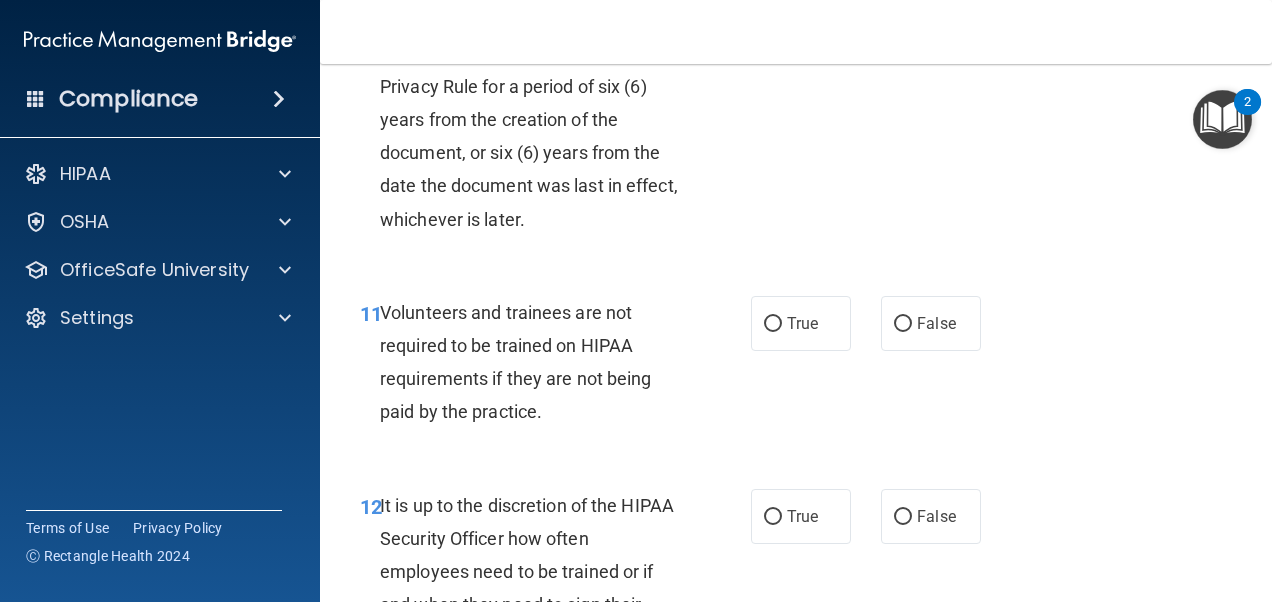 scroll, scrollTop: 2511, scrollLeft: 0, axis: vertical 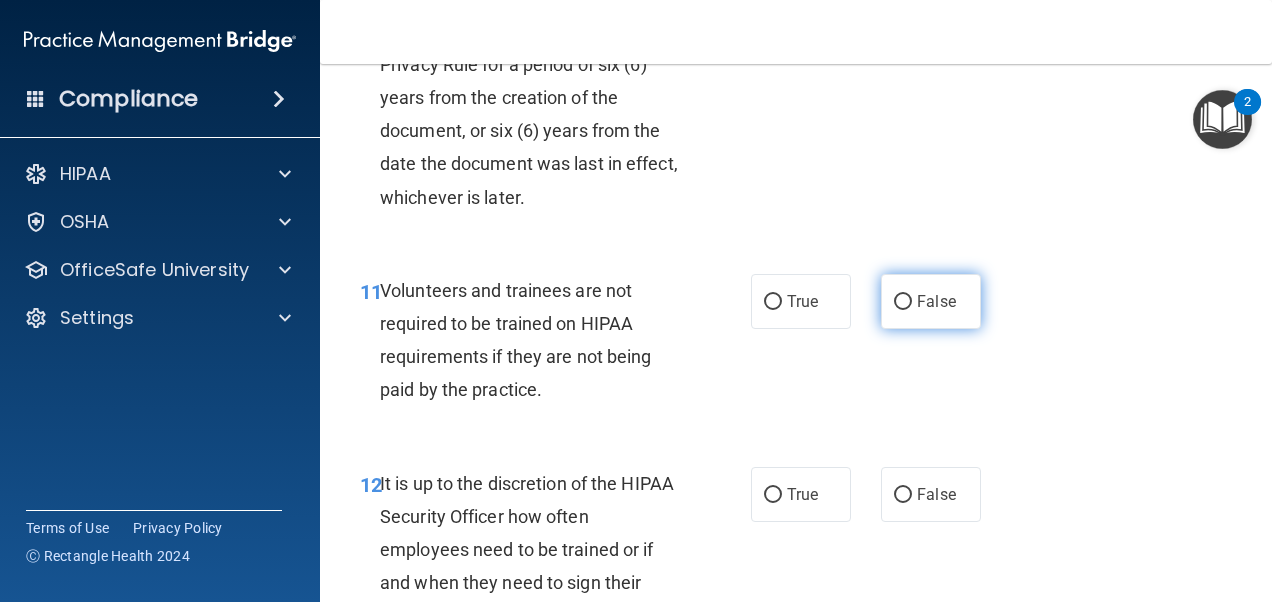 click on "False" at bounding box center (931, 301) 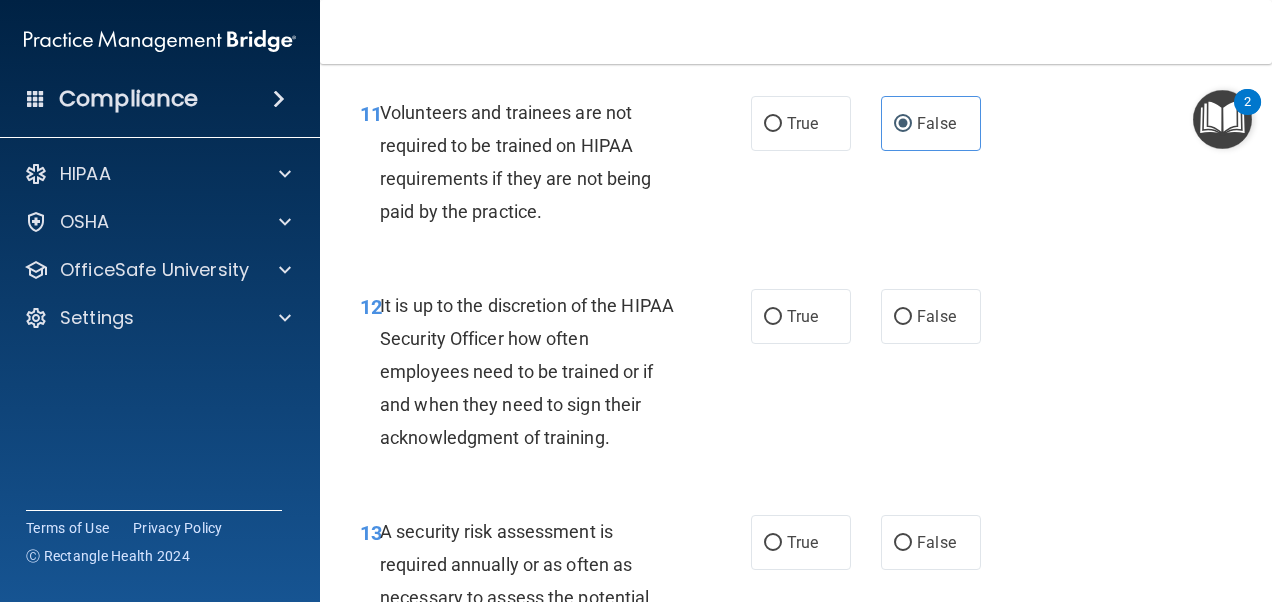 scroll, scrollTop: 2711, scrollLeft: 0, axis: vertical 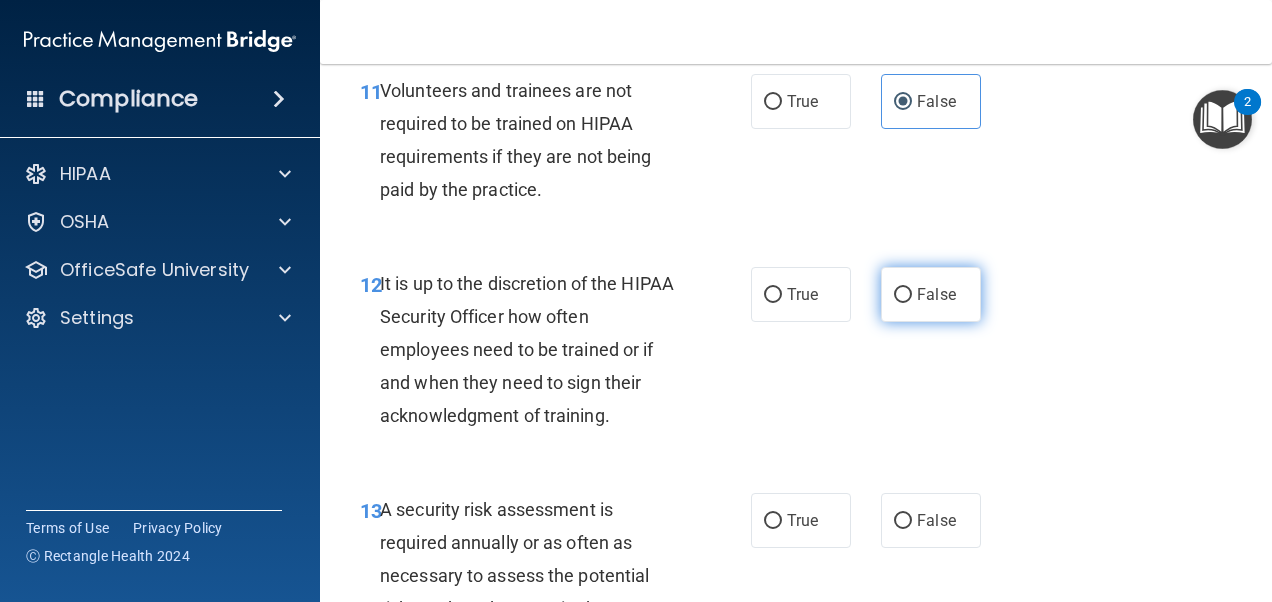 click on "False" at bounding box center (931, 294) 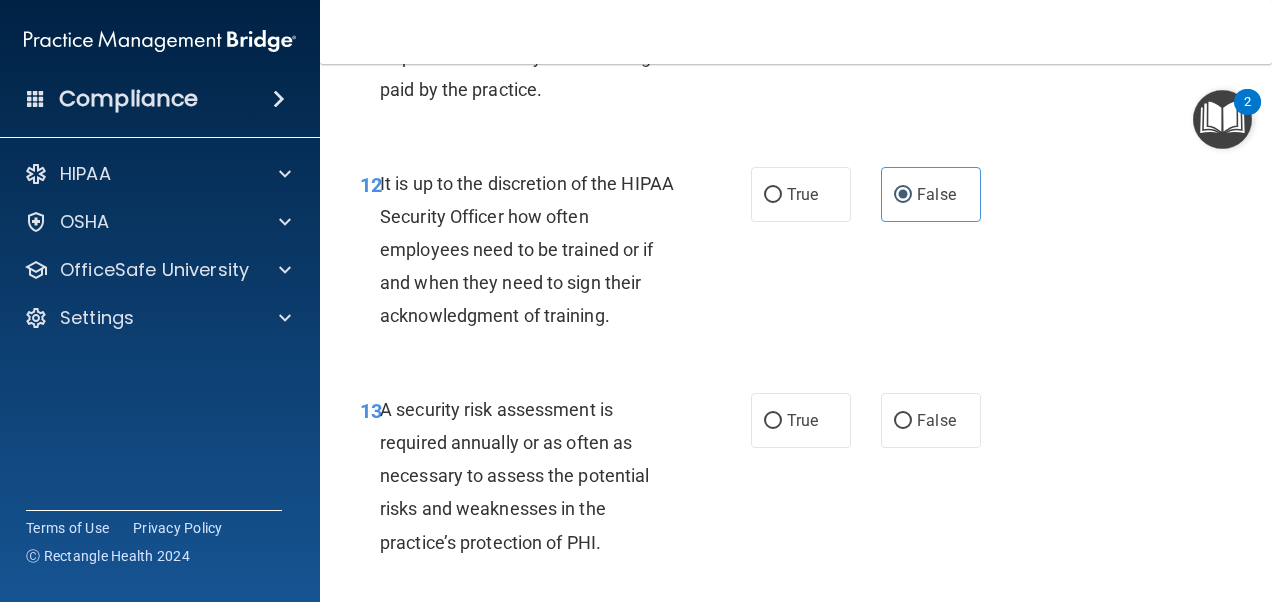 scroll, scrollTop: 2911, scrollLeft: 0, axis: vertical 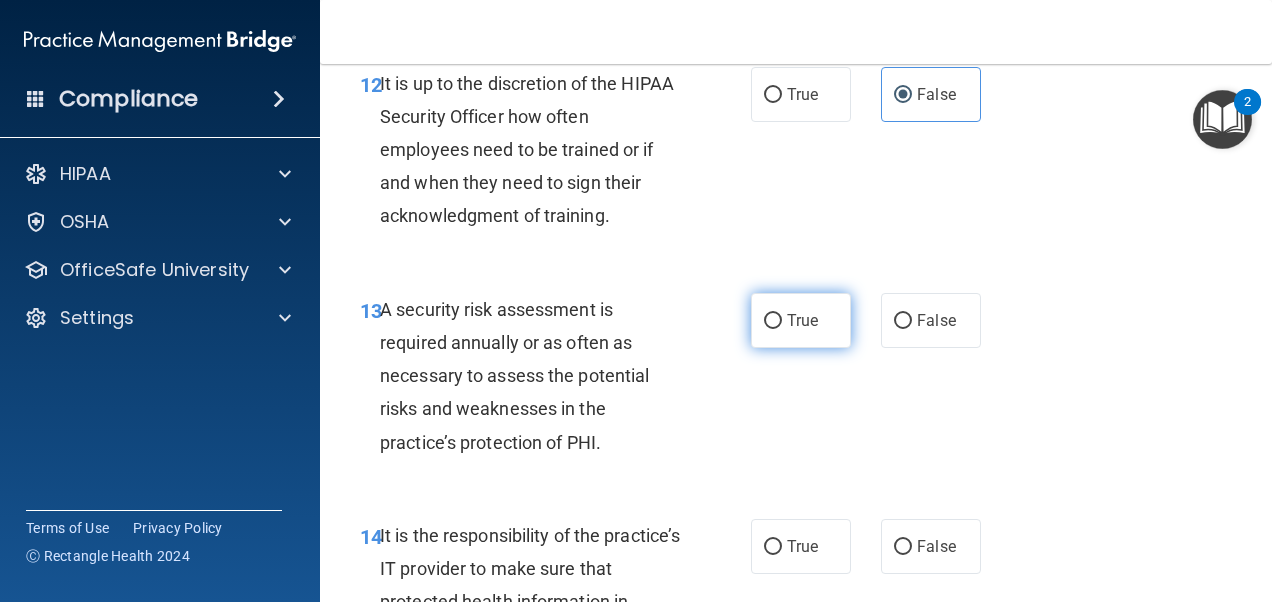 click on "True" at bounding box center (801, 320) 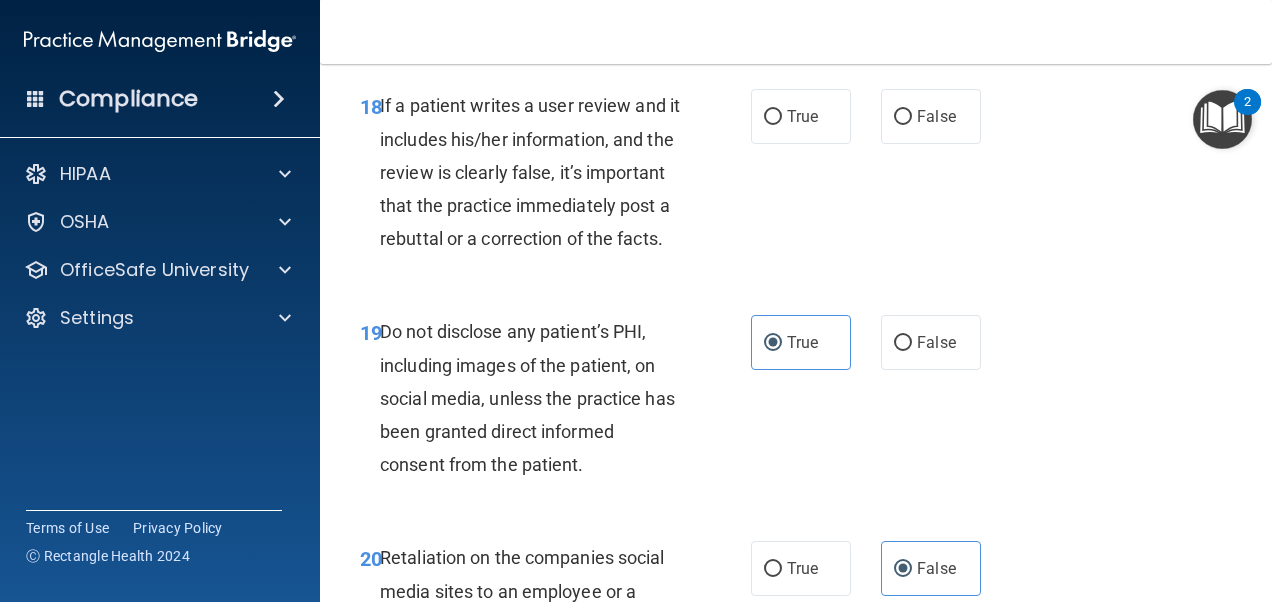 scroll, scrollTop: 4111, scrollLeft: 0, axis: vertical 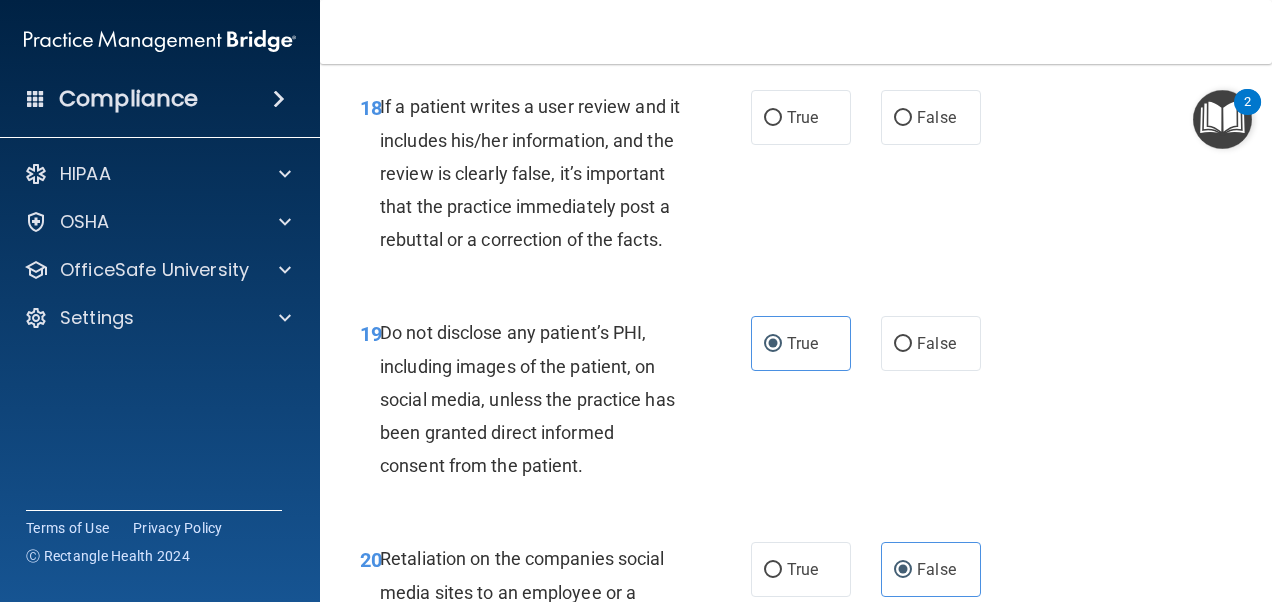 drag, startPoint x: 898, startPoint y: 225, endPoint x: 866, endPoint y: 248, distance: 39.40812 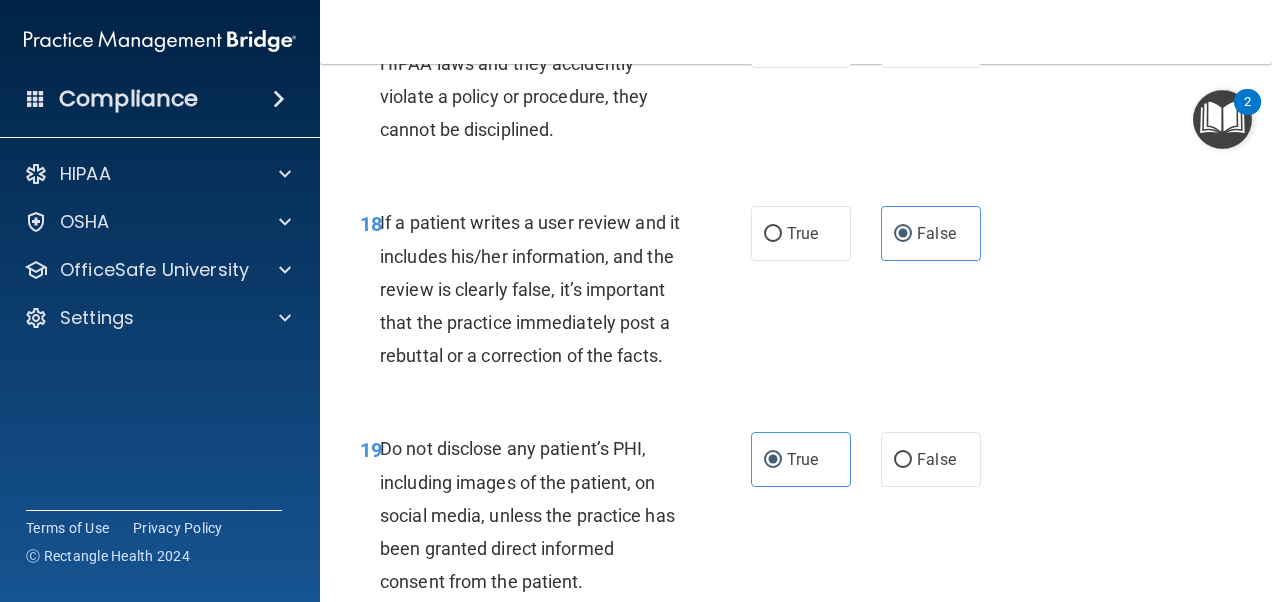 scroll, scrollTop: 3911, scrollLeft: 0, axis: vertical 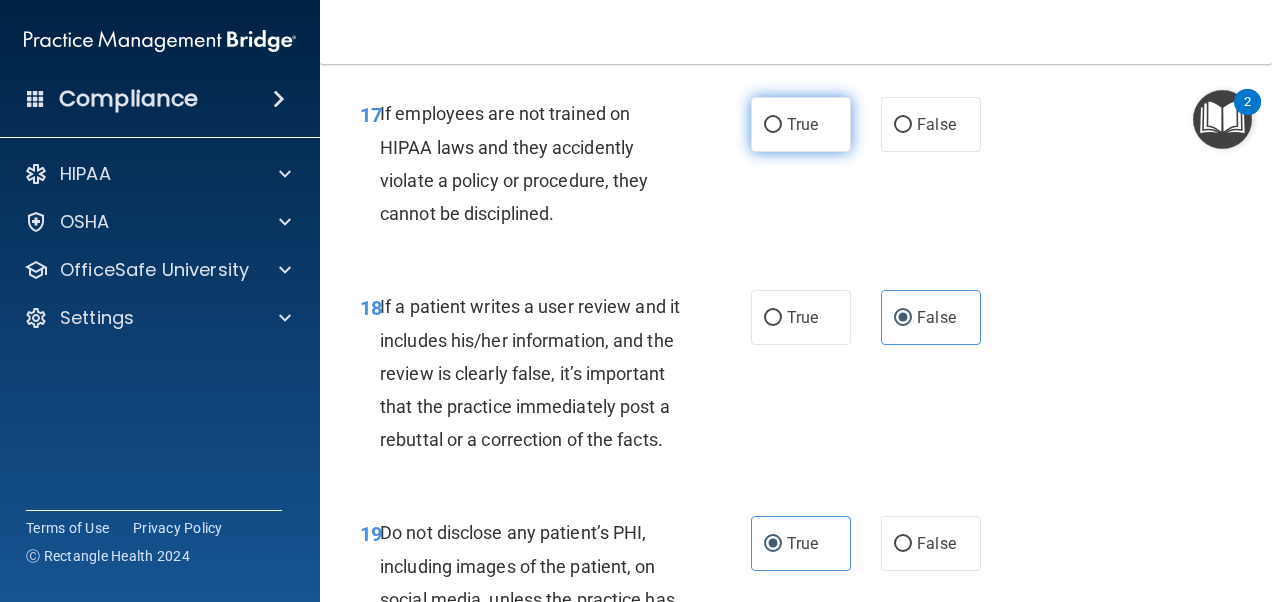 click on "True" at bounding box center (801, 124) 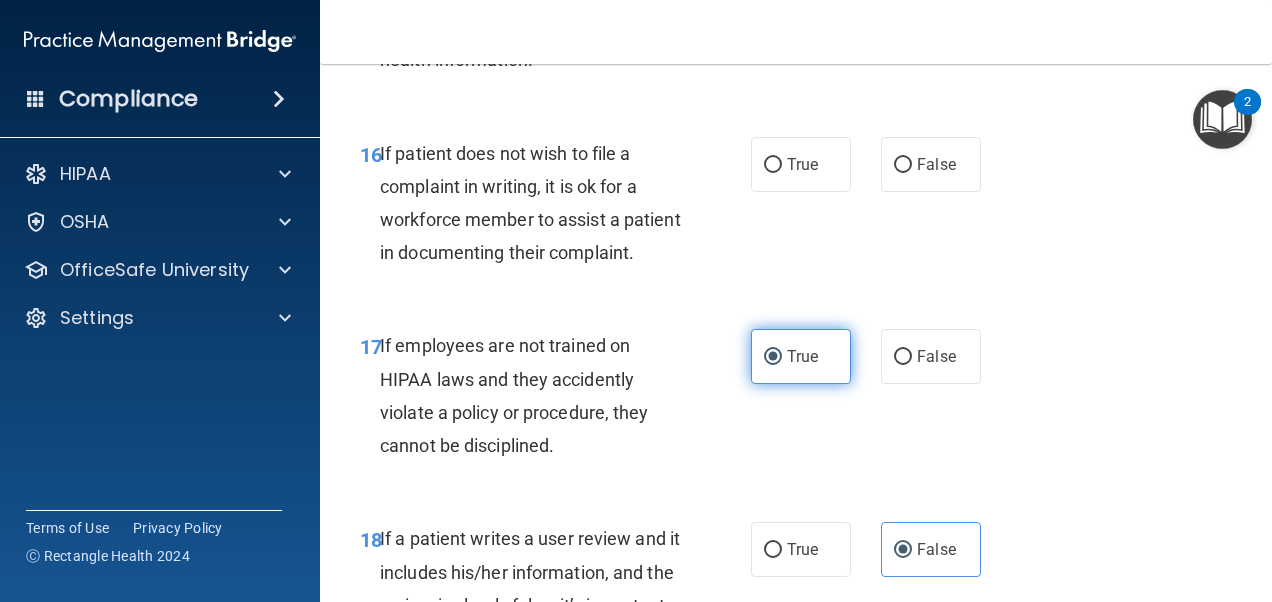 scroll, scrollTop: 3611, scrollLeft: 0, axis: vertical 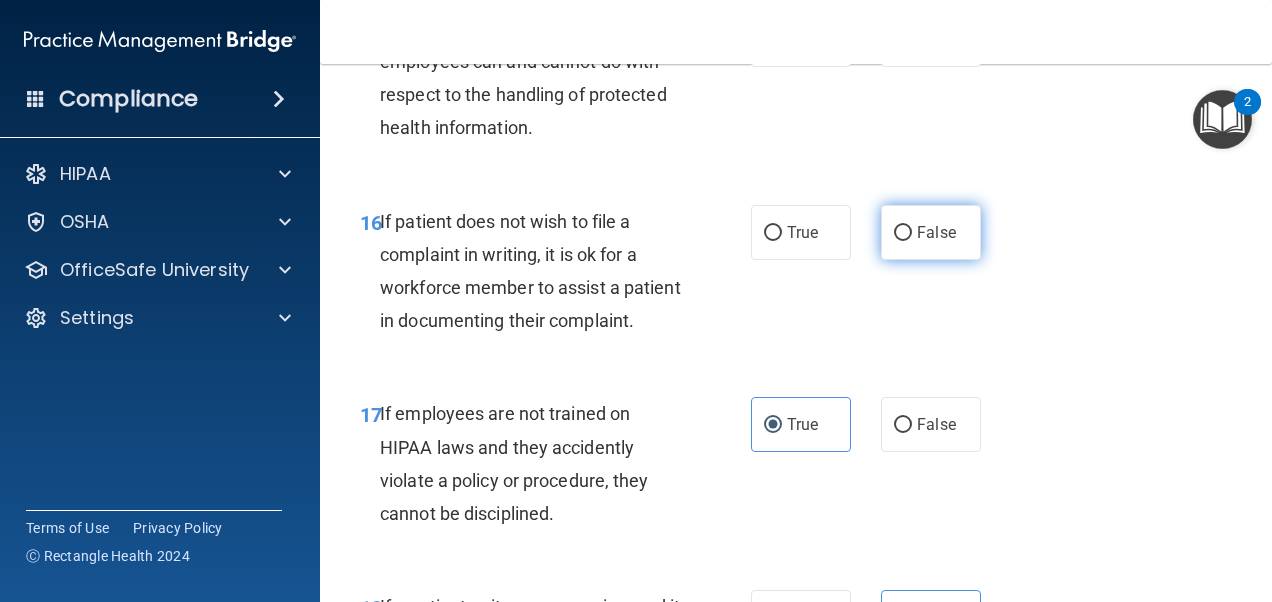 click on "False" at bounding box center (936, 232) 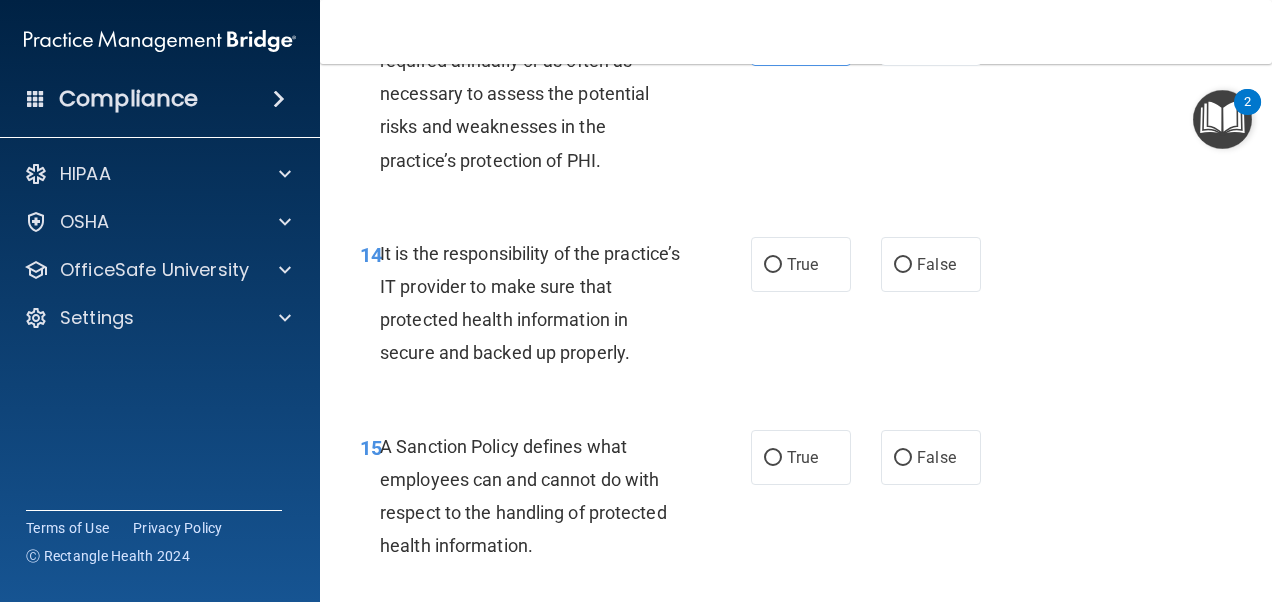 scroll, scrollTop: 3111, scrollLeft: 0, axis: vertical 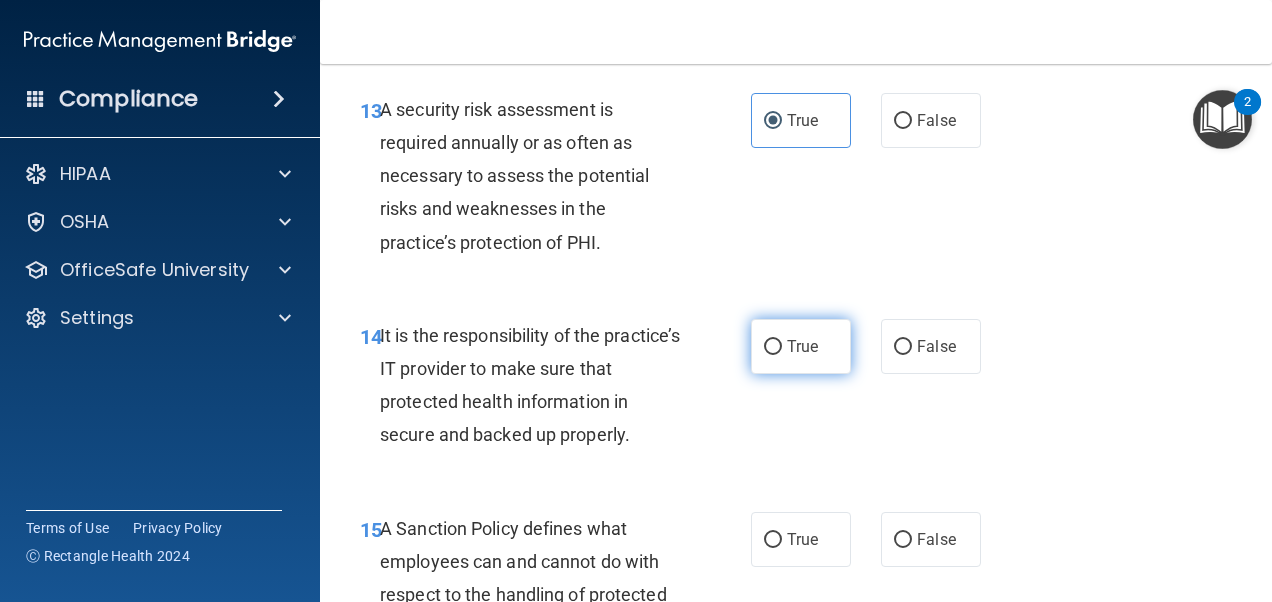 click on "True" at bounding box center (801, 346) 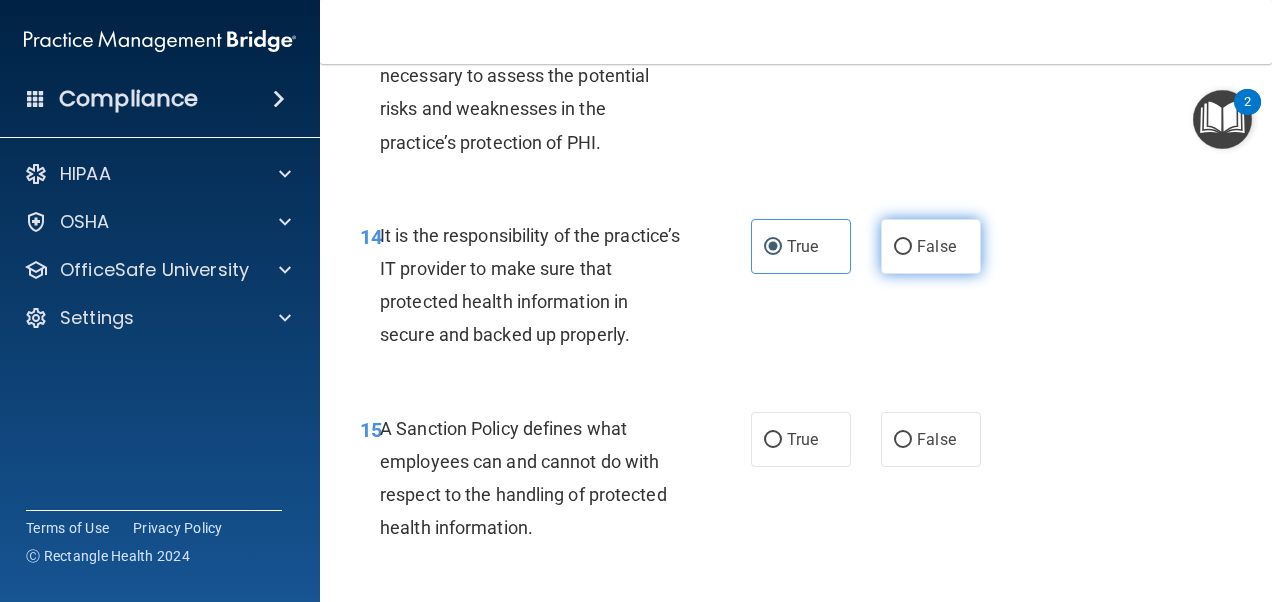 scroll, scrollTop: 3311, scrollLeft: 0, axis: vertical 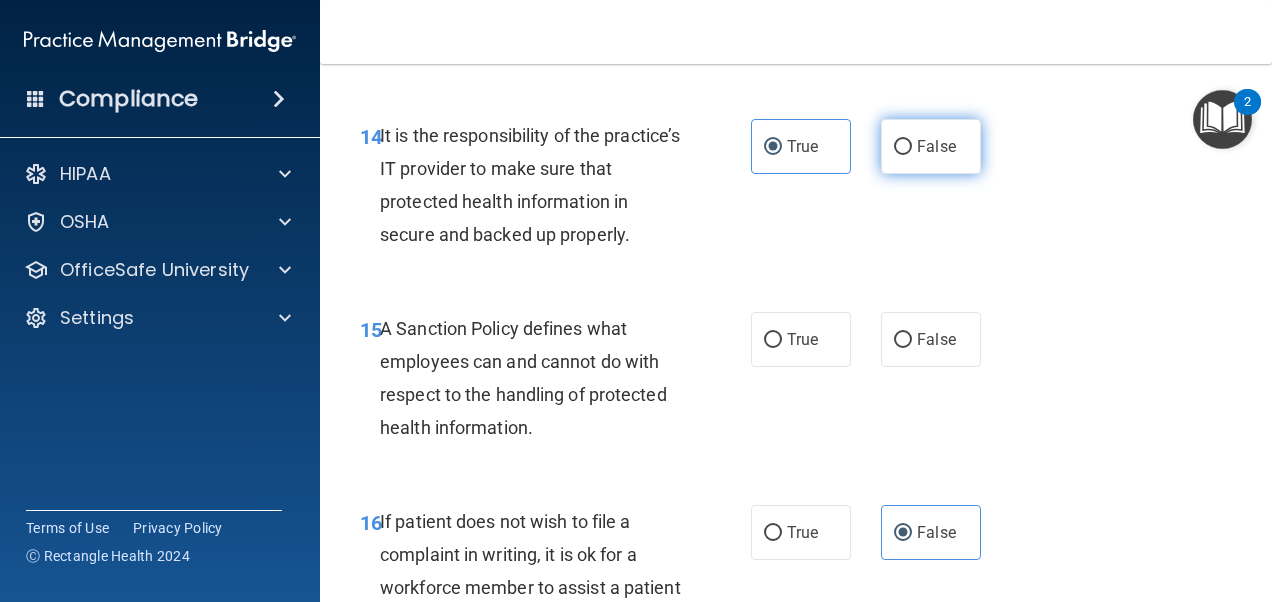 click on "False" at bounding box center (931, 146) 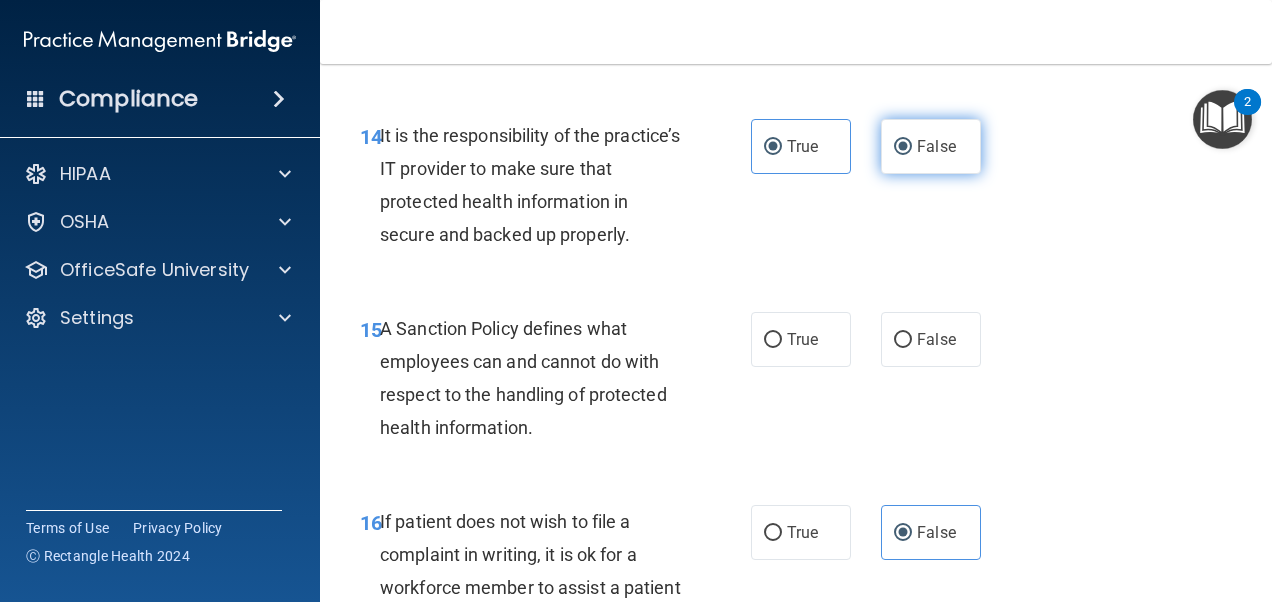radio on "false" 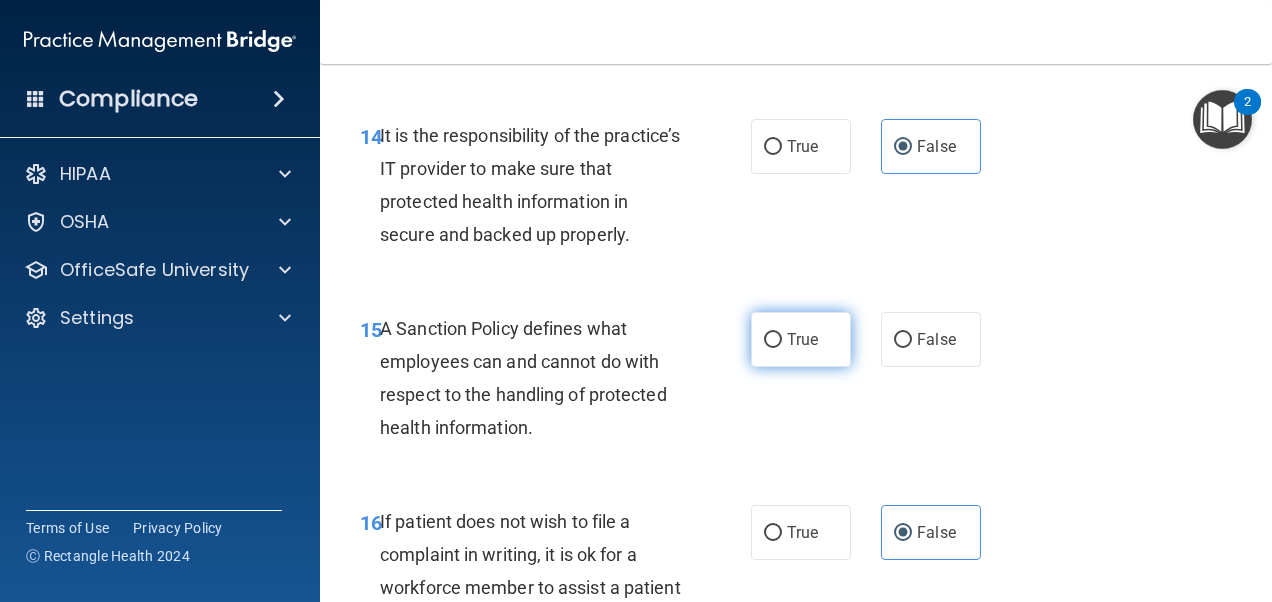 click on "True" at bounding box center (801, 339) 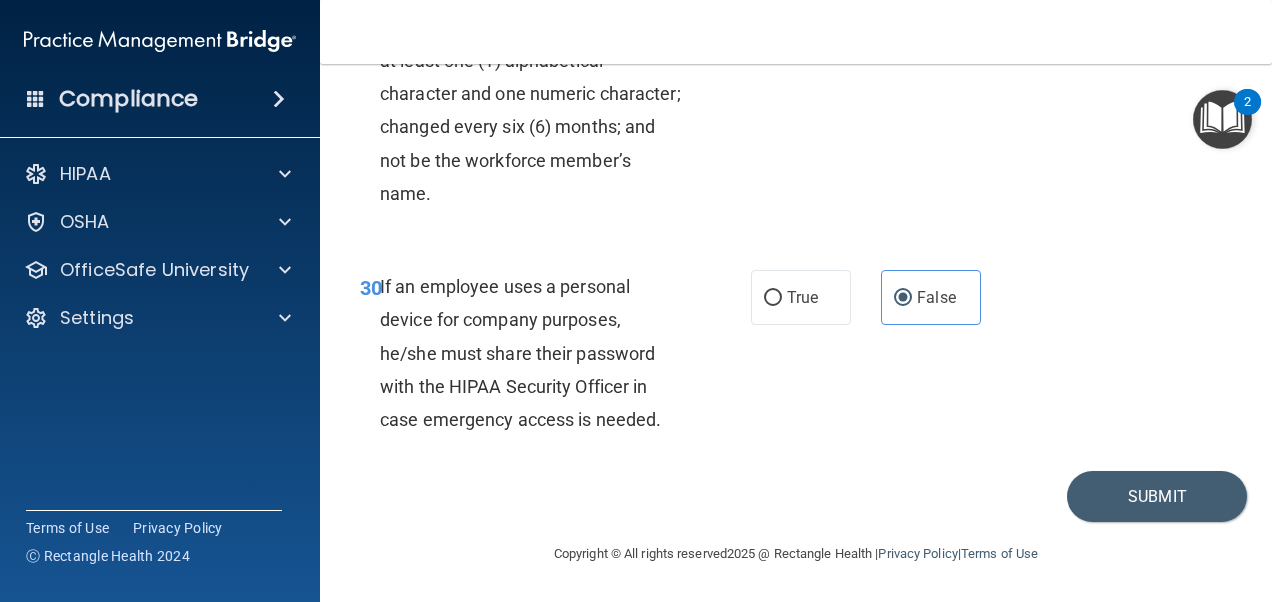 scroll, scrollTop: 6611, scrollLeft: 0, axis: vertical 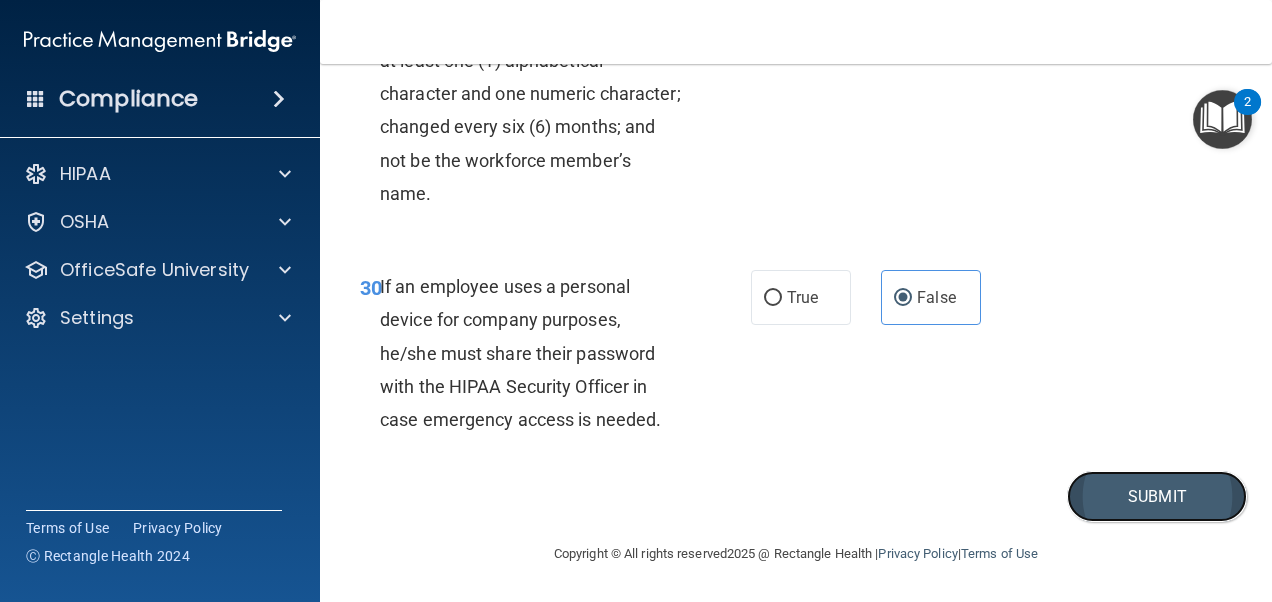 click on "Submit" at bounding box center [1157, 496] 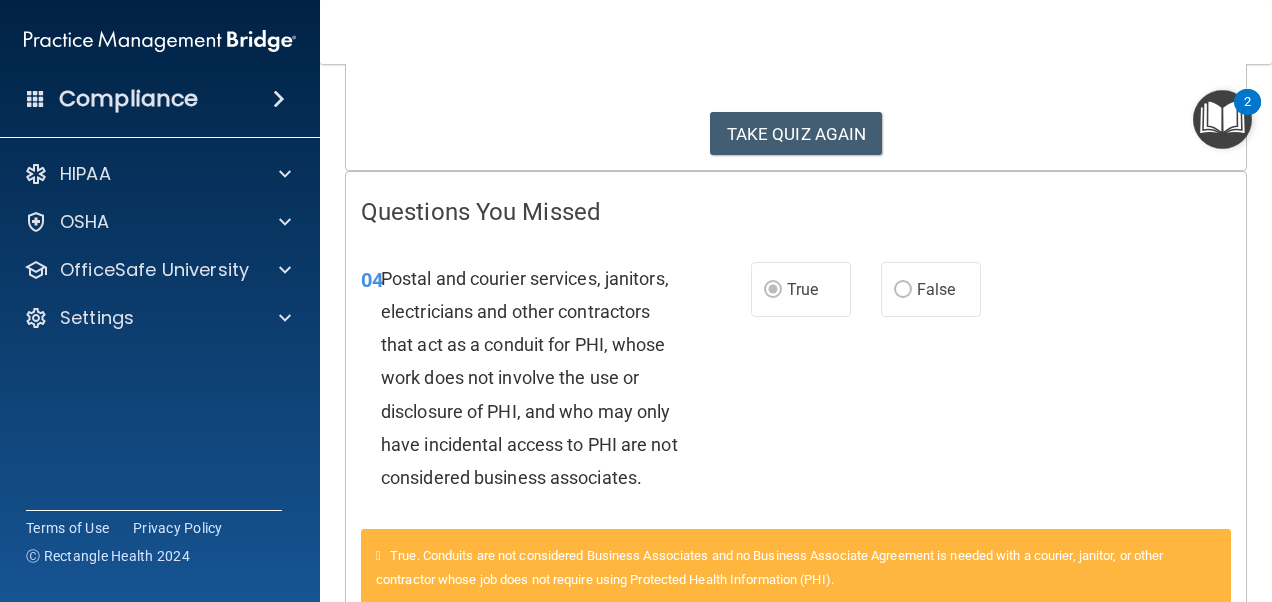 scroll, scrollTop: 0, scrollLeft: 0, axis: both 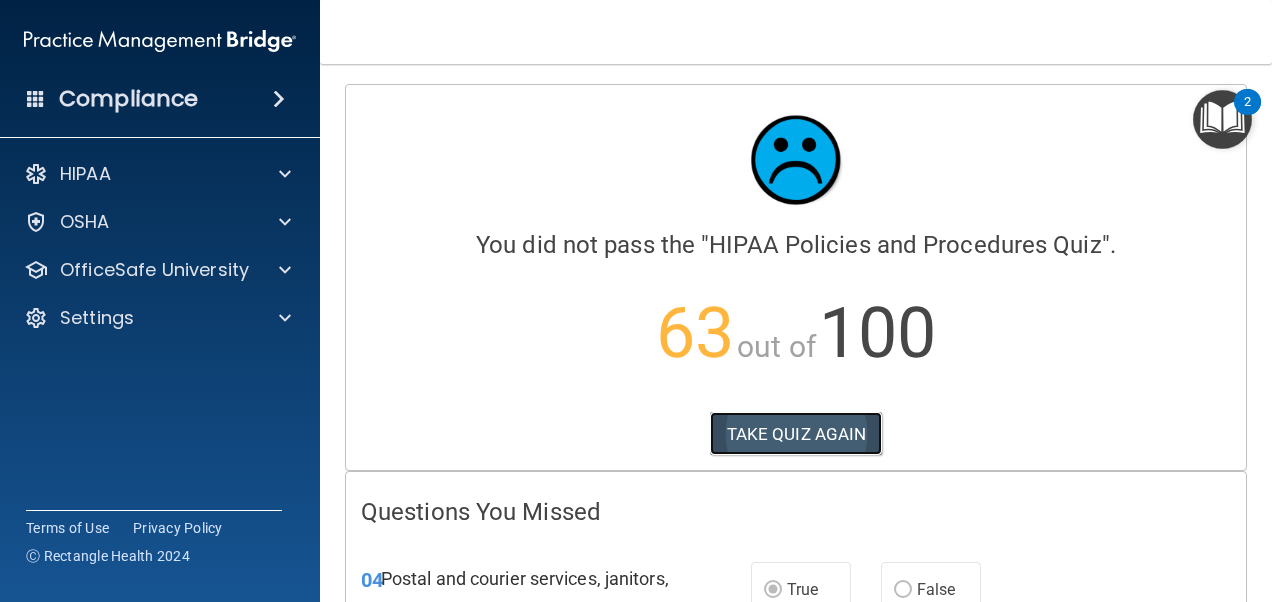 click on "TAKE QUIZ AGAIN" at bounding box center [796, 434] 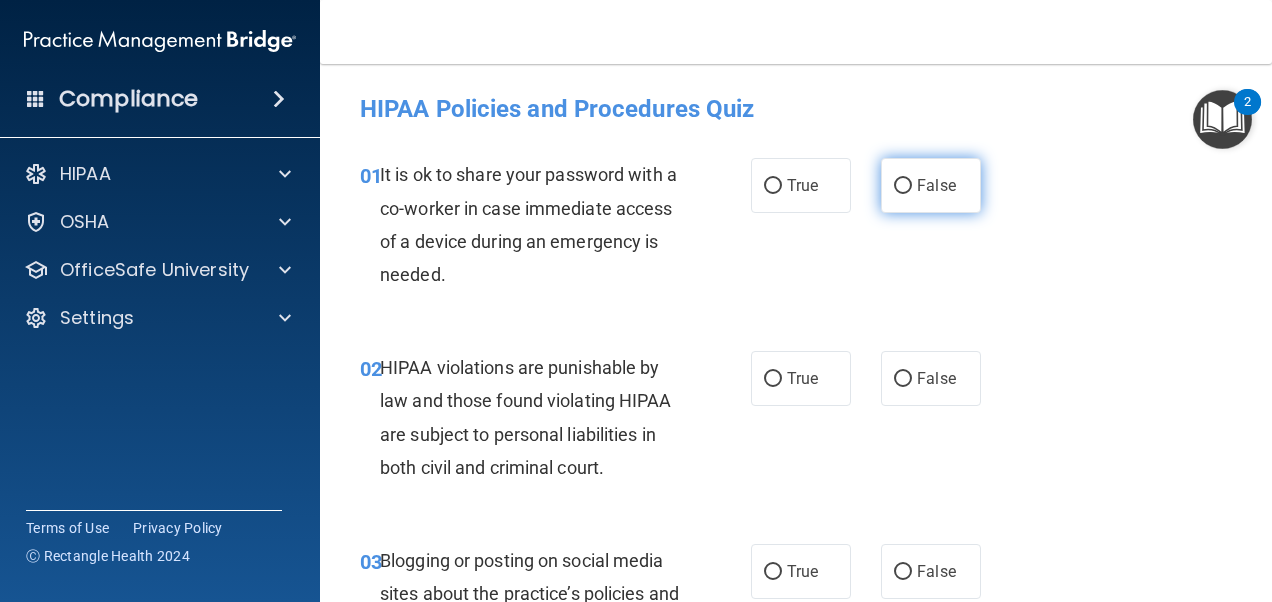 click on "False" at bounding box center [931, 185] 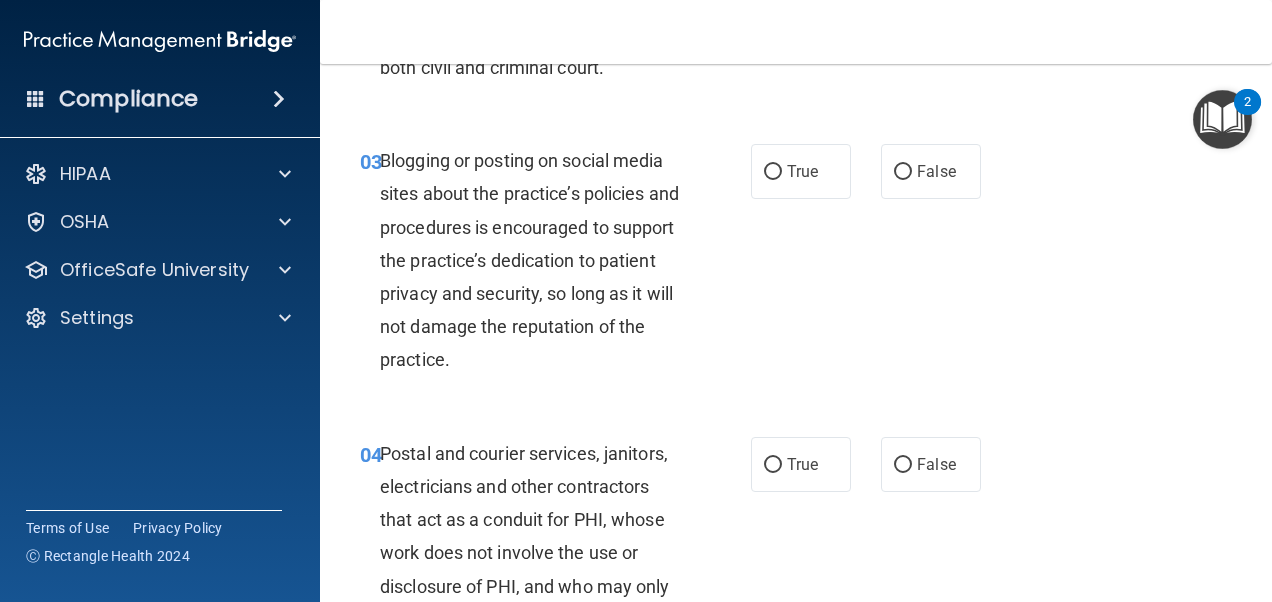 scroll, scrollTop: 500, scrollLeft: 0, axis: vertical 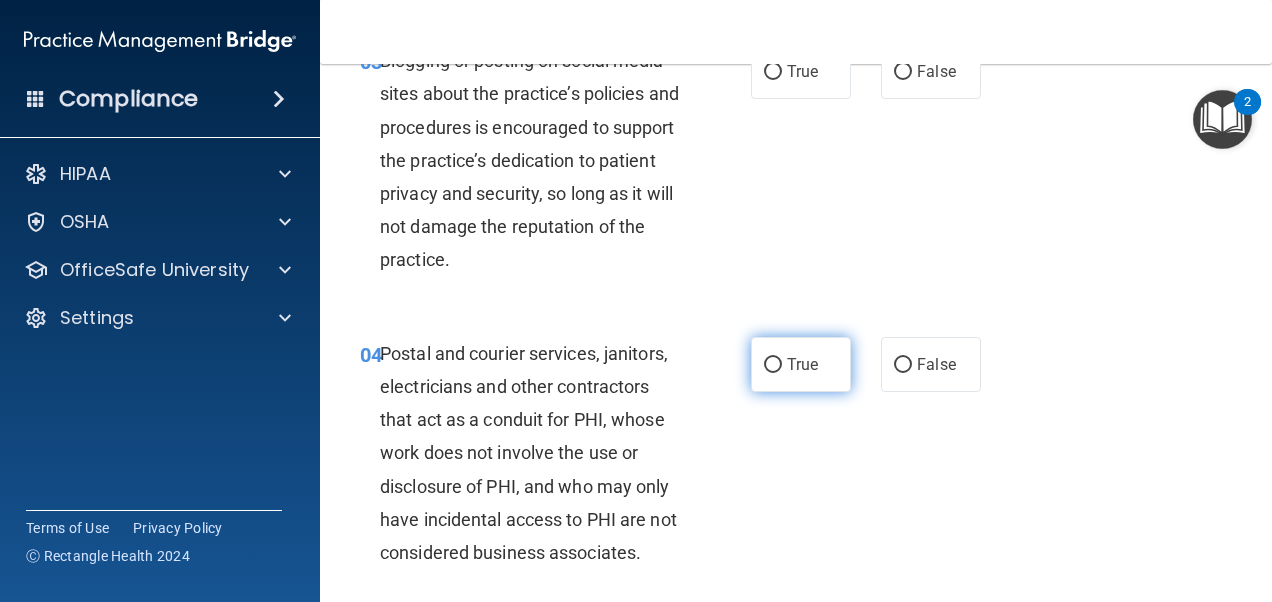 click on "True" at bounding box center [802, 364] 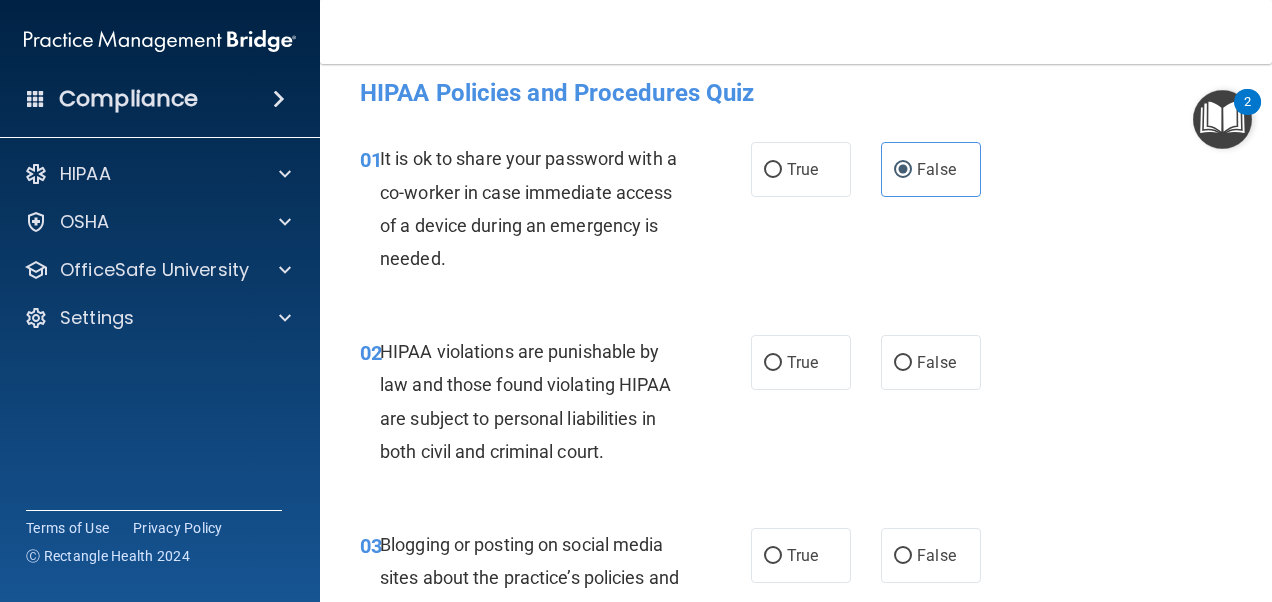 scroll, scrollTop: 0, scrollLeft: 0, axis: both 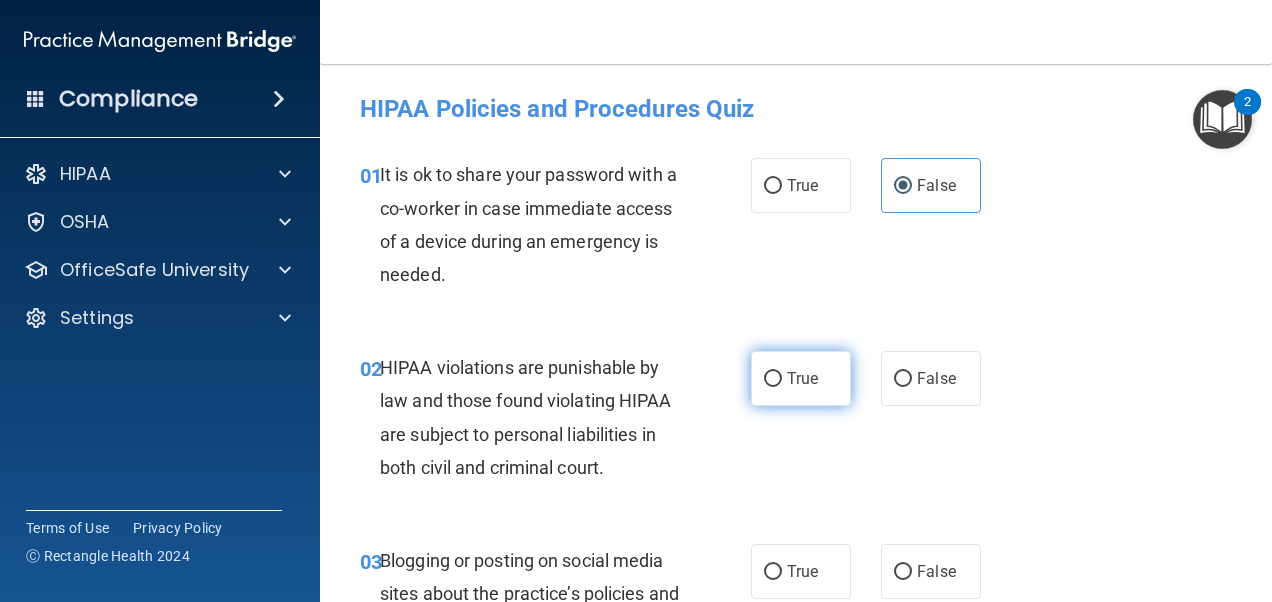 click on "True" at bounding box center [801, 378] 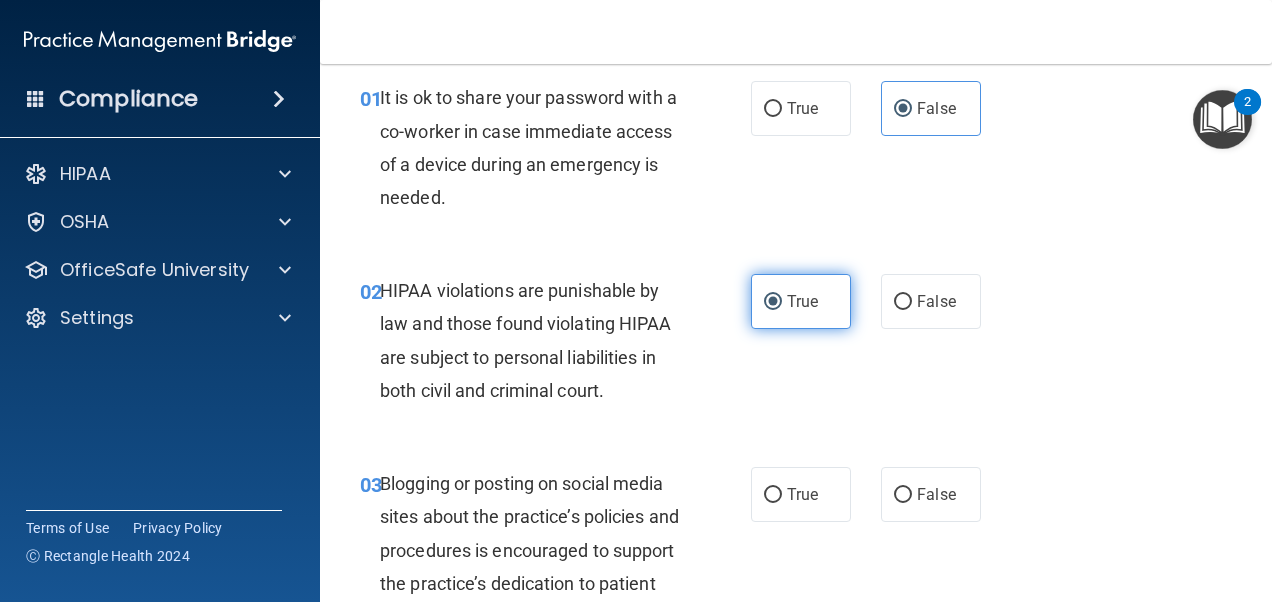 scroll, scrollTop: 200, scrollLeft: 0, axis: vertical 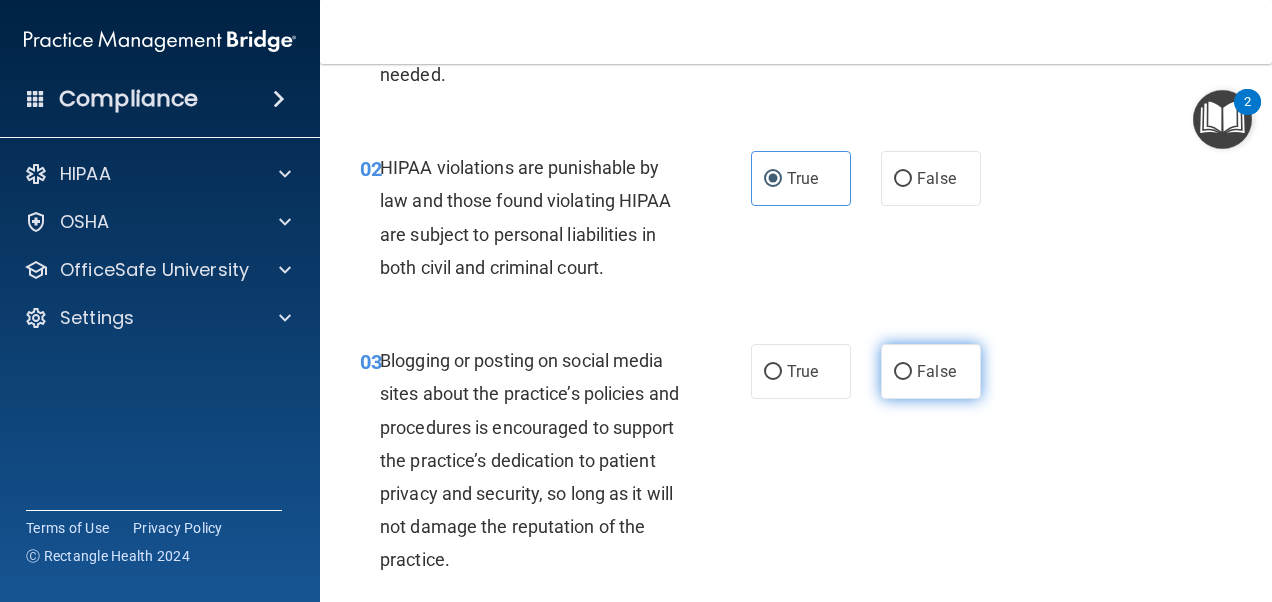 click on "False" at bounding box center [931, 371] 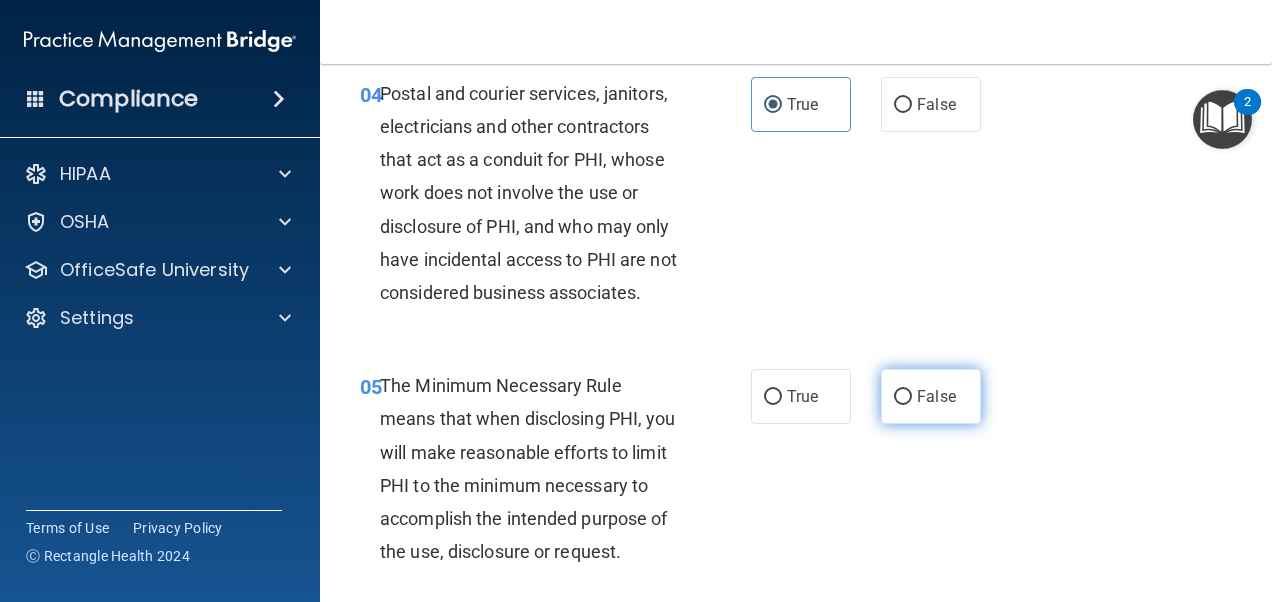 scroll, scrollTop: 800, scrollLeft: 0, axis: vertical 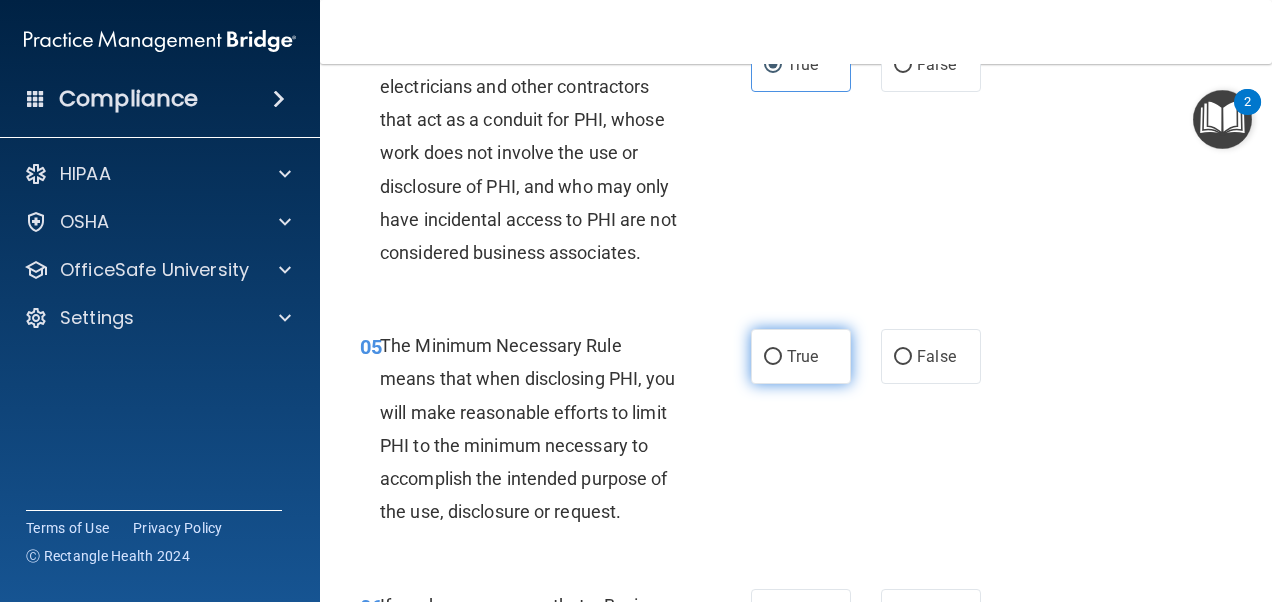 click on "True" at bounding box center [801, 356] 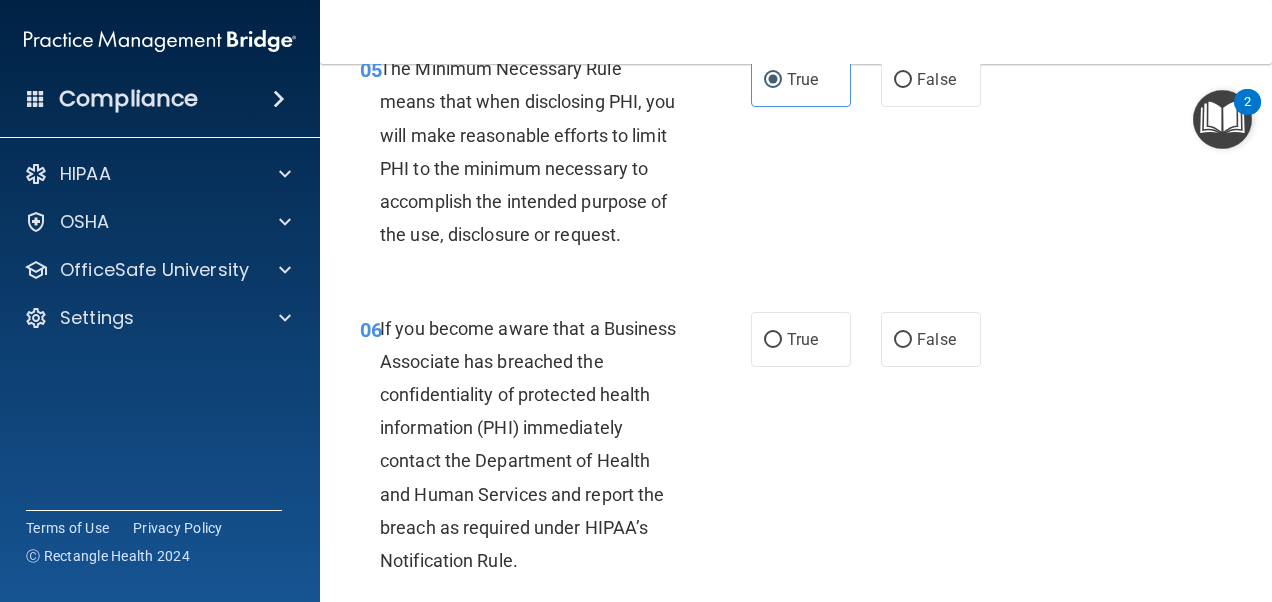 scroll, scrollTop: 1100, scrollLeft: 0, axis: vertical 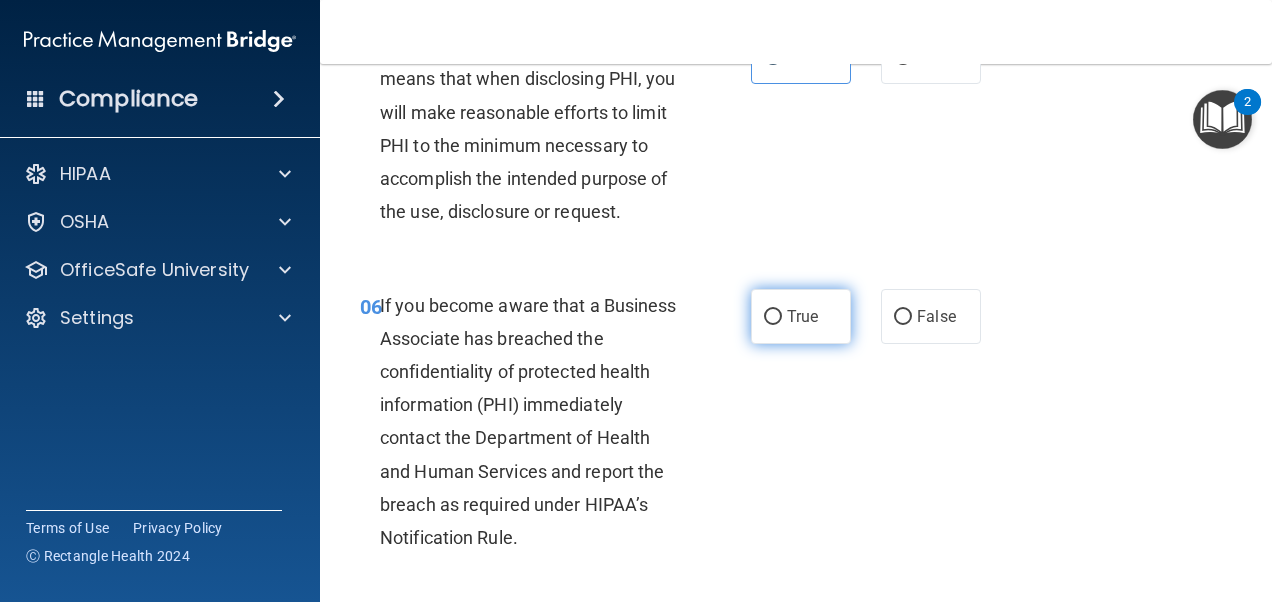 click on "True" at bounding box center (801, 316) 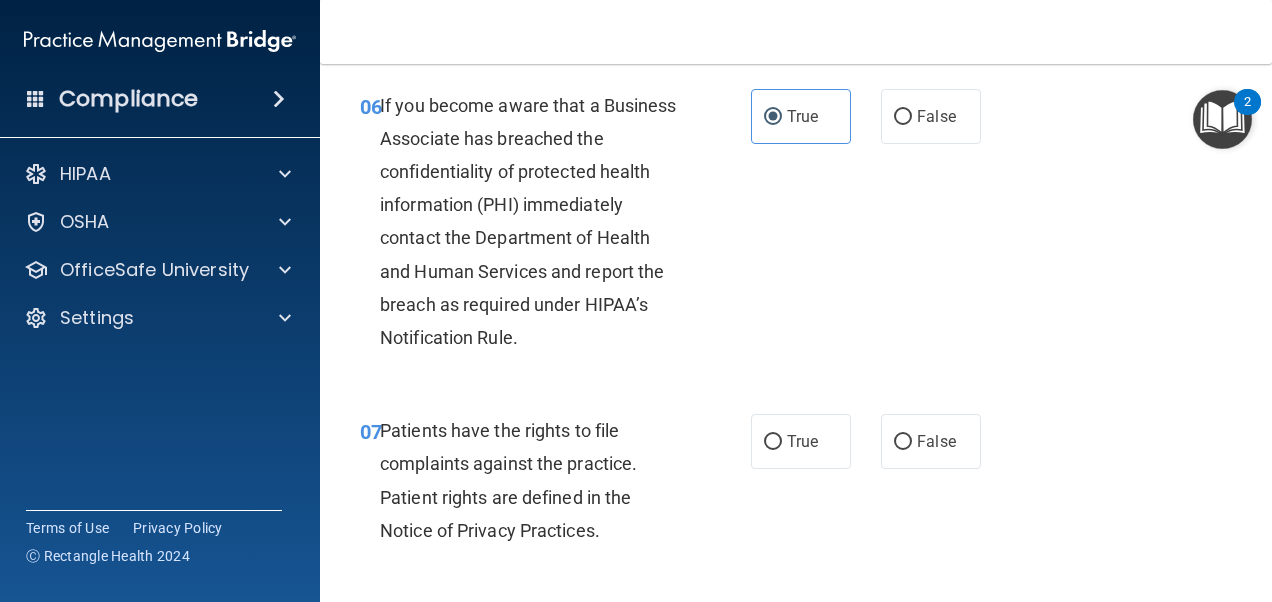 scroll, scrollTop: 1400, scrollLeft: 0, axis: vertical 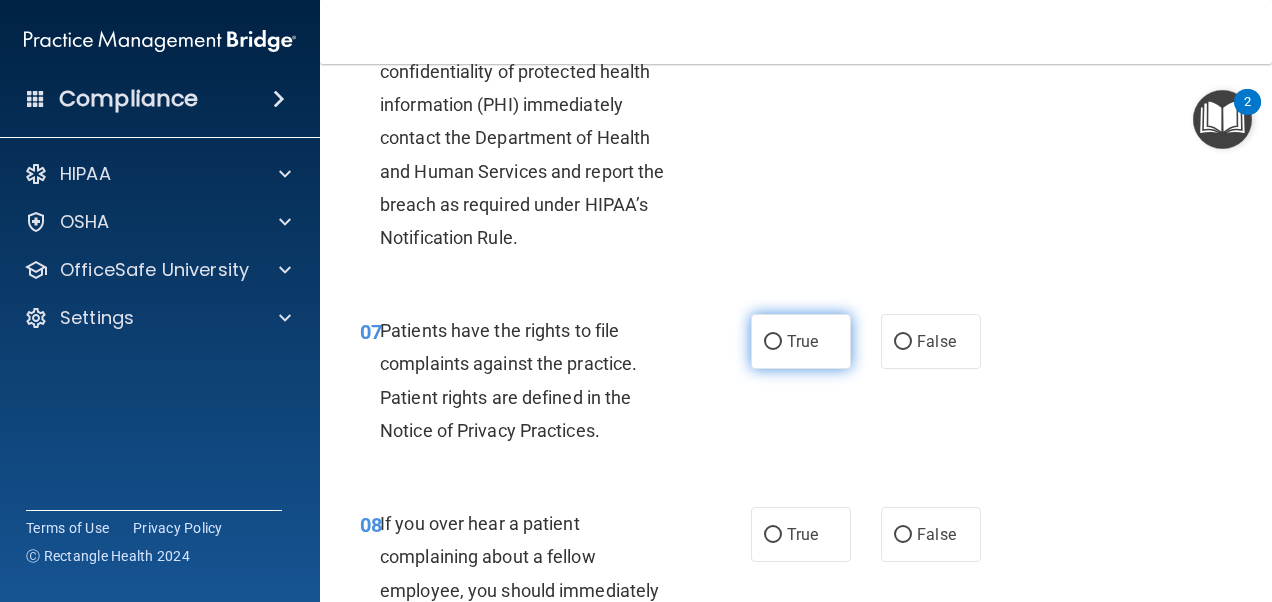 click on "True" at bounding box center [801, 341] 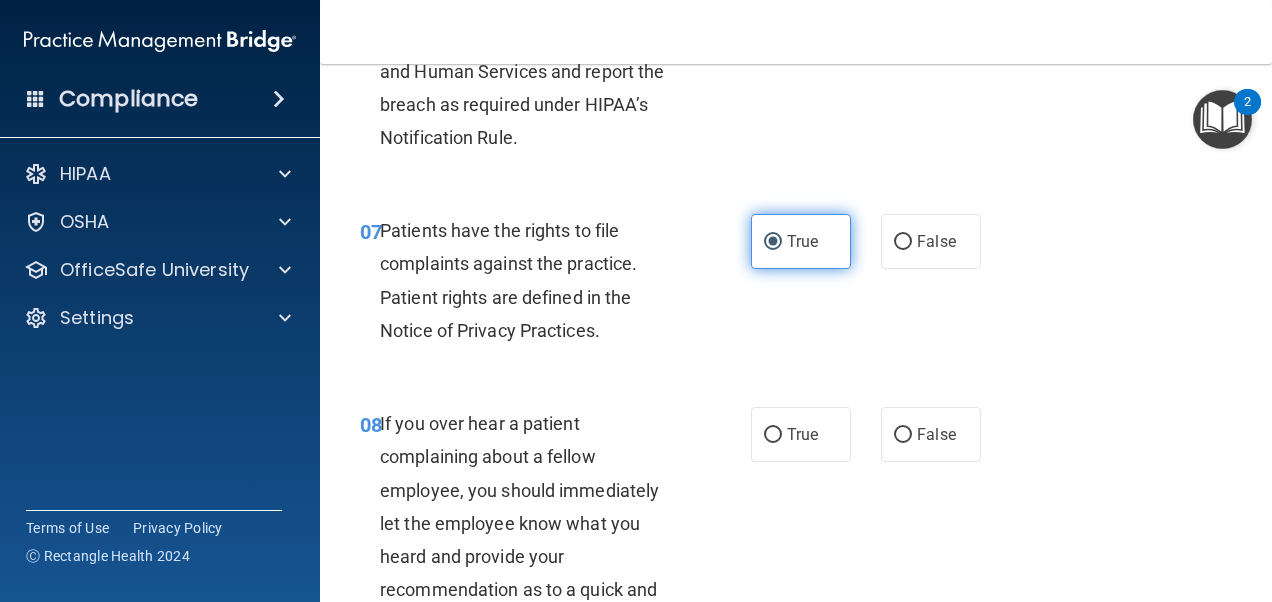 scroll, scrollTop: 1600, scrollLeft: 0, axis: vertical 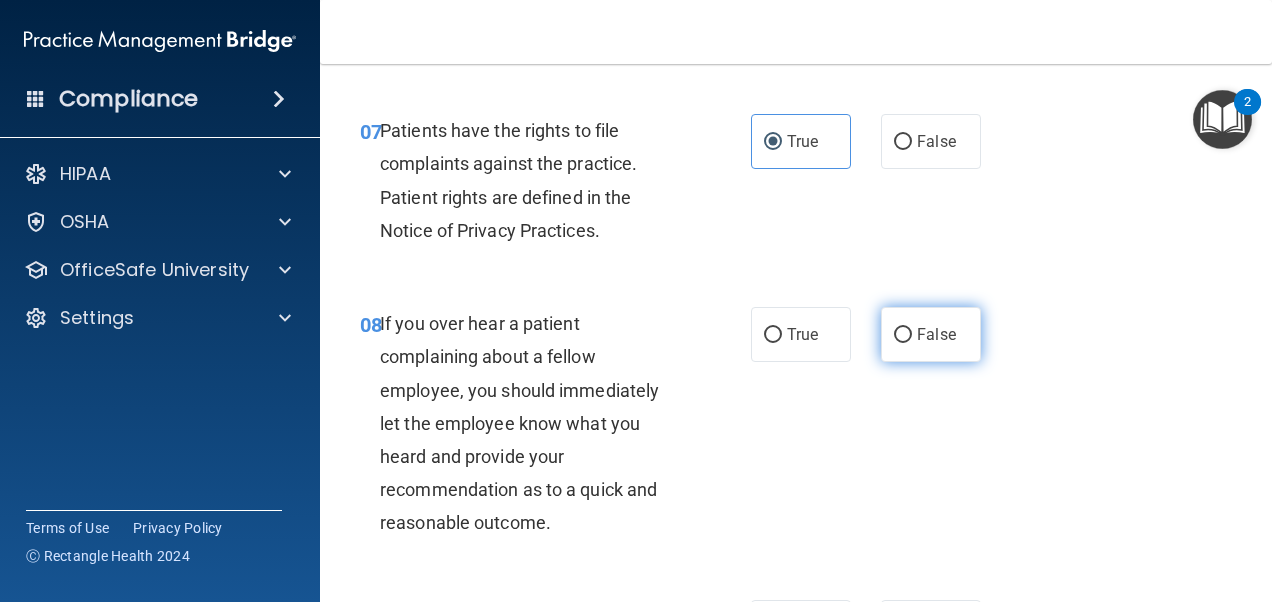 click on "False" at bounding box center [931, 334] 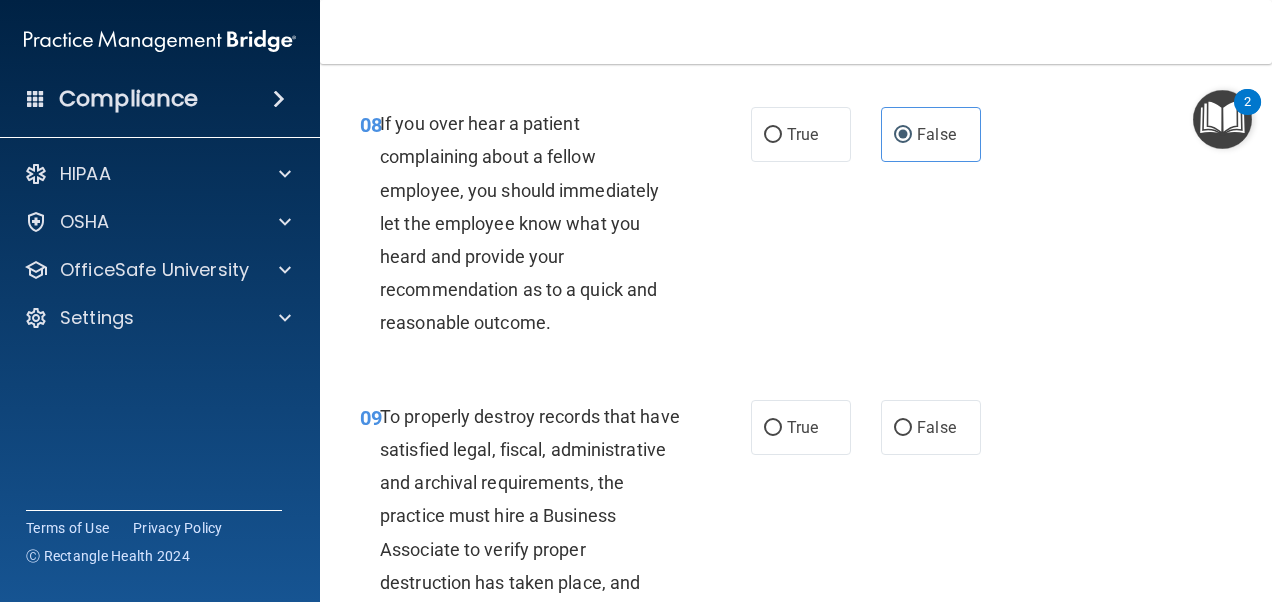 scroll, scrollTop: 1900, scrollLeft: 0, axis: vertical 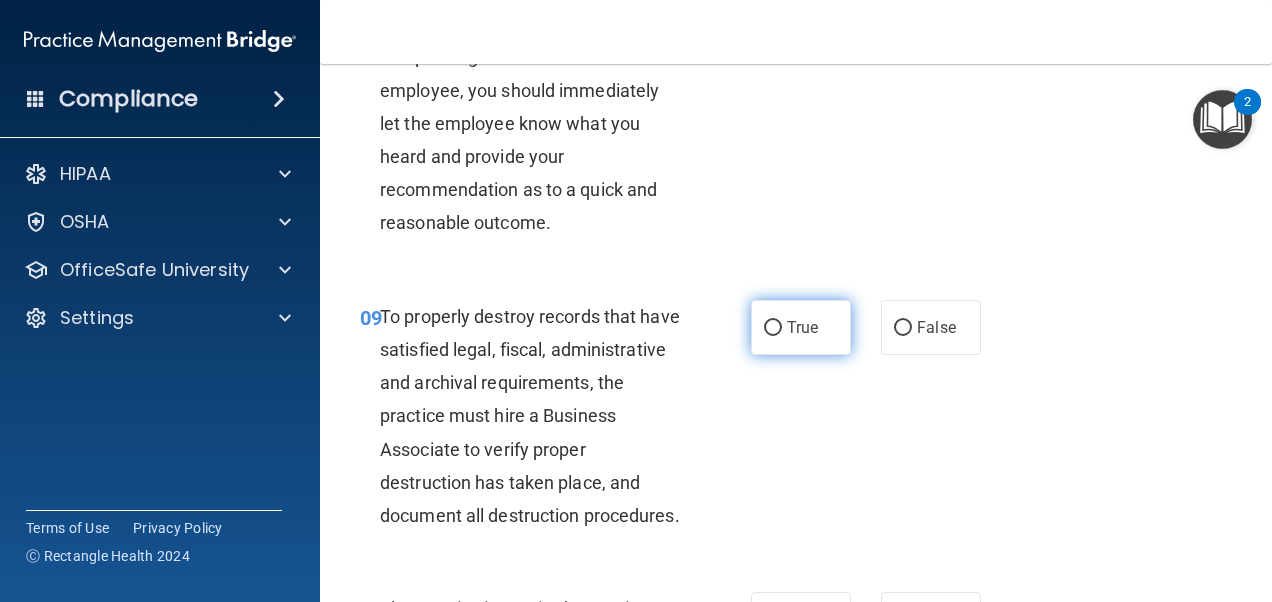 click on "True" at bounding box center [801, 327] 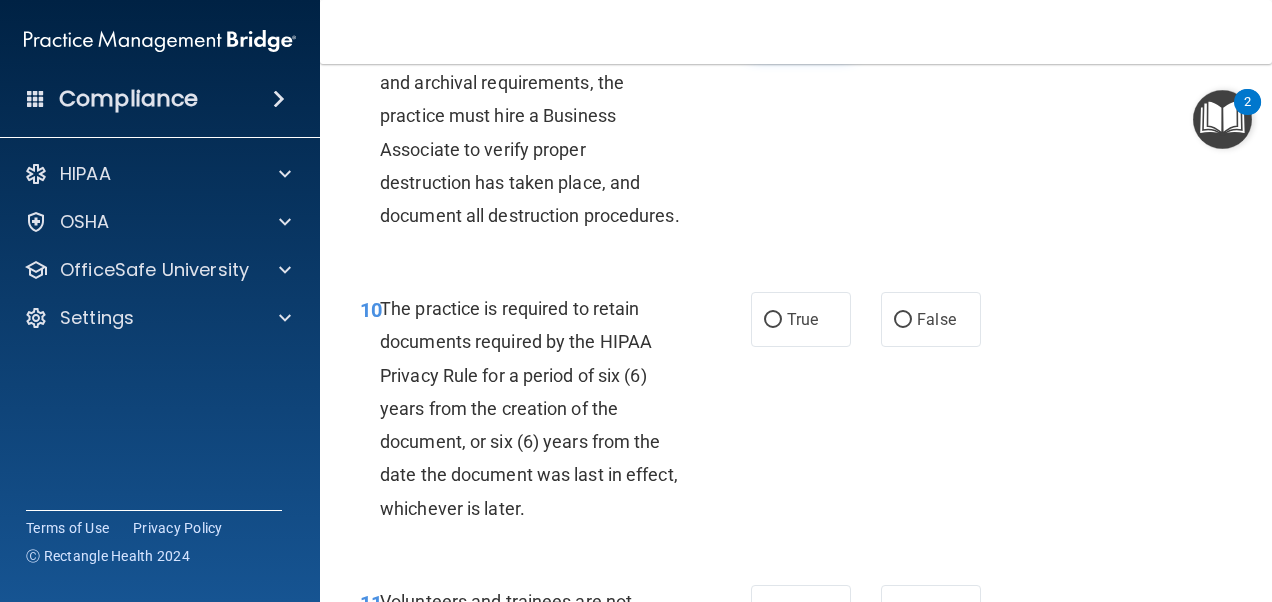 scroll, scrollTop: 2300, scrollLeft: 0, axis: vertical 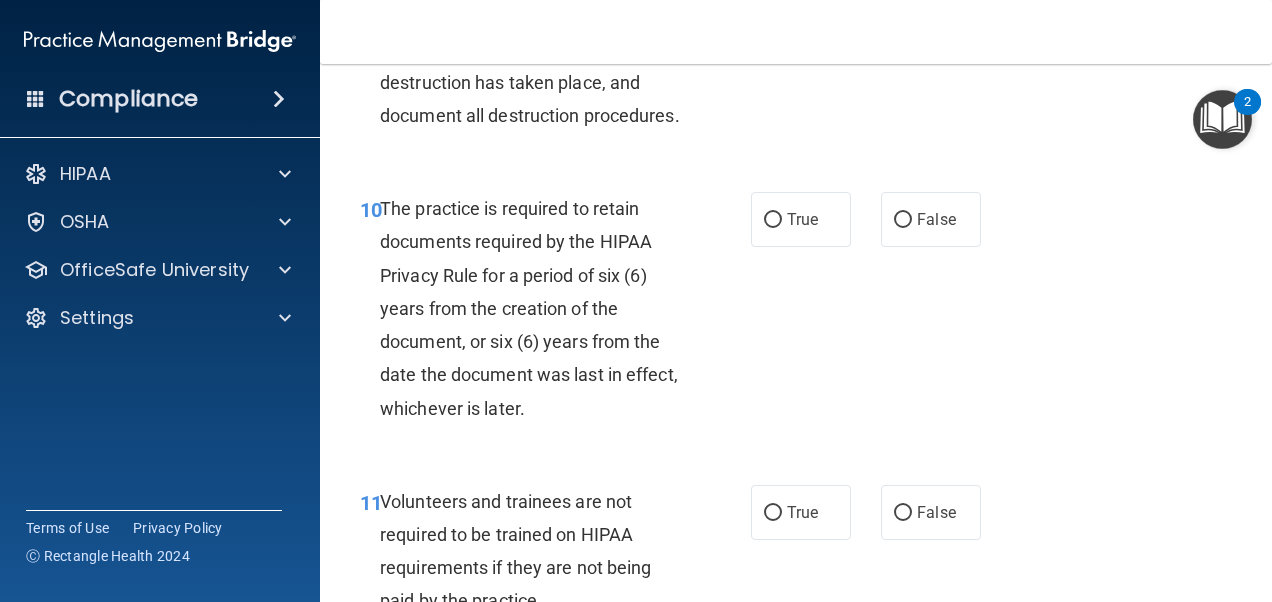 click on "10       The practice is required to retain documents required by the HIPAA Privacy Rule for a period of six (6) years from the creation of the document, or six (6) years from the date the document was last in effect, whichever is later." at bounding box center (555, 313) 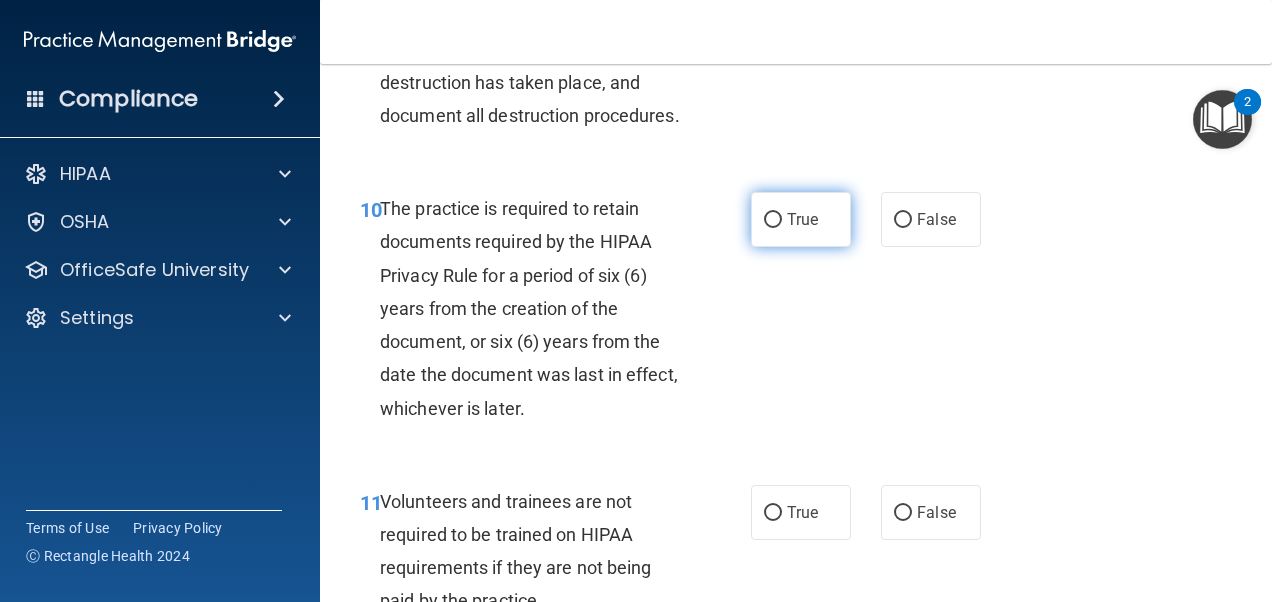 click on "True" at bounding box center [773, 220] 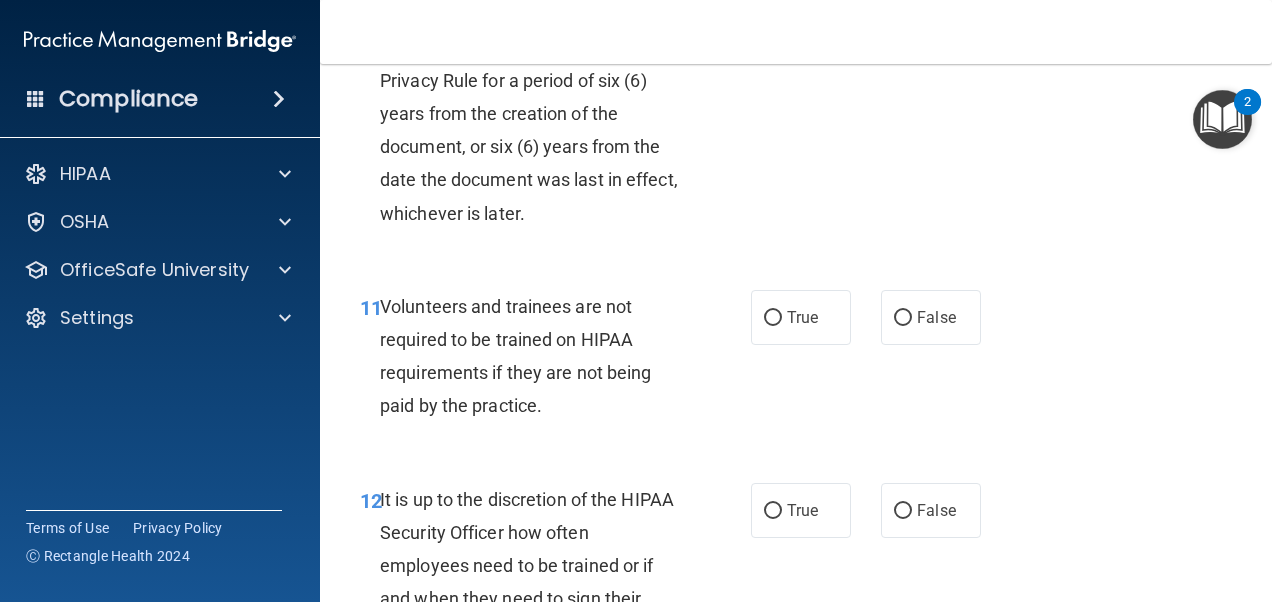 scroll, scrollTop: 2500, scrollLeft: 0, axis: vertical 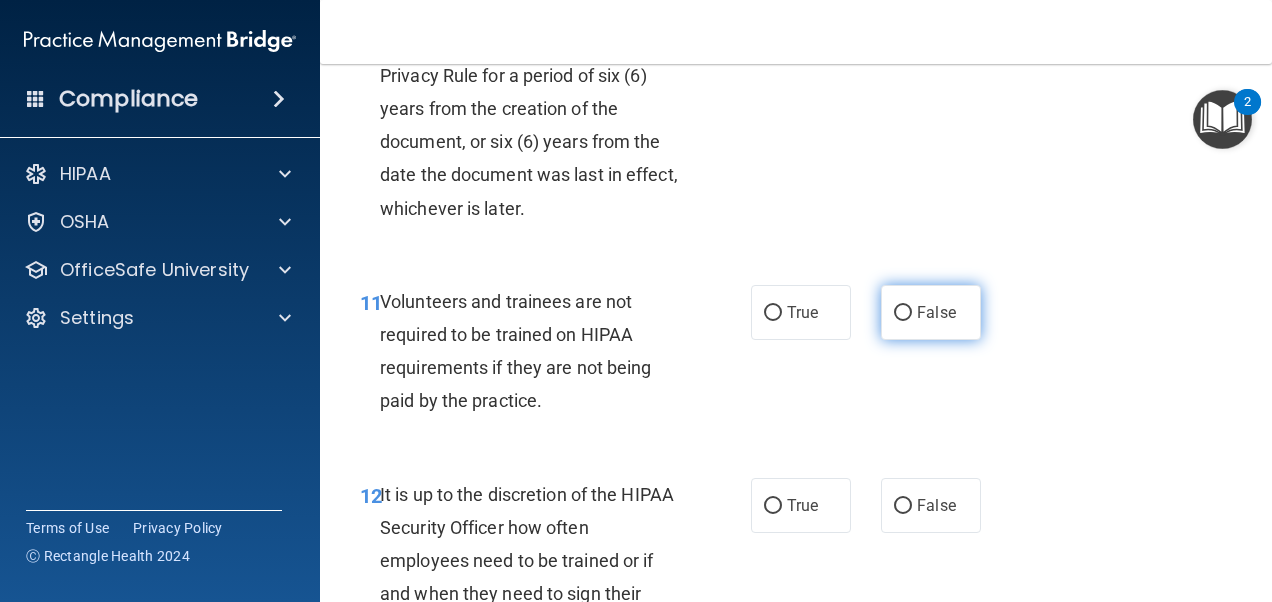 click on "False" at bounding box center [931, 312] 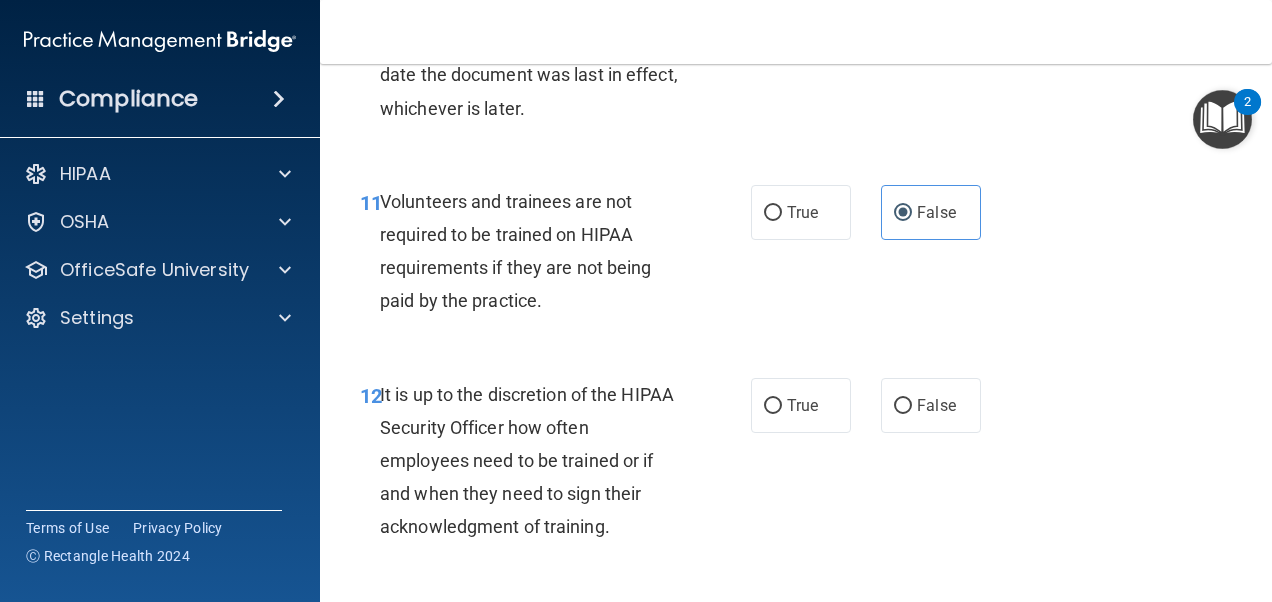 scroll, scrollTop: 2700, scrollLeft: 0, axis: vertical 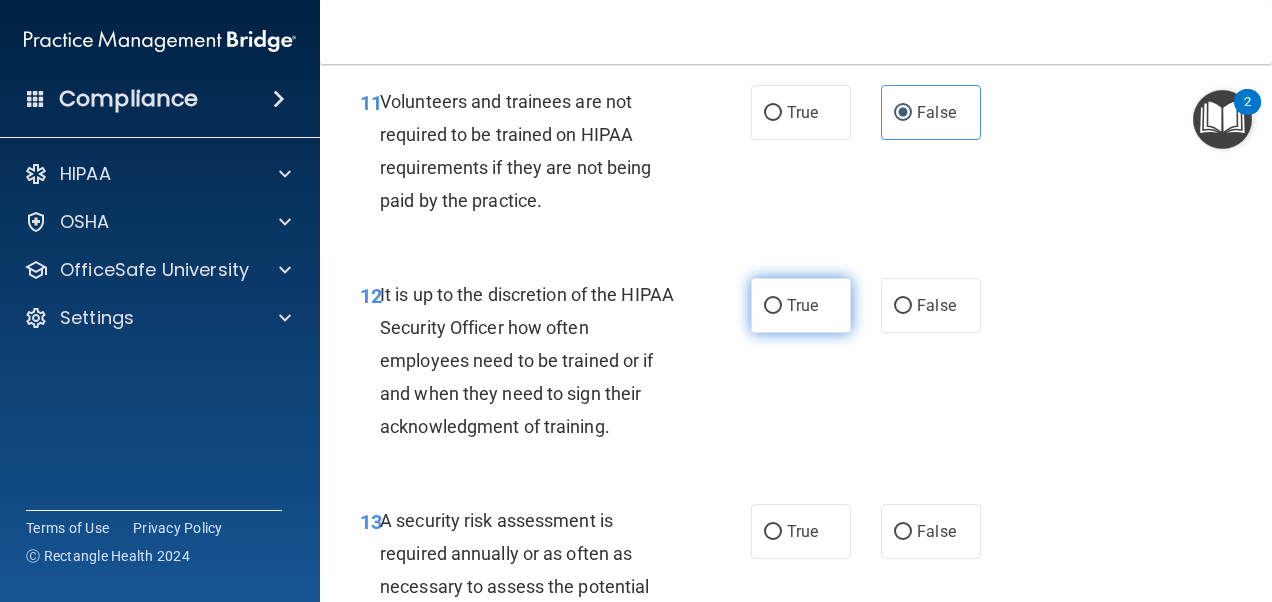 click on "True" at bounding box center (802, 305) 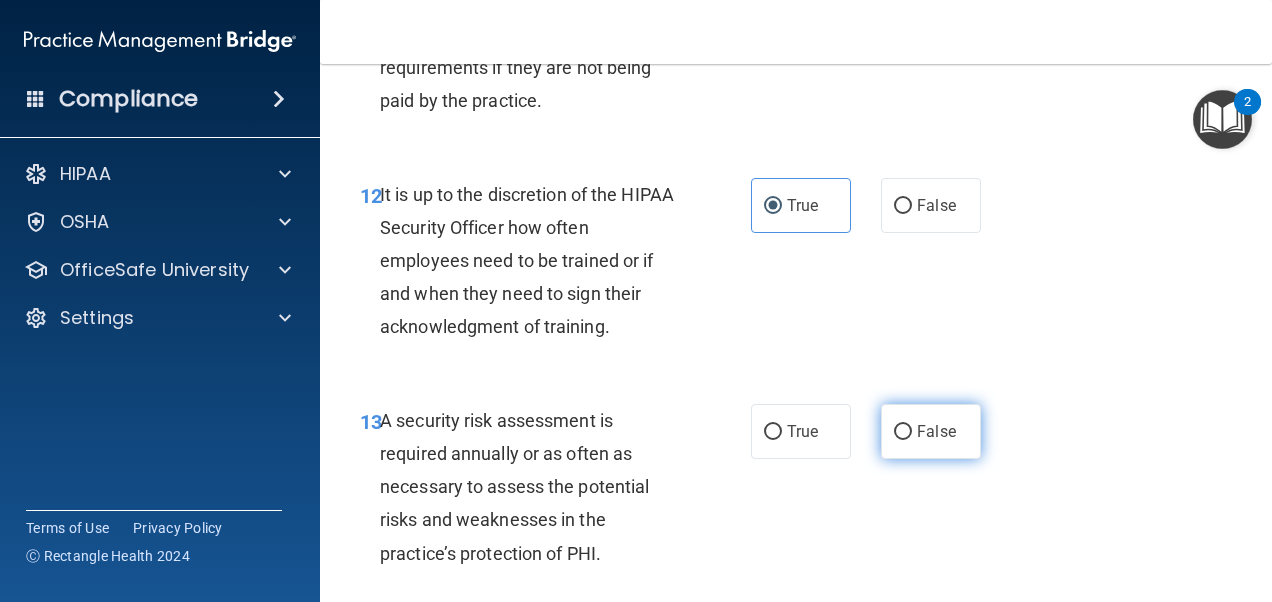 scroll, scrollTop: 2900, scrollLeft: 0, axis: vertical 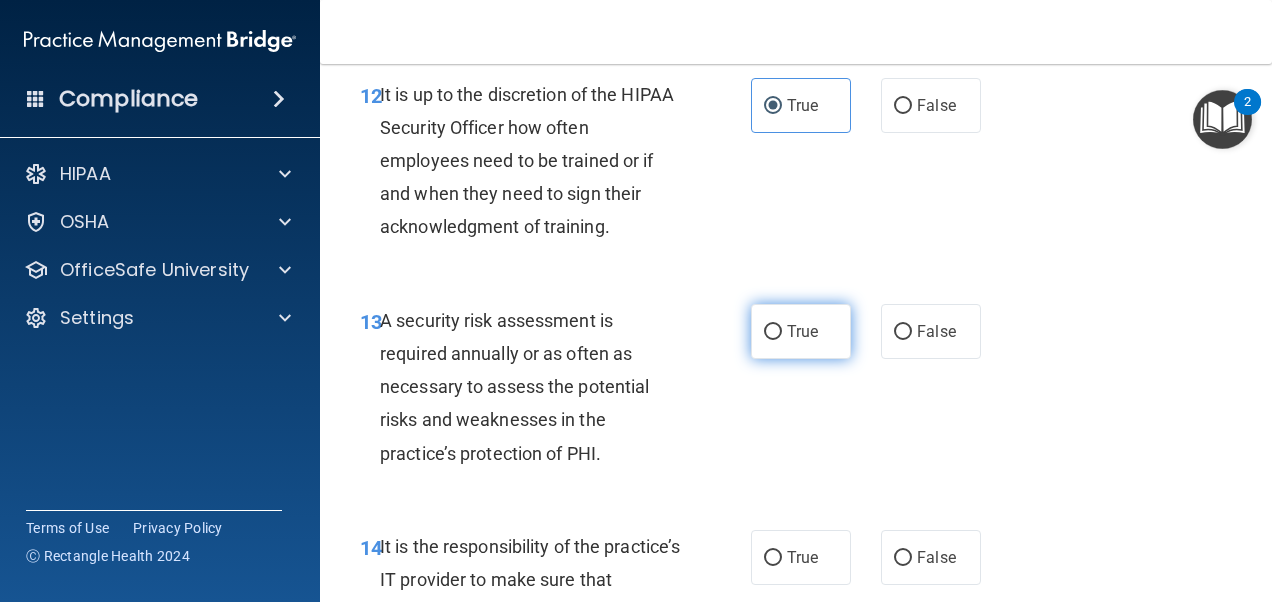 click on "True" at bounding box center [802, 331] 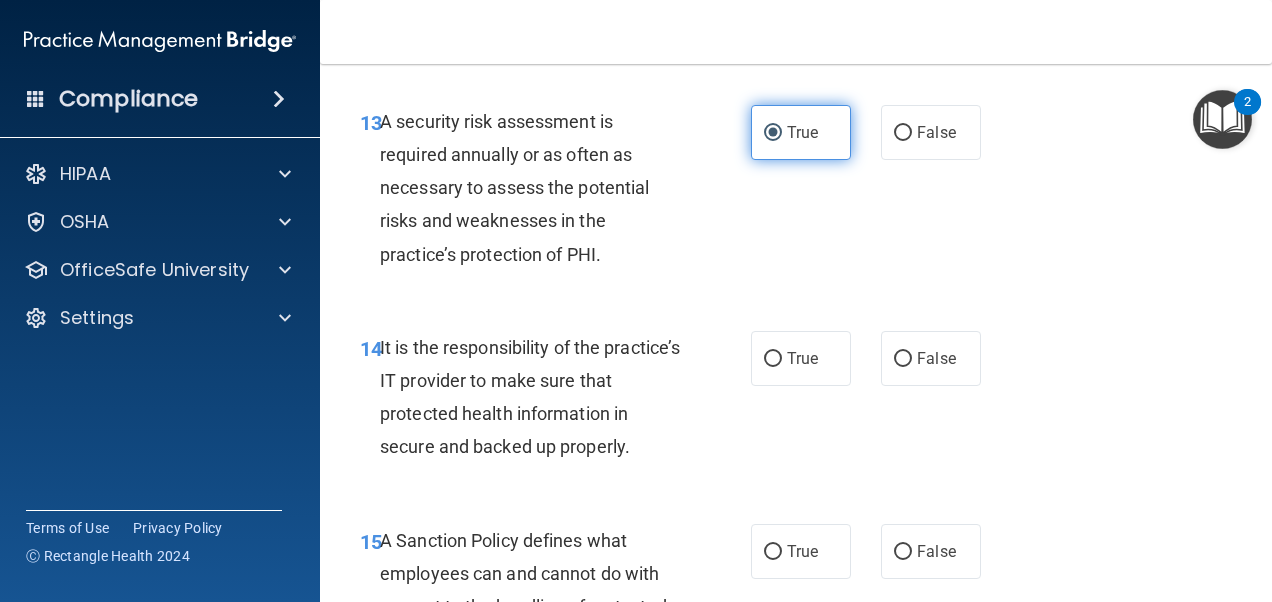 scroll, scrollTop: 3100, scrollLeft: 0, axis: vertical 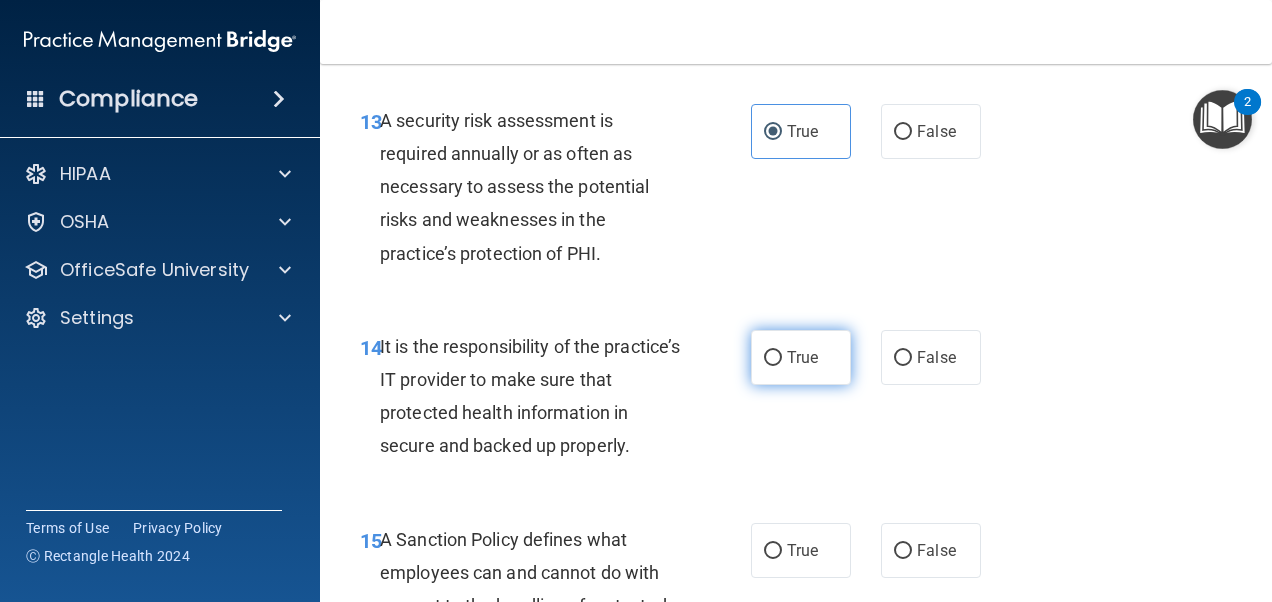 click on "True" at bounding box center (801, 357) 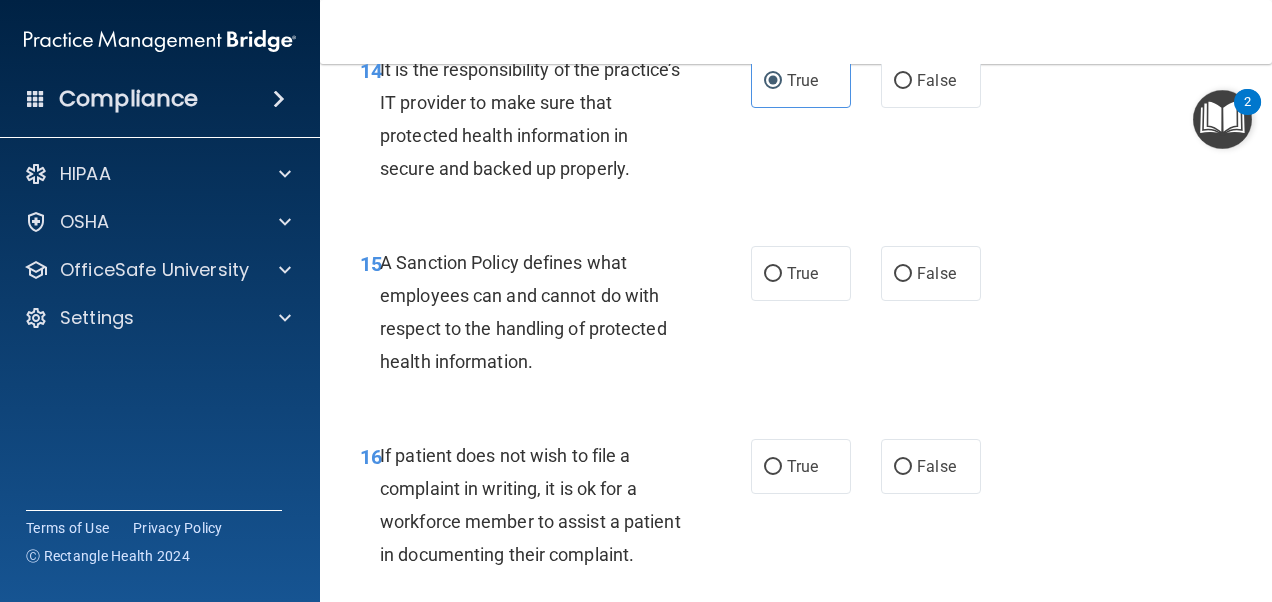 scroll, scrollTop: 3400, scrollLeft: 0, axis: vertical 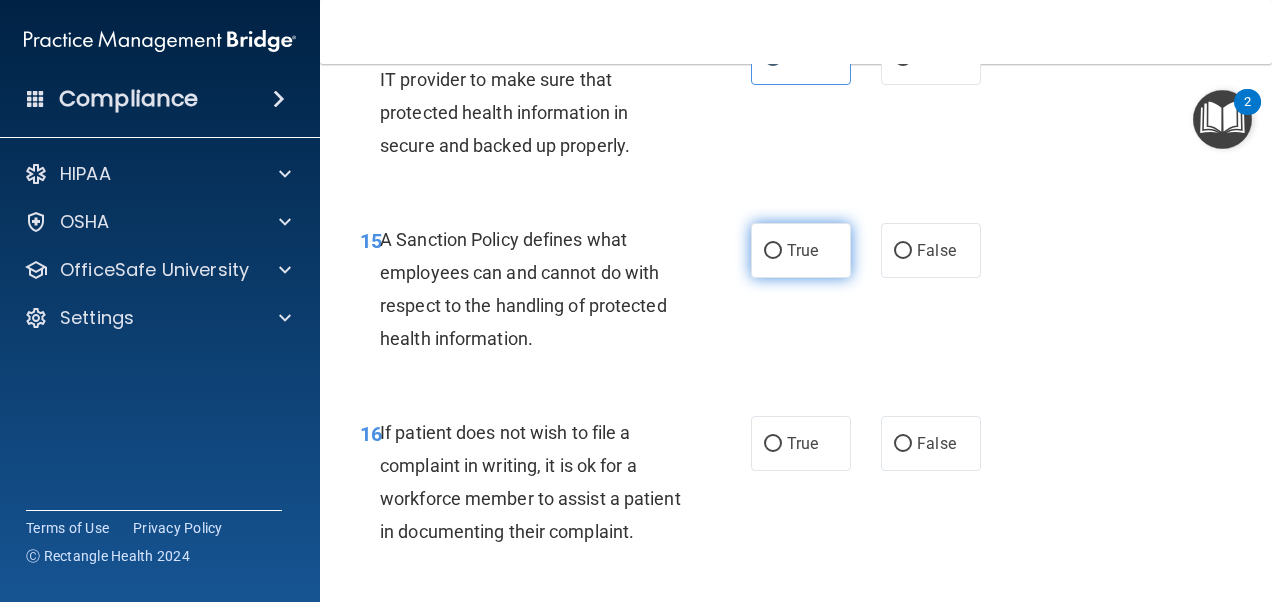 click on "True" at bounding box center [802, 250] 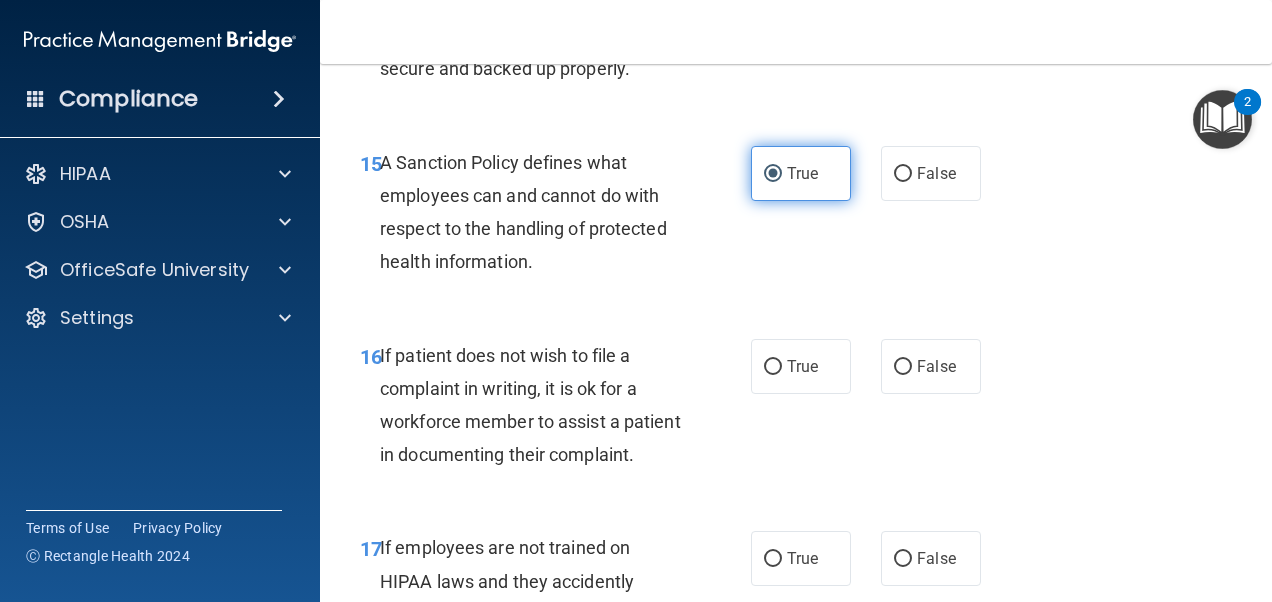 scroll, scrollTop: 3500, scrollLeft: 0, axis: vertical 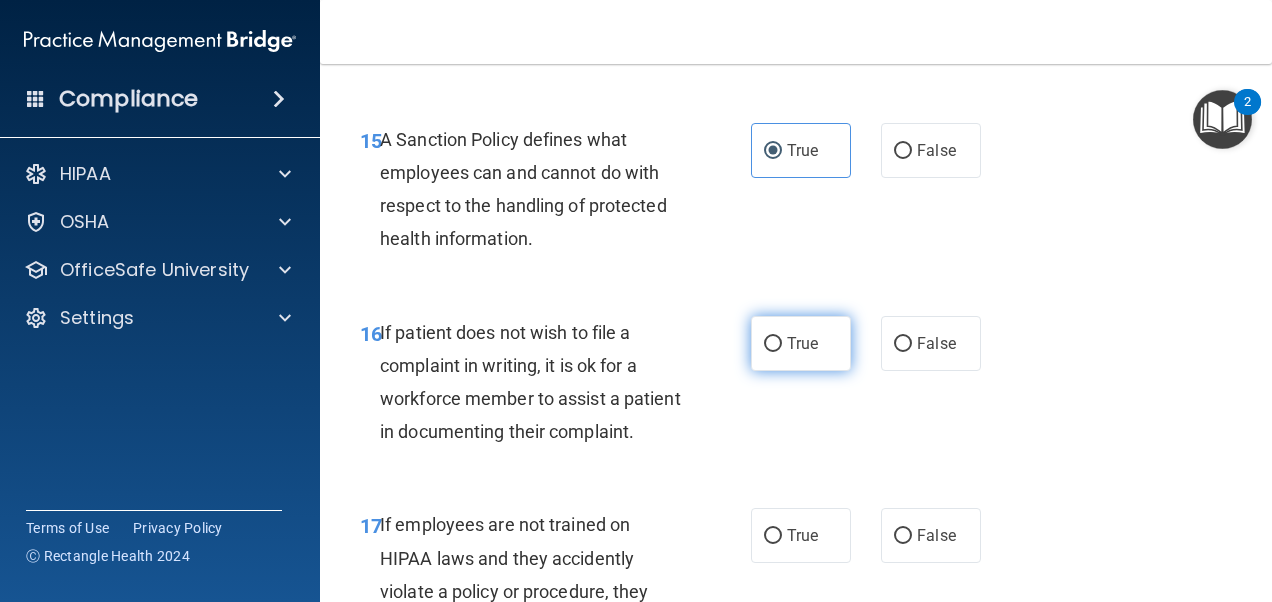 click on "True" at bounding box center [802, 343] 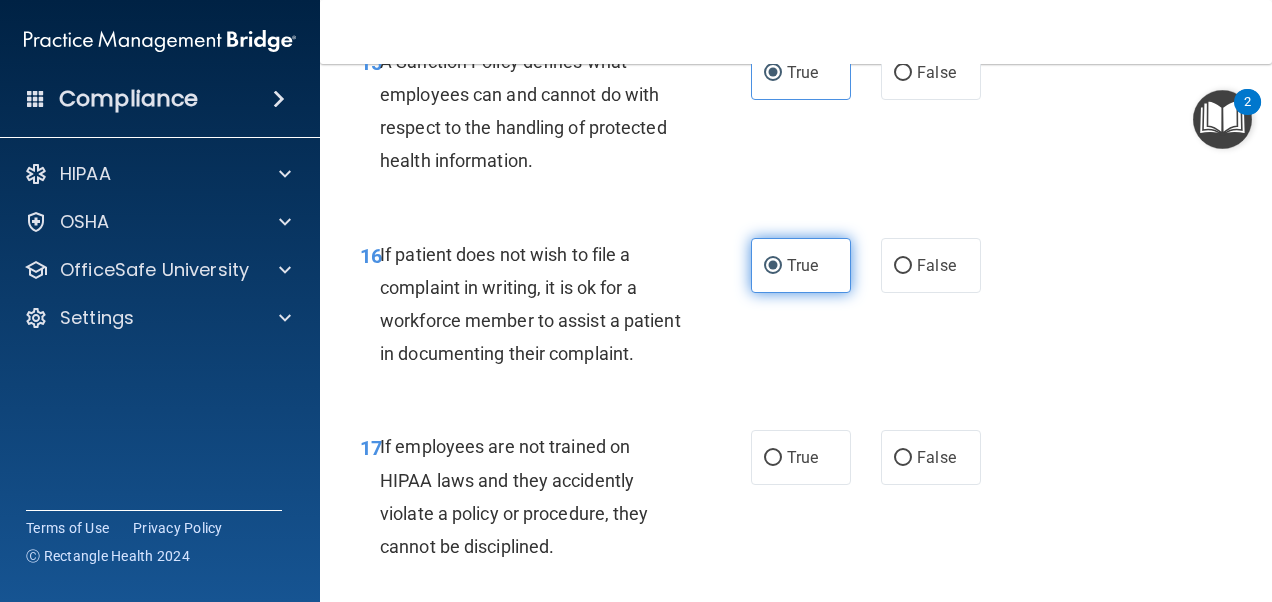 scroll, scrollTop: 3800, scrollLeft: 0, axis: vertical 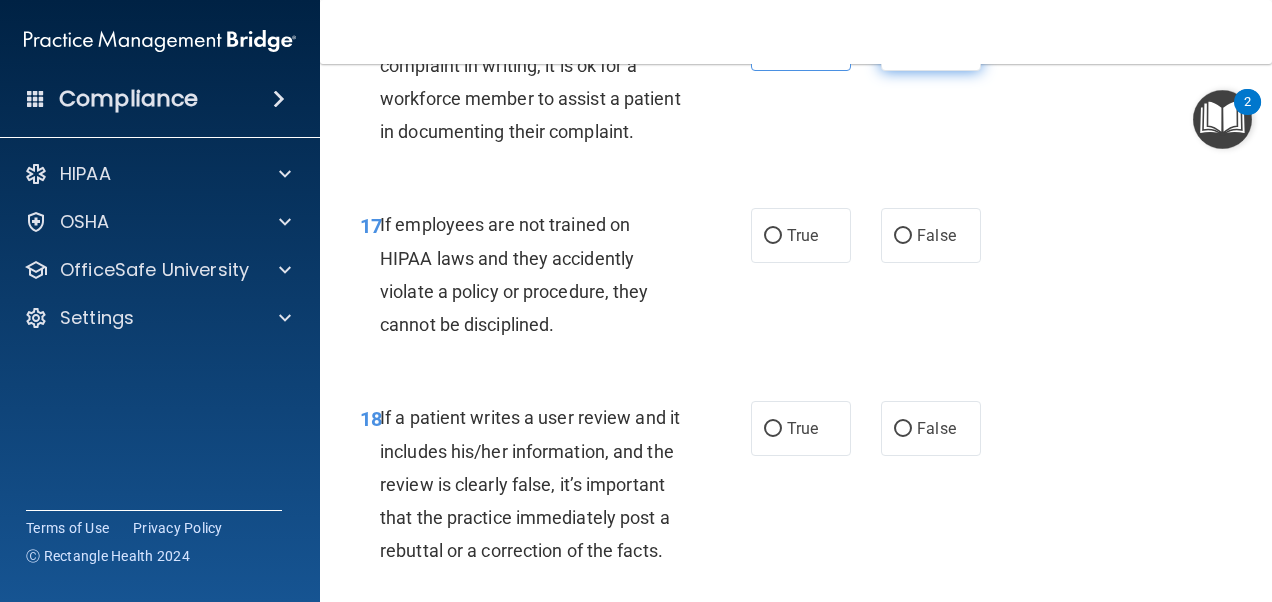 click on "False" at bounding box center [903, 44] 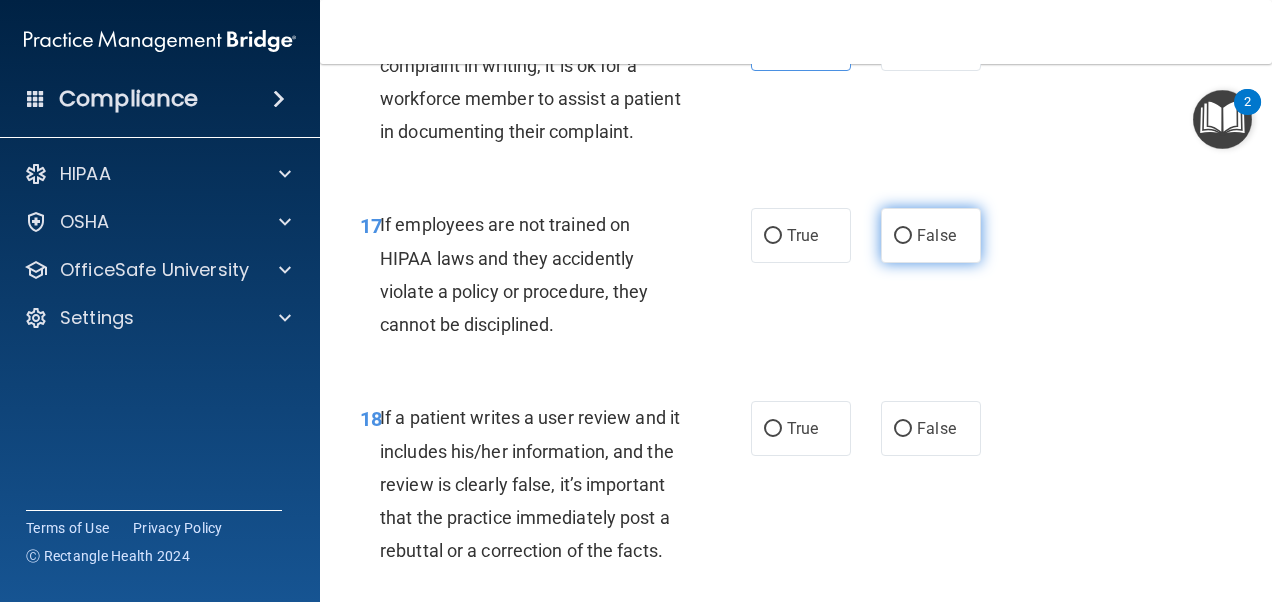 click on "False" at bounding box center [936, 235] 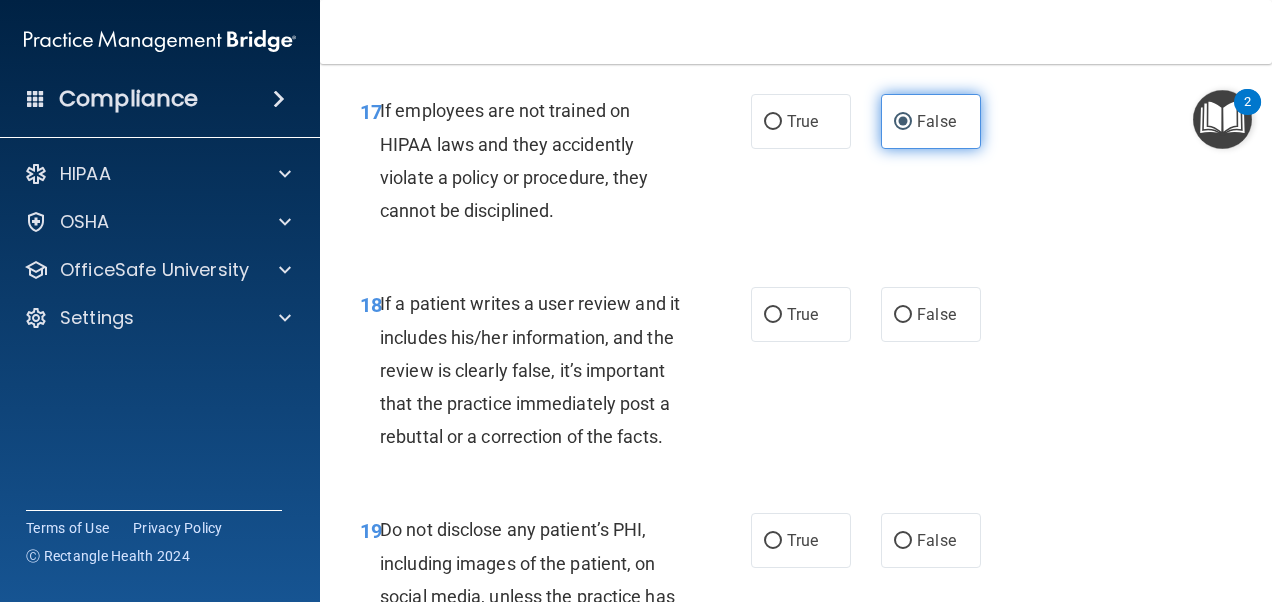scroll, scrollTop: 4000, scrollLeft: 0, axis: vertical 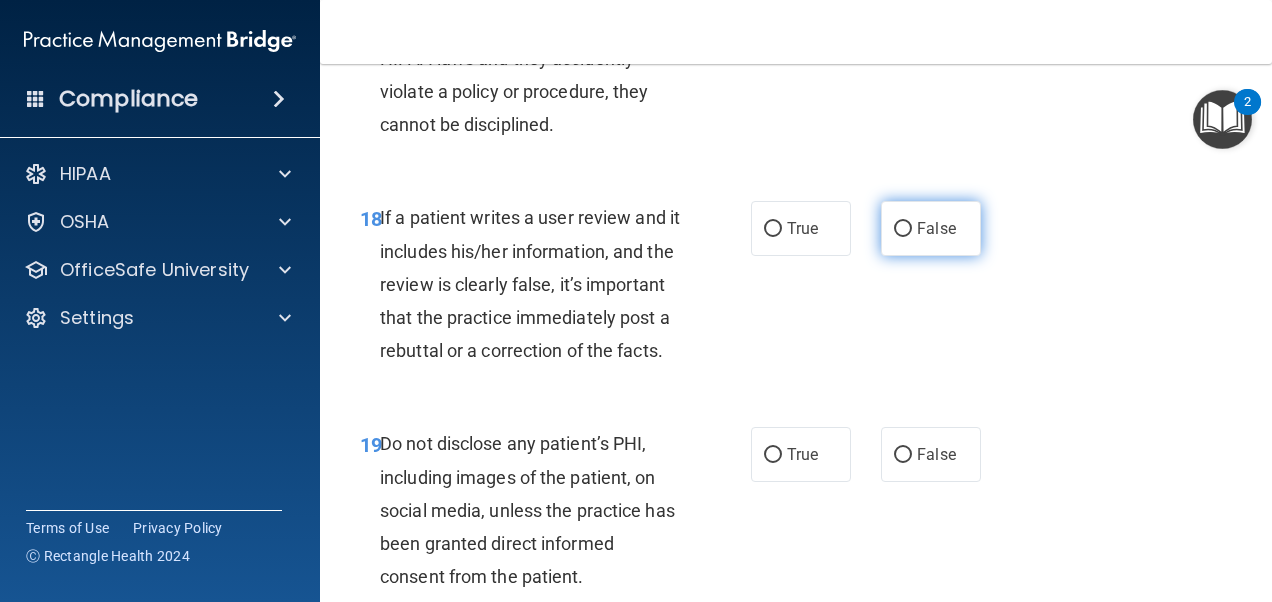click on "False" at bounding box center (931, 228) 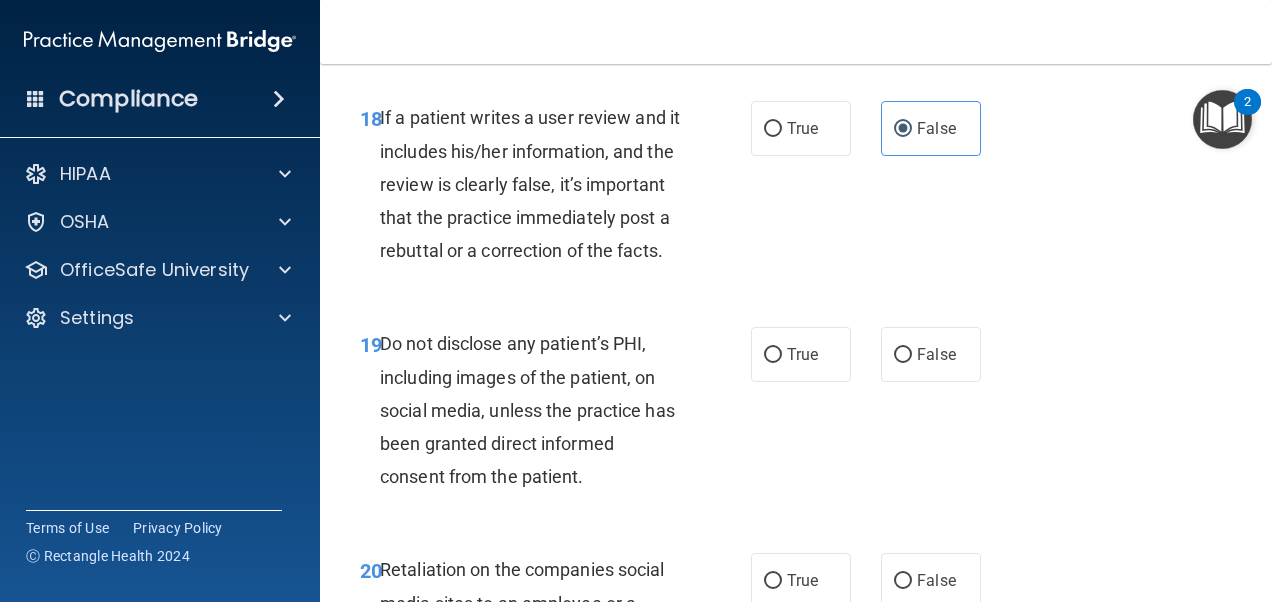 scroll, scrollTop: 4200, scrollLeft: 0, axis: vertical 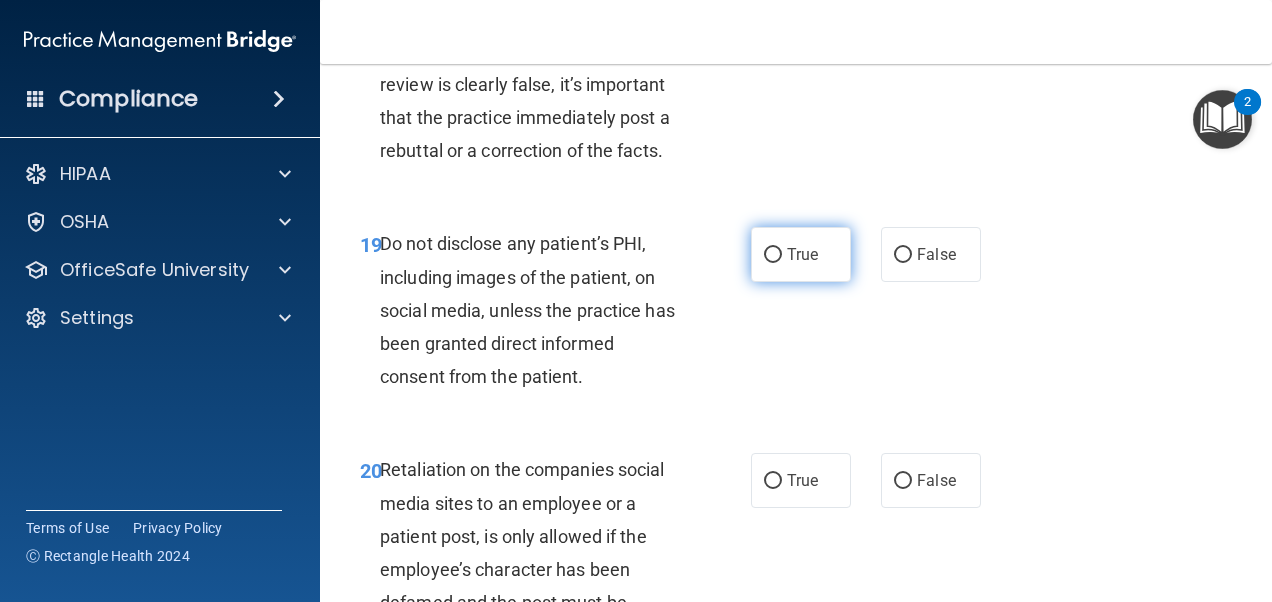 click on "True" at bounding box center [801, 254] 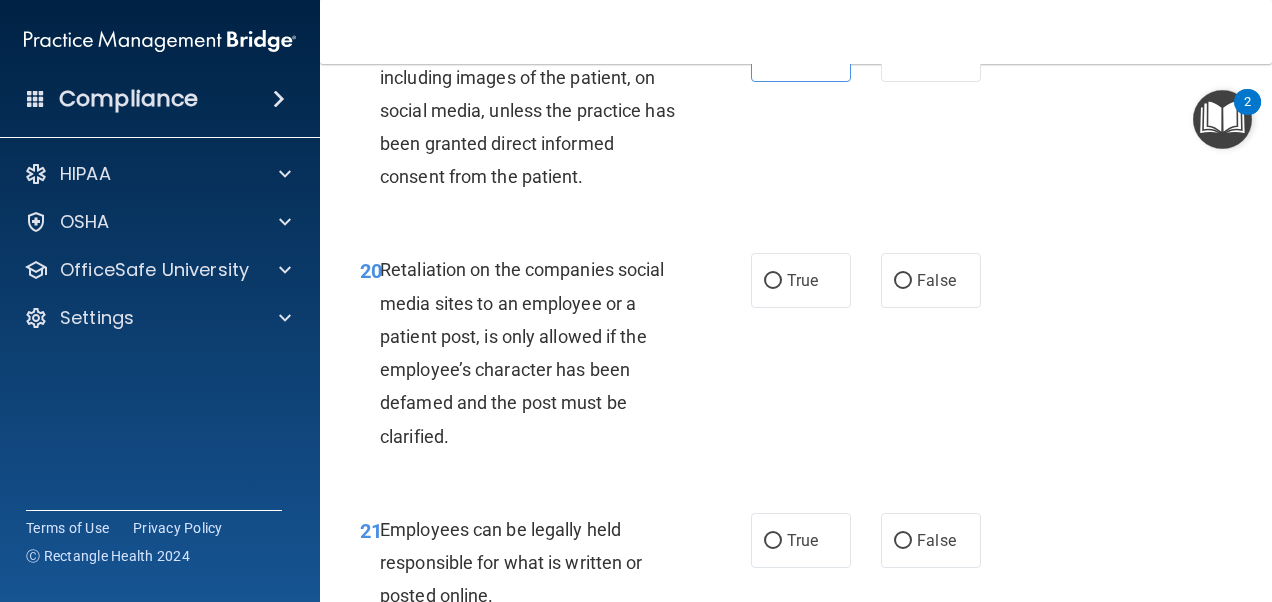 scroll, scrollTop: 4500, scrollLeft: 0, axis: vertical 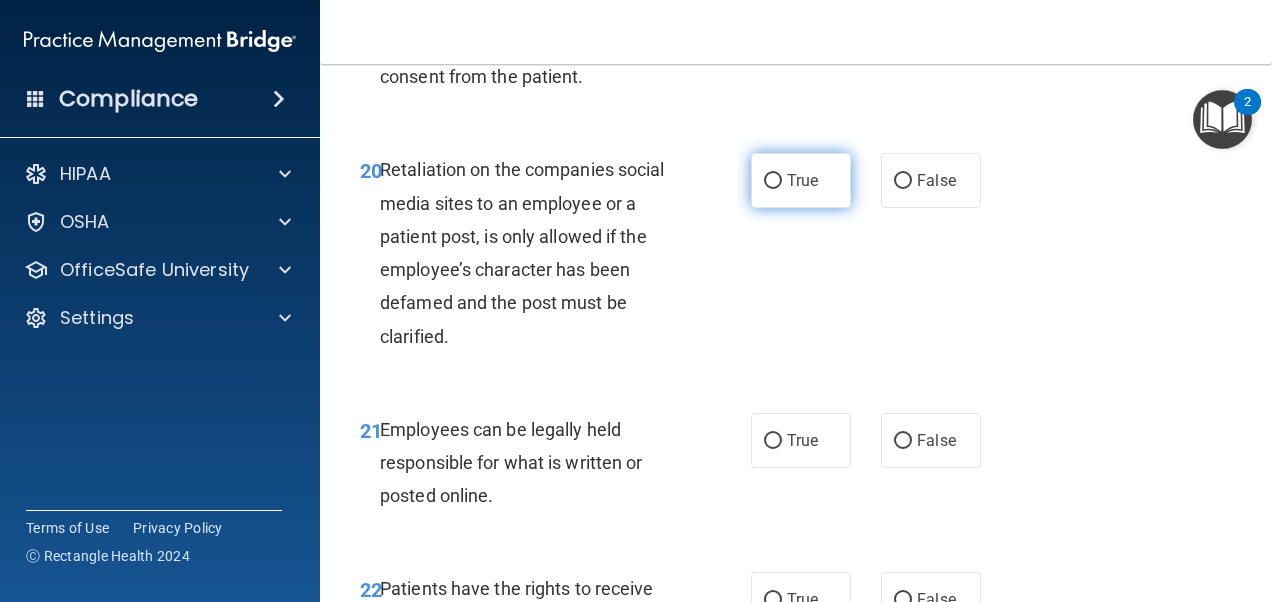 click on "True" at bounding box center (773, 181) 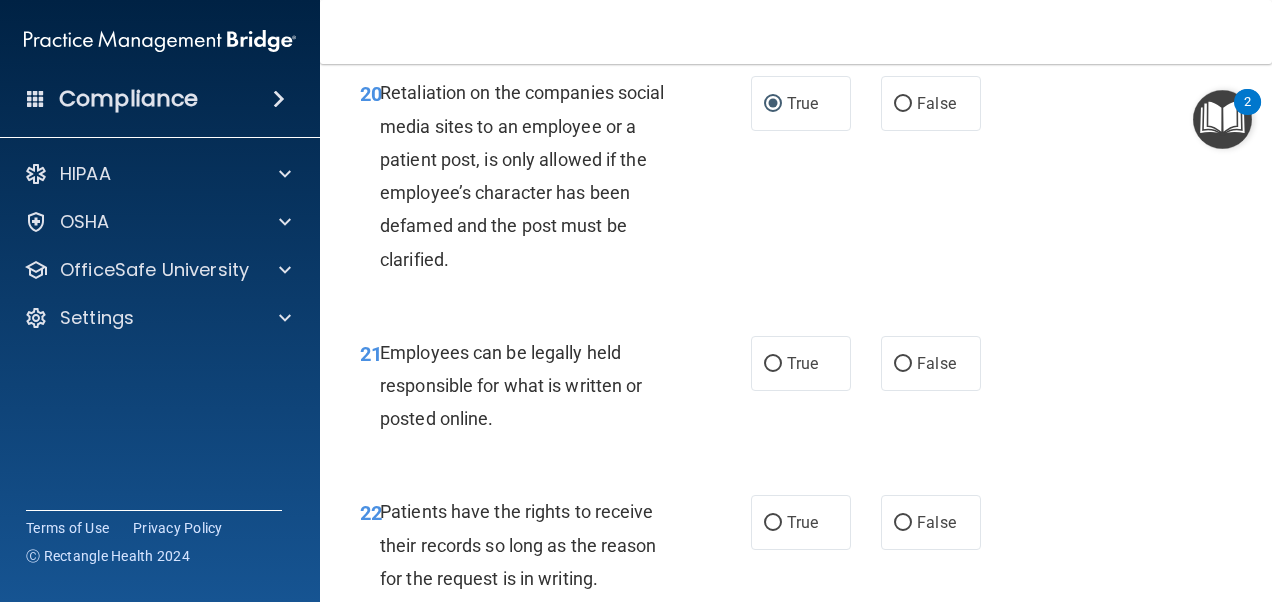 scroll, scrollTop: 4600, scrollLeft: 0, axis: vertical 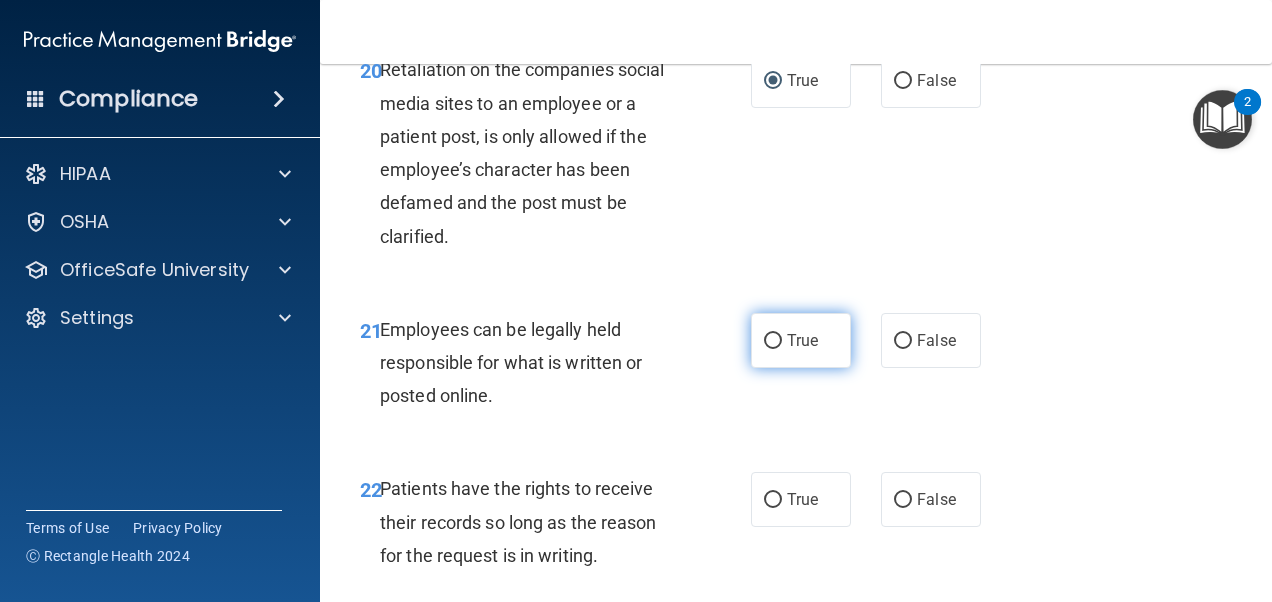 click on "True" at bounding box center [802, 340] 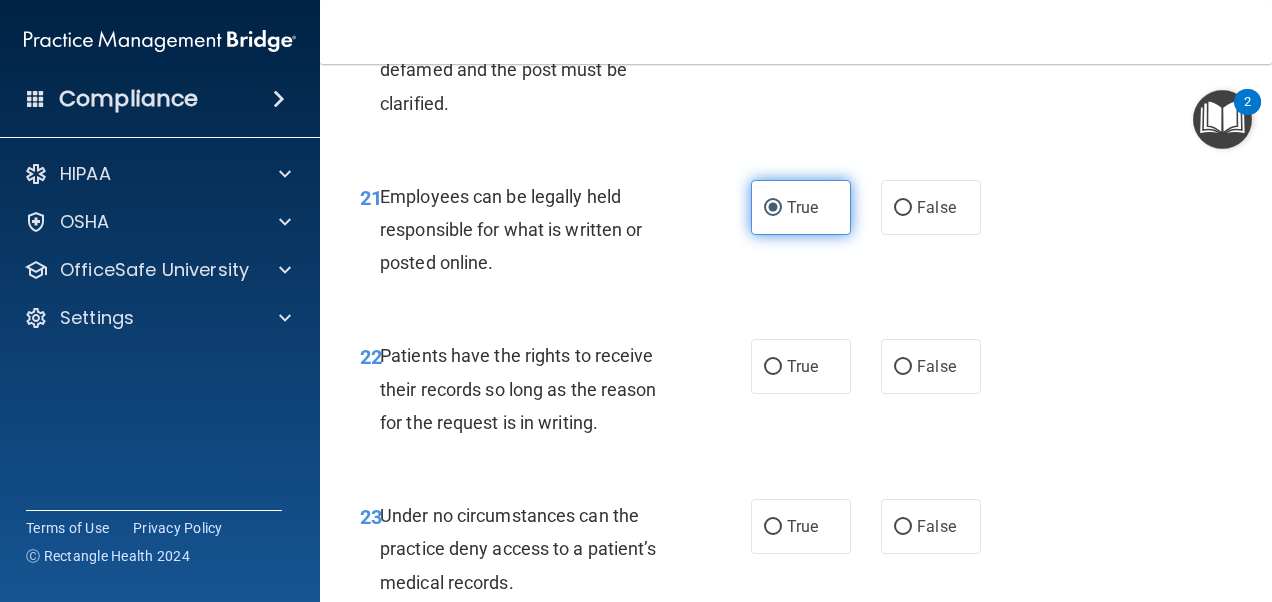 scroll, scrollTop: 4900, scrollLeft: 0, axis: vertical 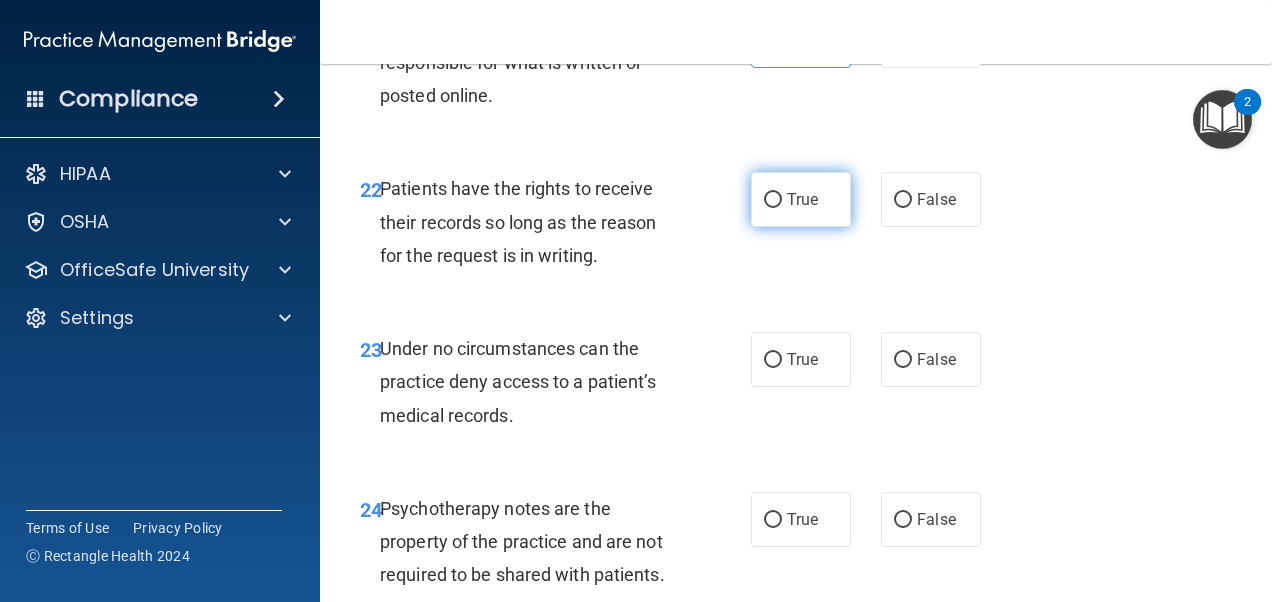 click on "True" at bounding box center [801, 199] 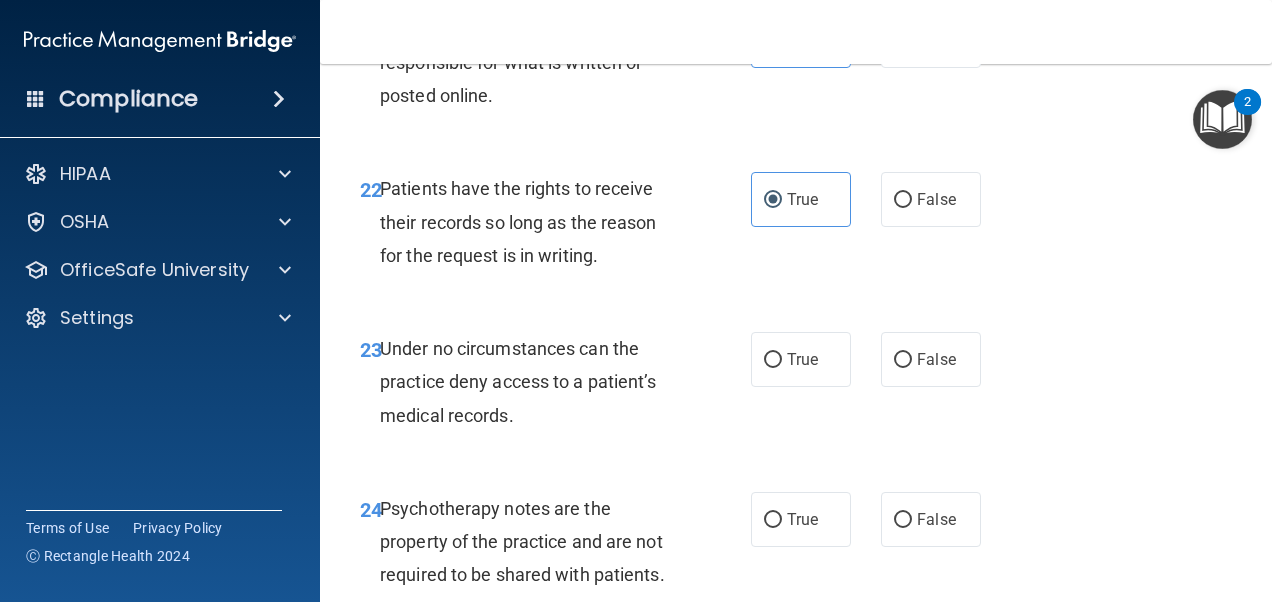 scroll, scrollTop: 5000, scrollLeft: 0, axis: vertical 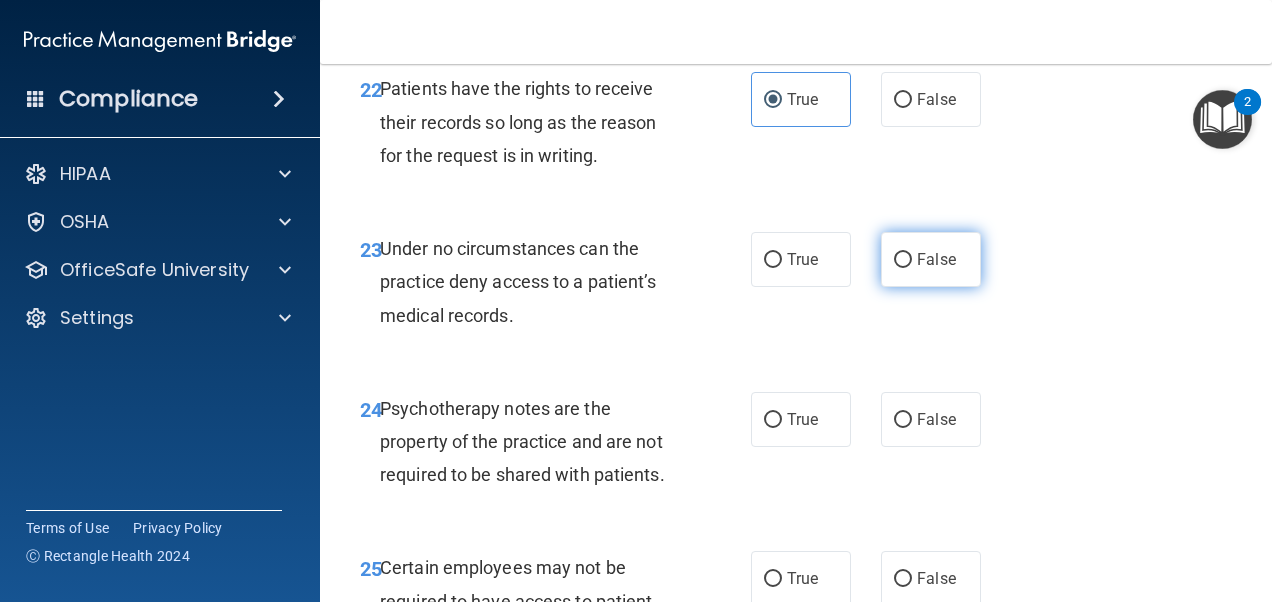 click on "False" at bounding box center (931, 259) 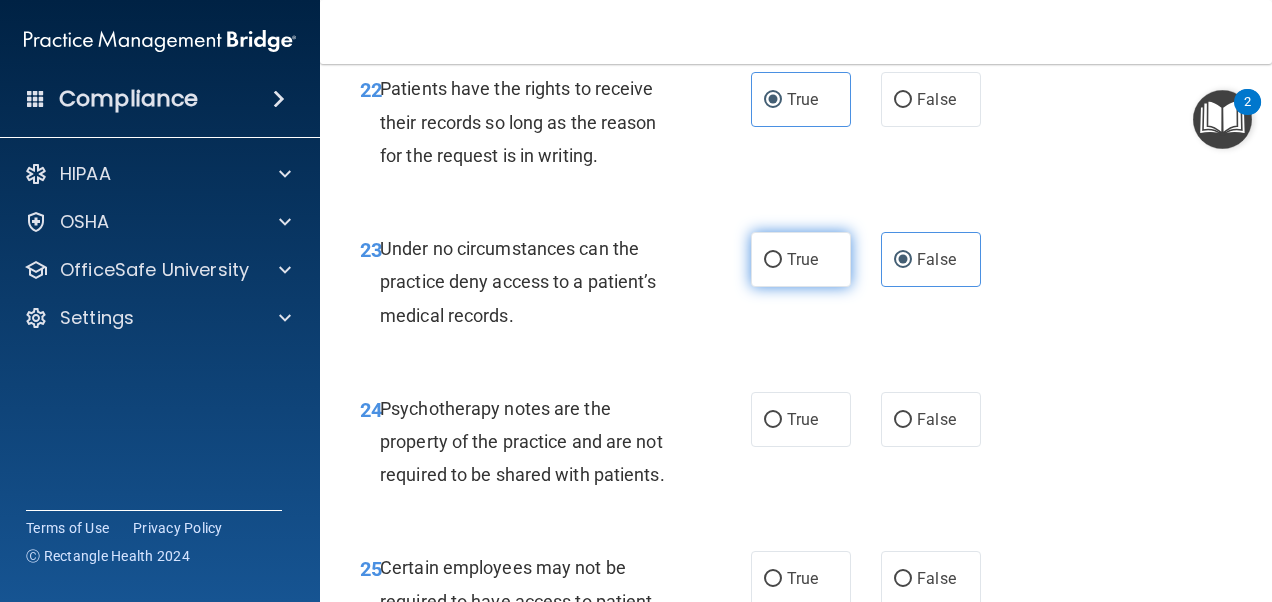 click on "True" at bounding box center (801, 259) 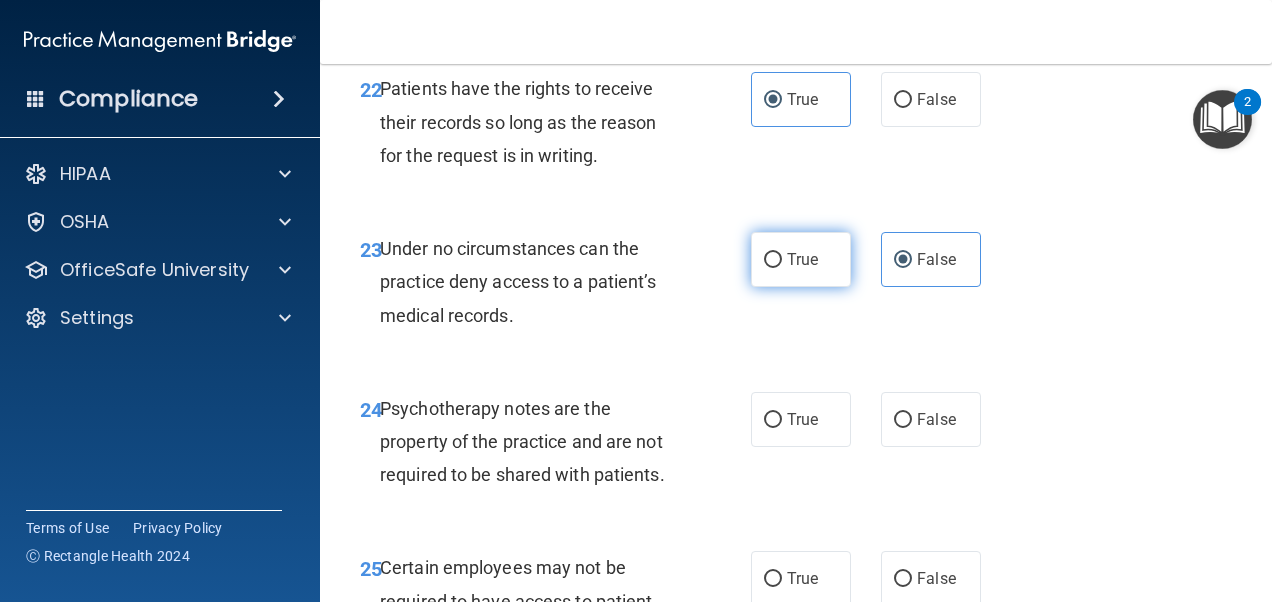 radio on "true" 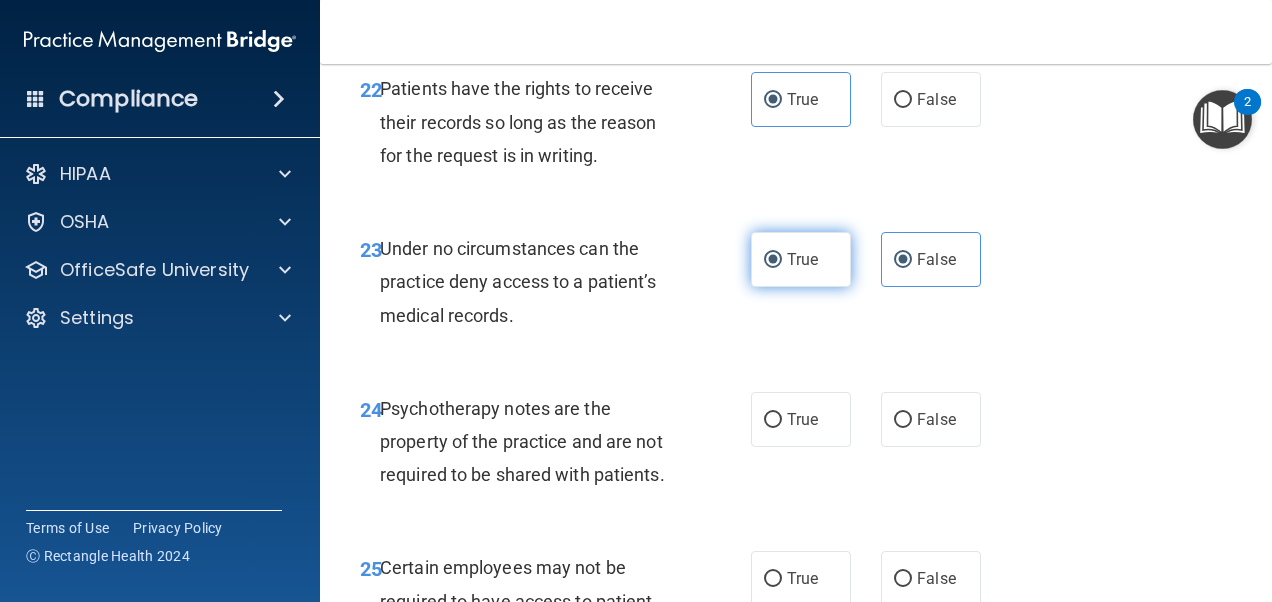 radio on "false" 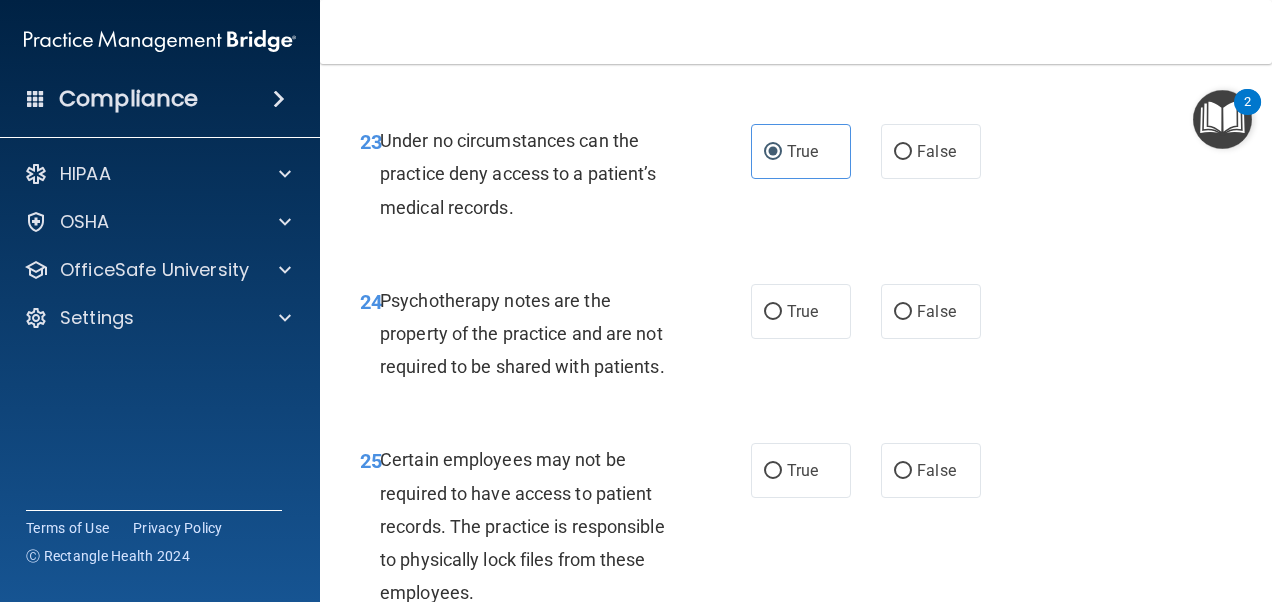 scroll, scrollTop: 5200, scrollLeft: 0, axis: vertical 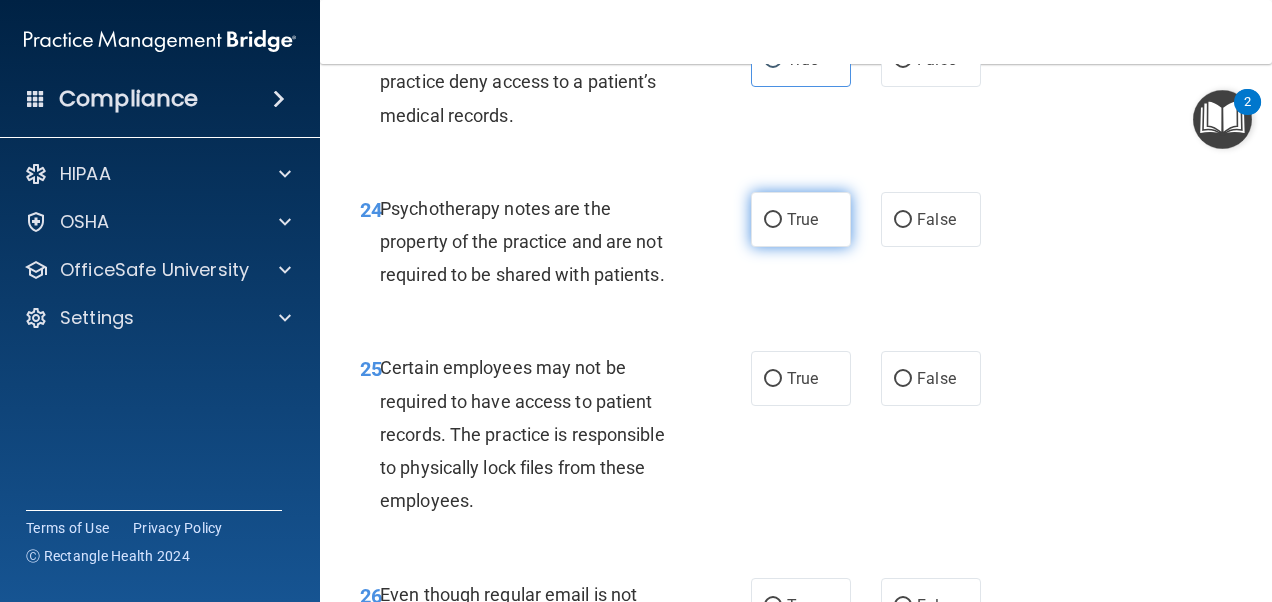 click on "True" at bounding box center (801, 219) 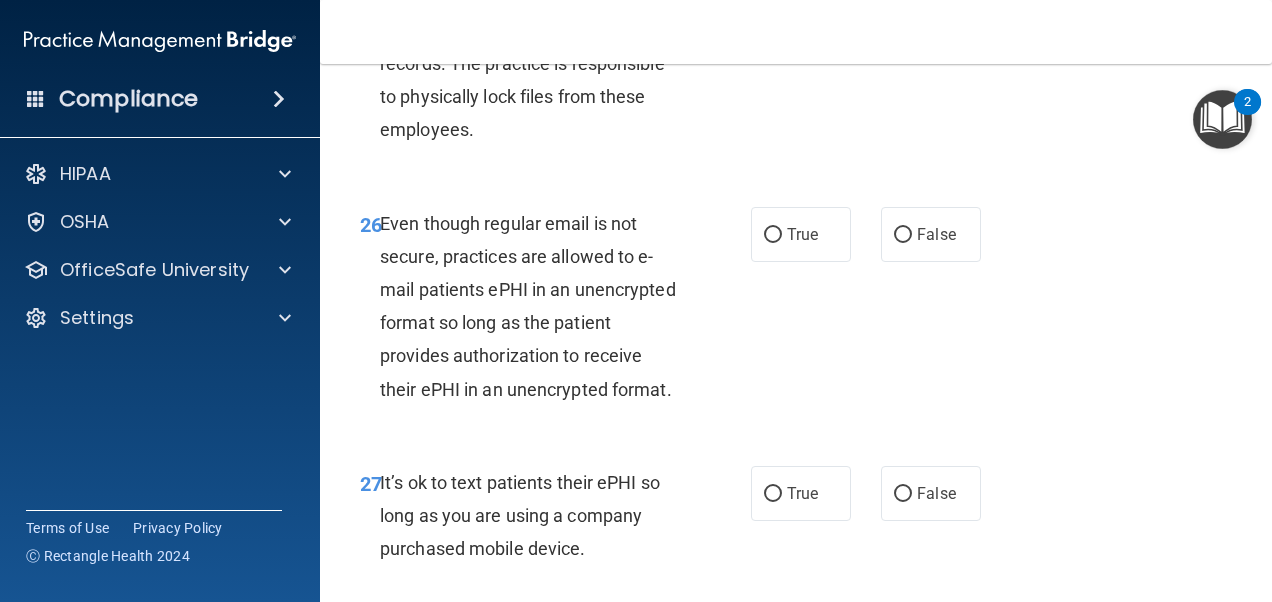 scroll, scrollTop: 5600, scrollLeft: 0, axis: vertical 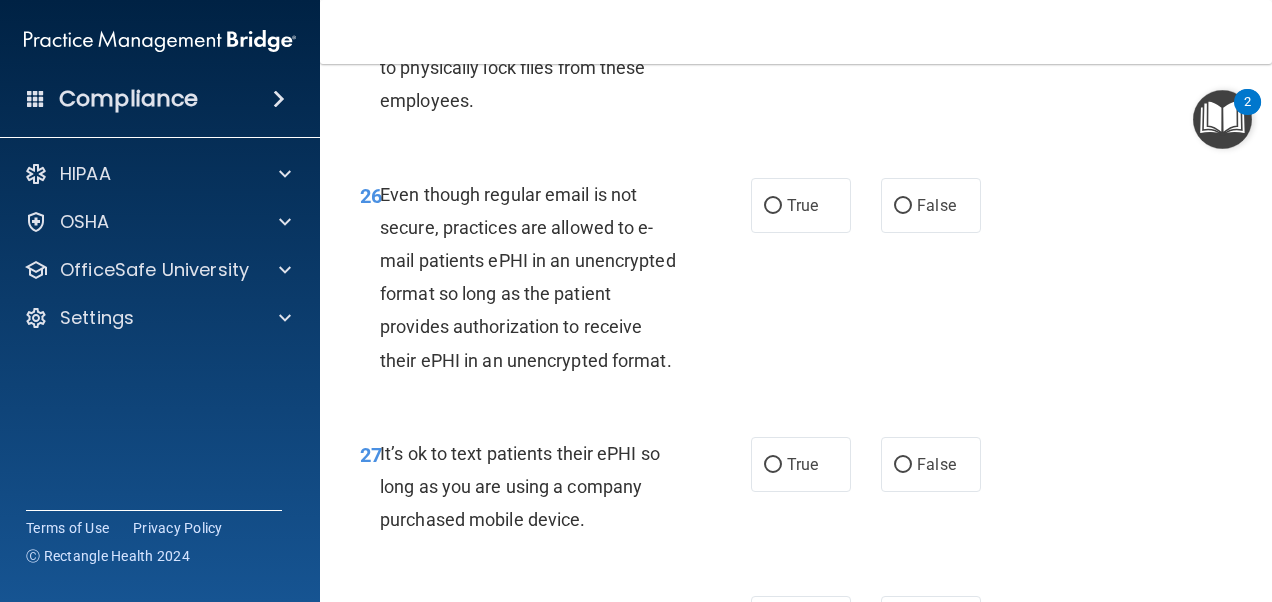 click on "False" at bounding box center [903, -21] 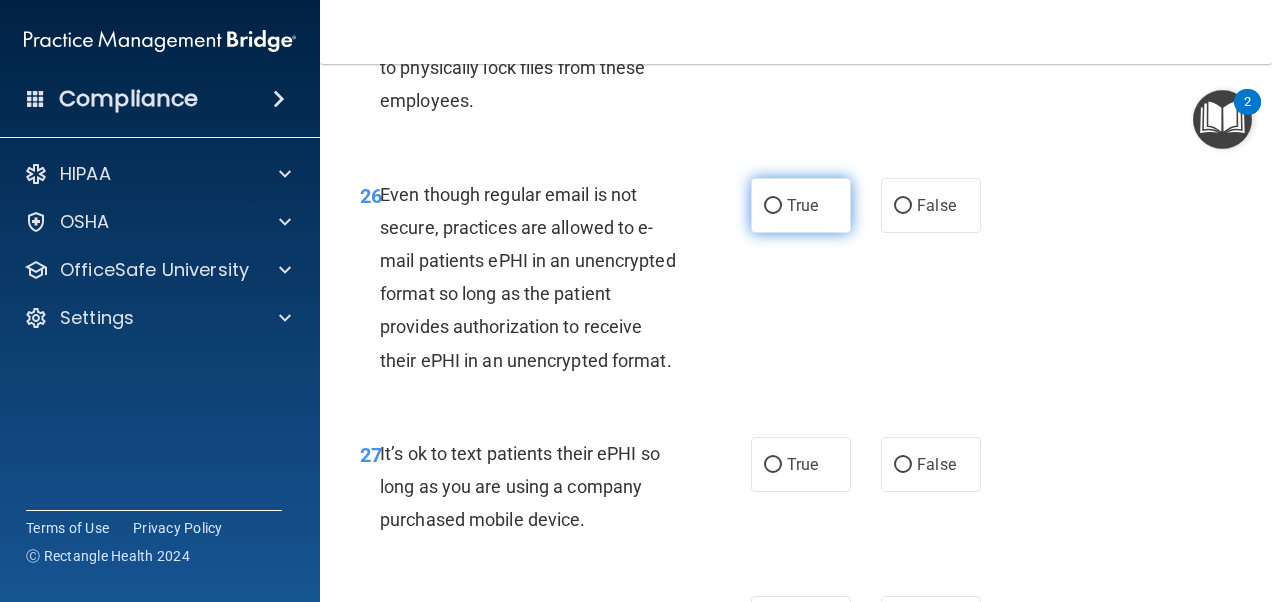 click on "True" at bounding box center (802, 205) 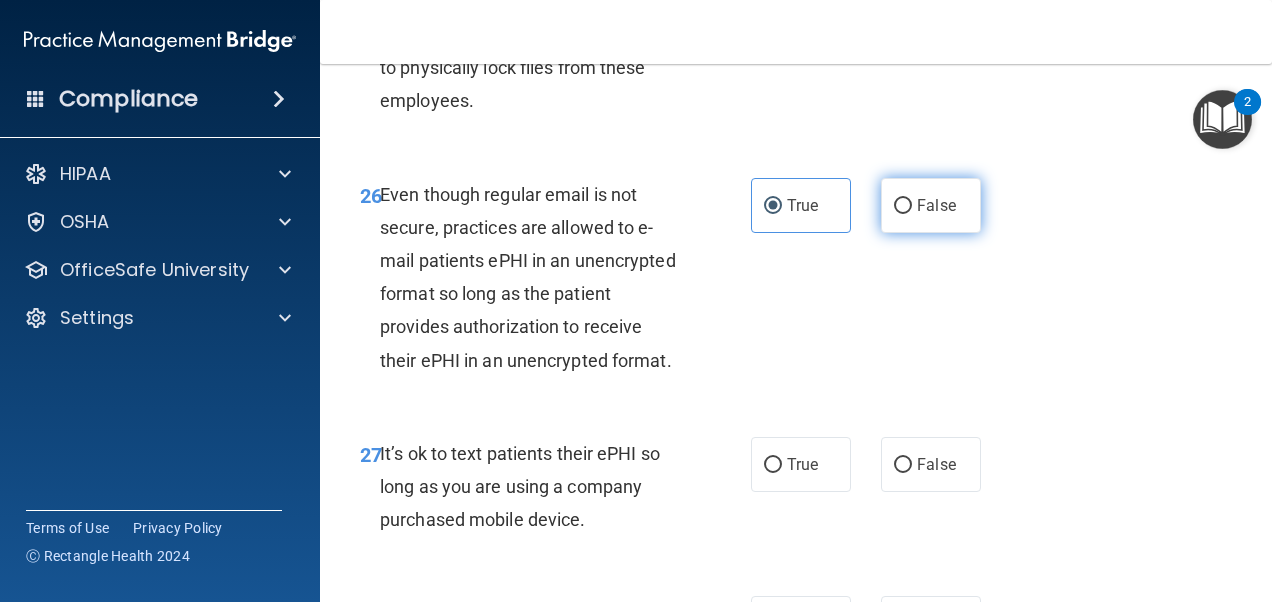 click on "False" at bounding box center [936, 205] 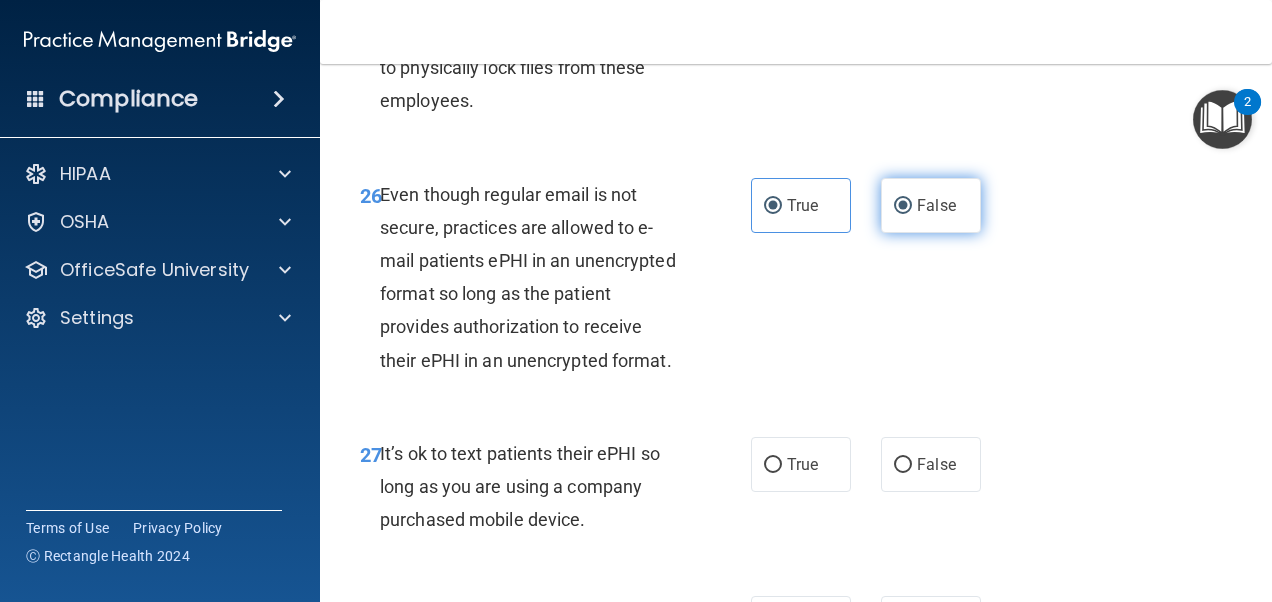radio on "false" 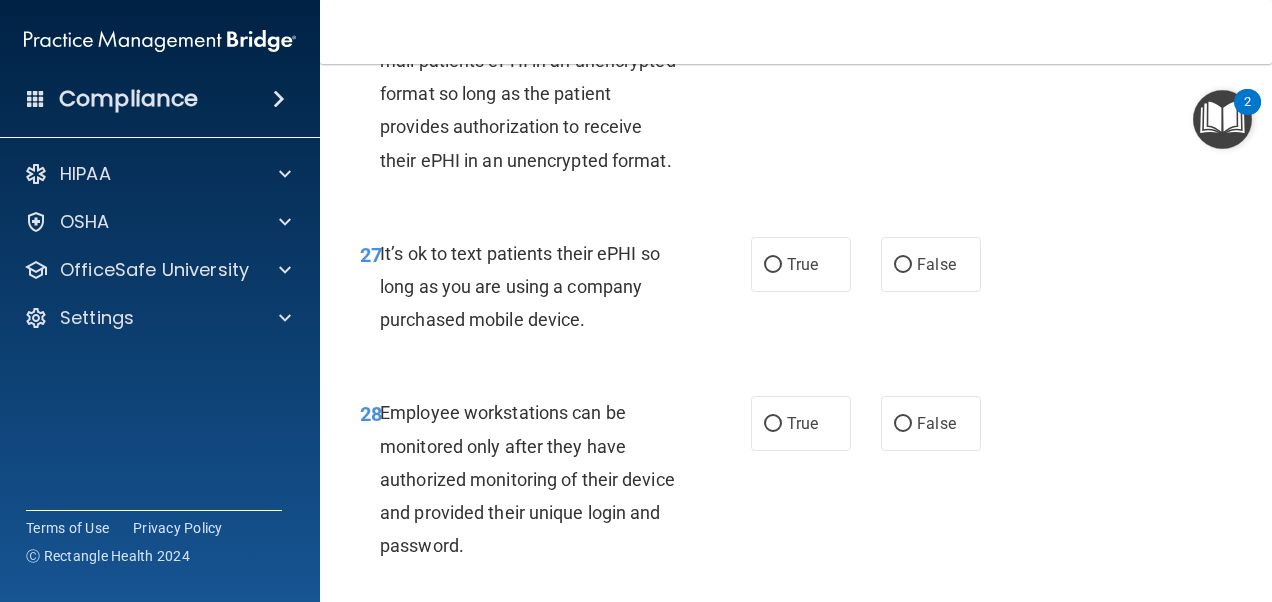scroll, scrollTop: 5900, scrollLeft: 0, axis: vertical 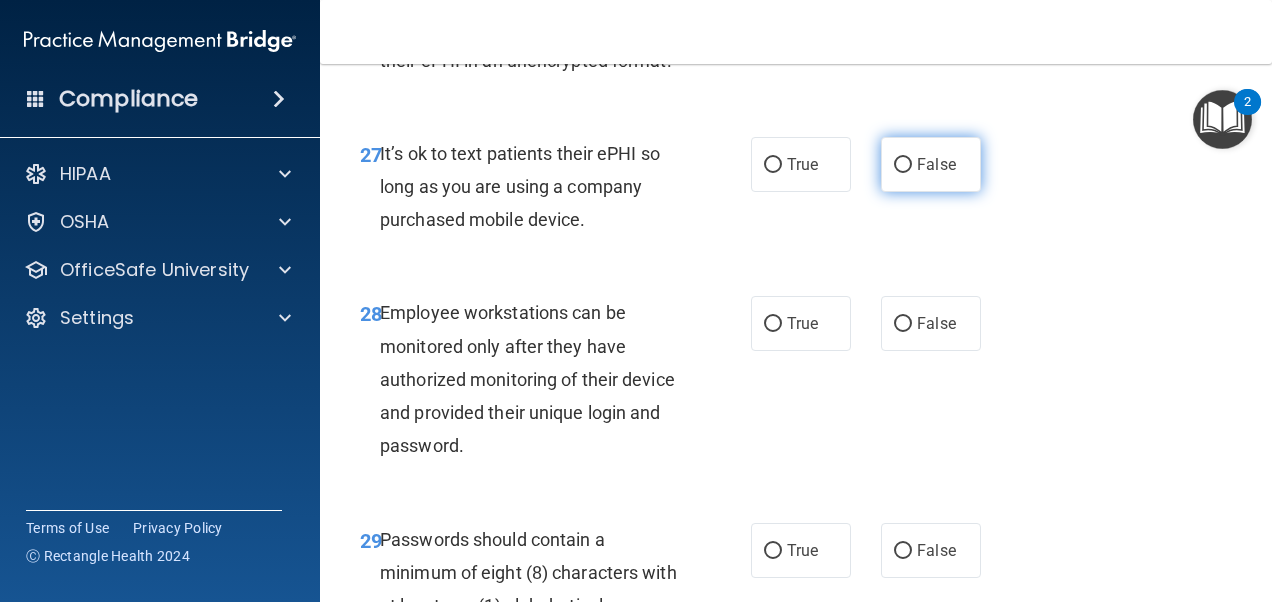 click on "False" at bounding box center [903, 165] 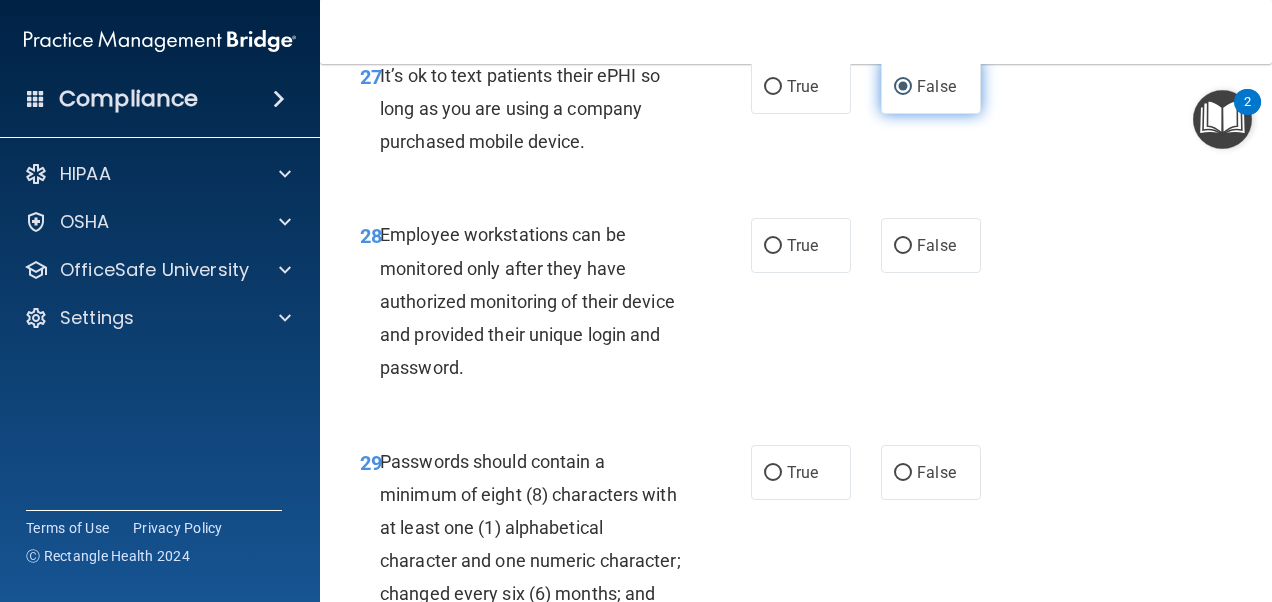 scroll, scrollTop: 6000, scrollLeft: 0, axis: vertical 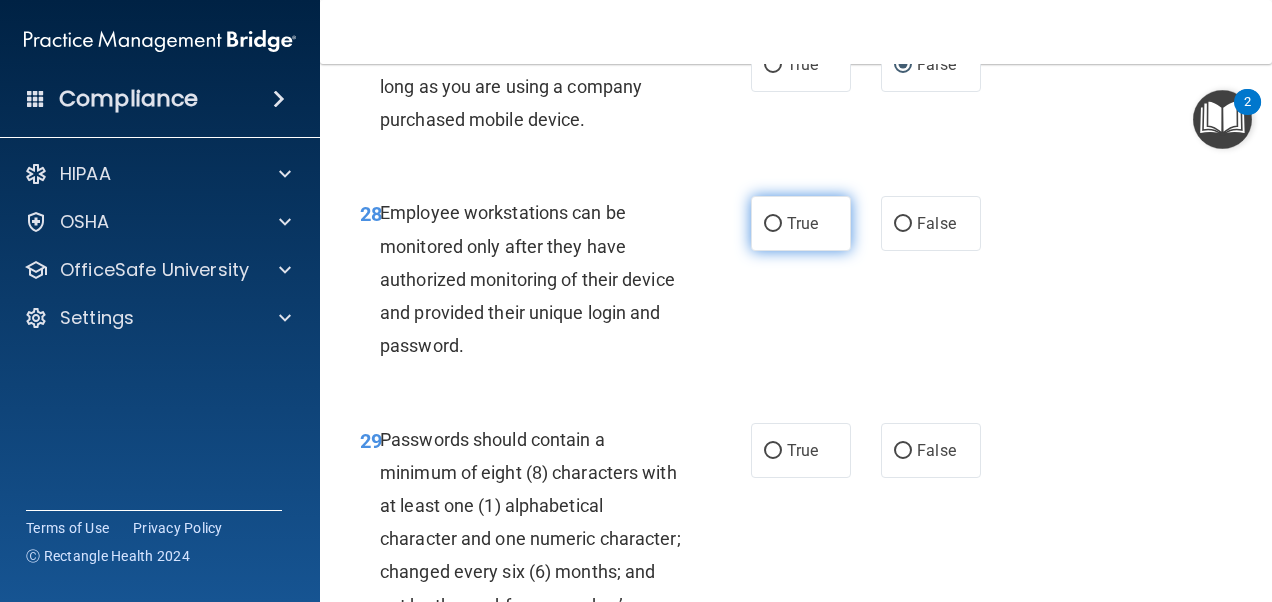 click on "True" at bounding box center (801, 223) 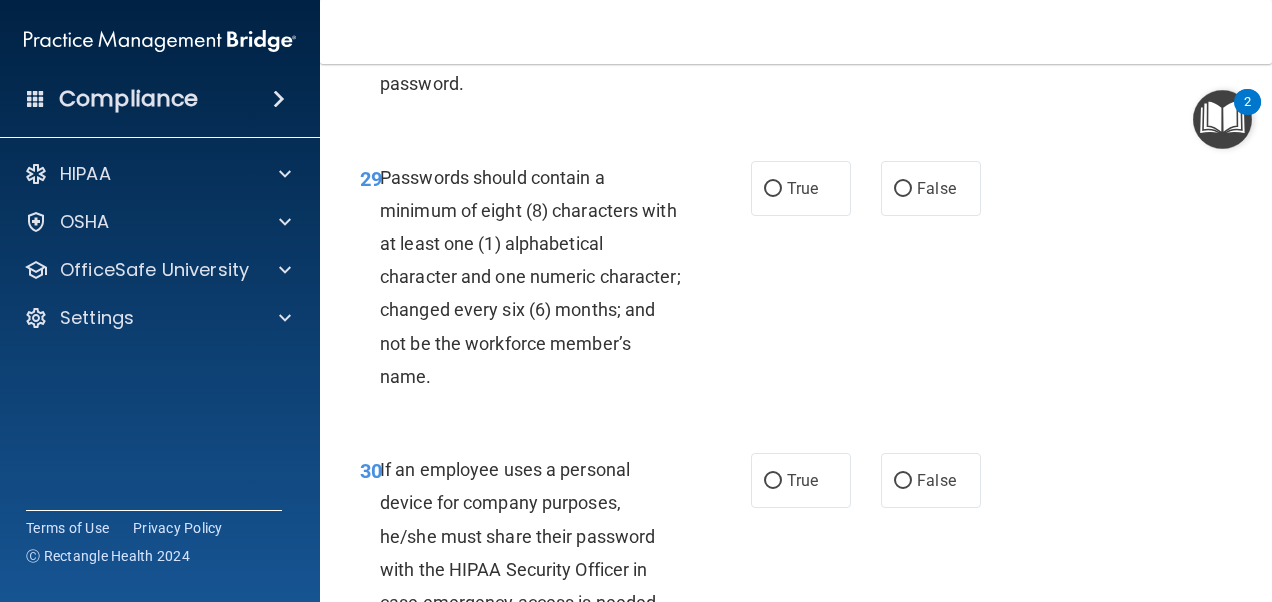scroll, scrollTop: 6300, scrollLeft: 0, axis: vertical 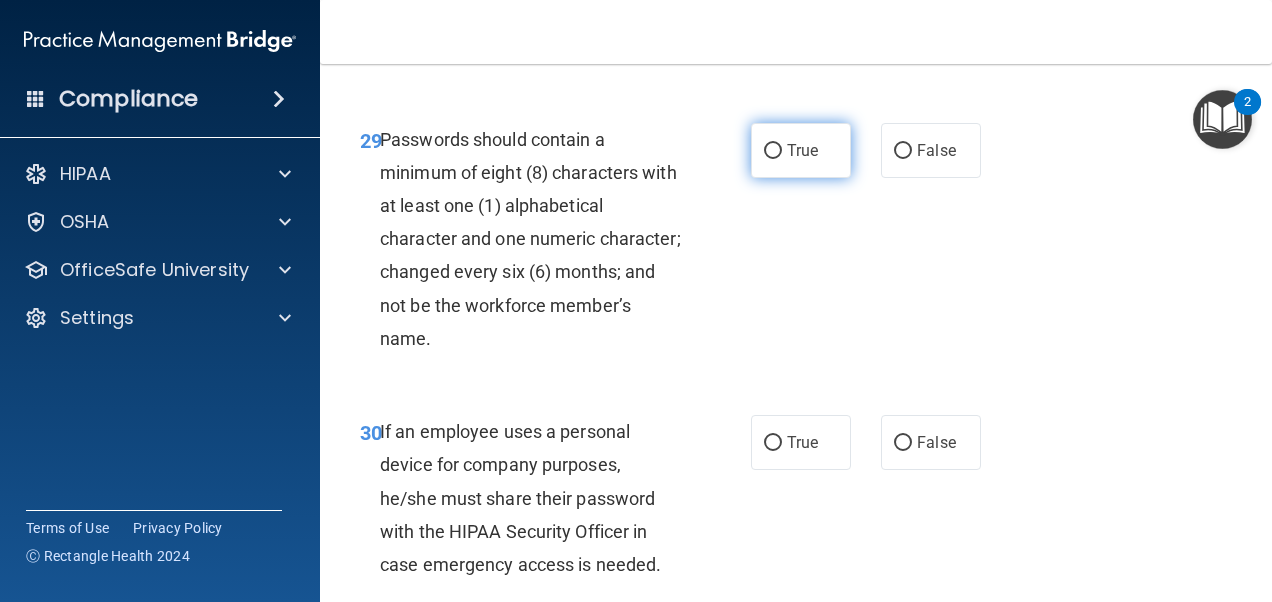 click on "True" at bounding box center (801, 150) 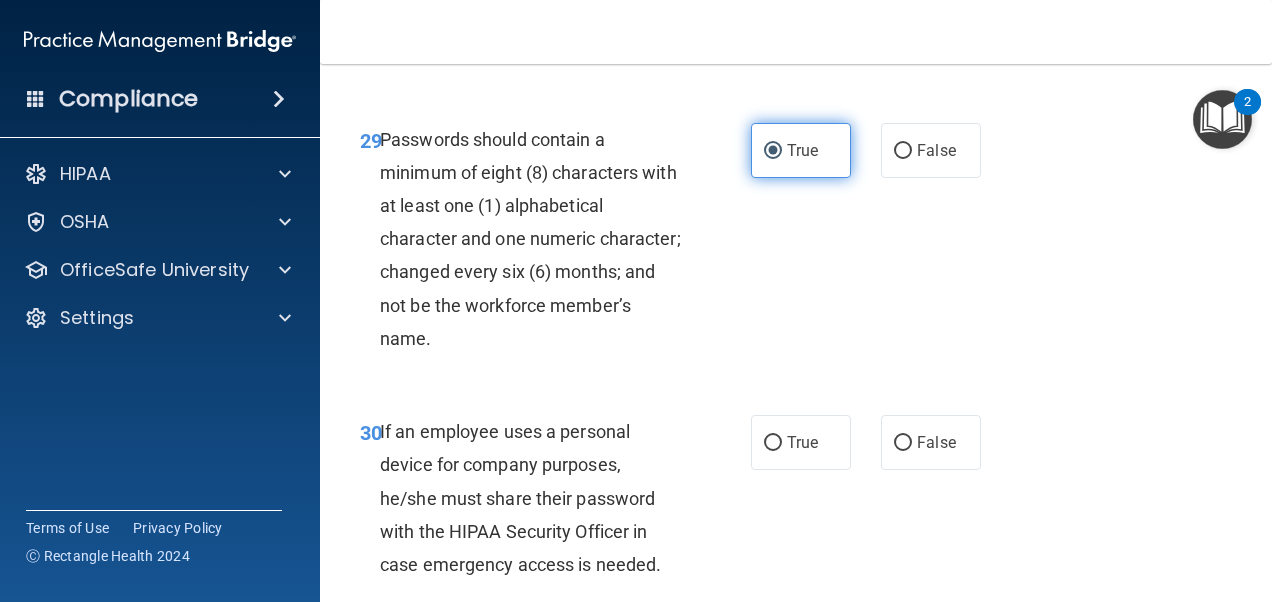 scroll, scrollTop: 6500, scrollLeft: 0, axis: vertical 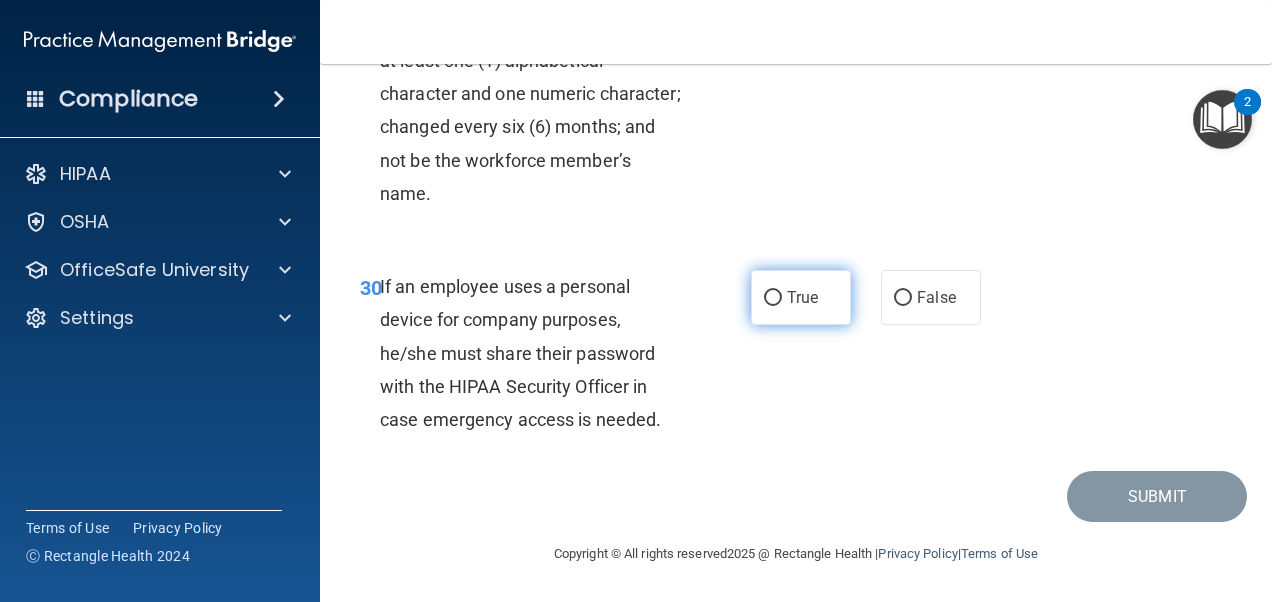click on "True" at bounding box center (801, 297) 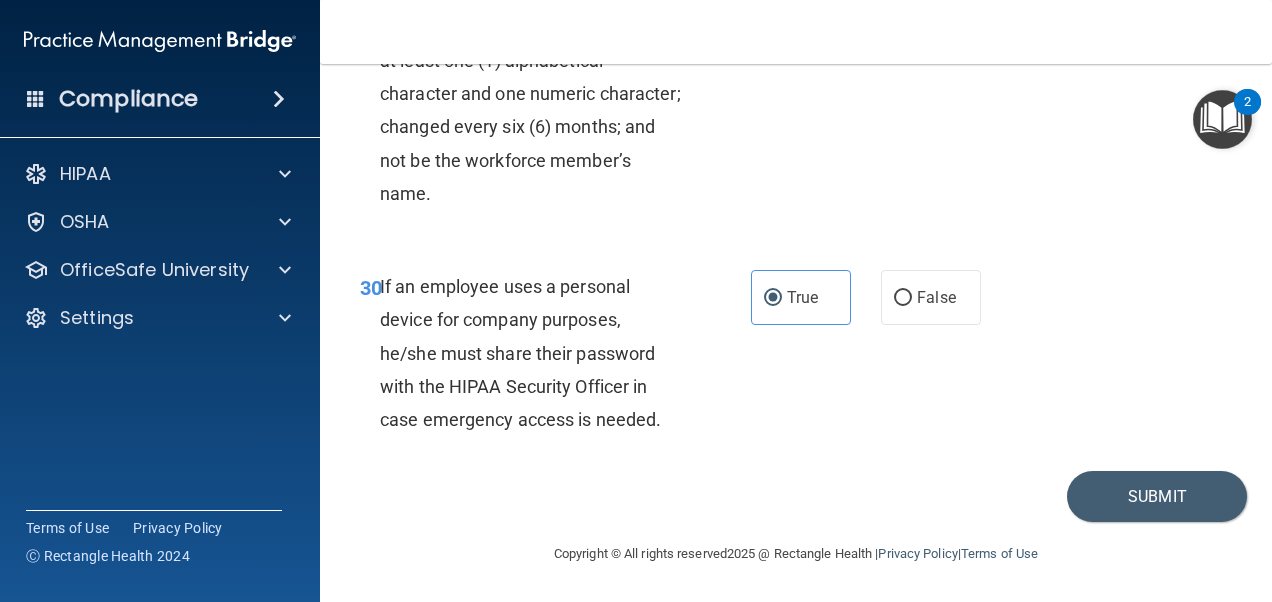 scroll, scrollTop: 6611, scrollLeft: 0, axis: vertical 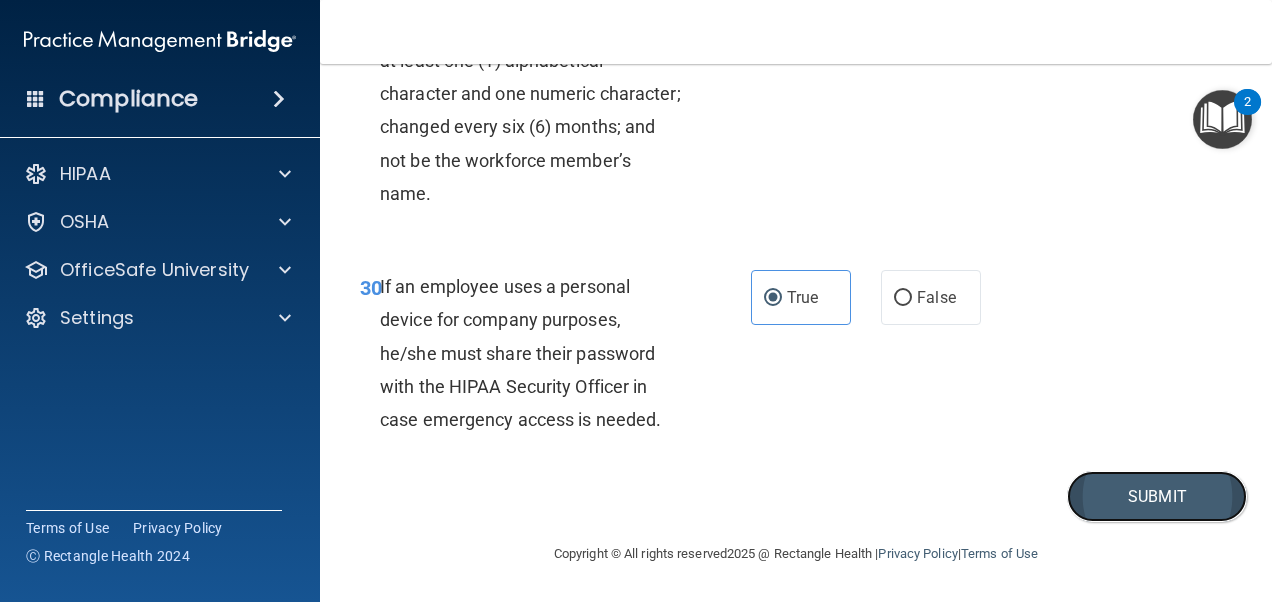 click on "Submit" at bounding box center [1157, 496] 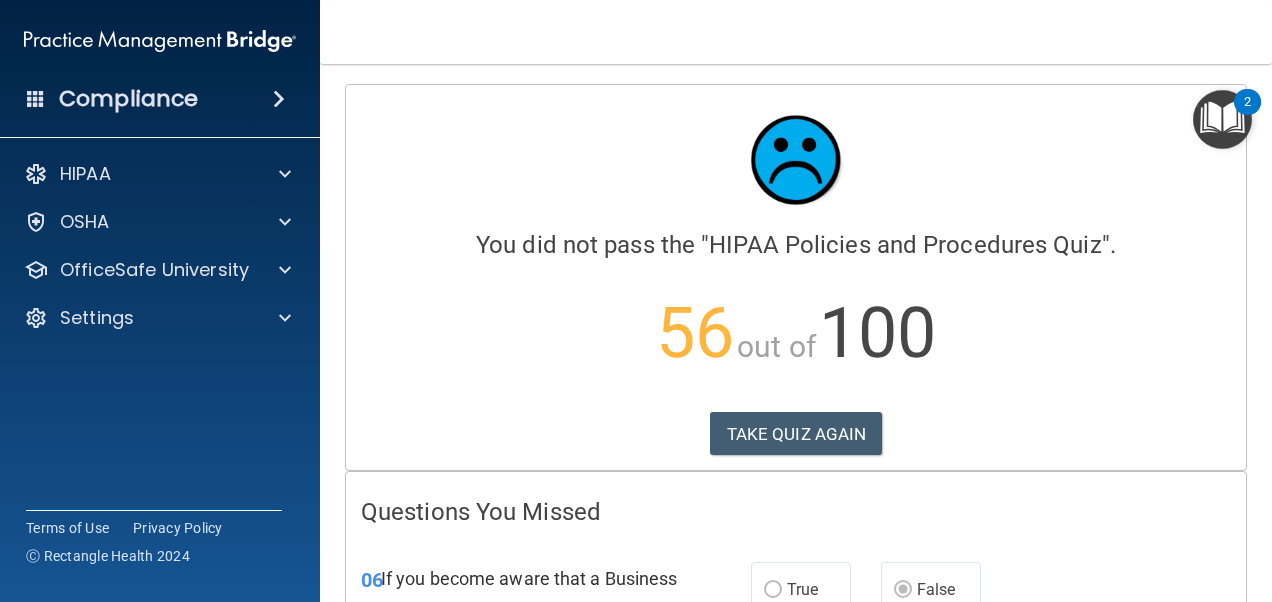 scroll, scrollTop: 0, scrollLeft: 0, axis: both 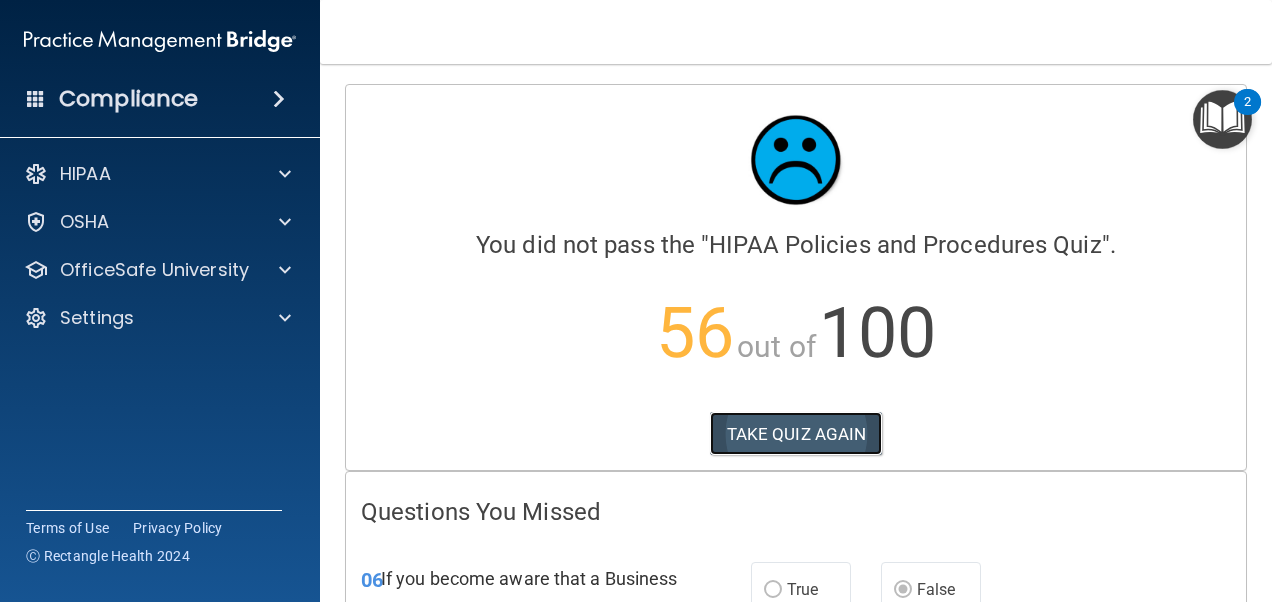 click on "TAKE QUIZ AGAIN" at bounding box center (796, 434) 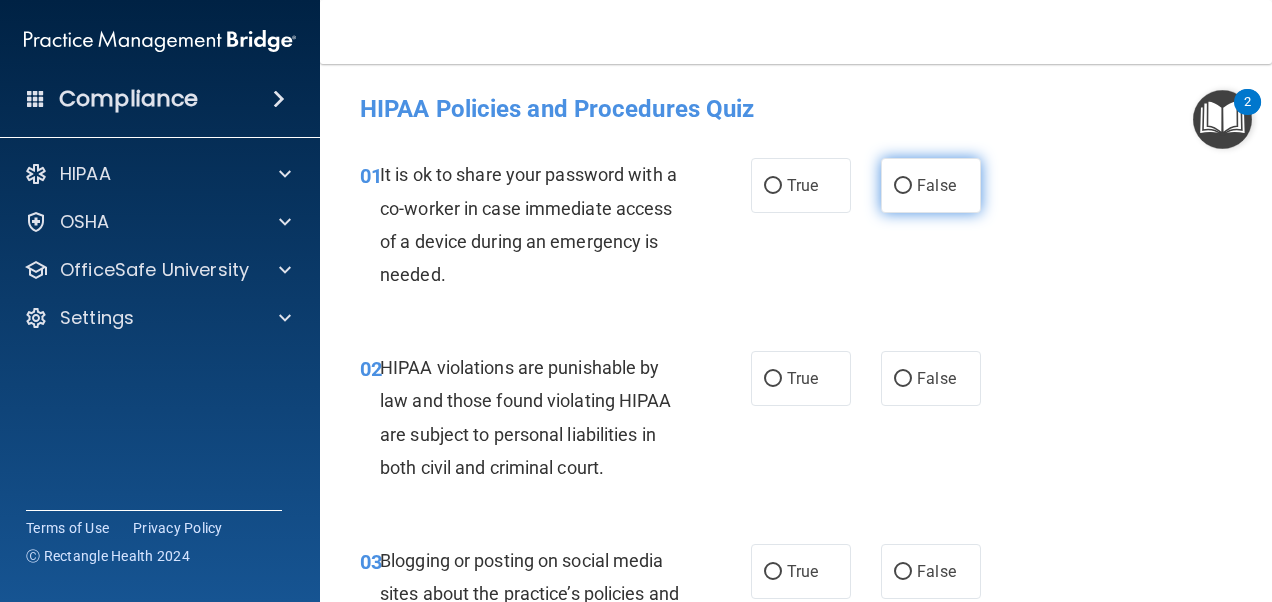click on "False" at bounding box center [931, 185] 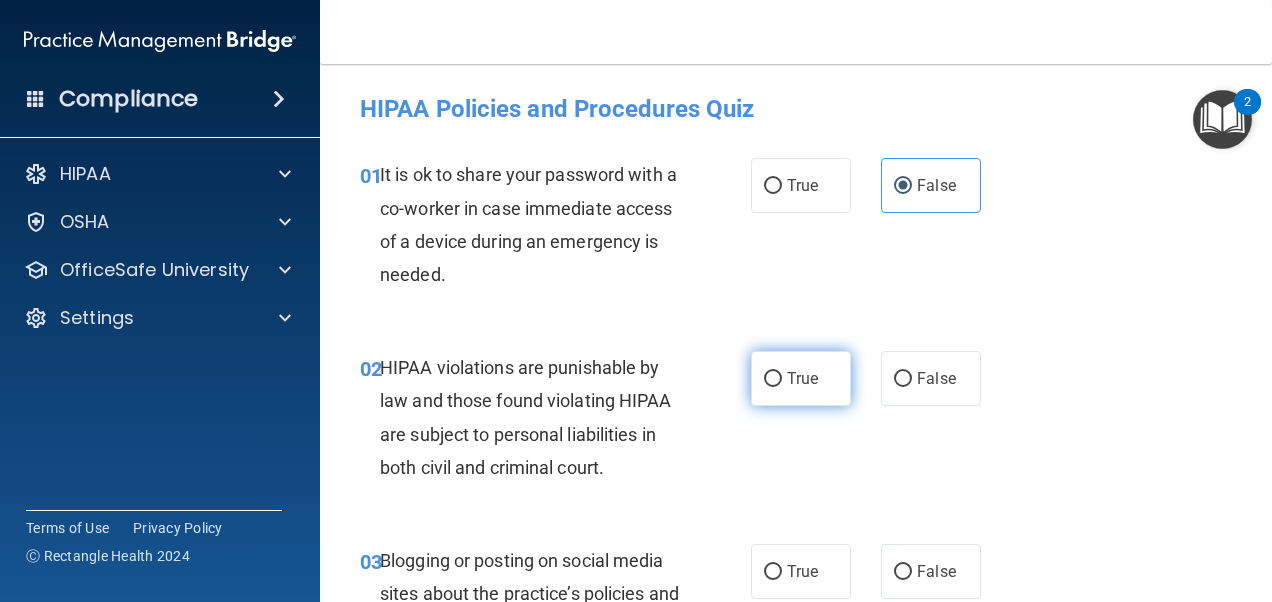 click on "True" at bounding box center (801, 378) 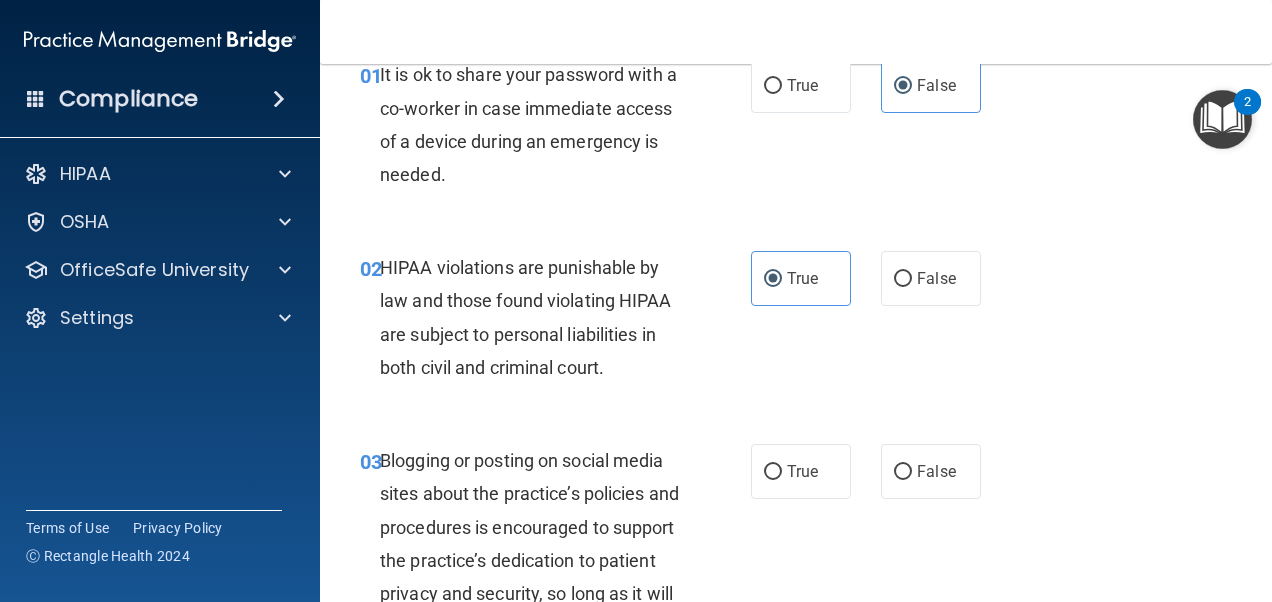 scroll, scrollTop: 200, scrollLeft: 0, axis: vertical 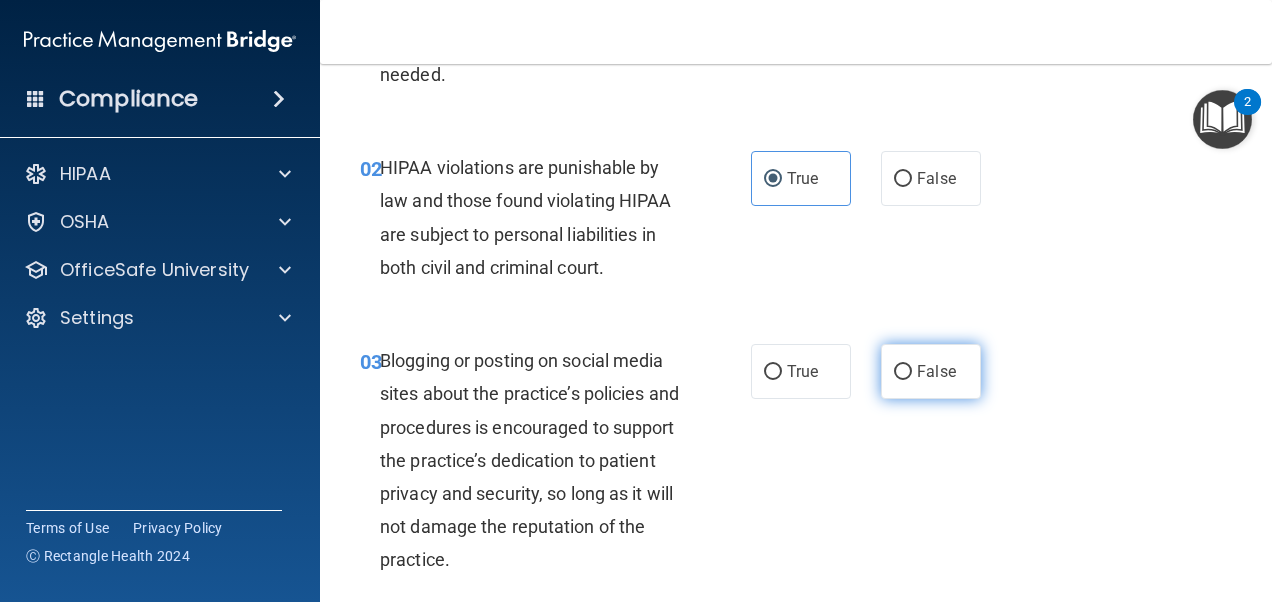 click on "False" at bounding box center [936, 371] 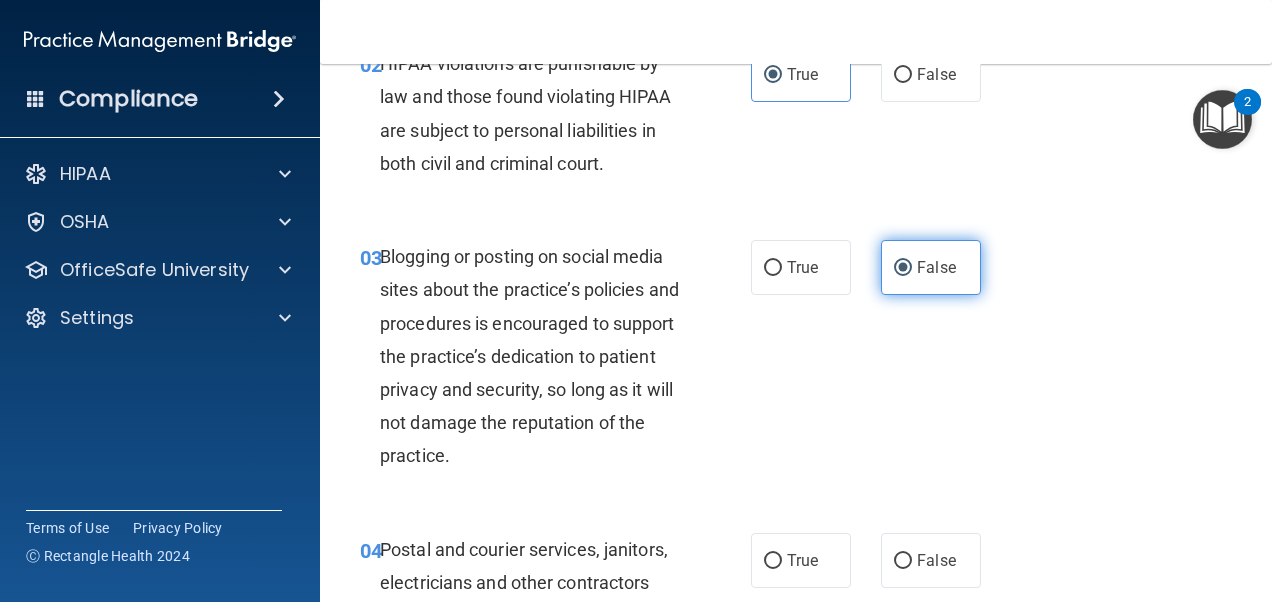 scroll, scrollTop: 400, scrollLeft: 0, axis: vertical 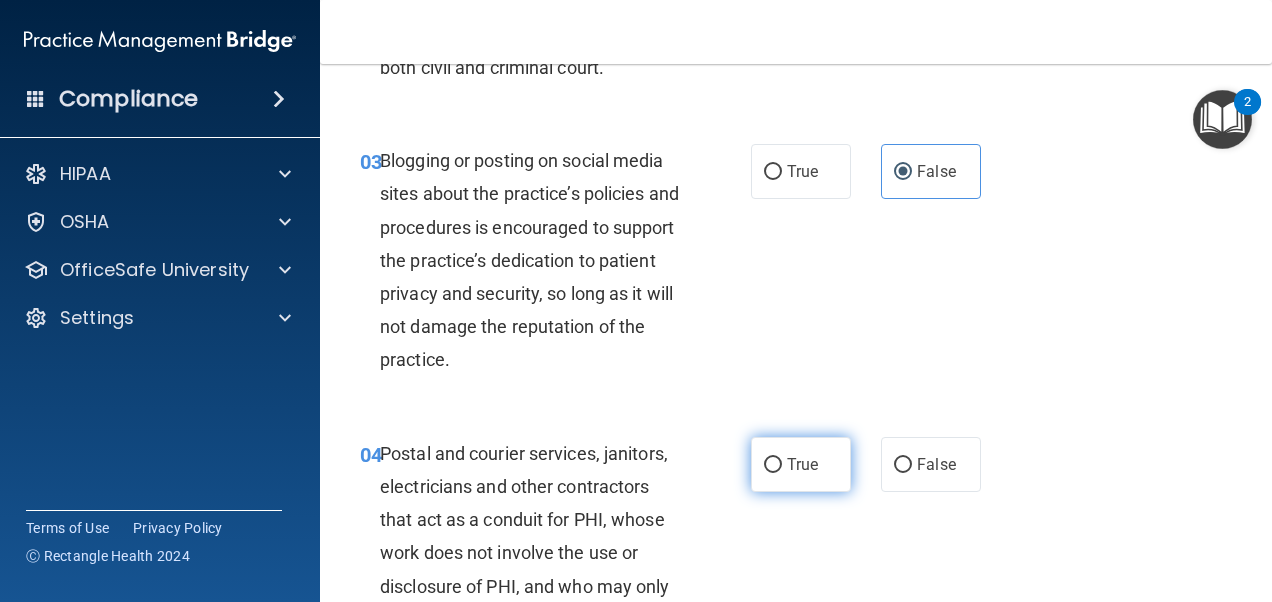 click on "True" at bounding box center [802, 464] 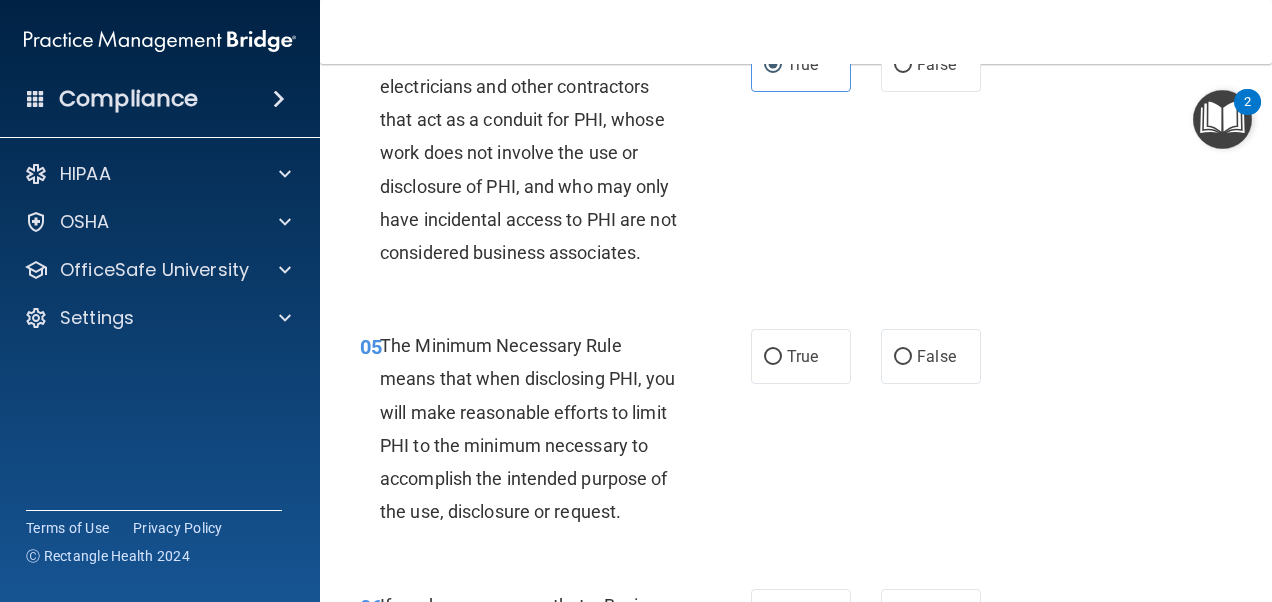 scroll, scrollTop: 900, scrollLeft: 0, axis: vertical 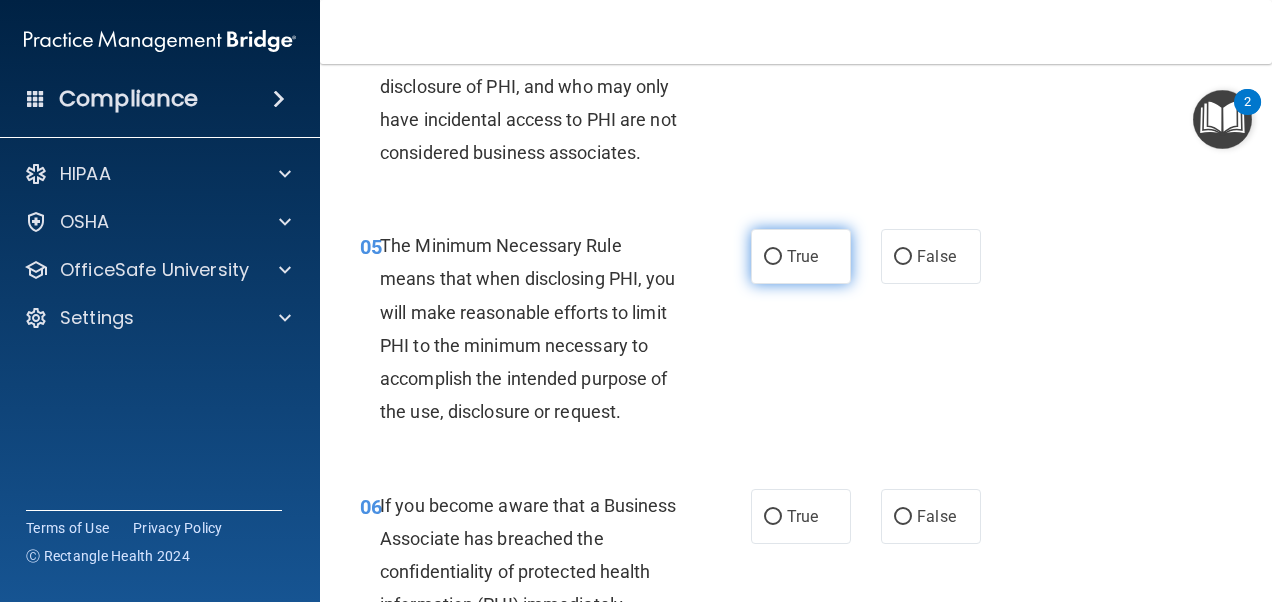 click on "True" at bounding box center [801, 256] 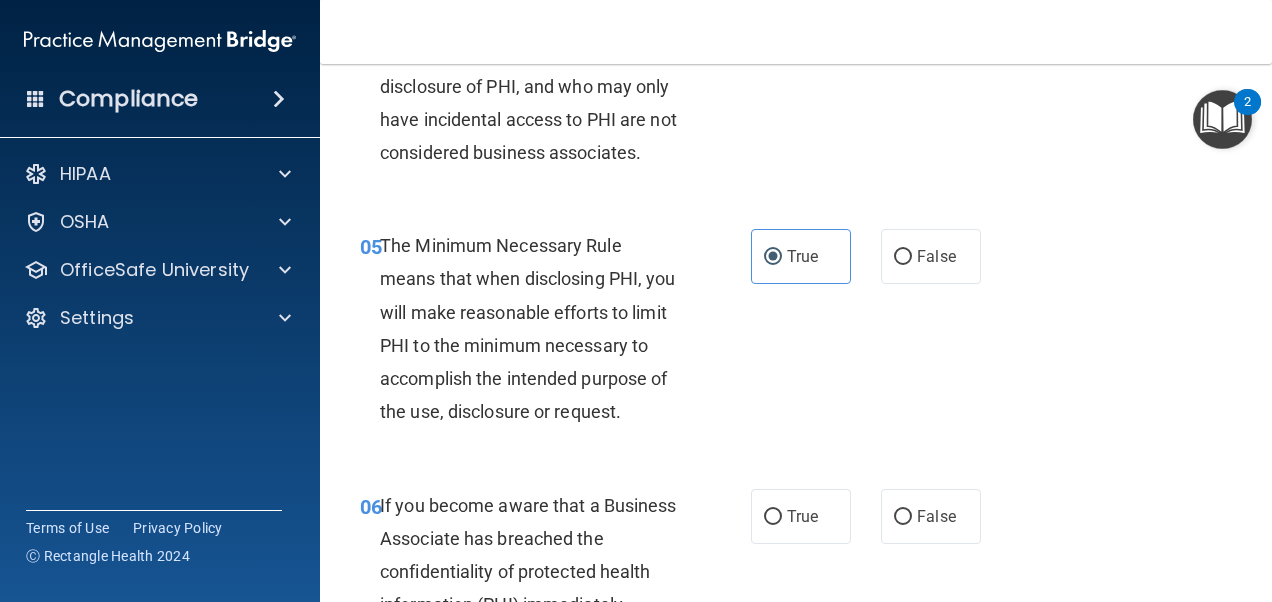click on "06       If you become aware that a Business Associate has breached the confidentiality of protected health information (PHI) immediately contact the Department of Health and Human Services and report the breach as required under HIPAA’s Notification Rule." at bounding box center [555, 627] 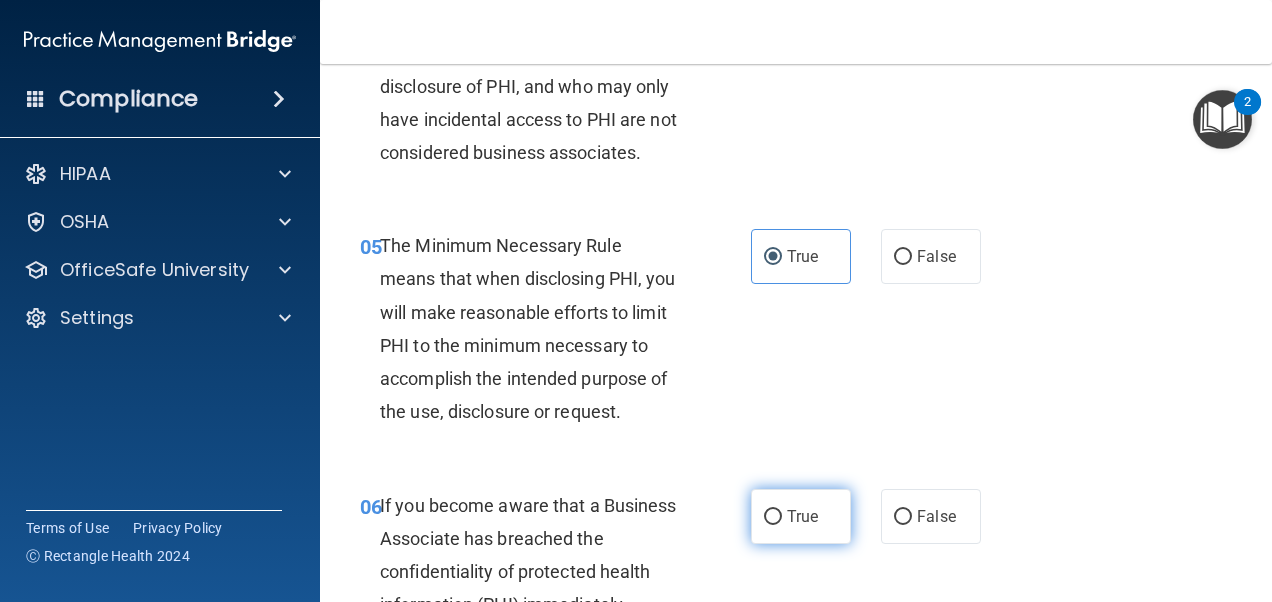 click on "True" at bounding box center [801, 516] 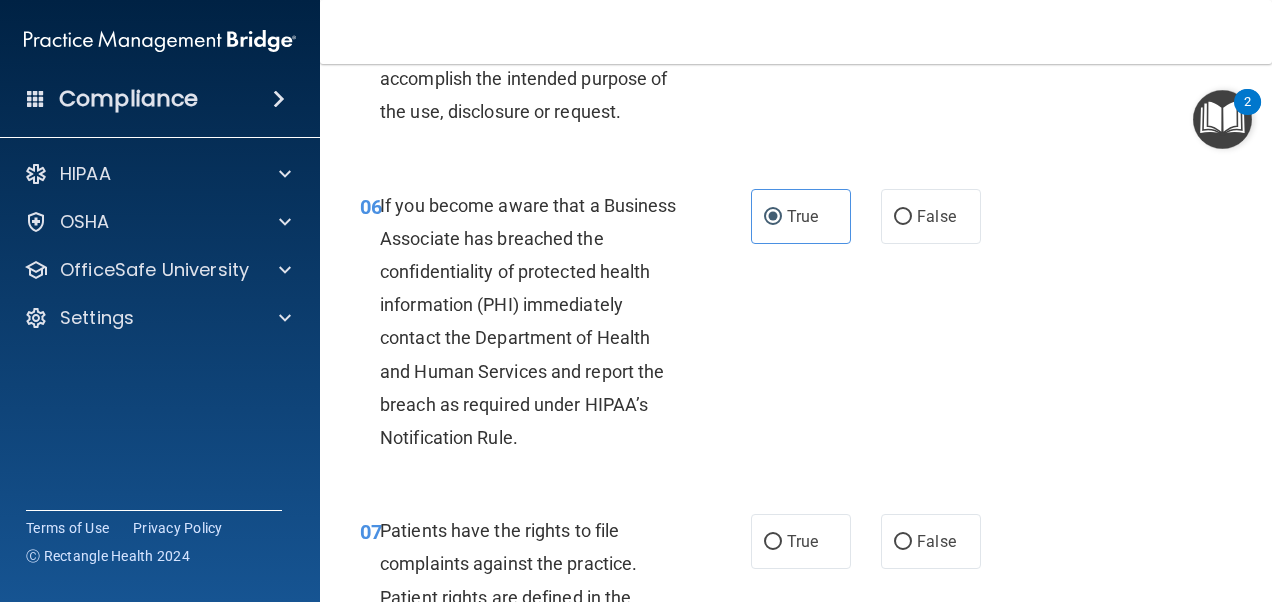 scroll, scrollTop: 1300, scrollLeft: 0, axis: vertical 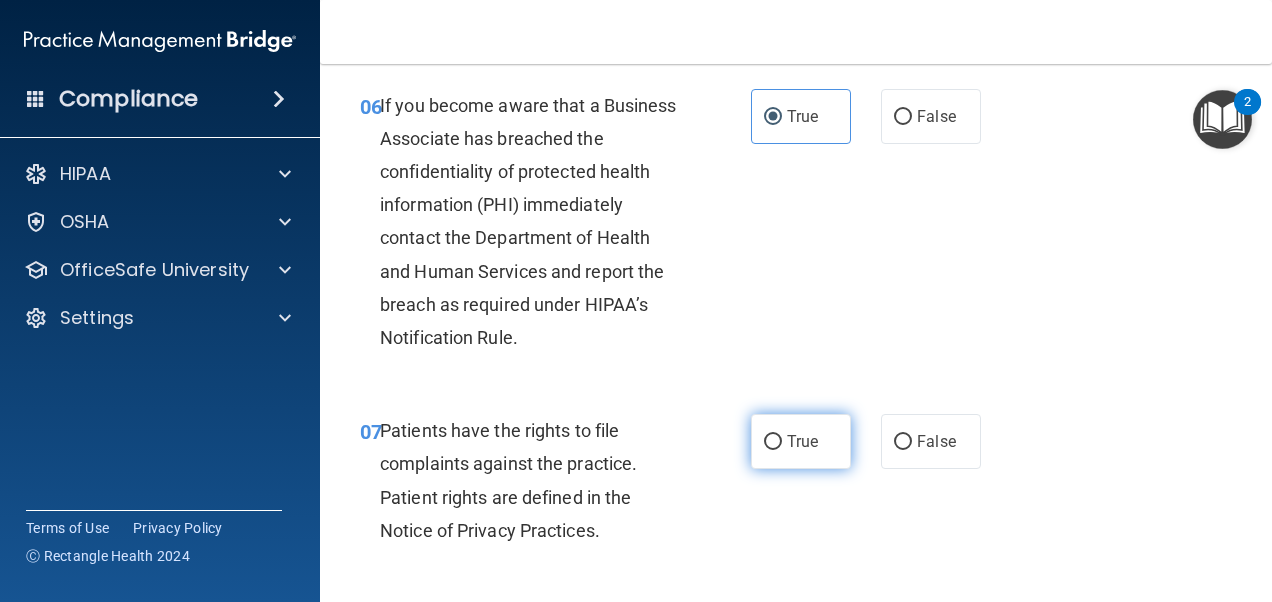 click on "True" at bounding box center [801, 441] 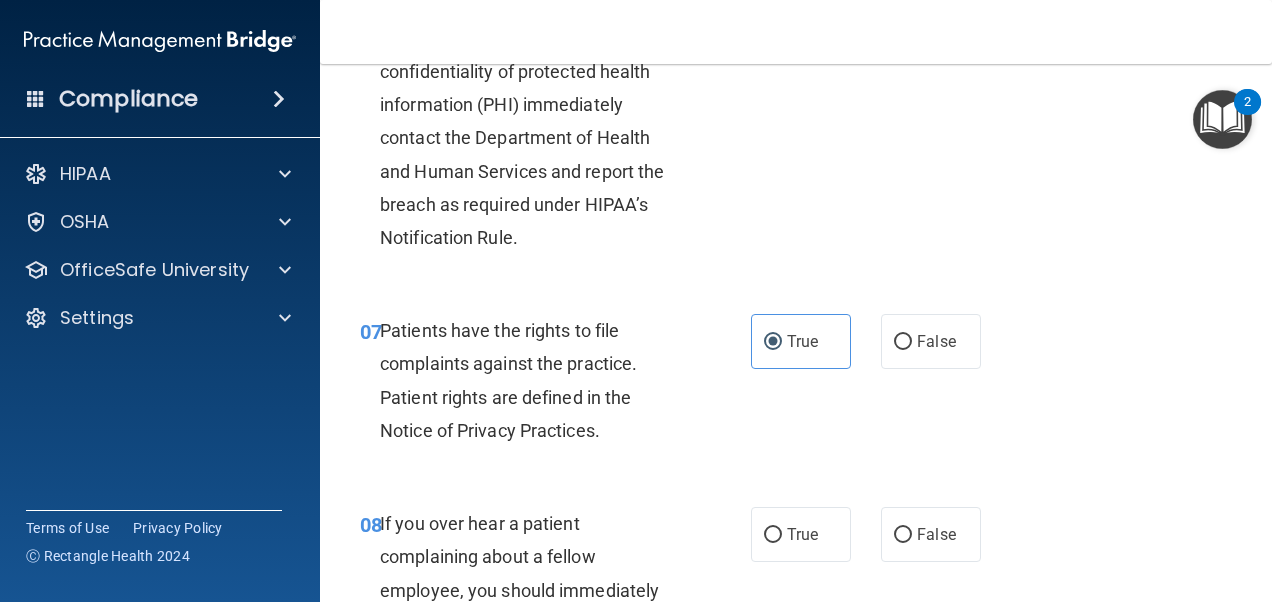 scroll, scrollTop: 1500, scrollLeft: 0, axis: vertical 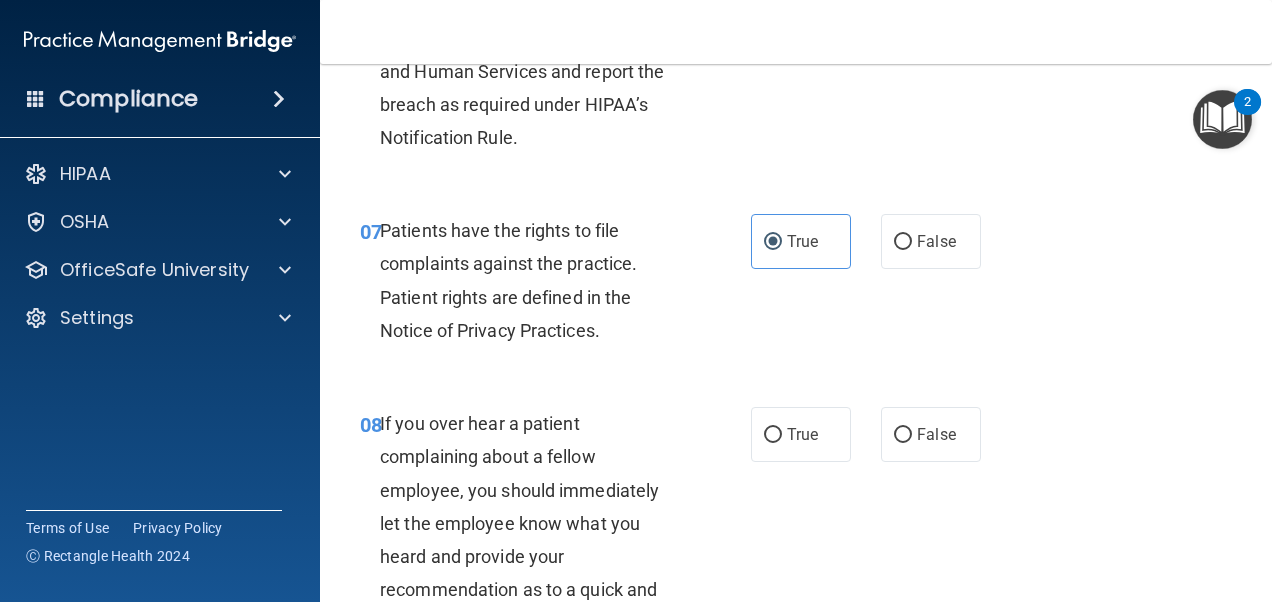 click on "True" at bounding box center (802, 434) 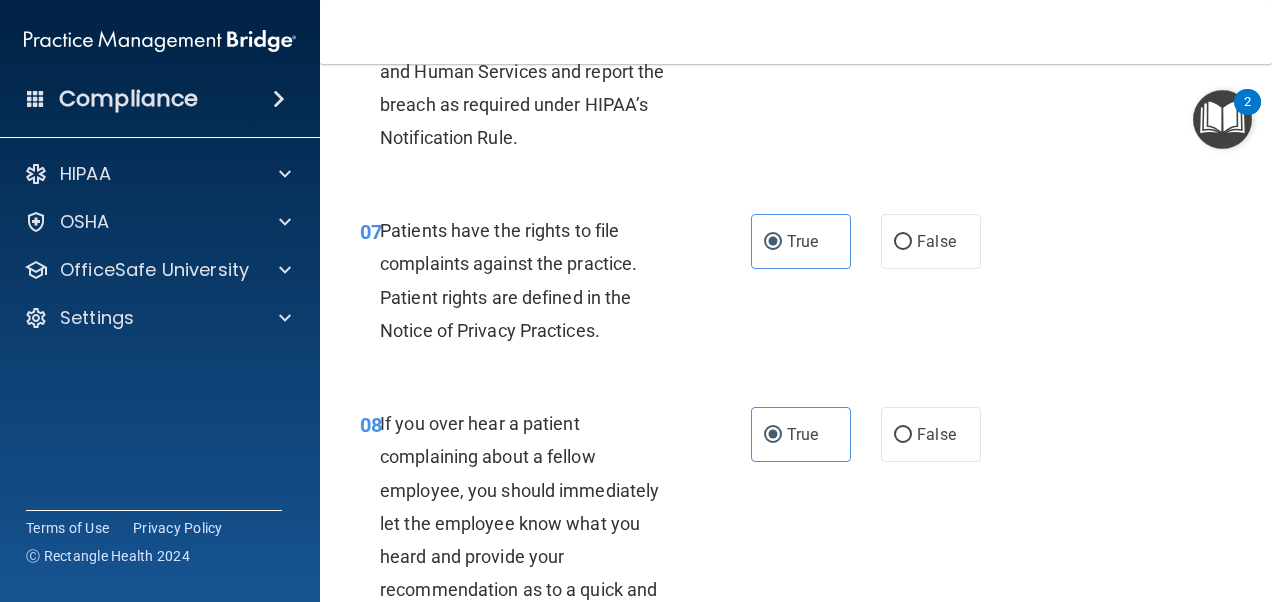 scroll, scrollTop: 1700, scrollLeft: 0, axis: vertical 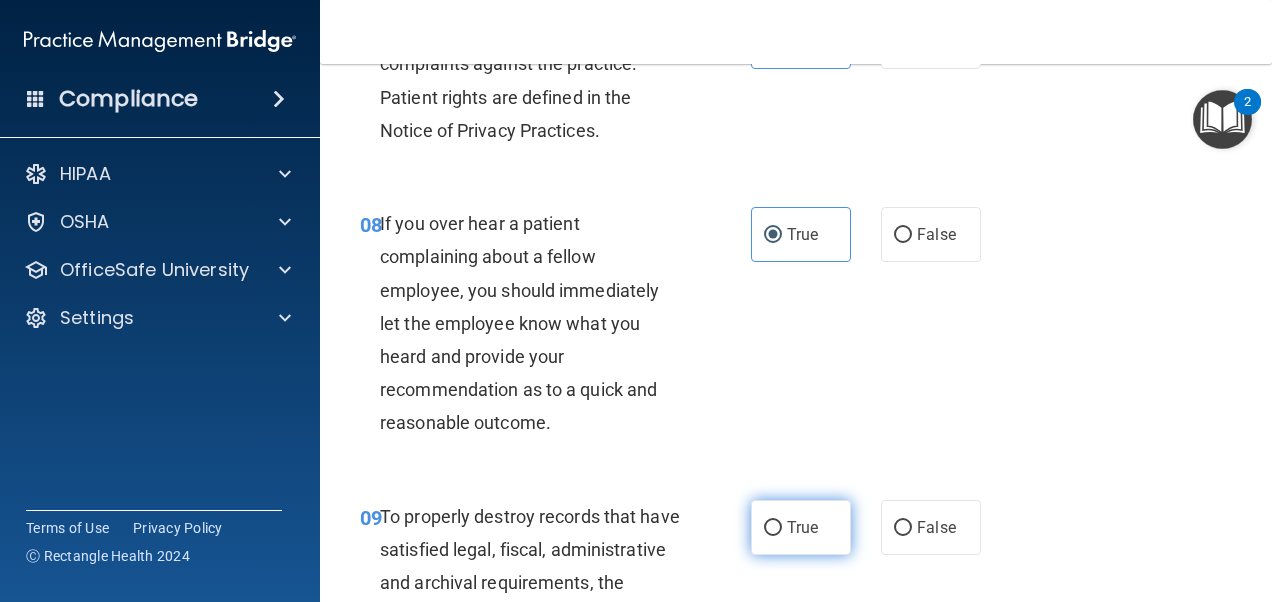 click on "True" at bounding box center (801, 527) 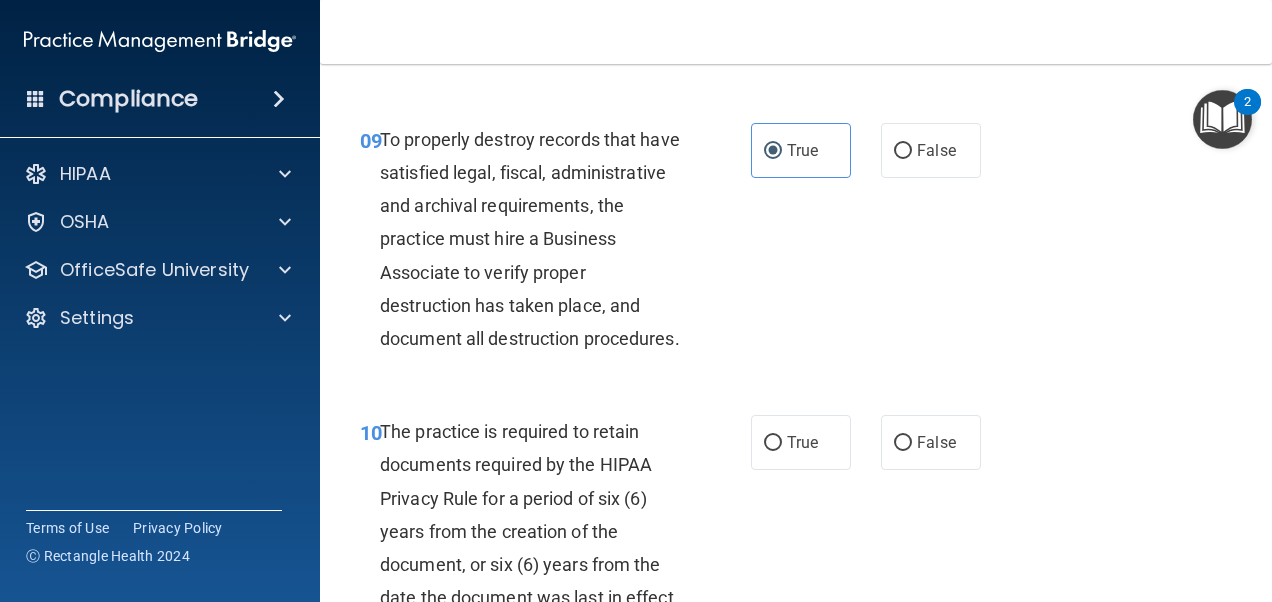scroll, scrollTop: 2100, scrollLeft: 0, axis: vertical 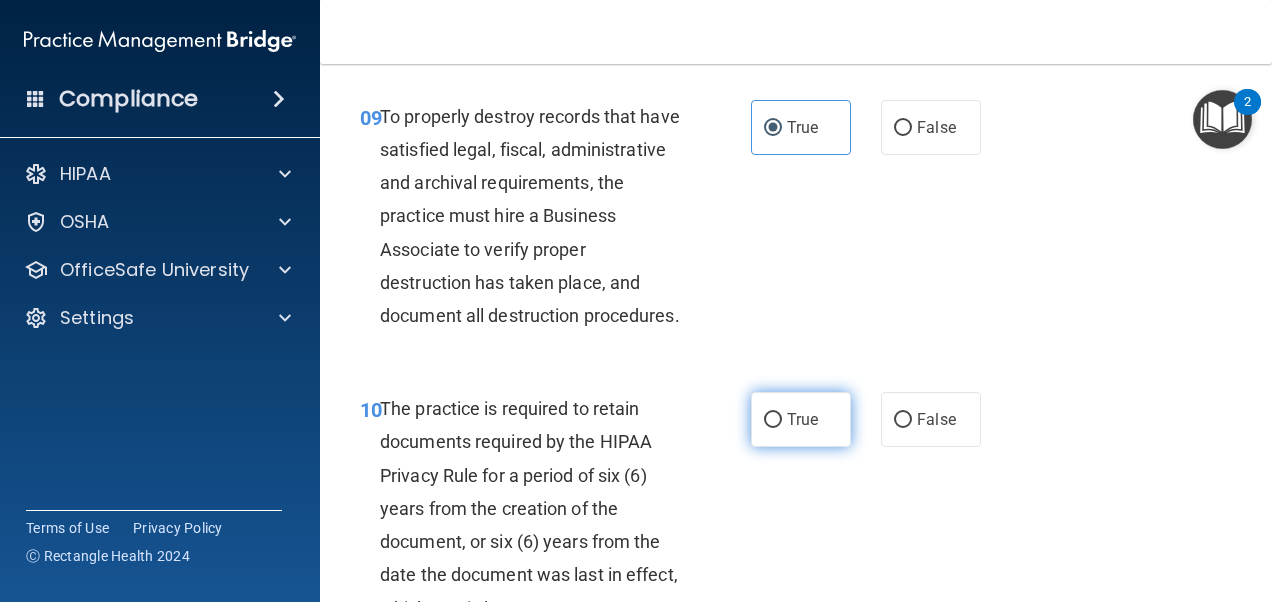 click on "True" at bounding box center (802, 419) 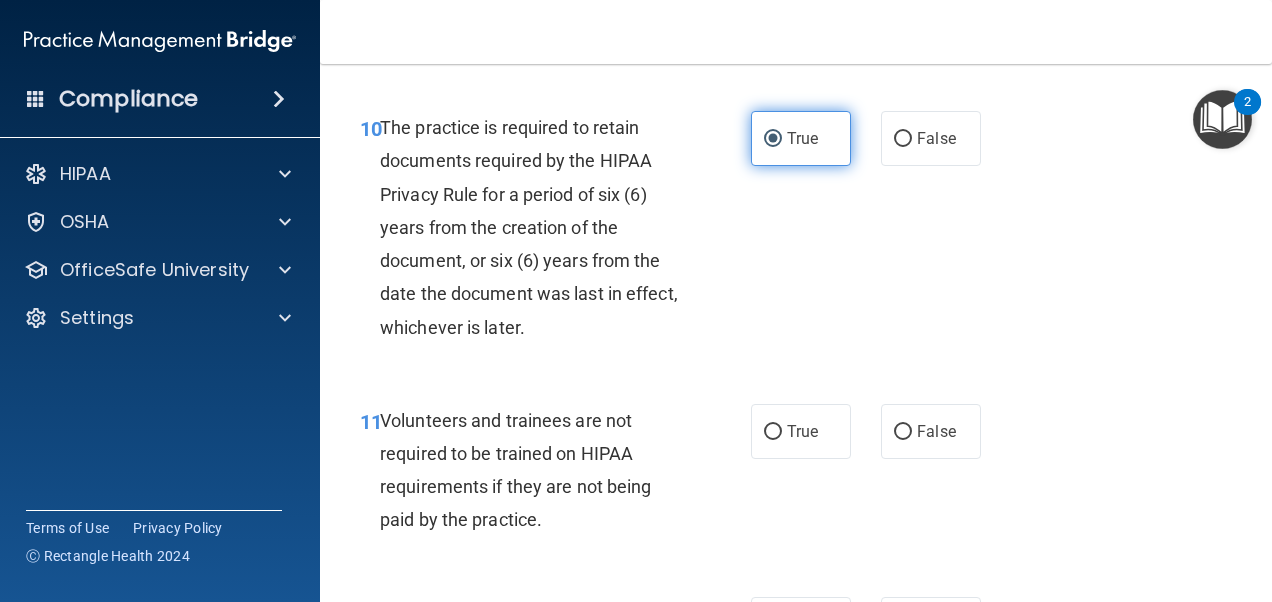 scroll, scrollTop: 2400, scrollLeft: 0, axis: vertical 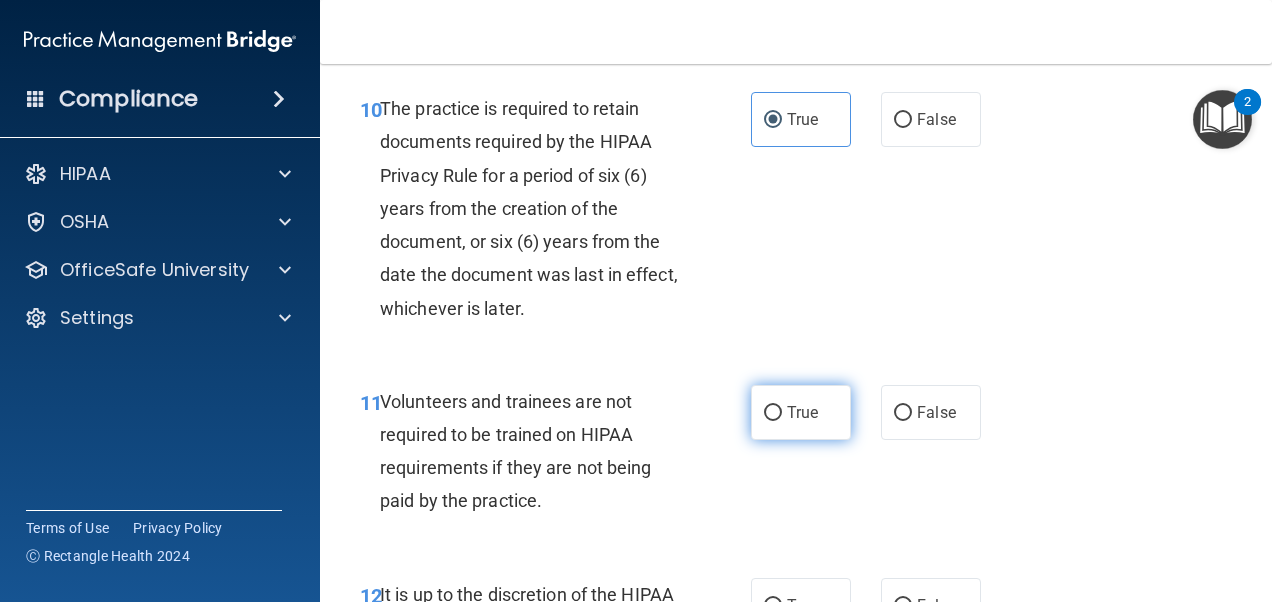 click on "True" at bounding box center [801, 412] 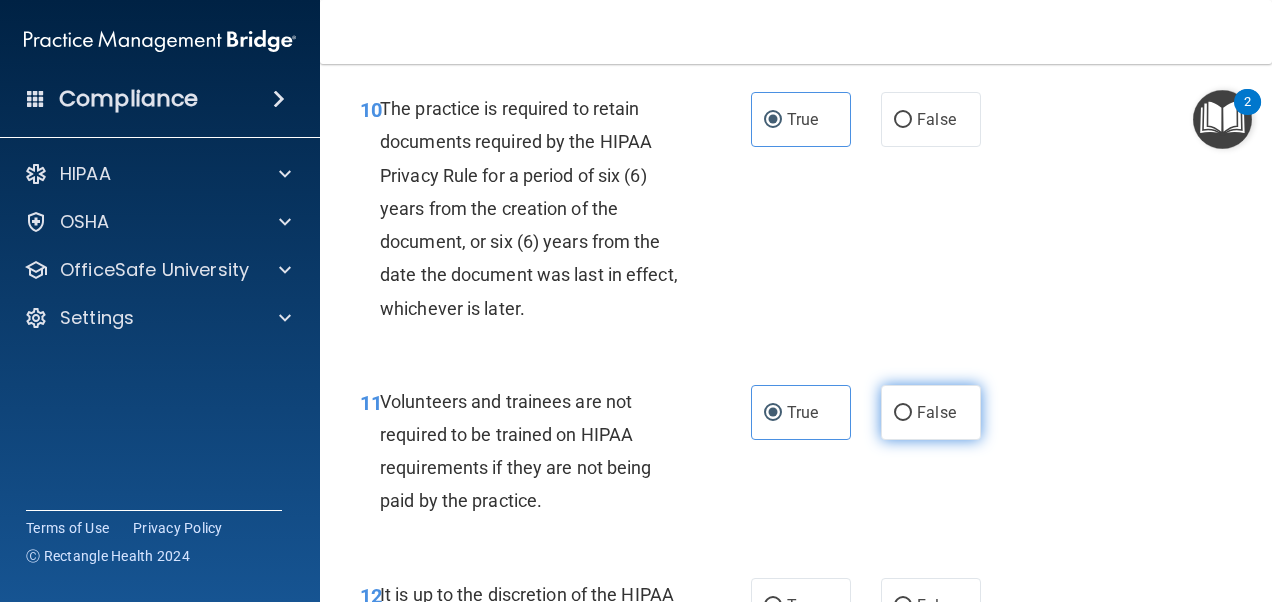 click on "False" at bounding box center [931, 412] 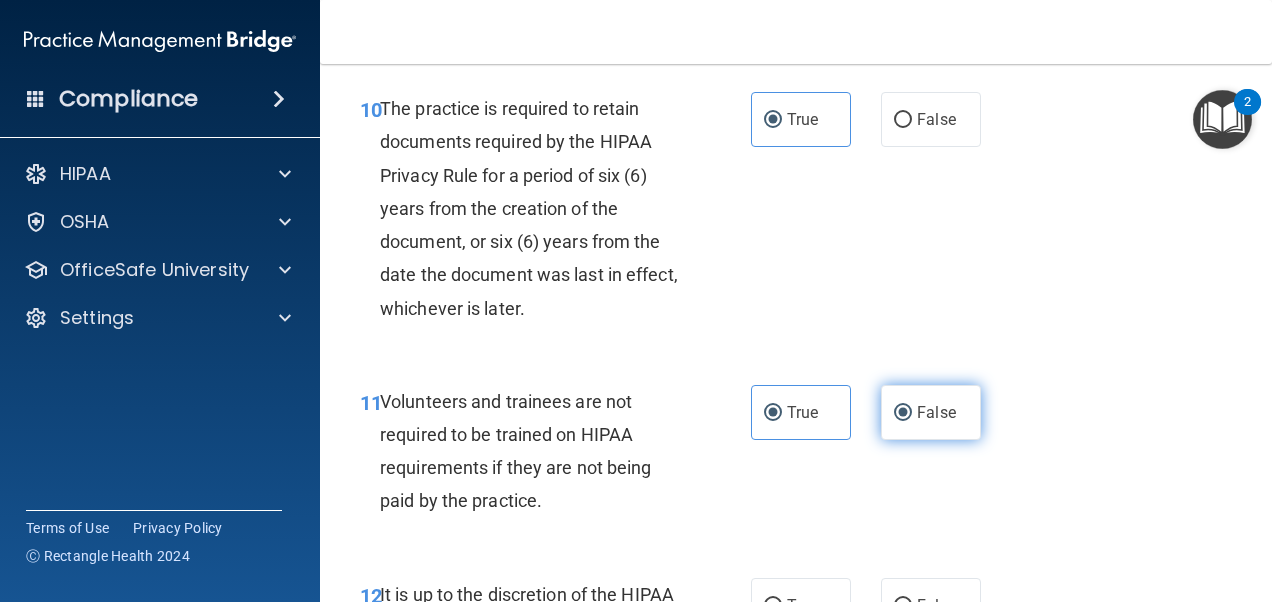 radio on "false" 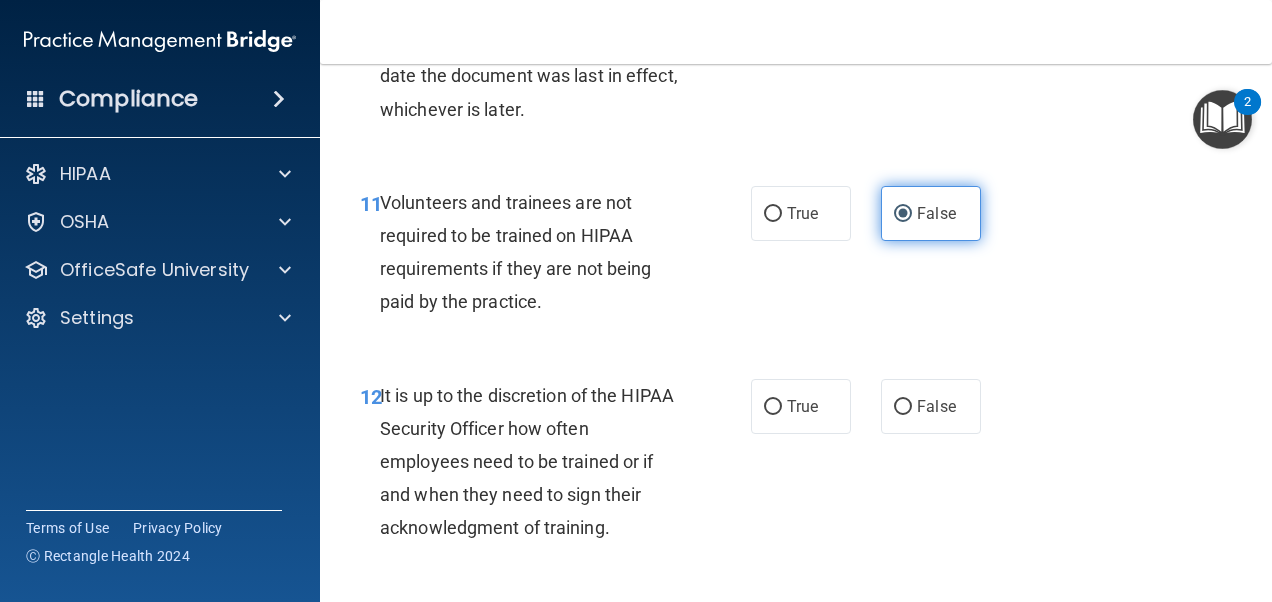 scroll, scrollTop: 2600, scrollLeft: 0, axis: vertical 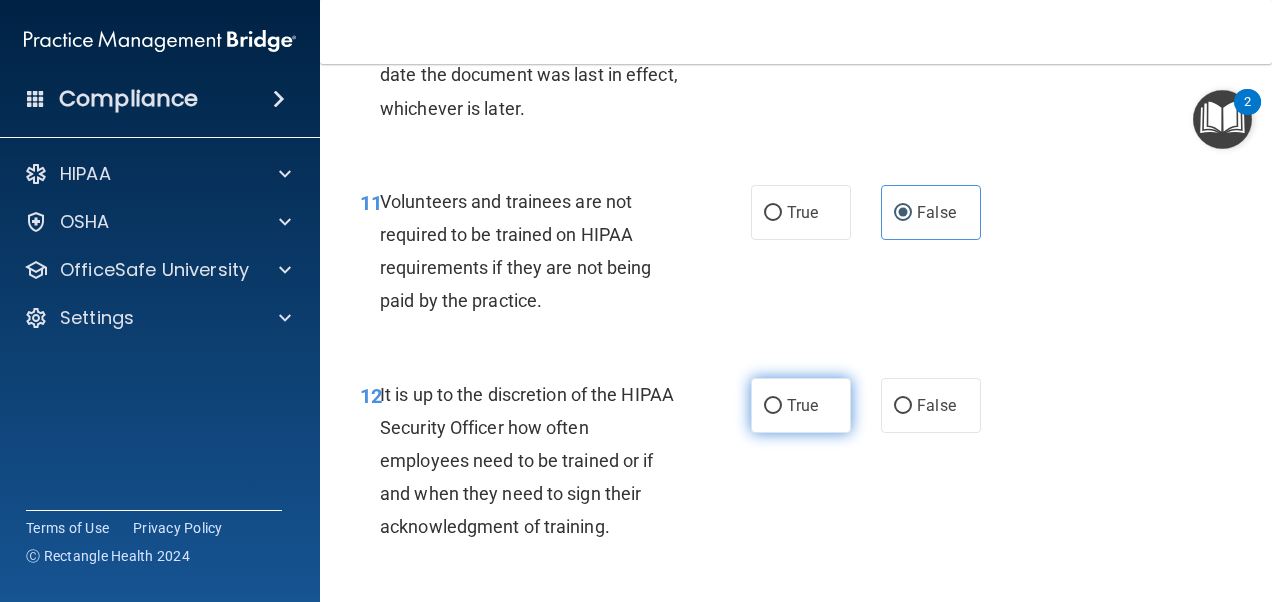 click on "True" at bounding box center (802, 405) 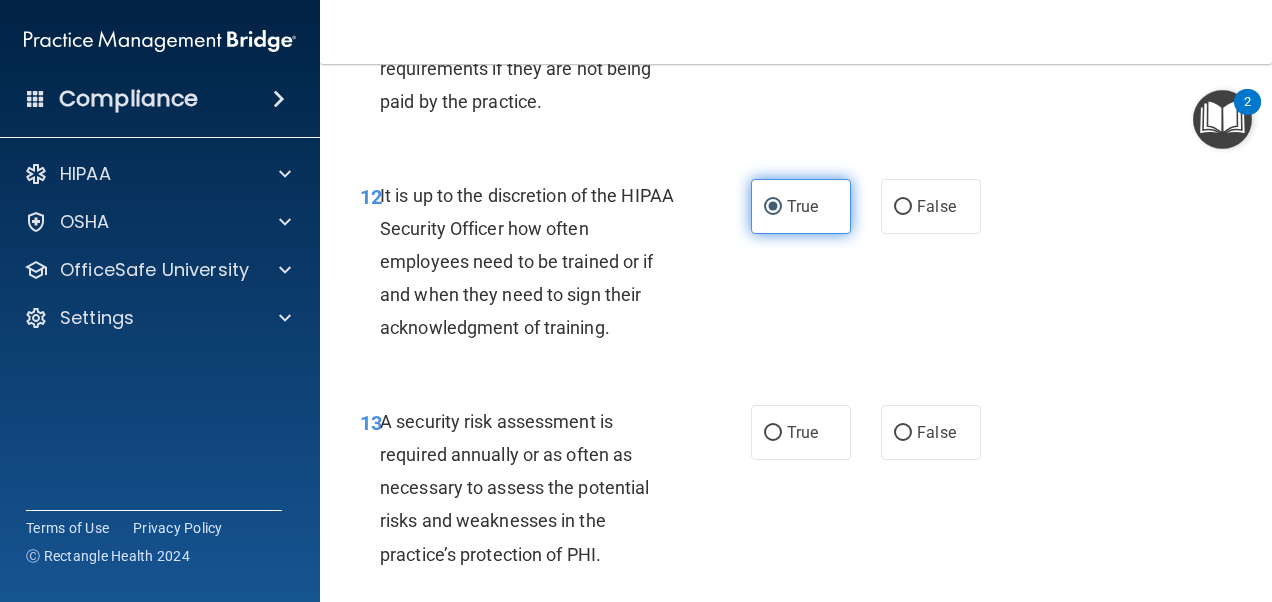 scroll, scrollTop: 2800, scrollLeft: 0, axis: vertical 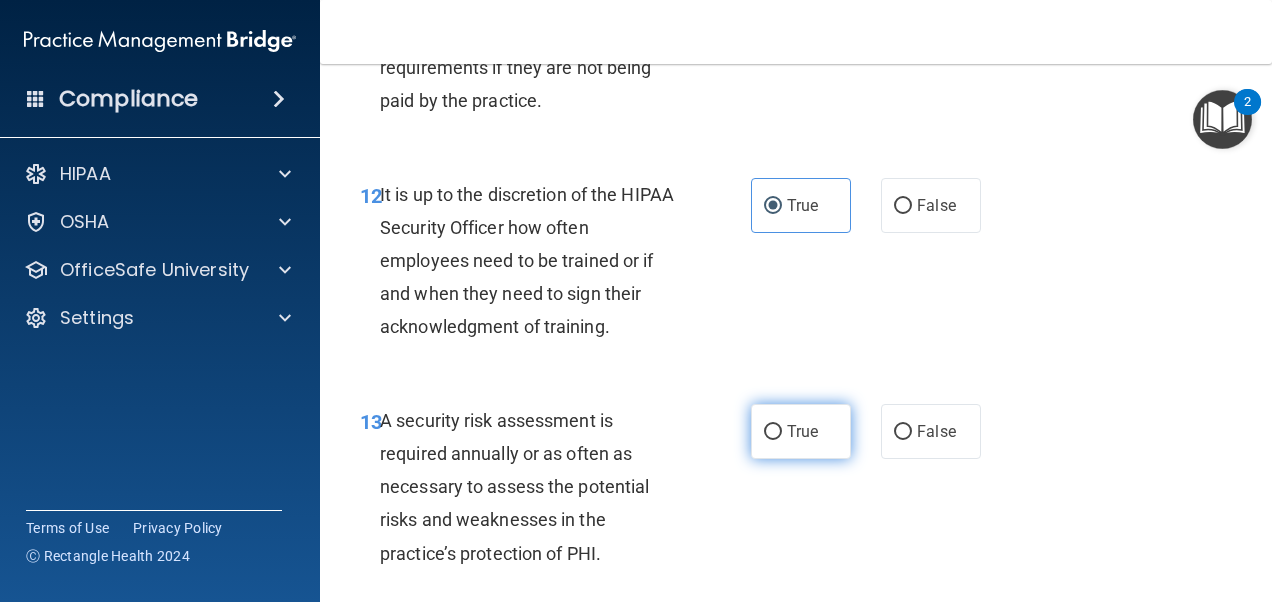 click on "True" at bounding box center [773, 432] 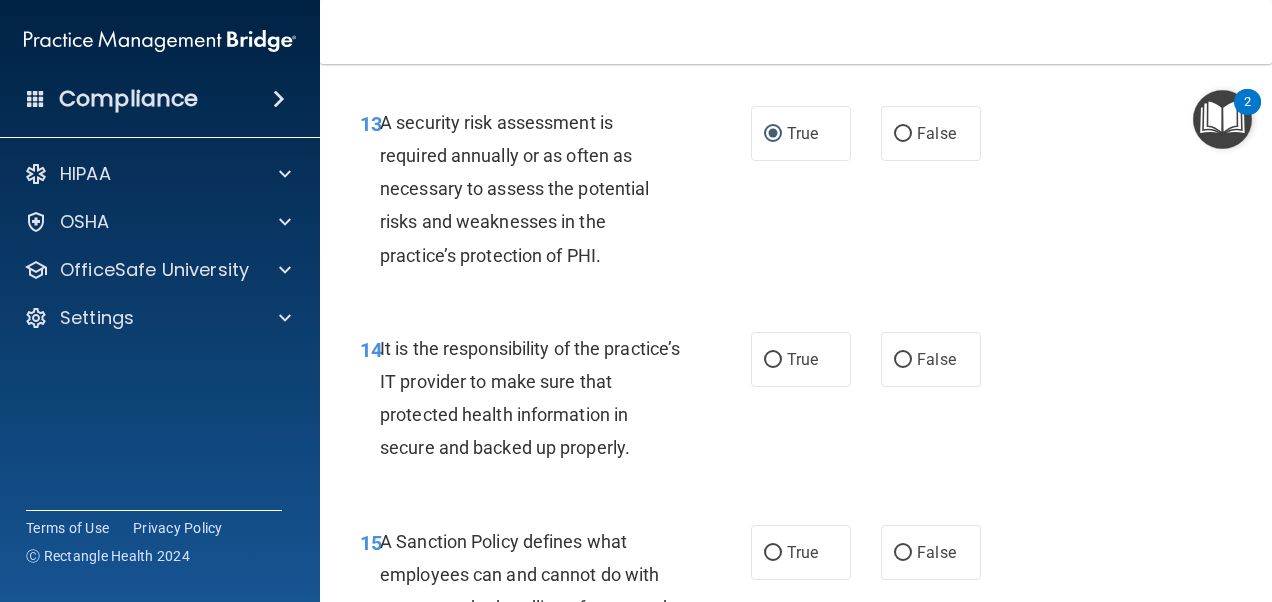 scroll, scrollTop: 3100, scrollLeft: 0, axis: vertical 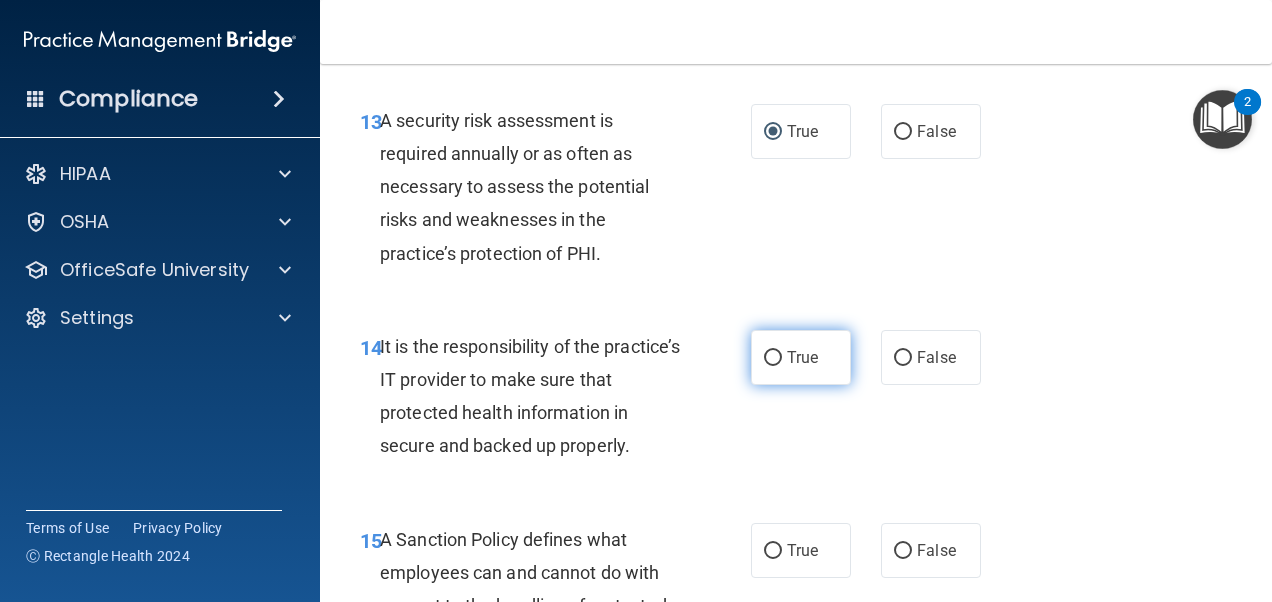 click on "True" at bounding box center [801, 357] 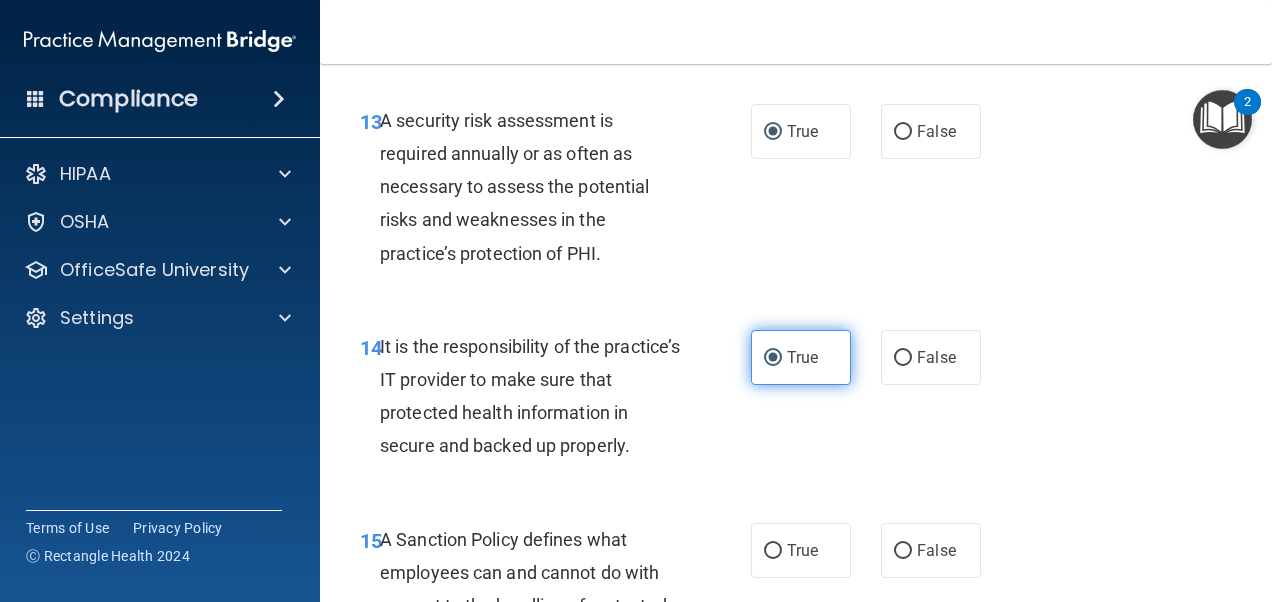 scroll, scrollTop: 3200, scrollLeft: 0, axis: vertical 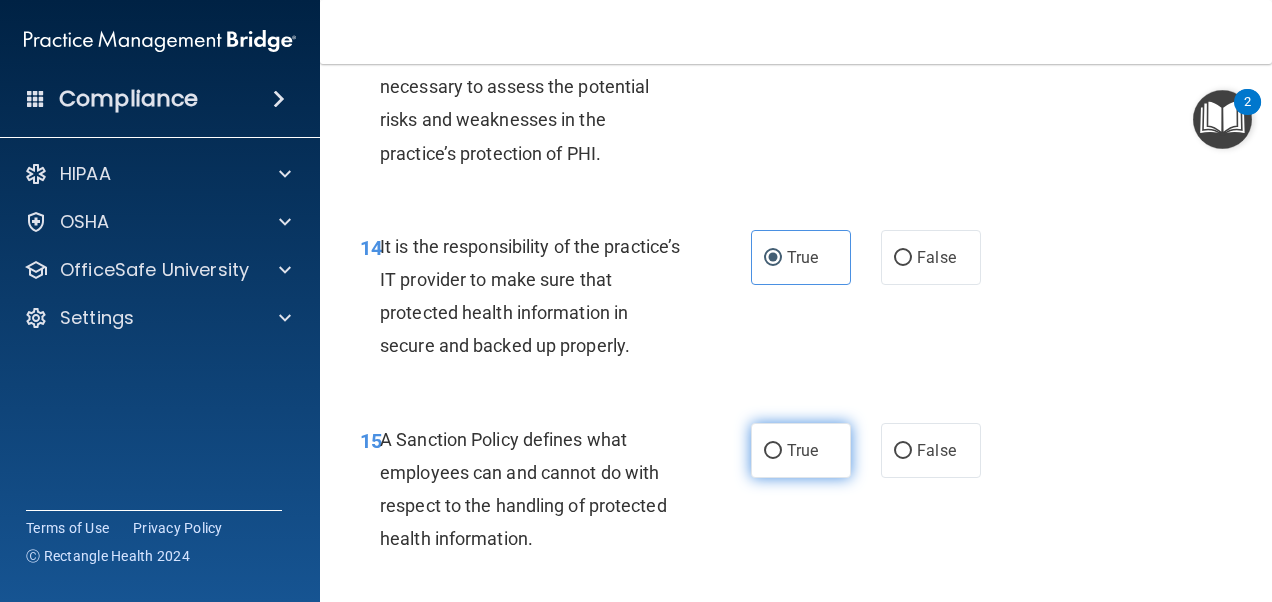 click on "True" at bounding box center [773, 451] 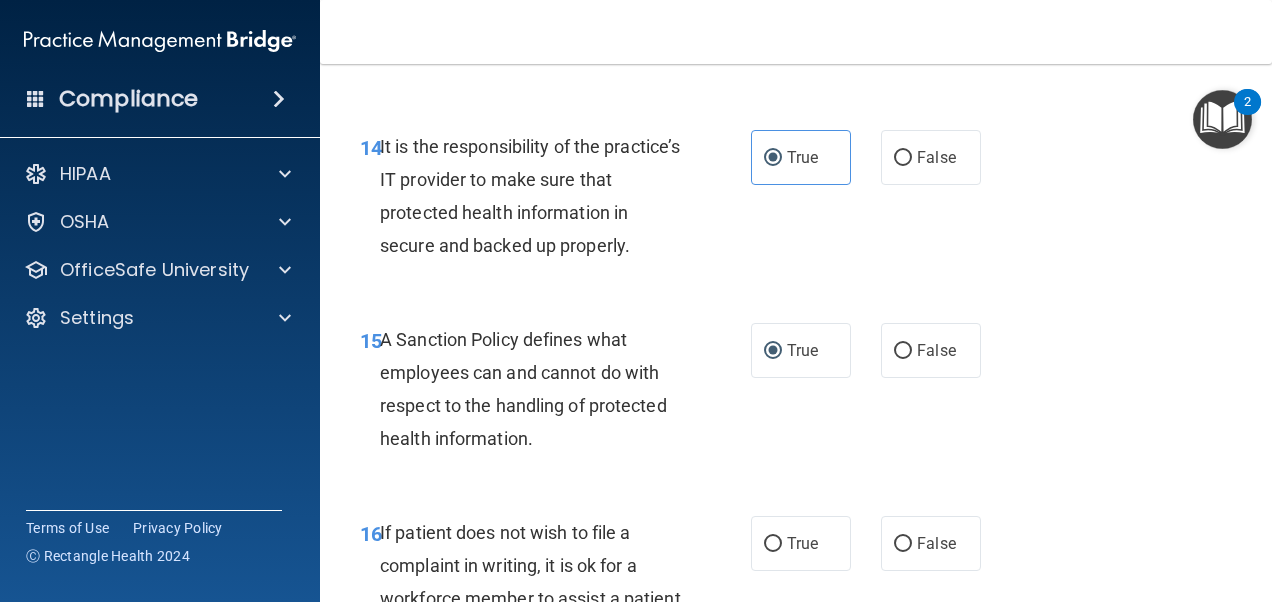 scroll, scrollTop: 3400, scrollLeft: 0, axis: vertical 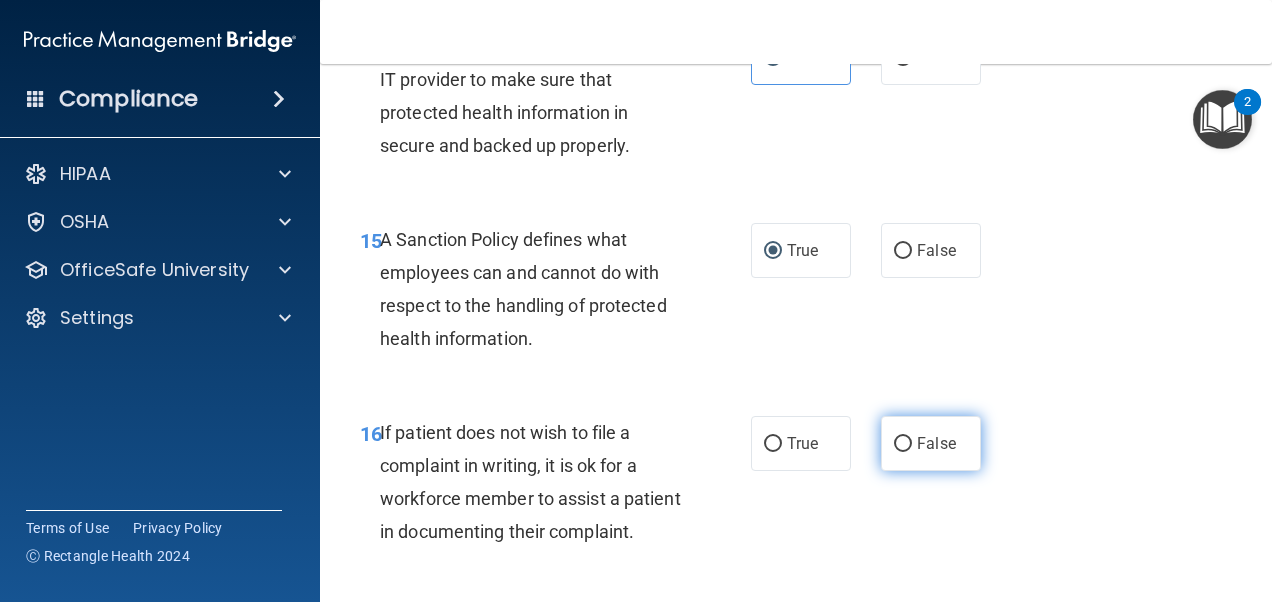 click on "False" at bounding box center (931, 443) 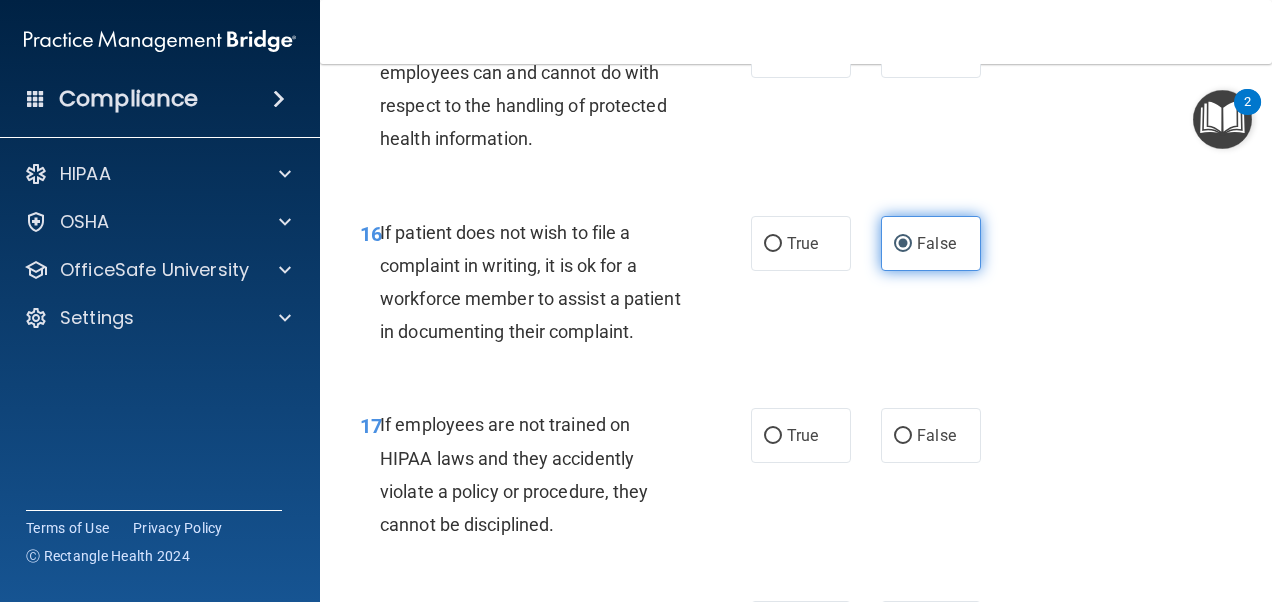 scroll, scrollTop: 3700, scrollLeft: 0, axis: vertical 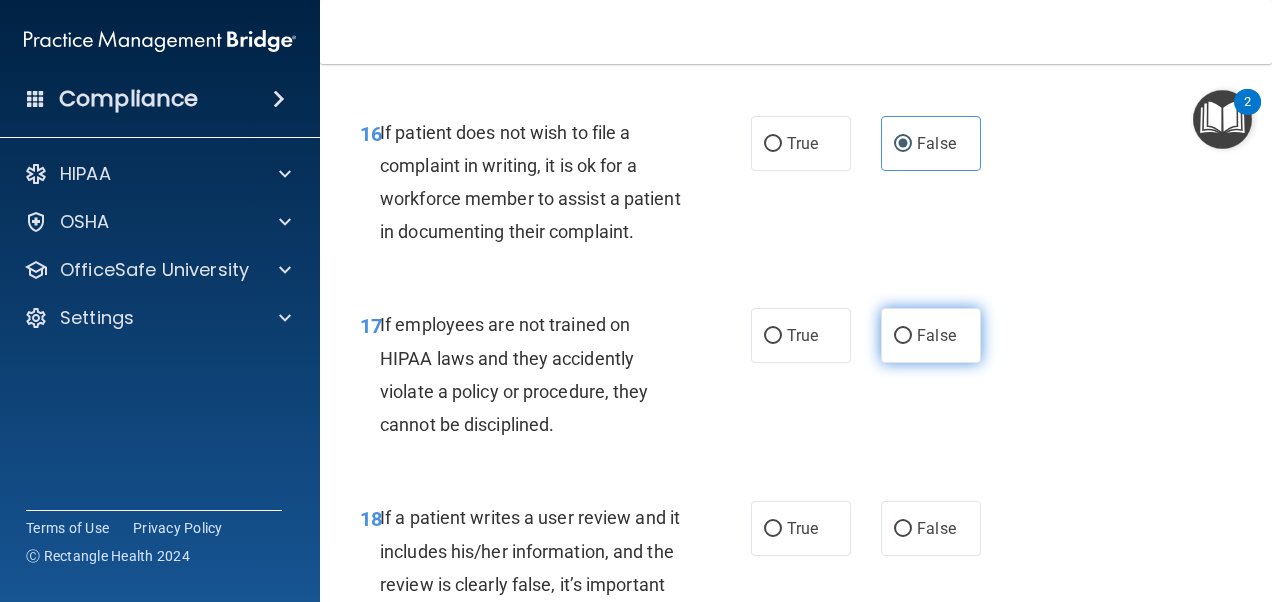 click on "False" at bounding box center (936, 335) 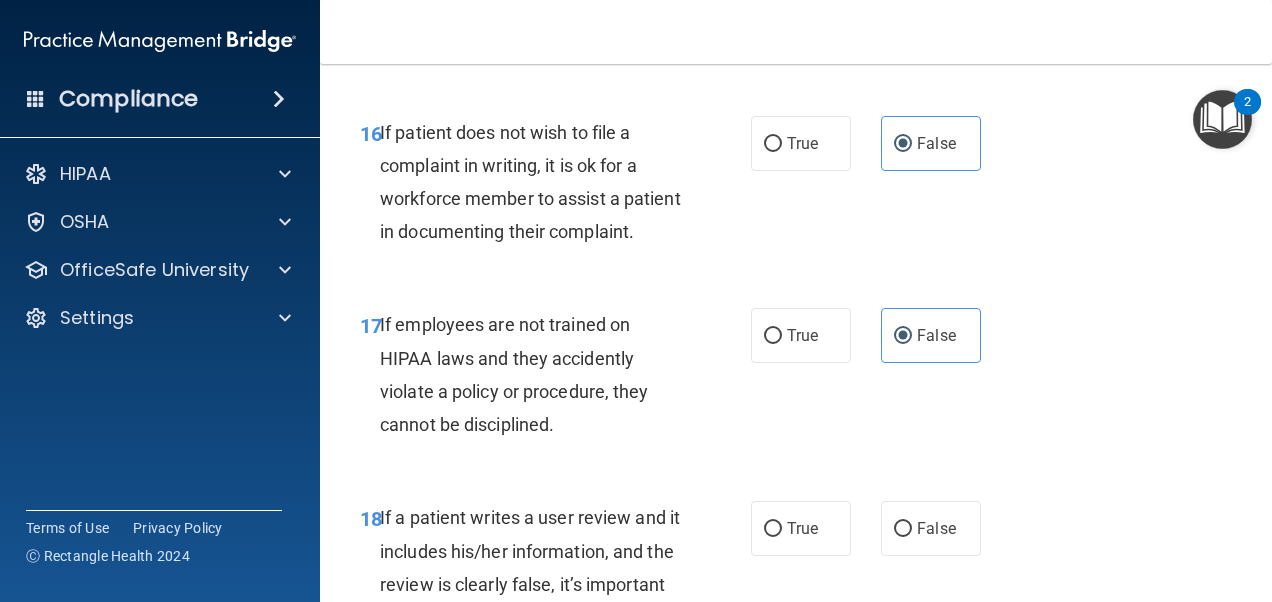 click on "True           False" at bounding box center [871, 335] 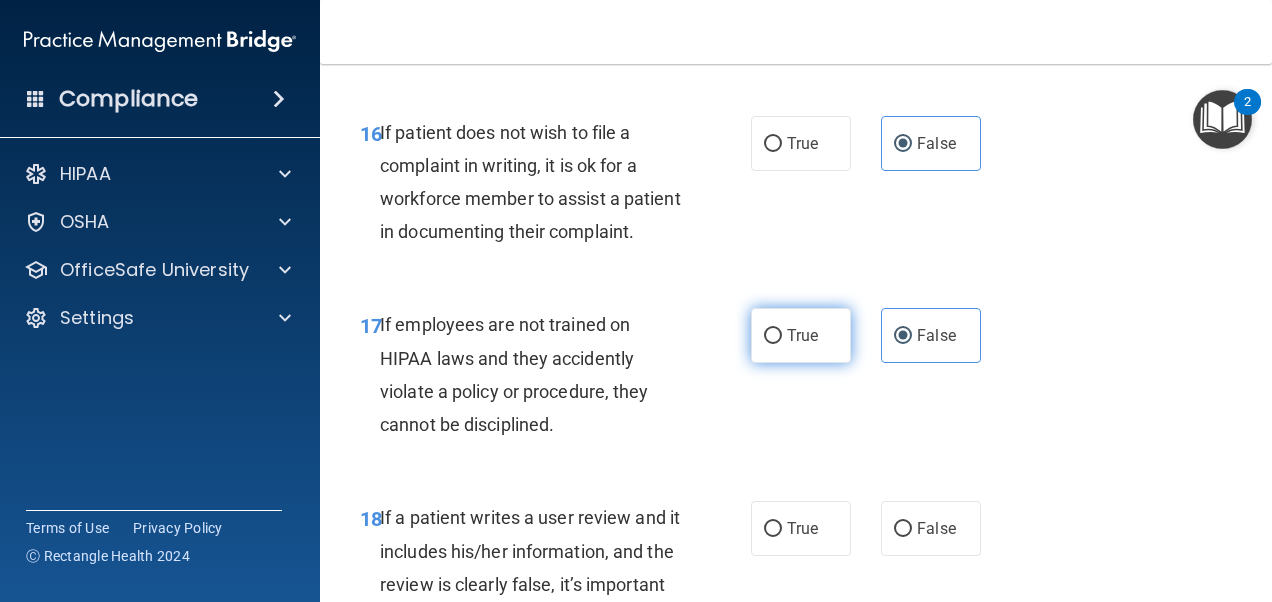 click on "True" at bounding box center [801, 335] 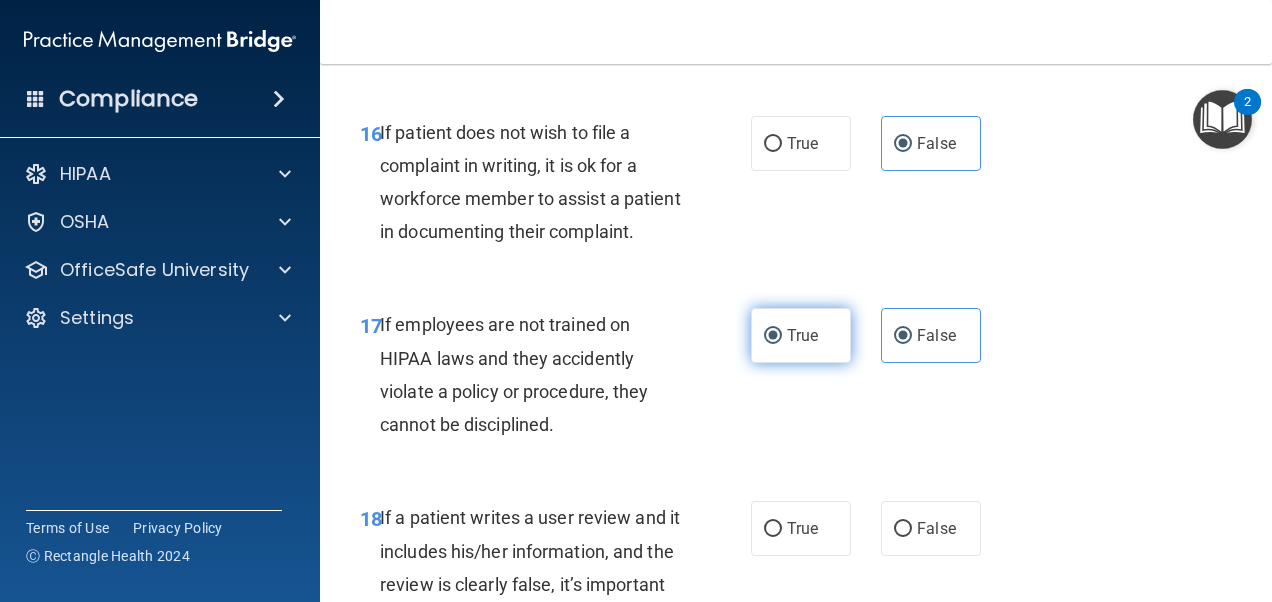 radio on "false" 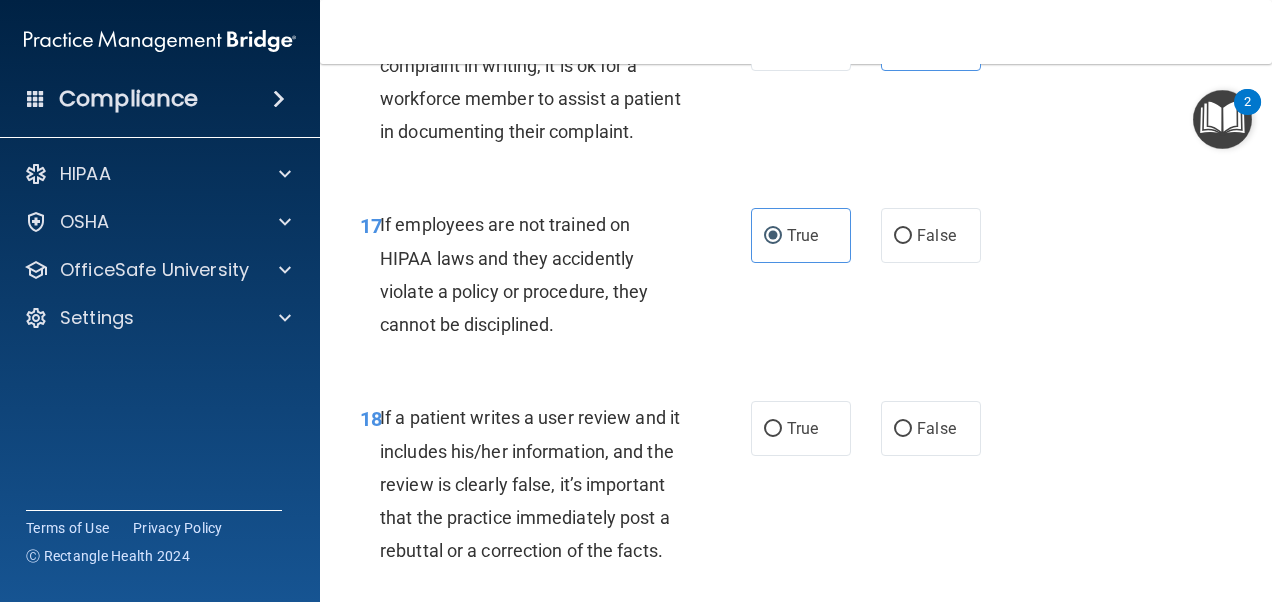 scroll, scrollTop: 3900, scrollLeft: 0, axis: vertical 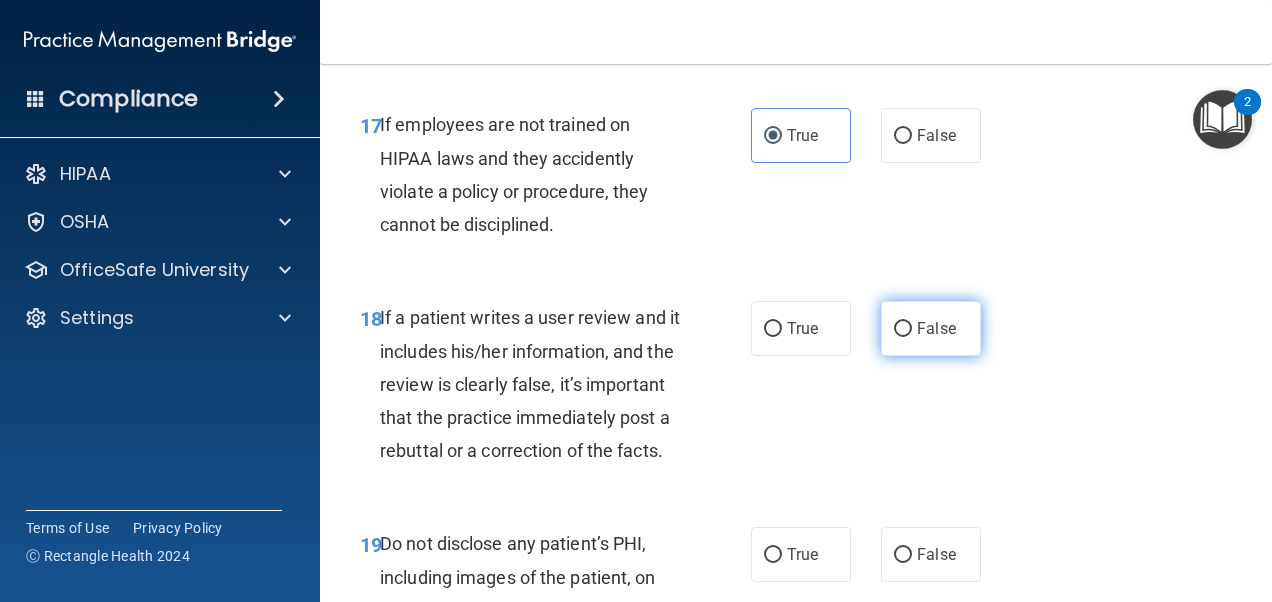 click on "False" at bounding box center (931, 328) 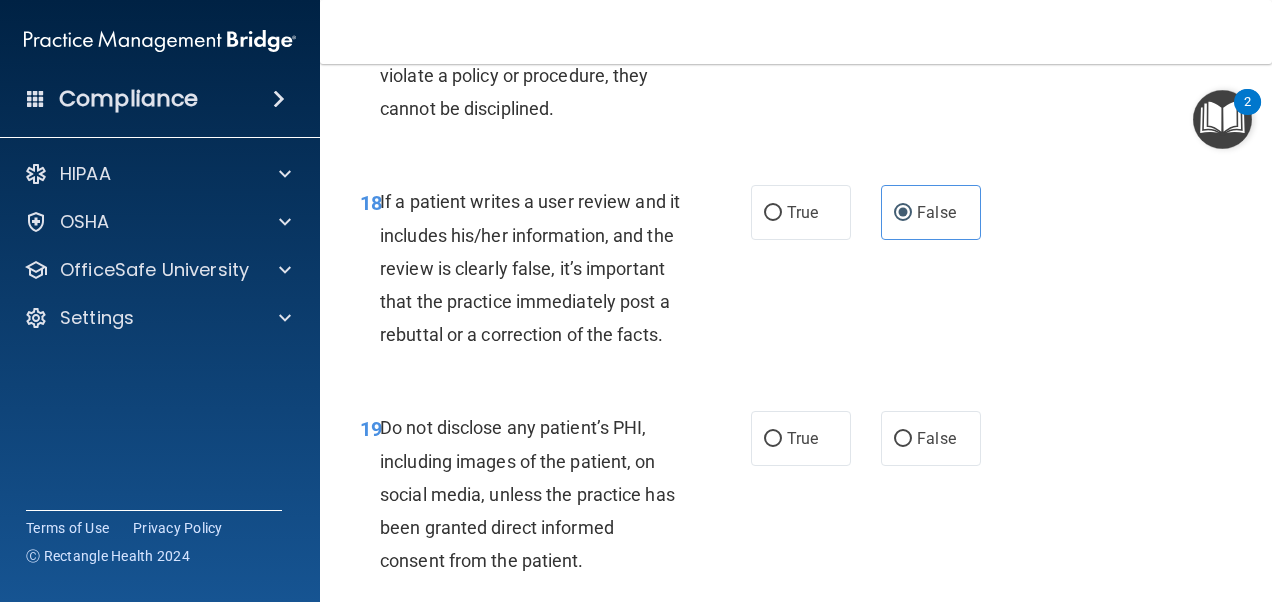 scroll, scrollTop: 4100, scrollLeft: 0, axis: vertical 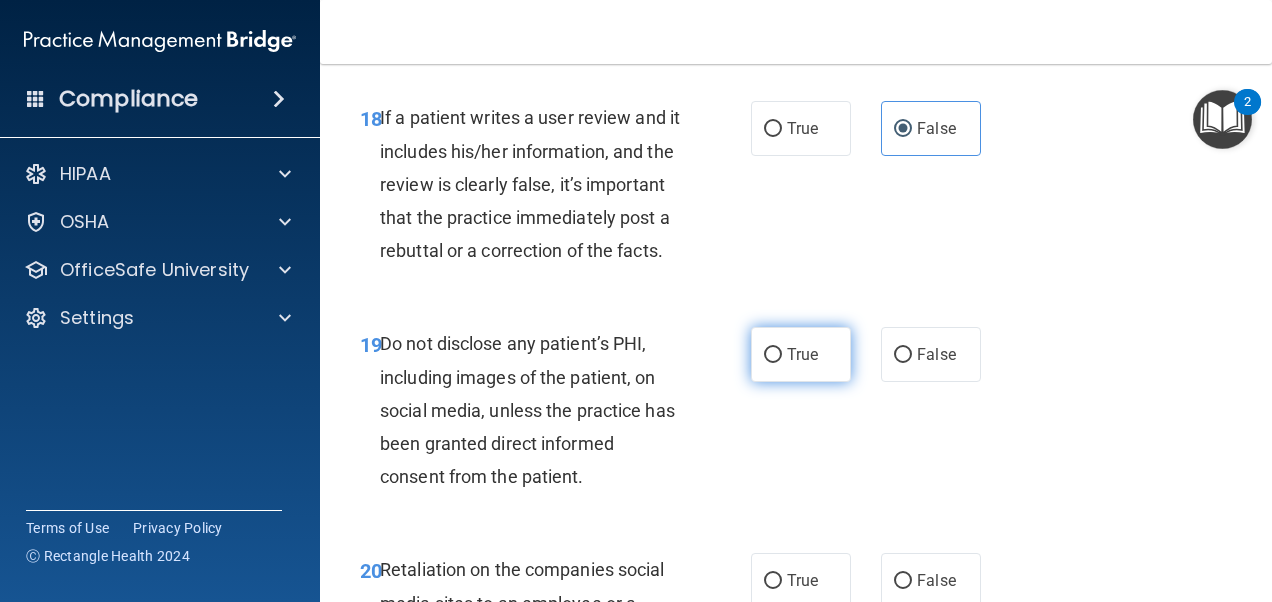 click on "True" at bounding box center [801, 354] 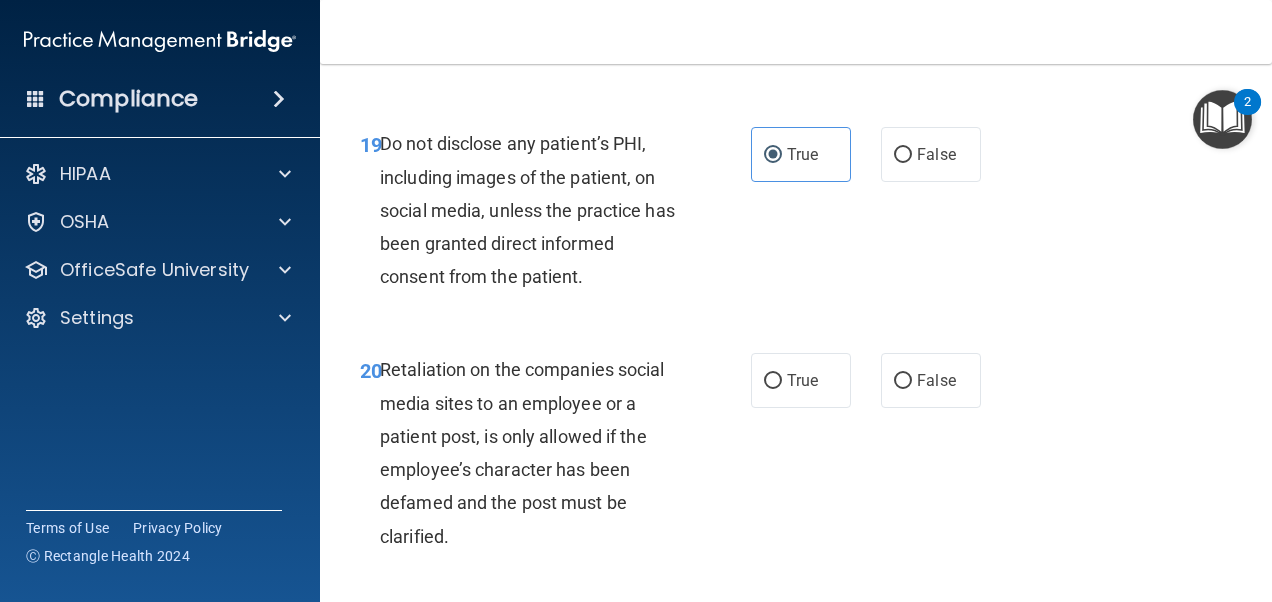 scroll, scrollTop: 4400, scrollLeft: 0, axis: vertical 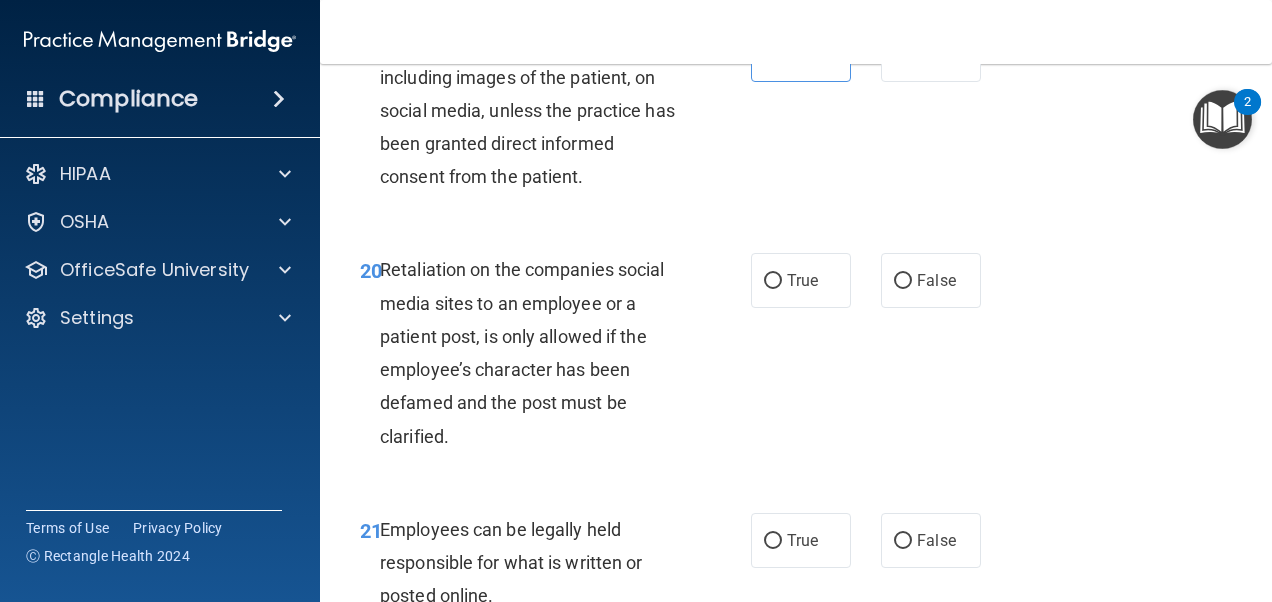 drag, startPoint x: 758, startPoint y: 388, endPoint x: 742, endPoint y: 393, distance: 16.763054 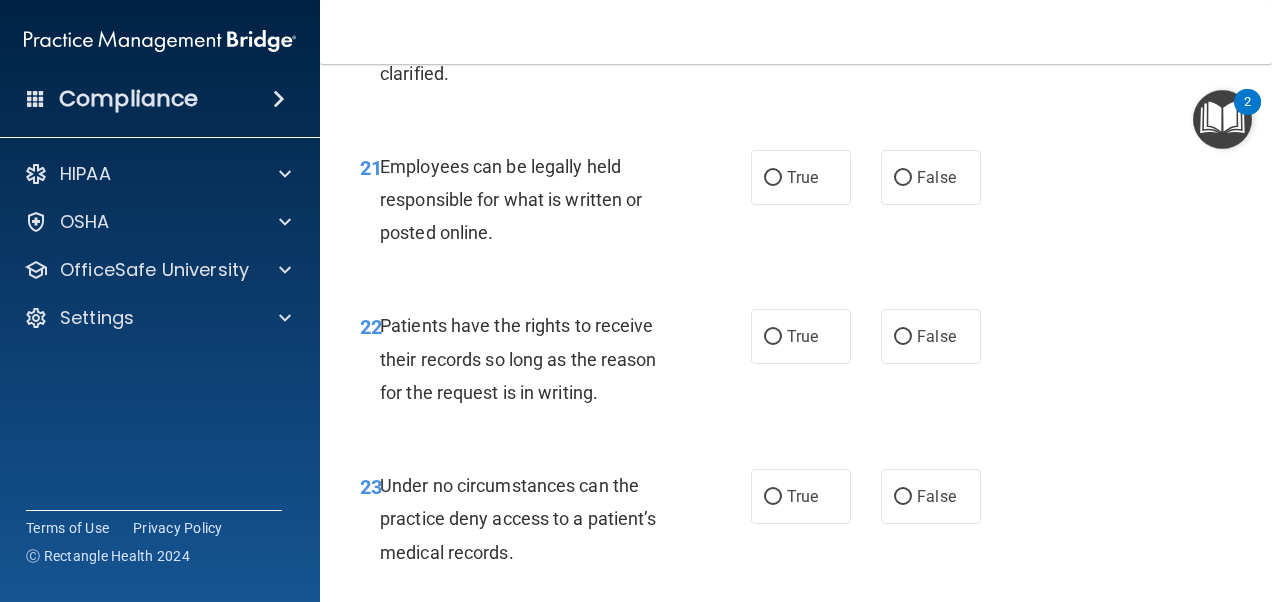 scroll, scrollTop: 4800, scrollLeft: 0, axis: vertical 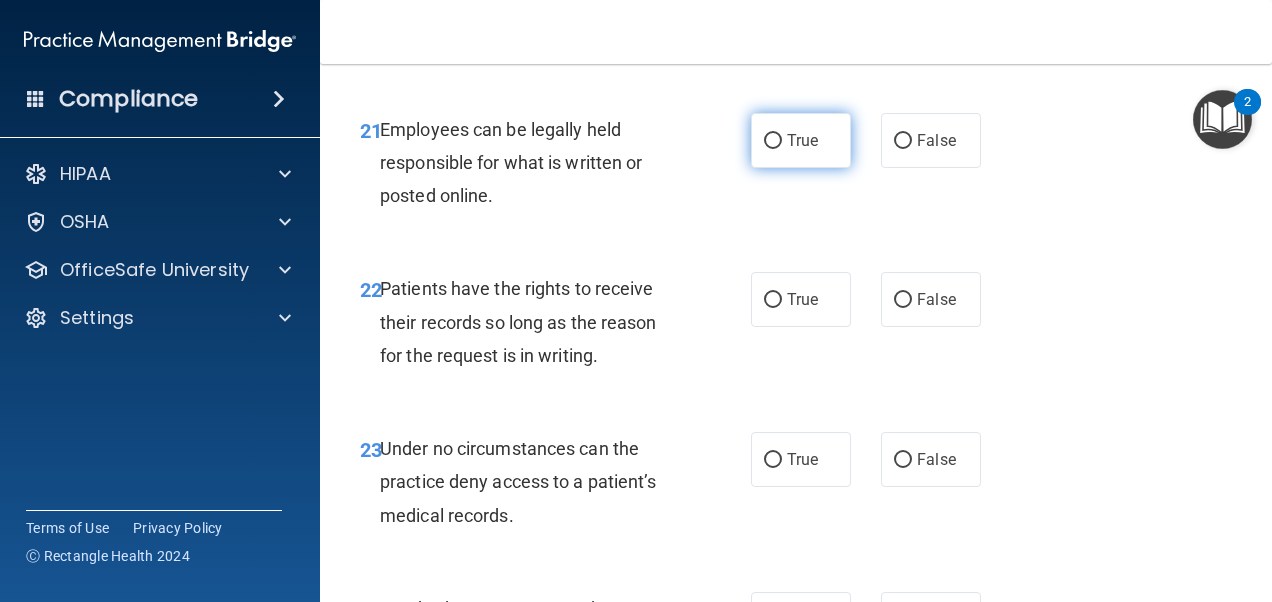 click on "True" at bounding box center (802, 140) 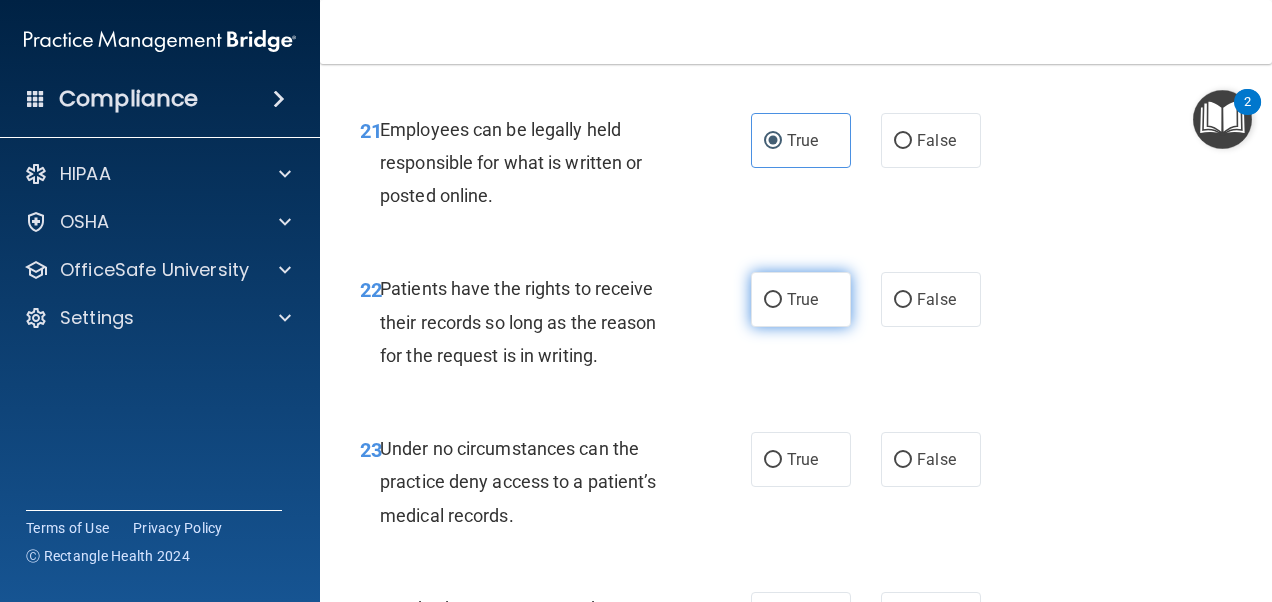 click on "True" at bounding box center (802, 299) 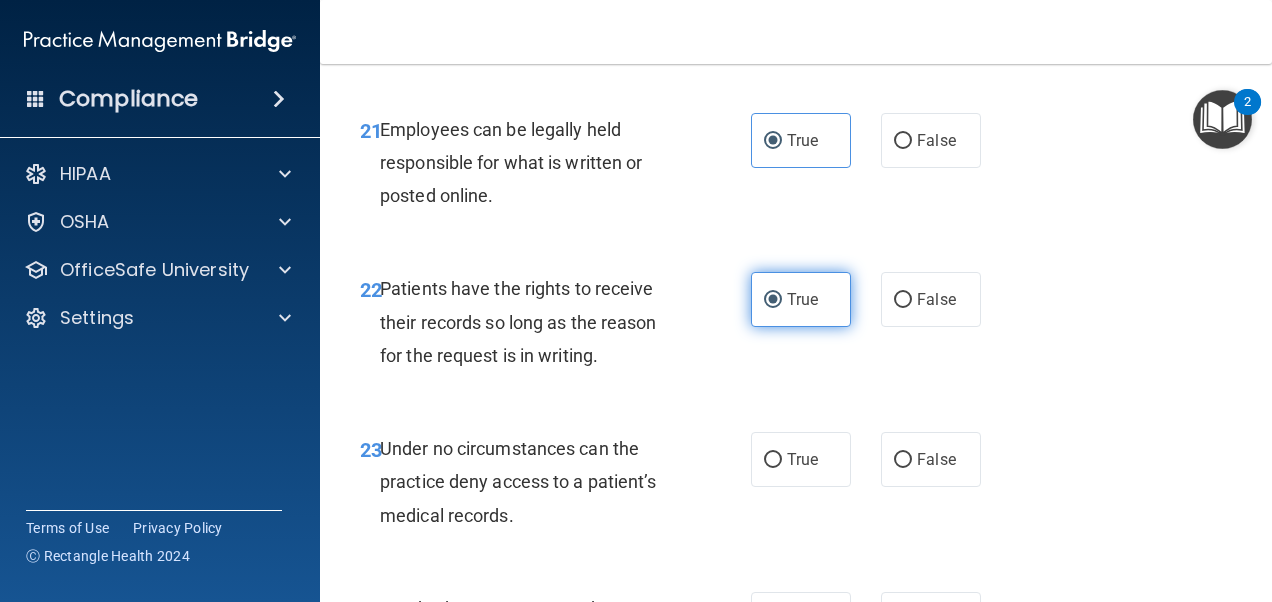 scroll, scrollTop: 4900, scrollLeft: 0, axis: vertical 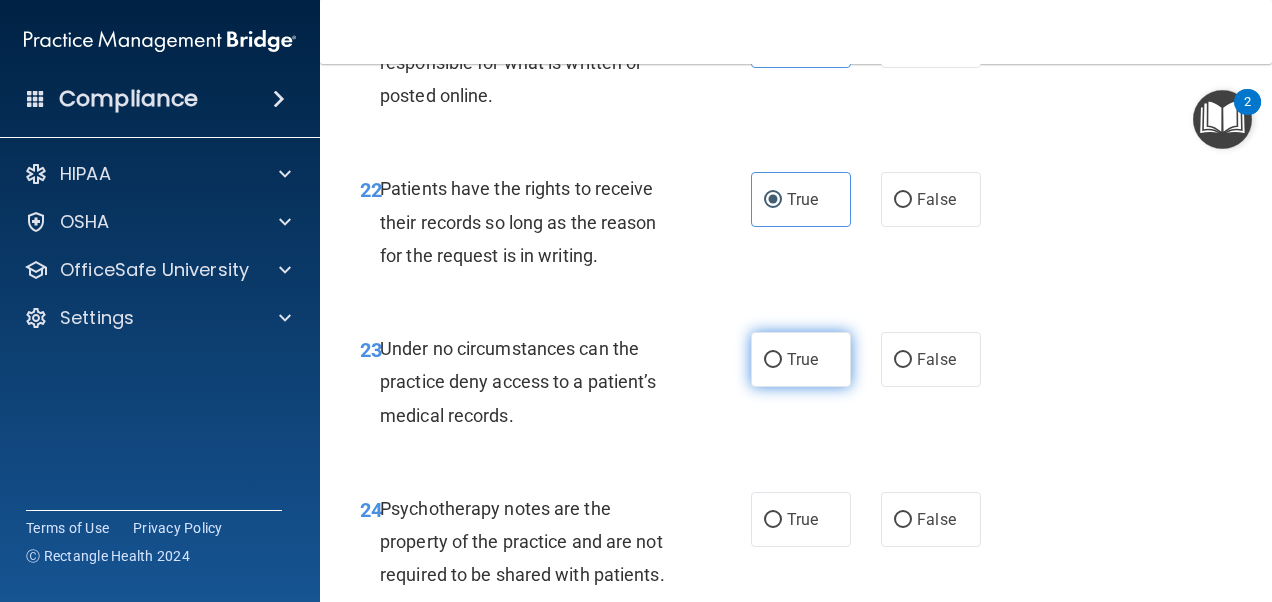 drag, startPoint x: 764, startPoint y: 505, endPoint x: 758, endPoint y: 493, distance: 13.416408 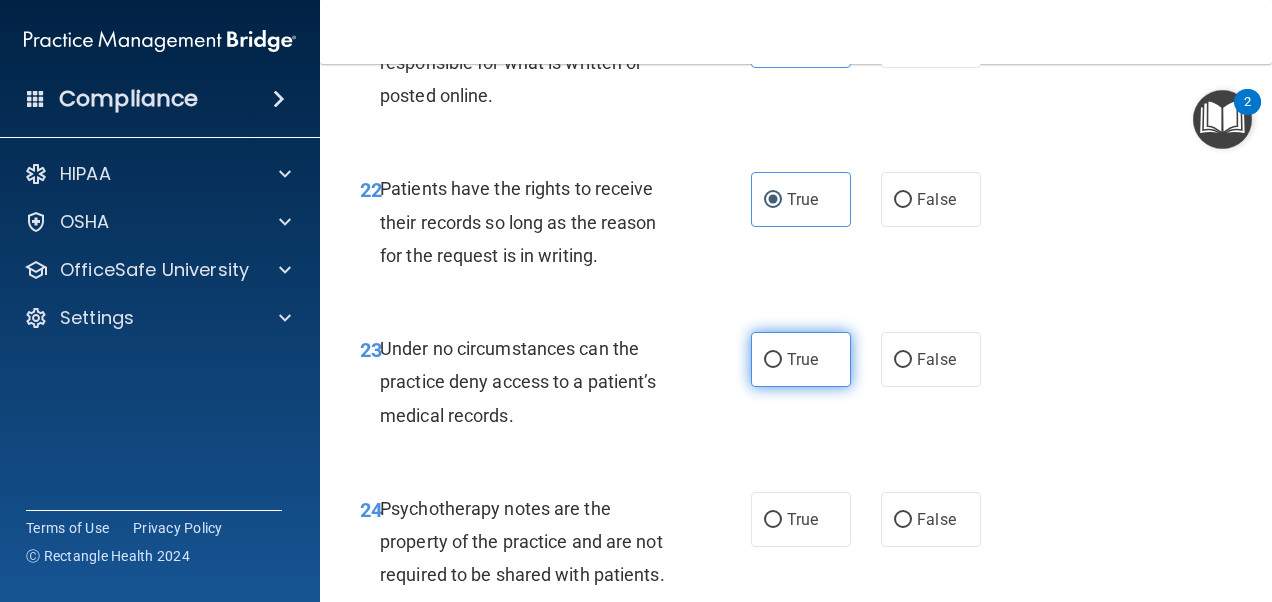 drag, startPoint x: 758, startPoint y: 493, endPoint x: 780, endPoint y: 493, distance: 22 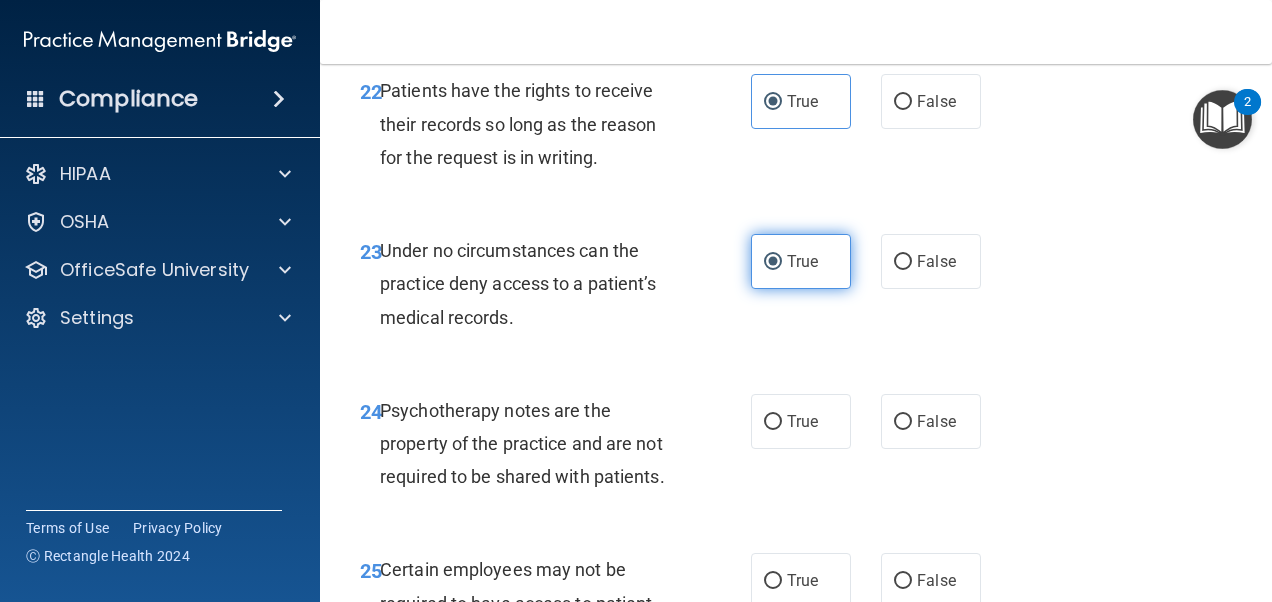 scroll, scrollTop: 5000, scrollLeft: 0, axis: vertical 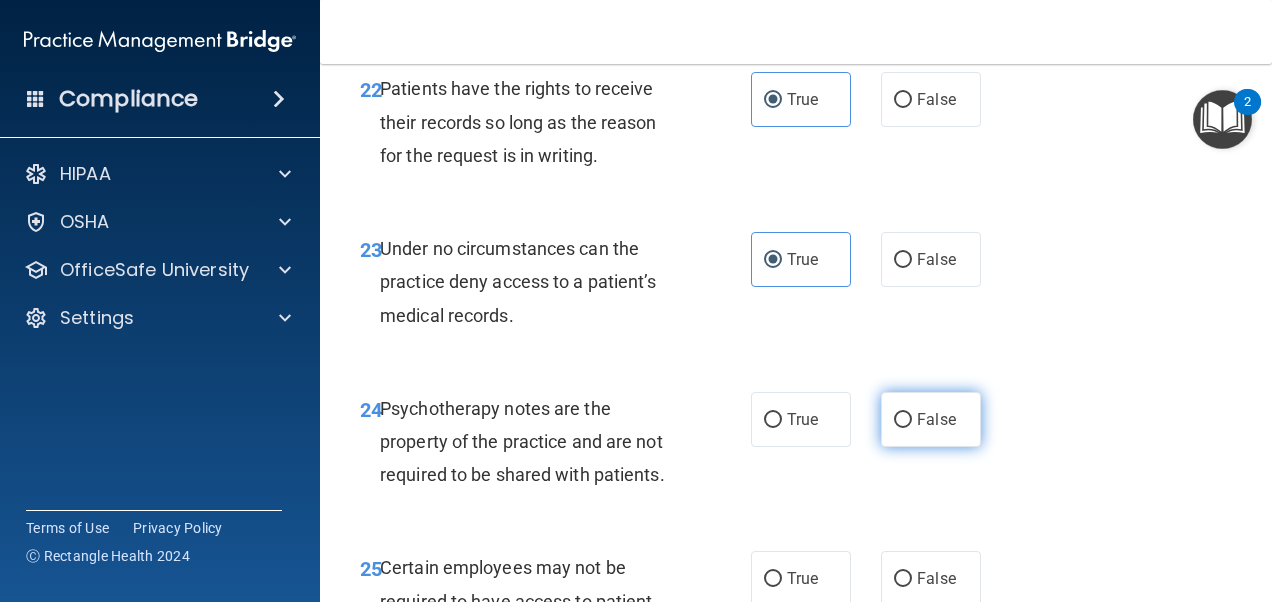 click on "False" at bounding box center [931, 419] 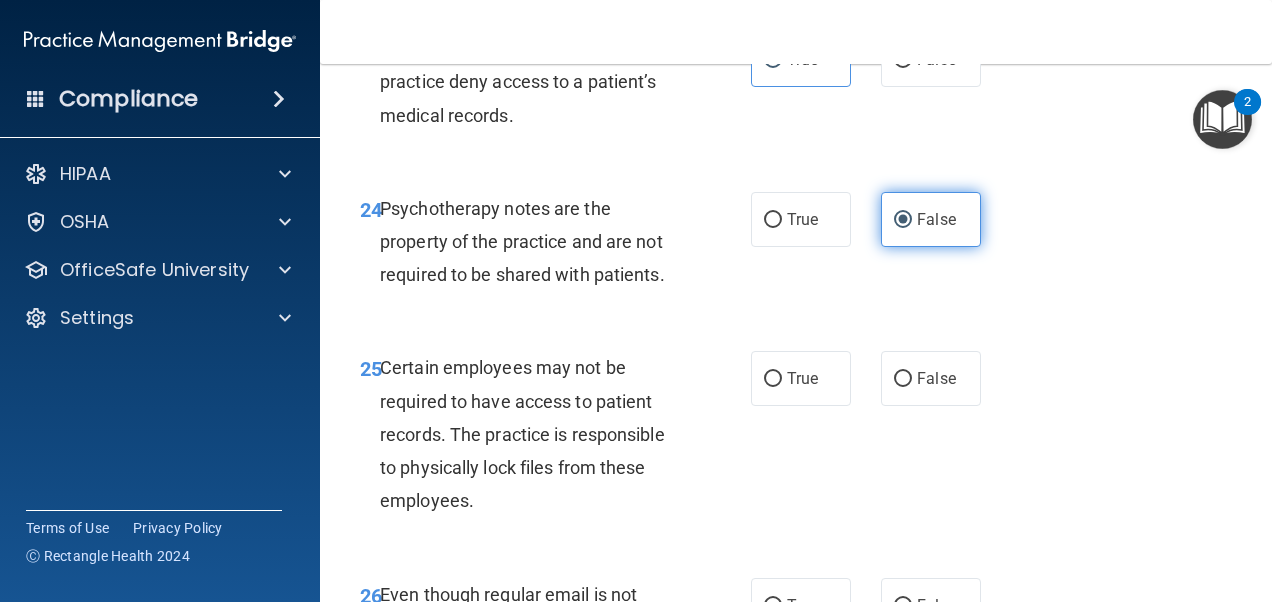 scroll, scrollTop: 5300, scrollLeft: 0, axis: vertical 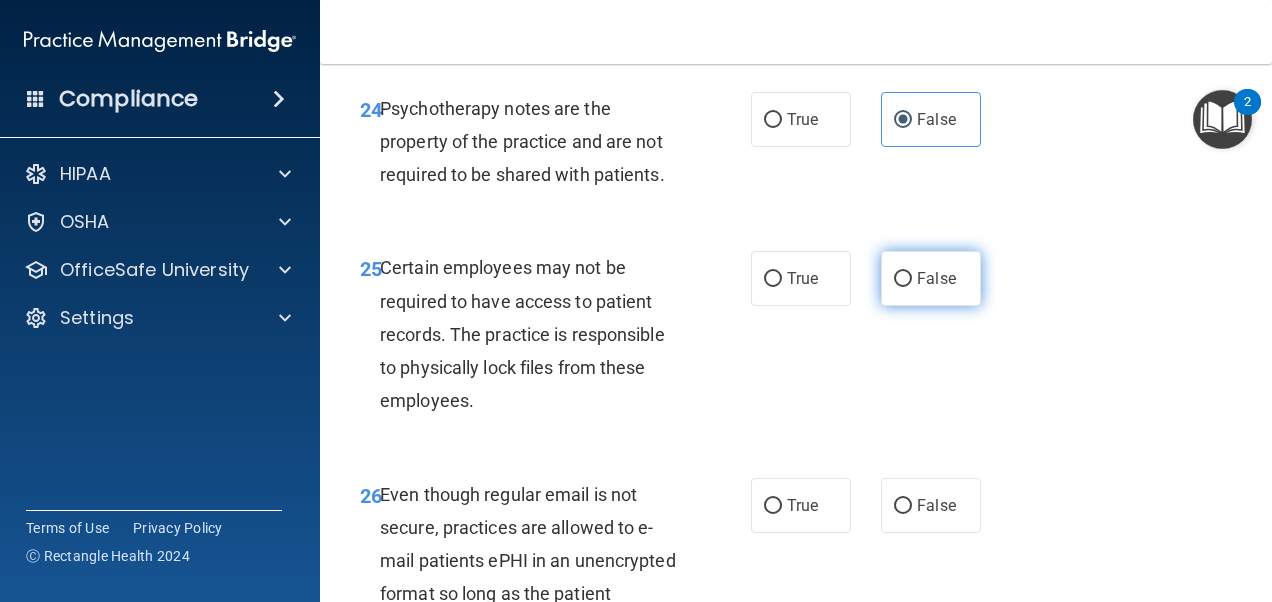 click on "False" at bounding box center (936, 278) 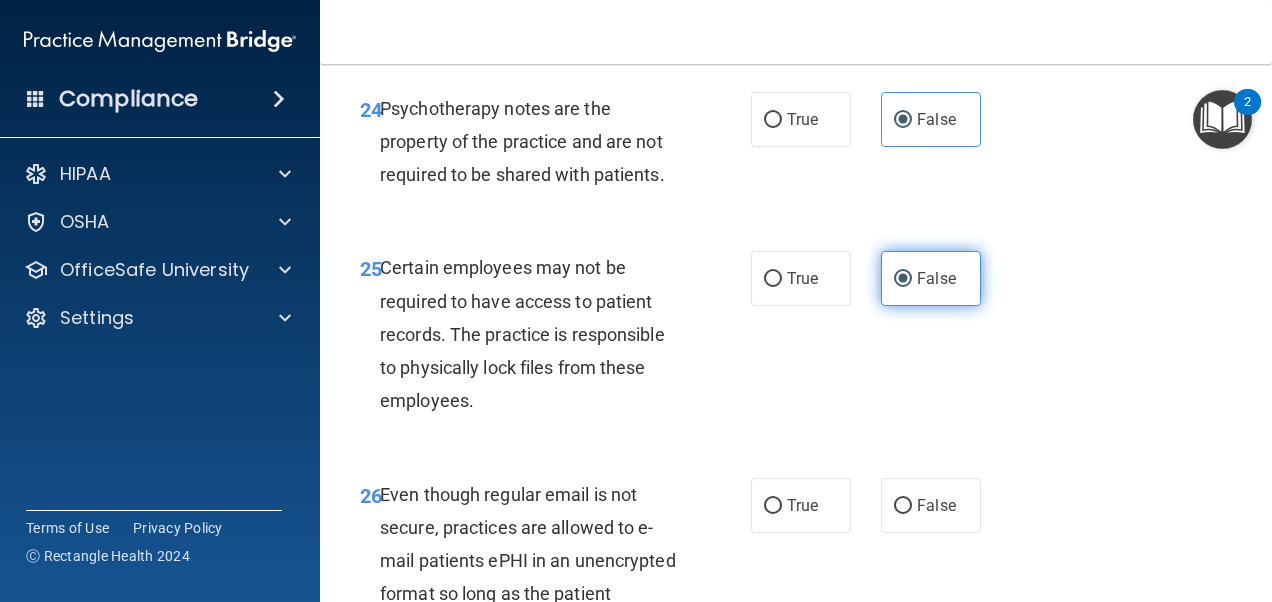 scroll, scrollTop: 5400, scrollLeft: 0, axis: vertical 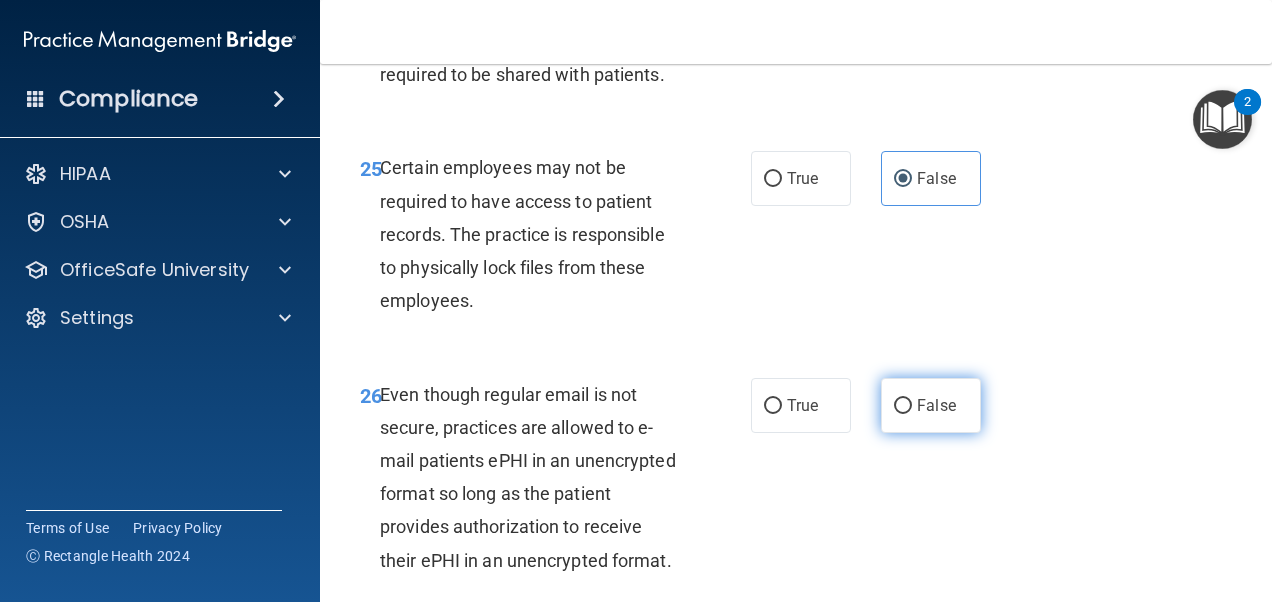 click on "False" at bounding box center (936, 405) 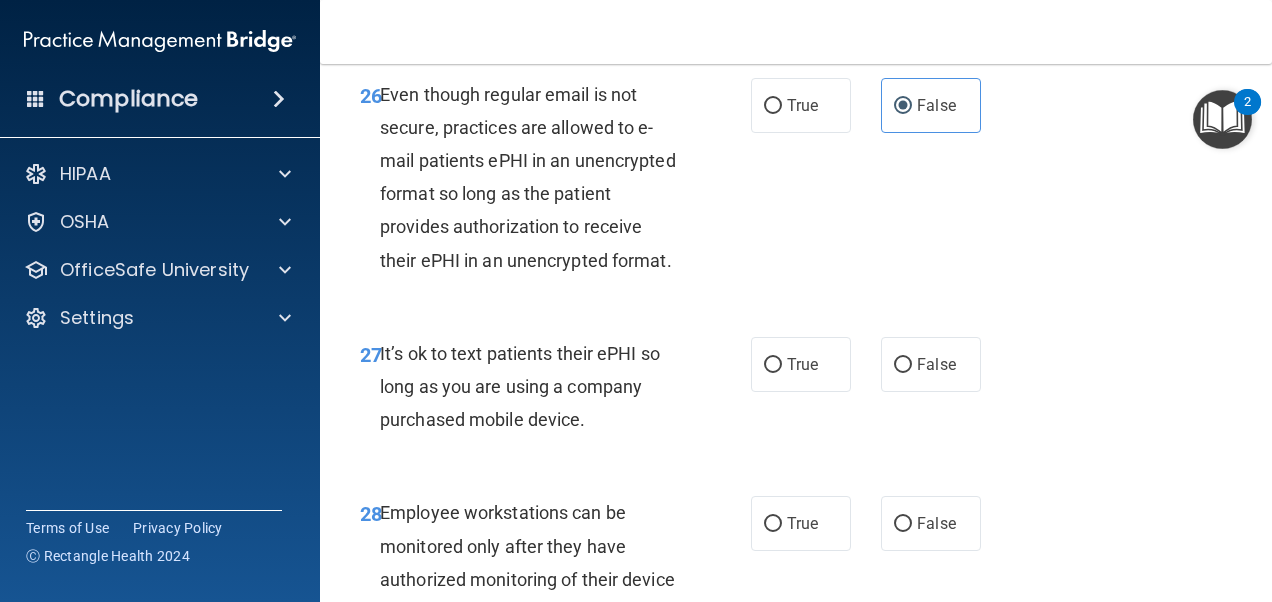 scroll, scrollTop: 5800, scrollLeft: 0, axis: vertical 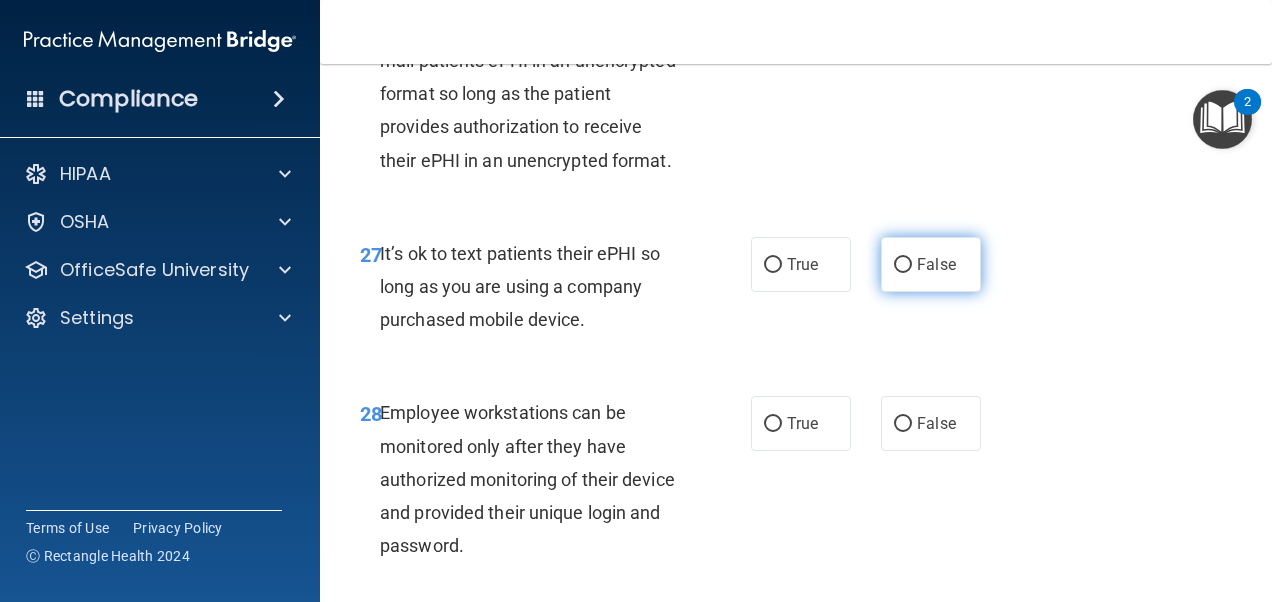 click on "False" at bounding box center (931, 264) 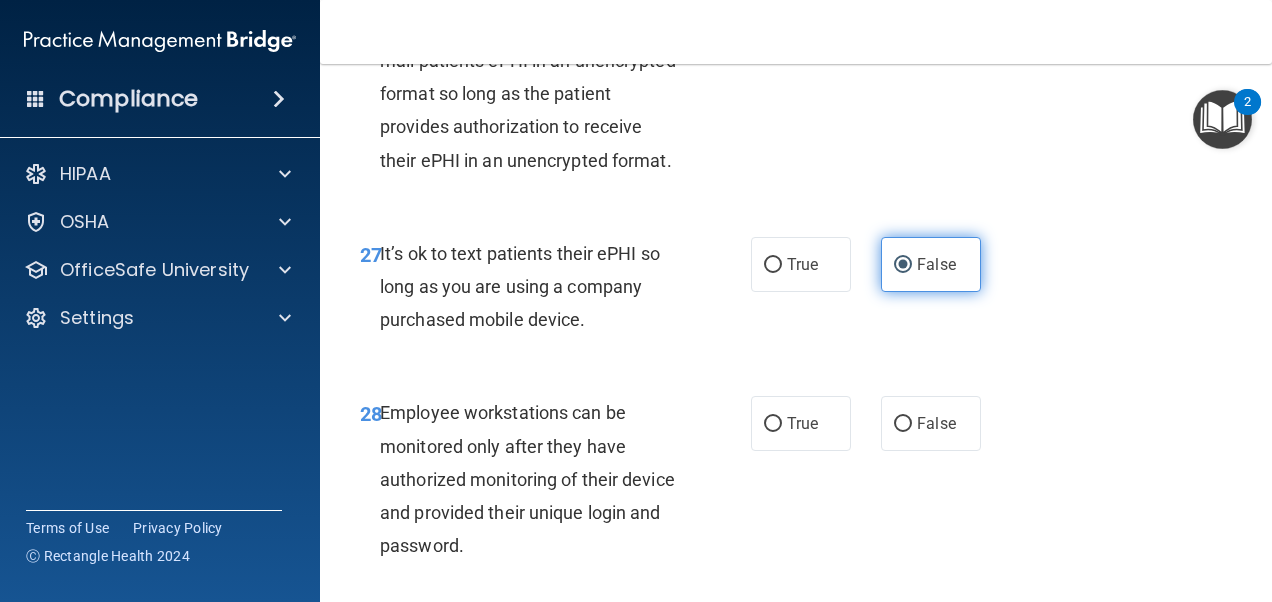 scroll, scrollTop: 5900, scrollLeft: 0, axis: vertical 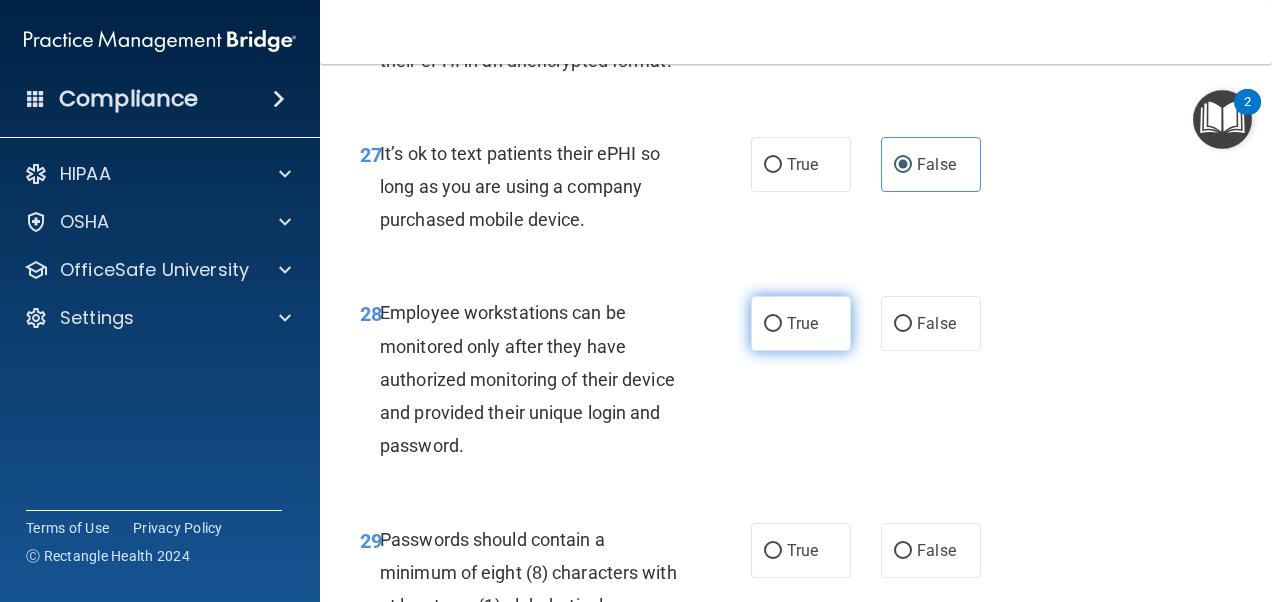 click on "True" at bounding box center [802, 323] 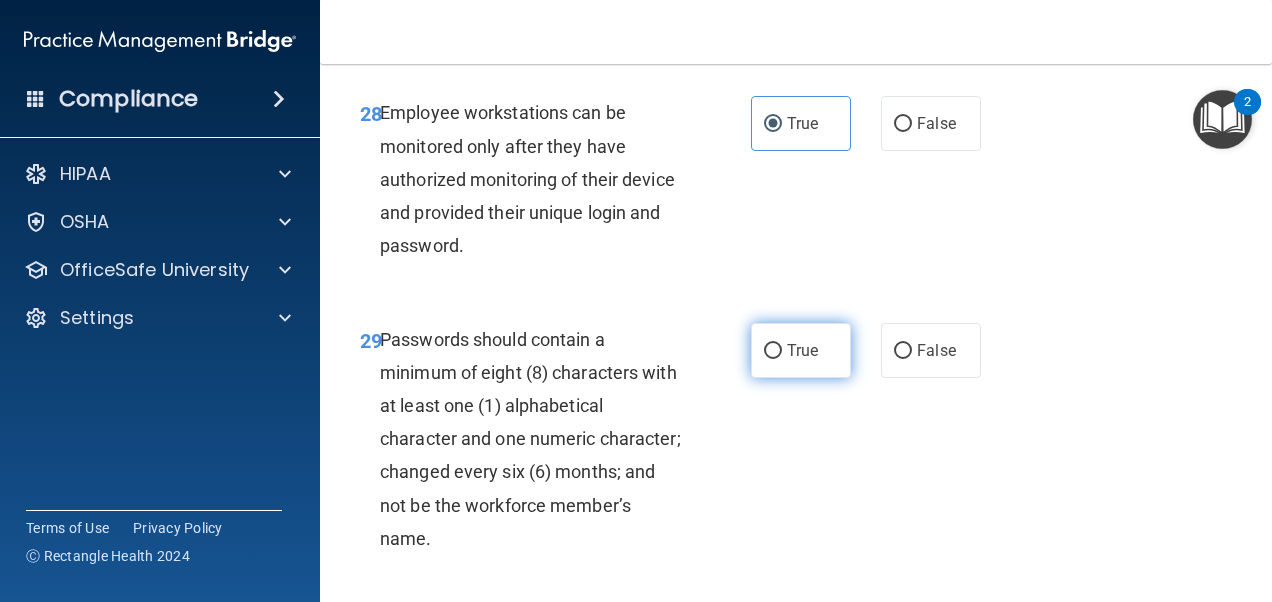 scroll, scrollTop: 6200, scrollLeft: 0, axis: vertical 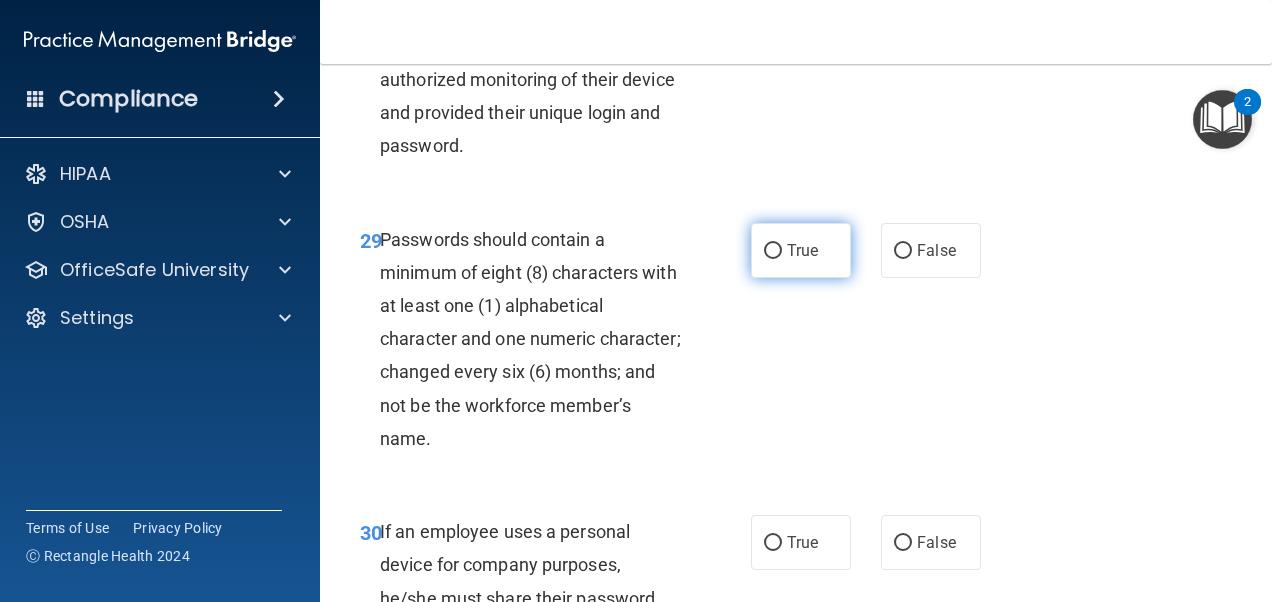 click on "True" at bounding box center (802, 250) 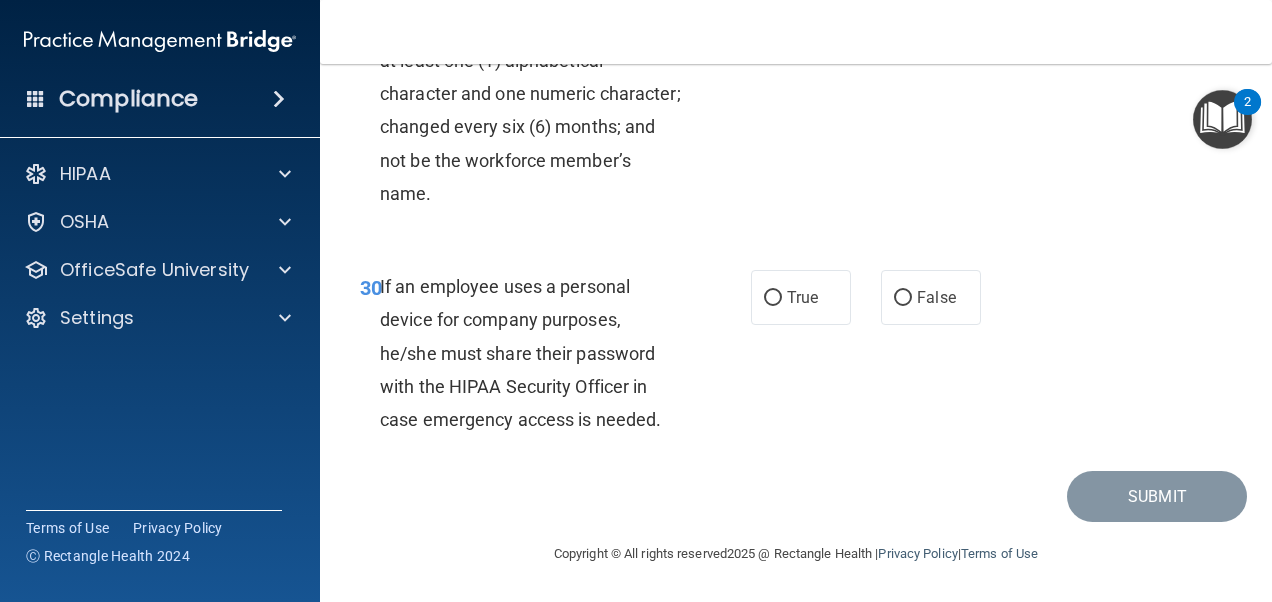 scroll, scrollTop: 6600, scrollLeft: 0, axis: vertical 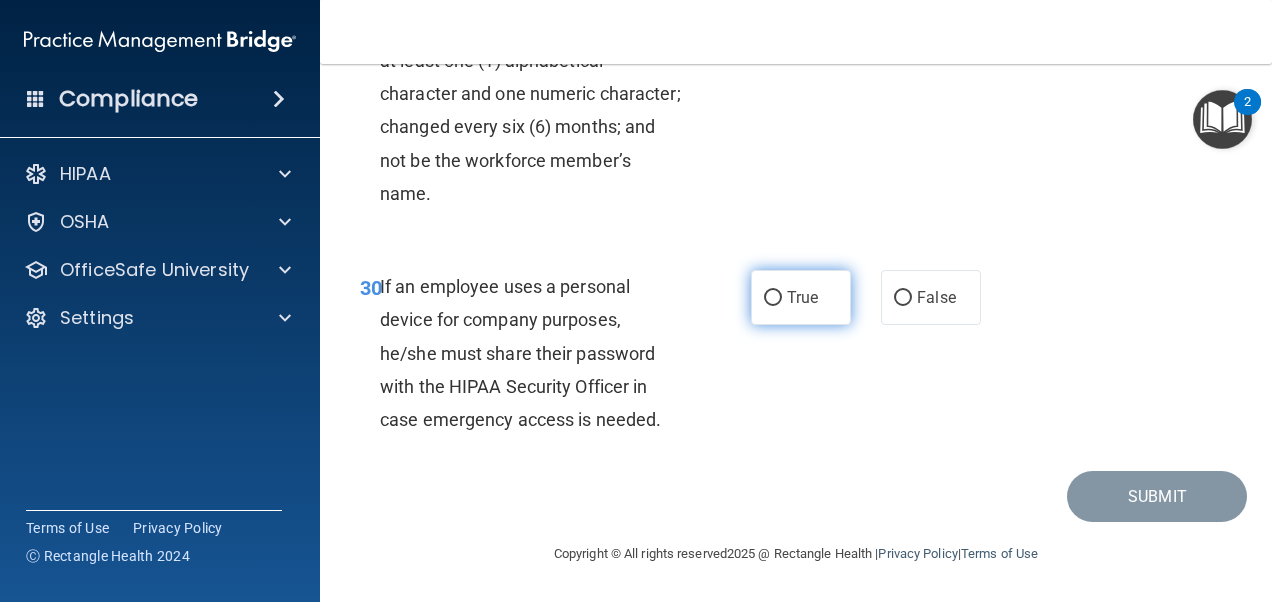 click on "True" at bounding box center [802, 297] 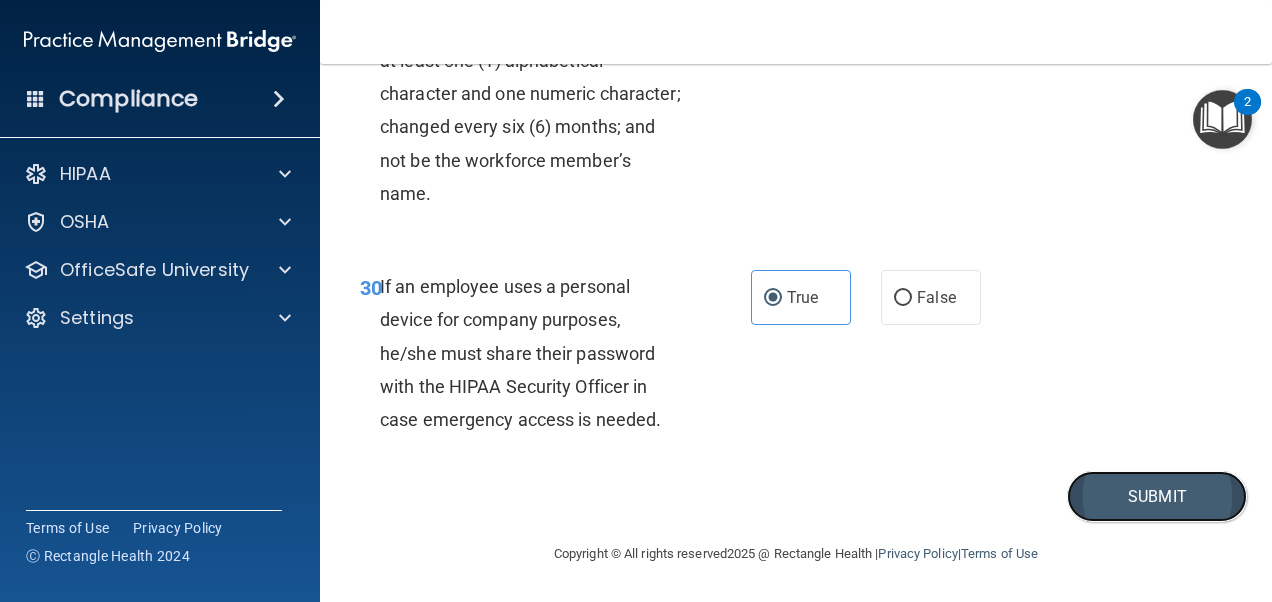 click on "Submit" at bounding box center (1157, 496) 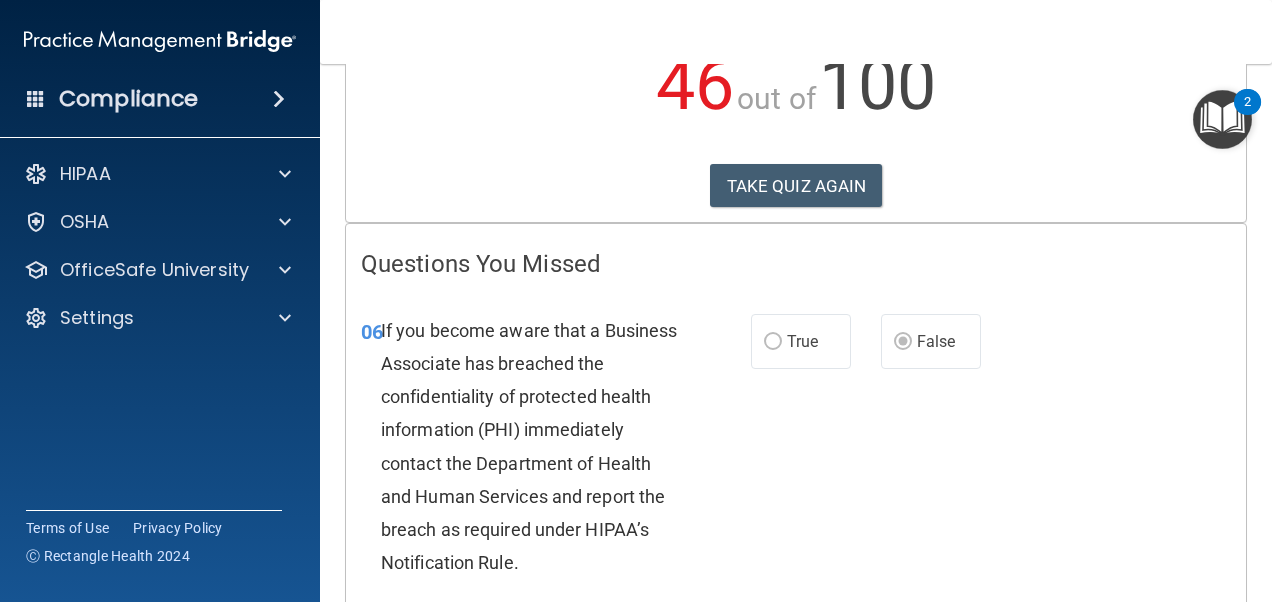 scroll, scrollTop: 200, scrollLeft: 0, axis: vertical 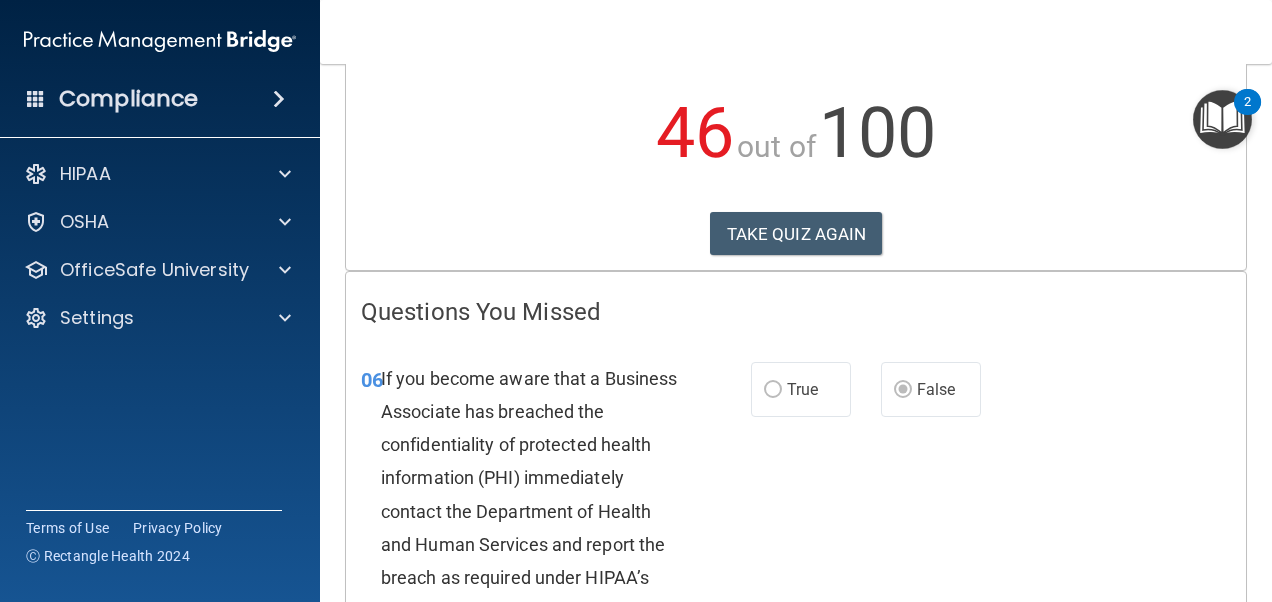click on "Calculating your score....                      You did not pass the " HIPAA Policies and Procedures Quiz ".        46     out of     100         TAKE QUIZ AGAIN" at bounding box center [796, 77] 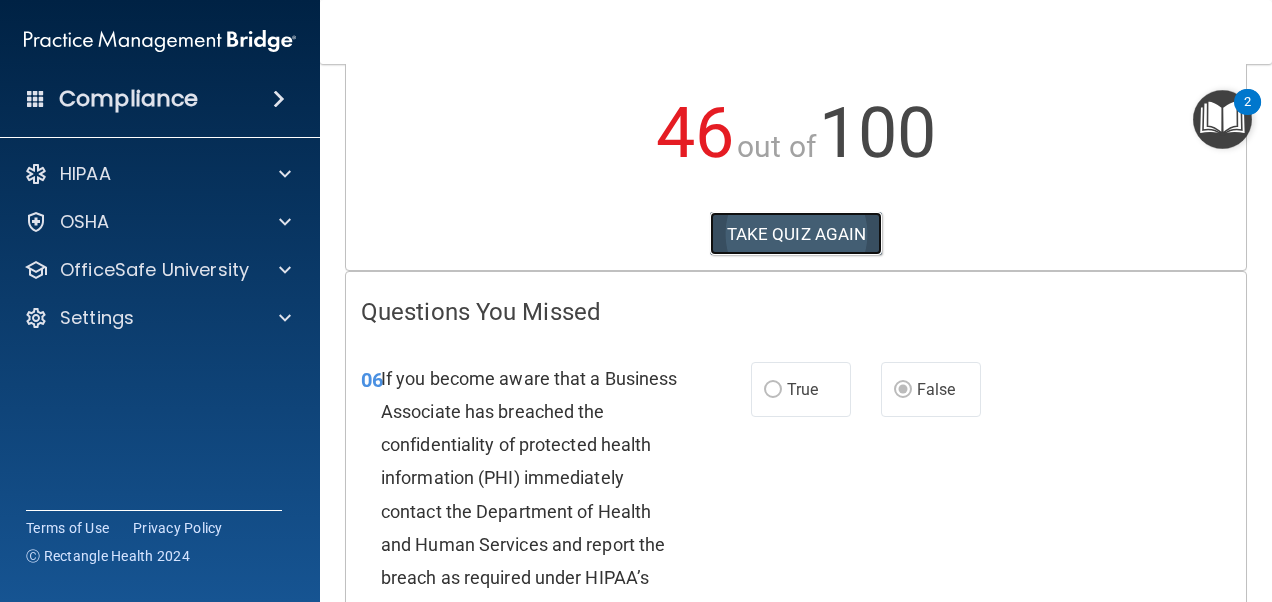 click on "TAKE QUIZ AGAIN" at bounding box center [796, 234] 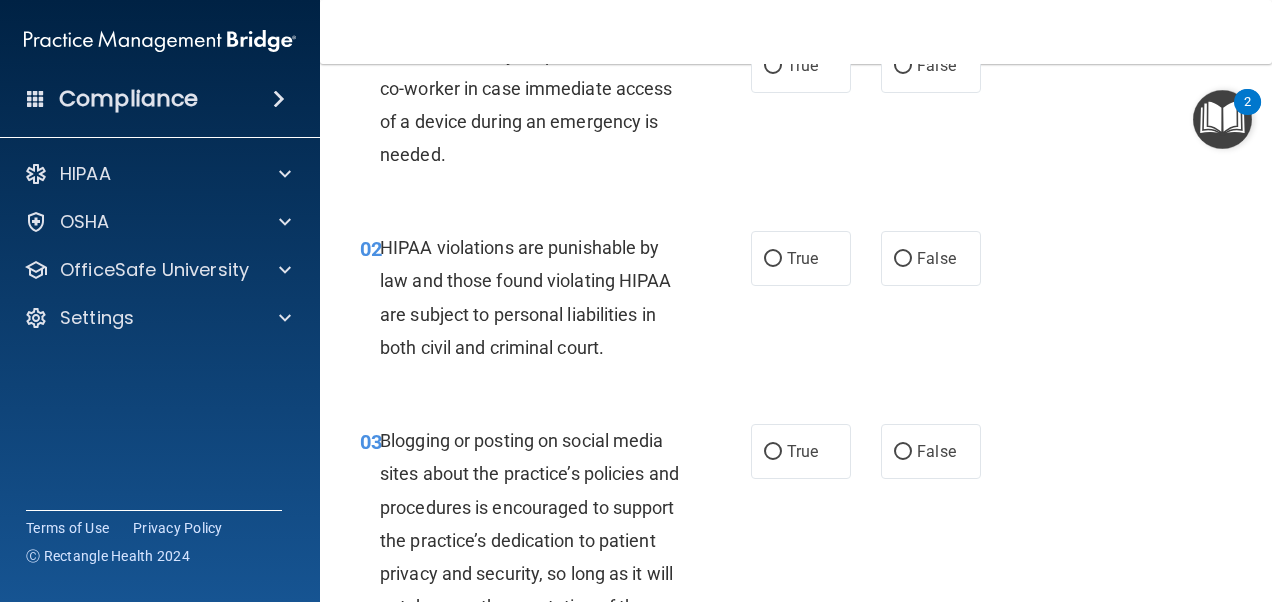 scroll, scrollTop: 0, scrollLeft: 0, axis: both 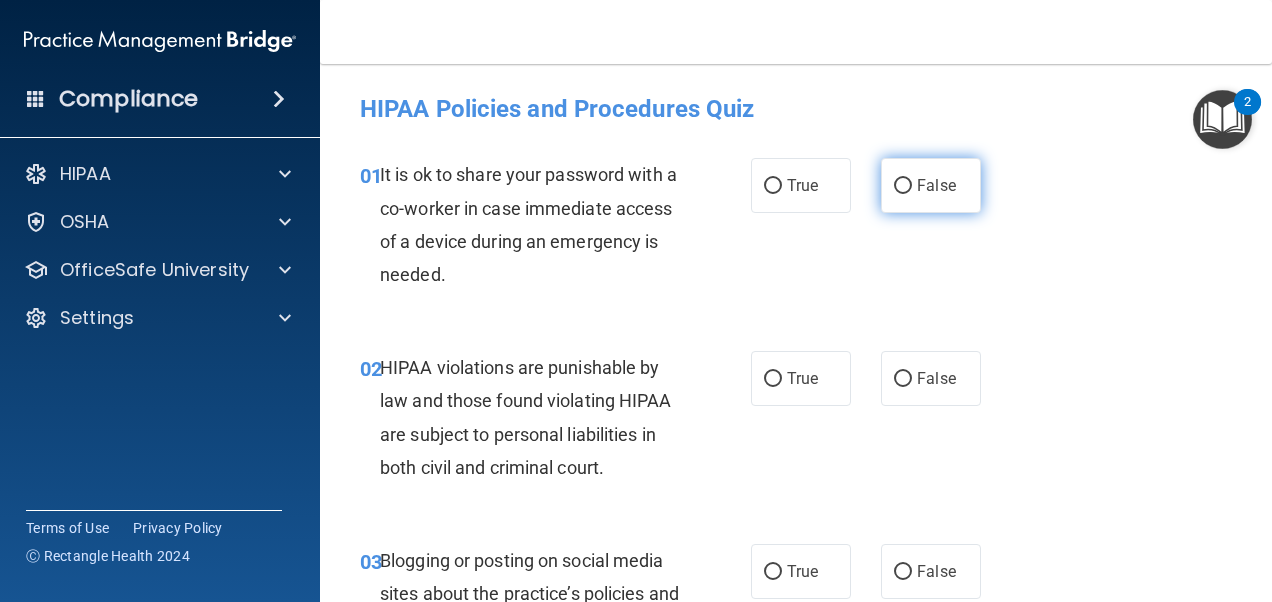 click on "False" at bounding box center [936, 185] 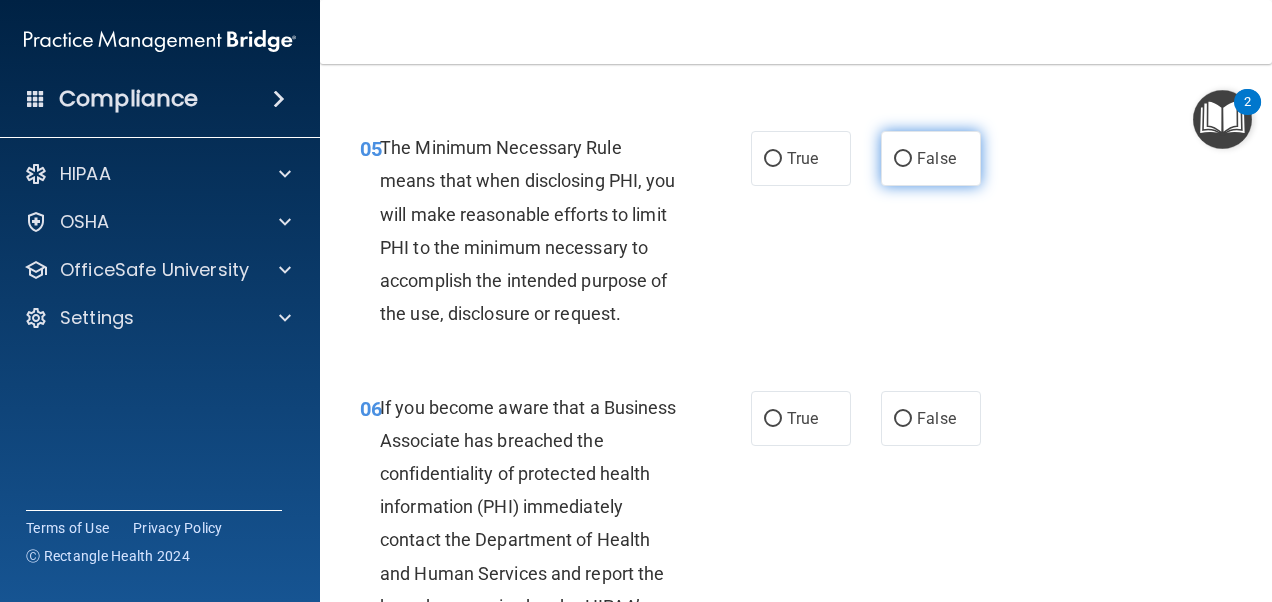 scroll, scrollTop: 1100, scrollLeft: 0, axis: vertical 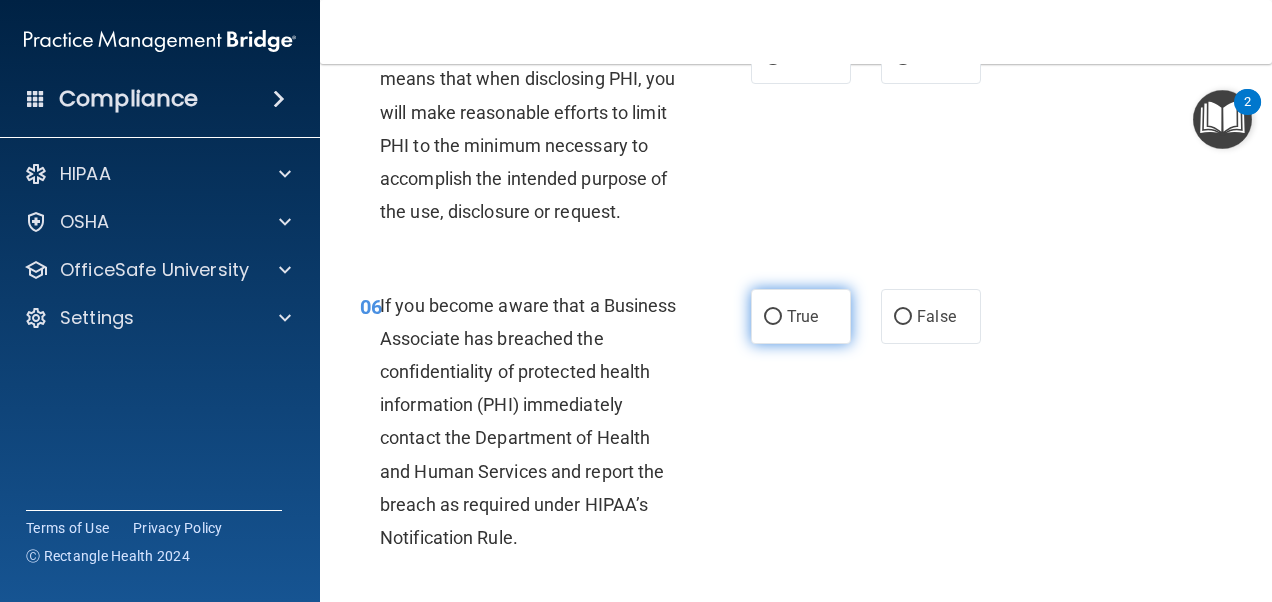 click on "True" at bounding box center (801, 316) 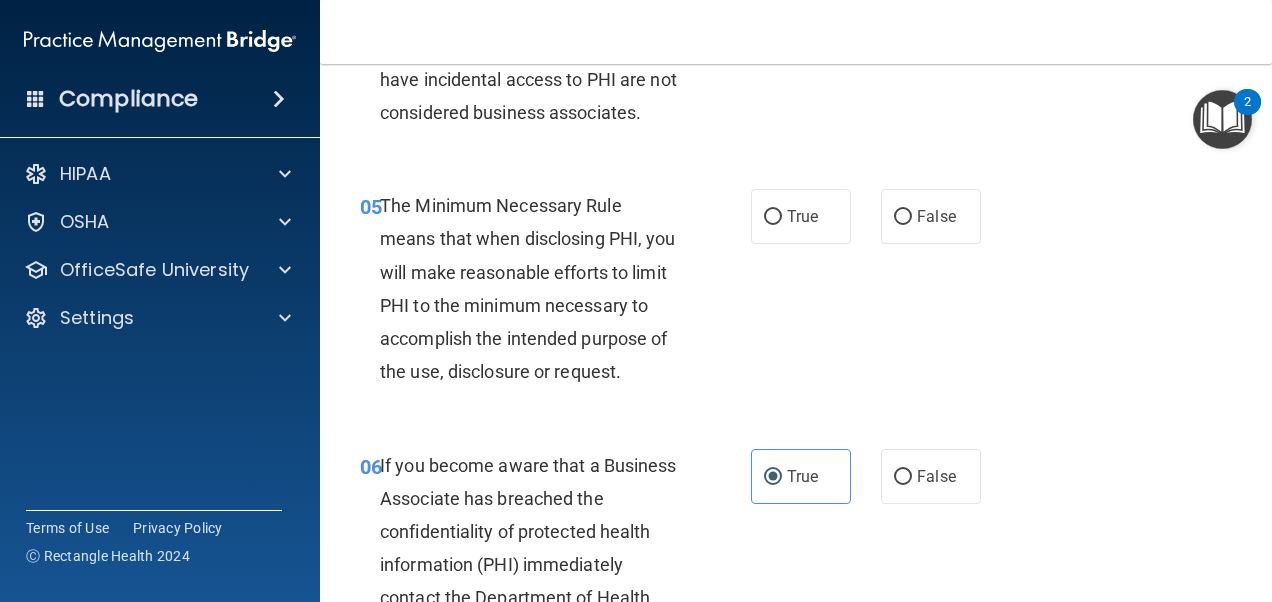 scroll, scrollTop: 900, scrollLeft: 0, axis: vertical 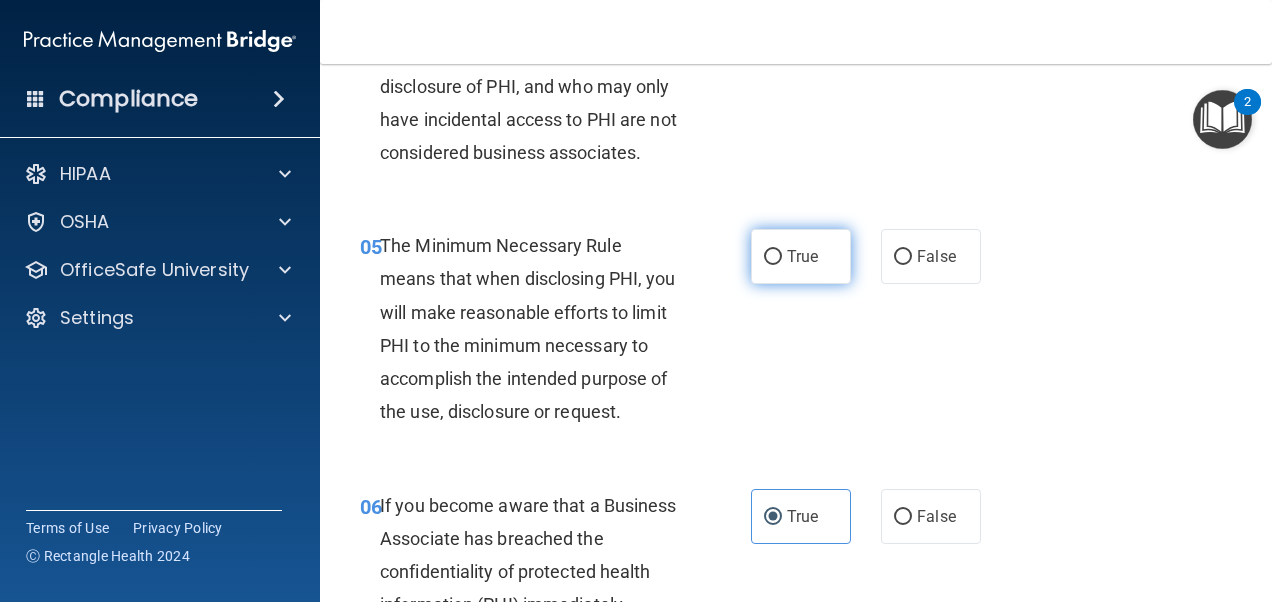 click on "True" at bounding box center (801, 256) 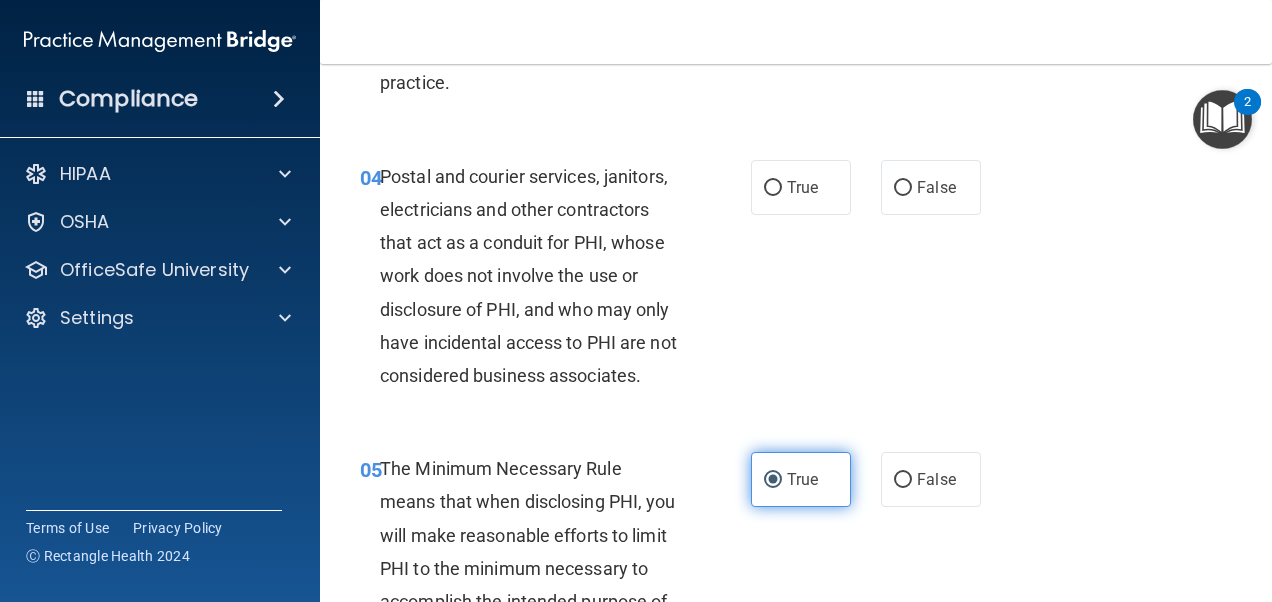 scroll, scrollTop: 600, scrollLeft: 0, axis: vertical 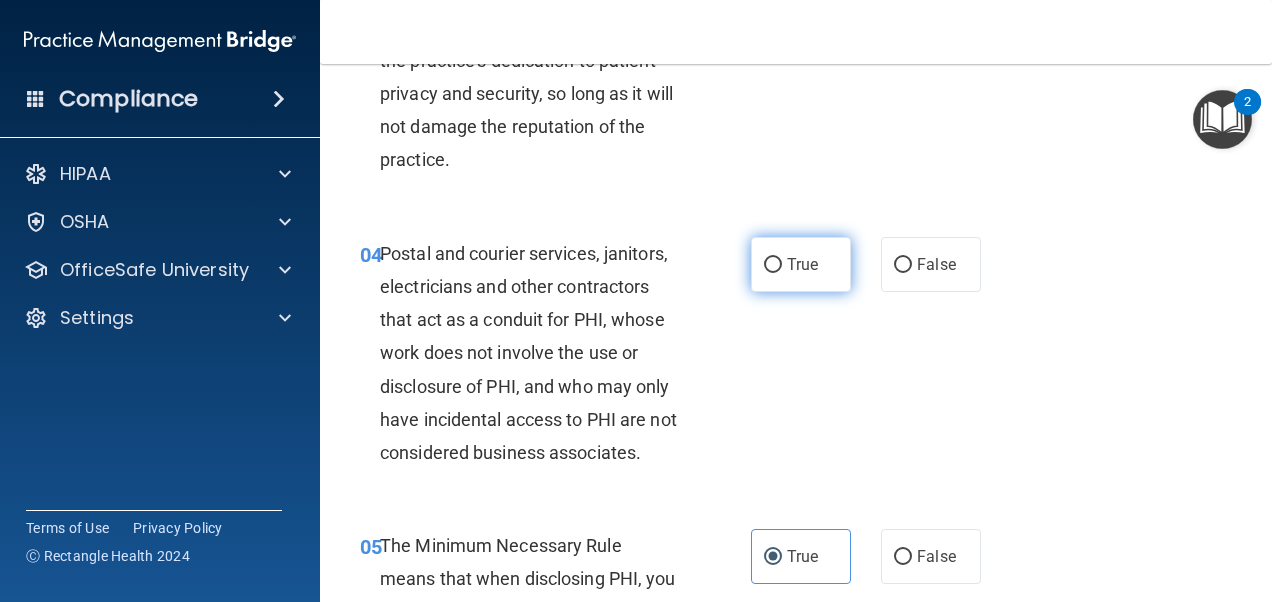 click on "True" at bounding box center [801, 264] 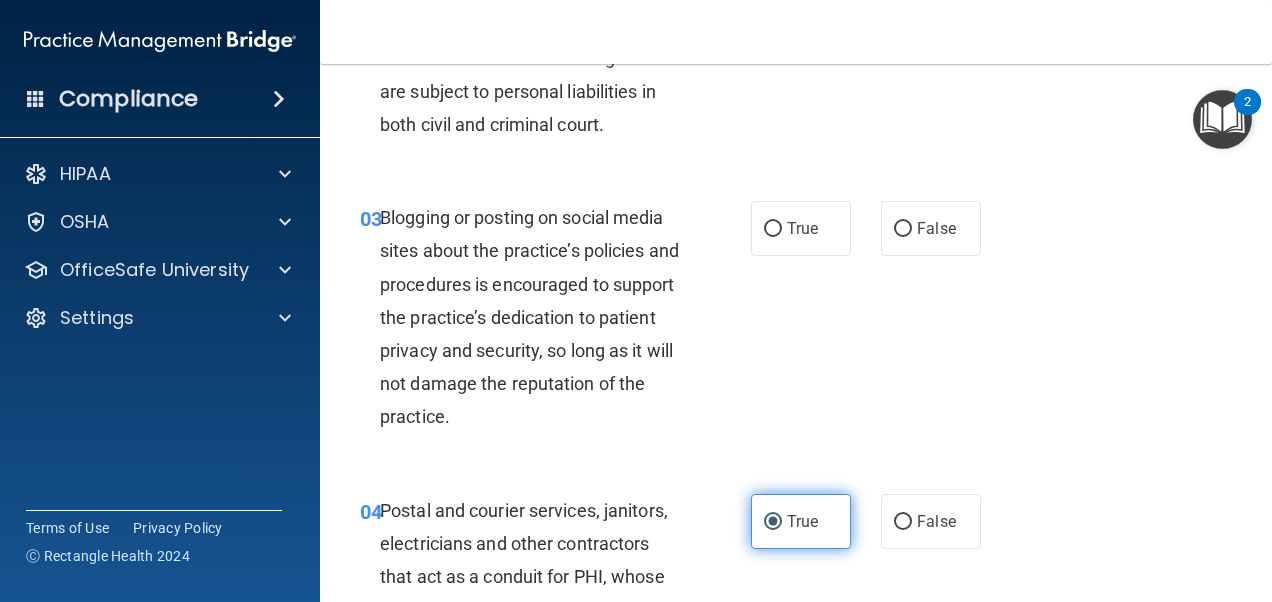 scroll, scrollTop: 300, scrollLeft: 0, axis: vertical 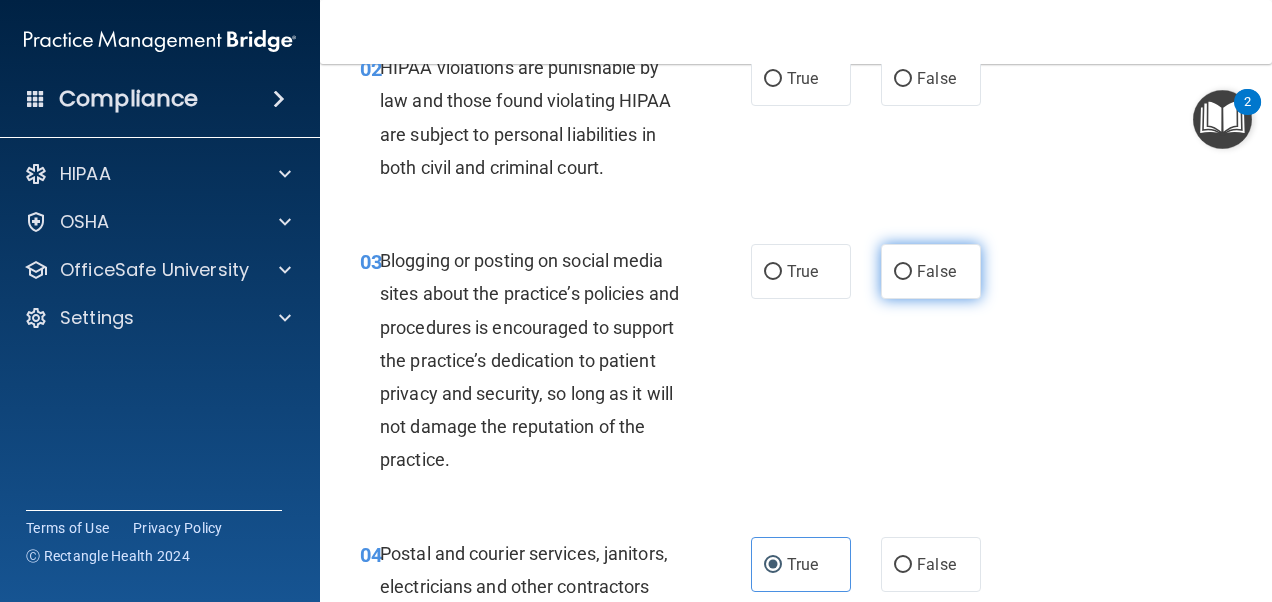click on "False" at bounding box center [903, 272] 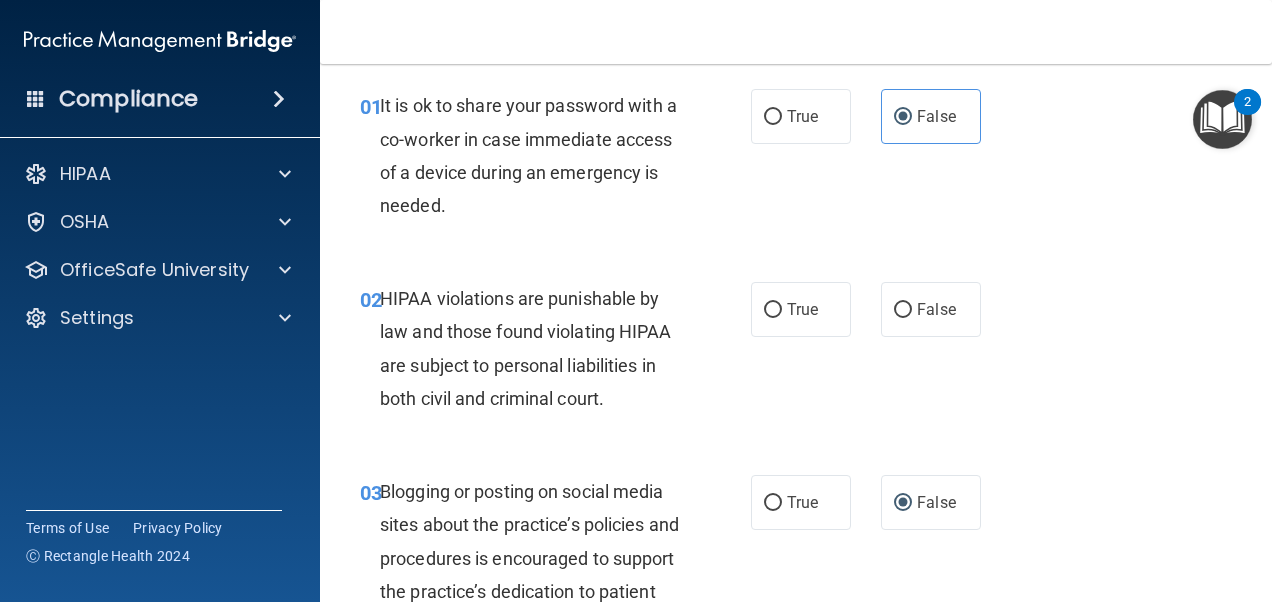 scroll, scrollTop: 0, scrollLeft: 0, axis: both 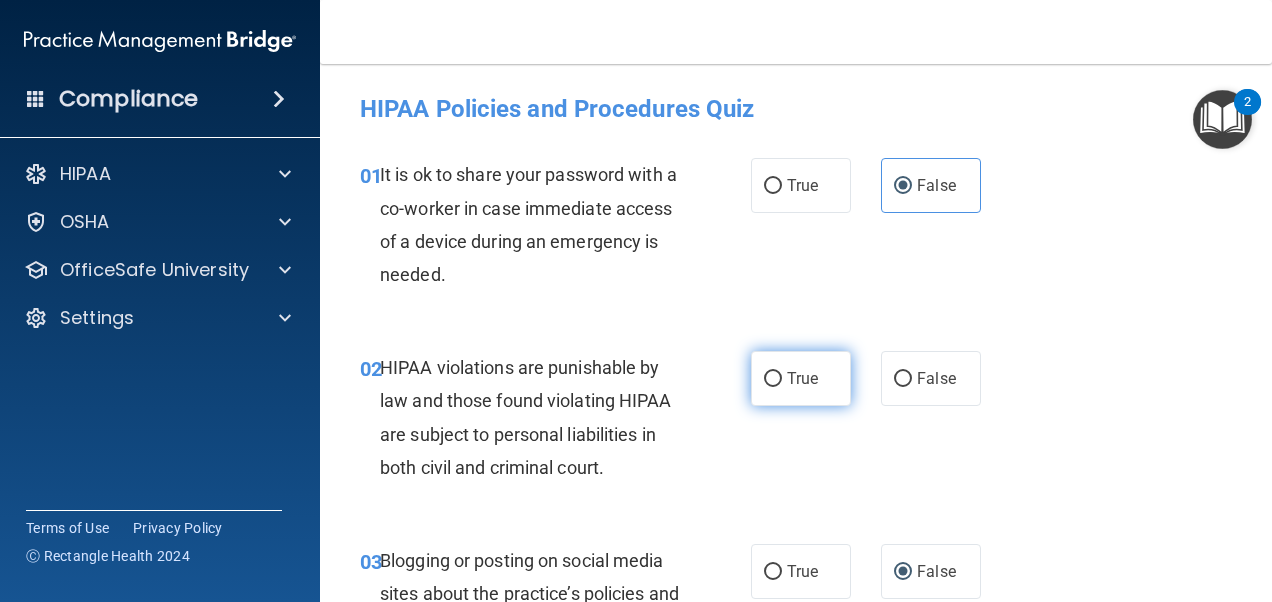 click on "True" at bounding box center [801, 378] 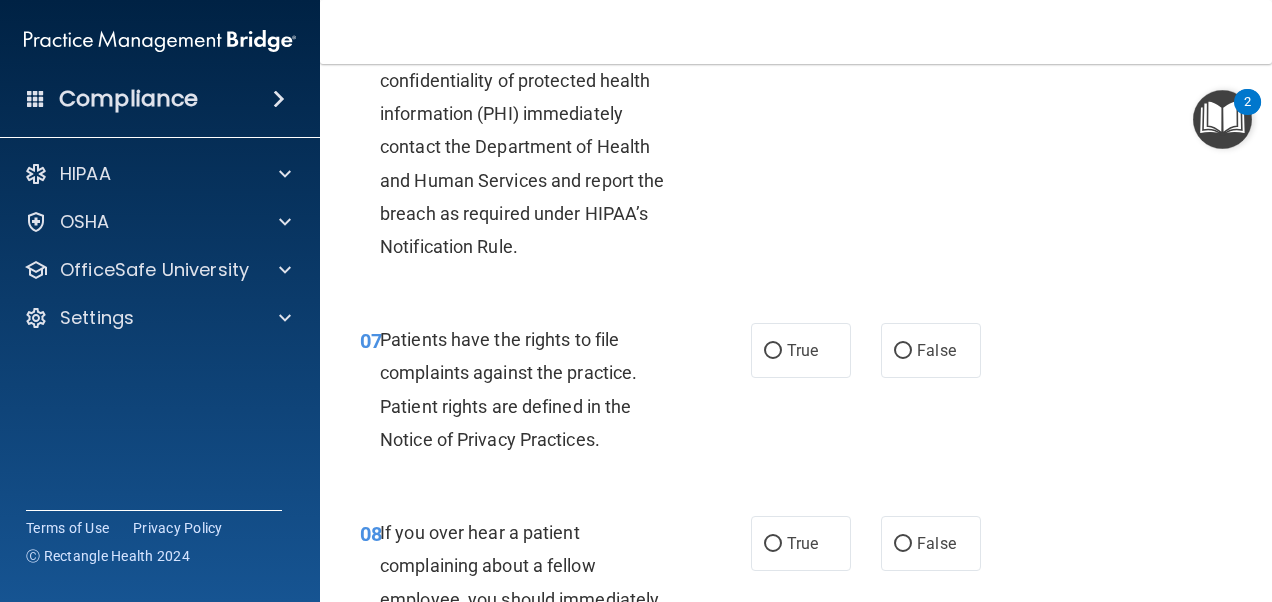 scroll, scrollTop: 1400, scrollLeft: 0, axis: vertical 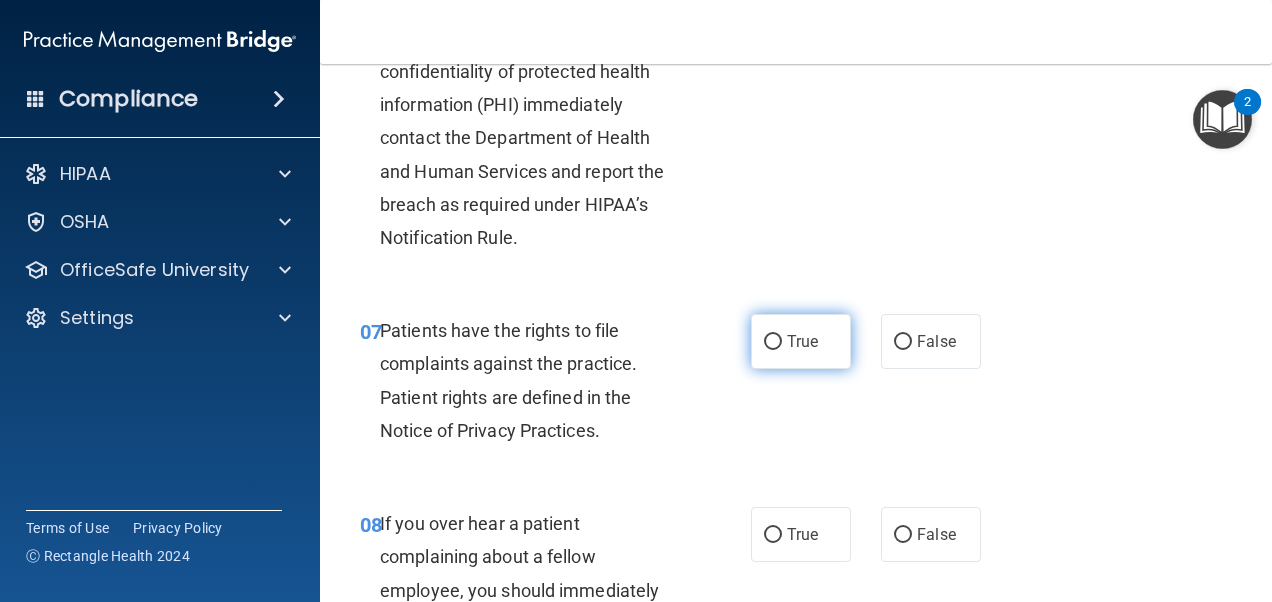 click on "True" at bounding box center (801, 341) 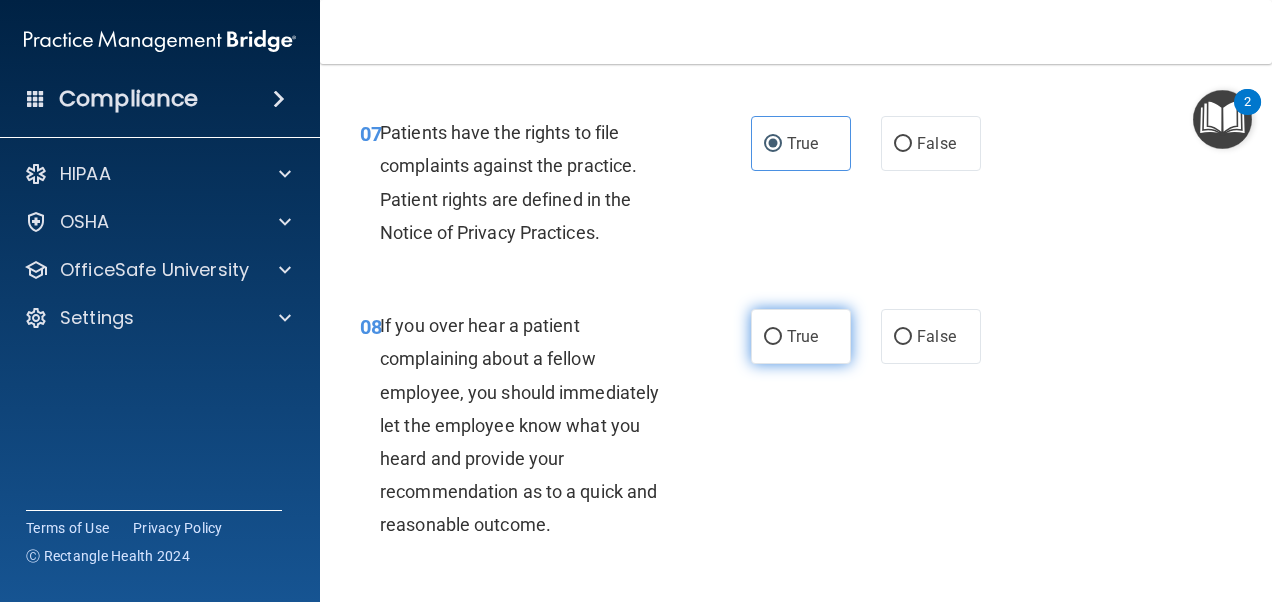 scroll, scrollTop: 1600, scrollLeft: 0, axis: vertical 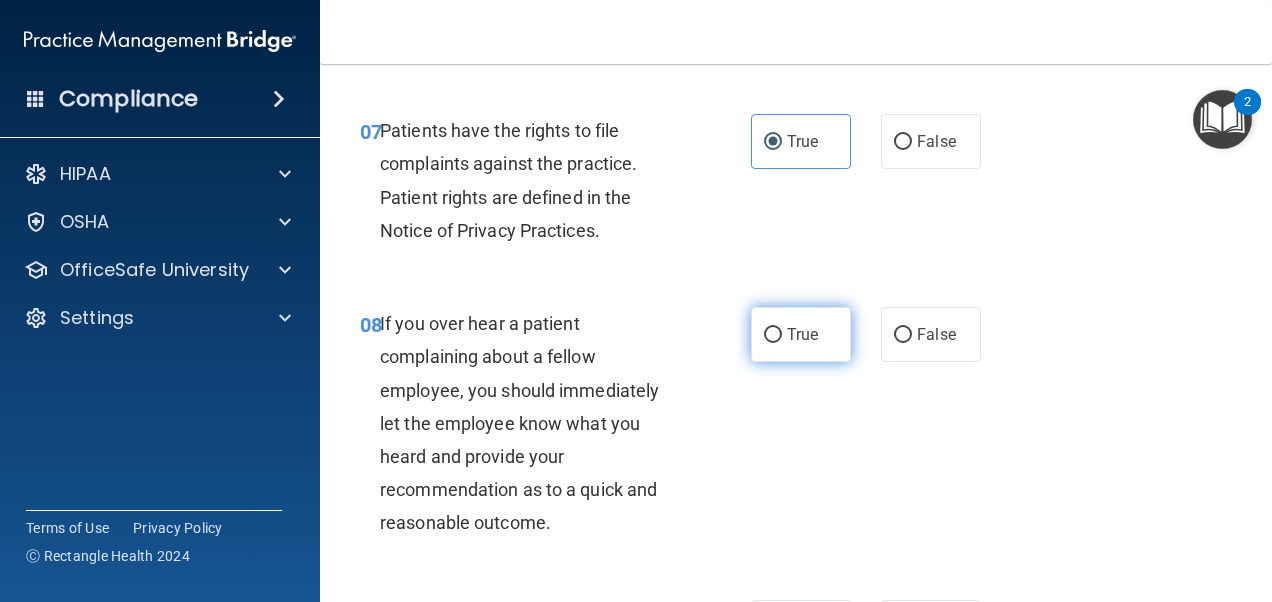 click on "True" at bounding box center (801, 334) 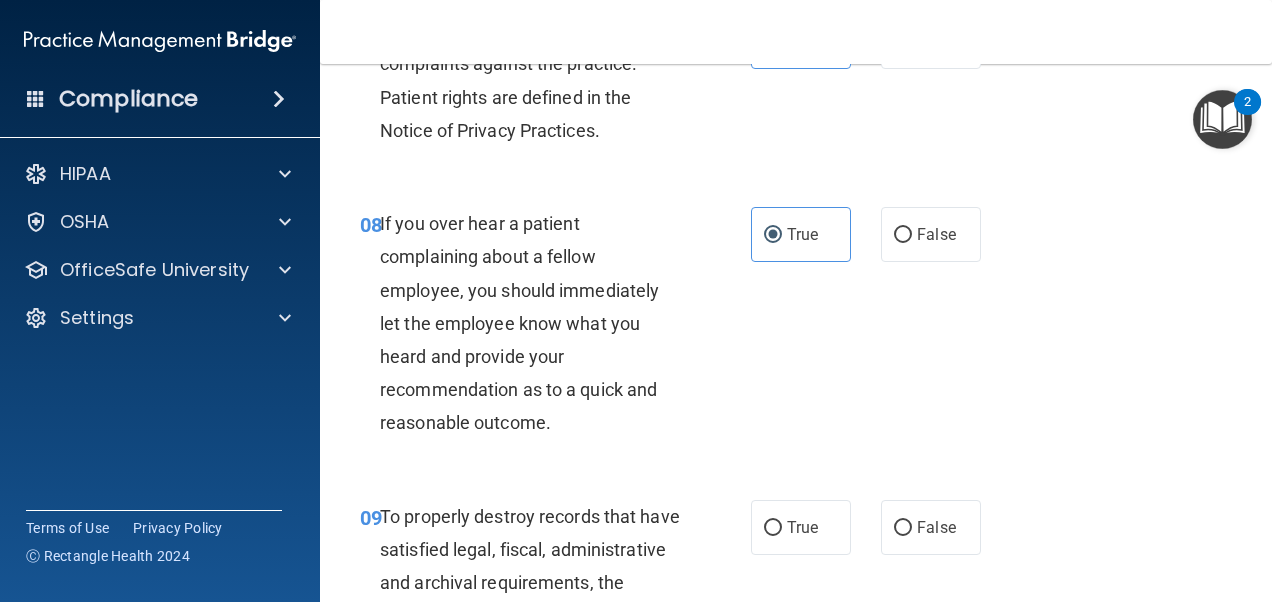 scroll, scrollTop: 1800, scrollLeft: 0, axis: vertical 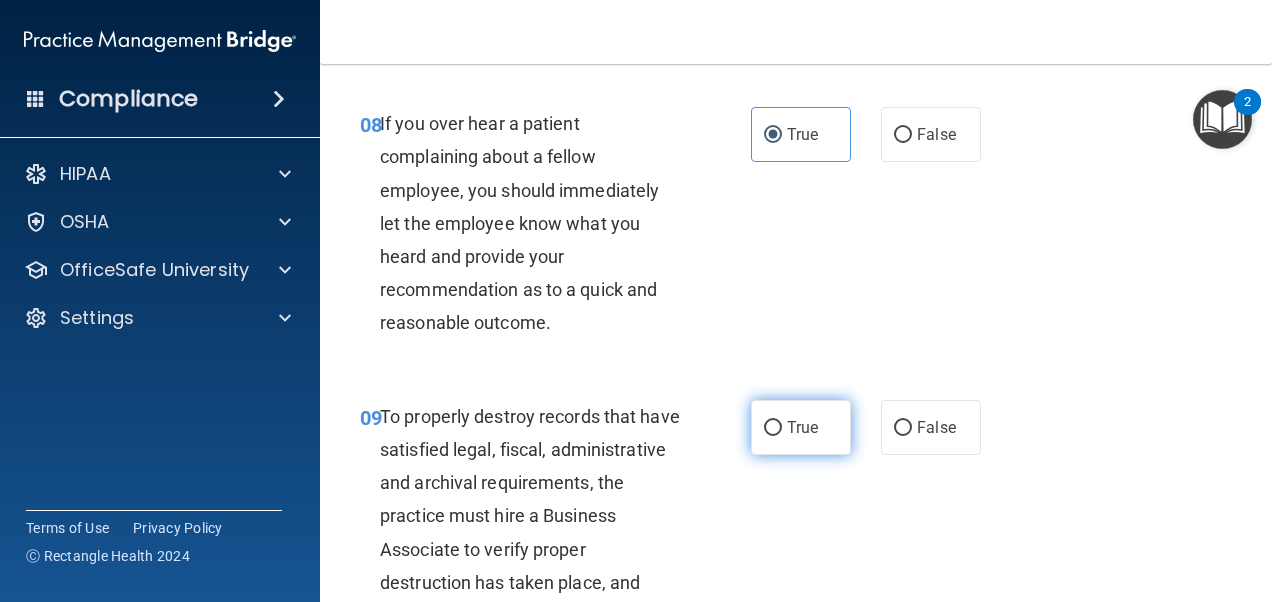 click on "True" at bounding box center [801, 427] 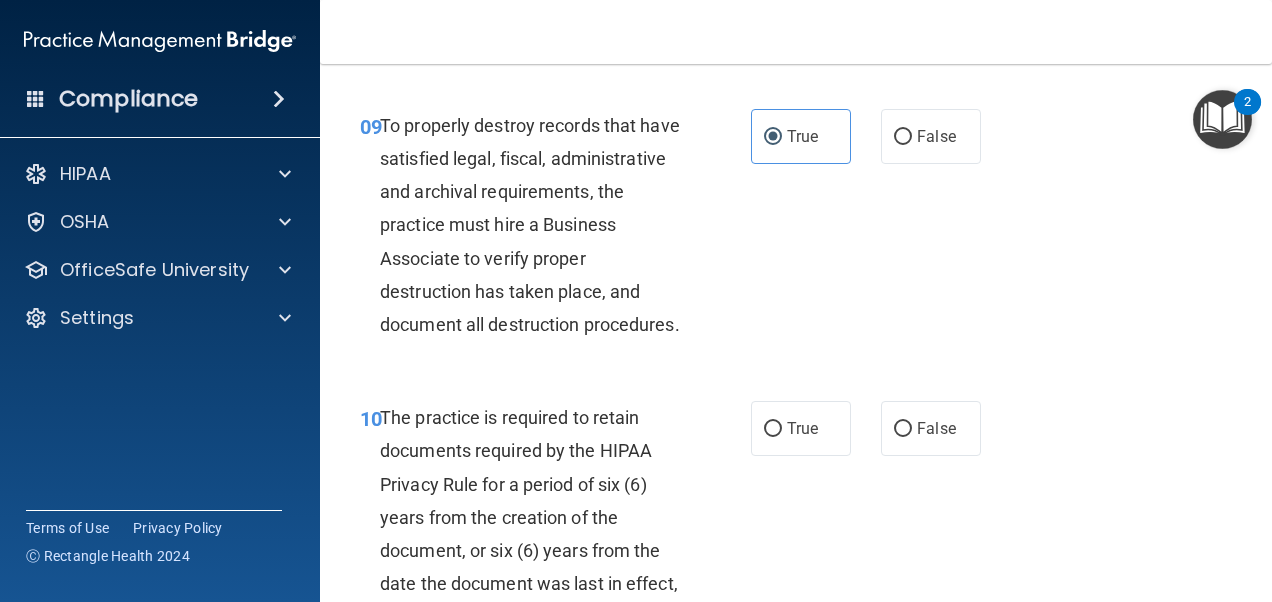 scroll, scrollTop: 2100, scrollLeft: 0, axis: vertical 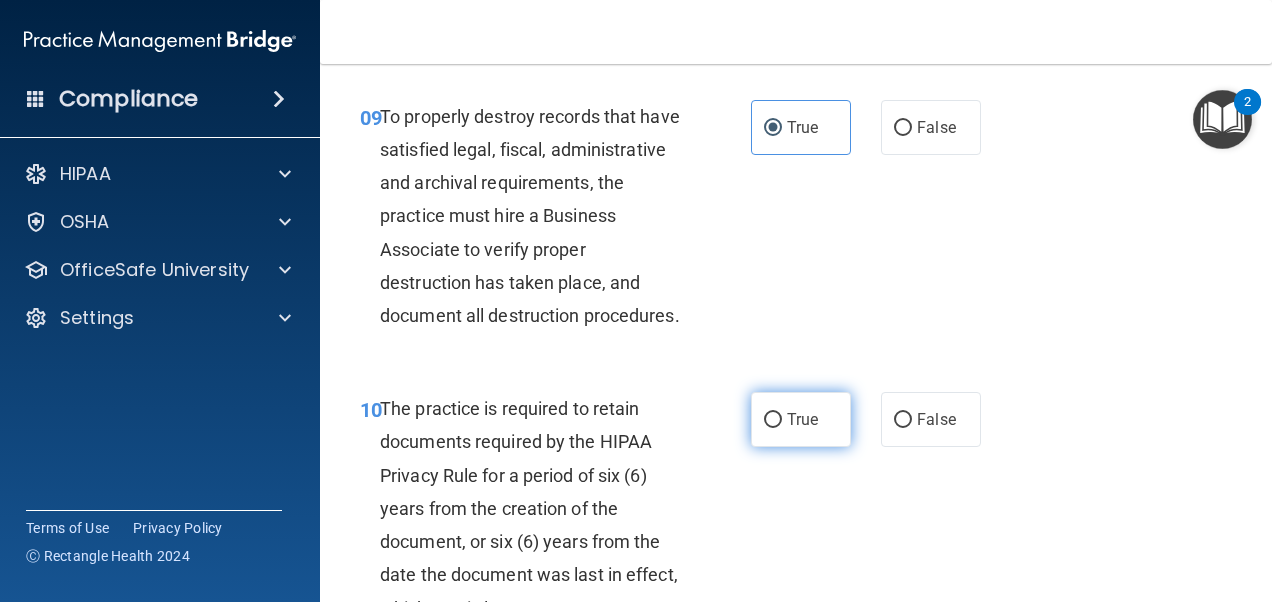 click on "True" at bounding box center [801, 419] 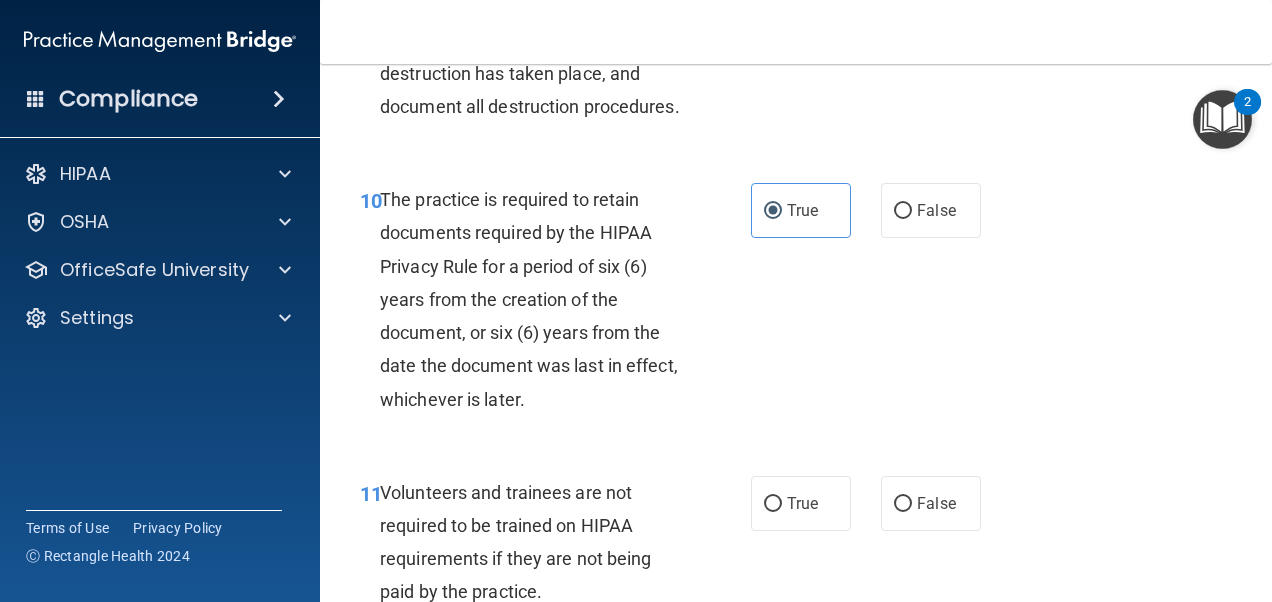 scroll, scrollTop: 2400, scrollLeft: 0, axis: vertical 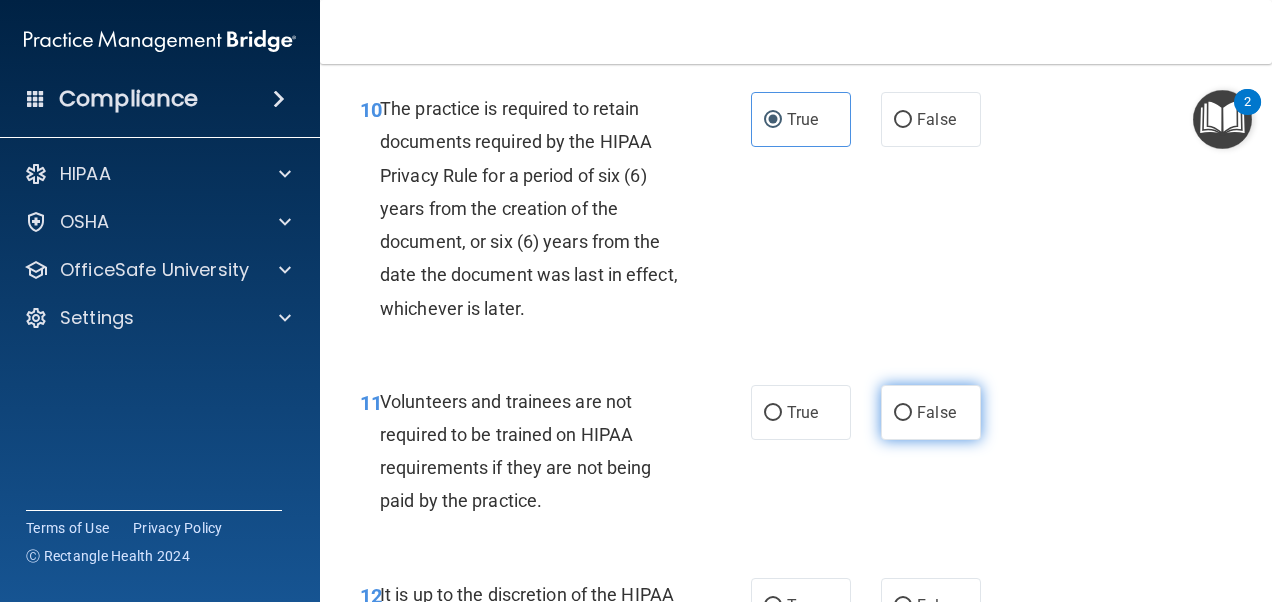 click on "False" at bounding box center (931, 412) 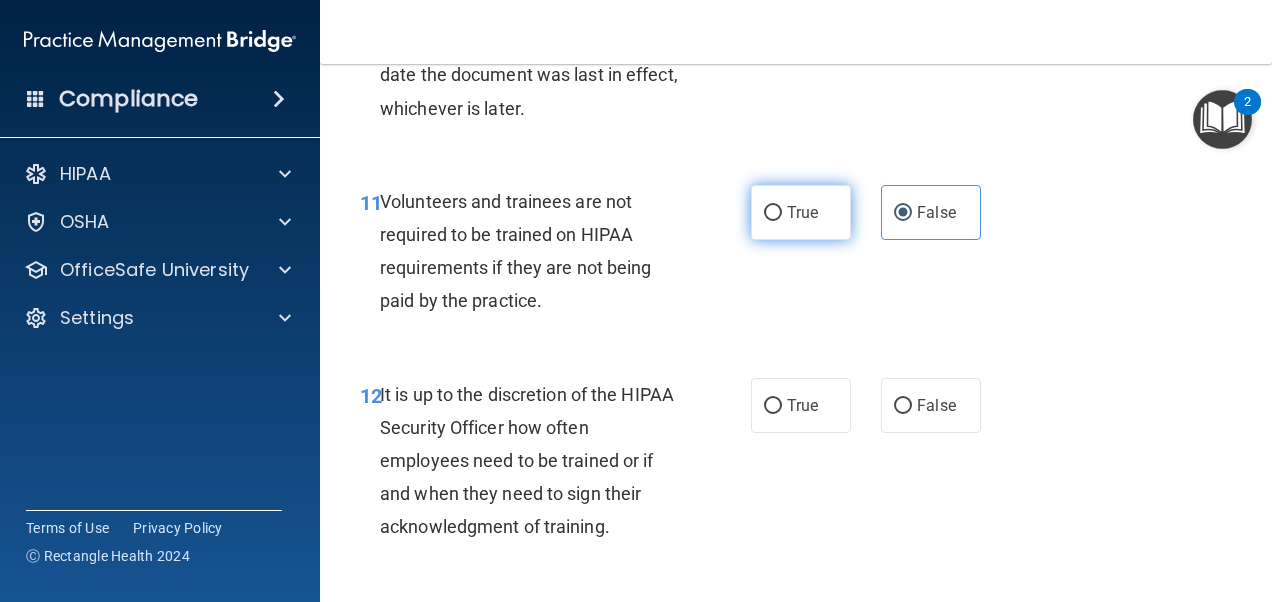 scroll, scrollTop: 2700, scrollLeft: 0, axis: vertical 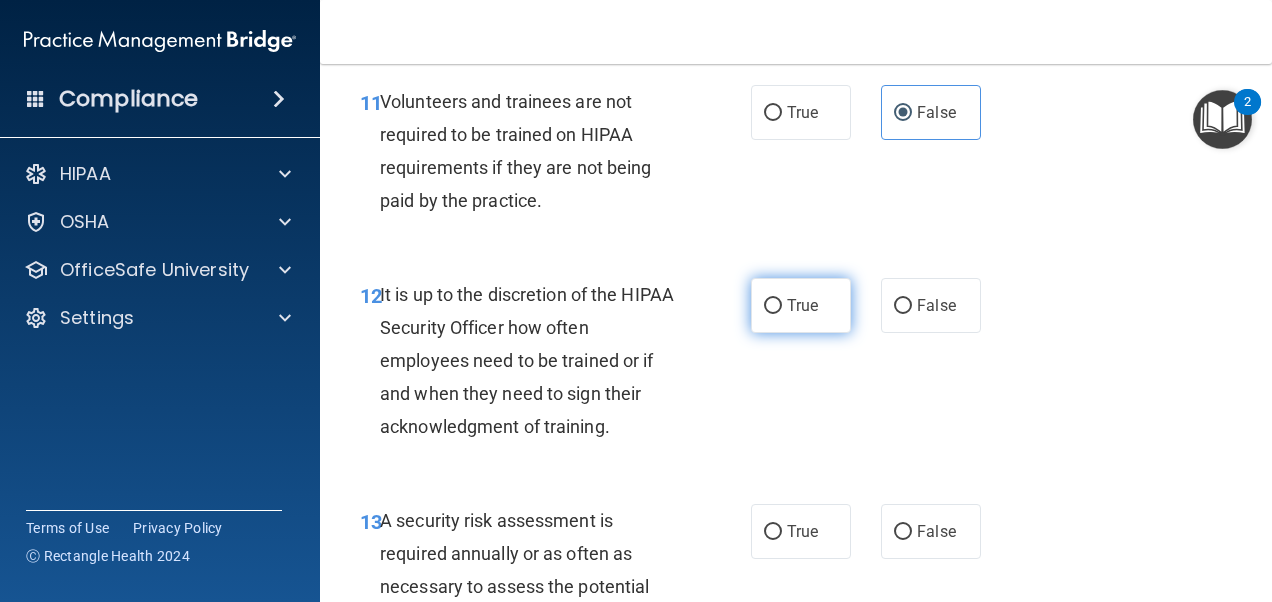 click on "True" at bounding box center [802, 305] 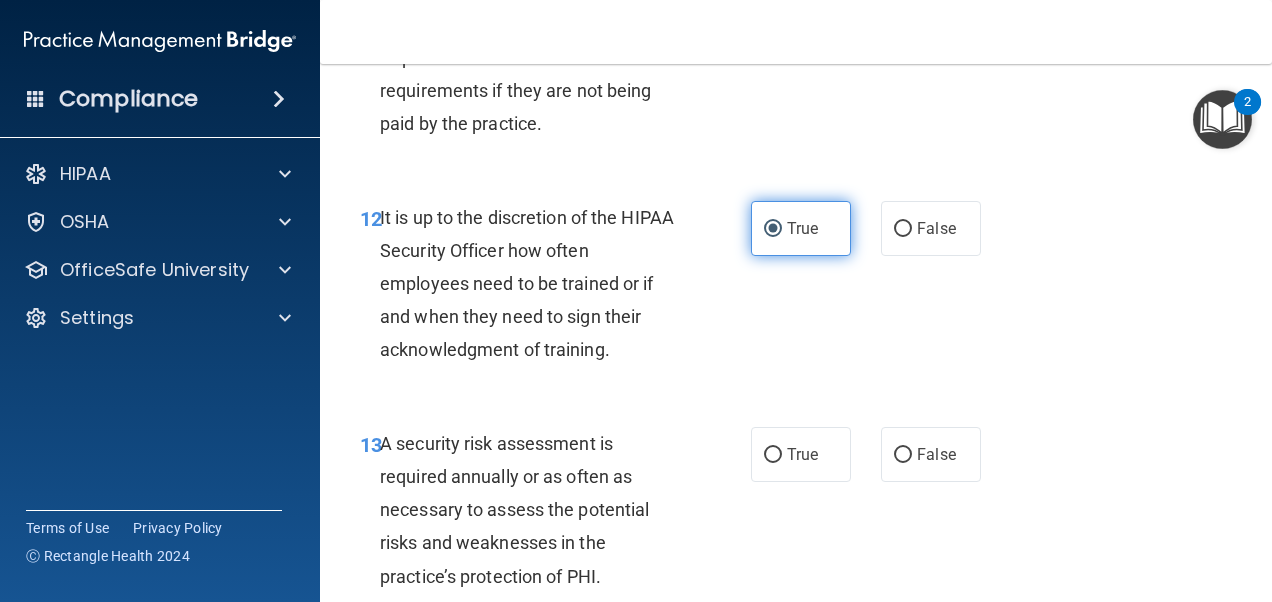 scroll, scrollTop: 2800, scrollLeft: 0, axis: vertical 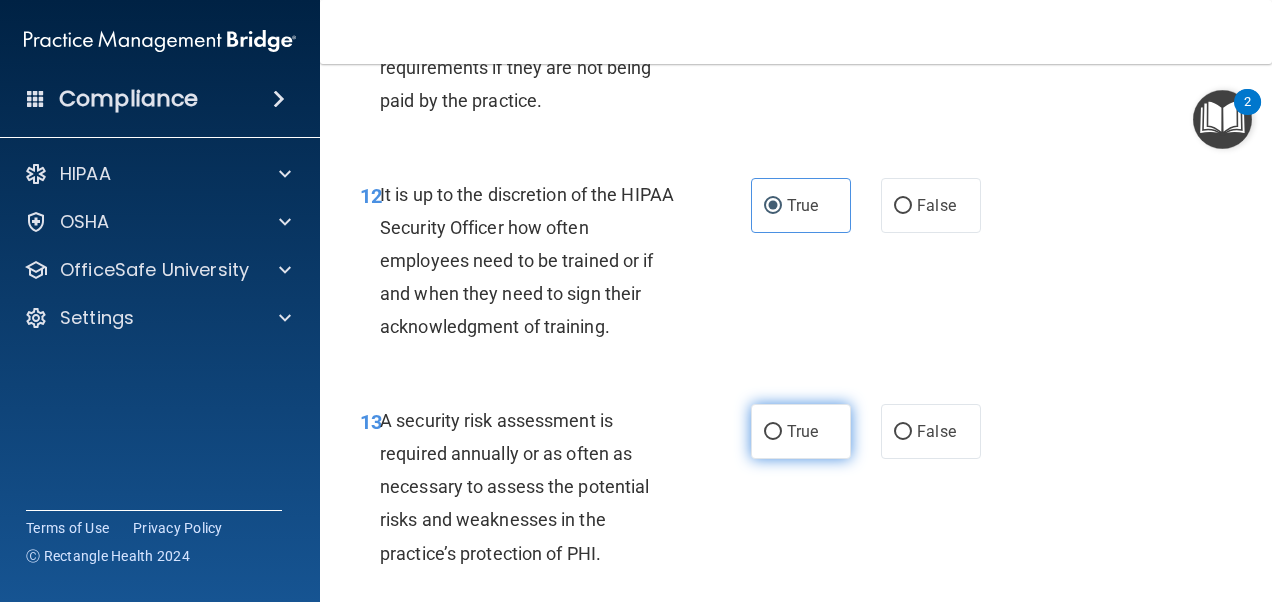 click on "True" at bounding box center [801, 431] 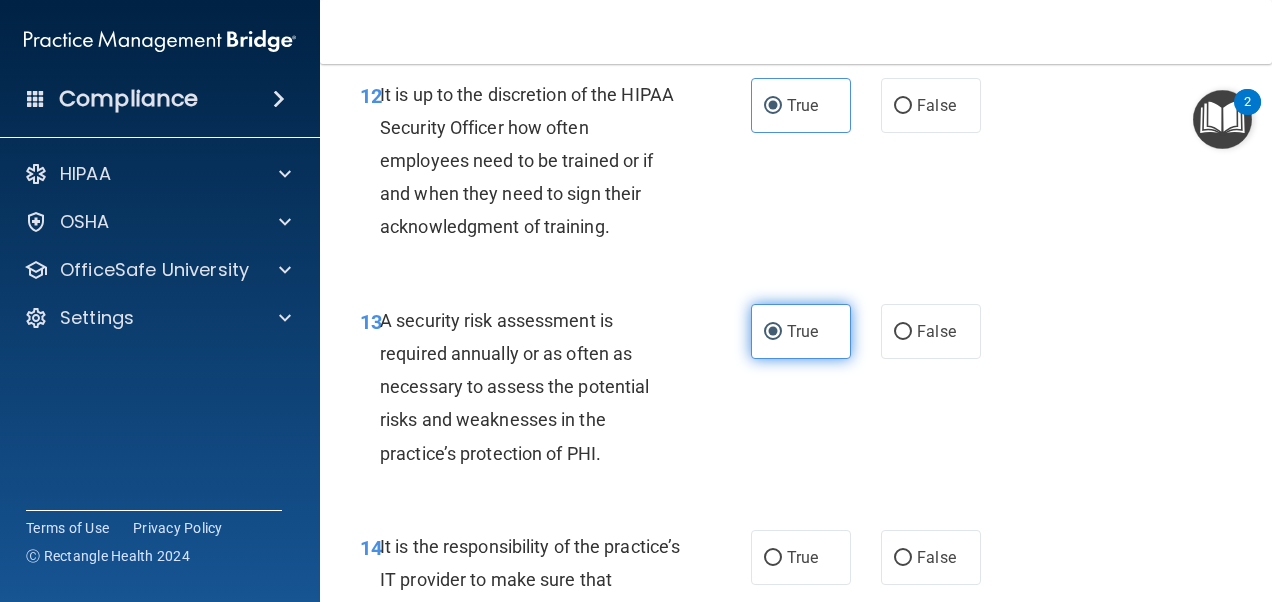 scroll, scrollTop: 3000, scrollLeft: 0, axis: vertical 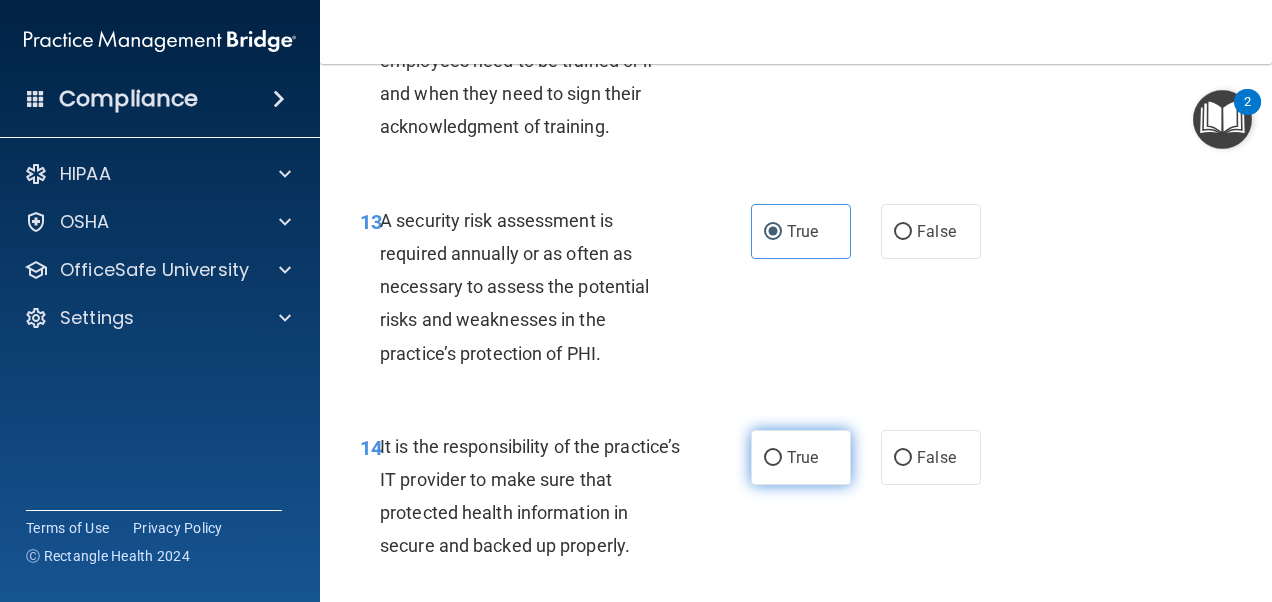 click on "True" at bounding box center [801, 457] 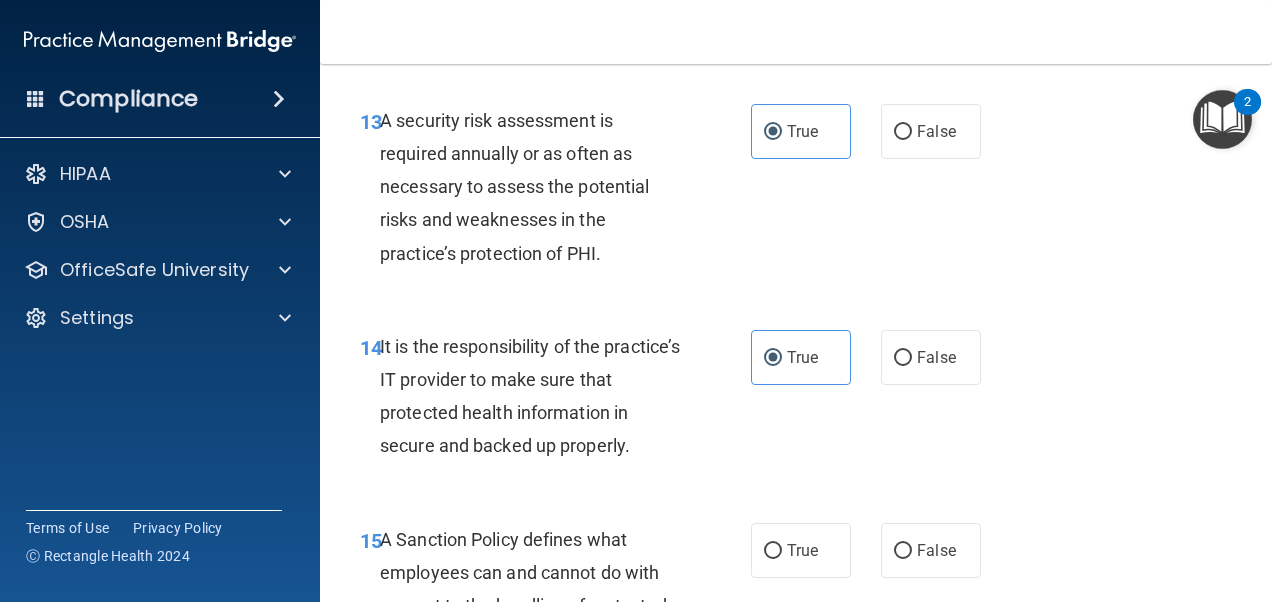 scroll, scrollTop: 3200, scrollLeft: 0, axis: vertical 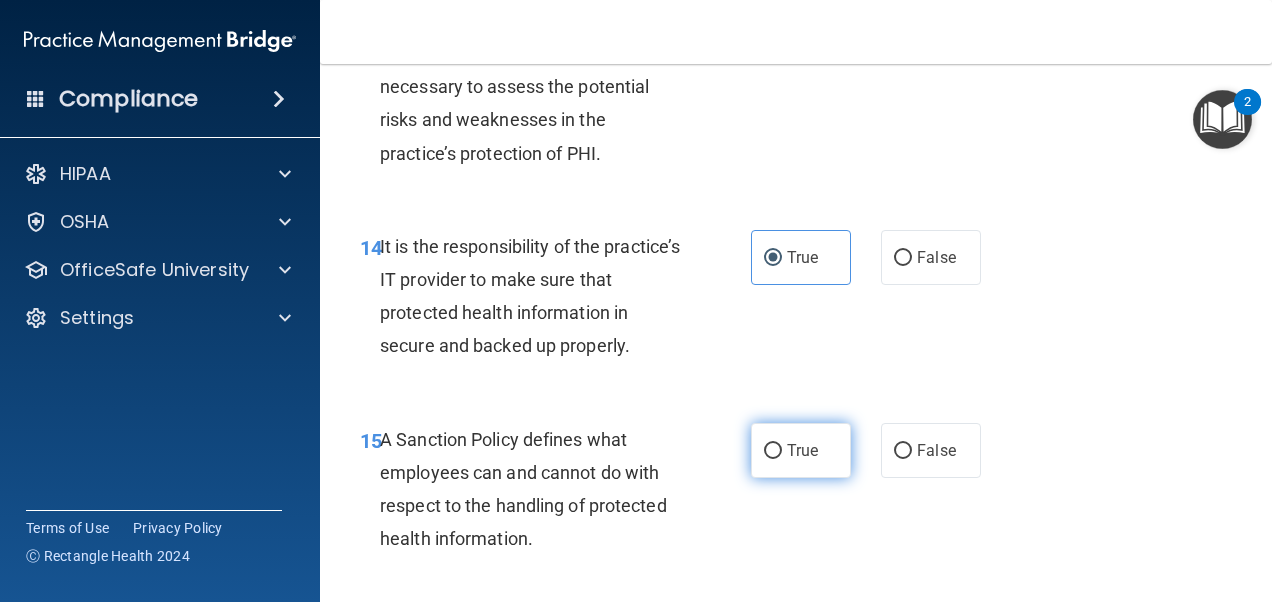 click on "True" at bounding box center (801, 450) 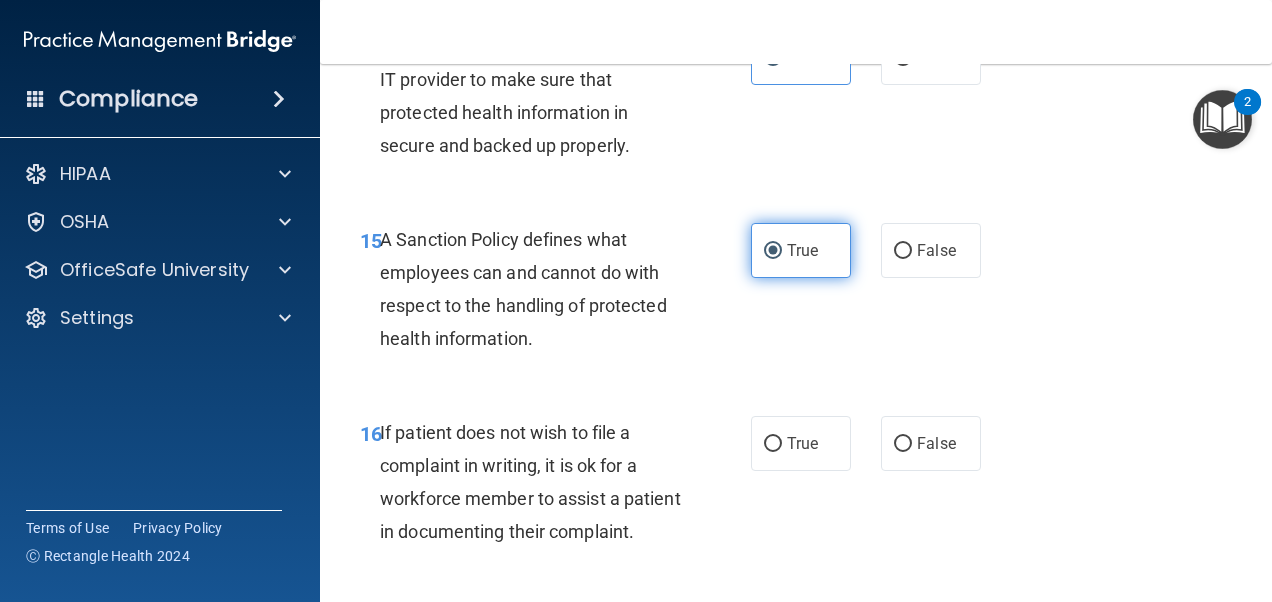 scroll, scrollTop: 3500, scrollLeft: 0, axis: vertical 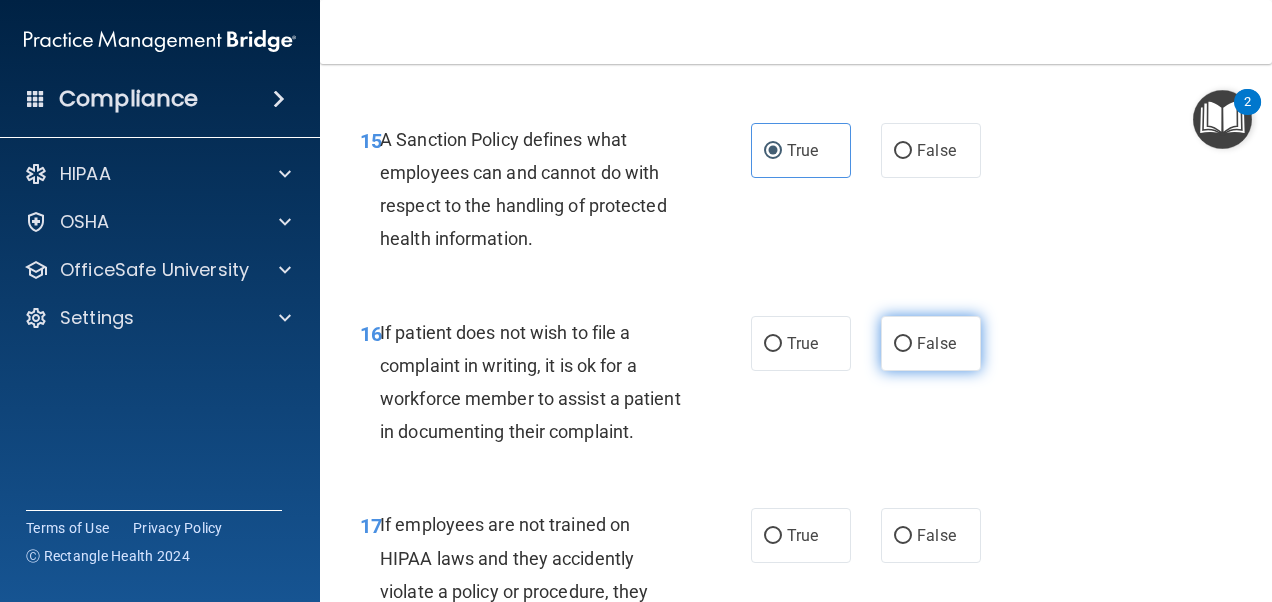 click on "False" at bounding box center (936, 343) 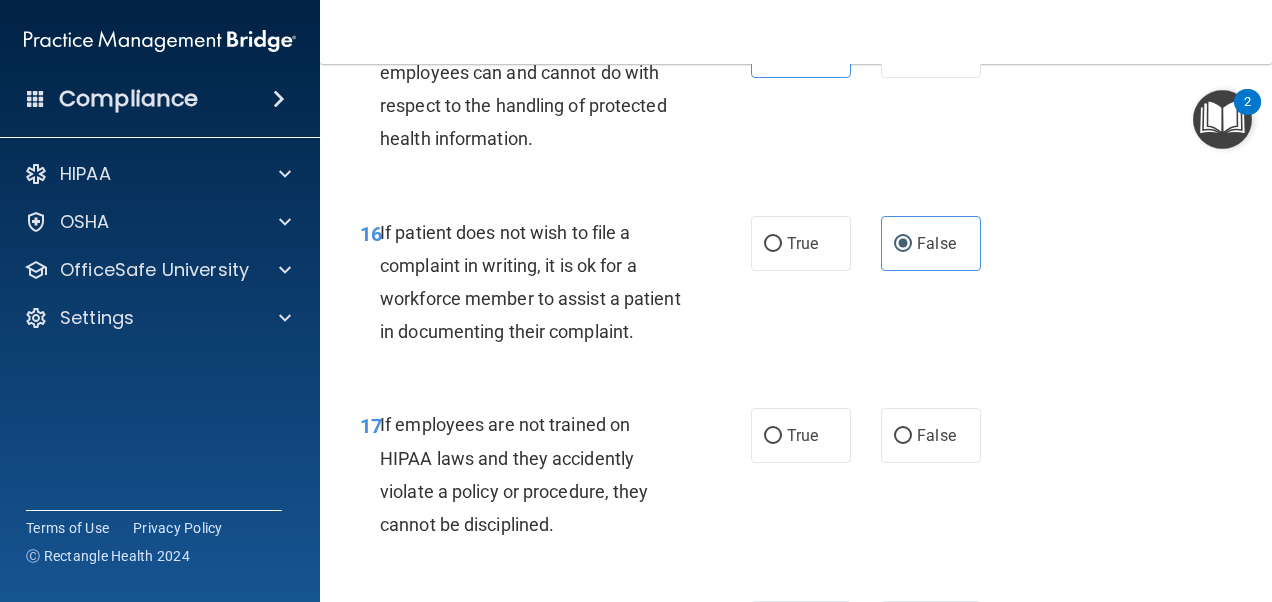 scroll, scrollTop: 3700, scrollLeft: 0, axis: vertical 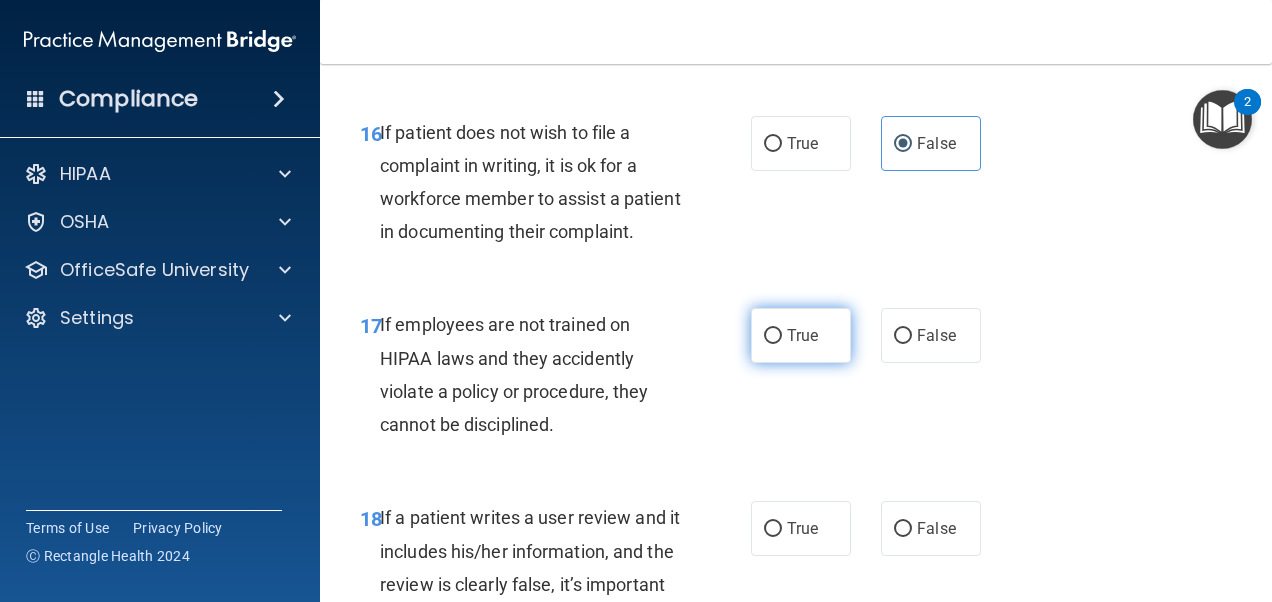 click on "True" at bounding box center (801, 335) 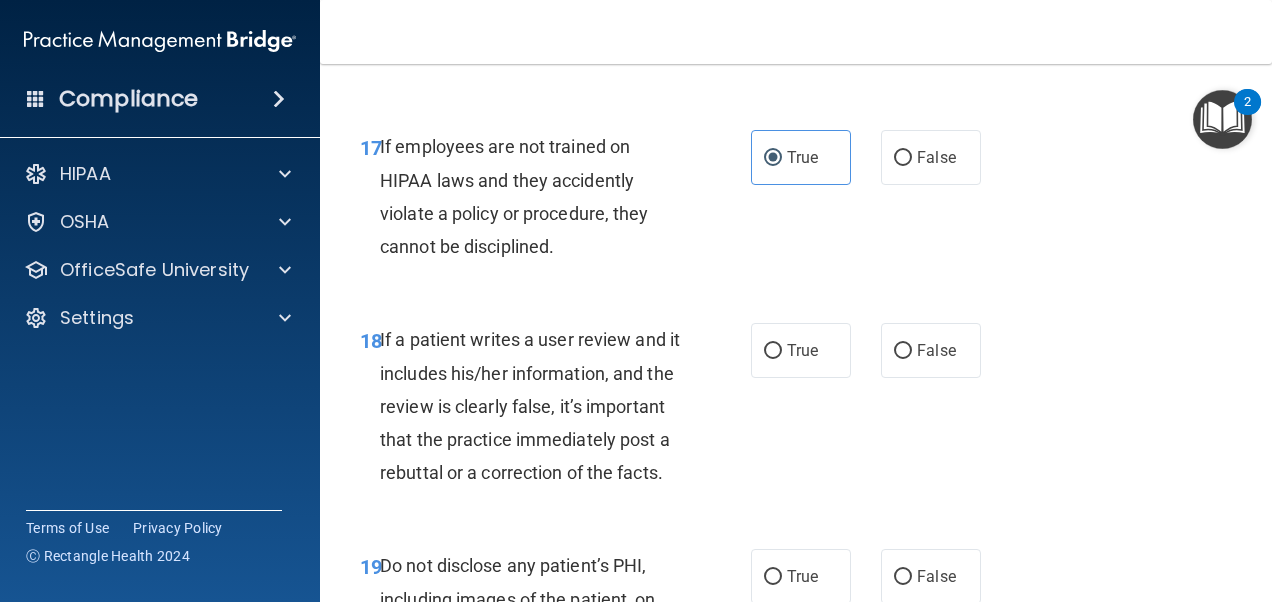 scroll, scrollTop: 3900, scrollLeft: 0, axis: vertical 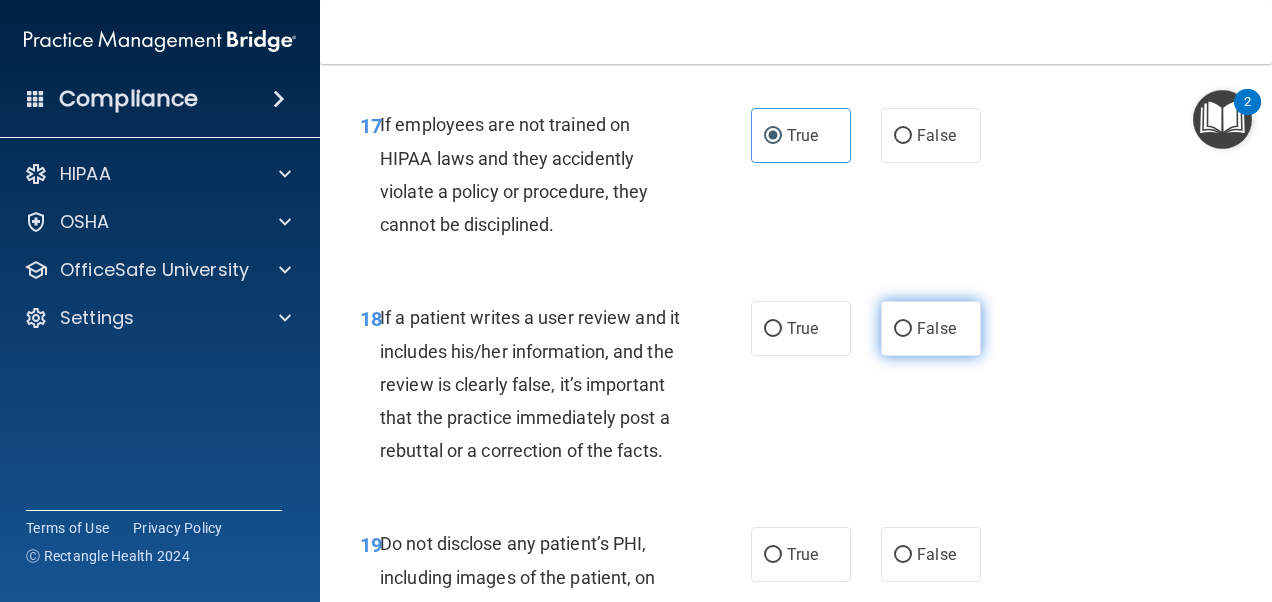 click on "False" at bounding box center [936, 328] 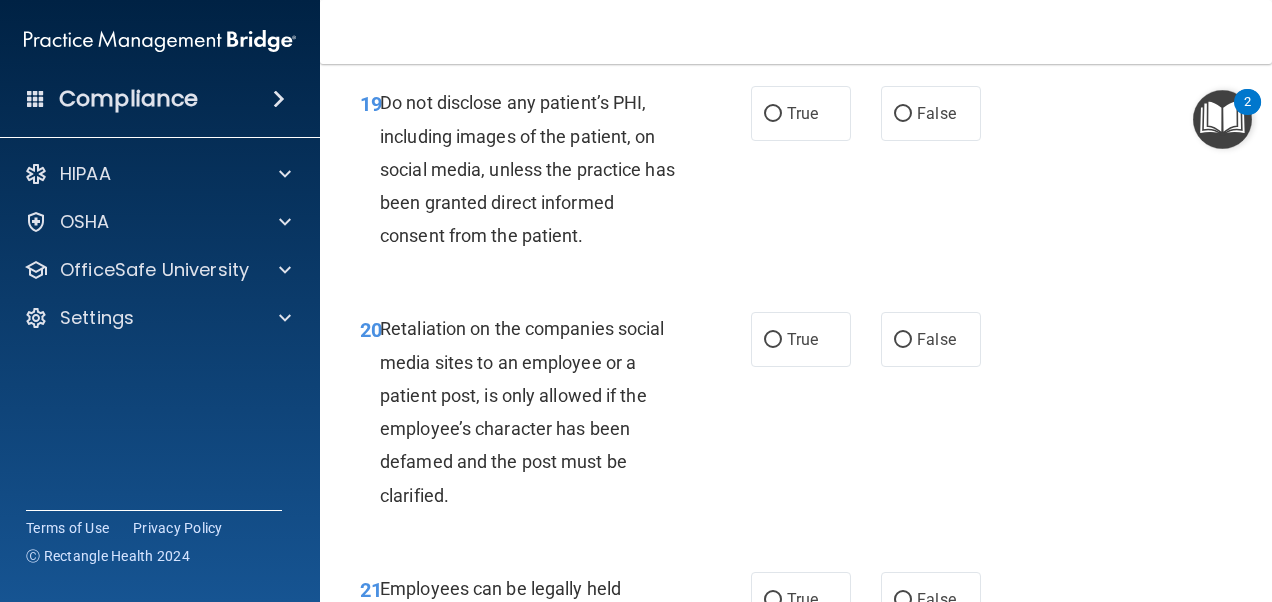 scroll, scrollTop: 4400, scrollLeft: 0, axis: vertical 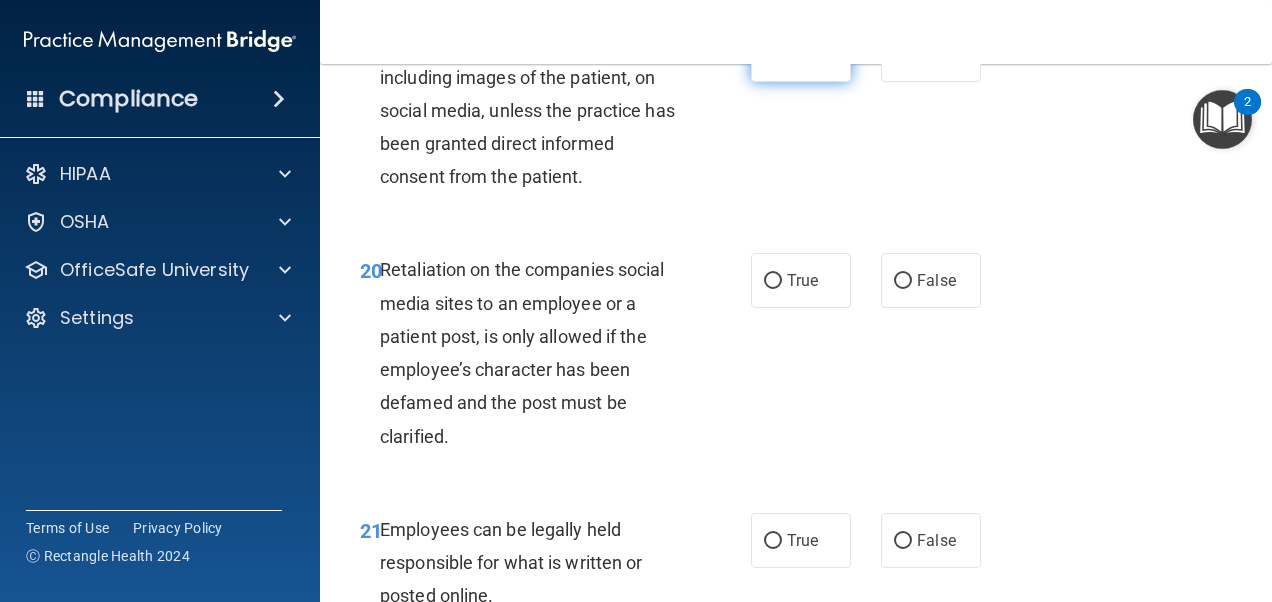 click on "True" at bounding box center [801, 54] 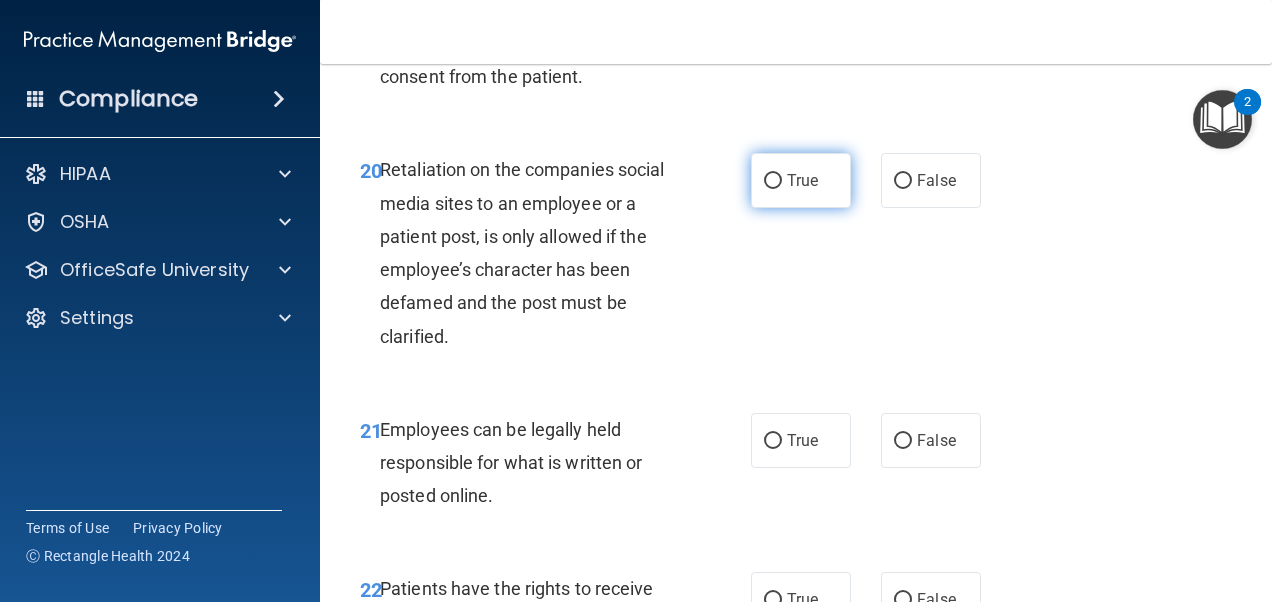 scroll, scrollTop: 4400, scrollLeft: 0, axis: vertical 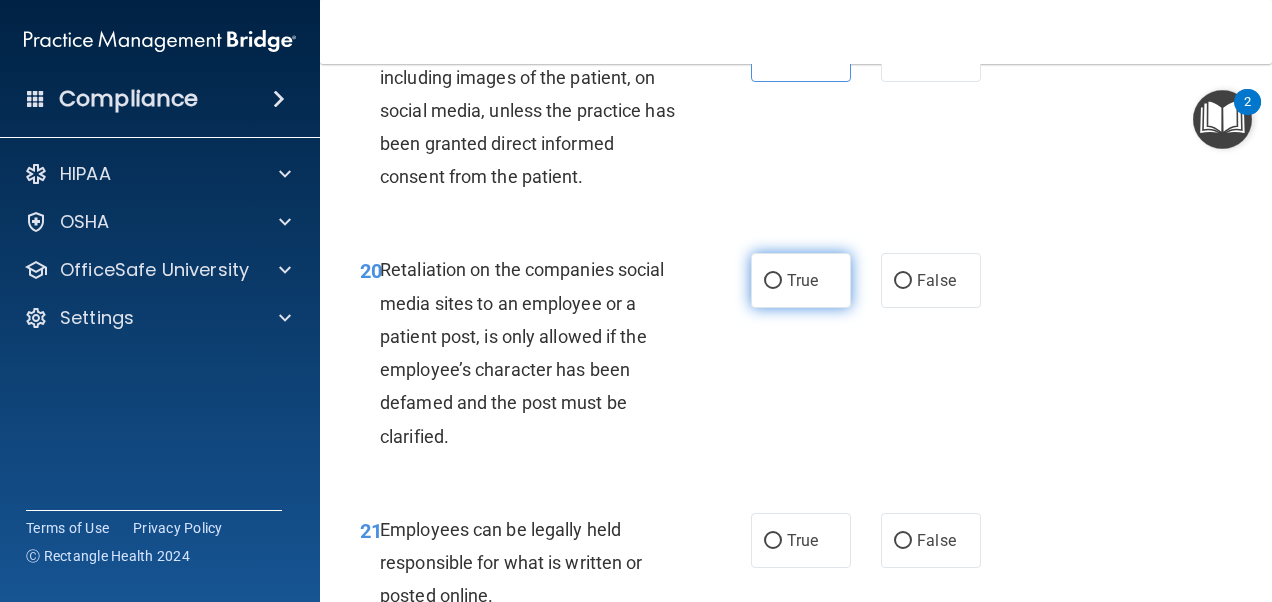 click on "True" at bounding box center (801, 280) 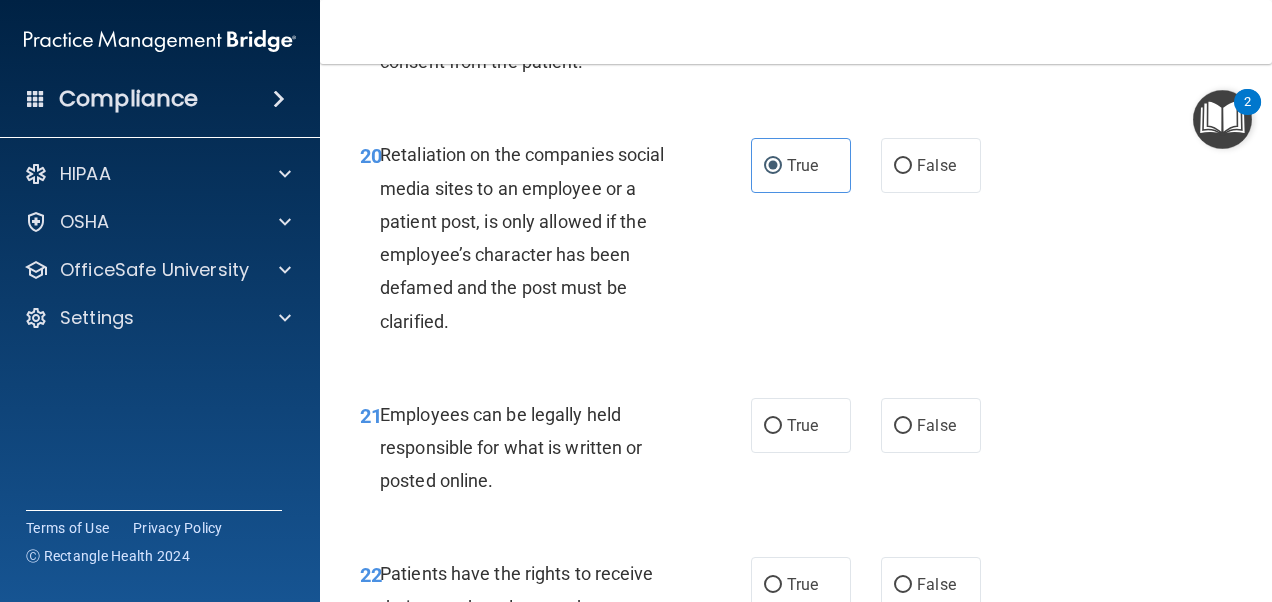 scroll, scrollTop: 4600, scrollLeft: 0, axis: vertical 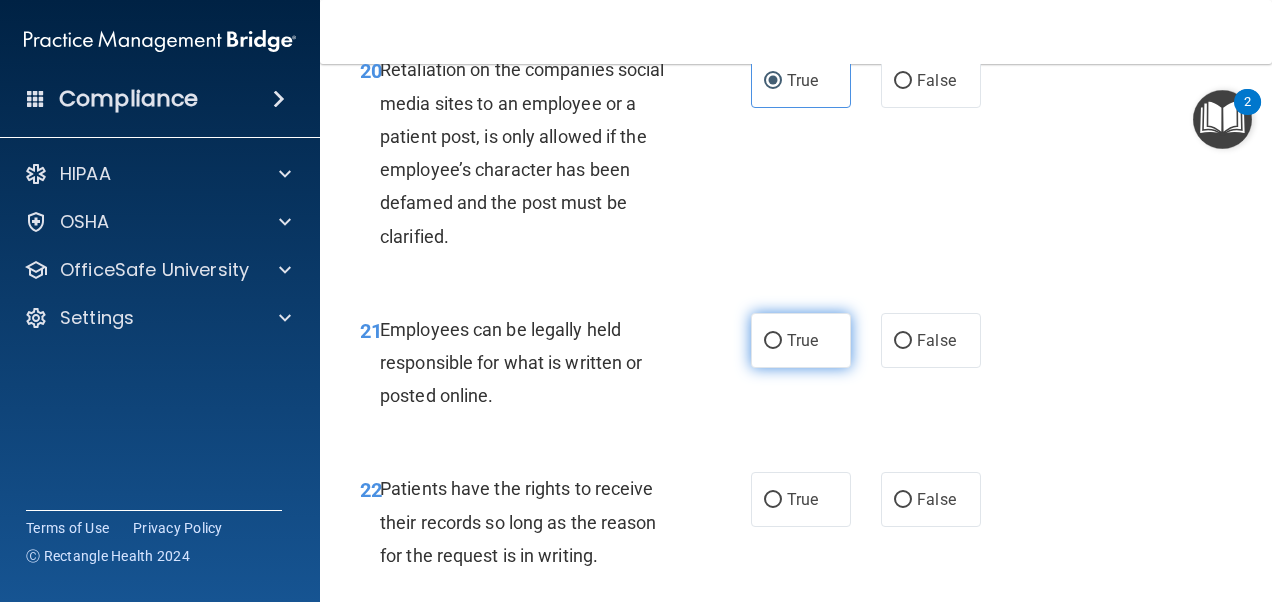 click on "True" at bounding box center [801, 340] 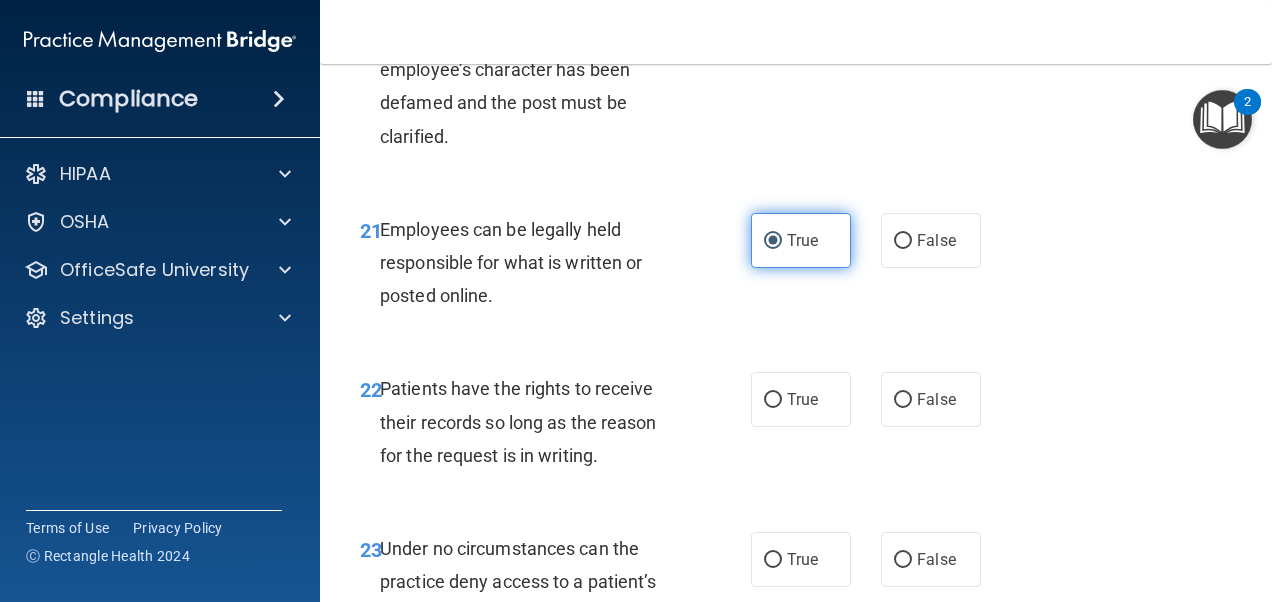 scroll, scrollTop: 4800, scrollLeft: 0, axis: vertical 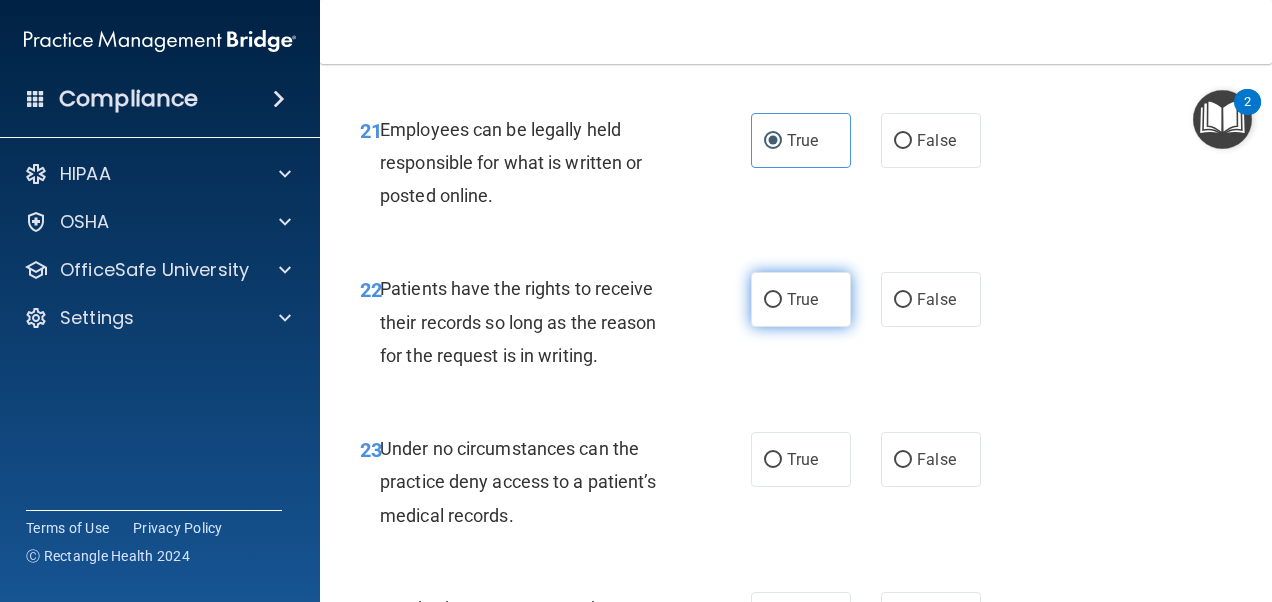 click on "True" at bounding box center [801, 299] 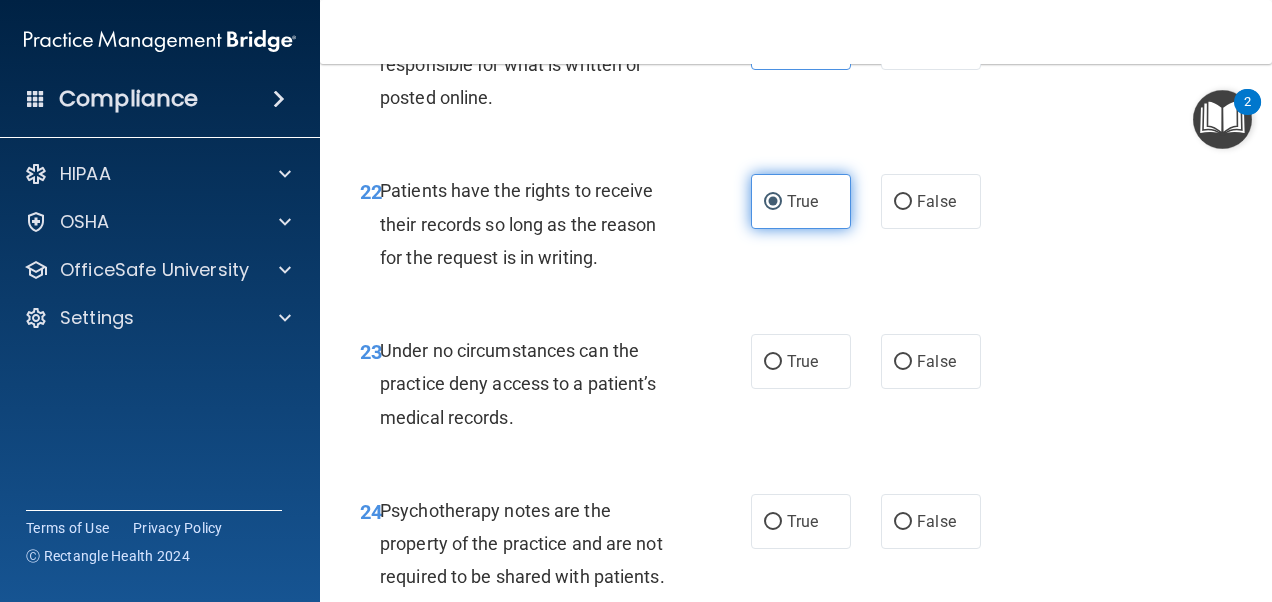 scroll, scrollTop: 4900, scrollLeft: 0, axis: vertical 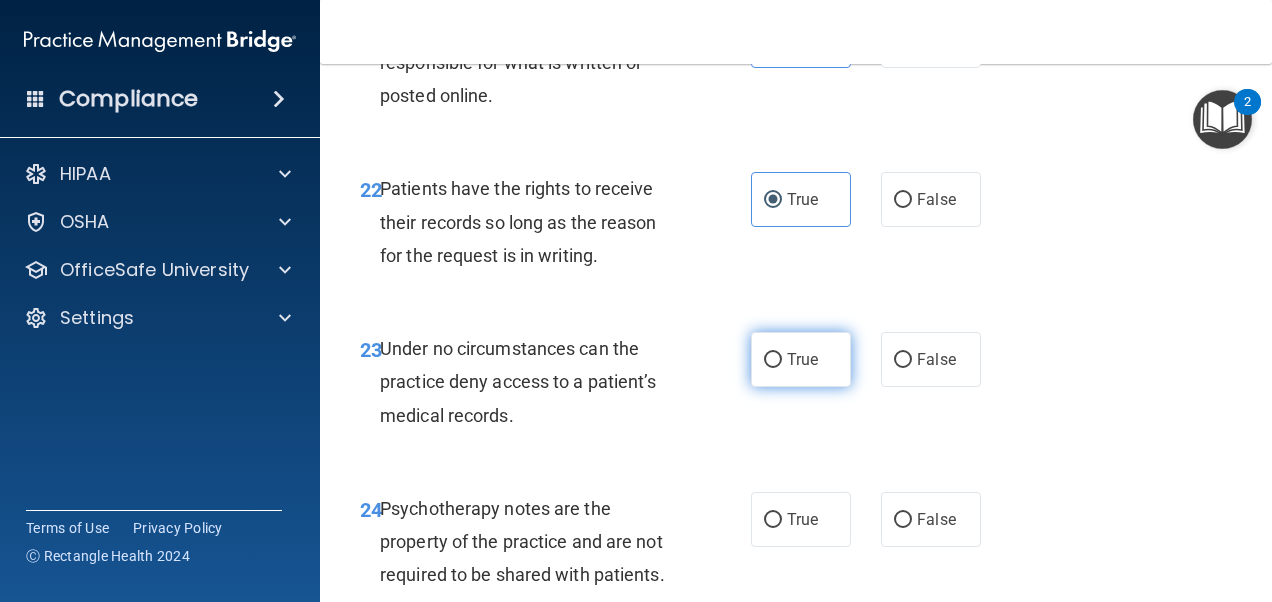 click on "True" at bounding box center (801, 359) 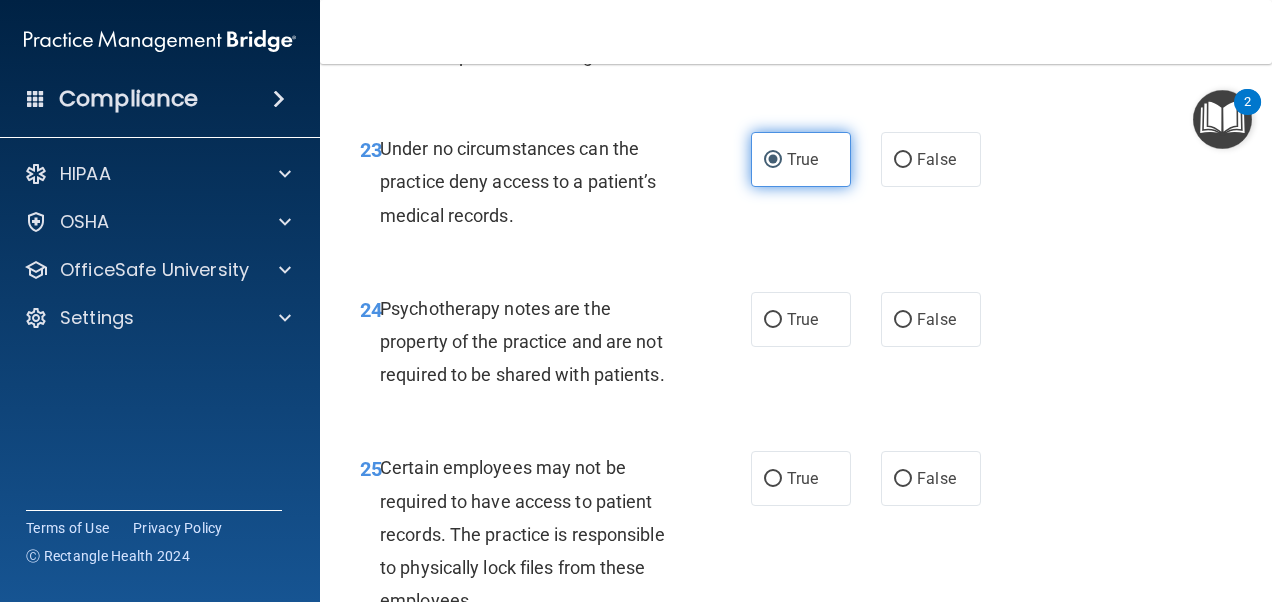 scroll, scrollTop: 5200, scrollLeft: 0, axis: vertical 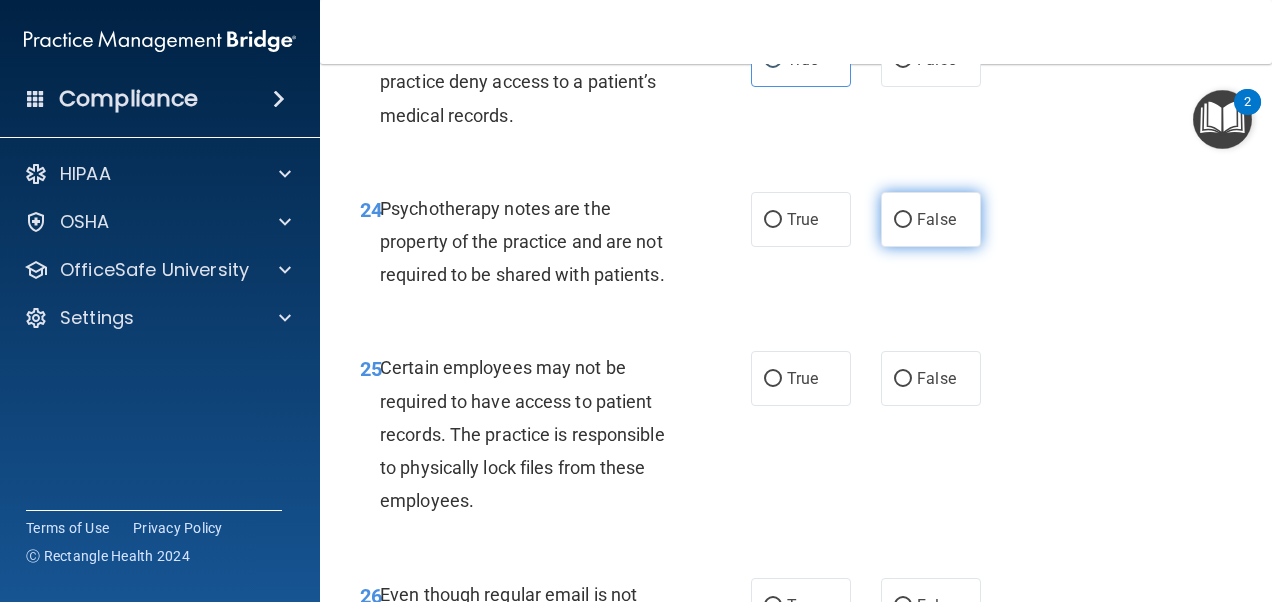 click on "False" at bounding box center [936, 219] 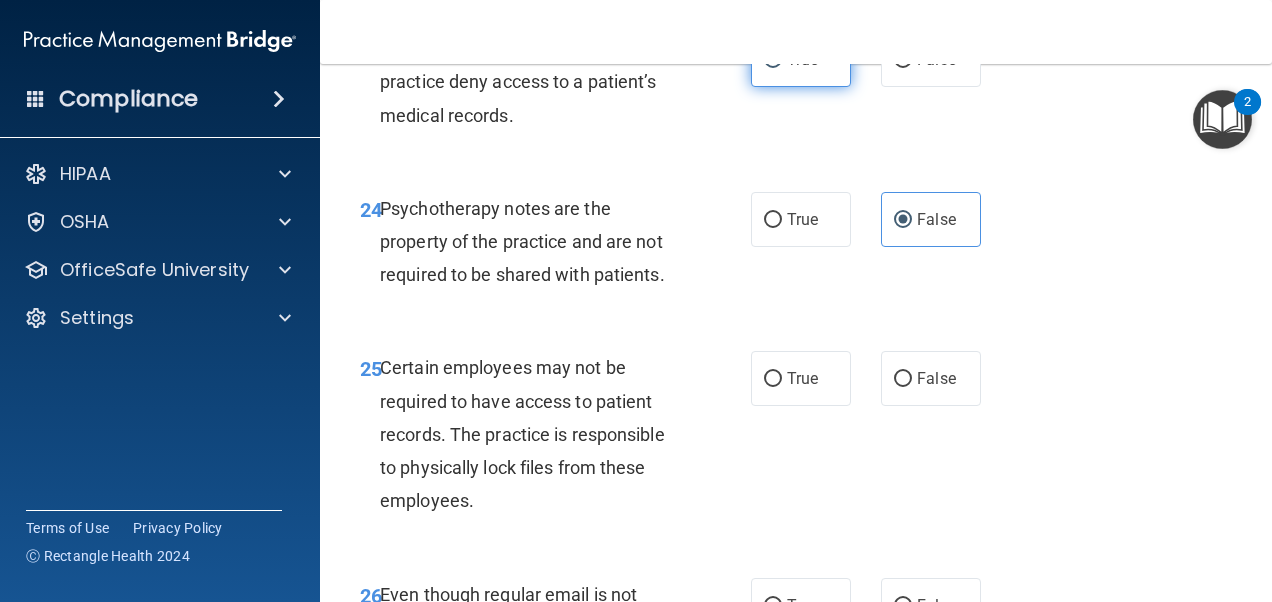scroll, scrollTop: 5300, scrollLeft: 0, axis: vertical 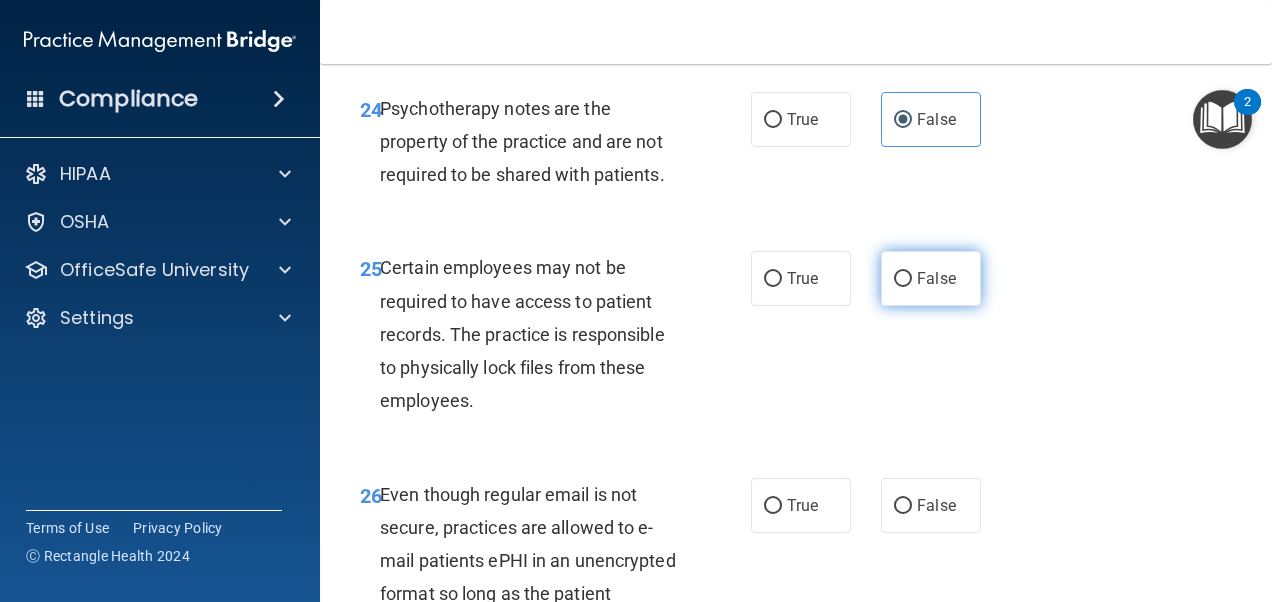 click on "False" at bounding box center (936, 278) 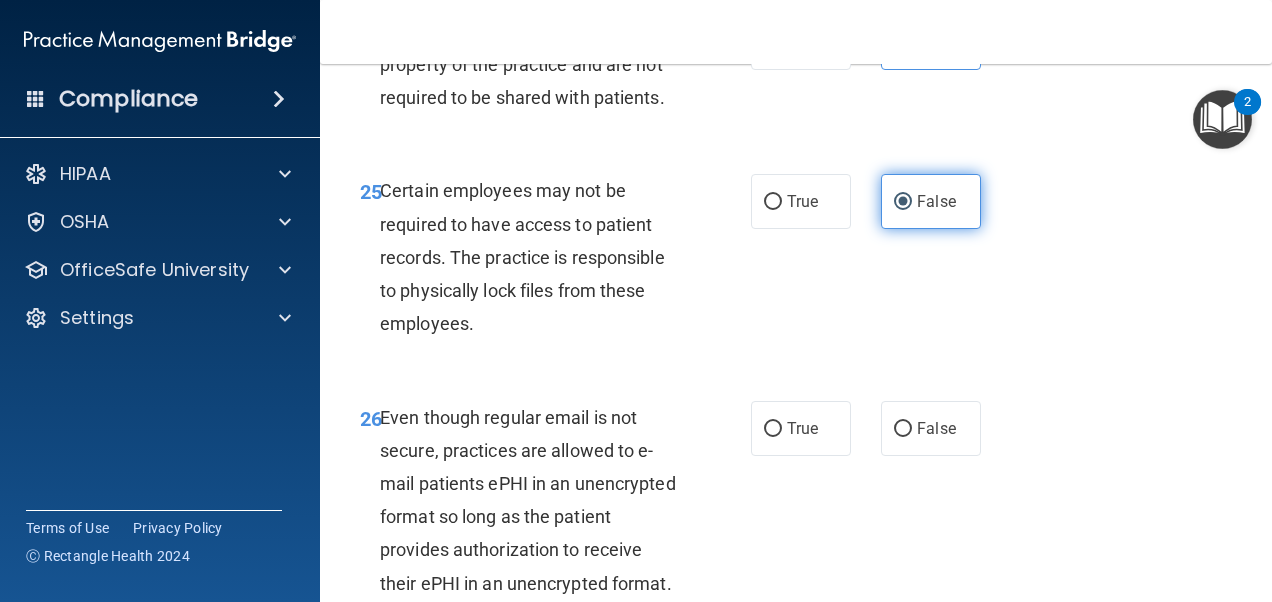 scroll, scrollTop: 5400, scrollLeft: 0, axis: vertical 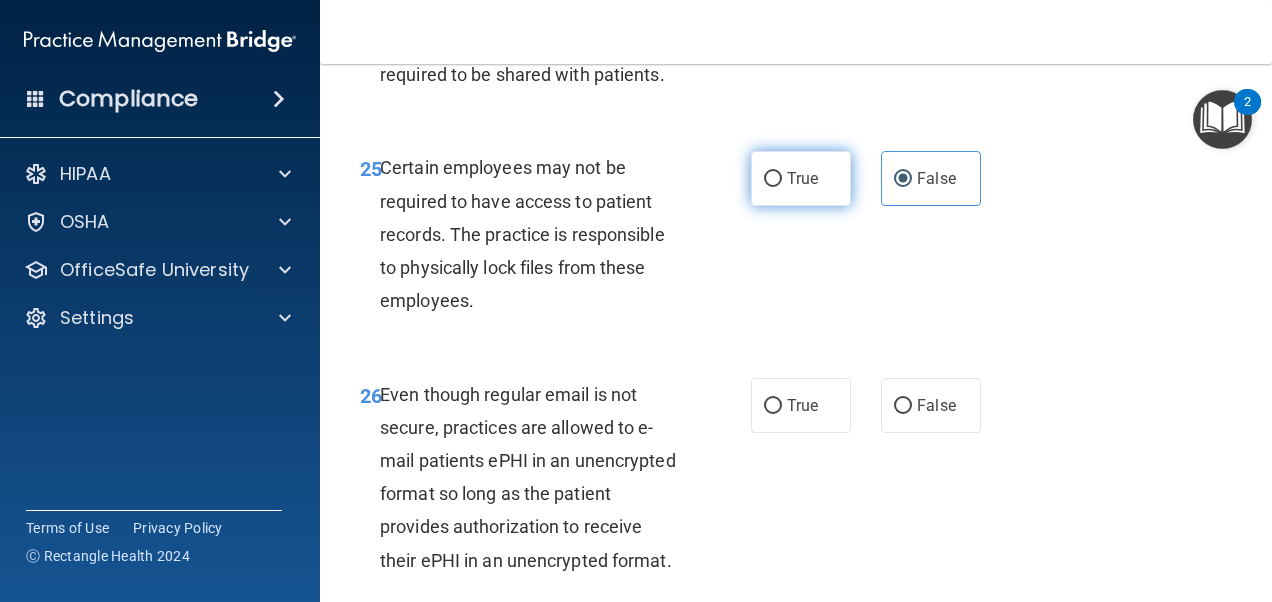 click on "True" at bounding box center [802, 178] 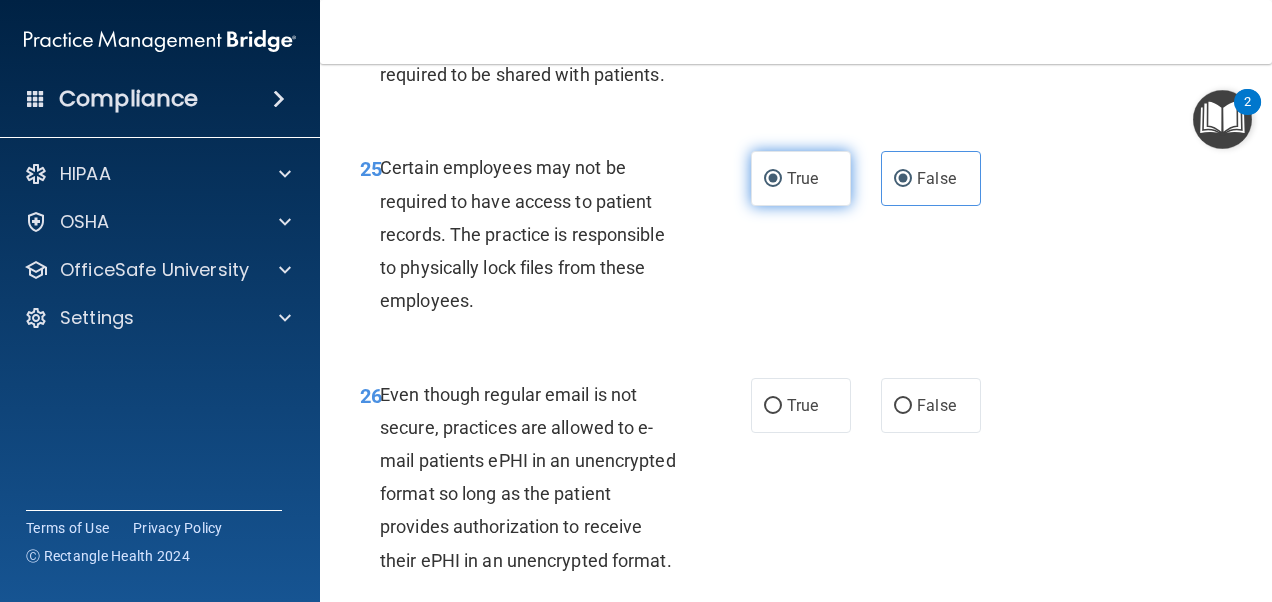 radio on "false" 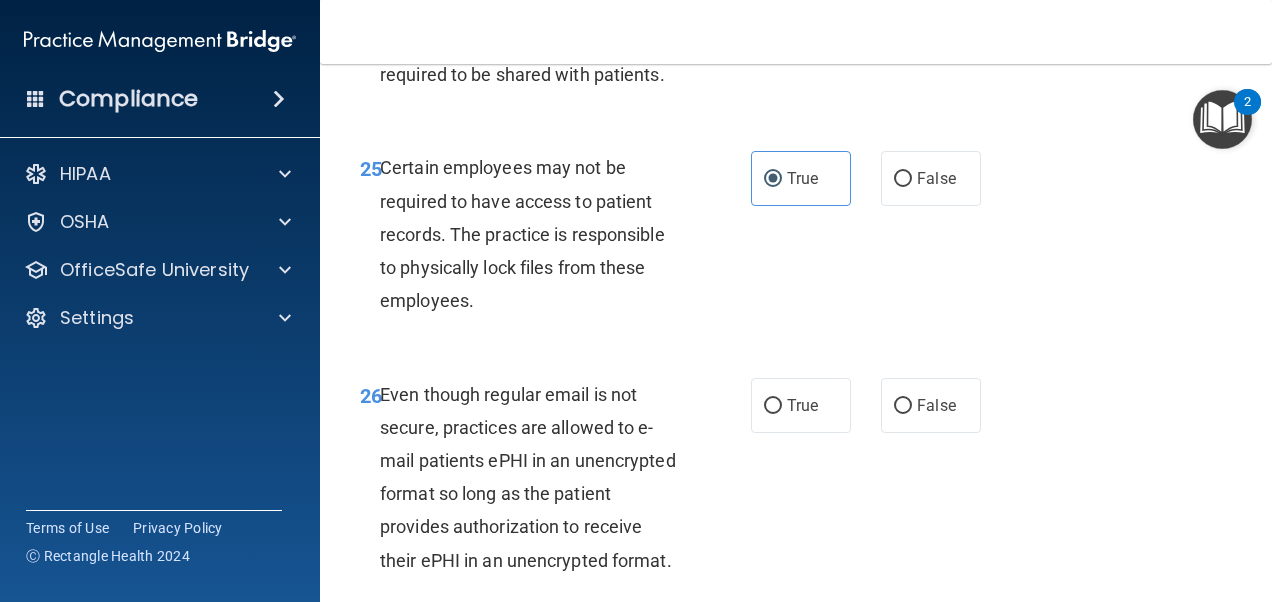 scroll, scrollTop: 5500, scrollLeft: 0, axis: vertical 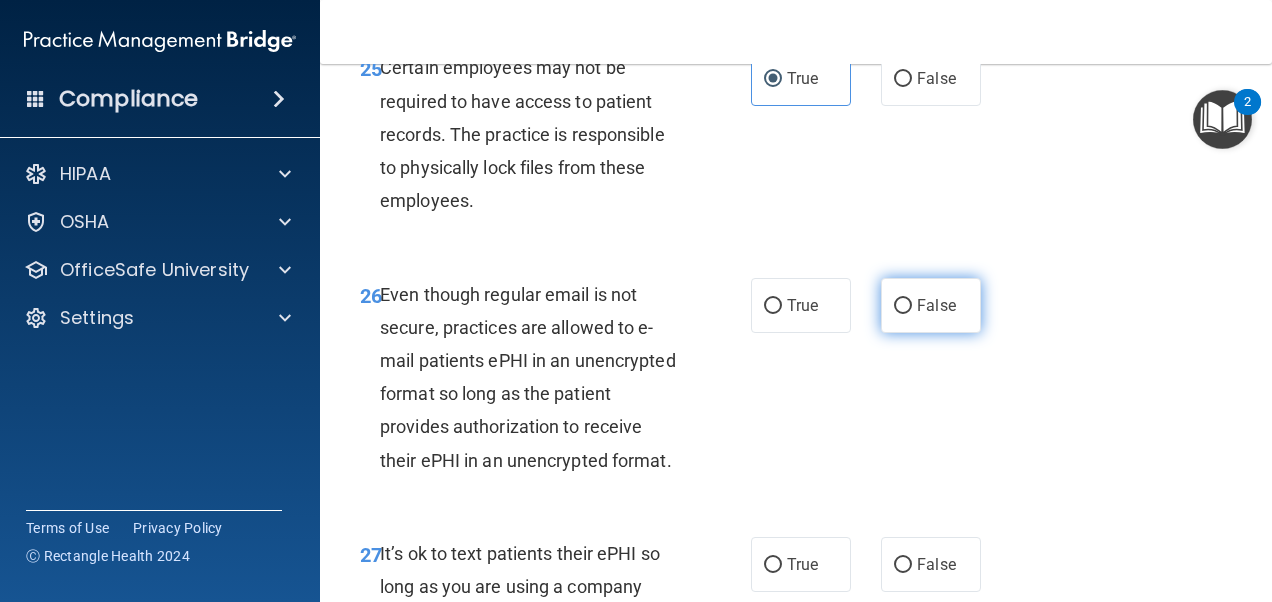 click on "False" at bounding box center (936, 305) 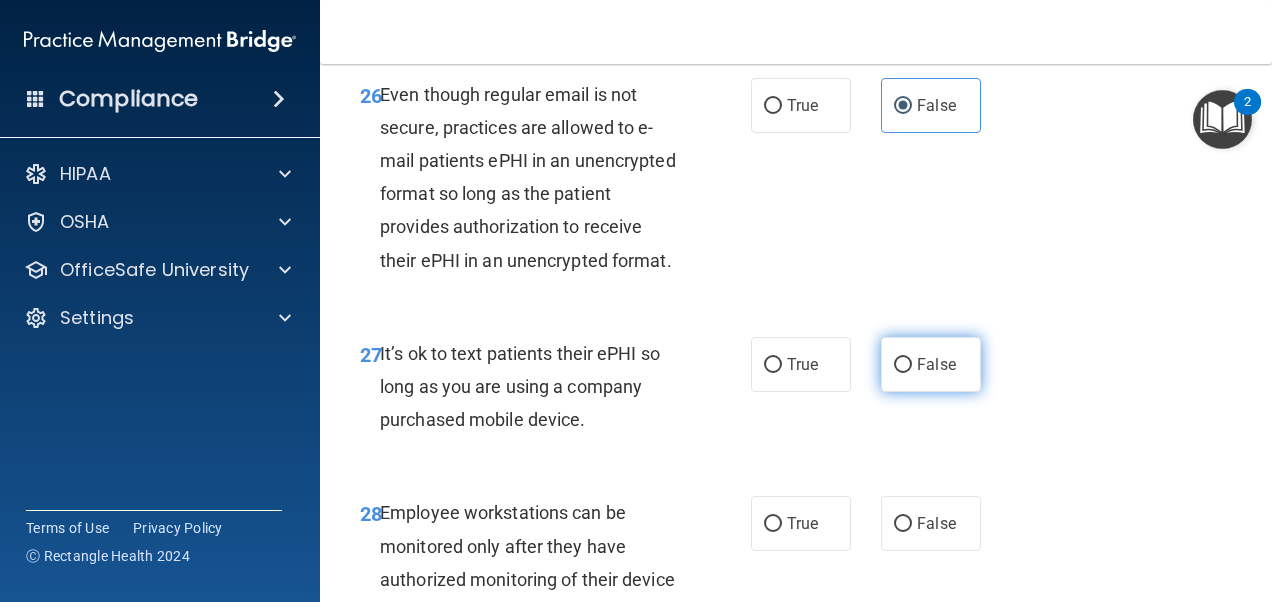 scroll, scrollTop: 5800, scrollLeft: 0, axis: vertical 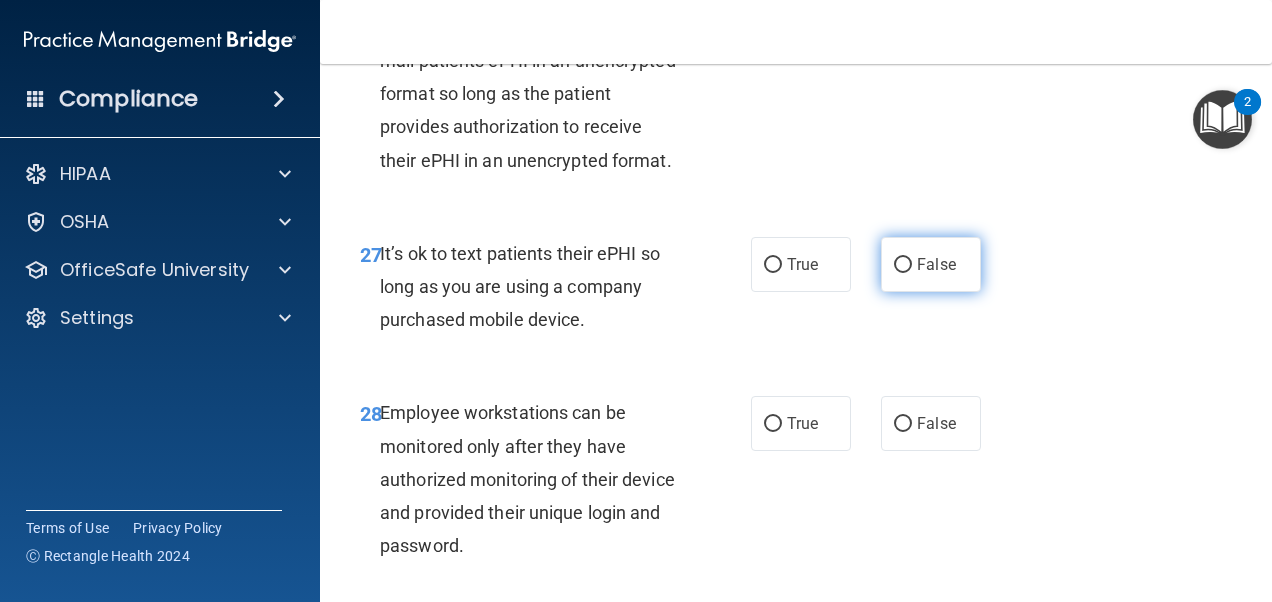 click on "False" at bounding box center [931, 264] 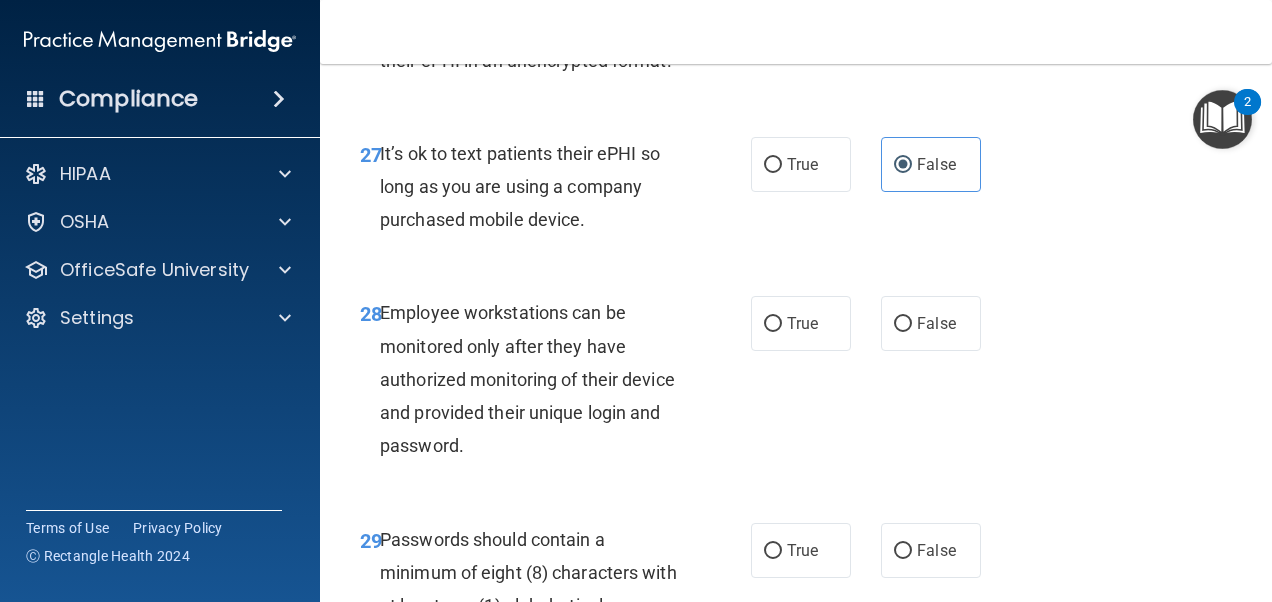scroll, scrollTop: 6000, scrollLeft: 0, axis: vertical 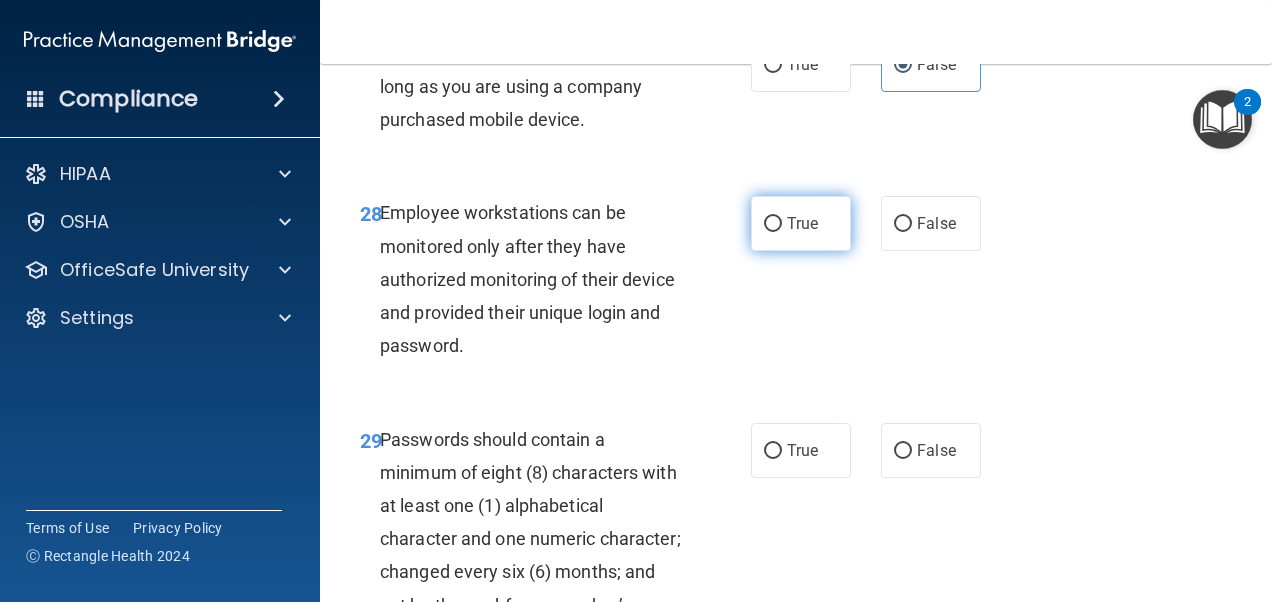click on "True" at bounding box center [773, 224] 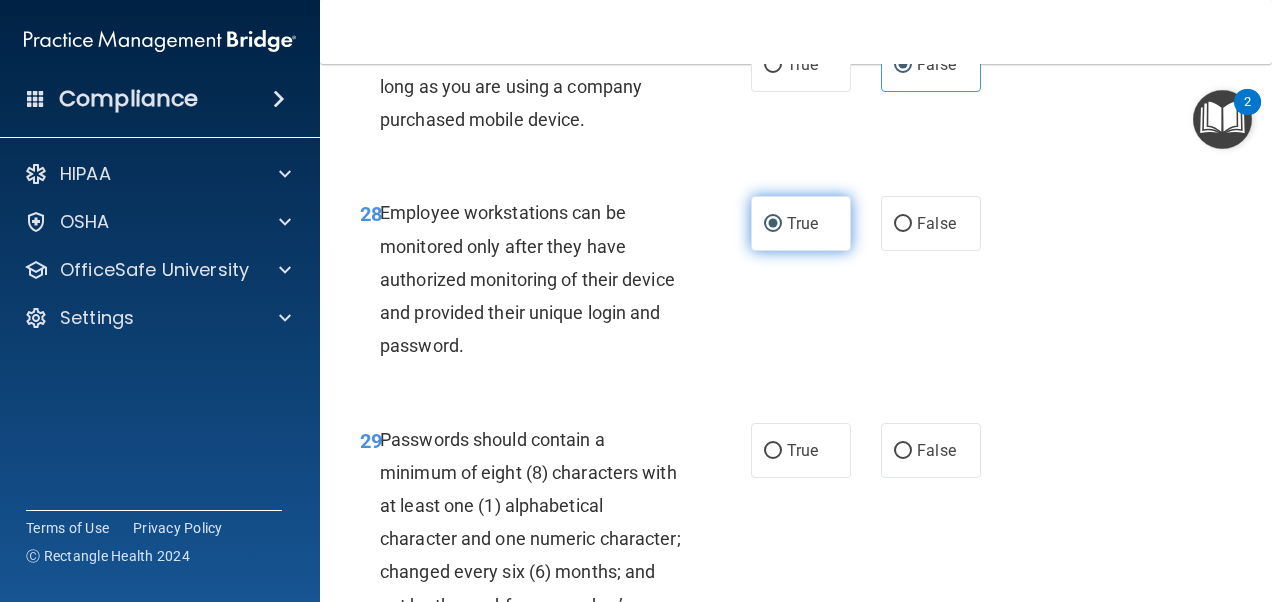 scroll, scrollTop: 6100, scrollLeft: 0, axis: vertical 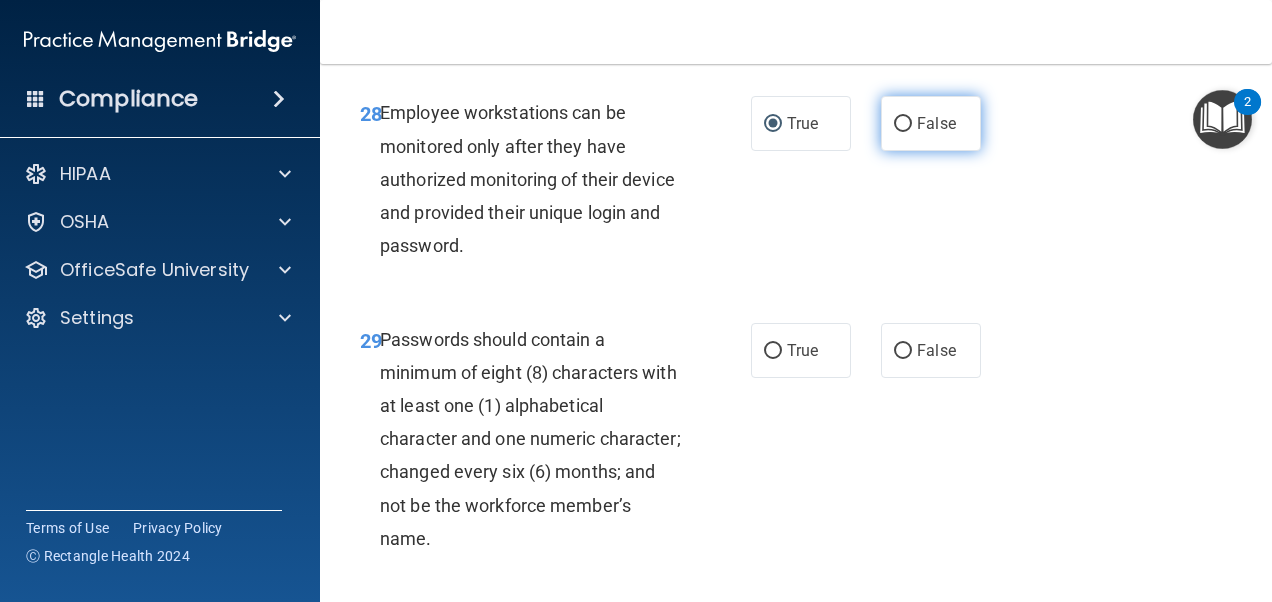 click on "False" at bounding box center [936, 123] 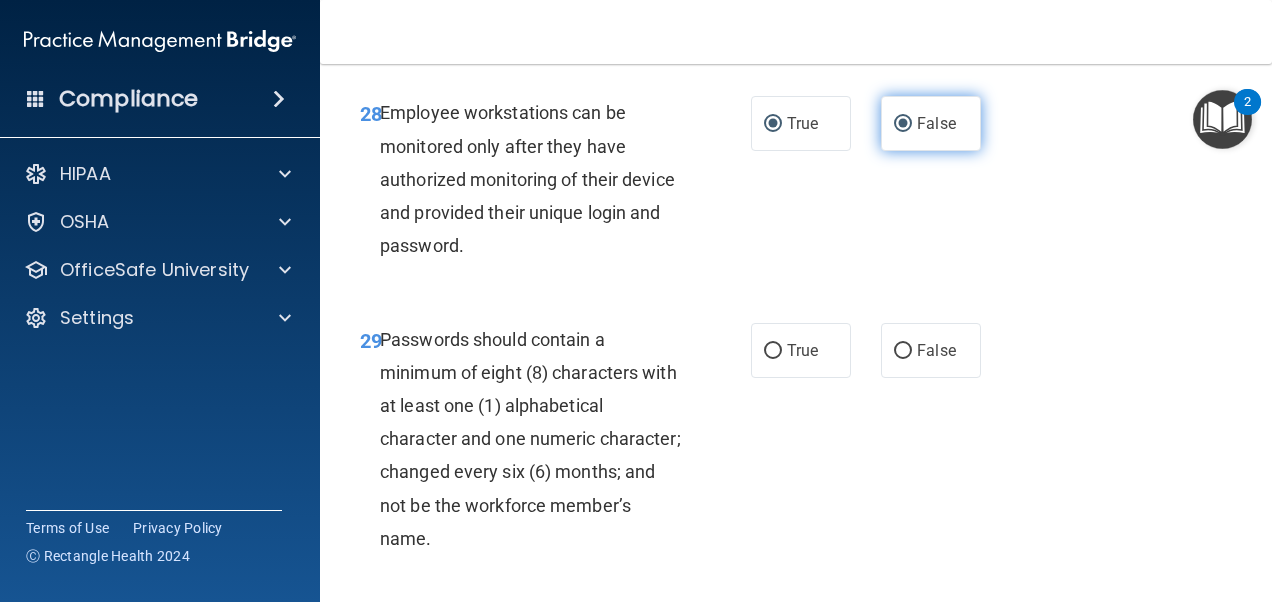 radio on "false" 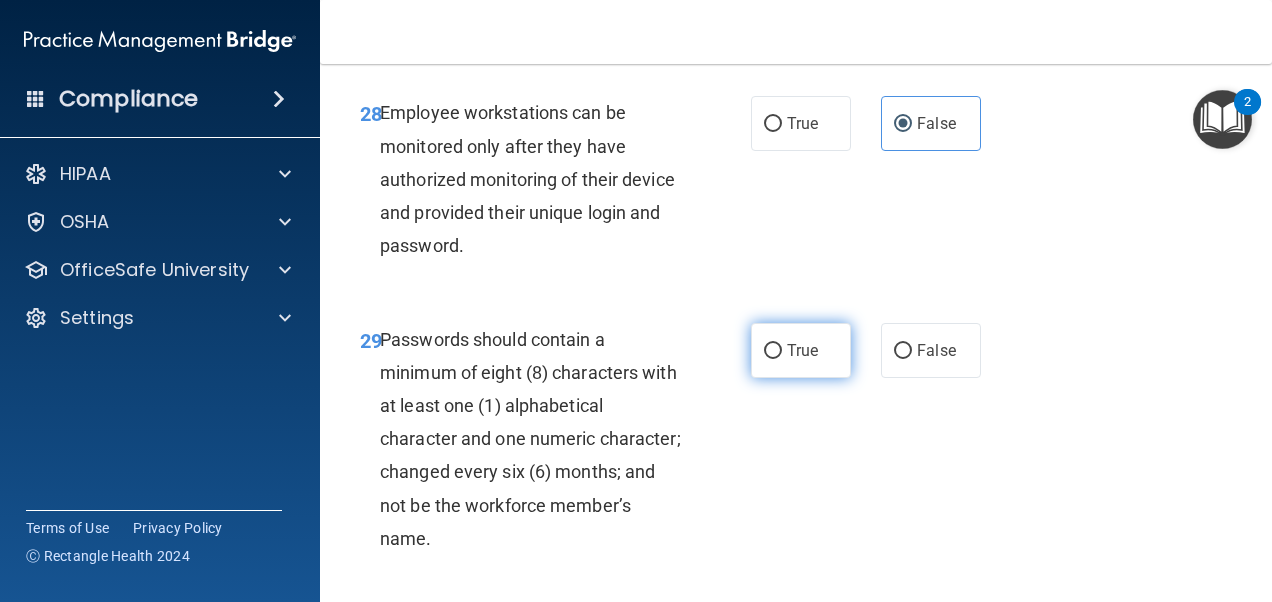 drag, startPoint x: 780, startPoint y: 564, endPoint x: 782, endPoint y: 541, distance: 23.086792 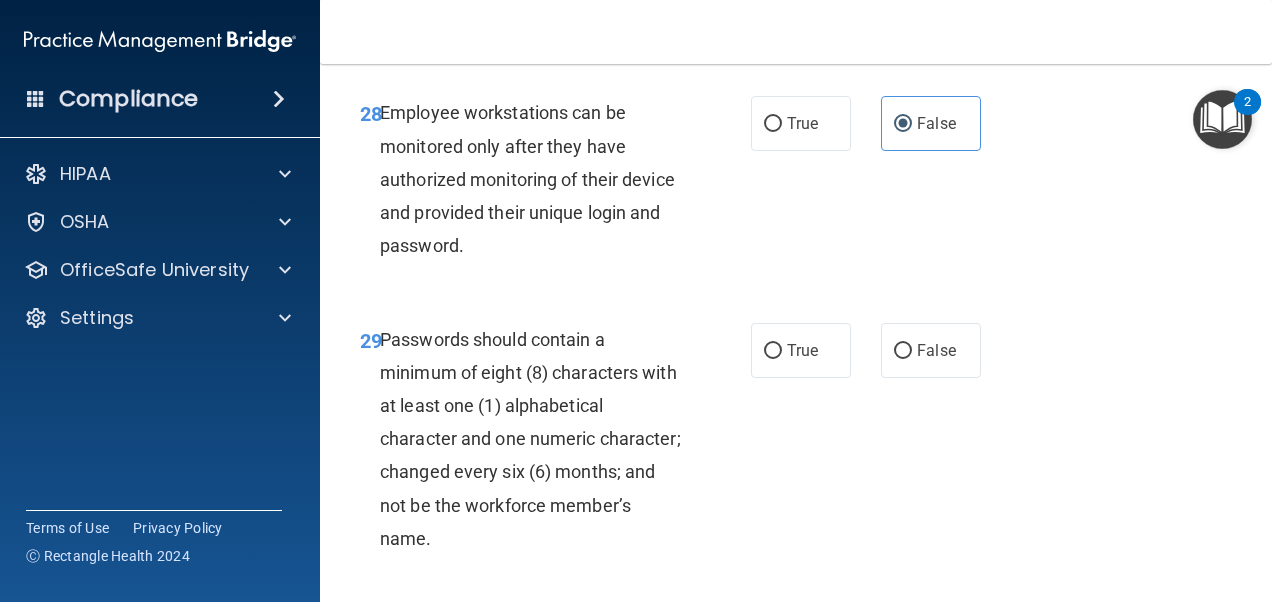 drag, startPoint x: 782, startPoint y: 541, endPoint x: 772, endPoint y: 478, distance: 63.788715 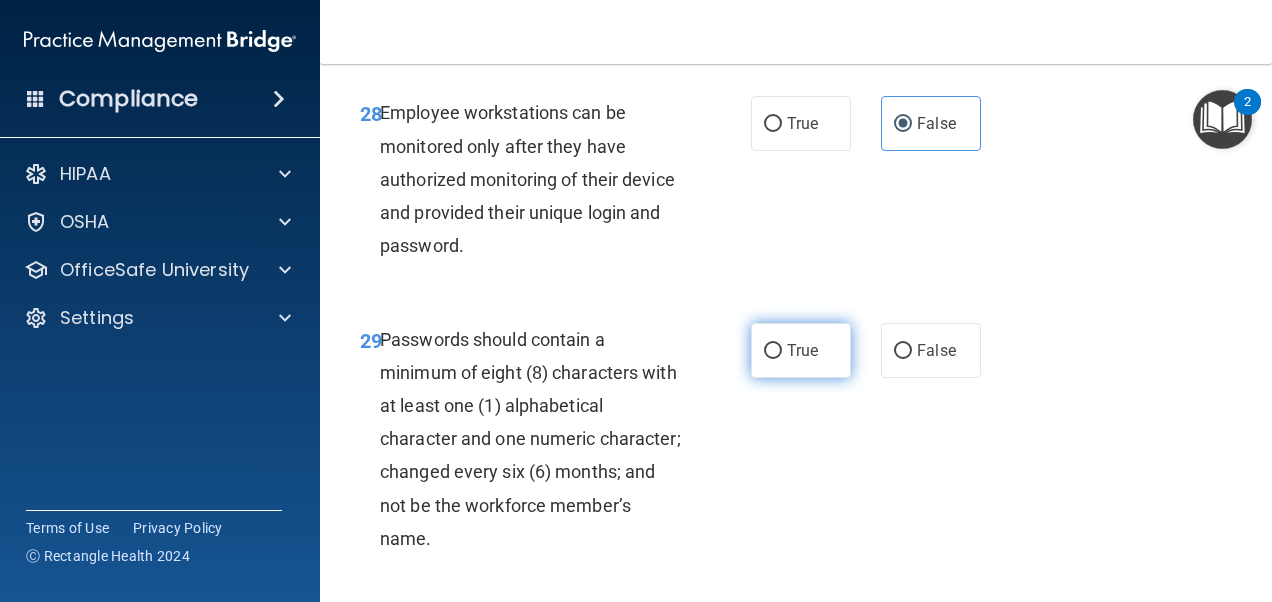 click on "True" at bounding box center [773, 351] 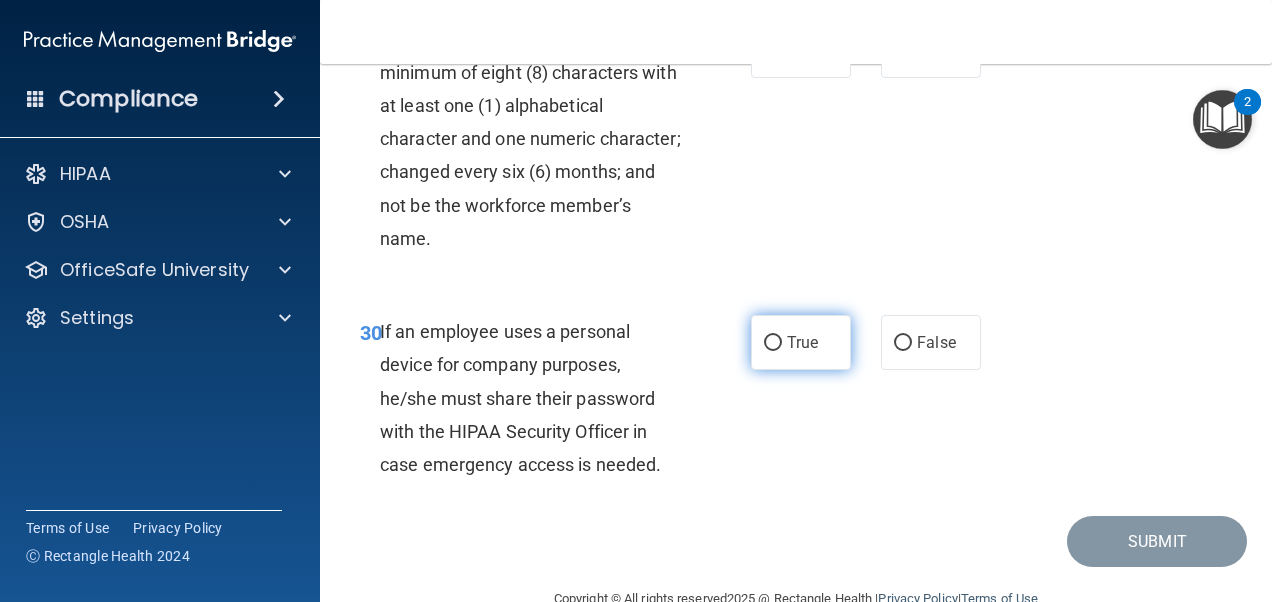 scroll, scrollTop: 6500, scrollLeft: 0, axis: vertical 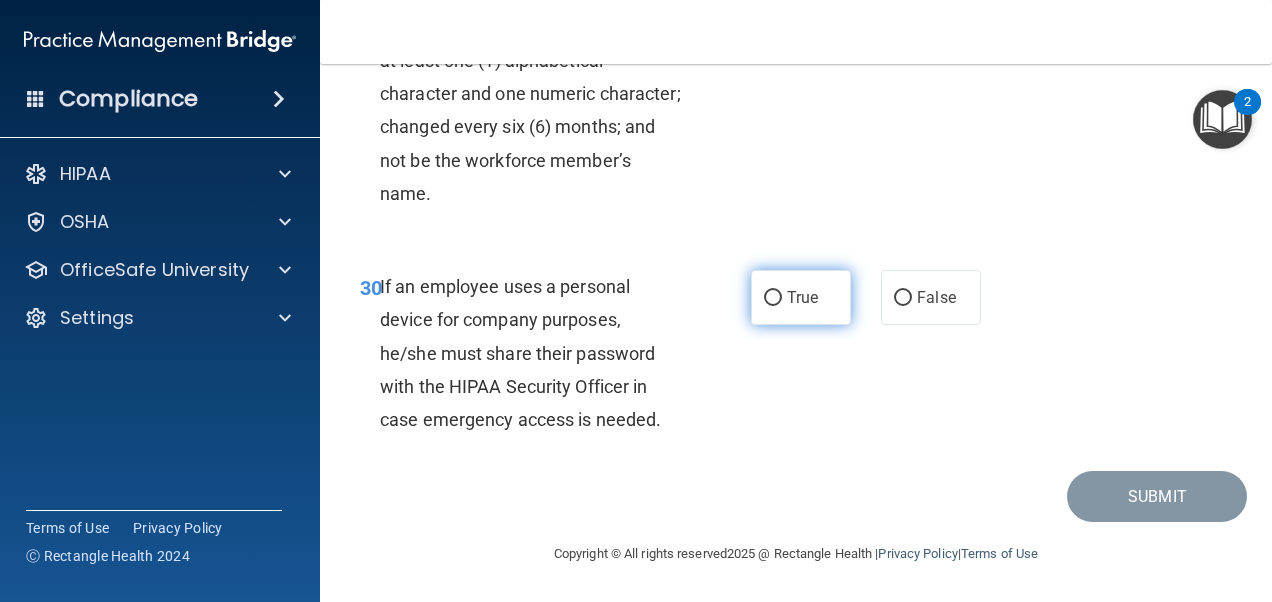 click on "True" at bounding box center [801, 297] 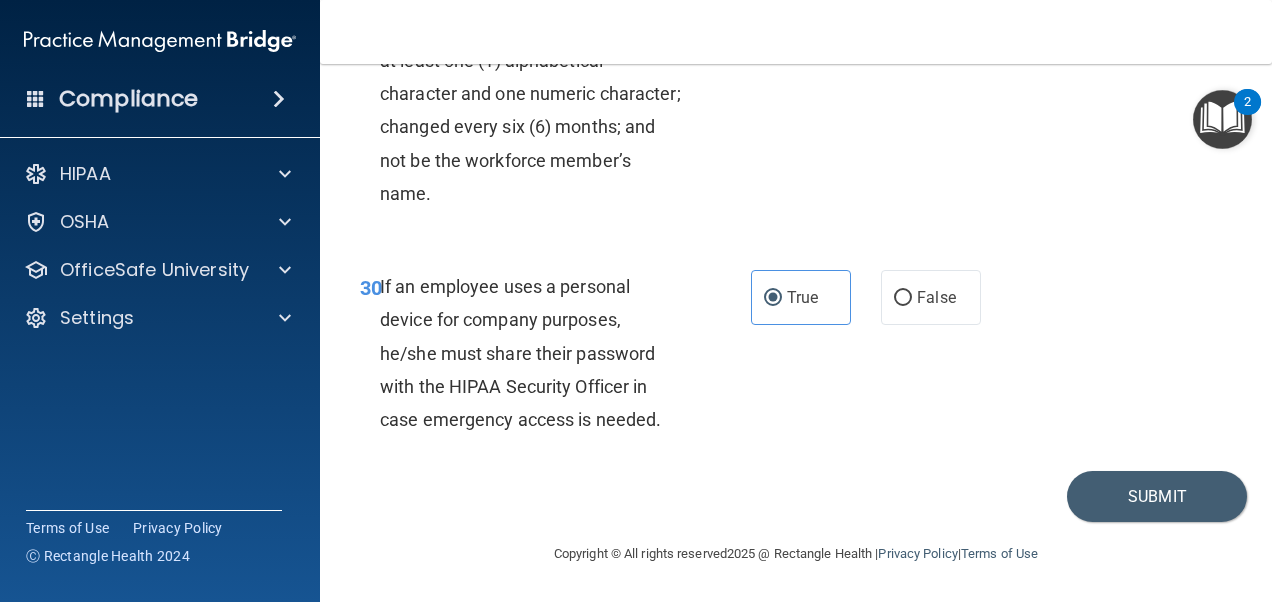scroll, scrollTop: 6600, scrollLeft: 0, axis: vertical 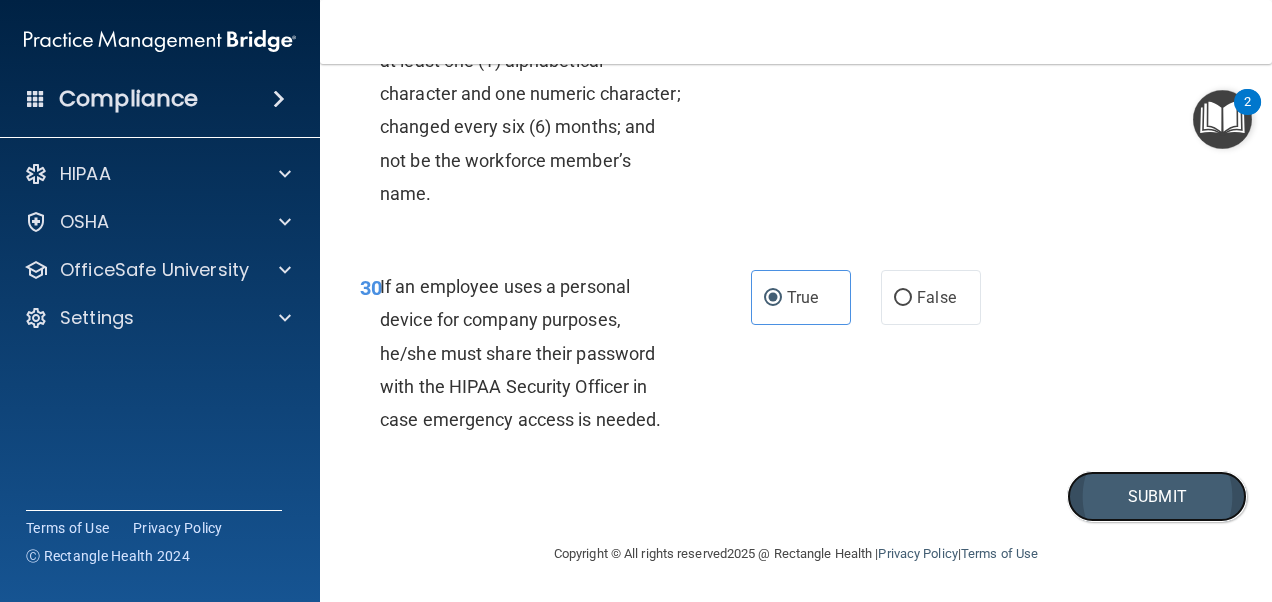 click on "Submit" at bounding box center [1157, 496] 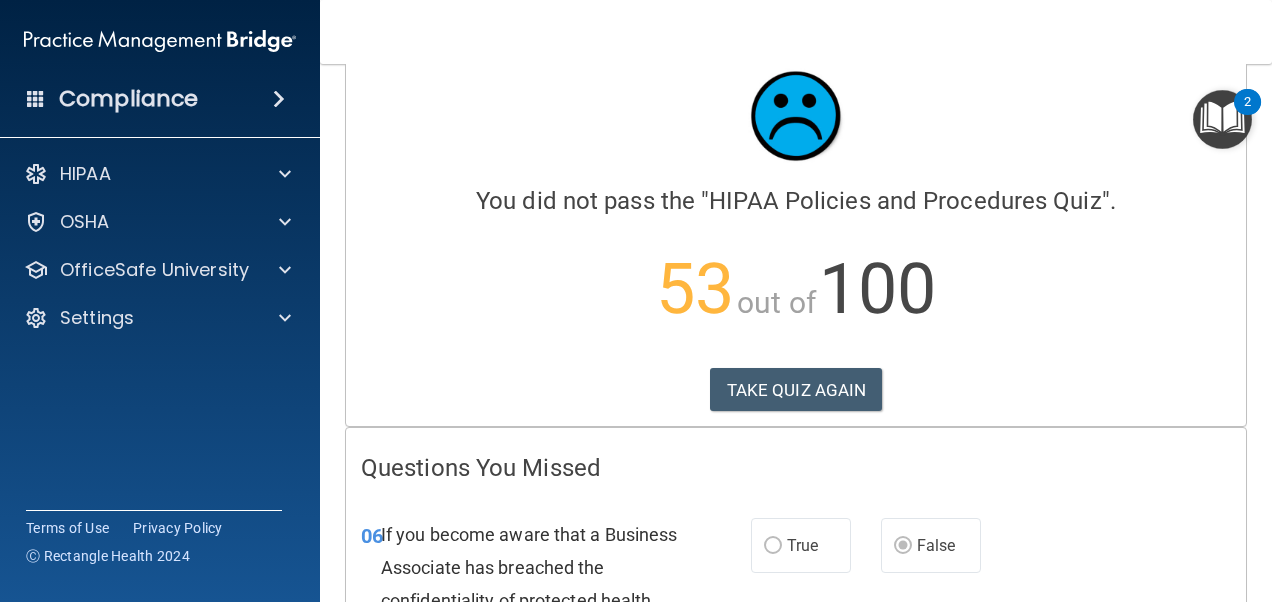scroll, scrollTop: 0, scrollLeft: 0, axis: both 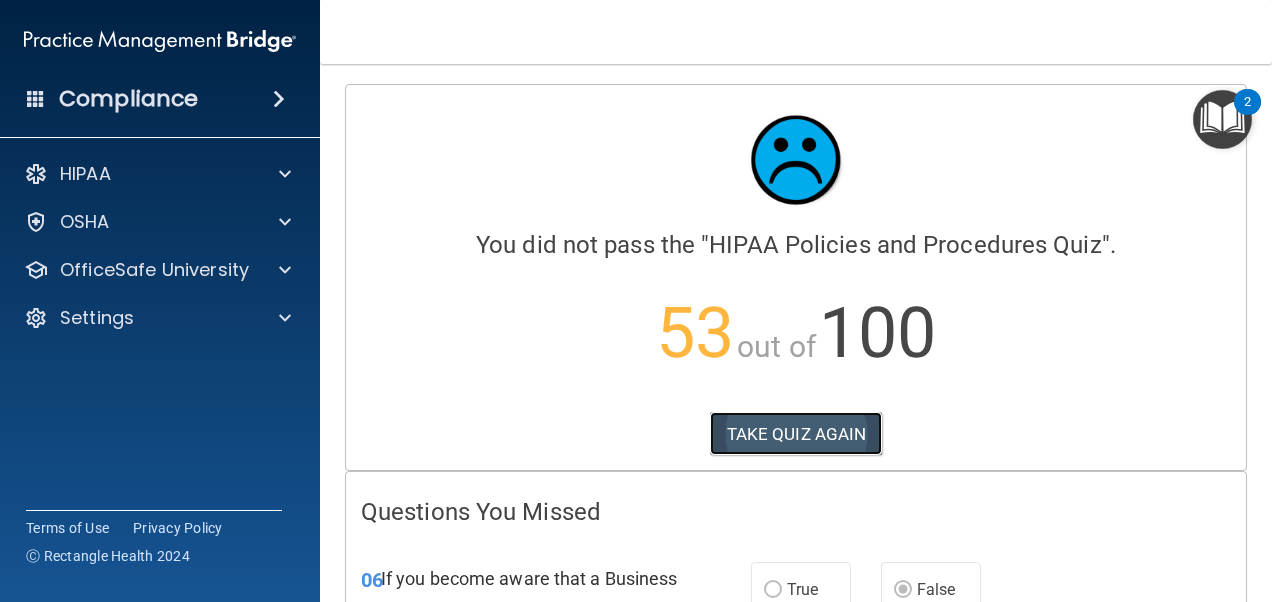 click on "TAKE QUIZ AGAIN" at bounding box center [796, 434] 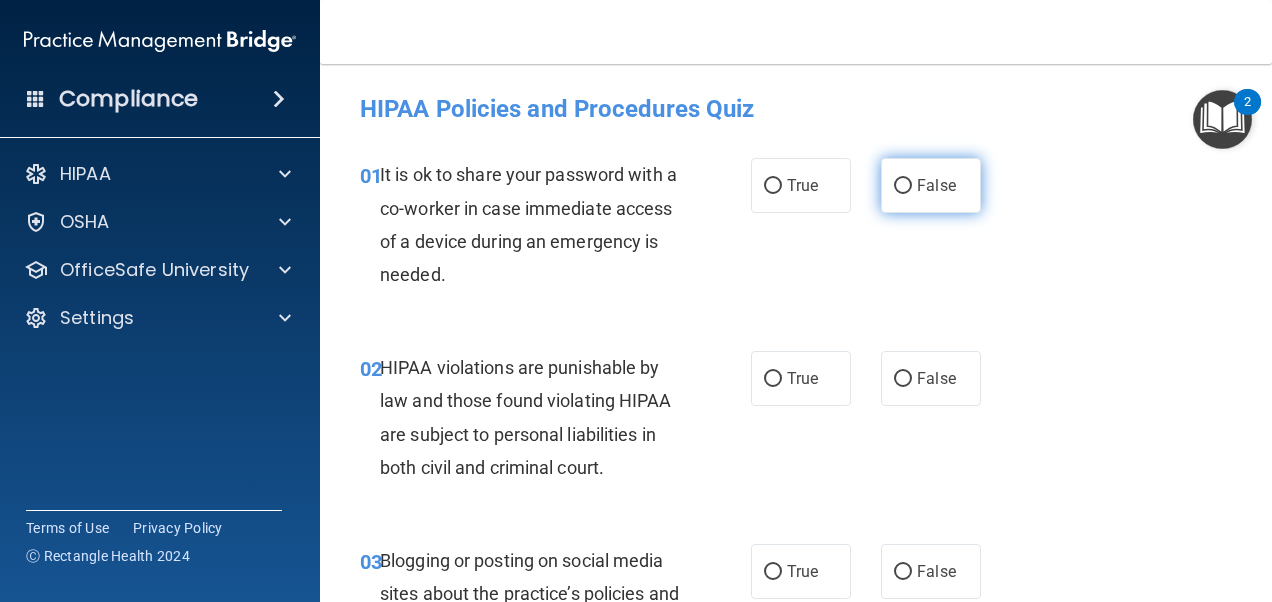 click on "False" at bounding box center [936, 185] 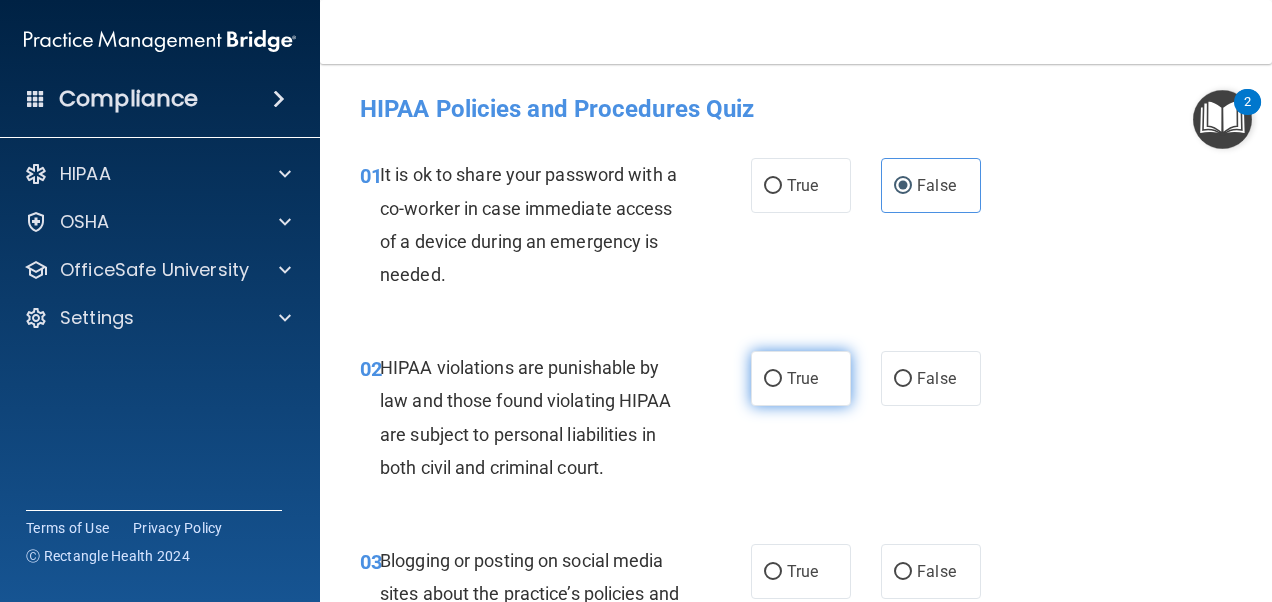 click on "True" at bounding box center (801, 378) 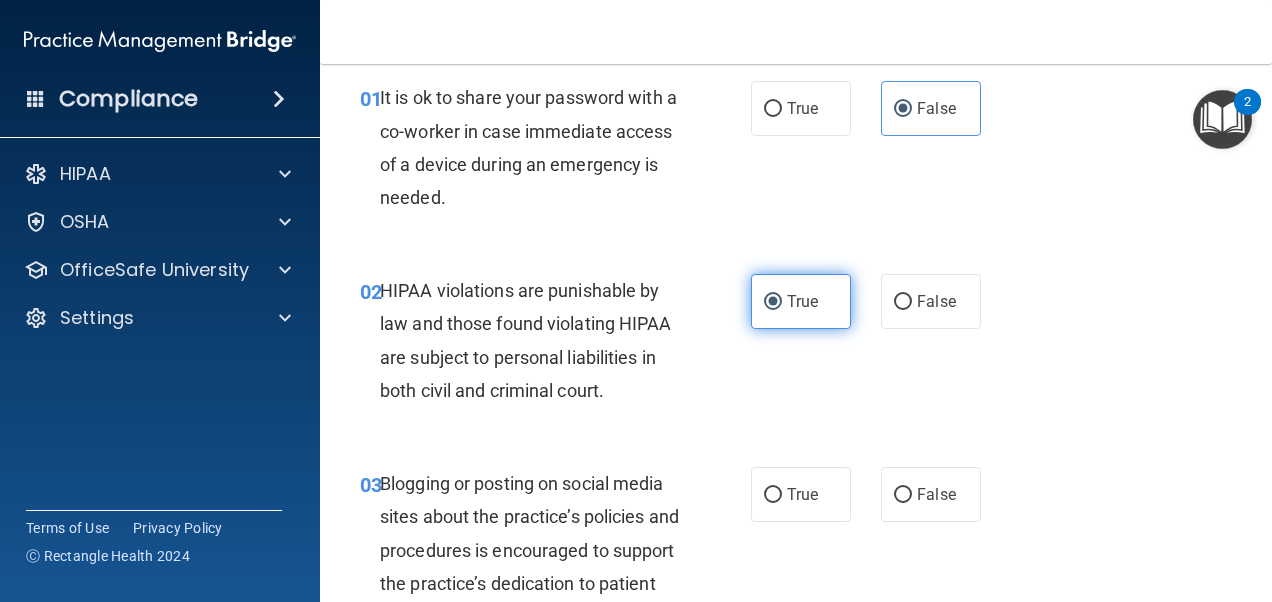 scroll, scrollTop: 100, scrollLeft: 0, axis: vertical 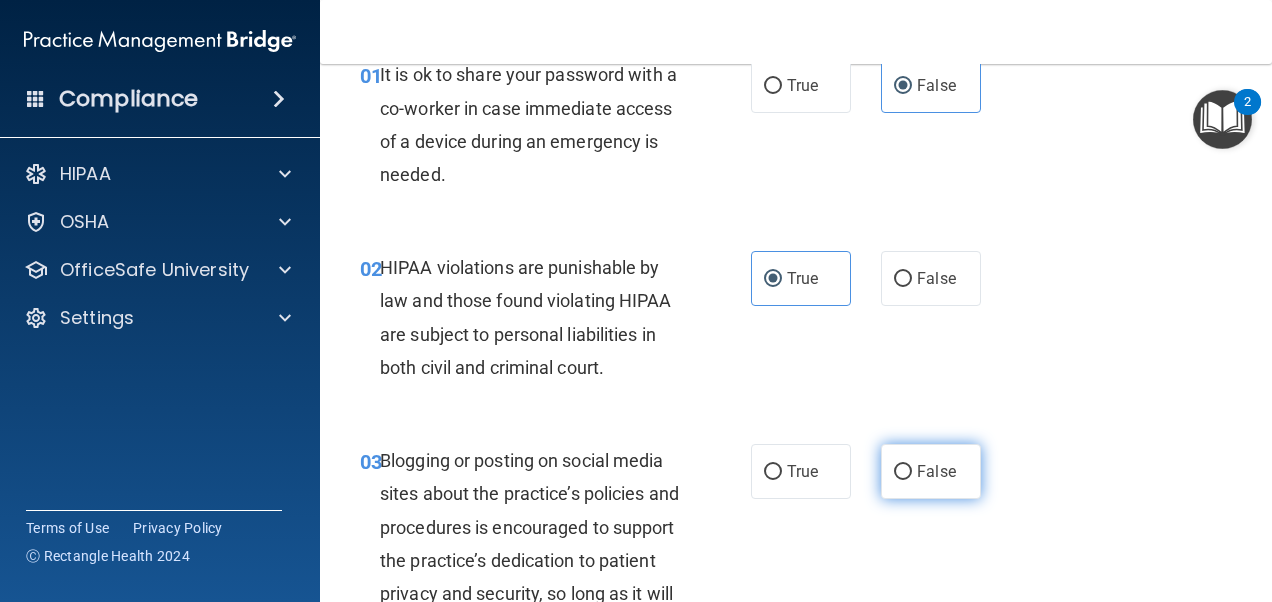 click on "False" at bounding box center [931, 471] 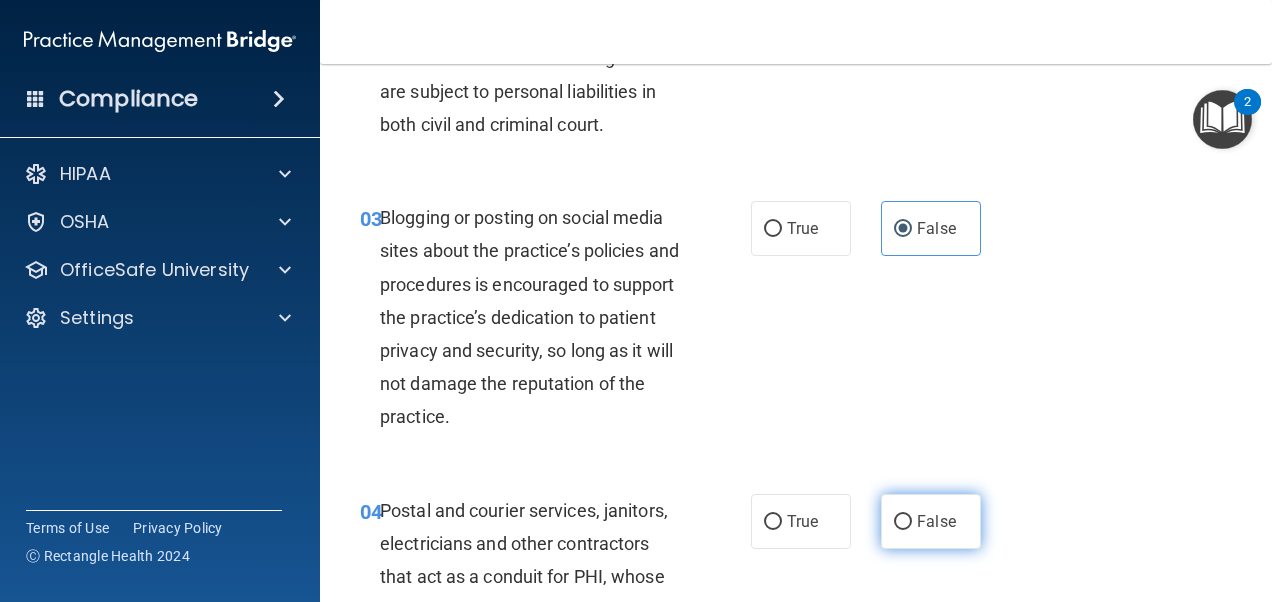 scroll, scrollTop: 400, scrollLeft: 0, axis: vertical 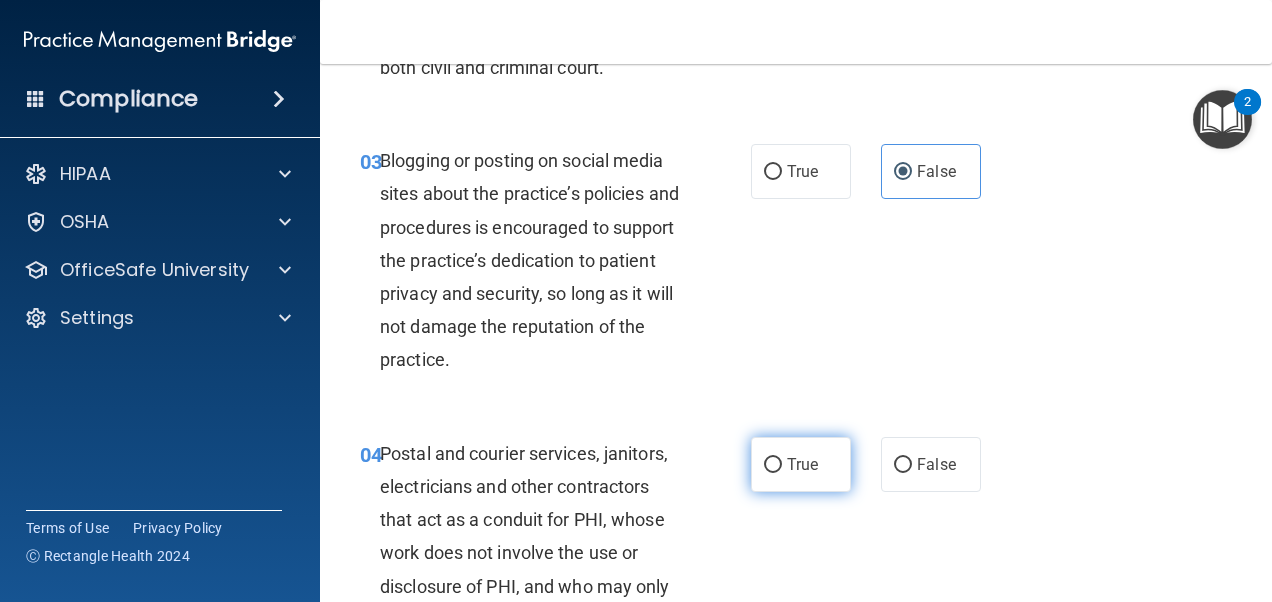click on "True" at bounding box center [802, 464] 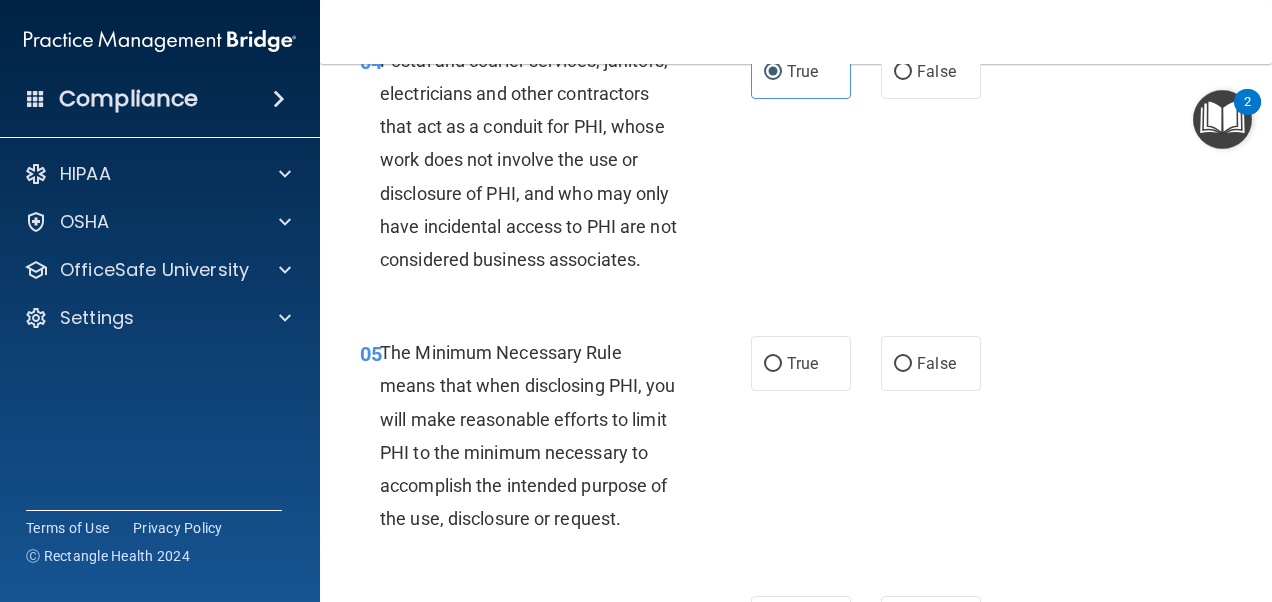 scroll, scrollTop: 800, scrollLeft: 0, axis: vertical 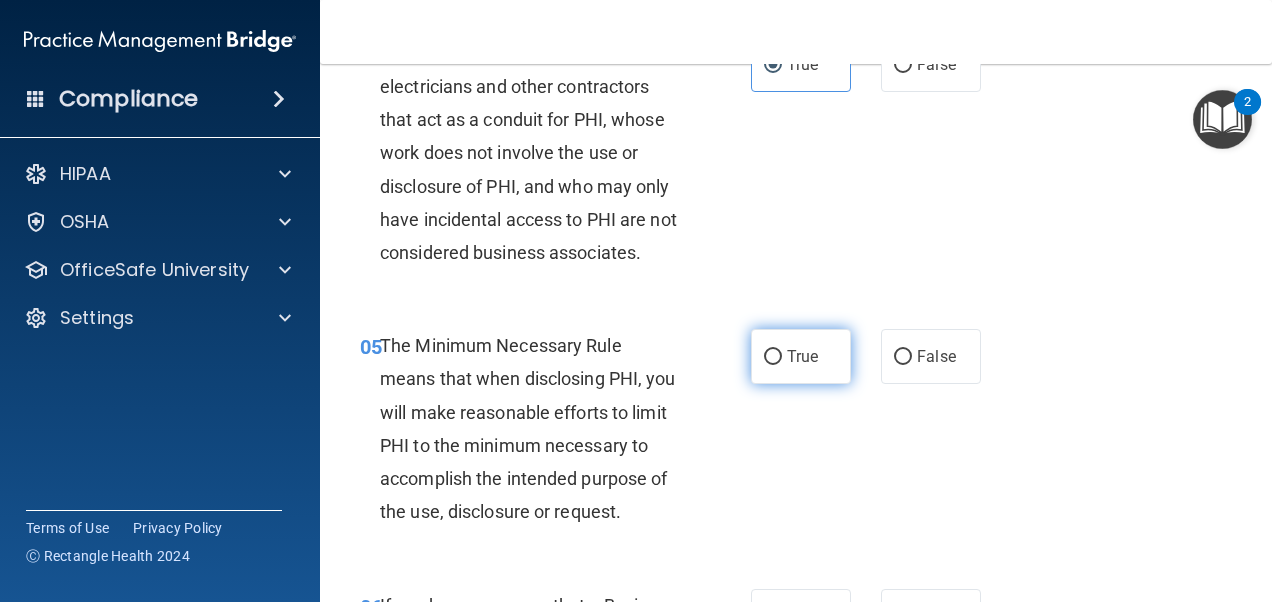 click on "True" at bounding box center (801, 356) 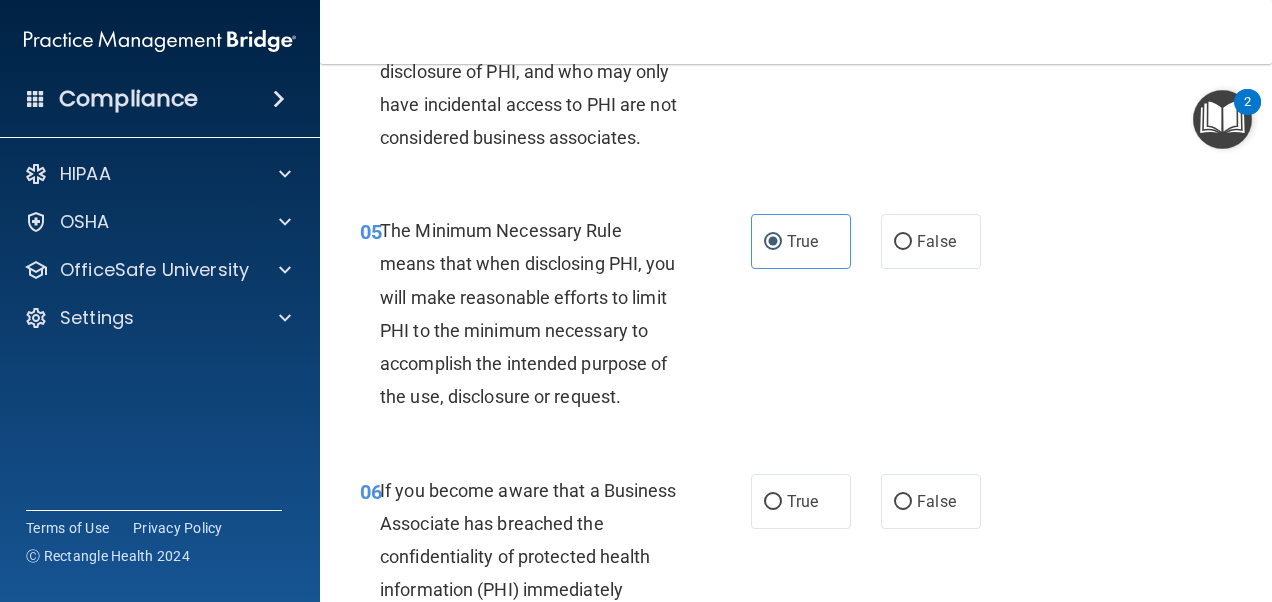 scroll, scrollTop: 1000, scrollLeft: 0, axis: vertical 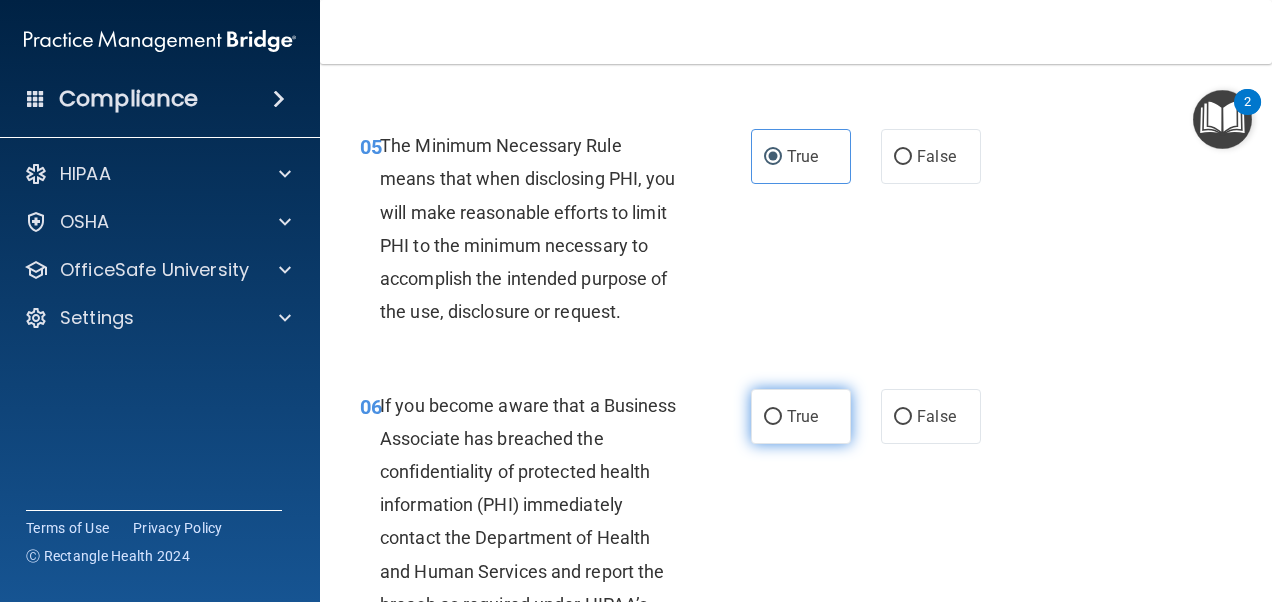 click on "True" at bounding box center [802, 416] 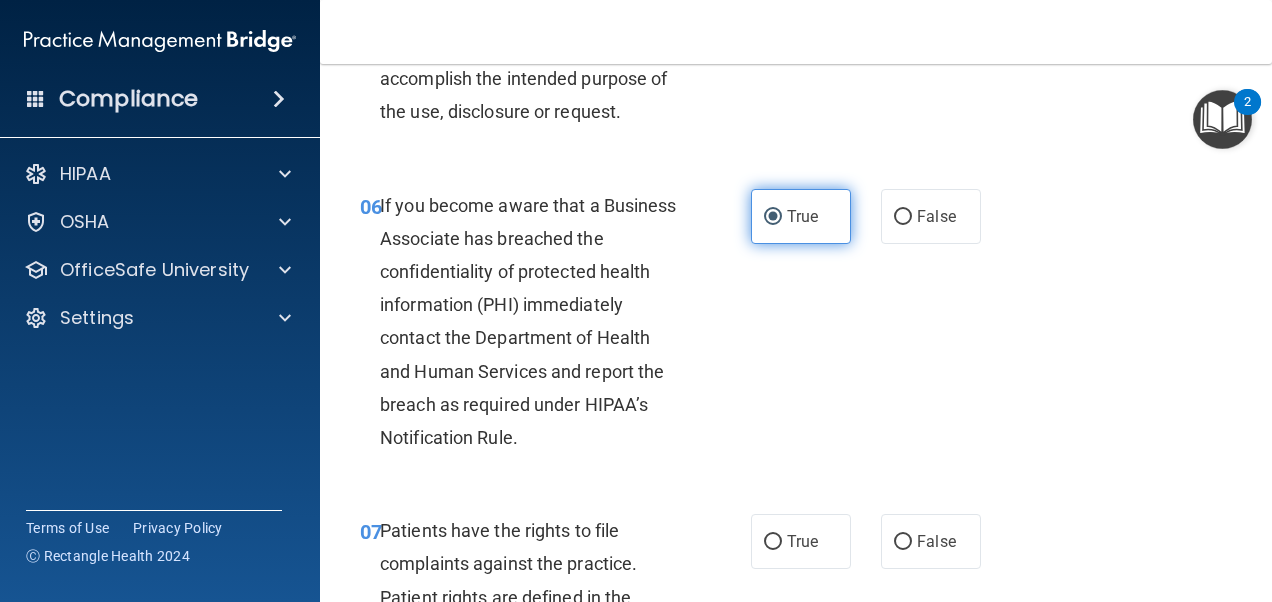 scroll, scrollTop: 1400, scrollLeft: 0, axis: vertical 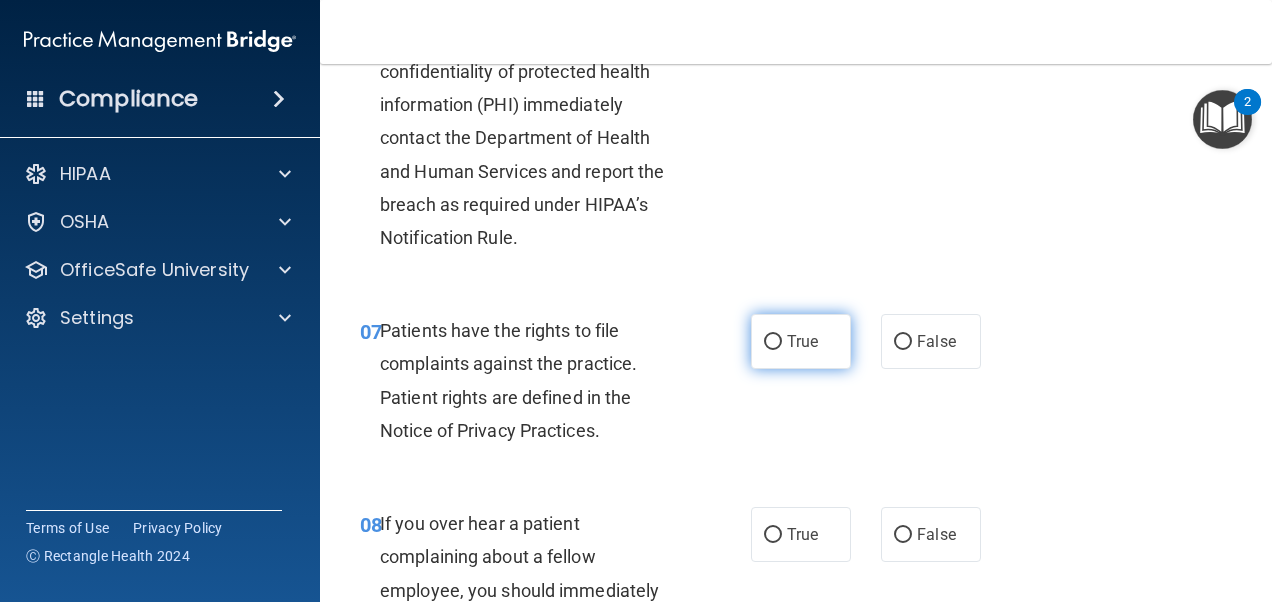click on "True" at bounding box center (801, 341) 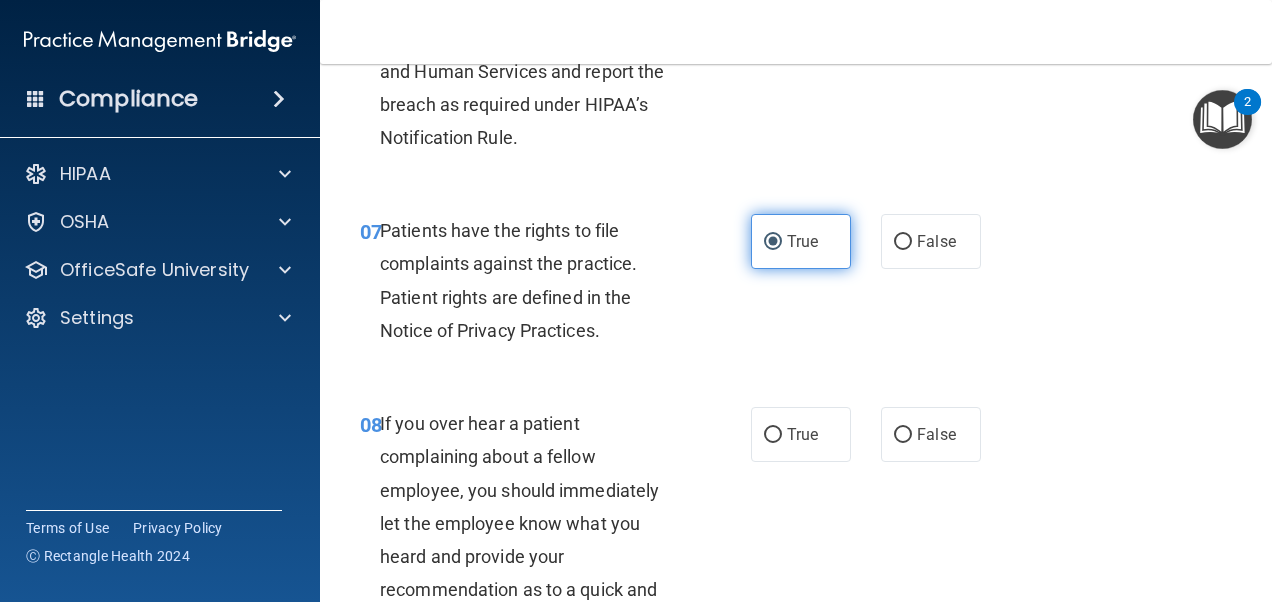 scroll, scrollTop: 1600, scrollLeft: 0, axis: vertical 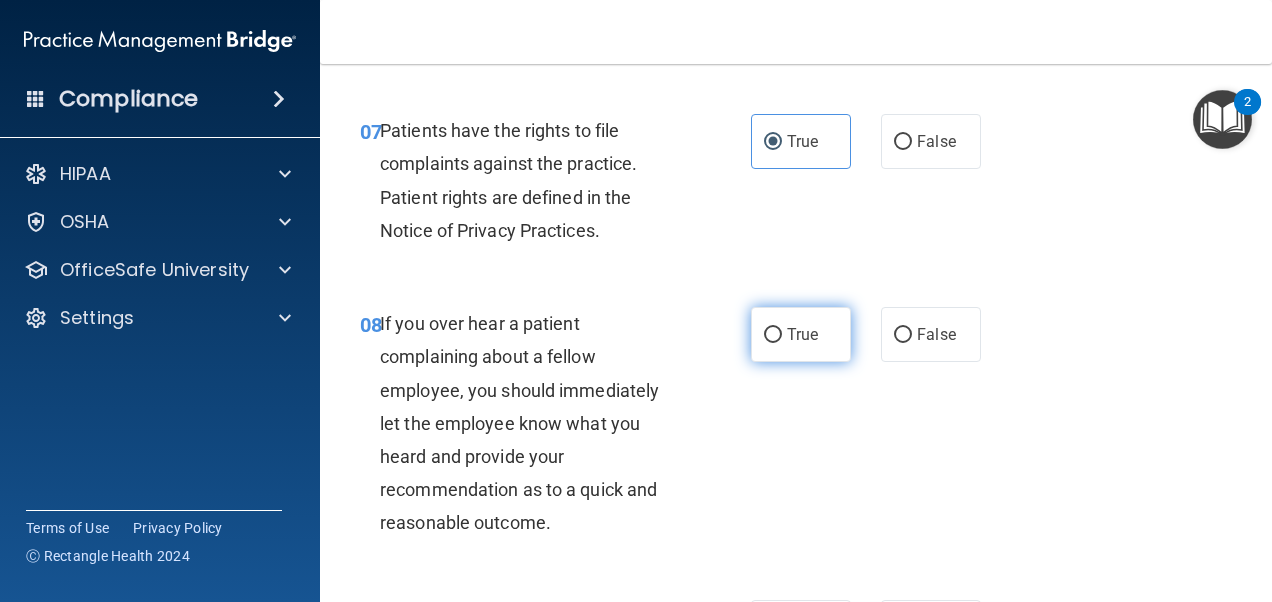 click on "True" at bounding box center [801, 334] 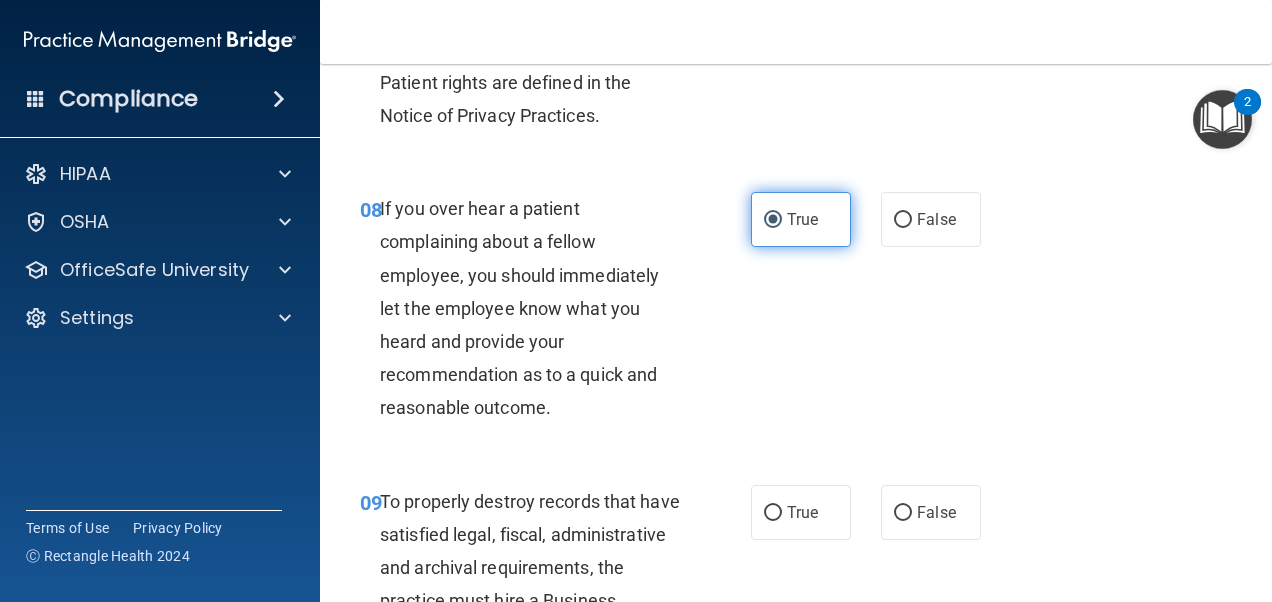 scroll, scrollTop: 1800, scrollLeft: 0, axis: vertical 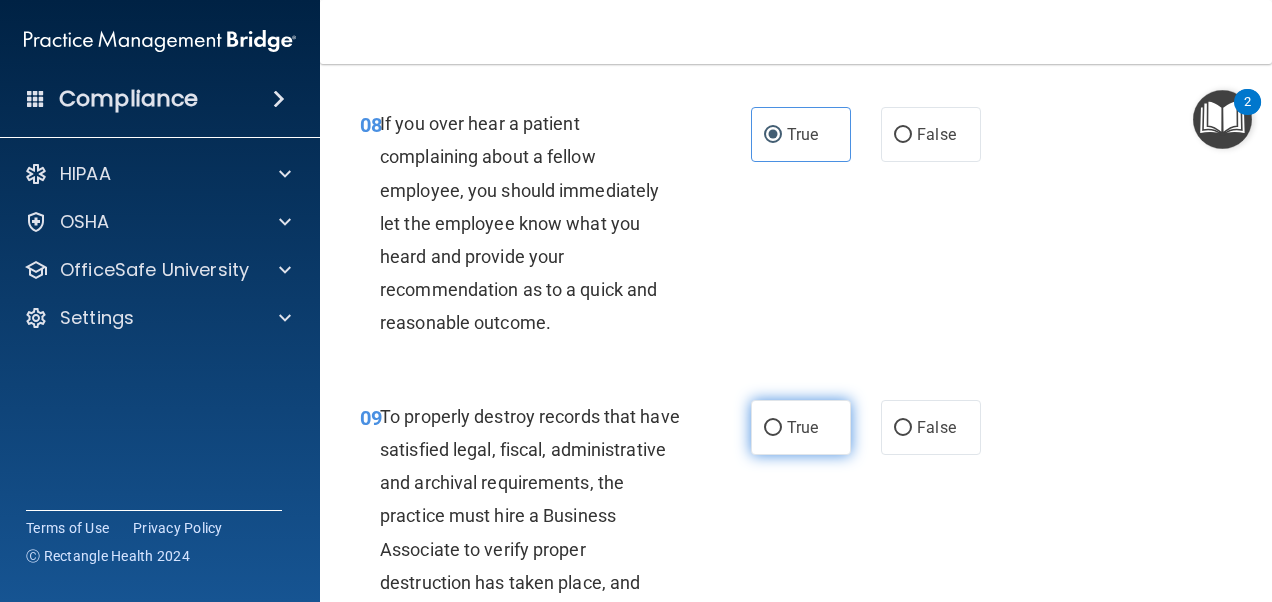 click on "True" at bounding box center [801, 427] 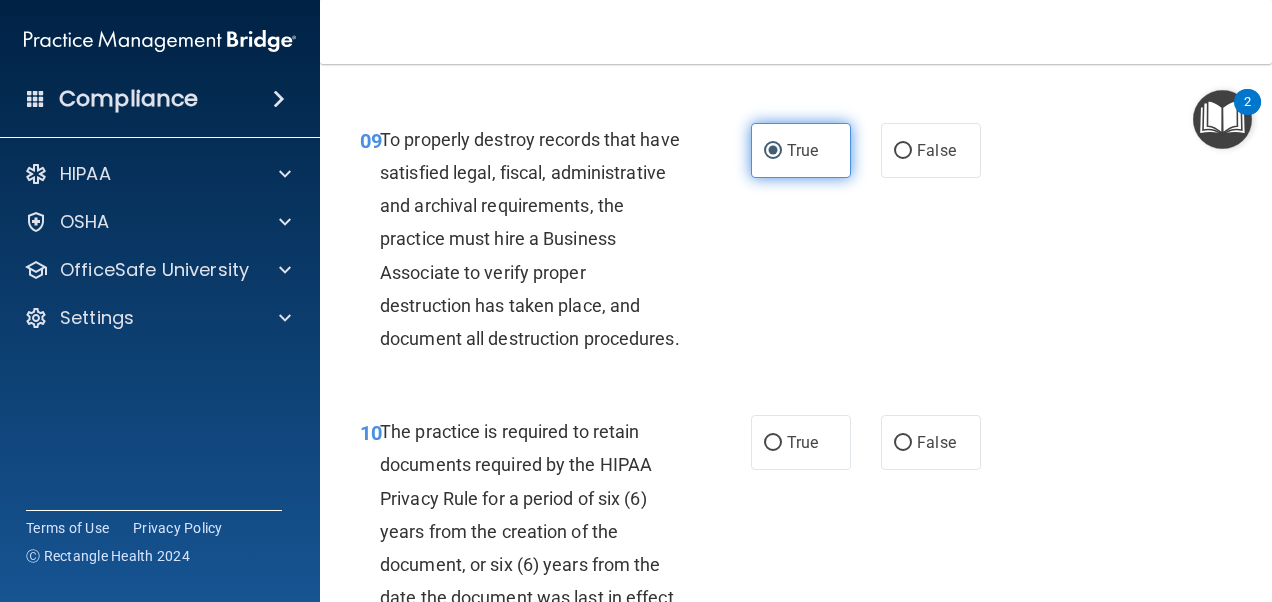 scroll, scrollTop: 2100, scrollLeft: 0, axis: vertical 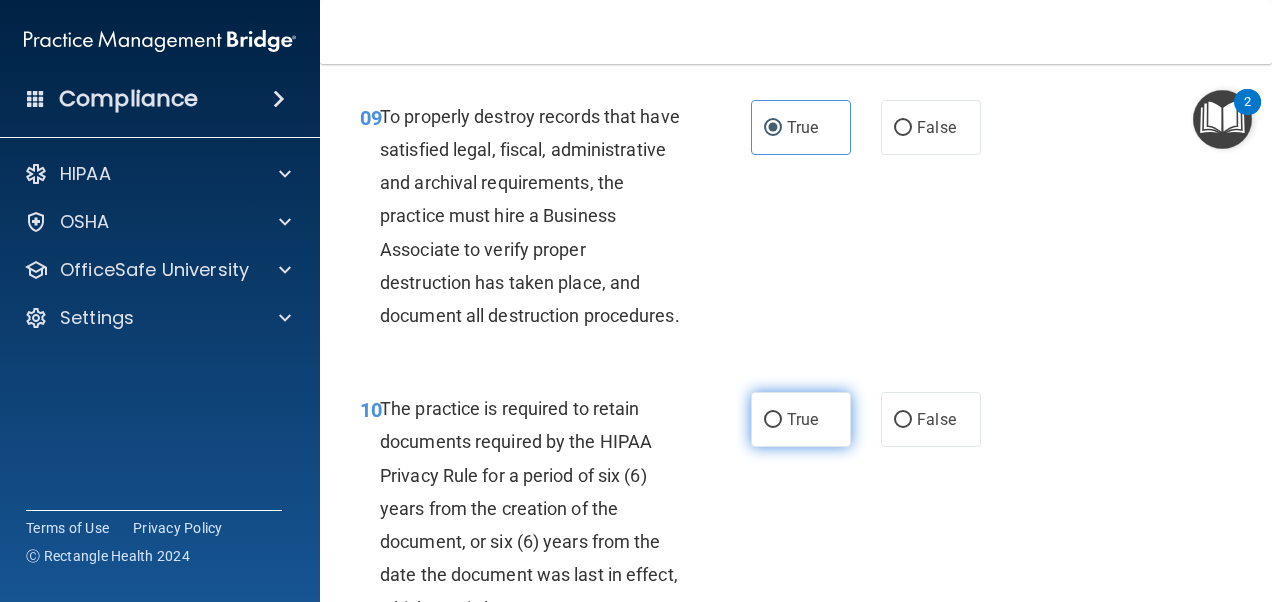 click on "True" at bounding box center [801, 419] 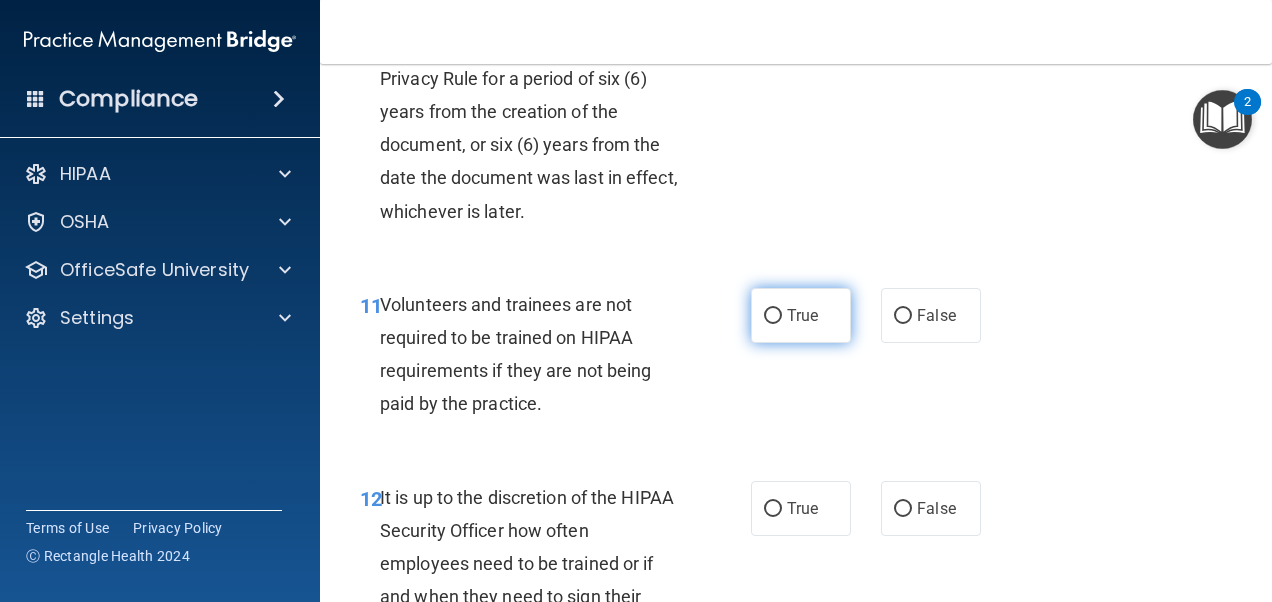 scroll, scrollTop: 2500, scrollLeft: 0, axis: vertical 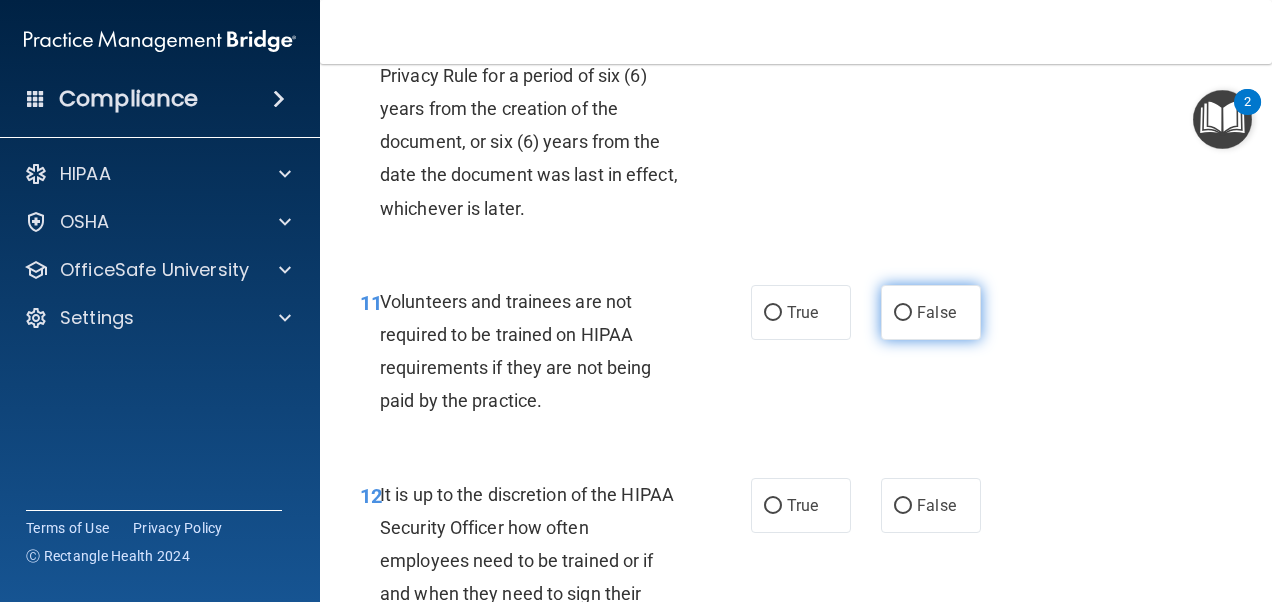 click on "False" at bounding box center (936, 312) 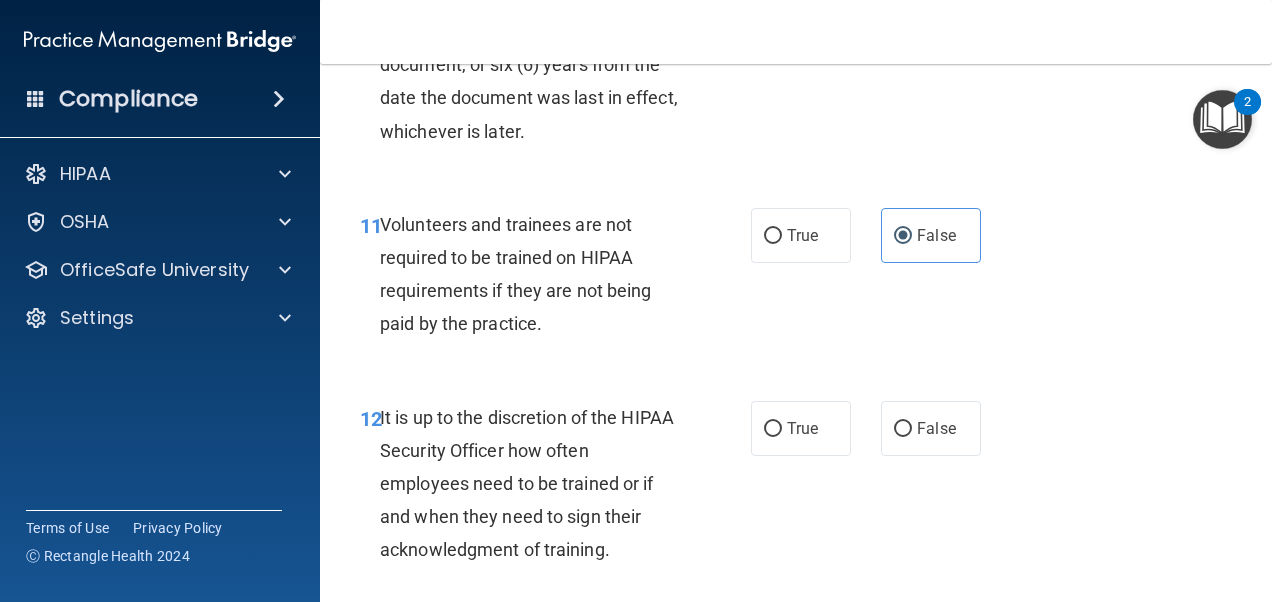 scroll, scrollTop: 2600, scrollLeft: 0, axis: vertical 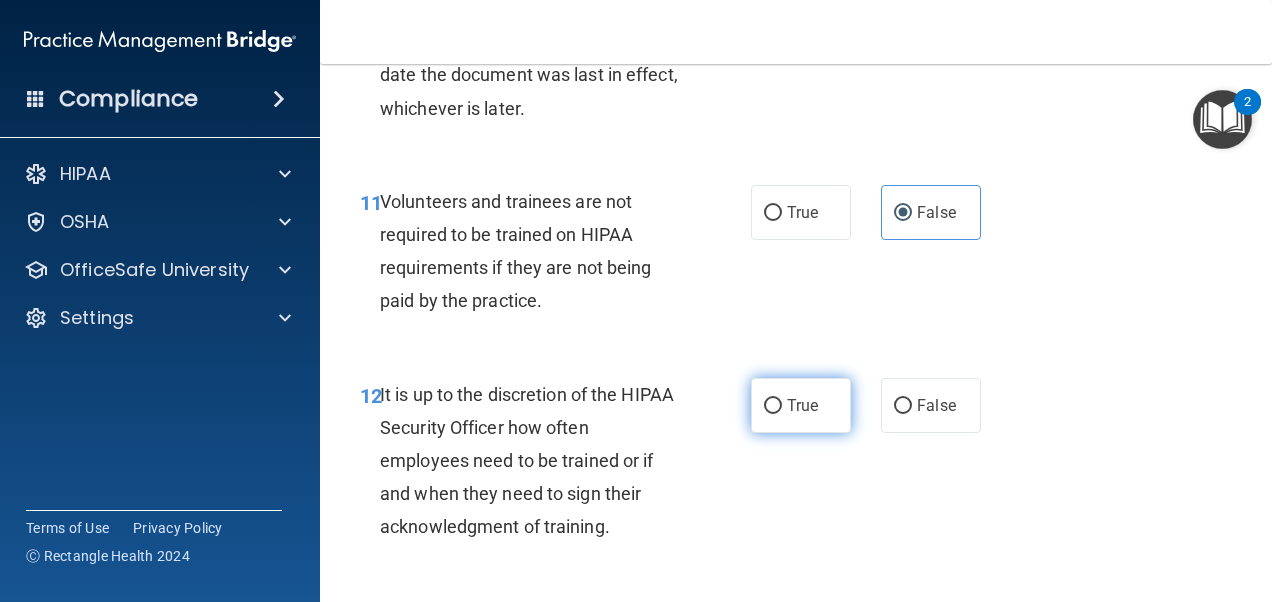 click on "True" at bounding box center [802, 405] 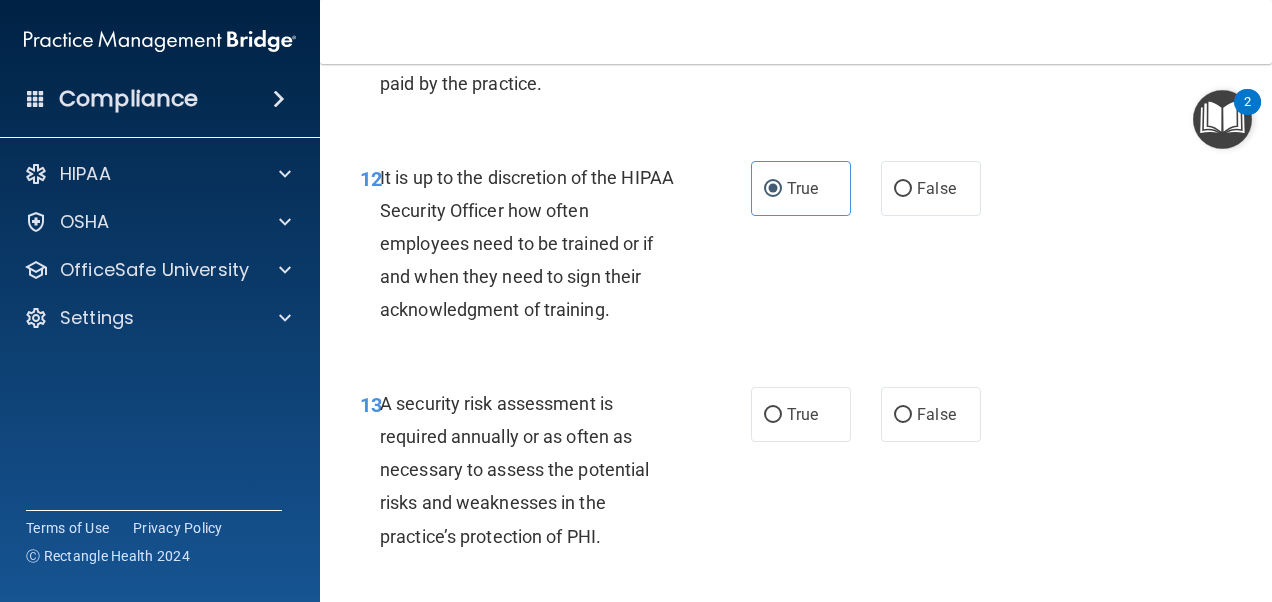 scroll, scrollTop: 2900, scrollLeft: 0, axis: vertical 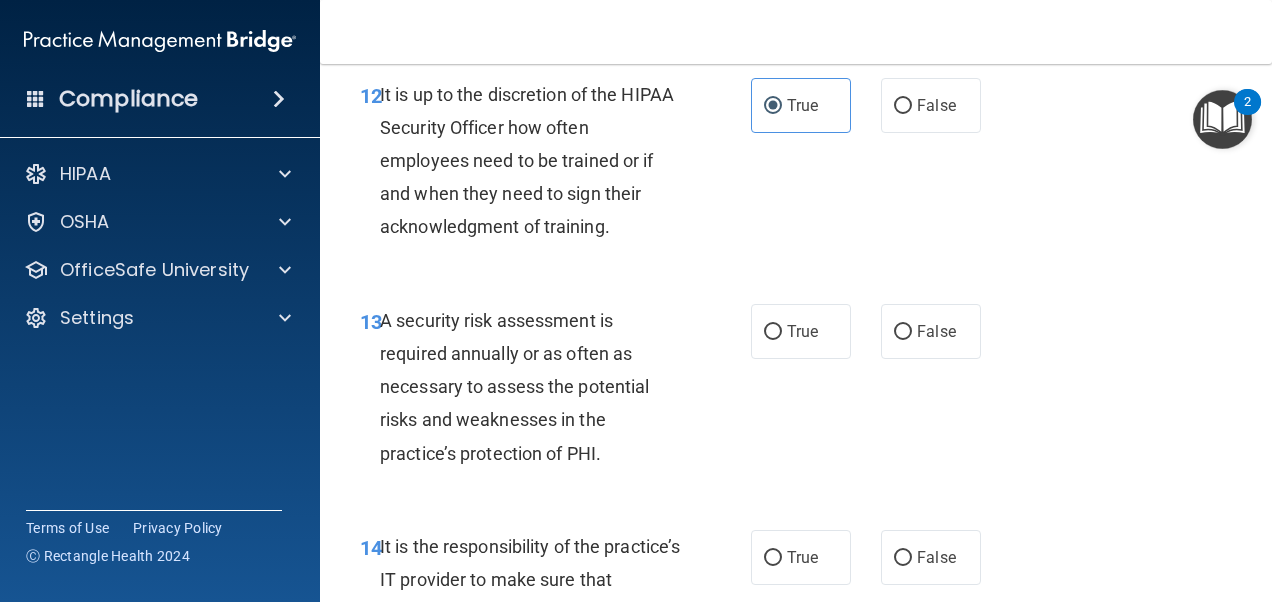 click on "13       A security risk assessment is required annually or as often as necessary to assess the potential risks and weaknesses in the practice’s protection of PHI." at bounding box center [555, 392] 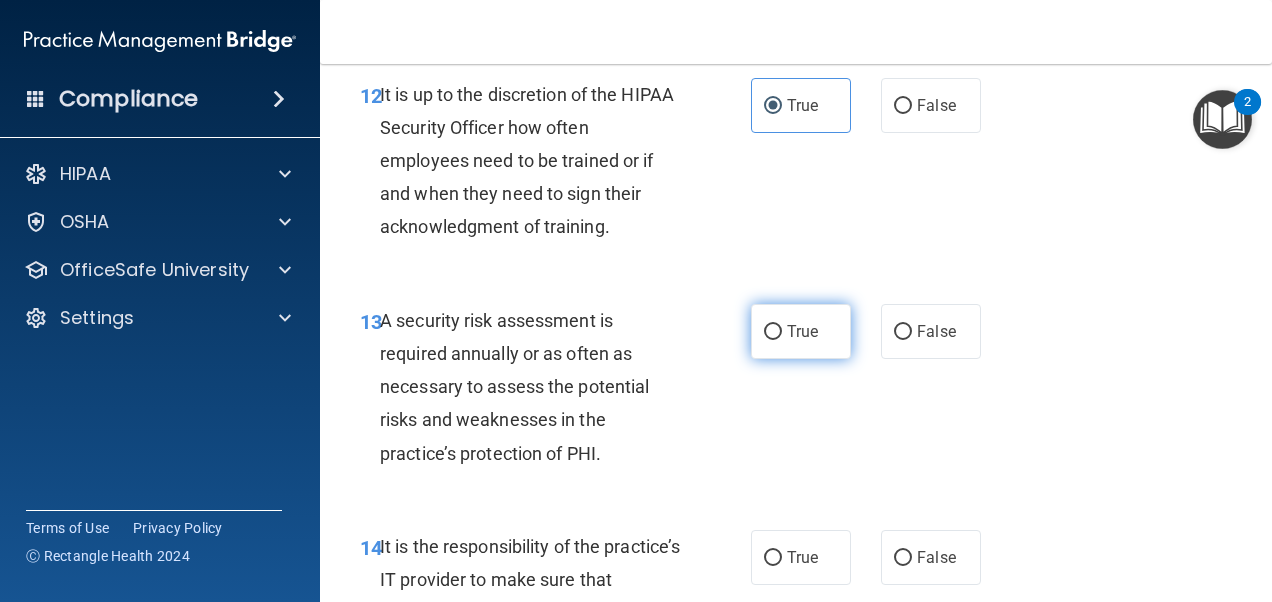 click on "True" at bounding box center (801, 331) 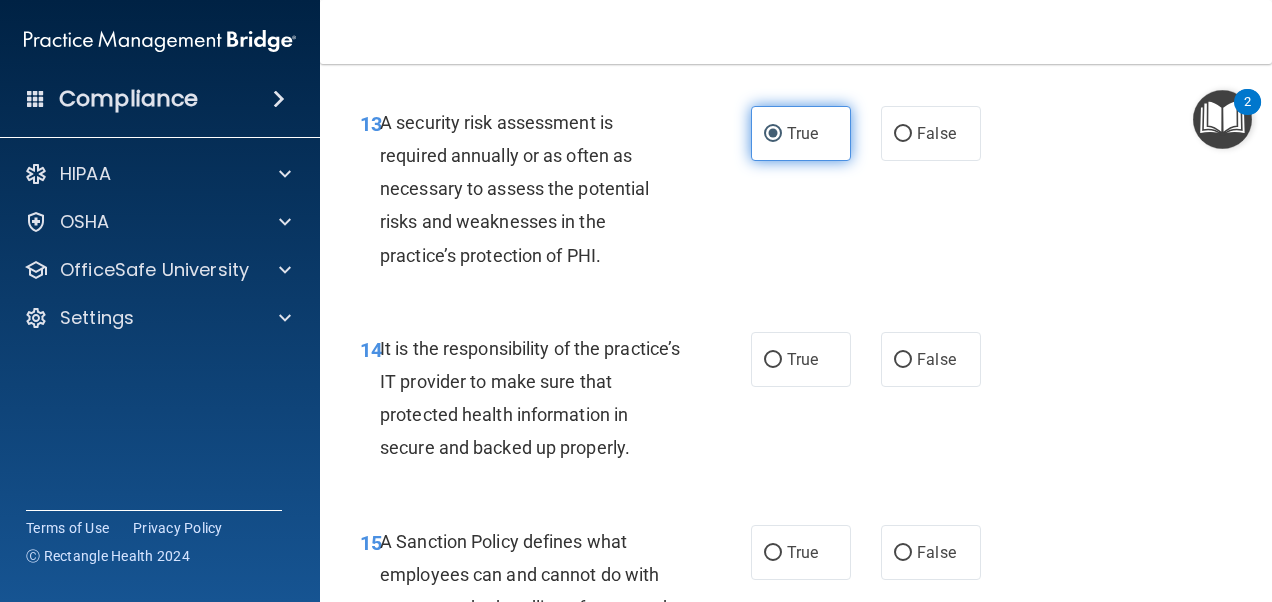 scroll, scrollTop: 3200, scrollLeft: 0, axis: vertical 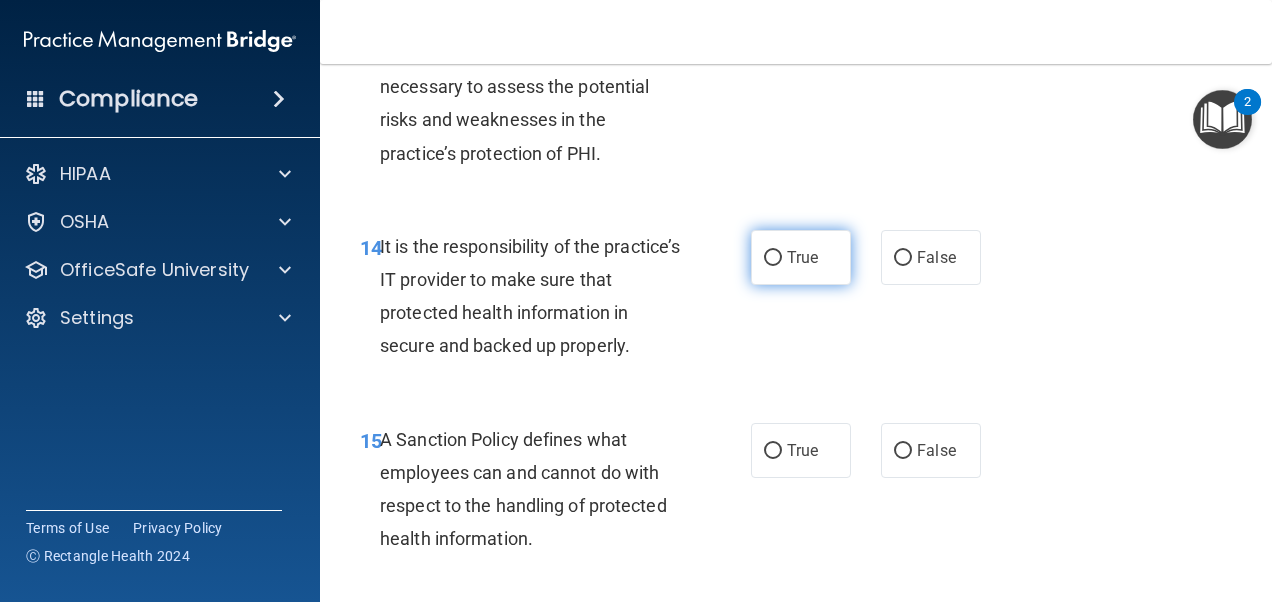 click on "True" at bounding box center (773, 258) 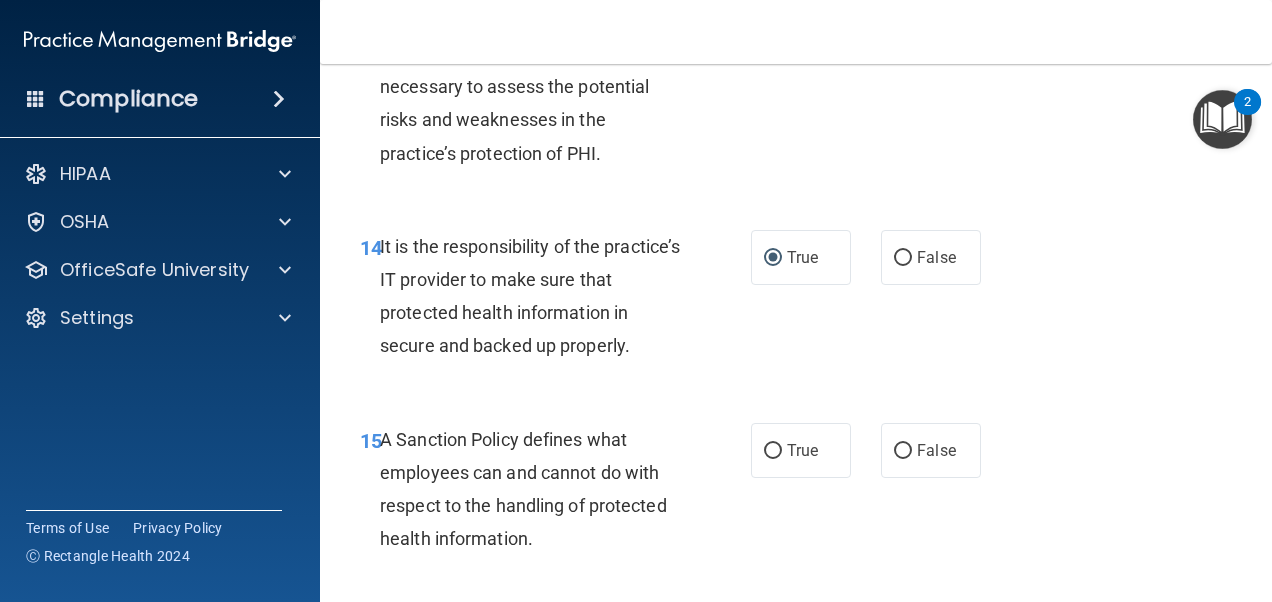 scroll, scrollTop: 3300, scrollLeft: 0, axis: vertical 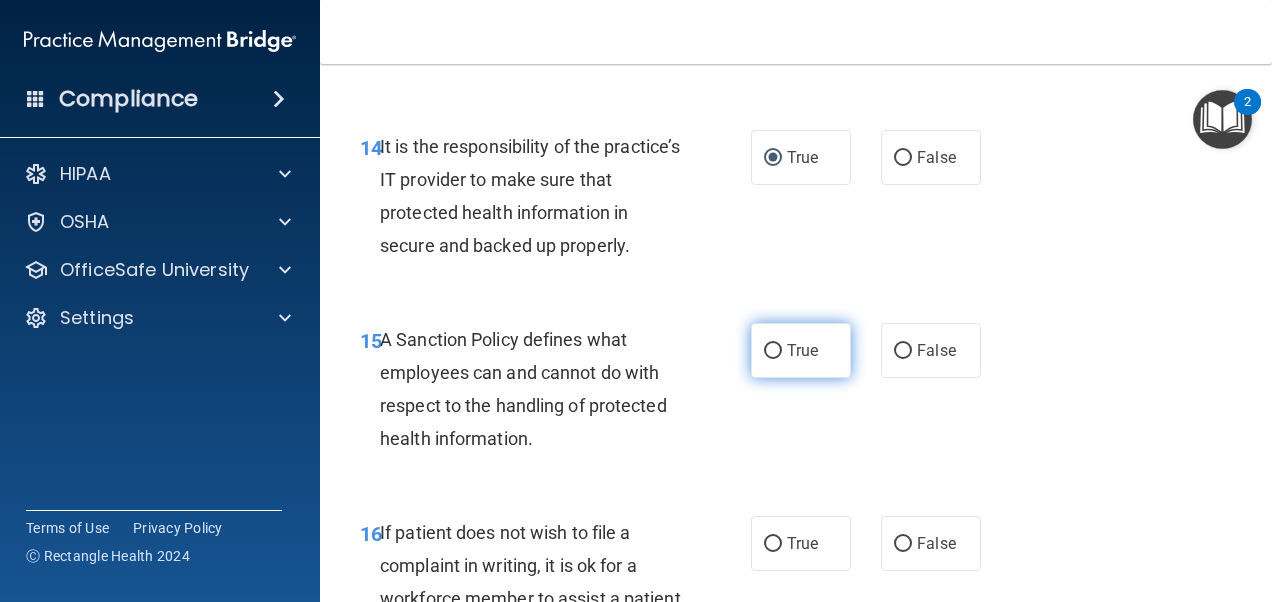 click on "True" at bounding box center (801, 350) 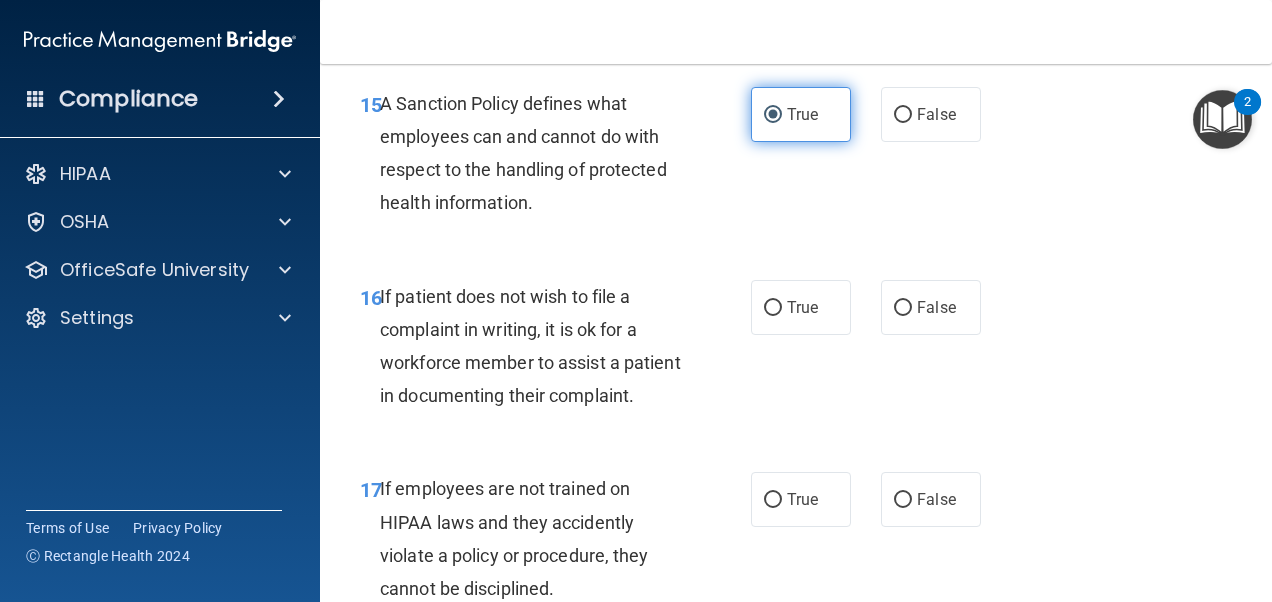 scroll, scrollTop: 3600, scrollLeft: 0, axis: vertical 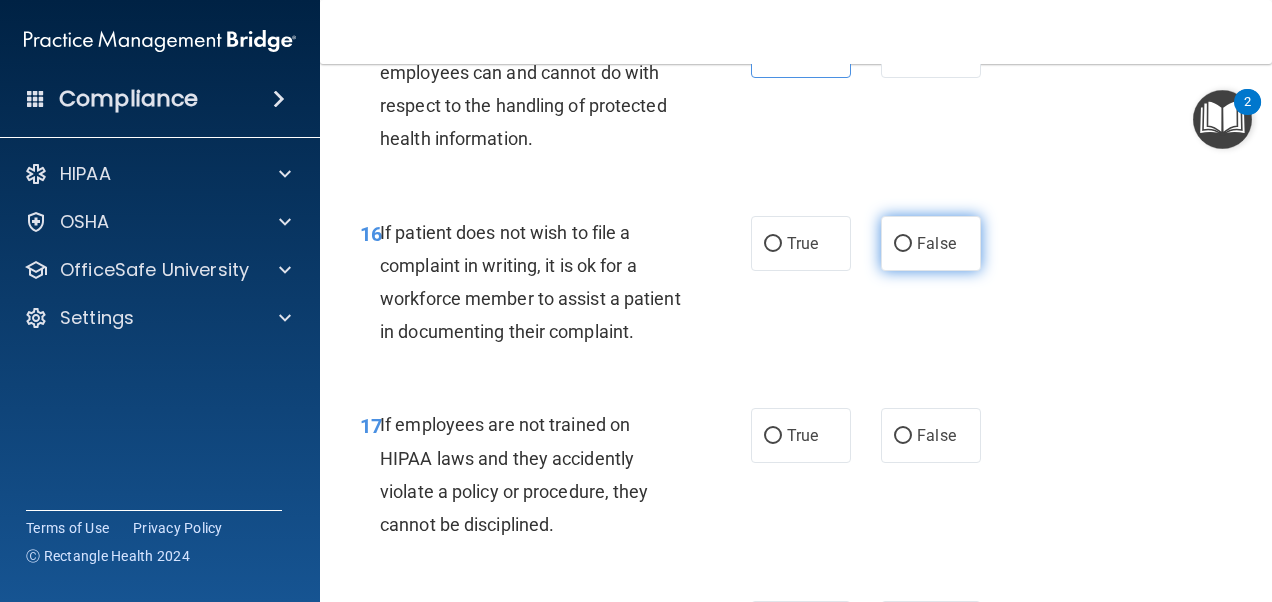 click on "False" at bounding box center (931, 243) 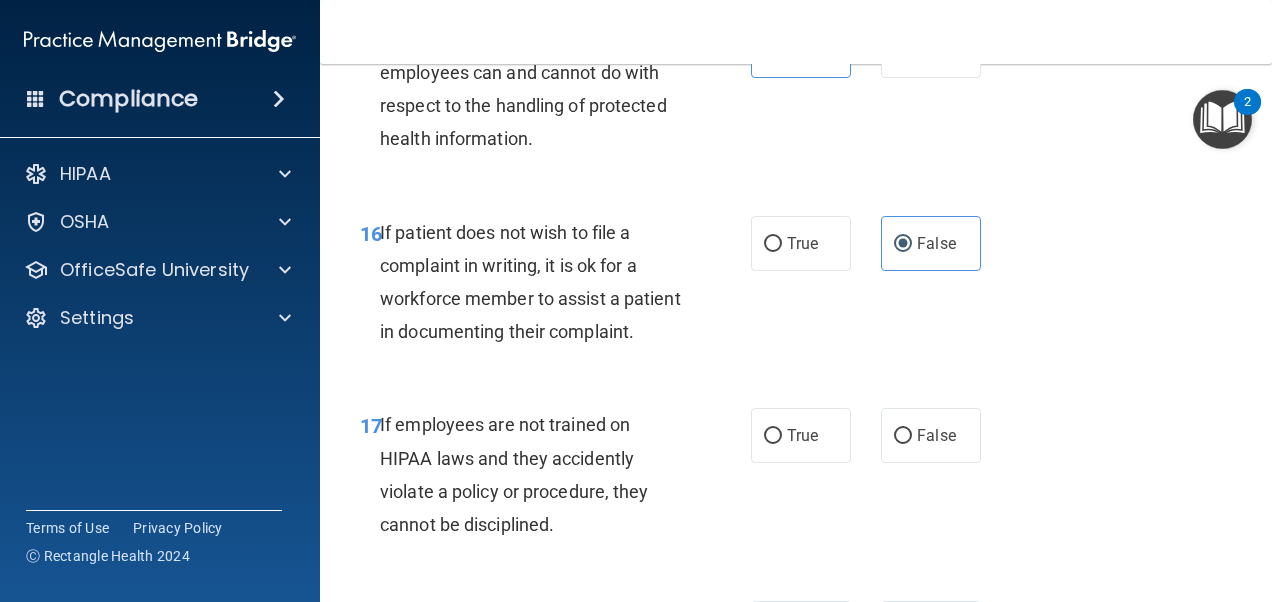 scroll, scrollTop: 3700, scrollLeft: 0, axis: vertical 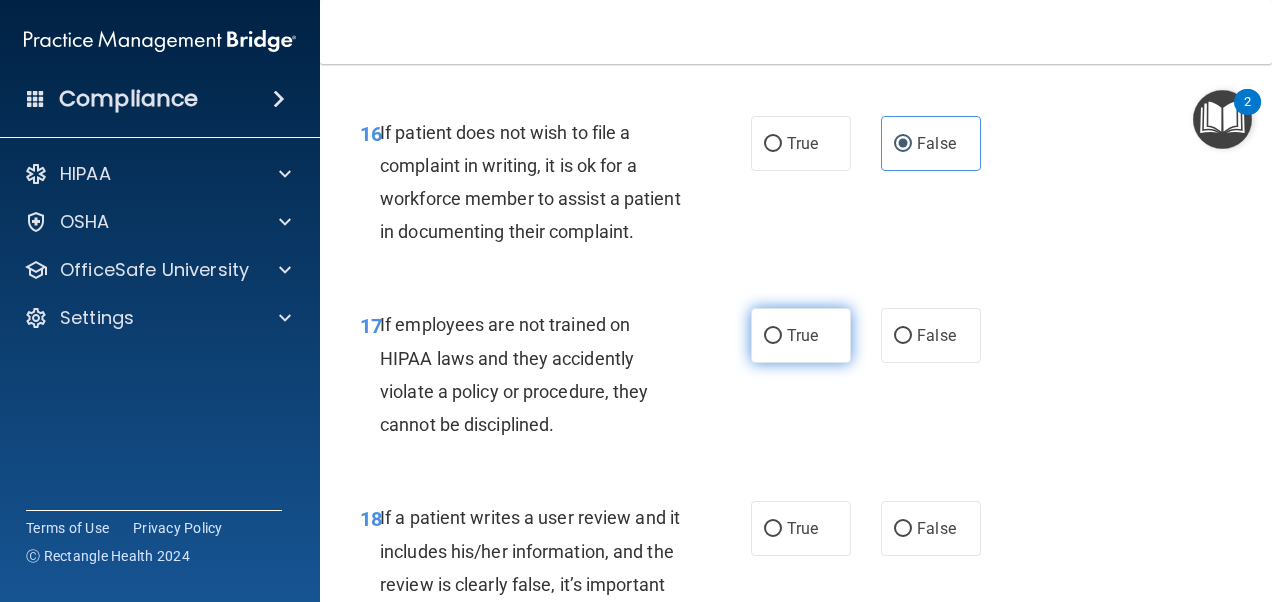 click on "True" at bounding box center (801, 335) 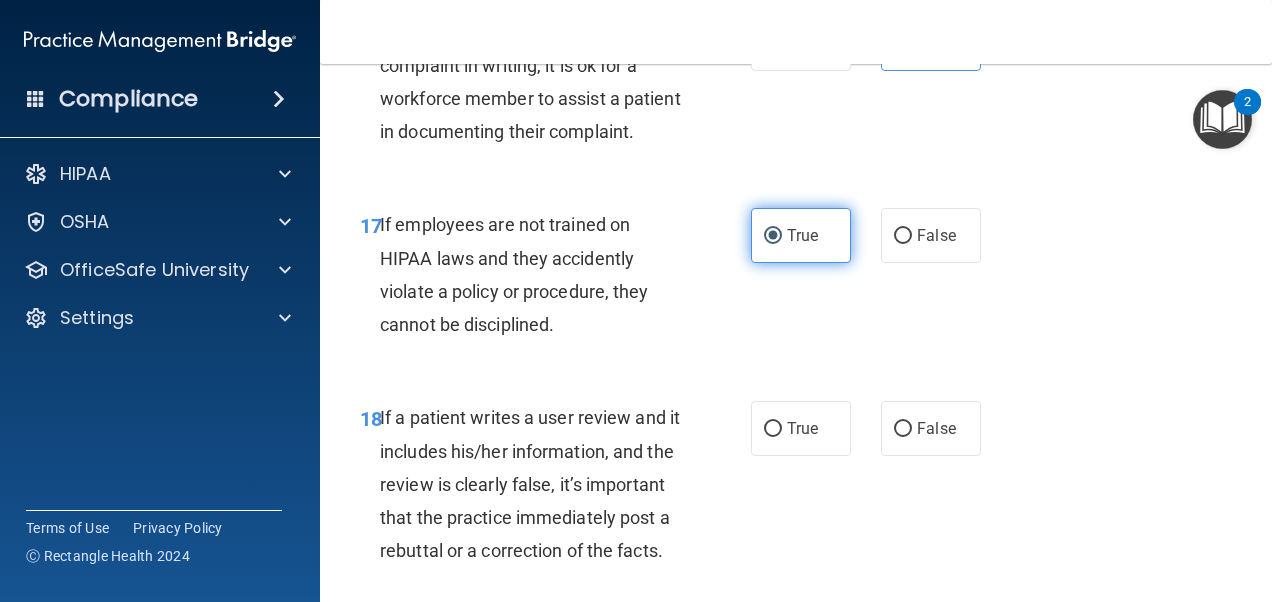 scroll, scrollTop: 3900, scrollLeft: 0, axis: vertical 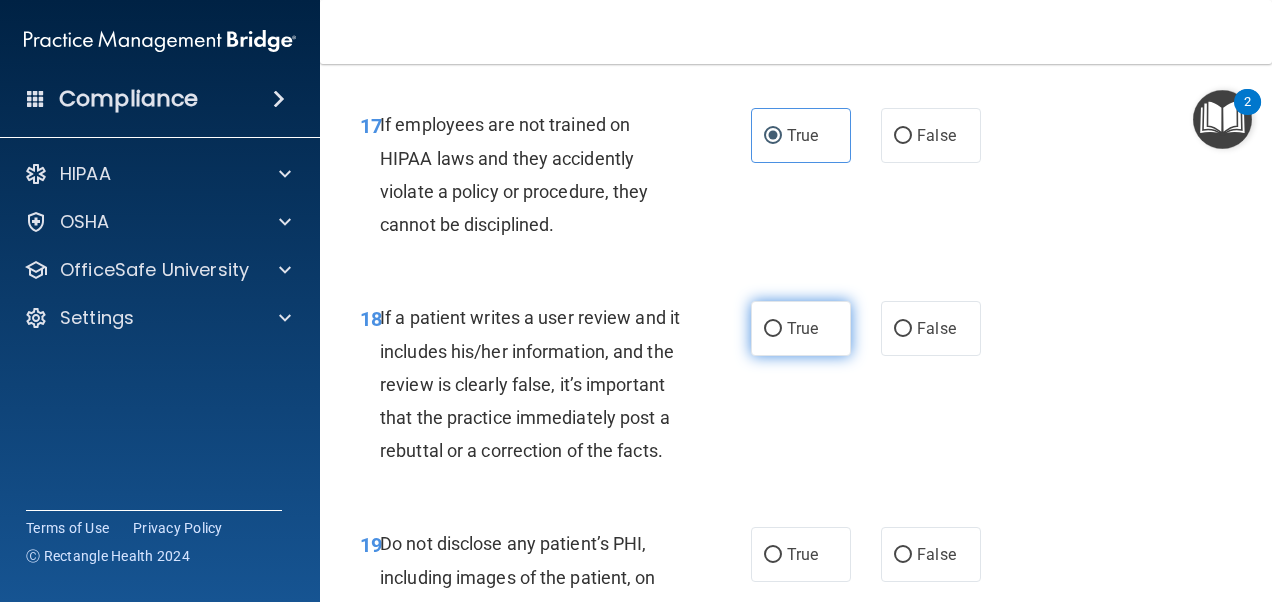 click on "True" at bounding box center [773, 329] 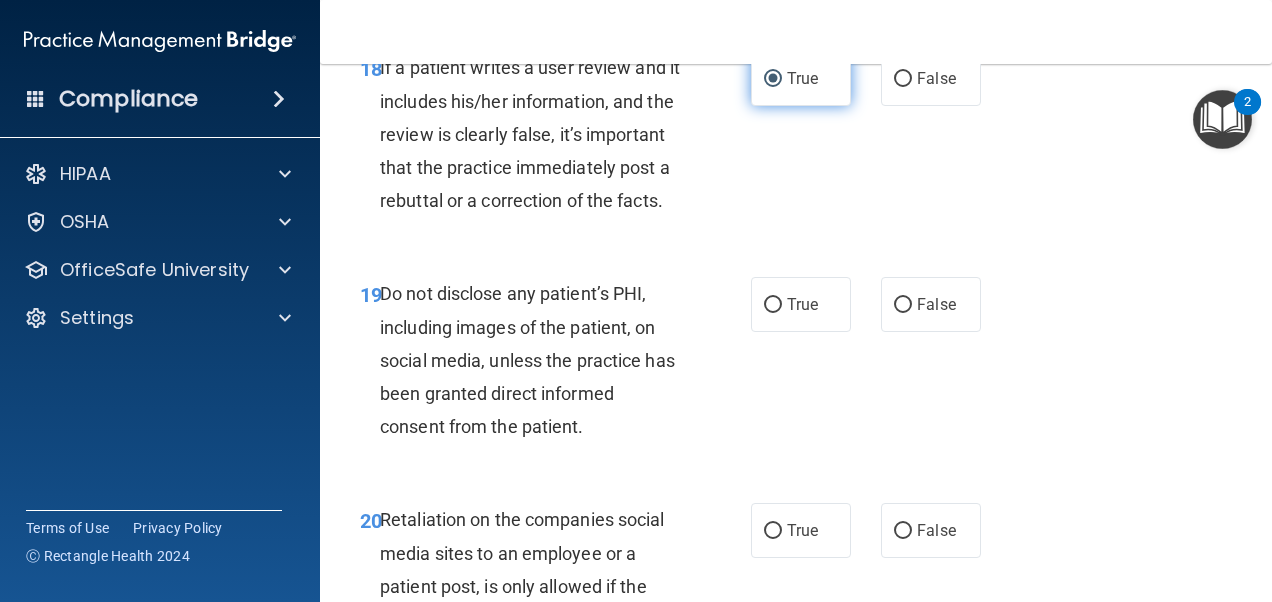scroll, scrollTop: 4200, scrollLeft: 0, axis: vertical 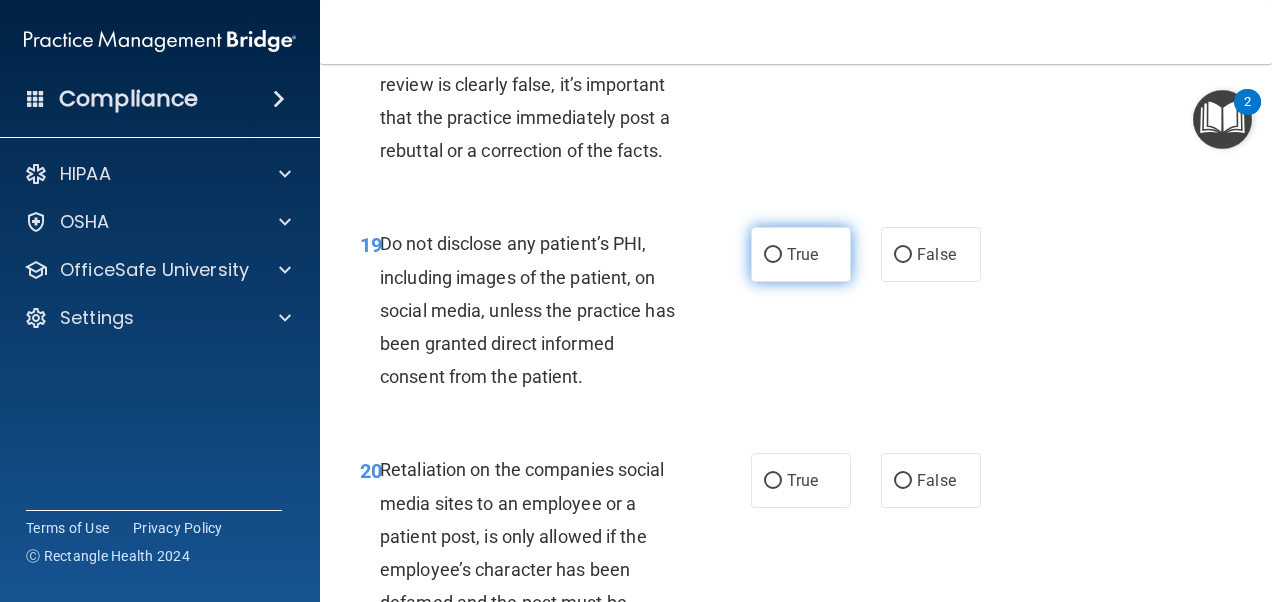 click on "True" at bounding box center (801, 254) 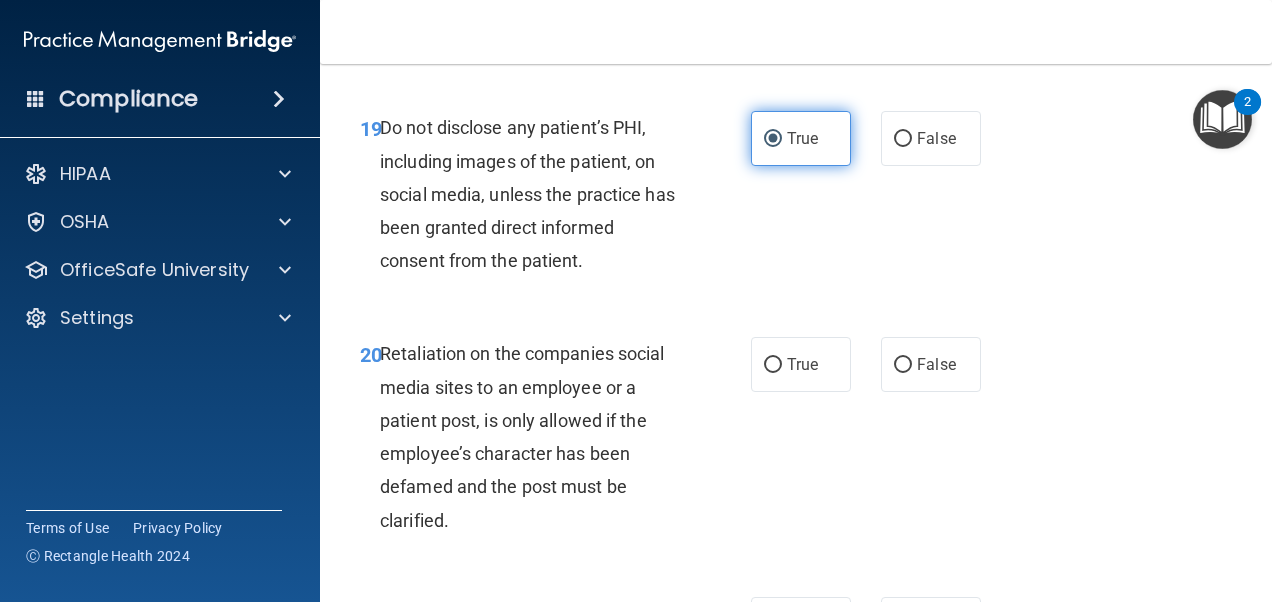 scroll, scrollTop: 4400, scrollLeft: 0, axis: vertical 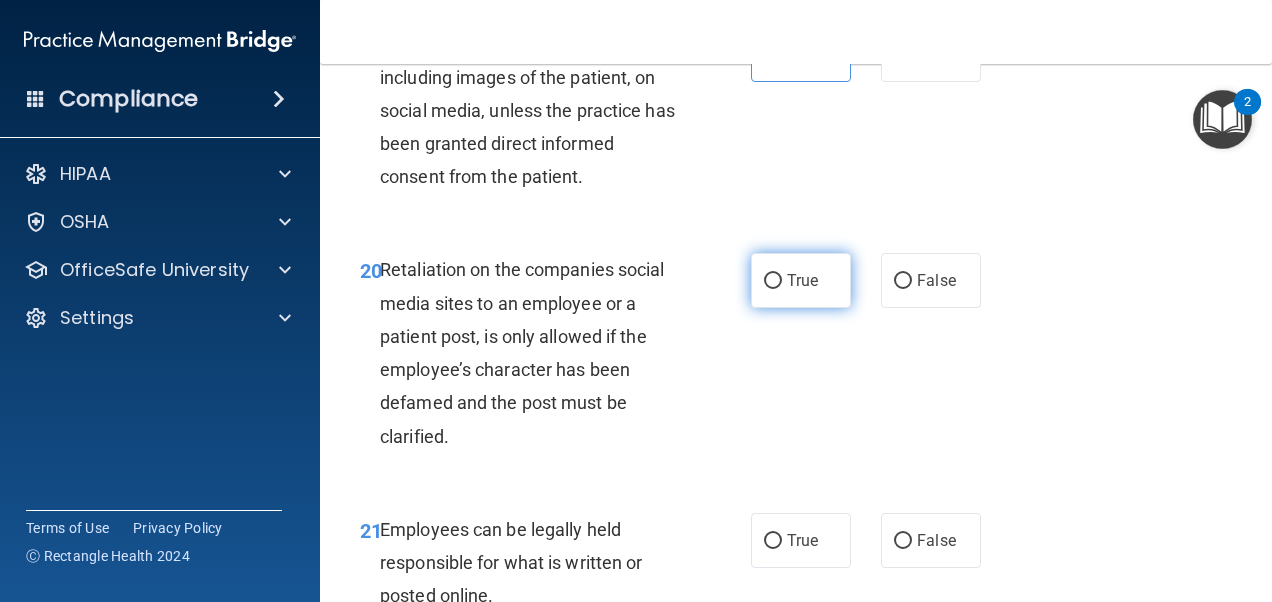 click on "True" at bounding box center [773, 281] 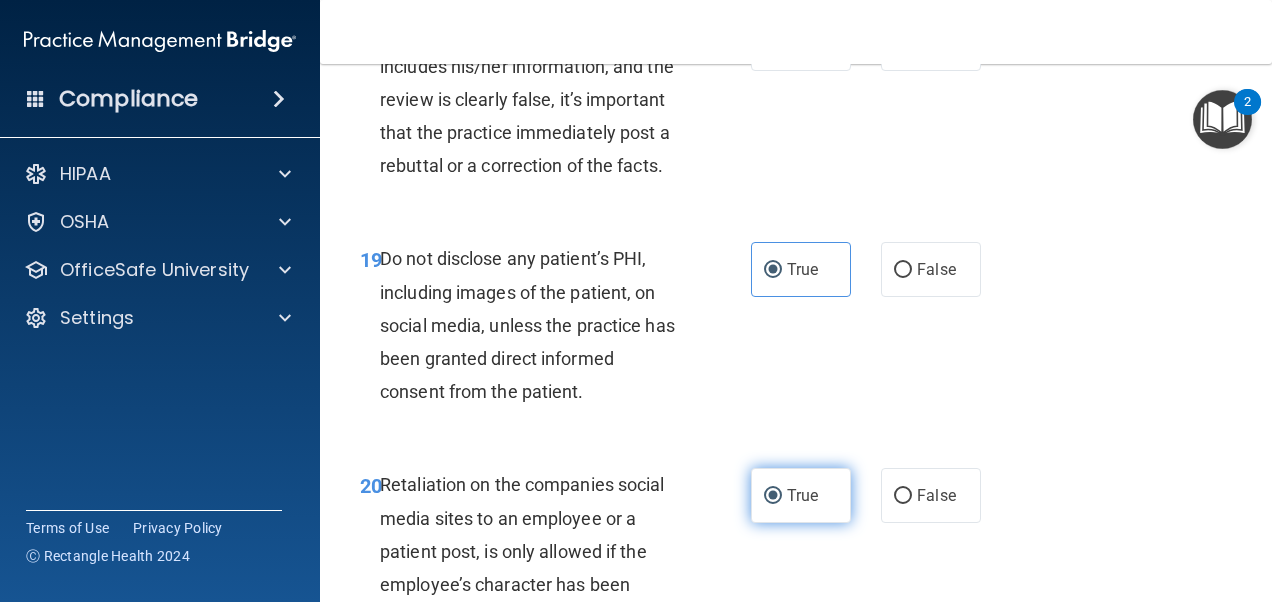 scroll, scrollTop: 4100, scrollLeft: 0, axis: vertical 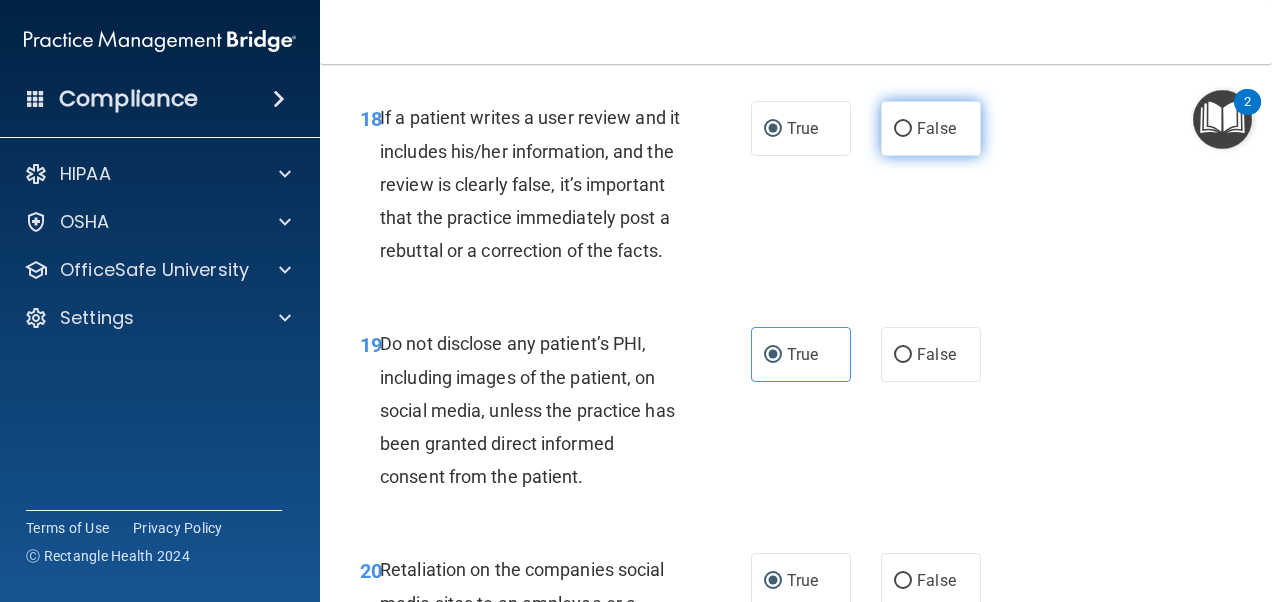 click on "False" at bounding box center [903, 129] 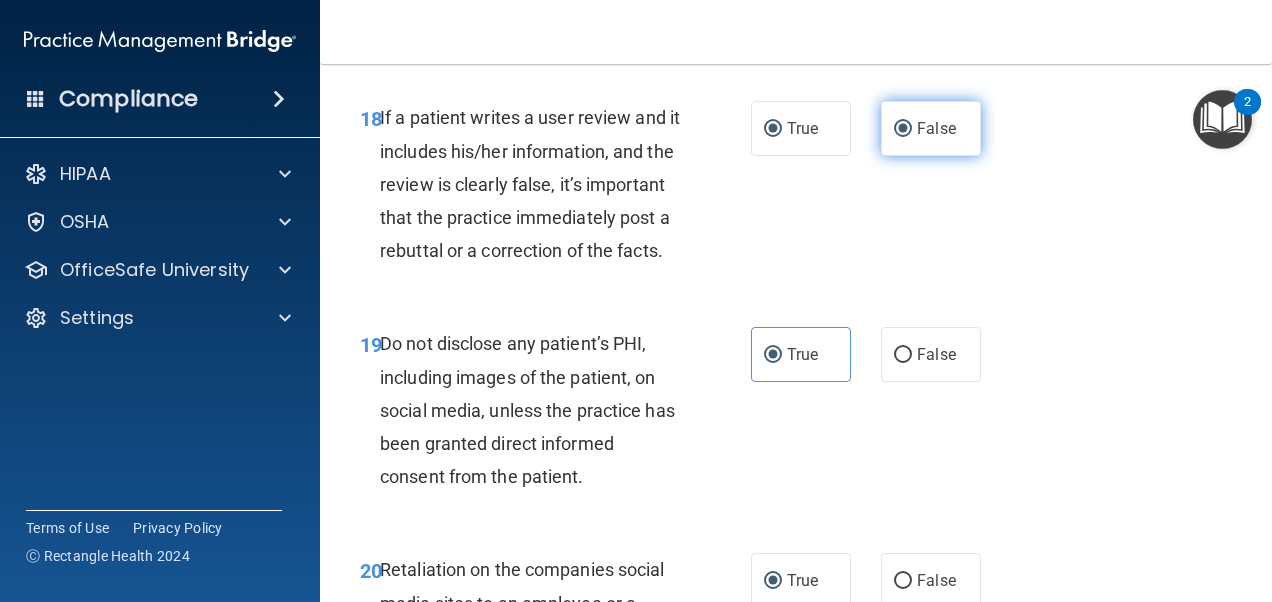 radio on "false" 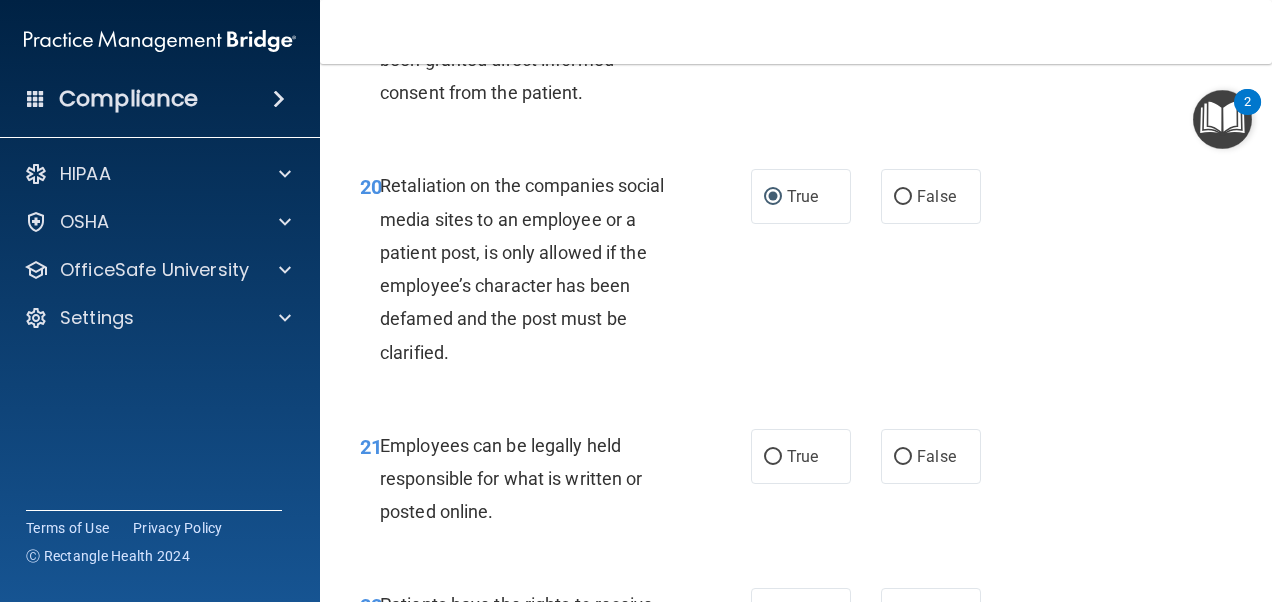 scroll, scrollTop: 4600, scrollLeft: 0, axis: vertical 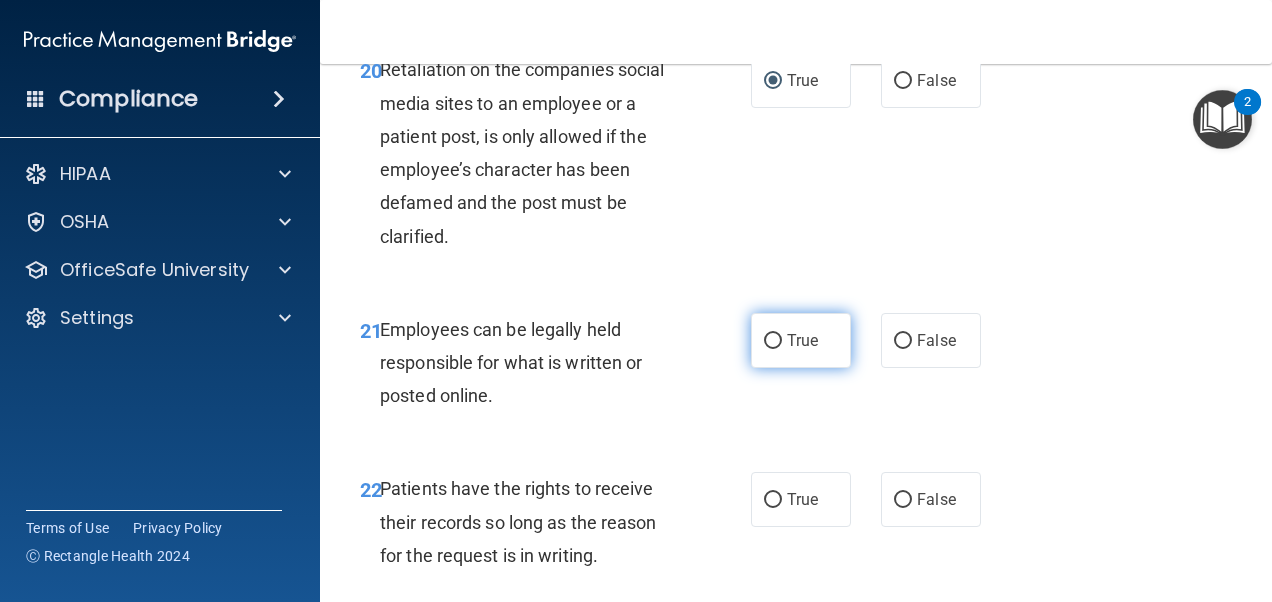 click on "True" at bounding box center (773, 341) 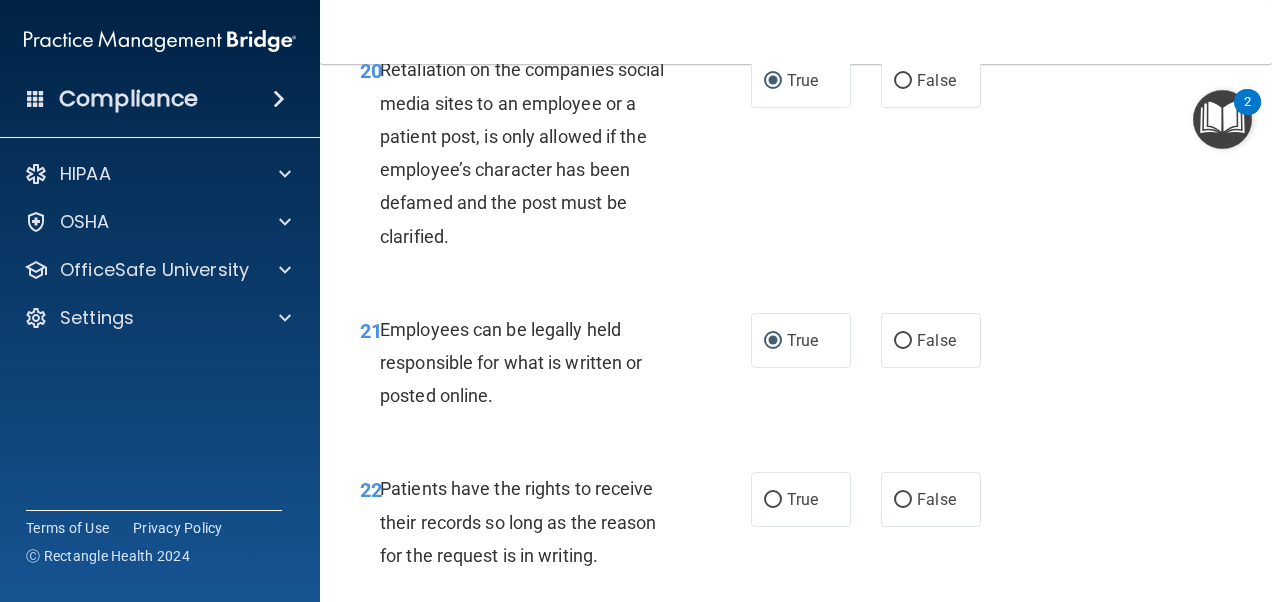 scroll, scrollTop: 4800, scrollLeft: 0, axis: vertical 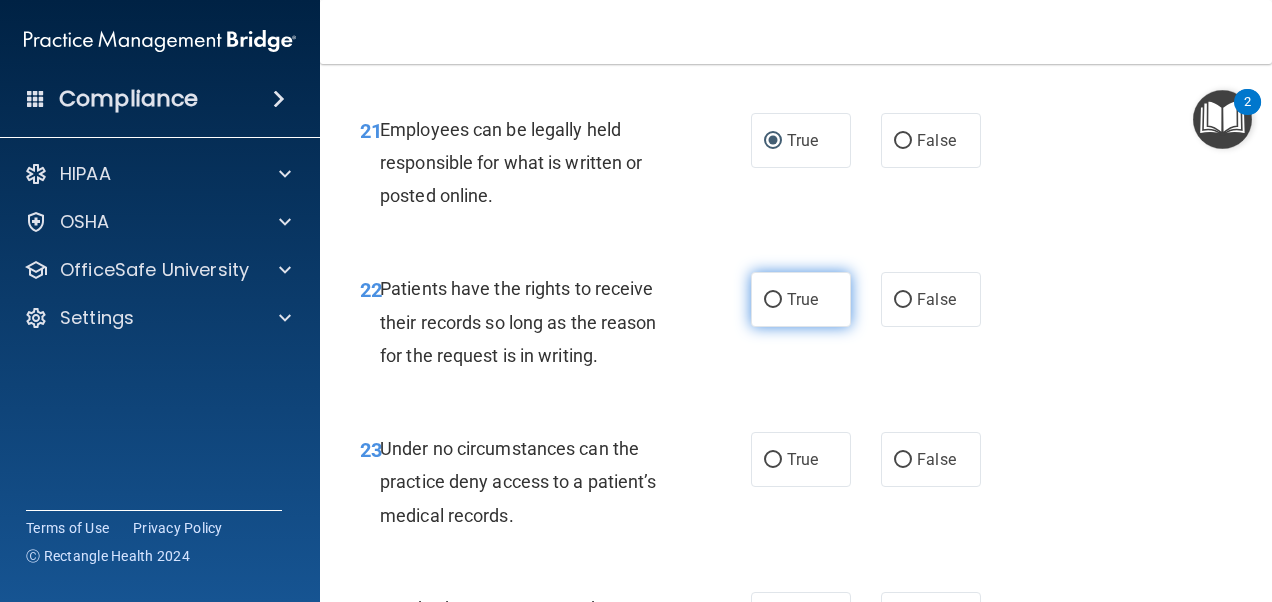 click on "True" at bounding box center (801, 299) 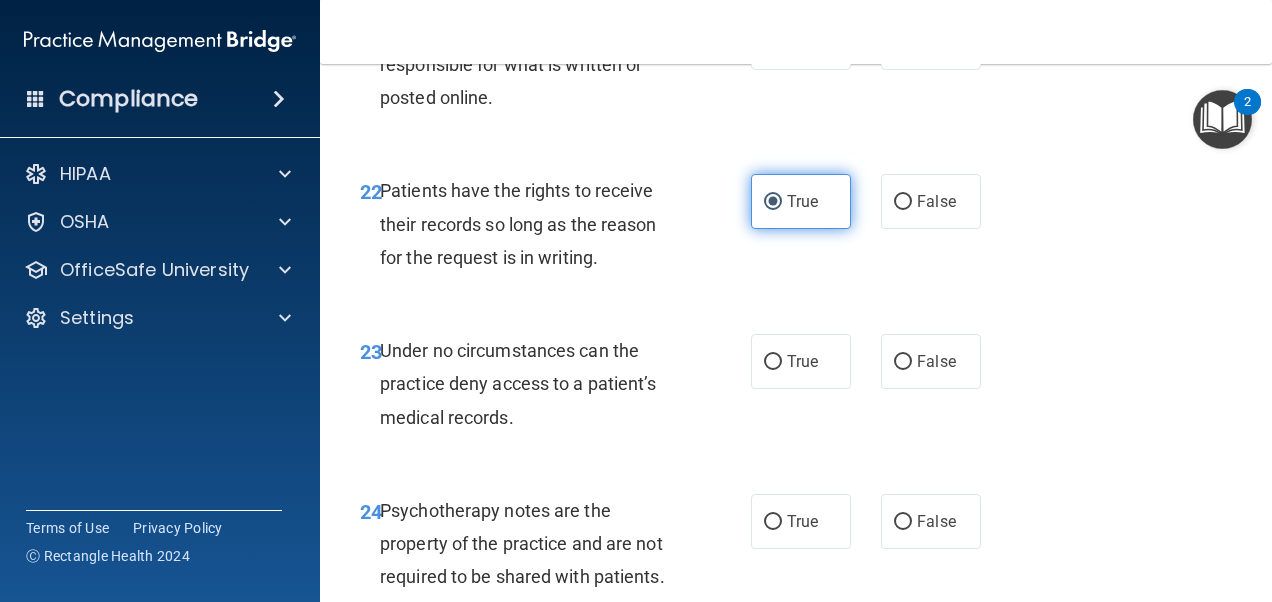 scroll, scrollTop: 5000, scrollLeft: 0, axis: vertical 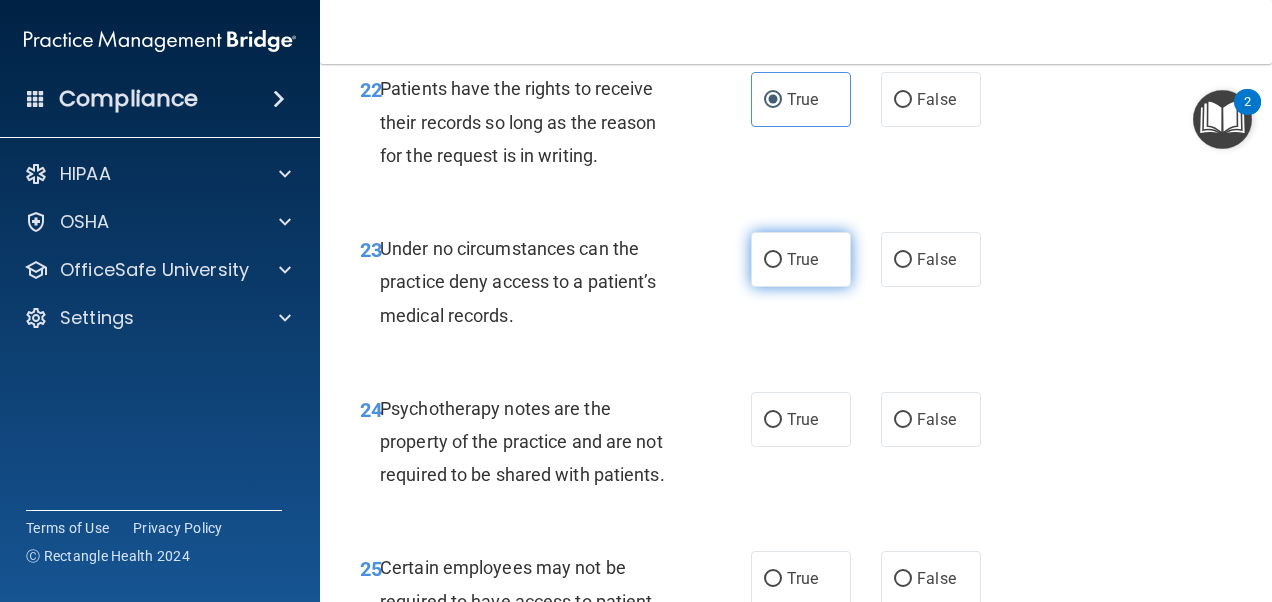 click on "True" at bounding box center [773, 260] 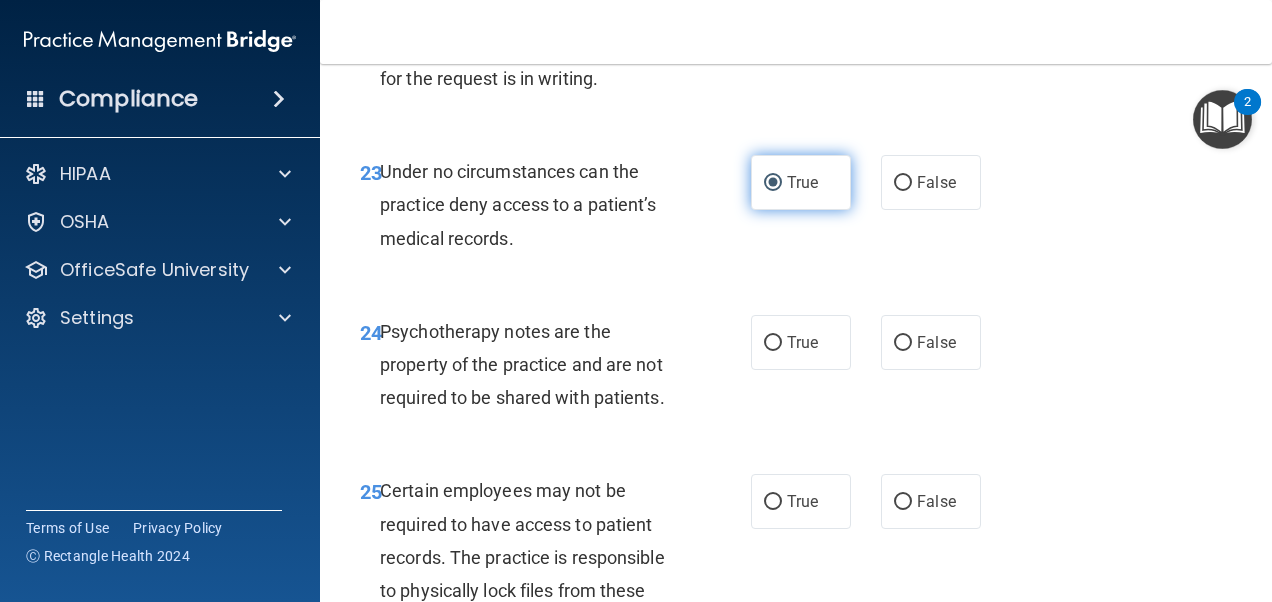scroll, scrollTop: 5100, scrollLeft: 0, axis: vertical 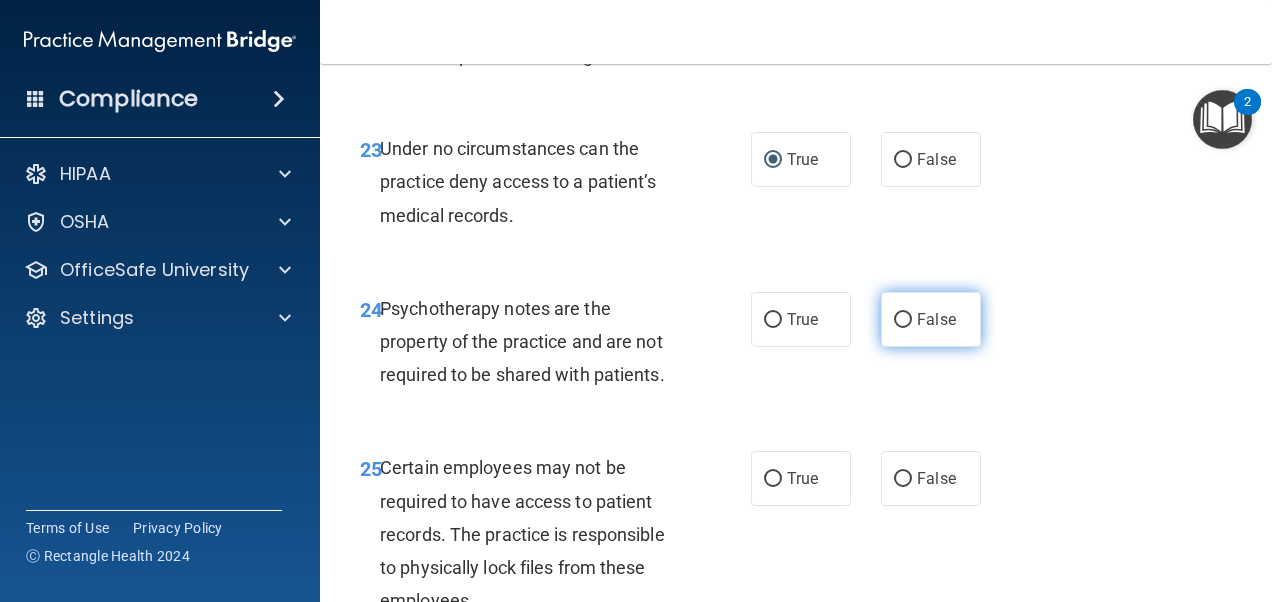 click on "False" at bounding box center (936, 319) 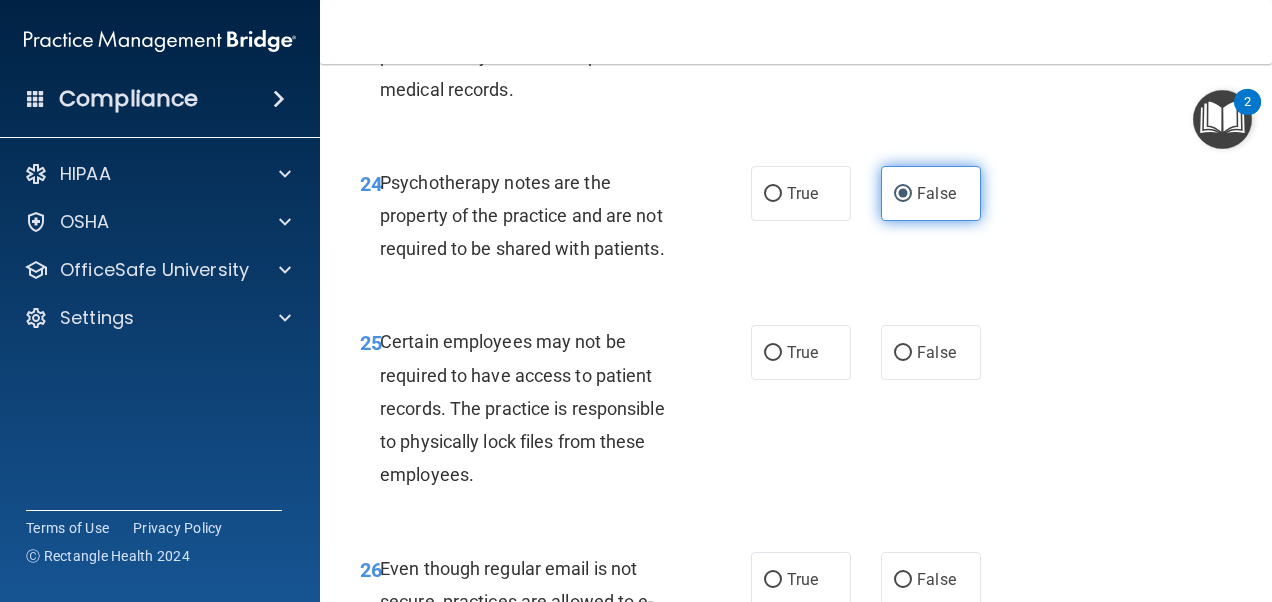 scroll, scrollTop: 5300, scrollLeft: 0, axis: vertical 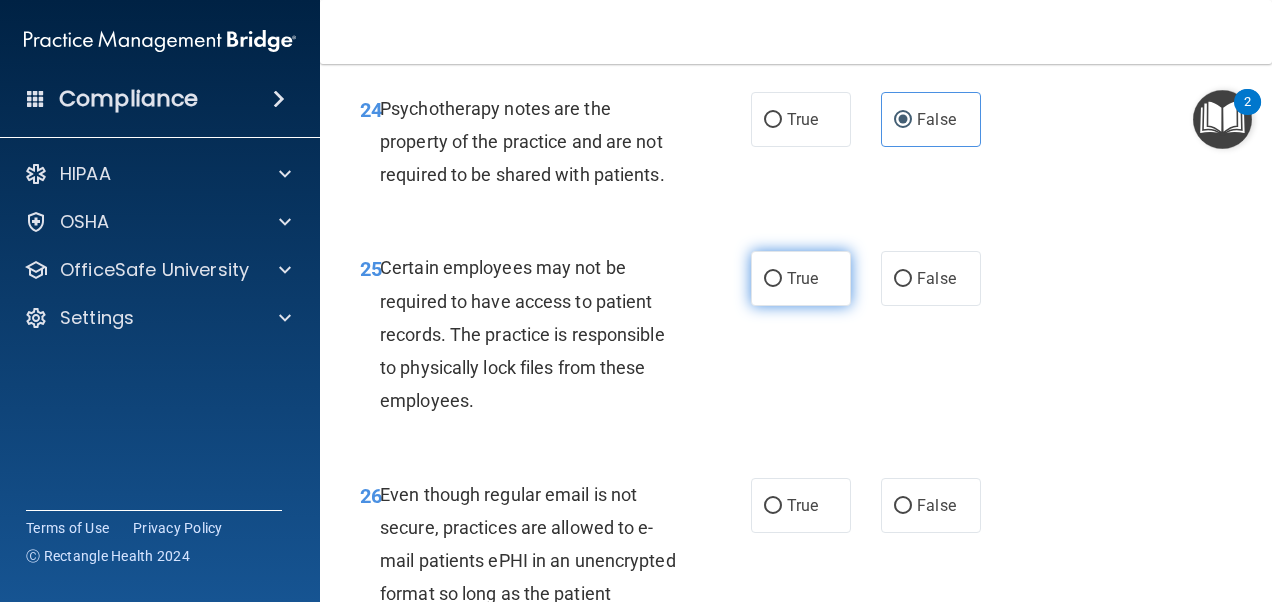 click on "True" at bounding box center [801, 278] 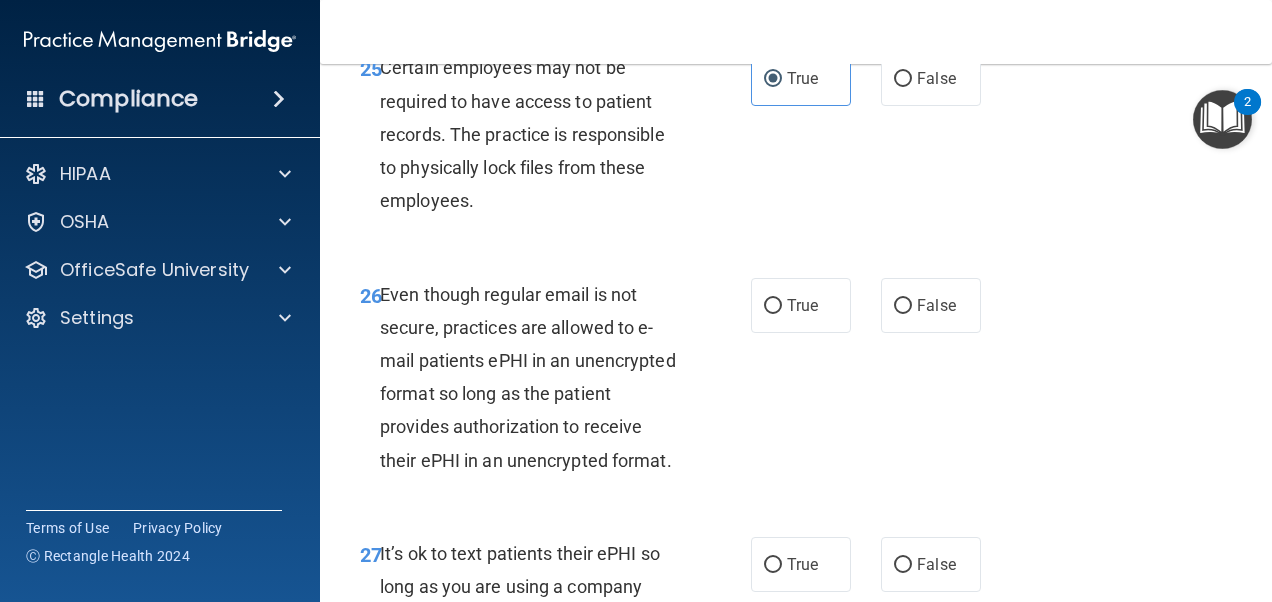 scroll, scrollTop: 5600, scrollLeft: 0, axis: vertical 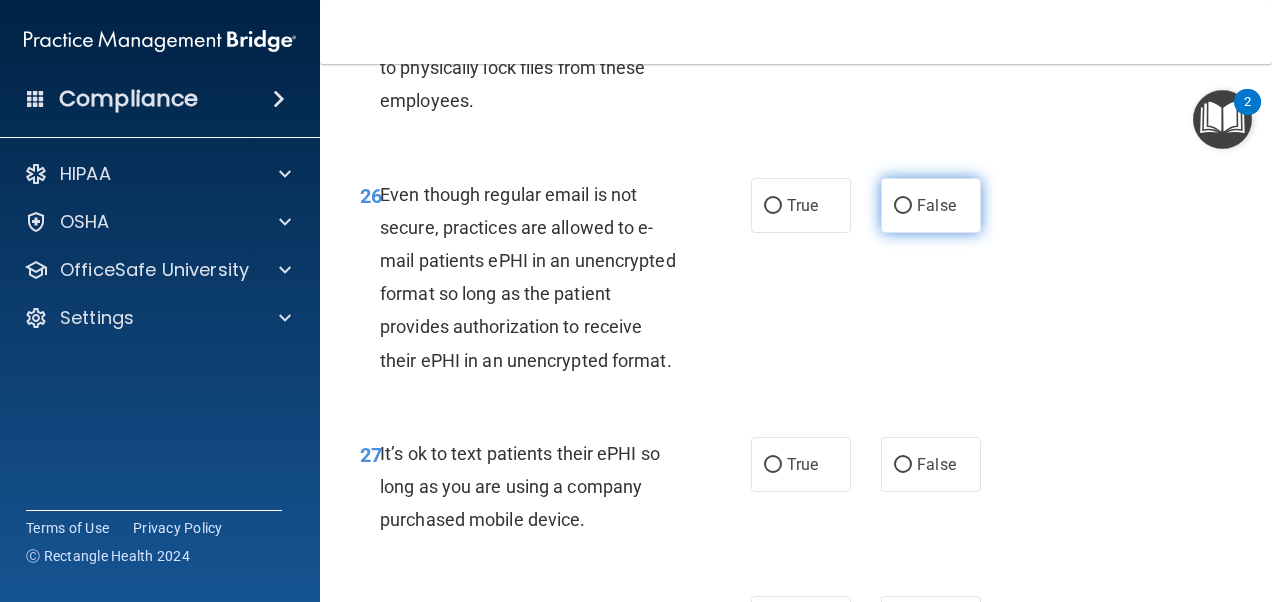 click on "False" at bounding box center [931, 205] 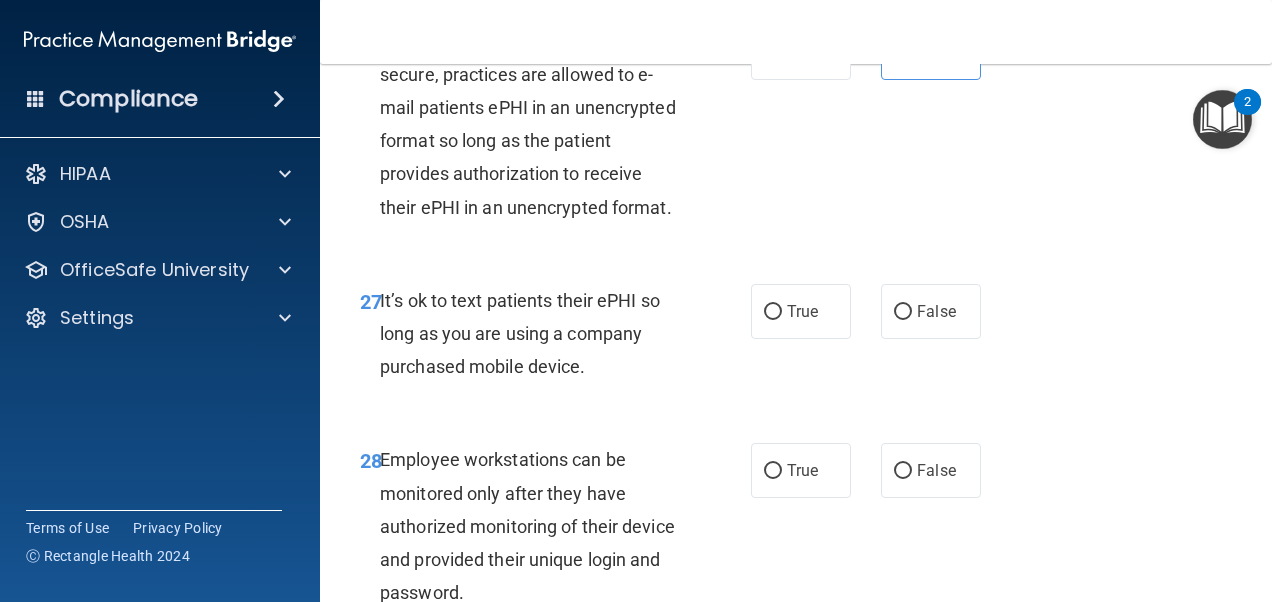 scroll, scrollTop: 5800, scrollLeft: 0, axis: vertical 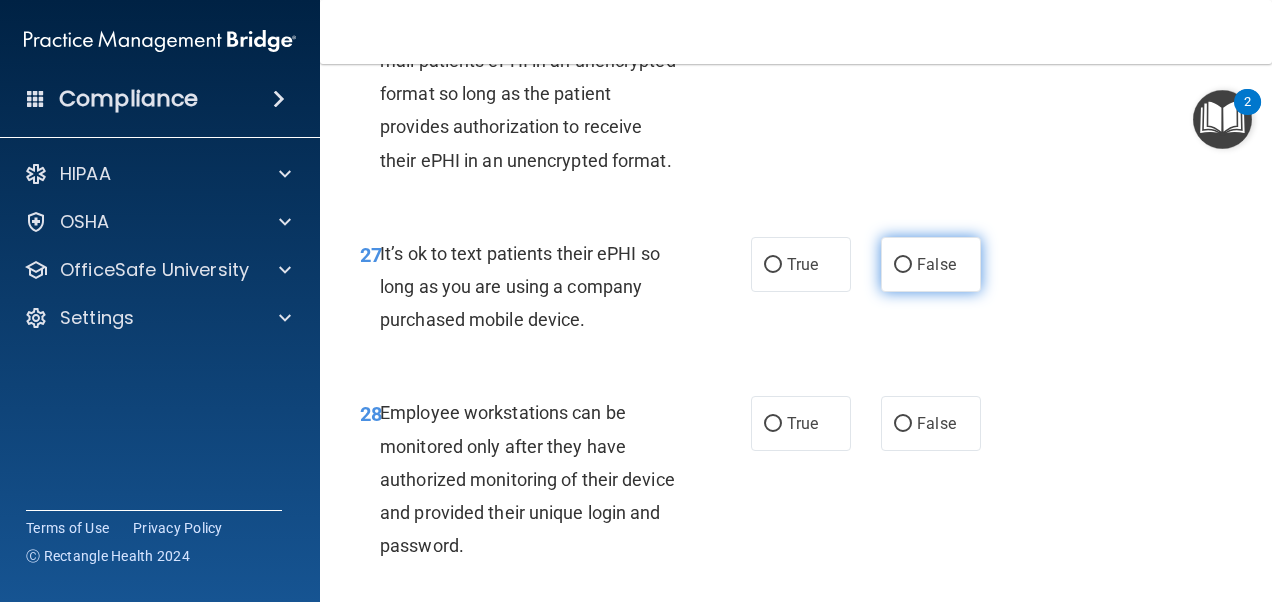 click on "False" at bounding box center (903, 265) 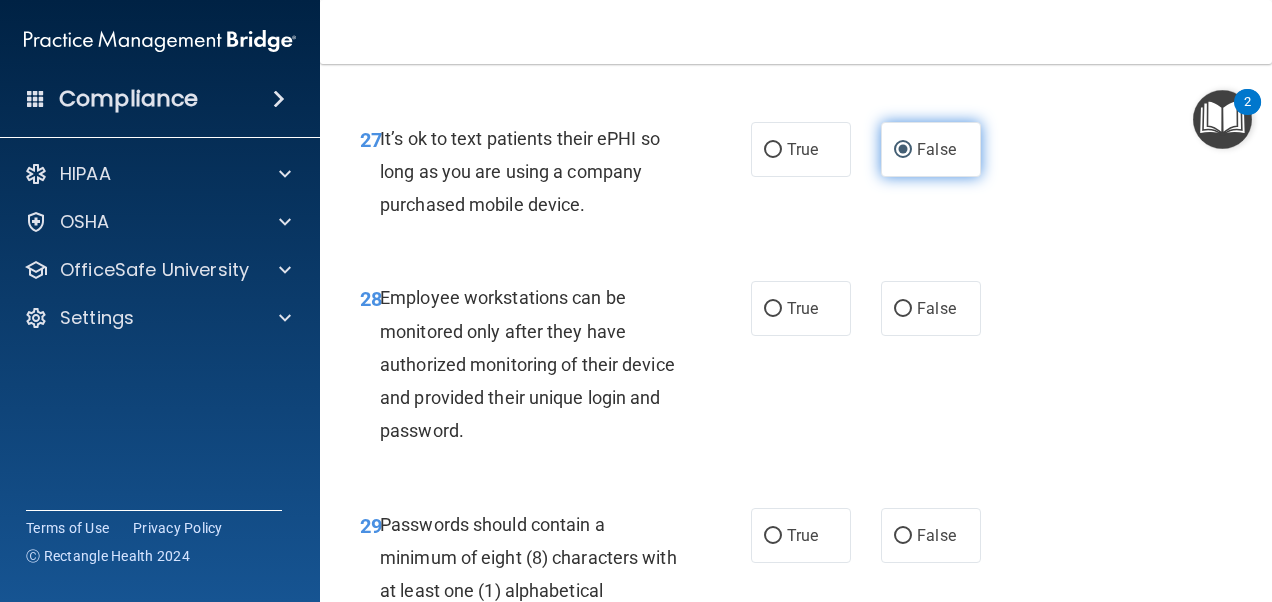 scroll, scrollTop: 6000, scrollLeft: 0, axis: vertical 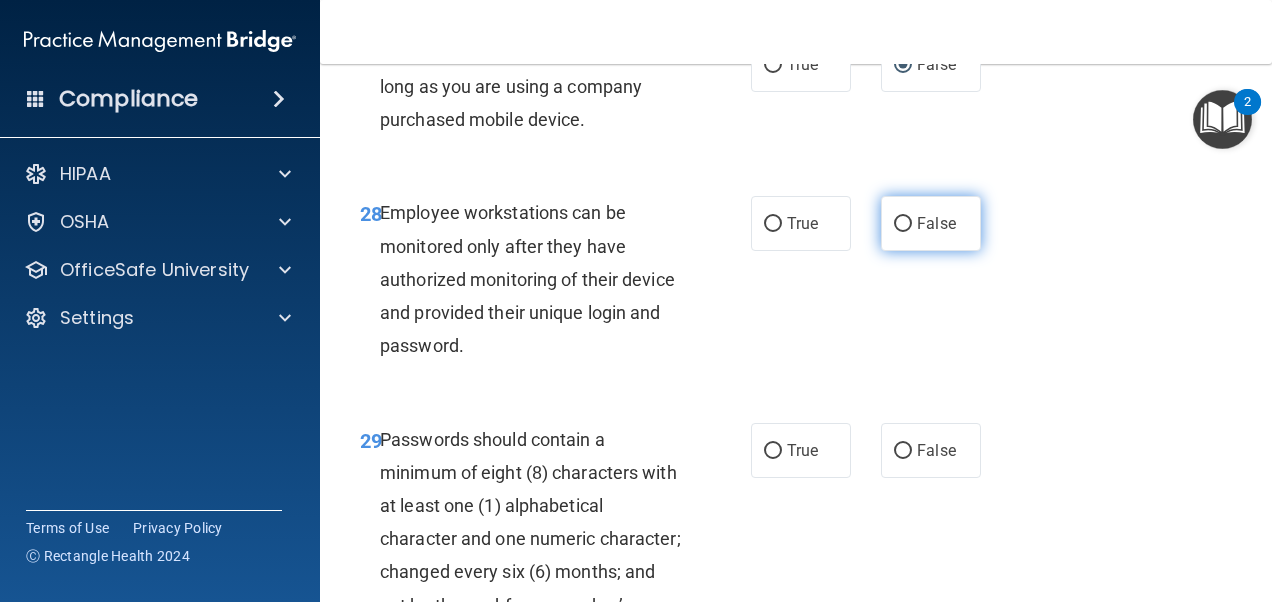 click on "False" at bounding box center (903, 224) 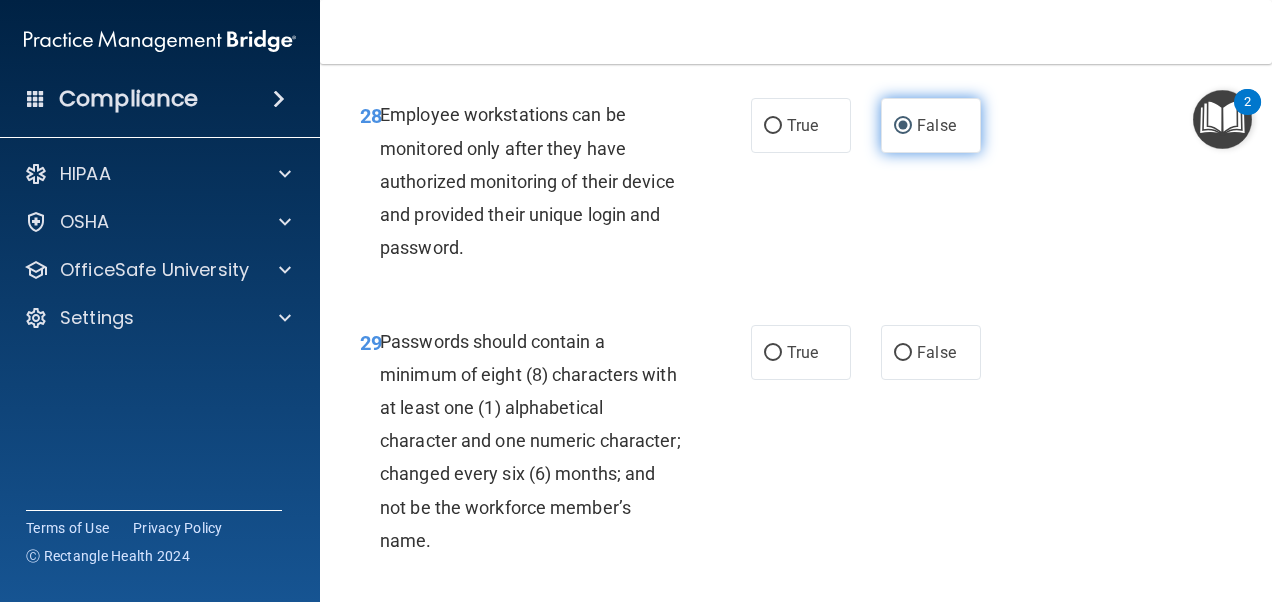scroll, scrollTop: 6200, scrollLeft: 0, axis: vertical 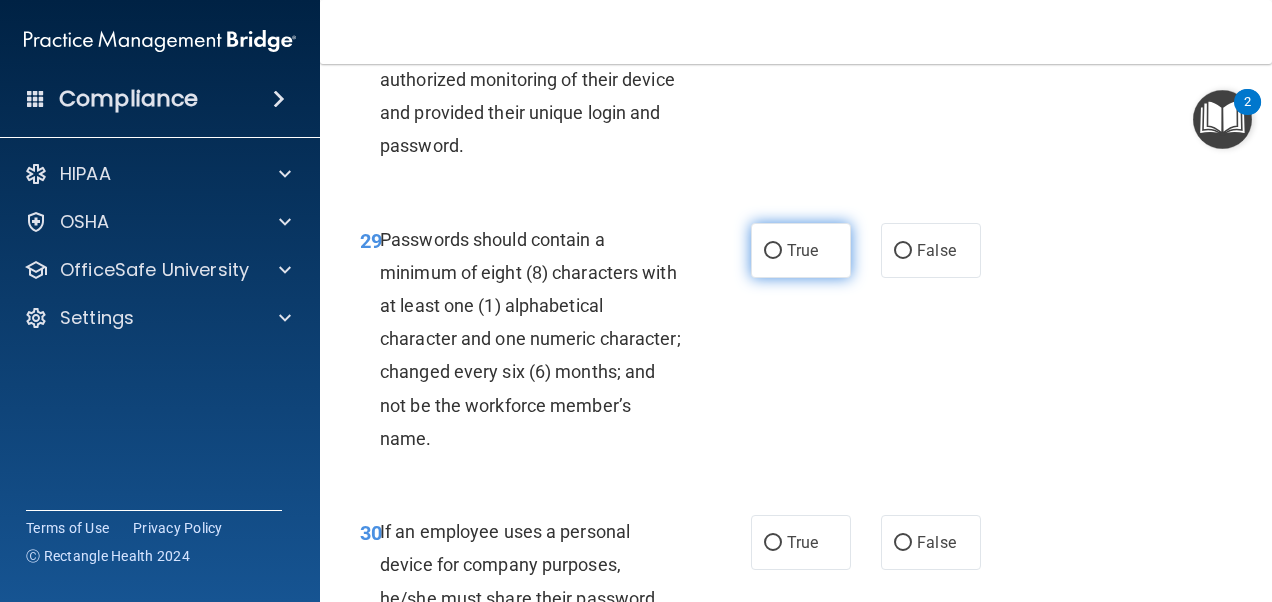 click on "True" at bounding box center [801, 250] 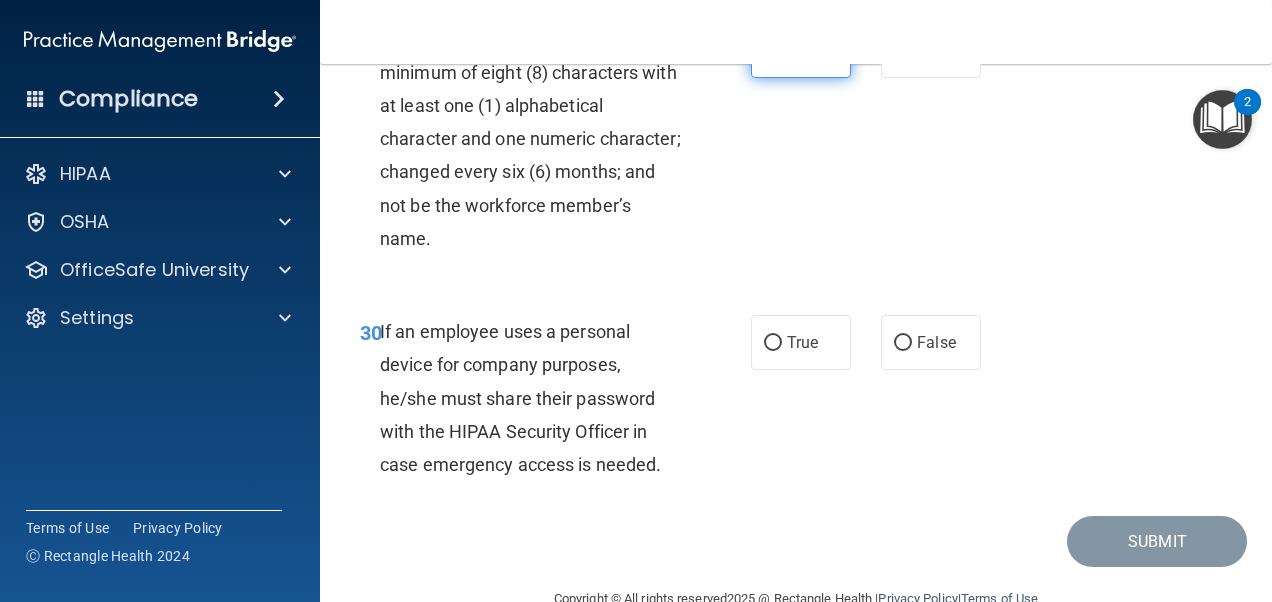 scroll, scrollTop: 6500, scrollLeft: 0, axis: vertical 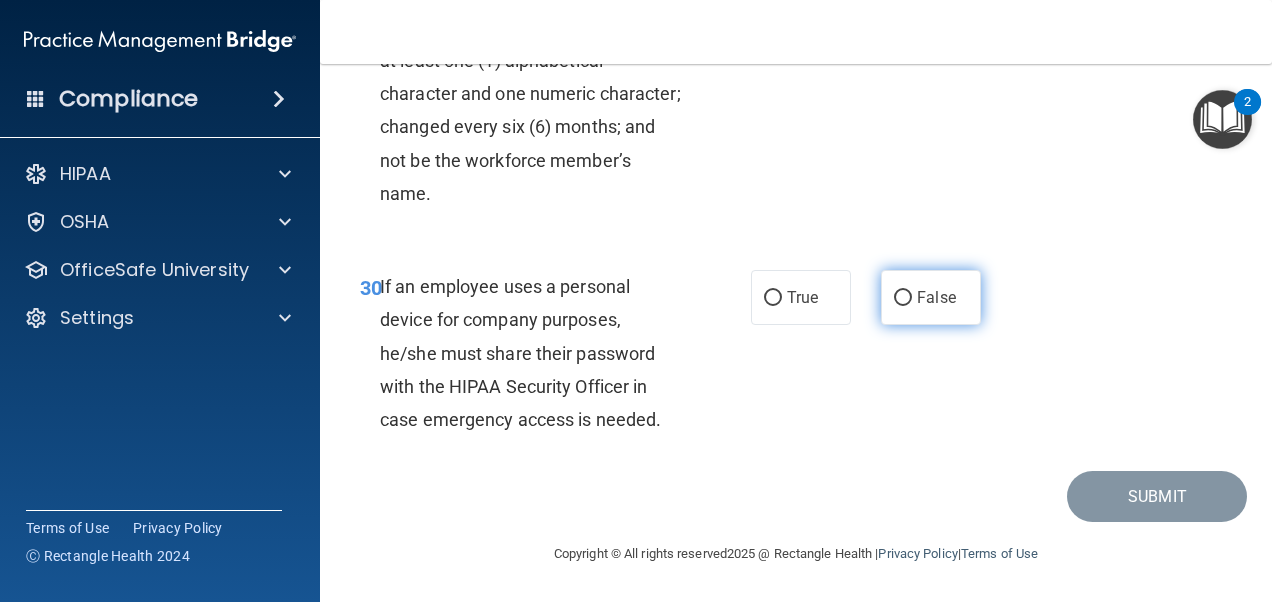 click on "False" at bounding box center [931, 297] 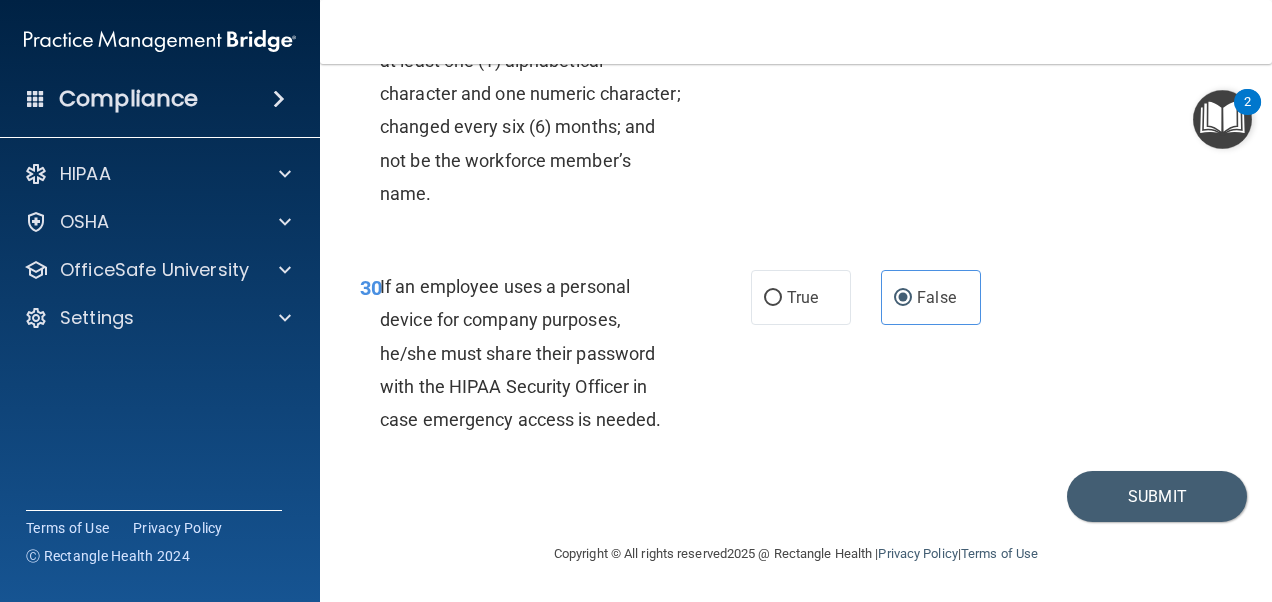 scroll, scrollTop: 6611, scrollLeft: 0, axis: vertical 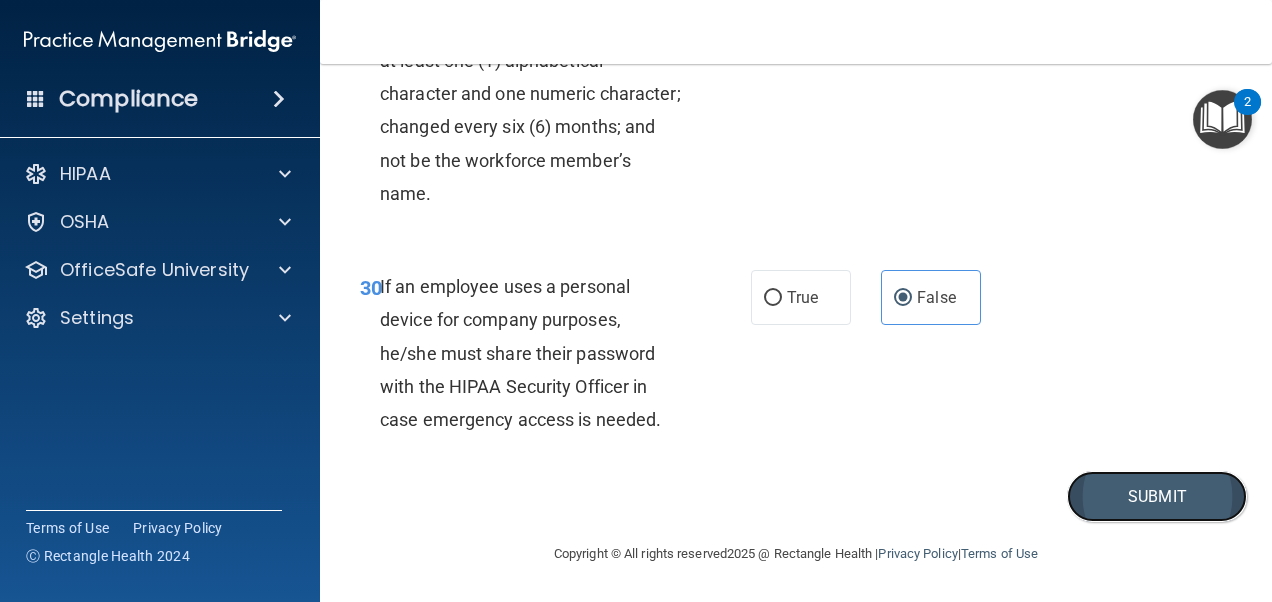 click on "Submit" at bounding box center [1157, 496] 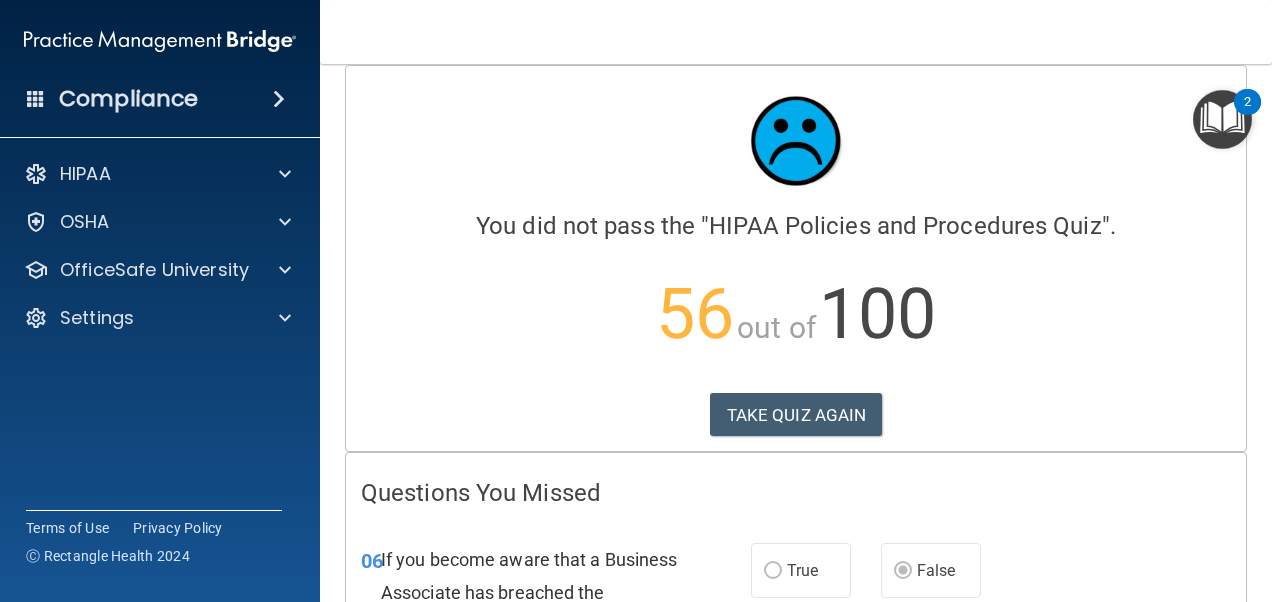 scroll, scrollTop: 0, scrollLeft: 0, axis: both 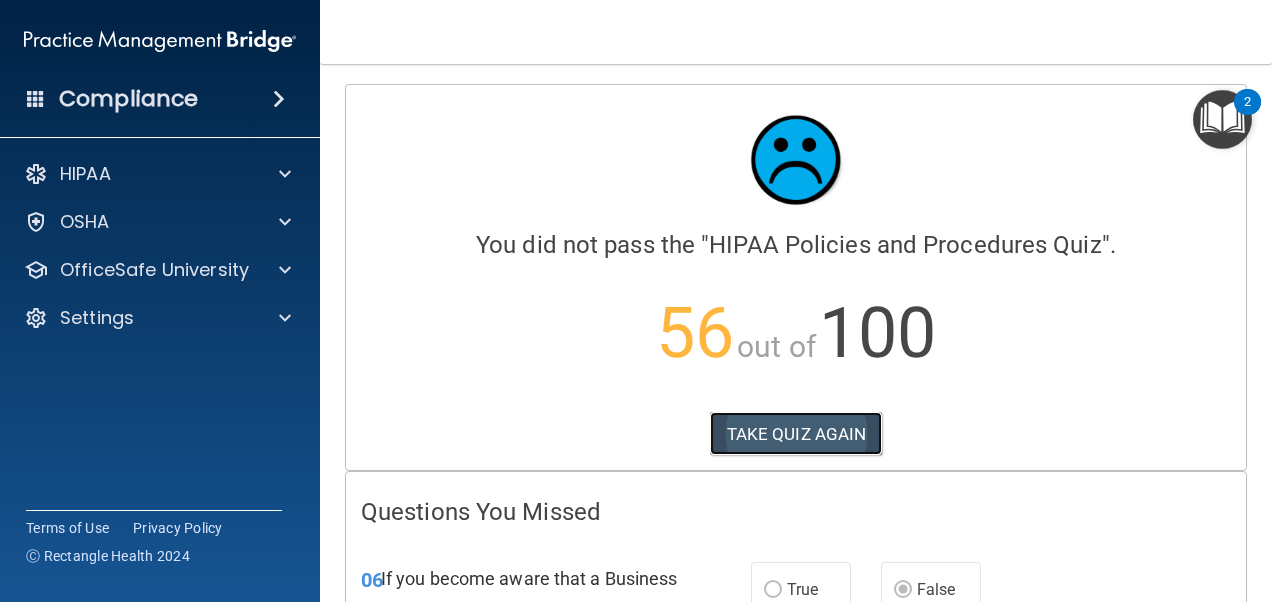 click on "TAKE QUIZ AGAIN" at bounding box center [796, 434] 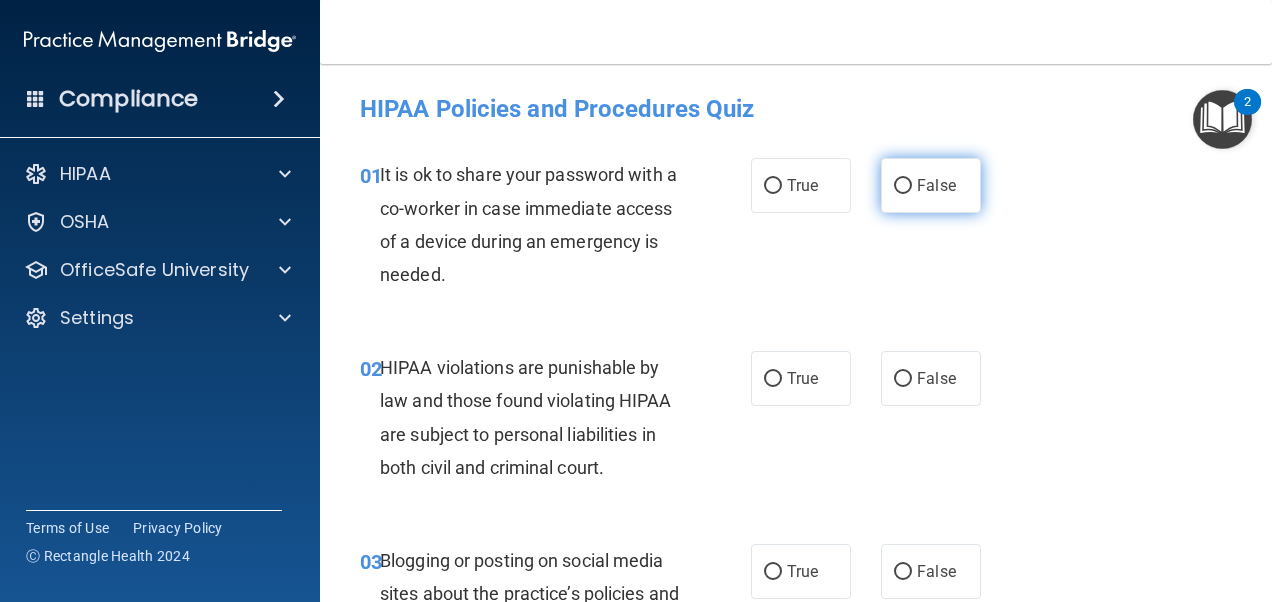 click on "False" at bounding box center [931, 185] 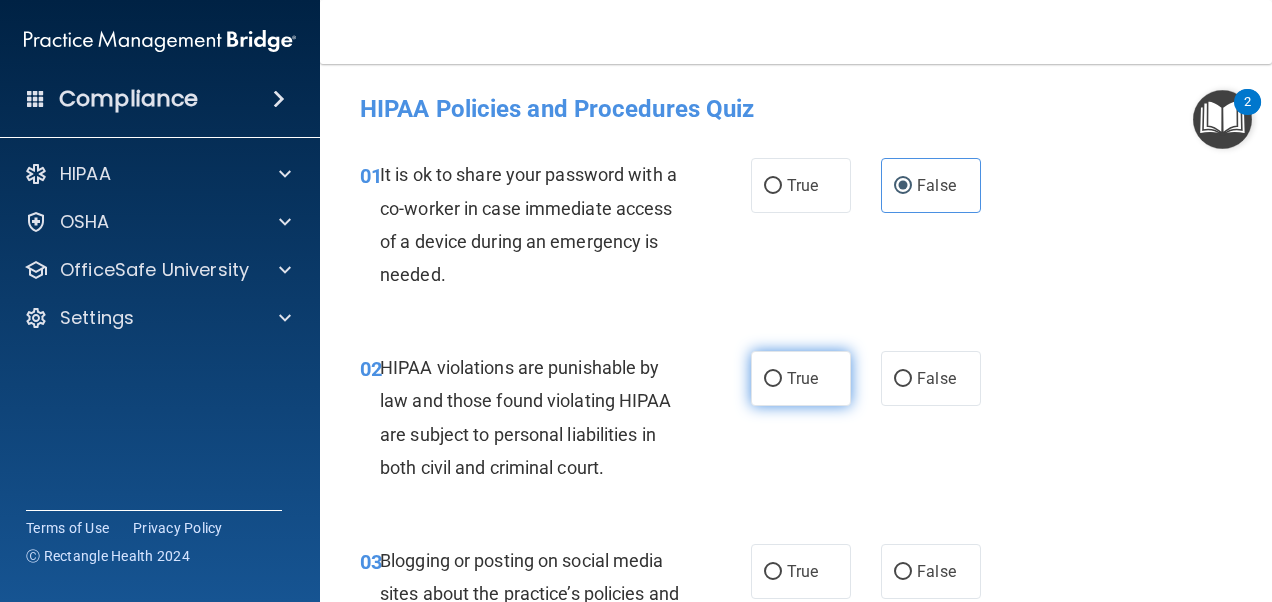 click on "True" at bounding box center (802, 378) 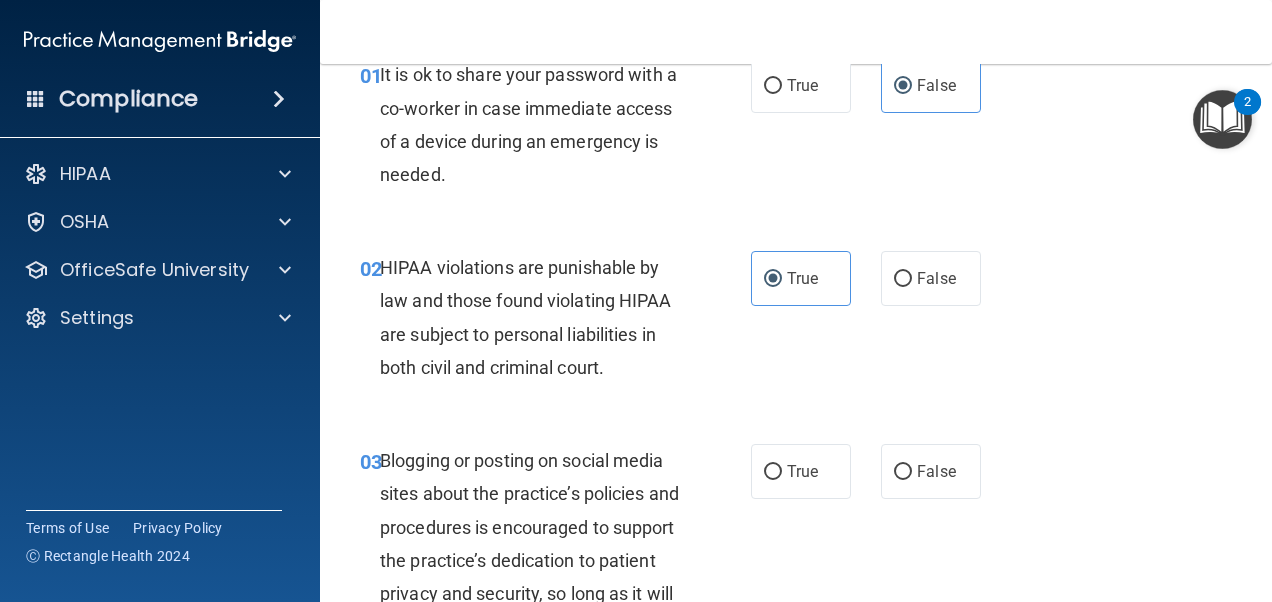 scroll, scrollTop: 300, scrollLeft: 0, axis: vertical 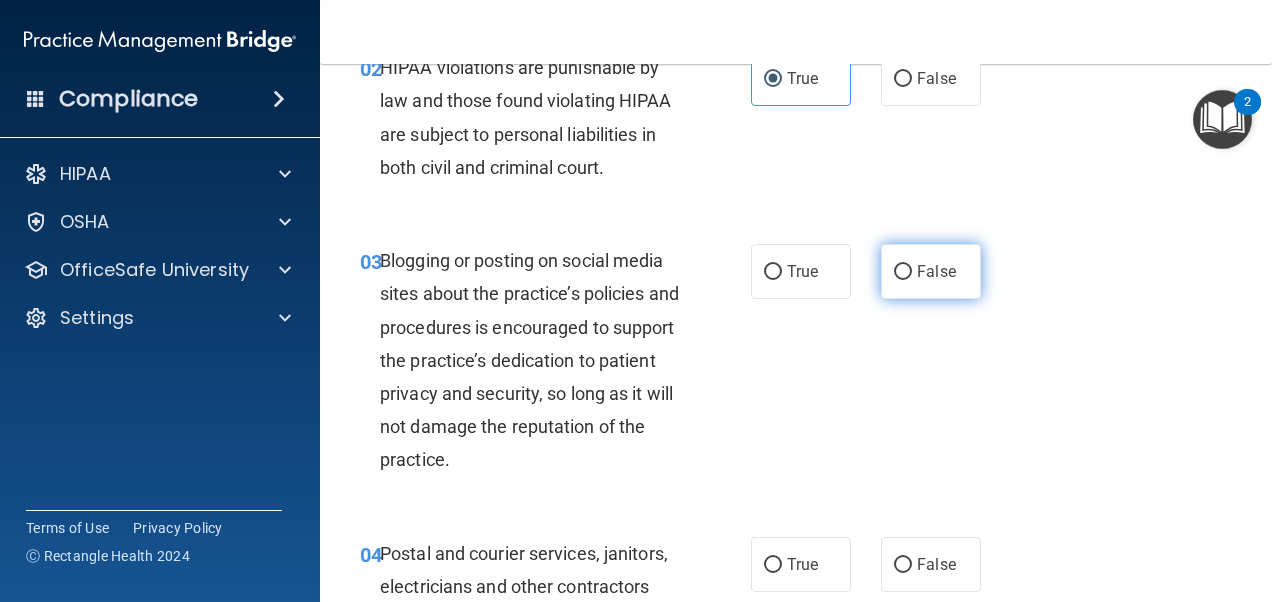 click on "False" at bounding box center [936, 271] 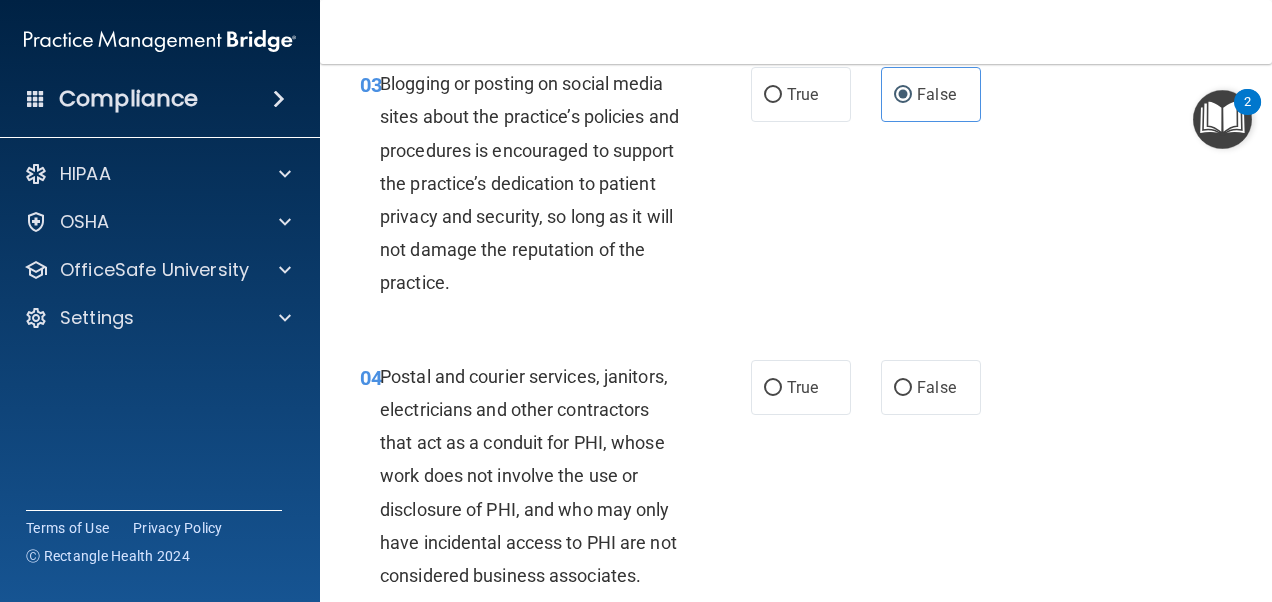 scroll, scrollTop: 500, scrollLeft: 0, axis: vertical 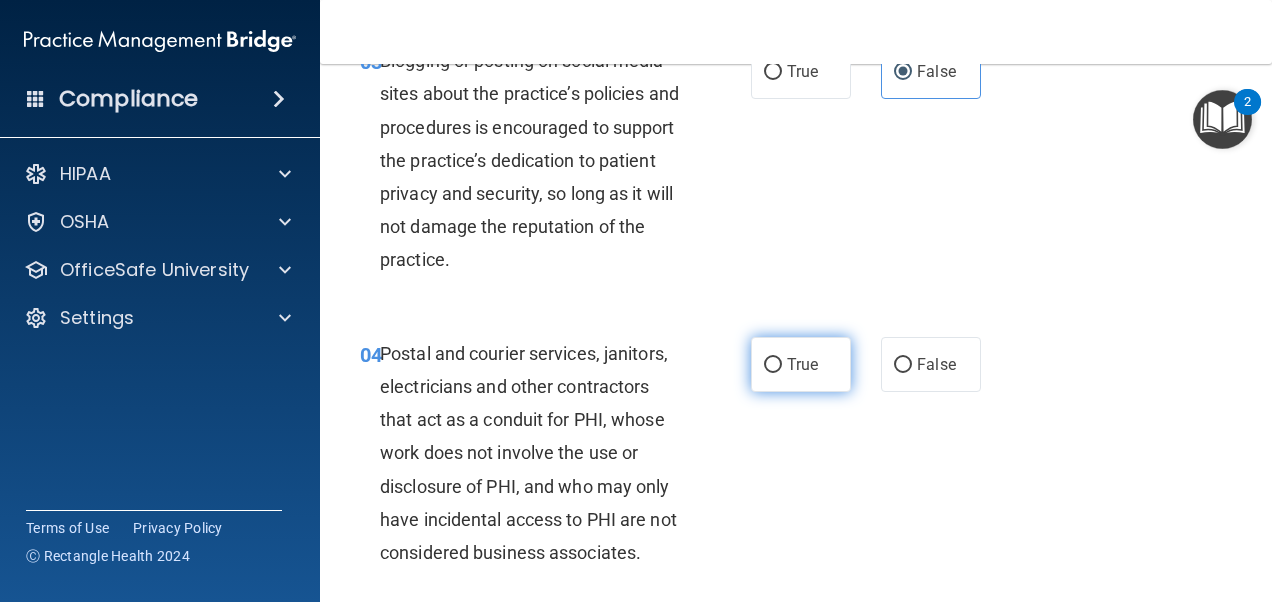 click on "True" at bounding box center (801, 364) 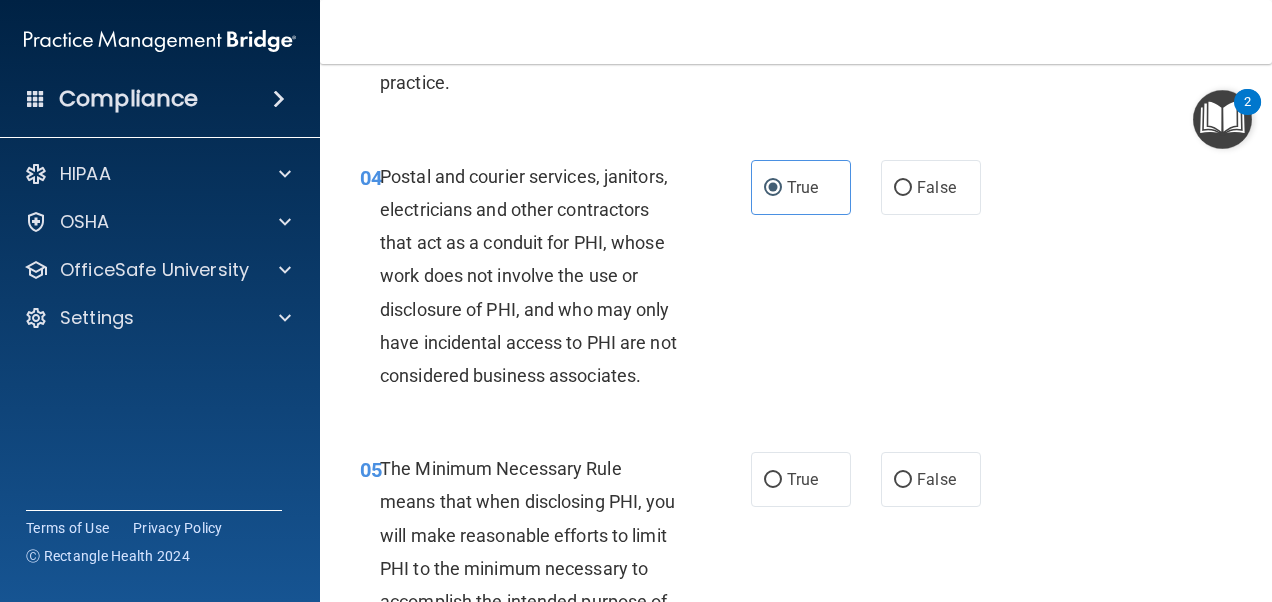 scroll, scrollTop: 700, scrollLeft: 0, axis: vertical 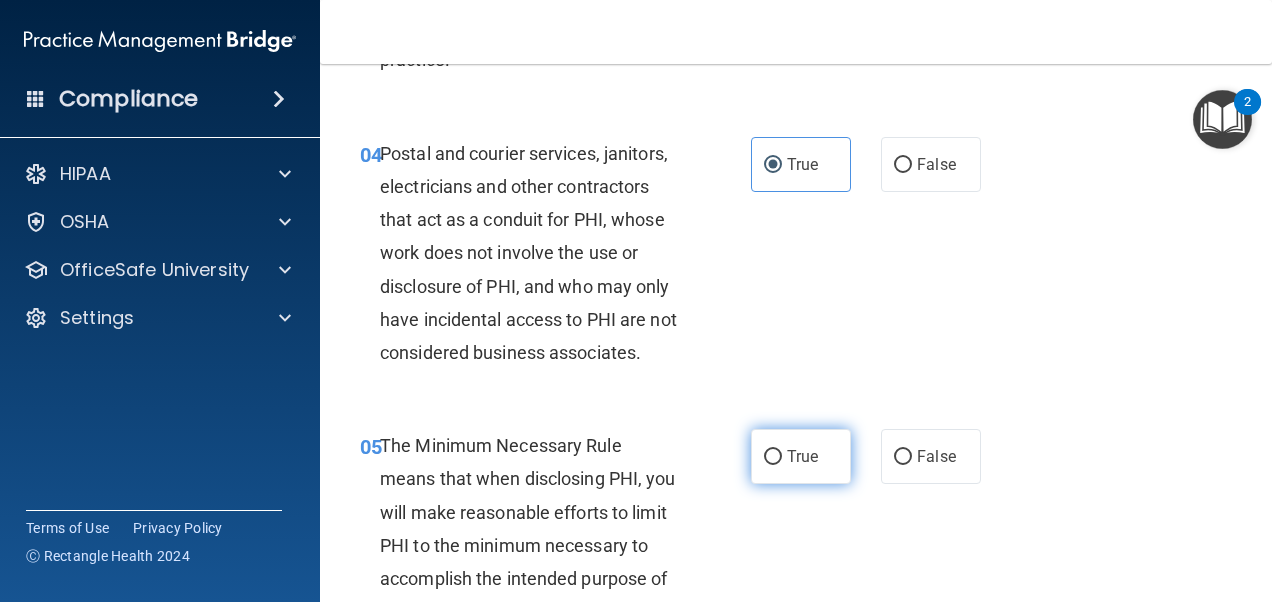 click on "True" at bounding box center (801, 456) 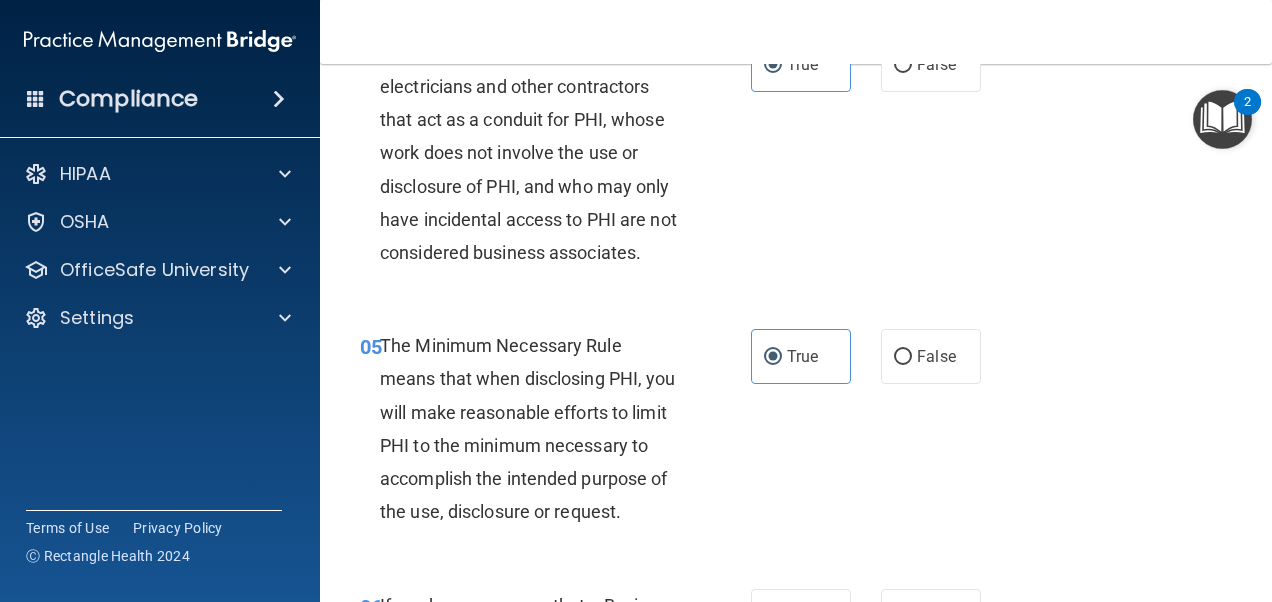 scroll, scrollTop: 900, scrollLeft: 0, axis: vertical 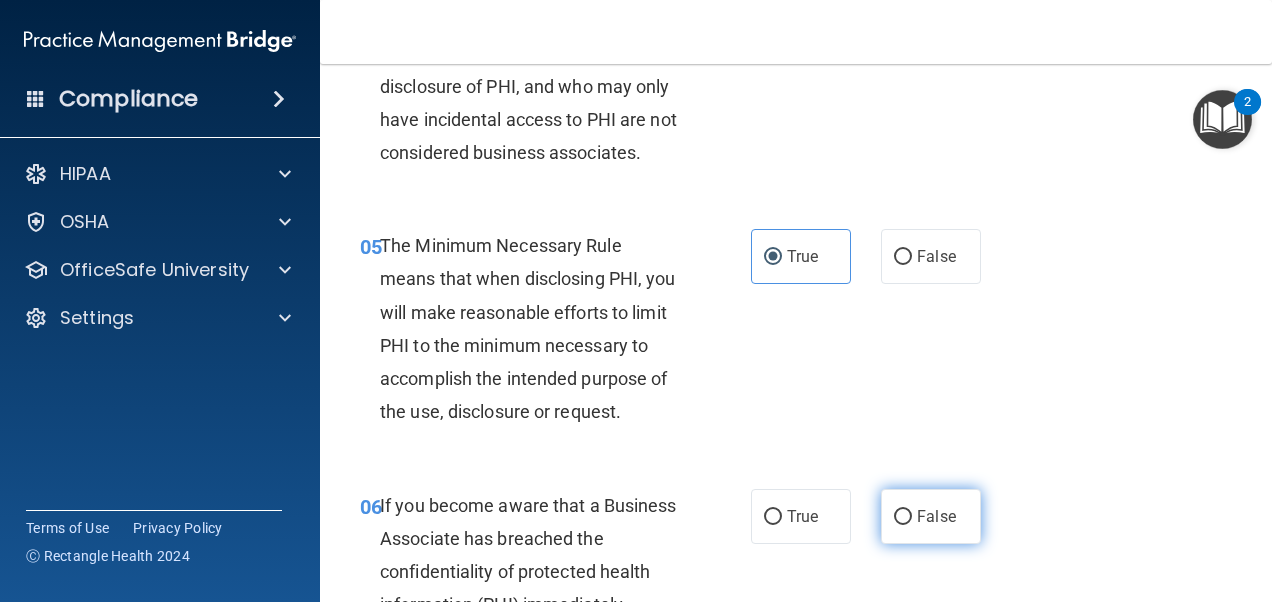 click on "False" at bounding box center (931, 516) 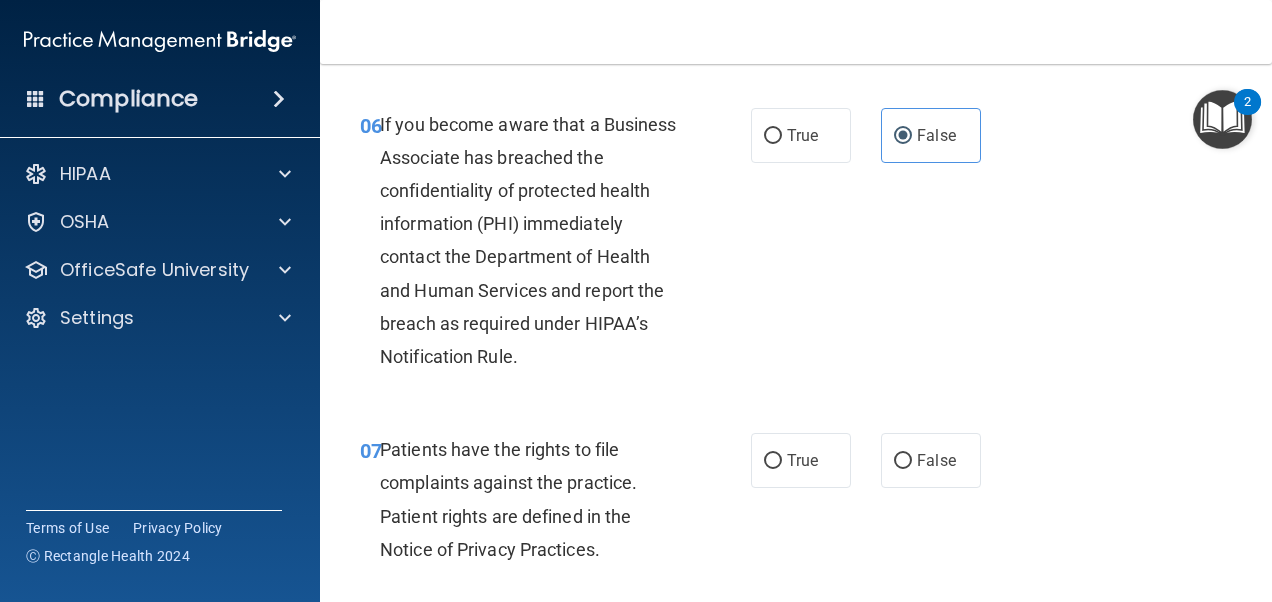scroll, scrollTop: 1300, scrollLeft: 0, axis: vertical 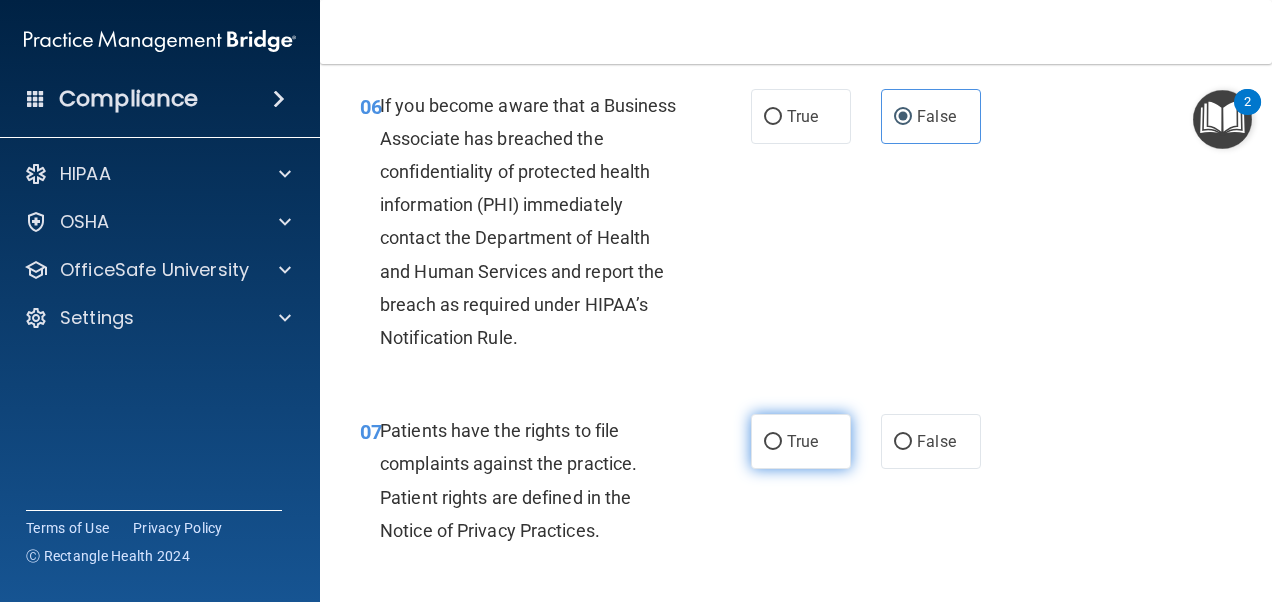 click on "True" at bounding box center [801, 441] 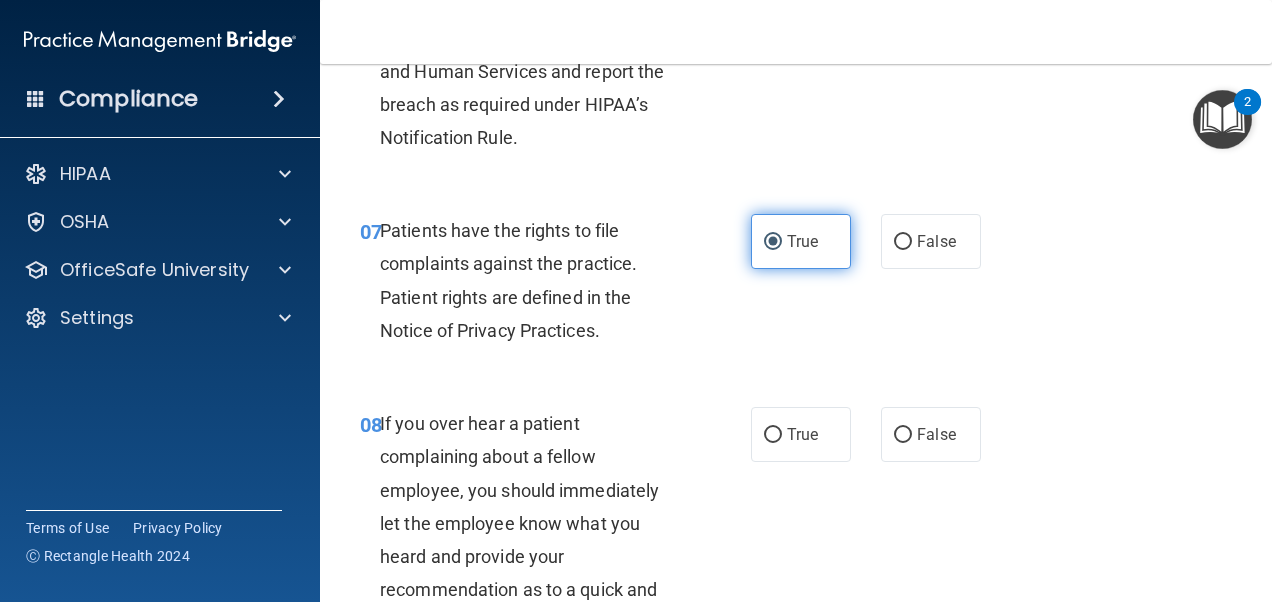scroll, scrollTop: 1600, scrollLeft: 0, axis: vertical 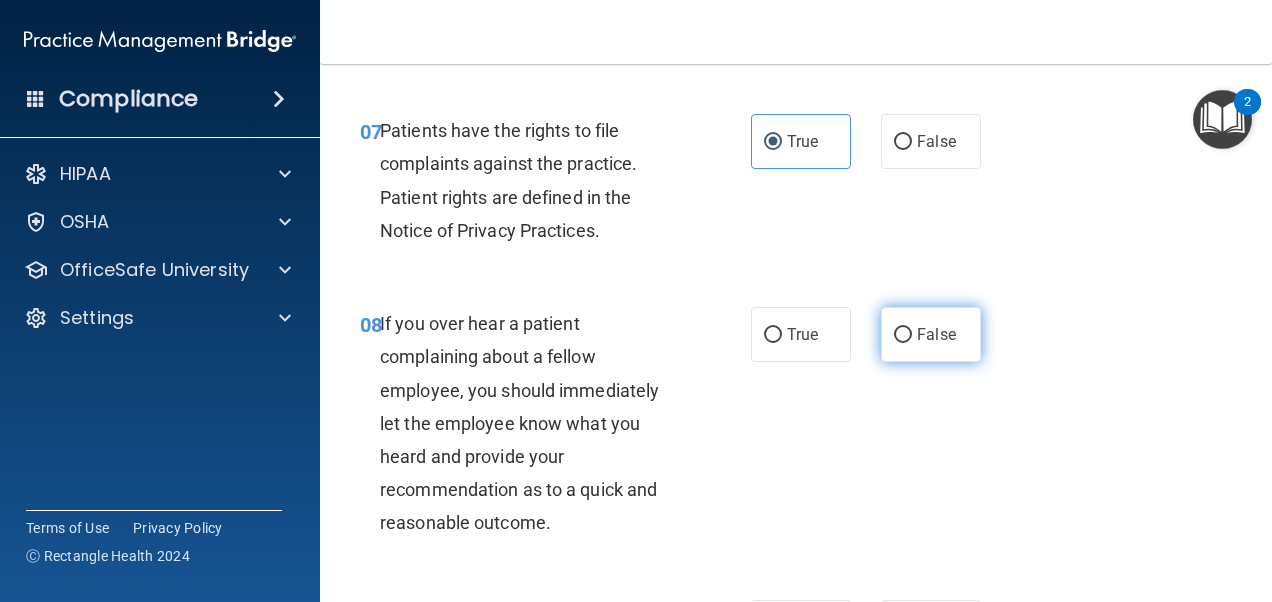 click on "False" at bounding box center (931, 334) 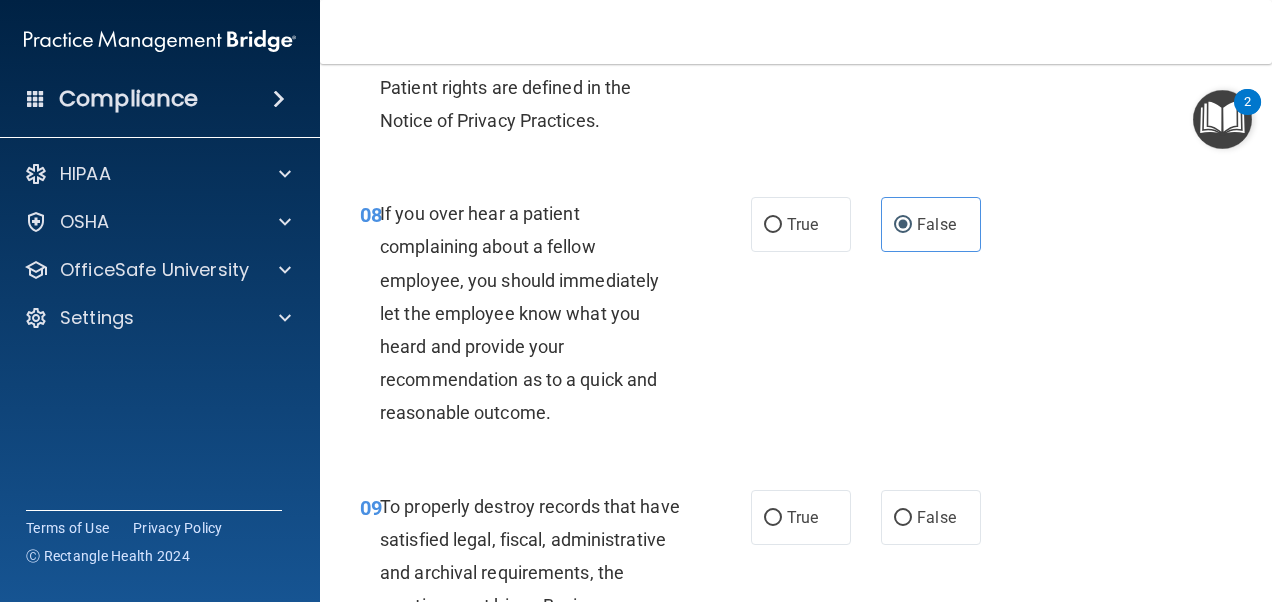 scroll, scrollTop: 1800, scrollLeft: 0, axis: vertical 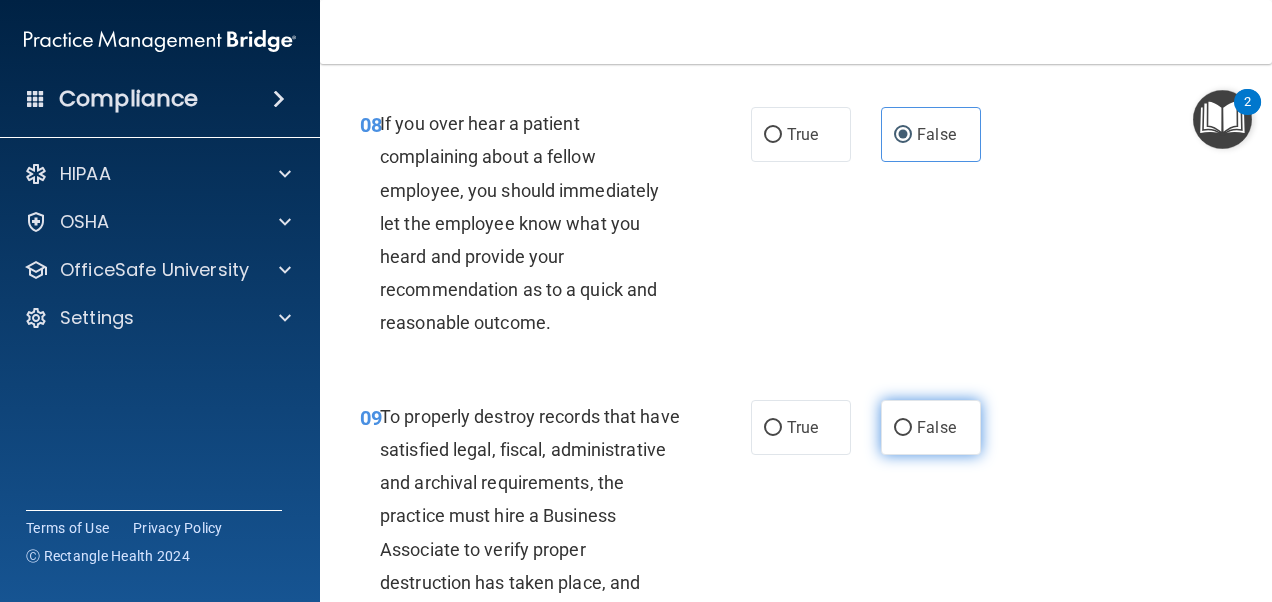 click on "False" at bounding box center (931, 427) 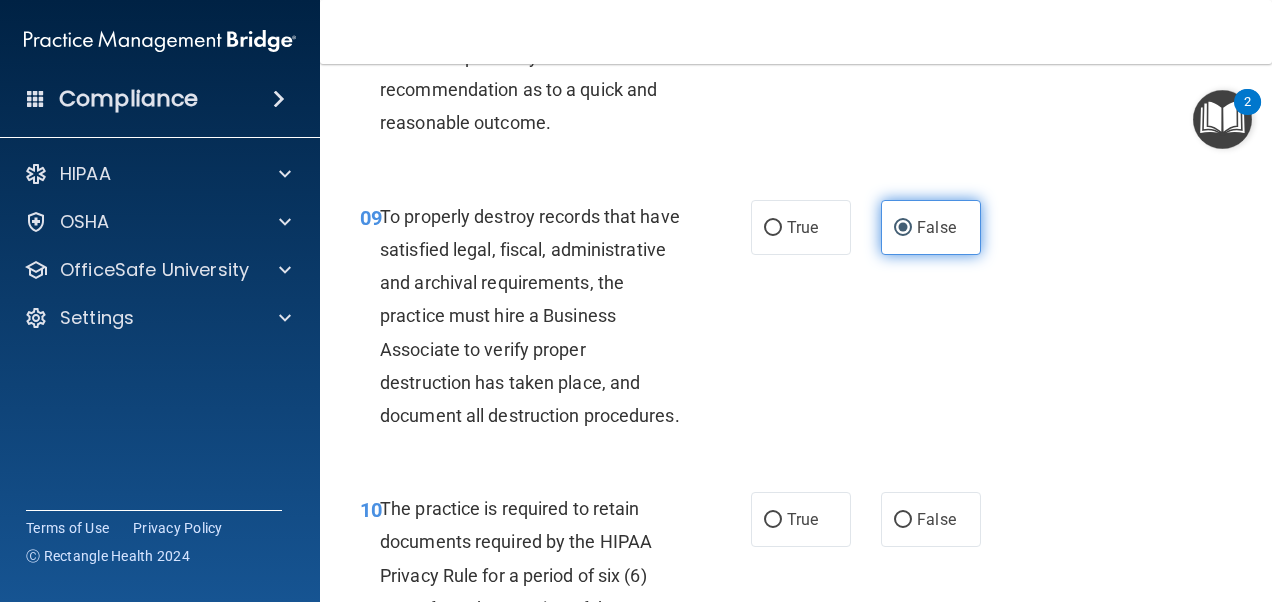 scroll, scrollTop: 2100, scrollLeft: 0, axis: vertical 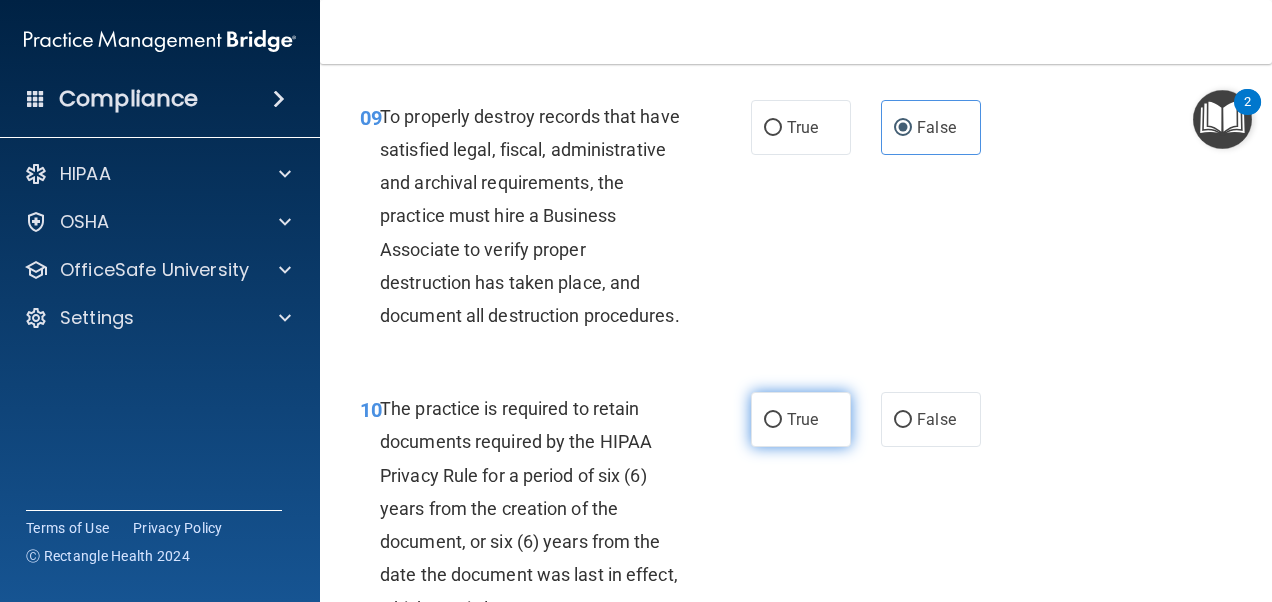 click on "True" at bounding box center (801, 419) 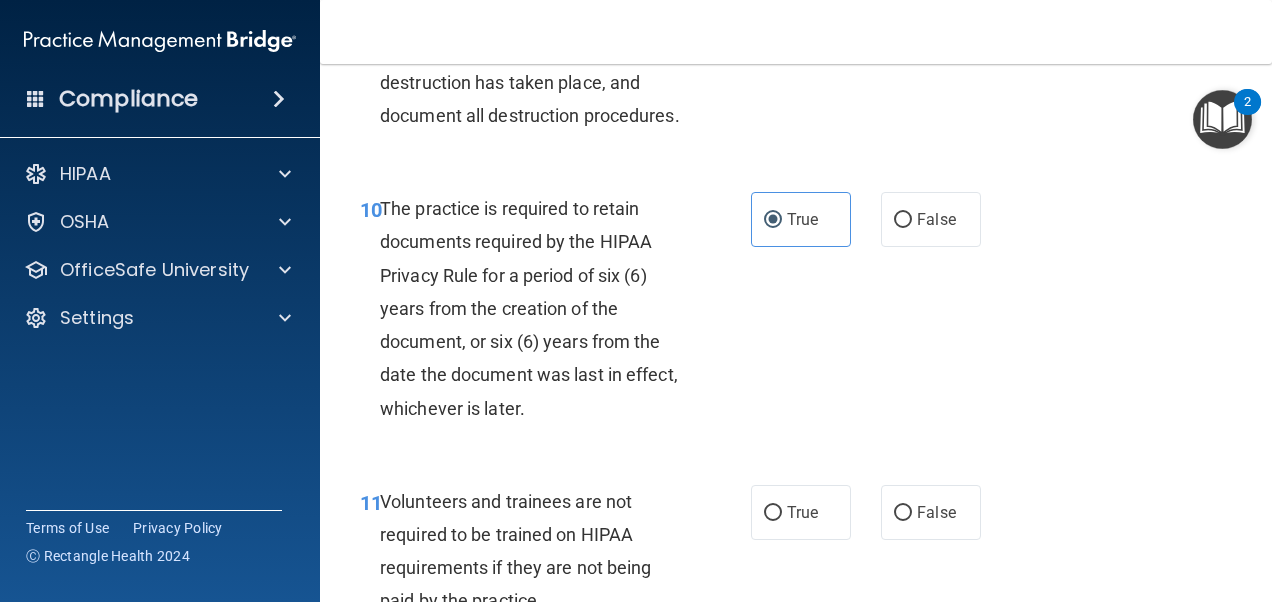 scroll, scrollTop: 2400, scrollLeft: 0, axis: vertical 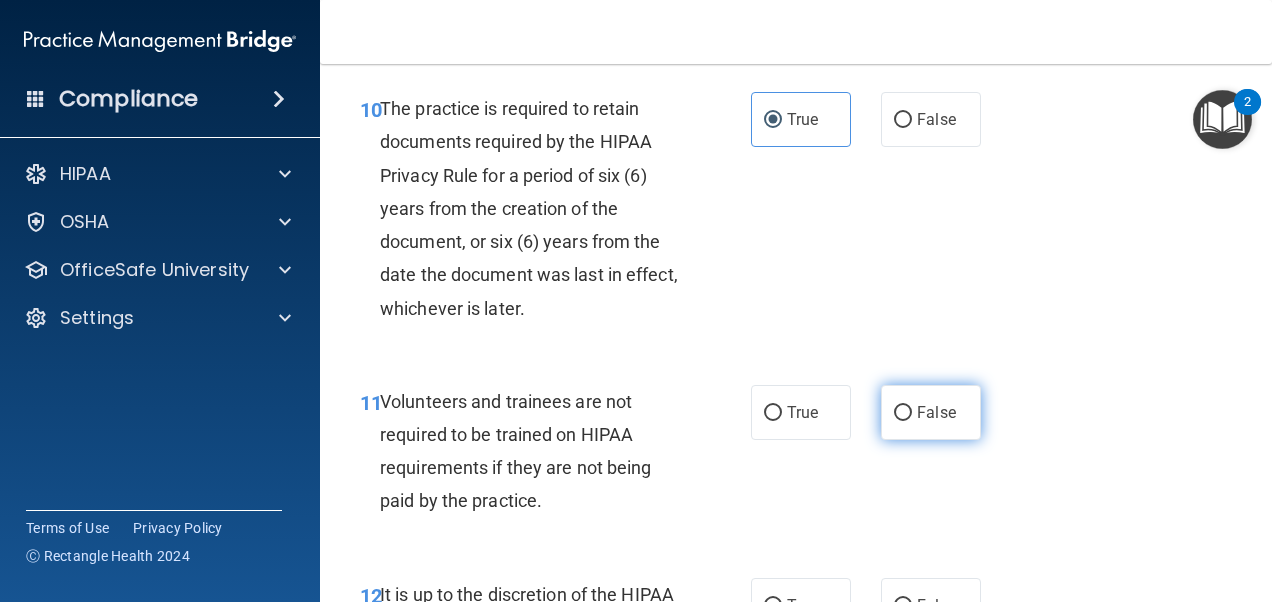 click on "False" at bounding box center (931, 412) 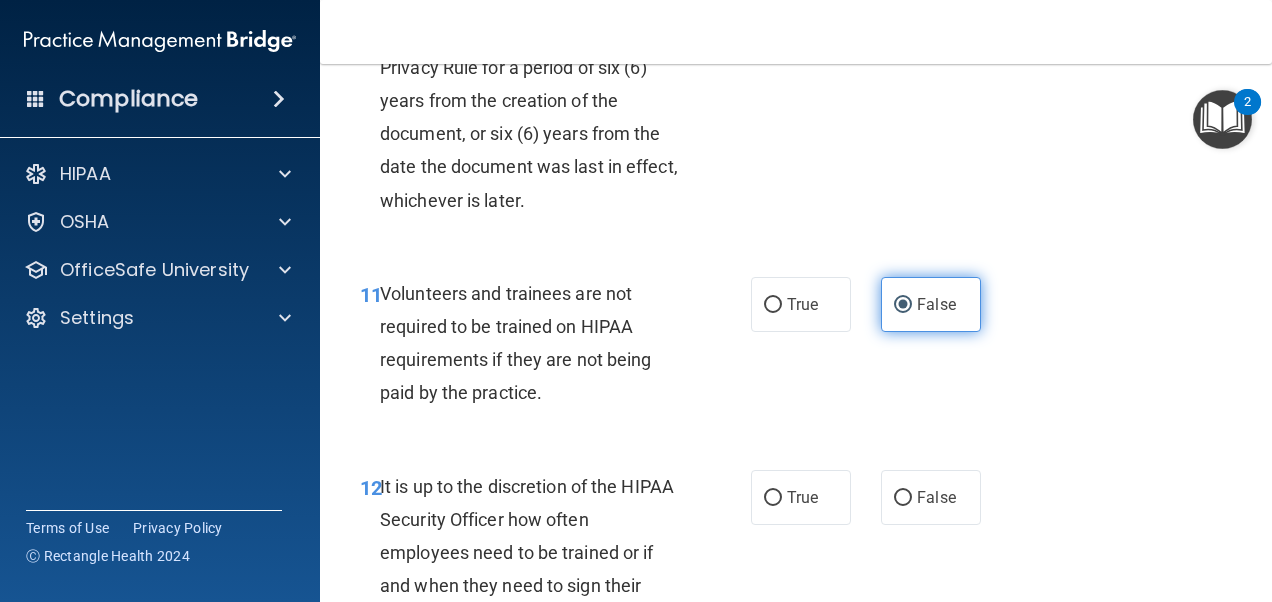 scroll, scrollTop: 2600, scrollLeft: 0, axis: vertical 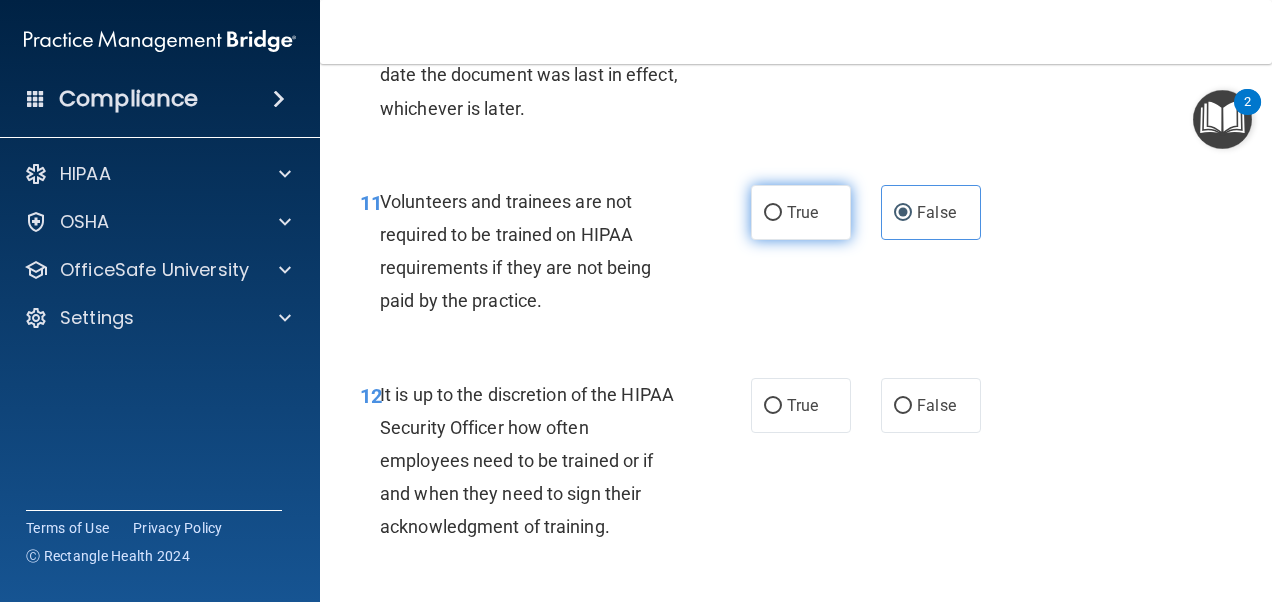 click on "True" at bounding box center [801, 212] 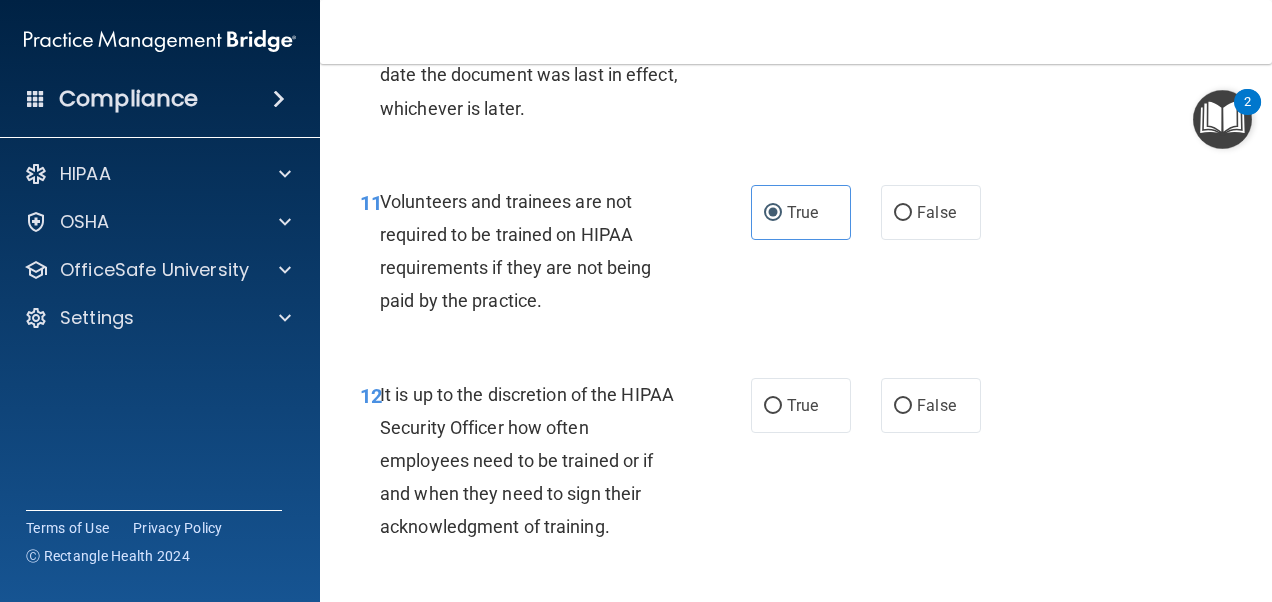 scroll, scrollTop: 2700, scrollLeft: 0, axis: vertical 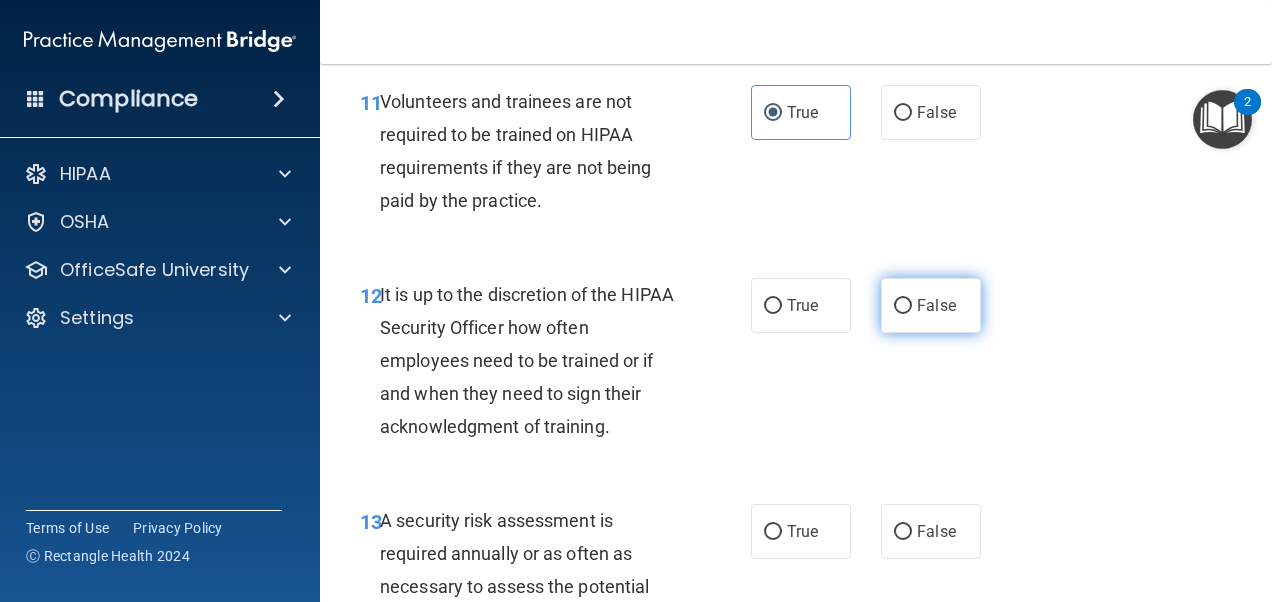 click on "False" at bounding box center [931, 305] 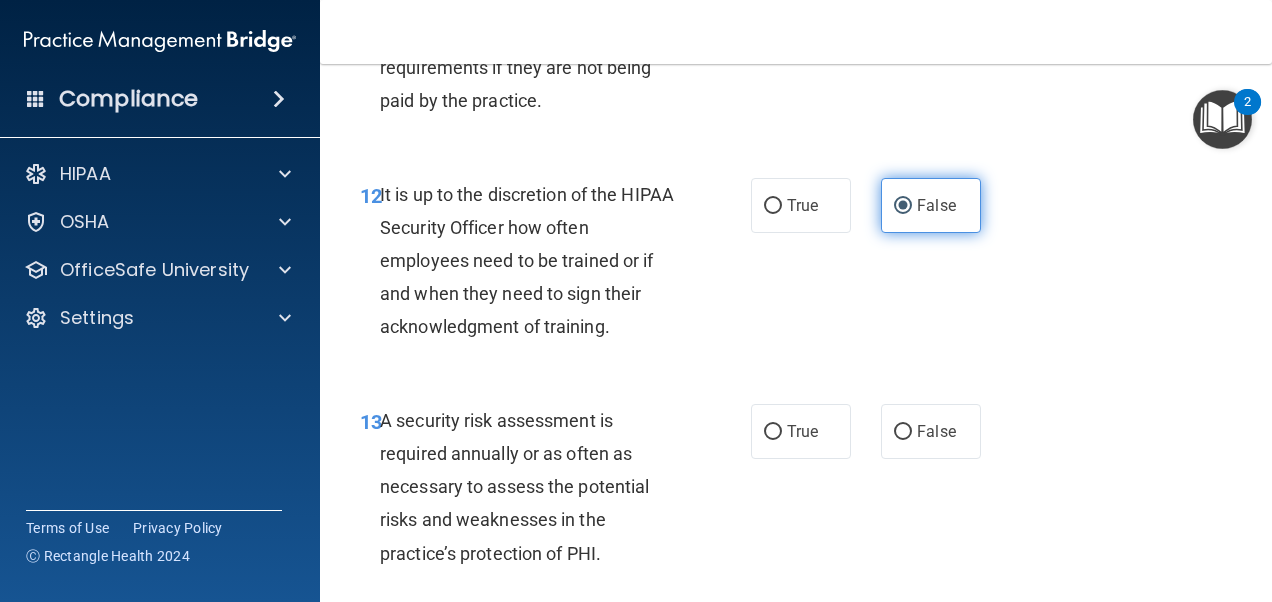 scroll, scrollTop: 2900, scrollLeft: 0, axis: vertical 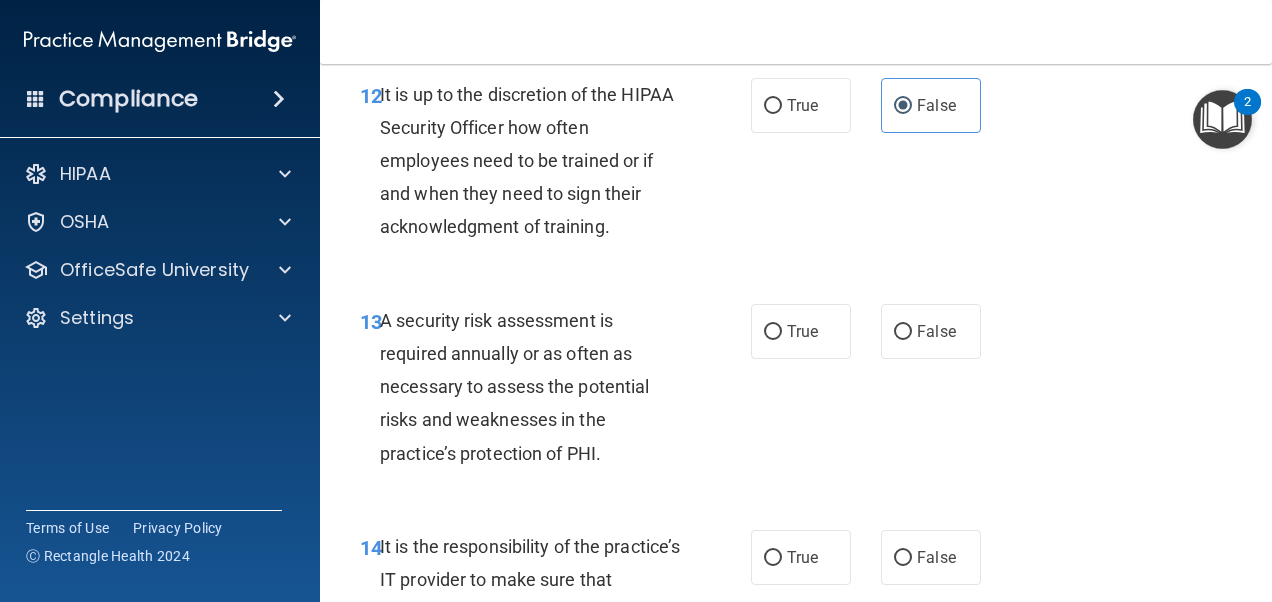click on "13       A security risk assessment is required annually or as often as necessary to assess the potential risks and weaknesses in the practice’s protection of PHI.                 True           False" at bounding box center (796, 392) 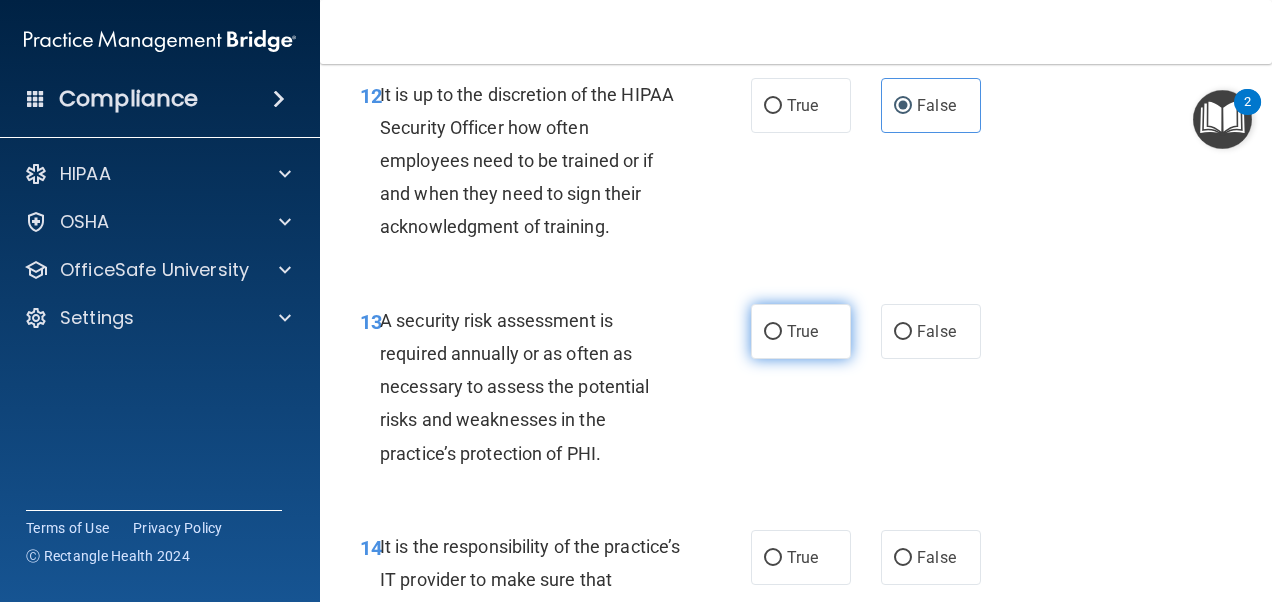 click on "True" at bounding box center (773, 332) 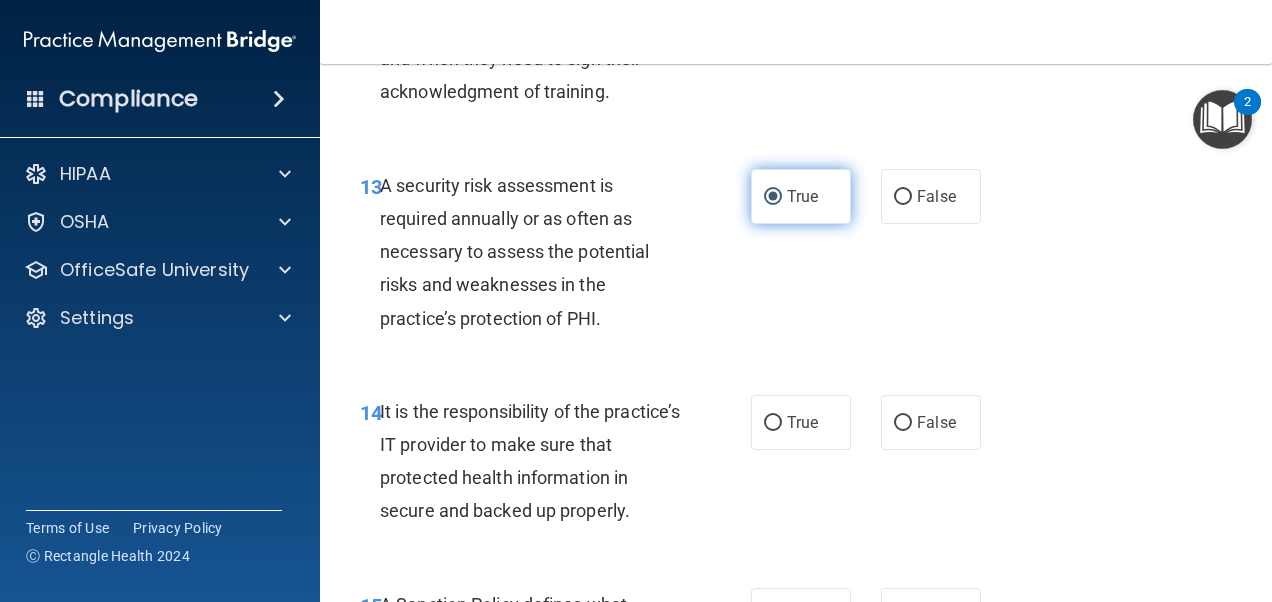 scroll, scrollTop: 3200, scrollLeft: 0, axis: vertical 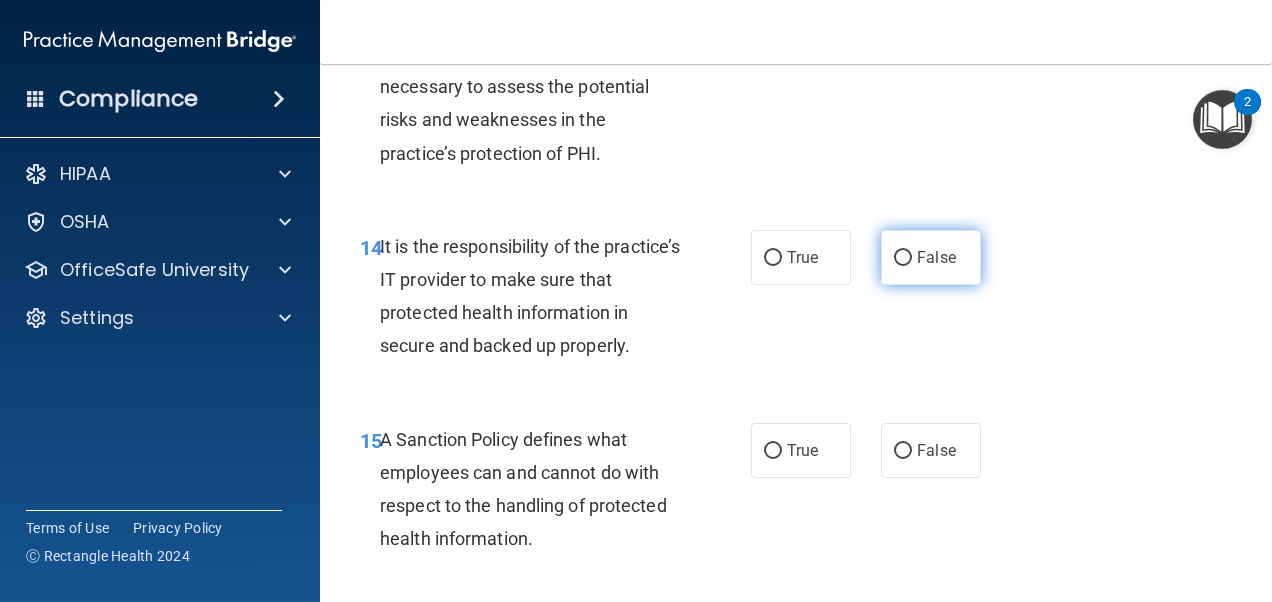 click on "False" at bounding box center (931, 257) 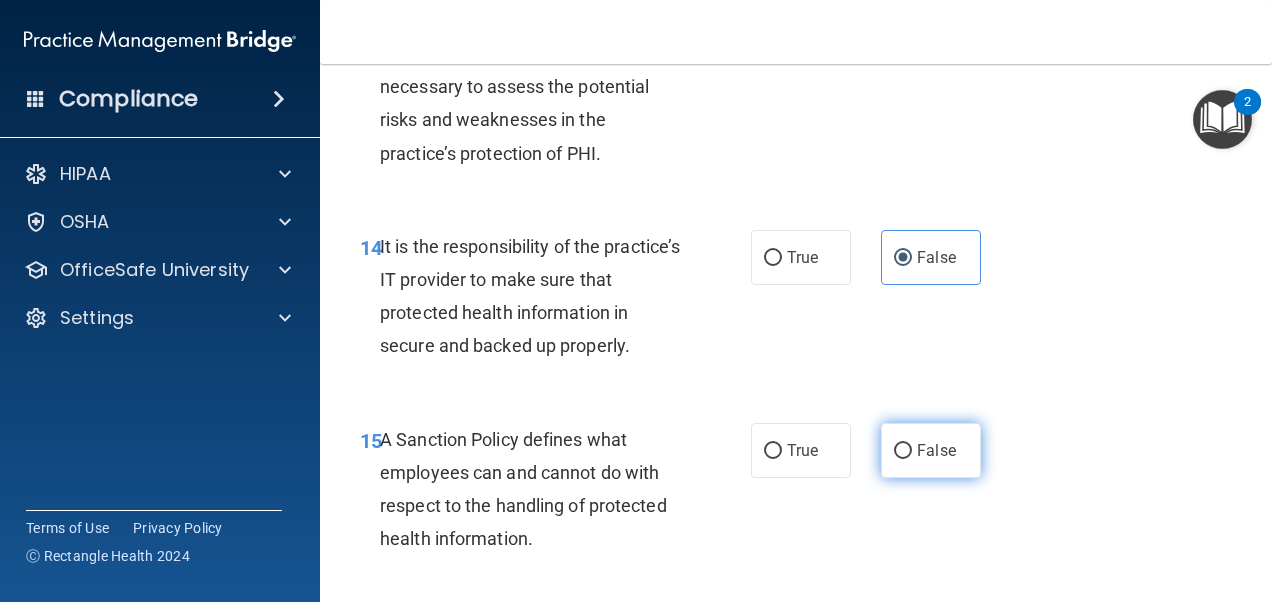 click on "False" at bounding box center [936, 450] 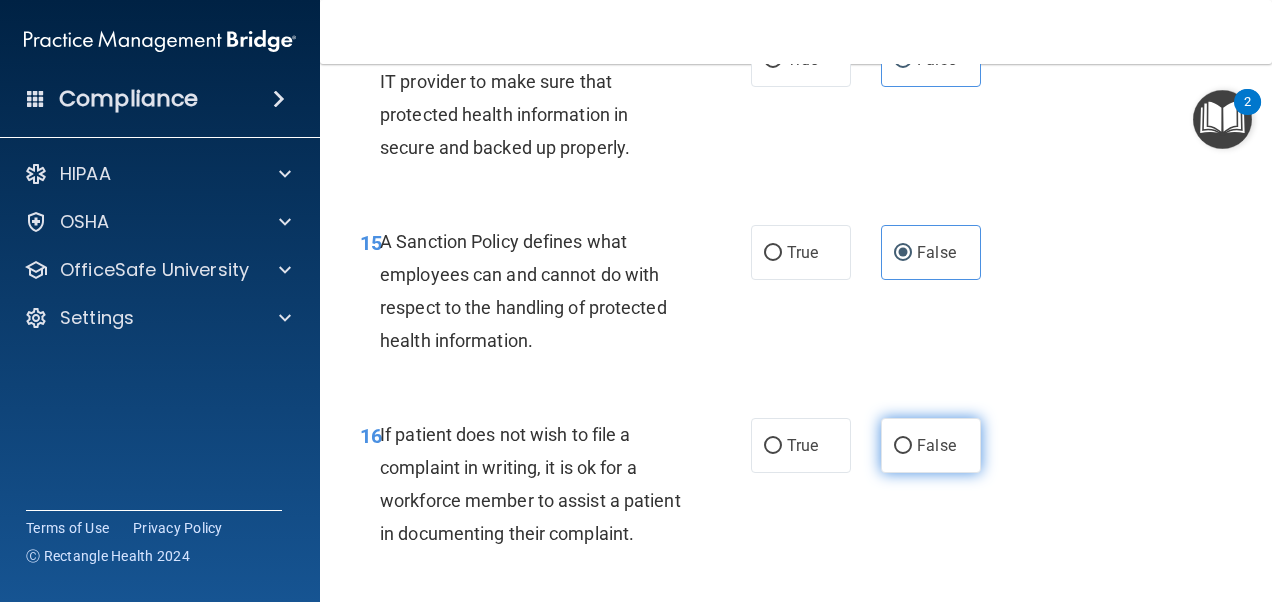 scroll, scrollTop: 3400, scrollLeft: 0, axis: vertical 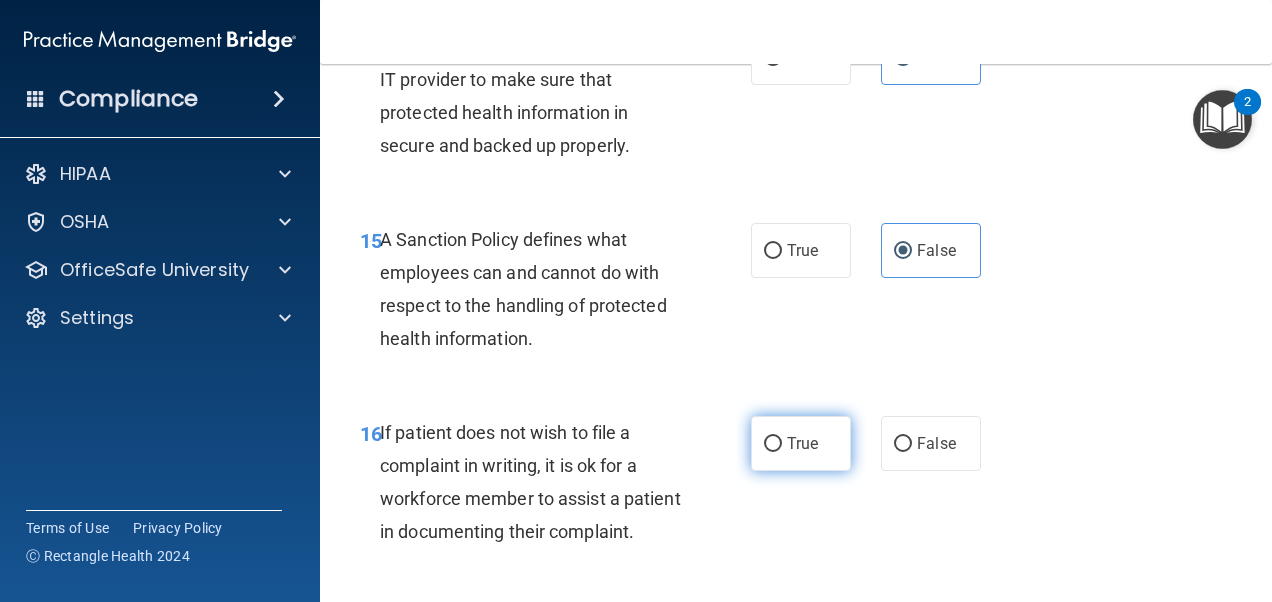 click on "True" at bounding box center [802, 443] 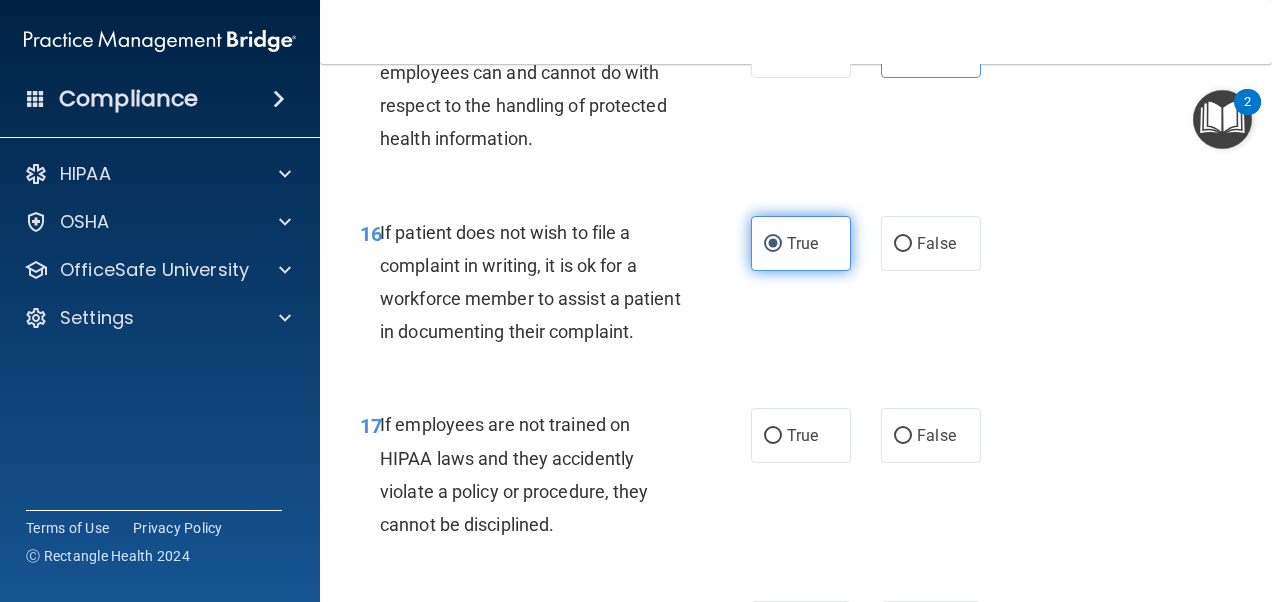 scroll, scrollTop: 3700, scrollLeft: 0, axis: vertical 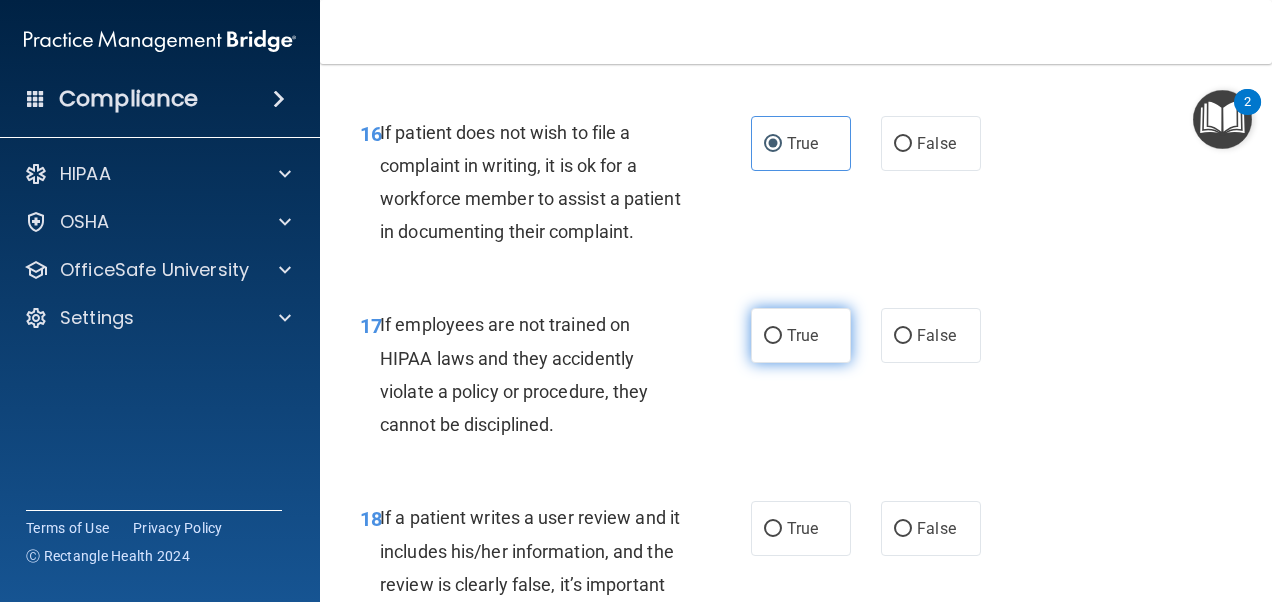 click on "True" at bounding box center (802, 335) 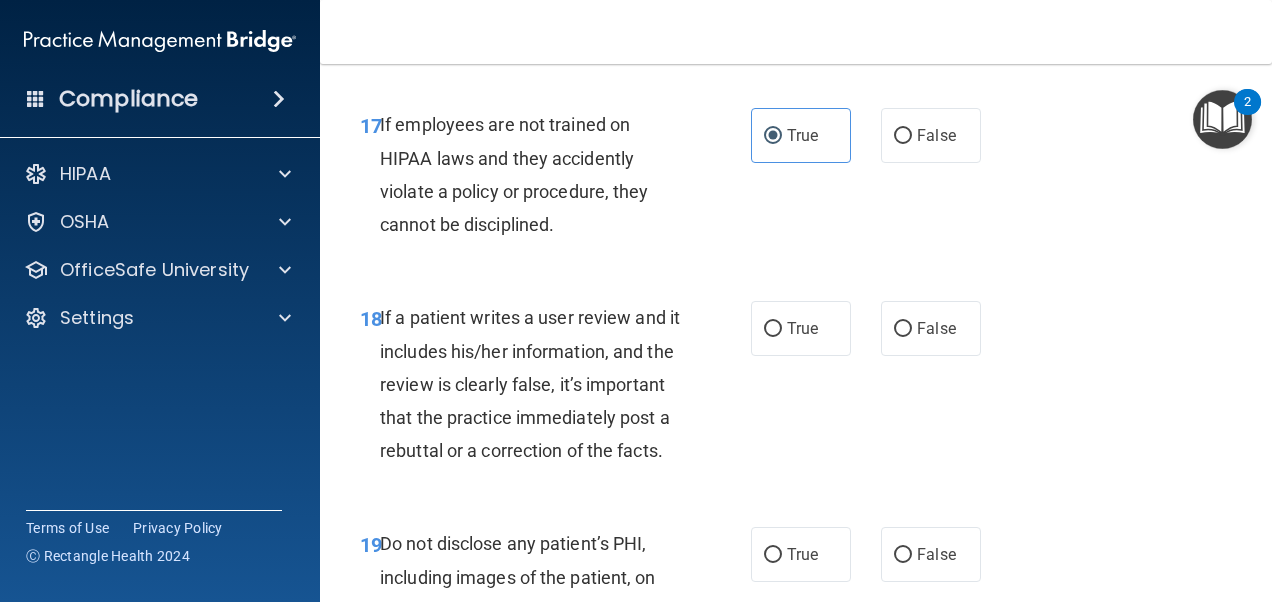 scroll, scrollTop: 4000, scrollLeft: 0, axis: vertical 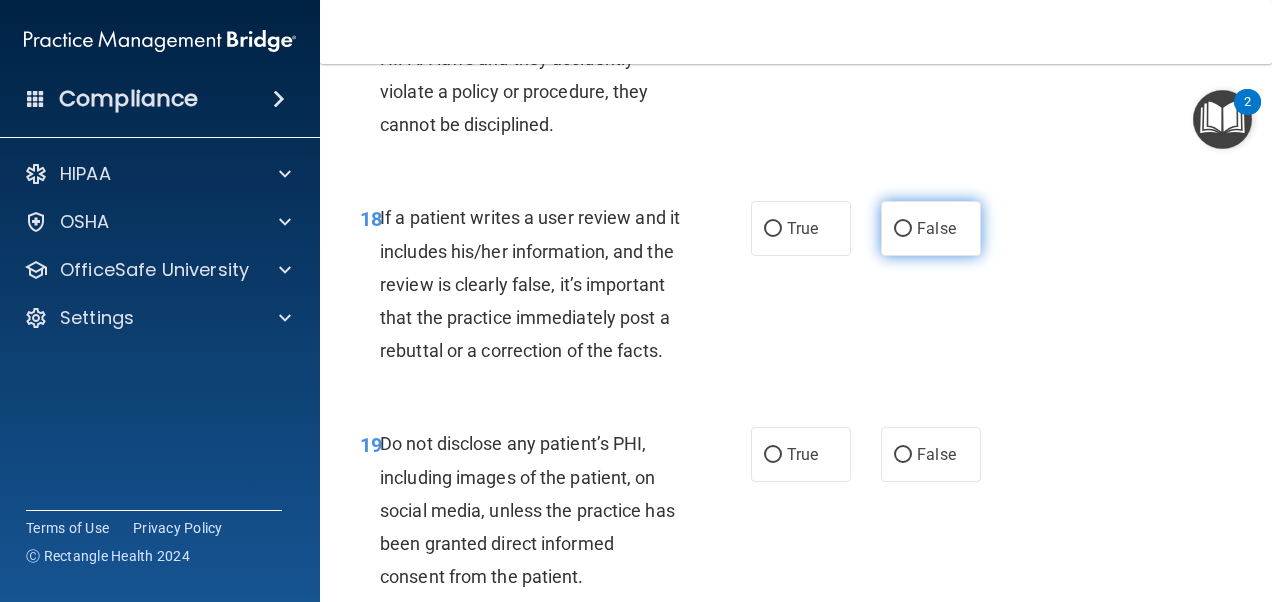 click on "False" at bounding box center (903, 229) 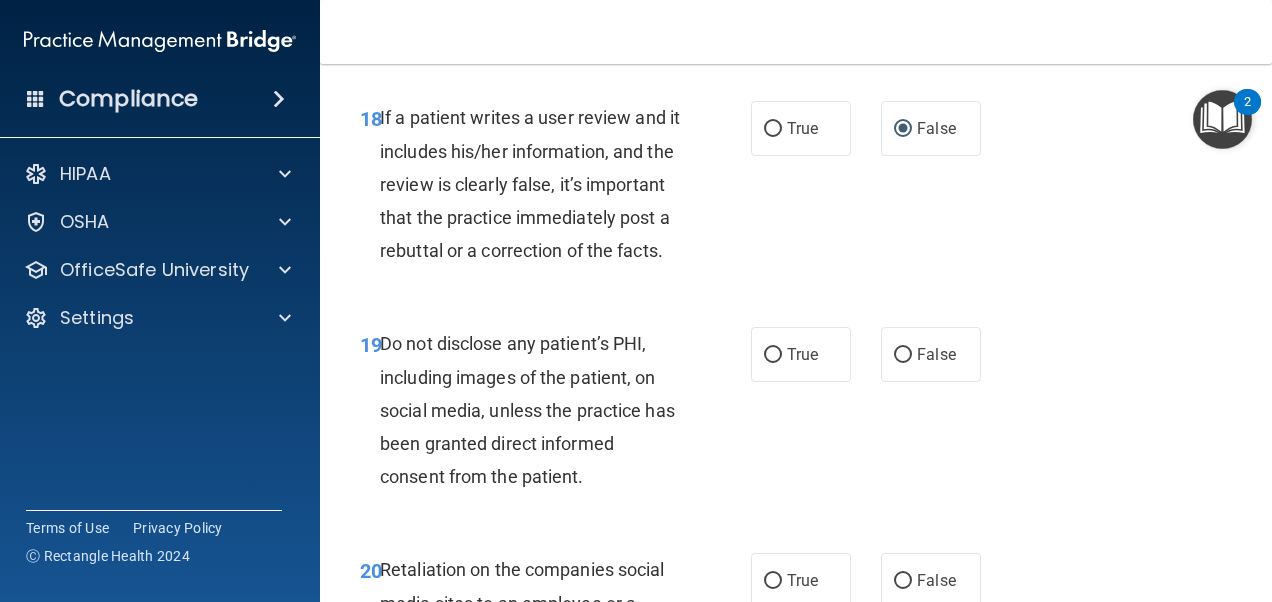scroll, scrollTop: 4200, scrollLeft: 0, axis: vertical 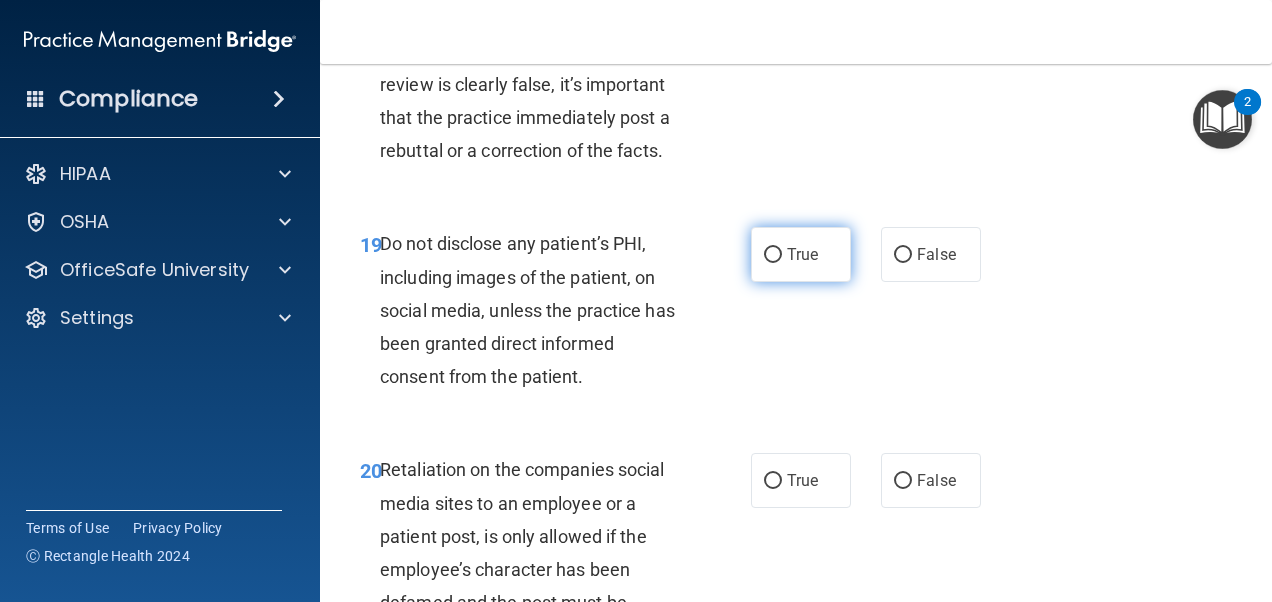 click on "True" at bounding box center (802, 254) 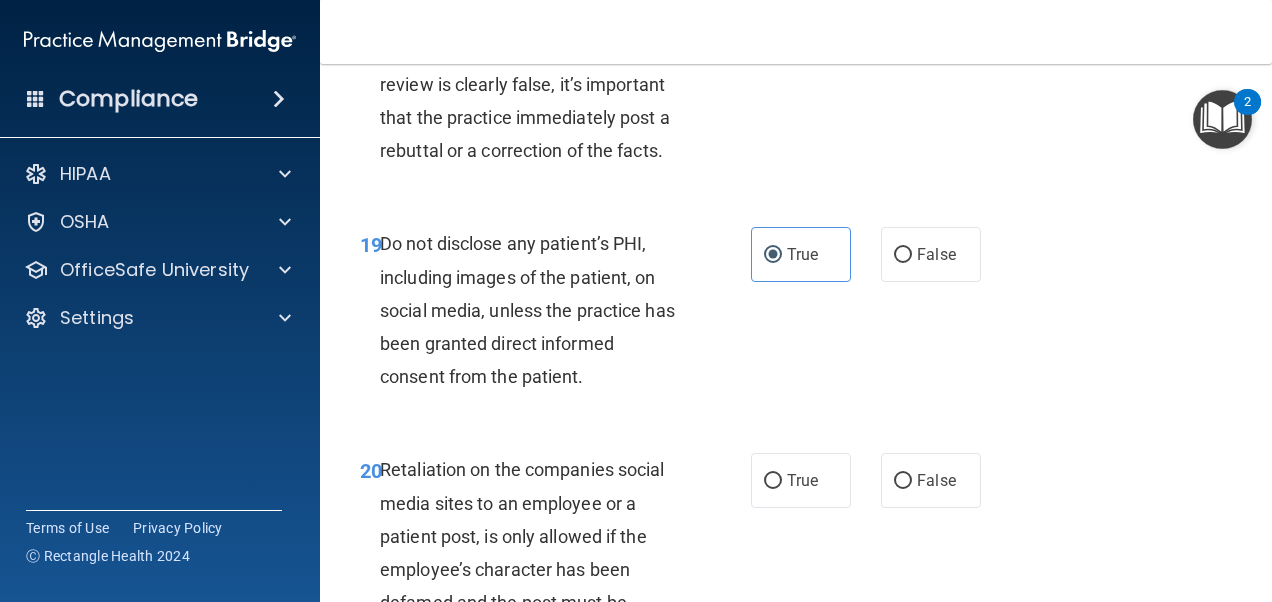 scroll, scrollTop: 4400, scrollLeft: 0, axis: vertical 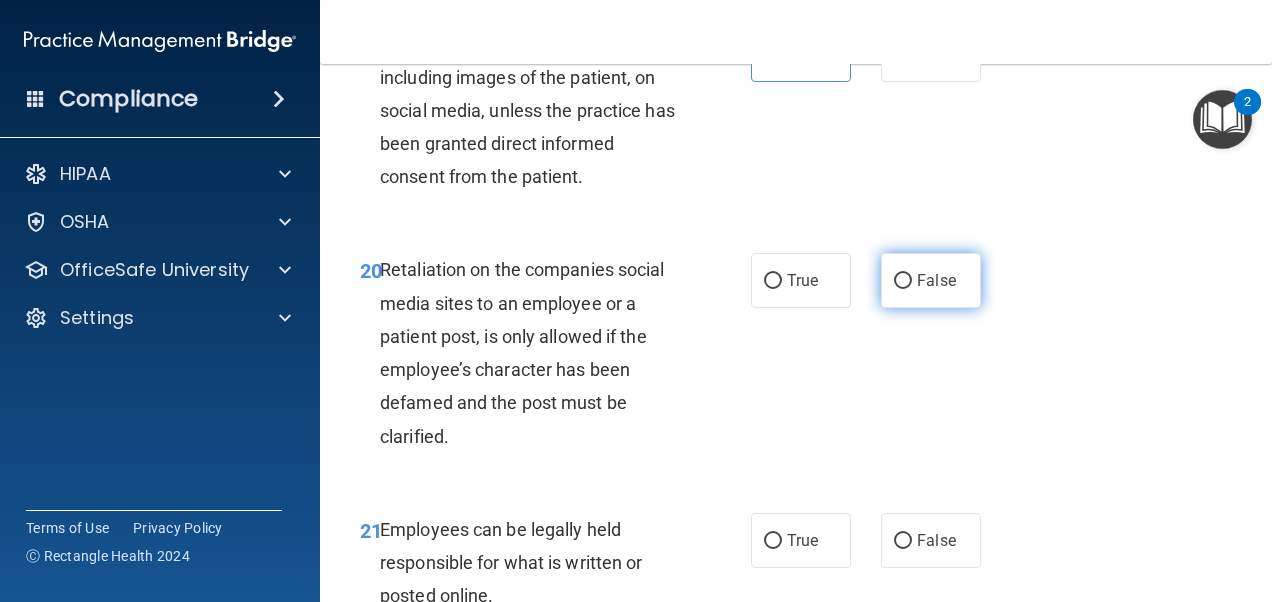 click on "False" at bounding box center [931, 280] 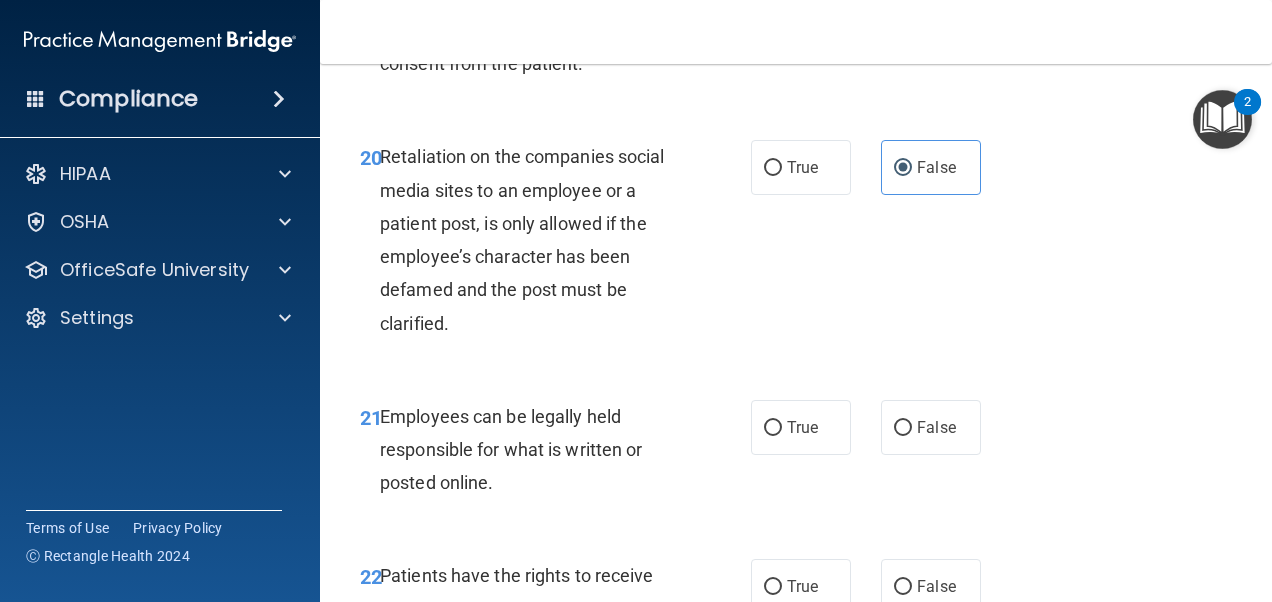 scroll, scrollTop: 4600, scrollLeft: 0, axis: vertical 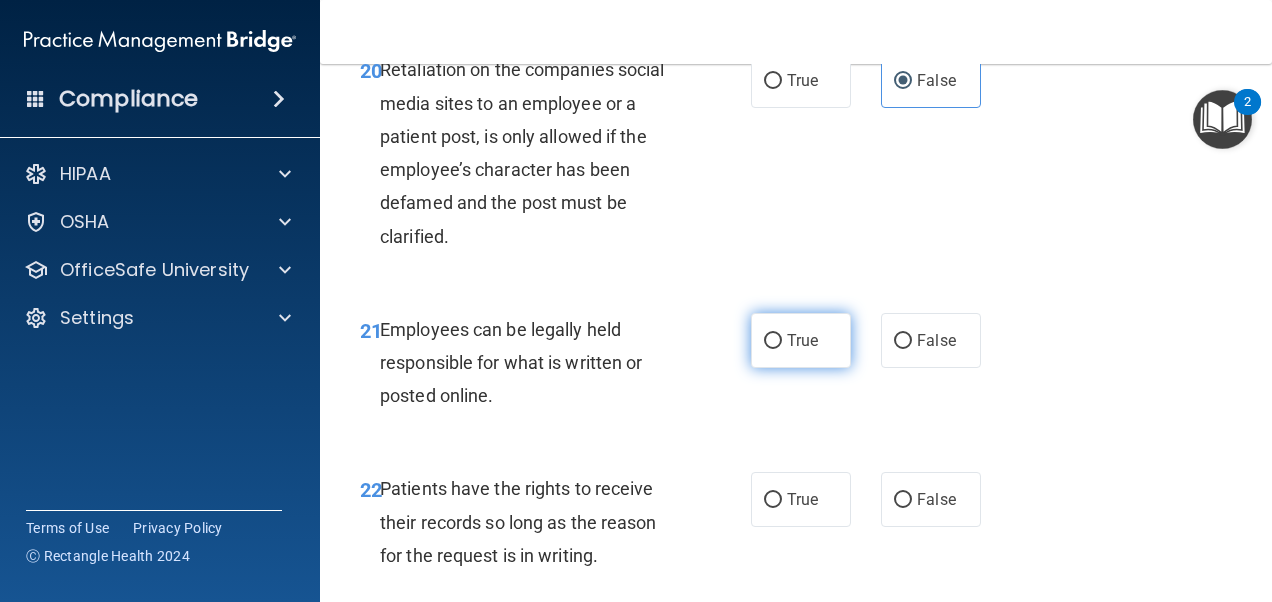 click on "True" at bounding box center (802, 340) 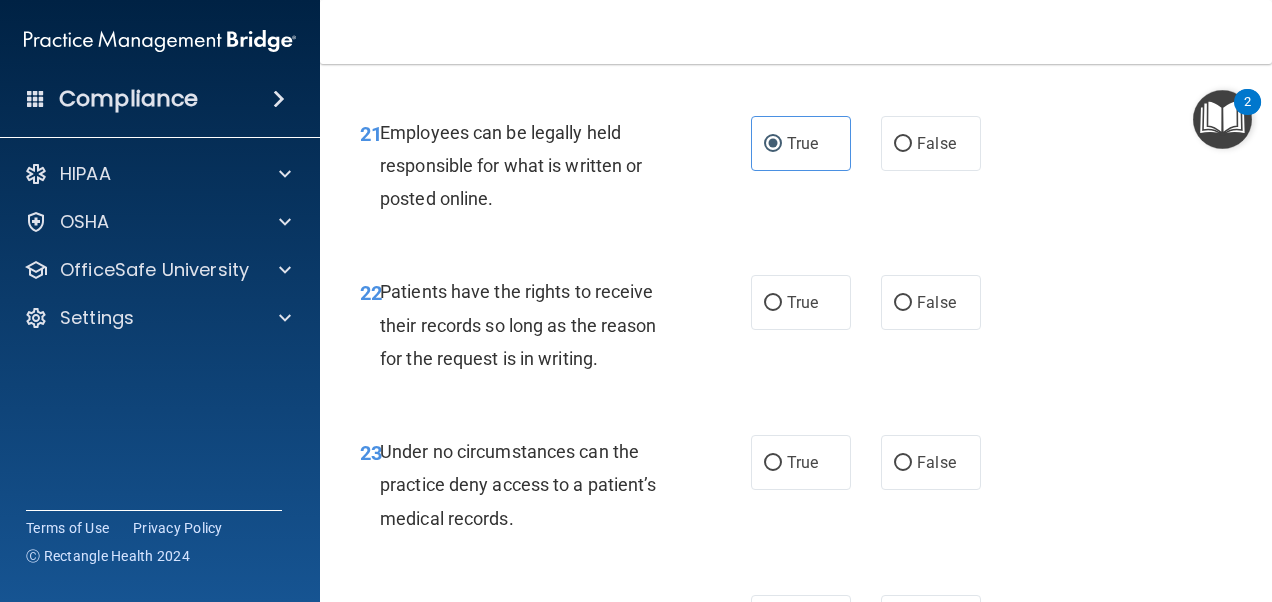 scroll, scrollTop: 4800, scrollLeft: 0, axis: vertical 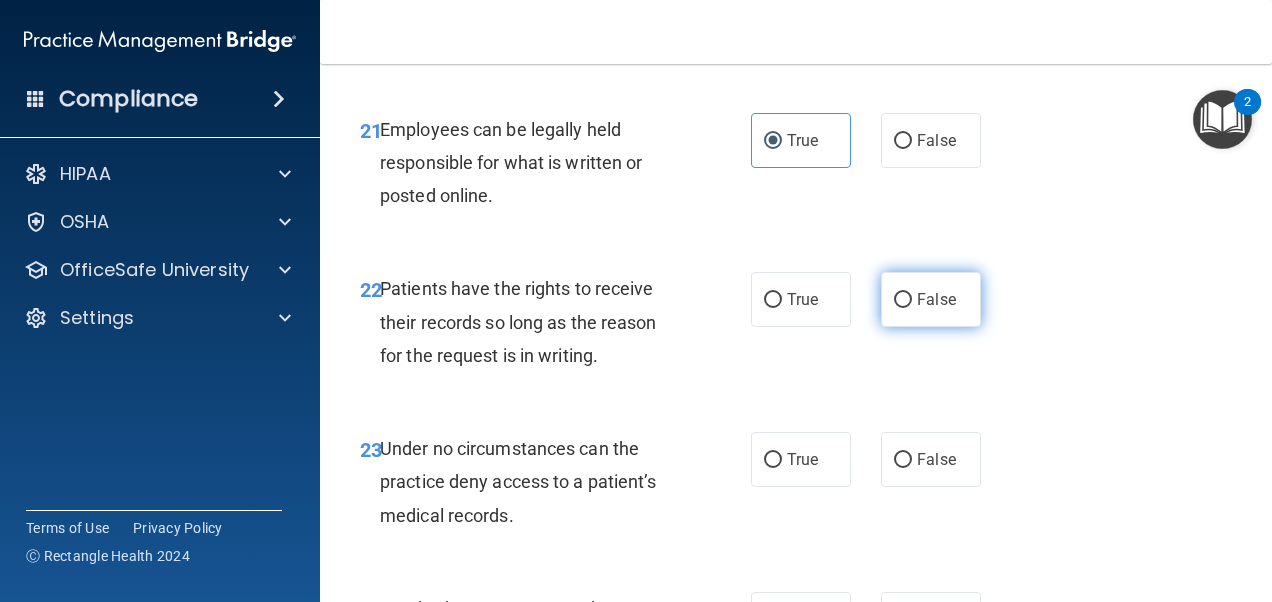 click on "False" at bounding box center (931, 299) 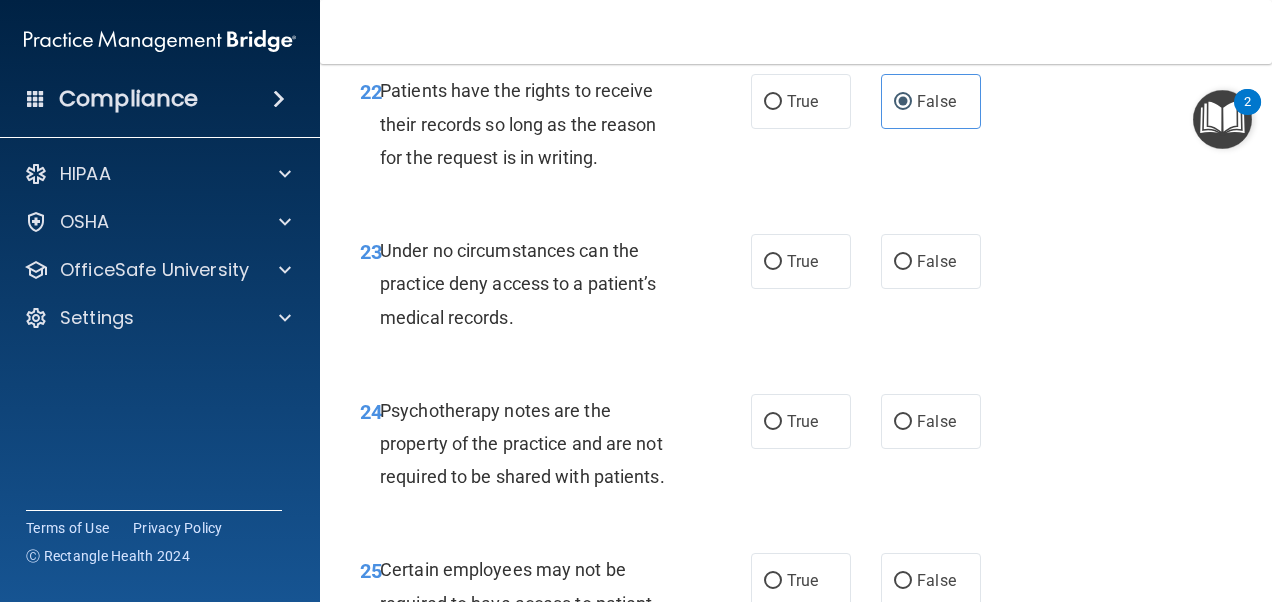 scroll, scrollTop: 5000, scrollLeft: 0, axis: vertical 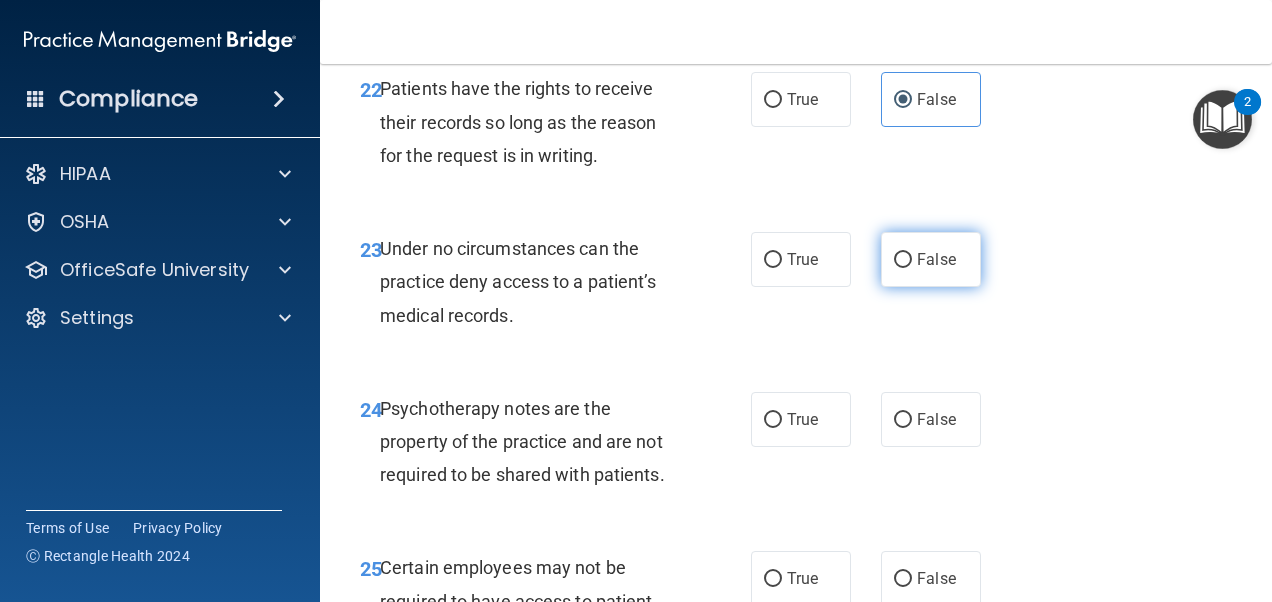 click on "False" at bounding box center [931, 259] 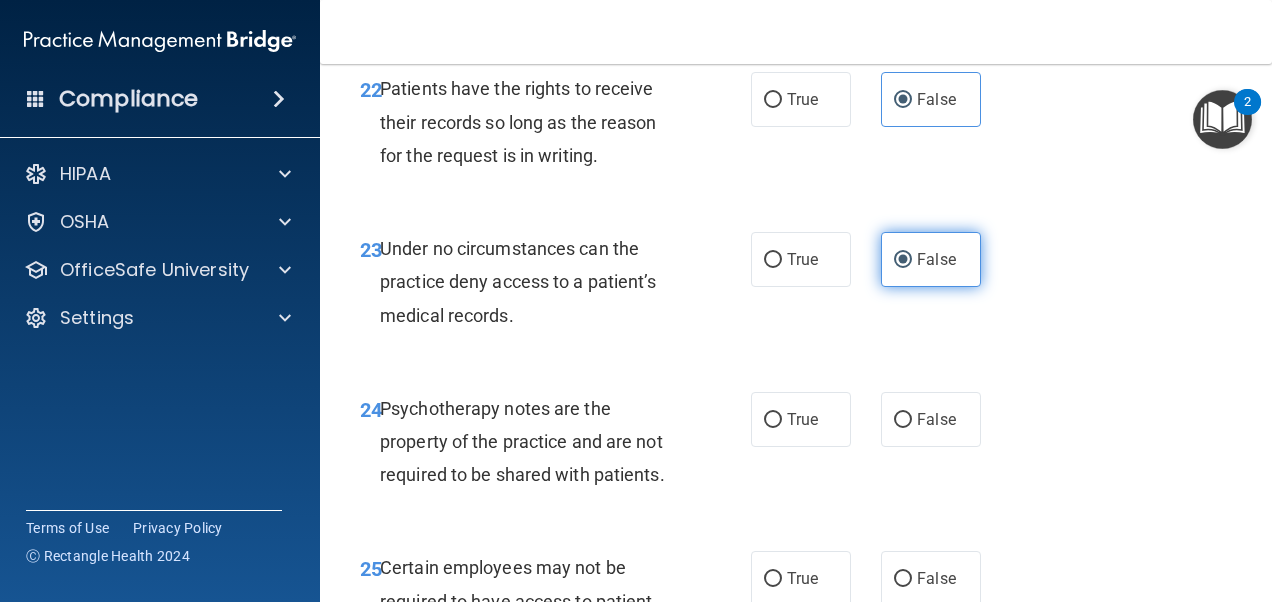 scroll, scrollTop: 5100, scrollLeft: 0, axis: vertical 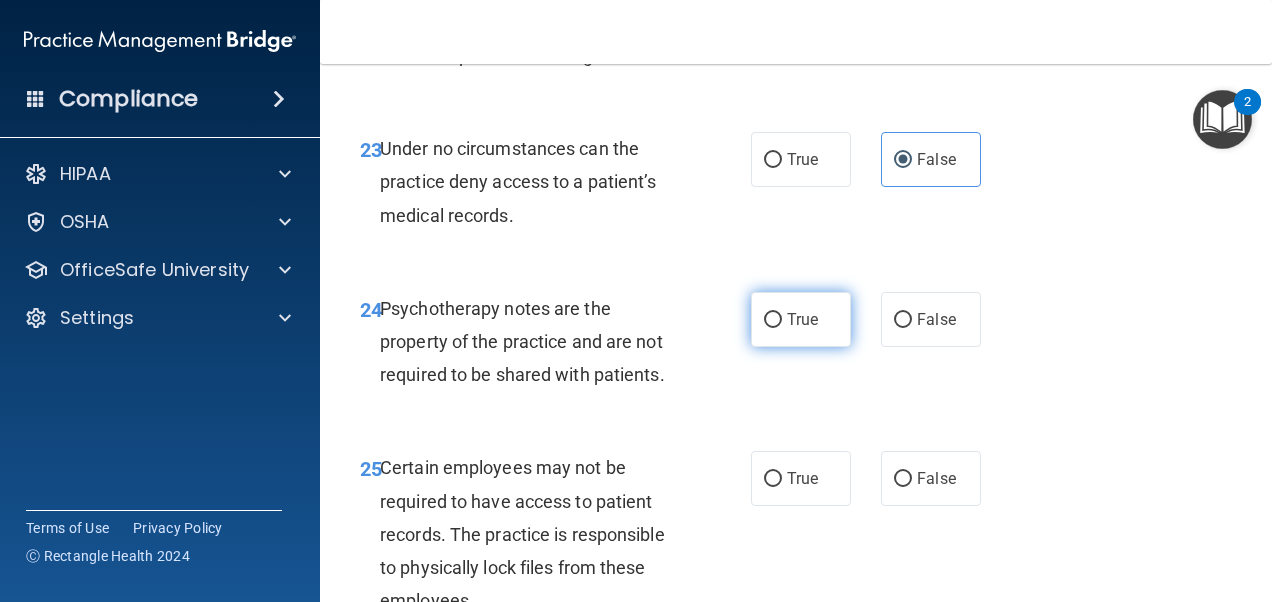 click on "True" at bounding box center (802, 319) 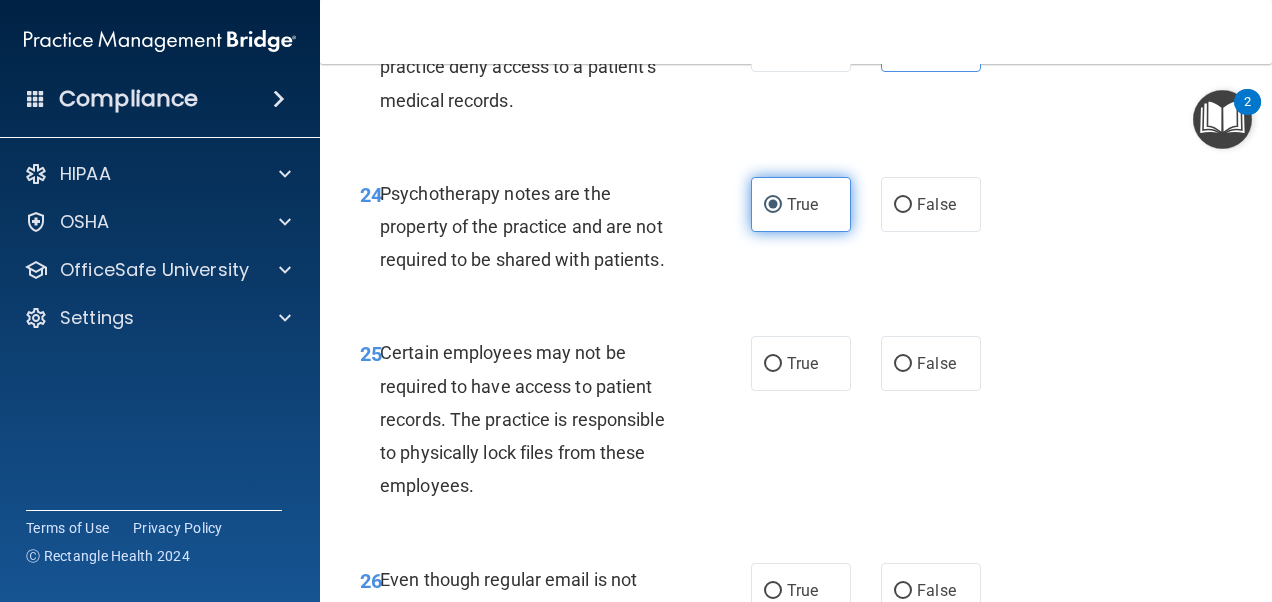 scroll, scrollTop: 5300, scrollLeft: 0, axis: vertical 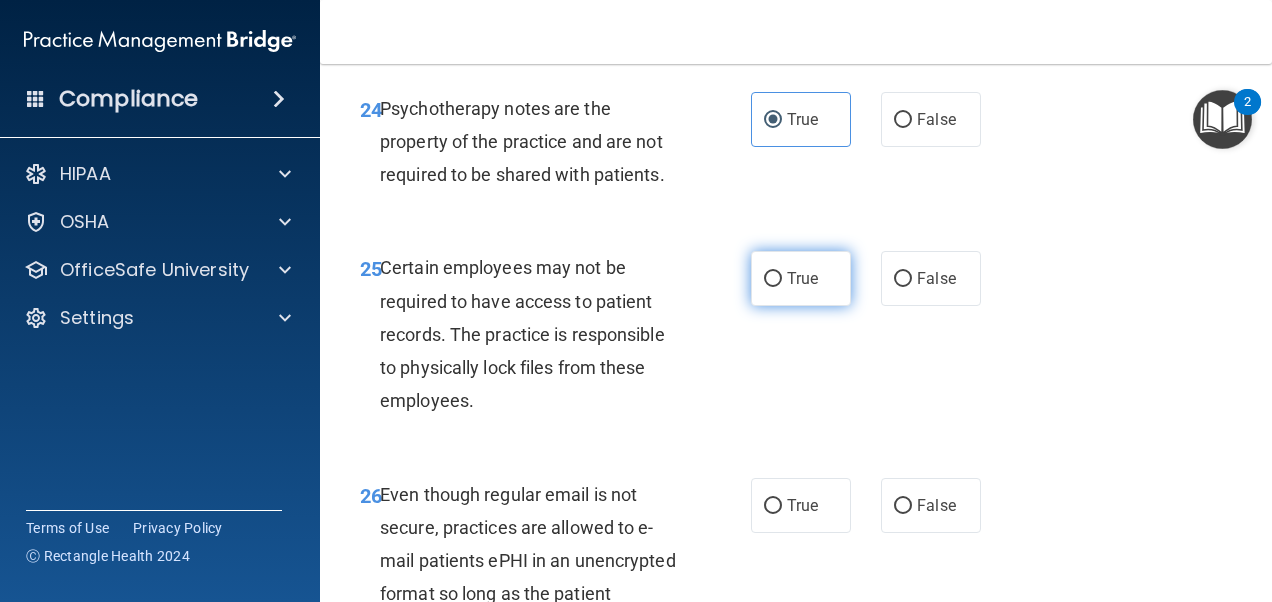click on "True" at bounding box center [801, 278] 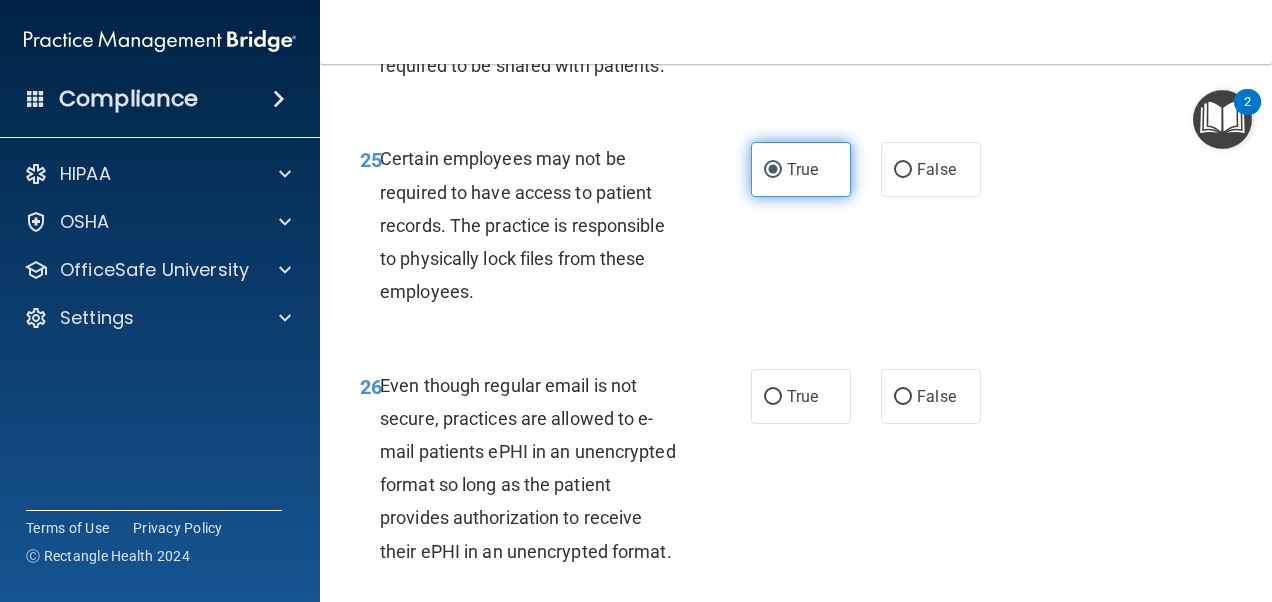 scroll, scrollTop: 5500, scrollLeft: 0, axis: vertical 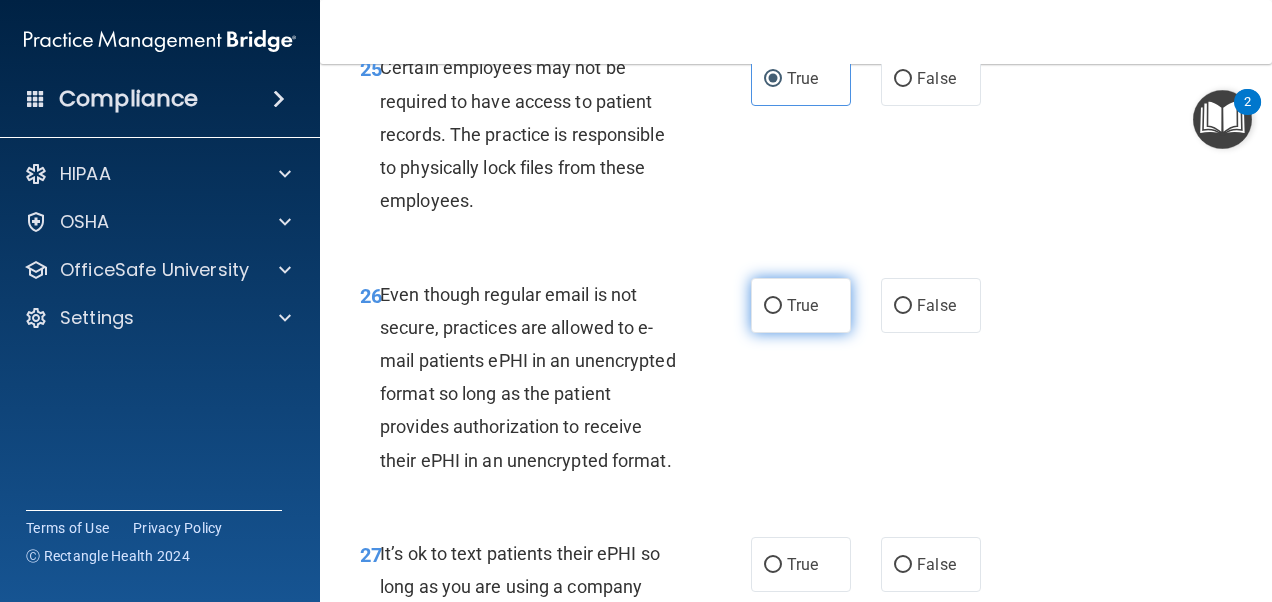 click on "True" at bounding box center [801, 305] 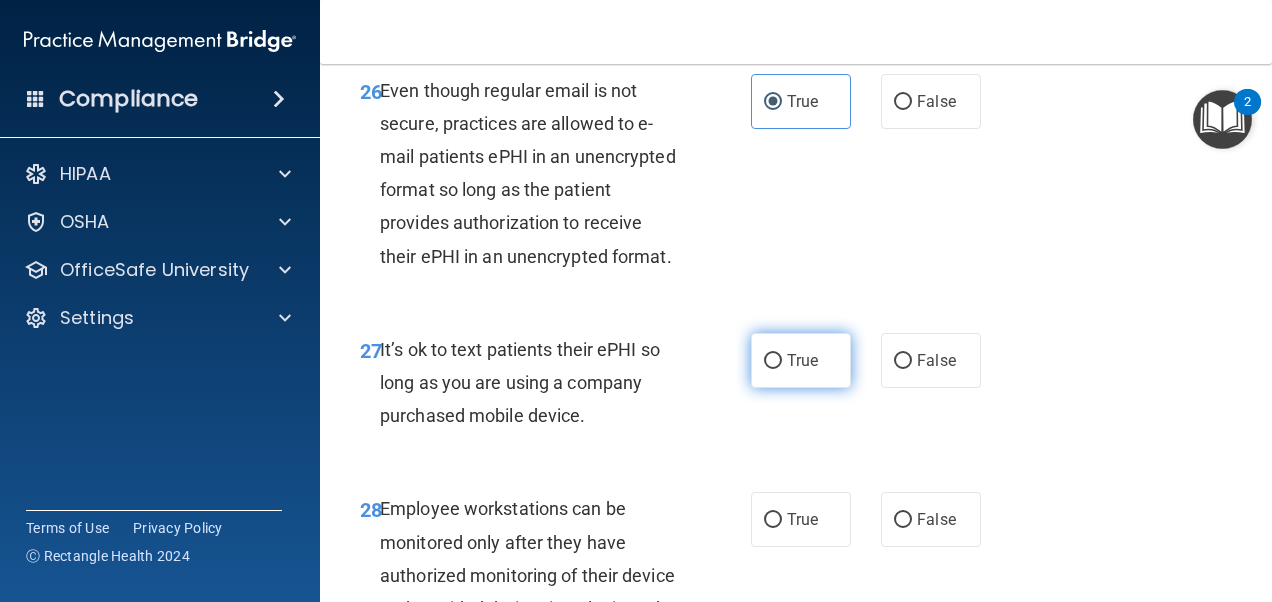 scroll, scrollTop: 5800, scrollLeft: 0, axis: vertical 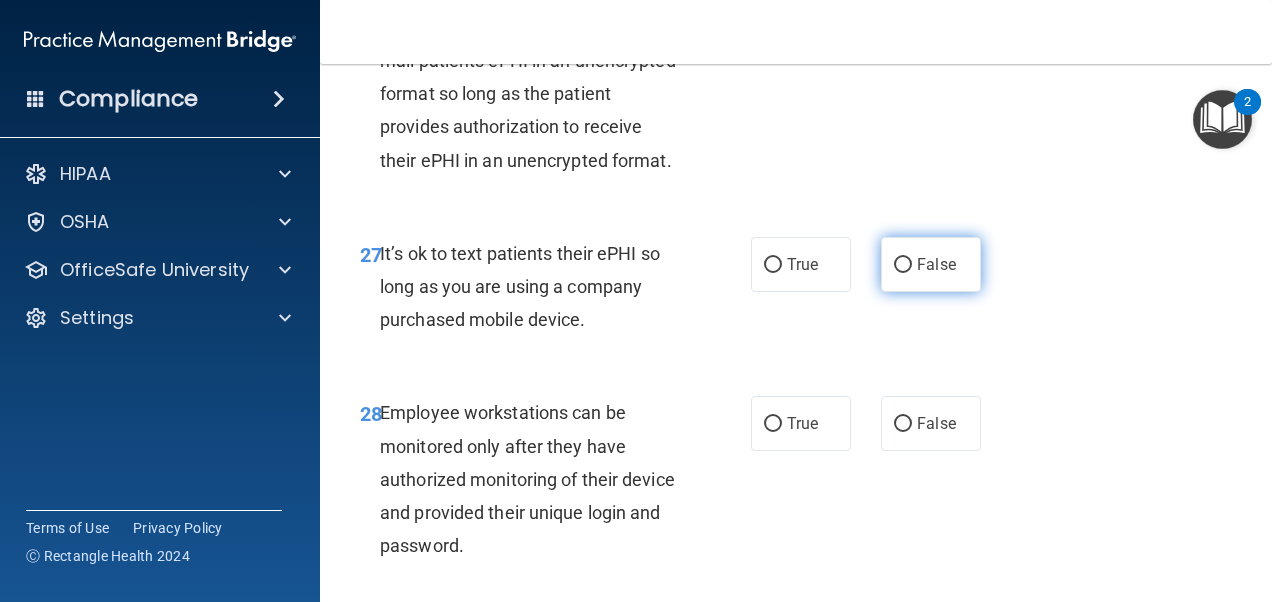 click on "False" at bounding box center (931, 264) 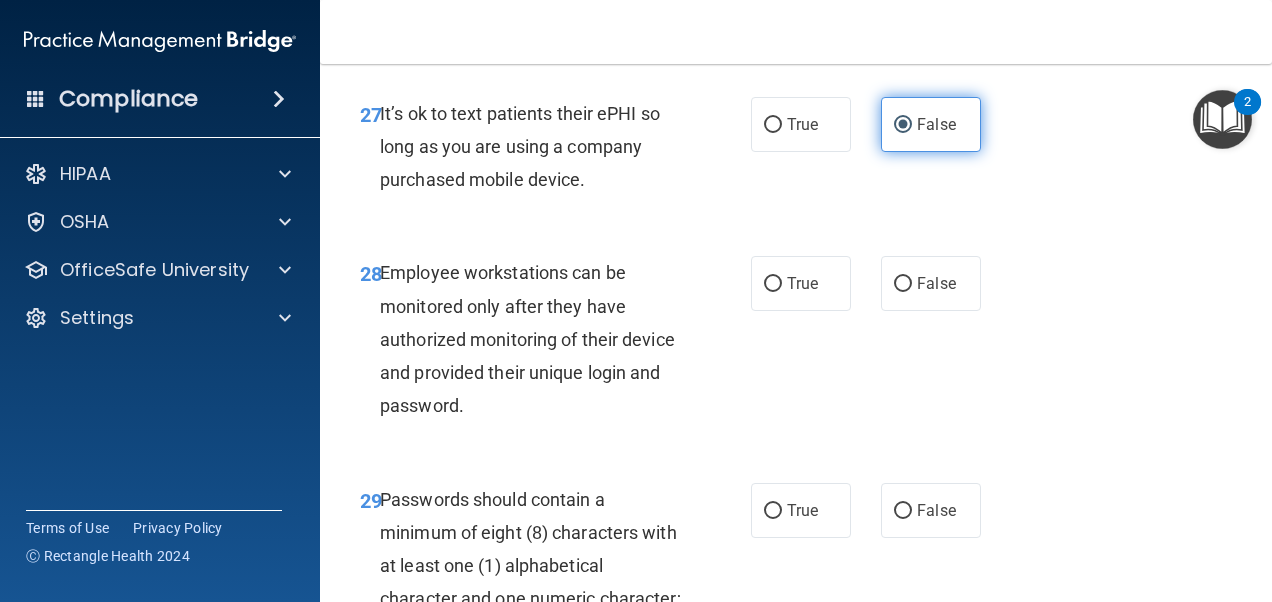 scroll, scrollTop: 6000, scrollLeft: 0, axis: vertical 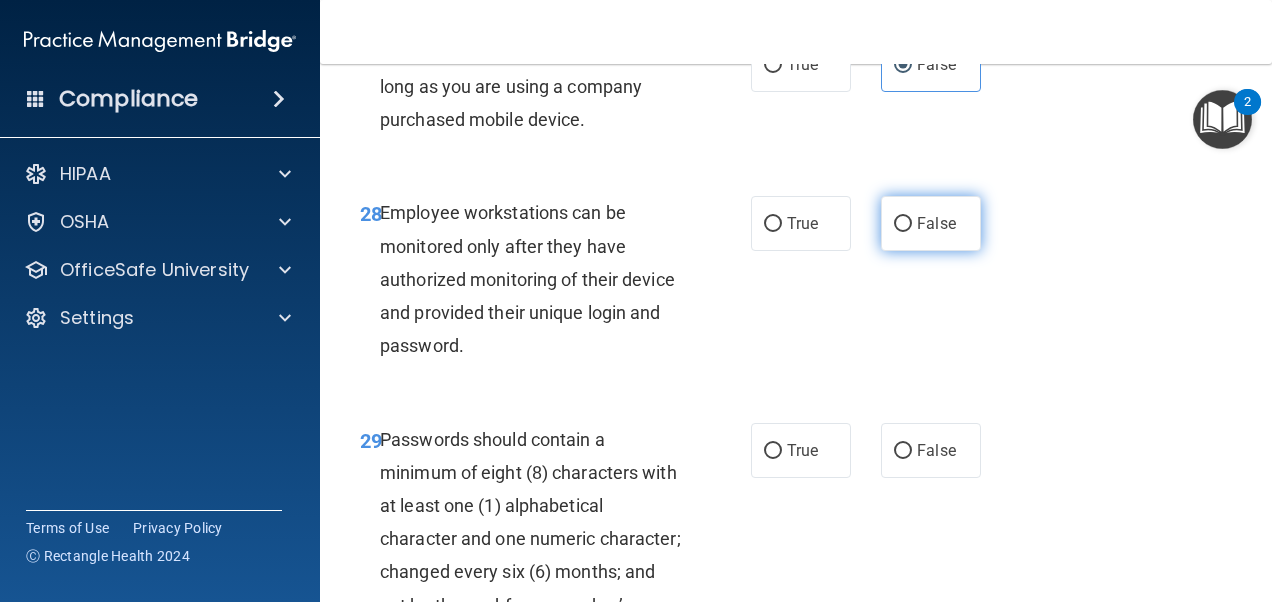 click on "False" at bounding box center (931, 223) 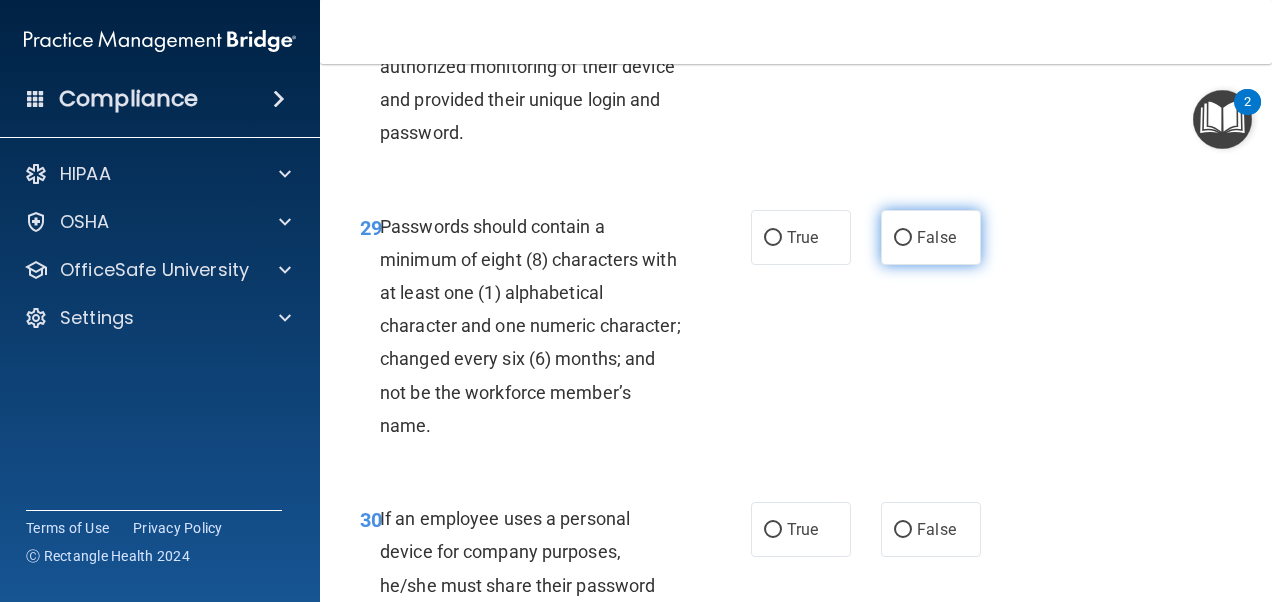 scroll, scrollTop: 6300, scrollLeft: 0, axis: vertical 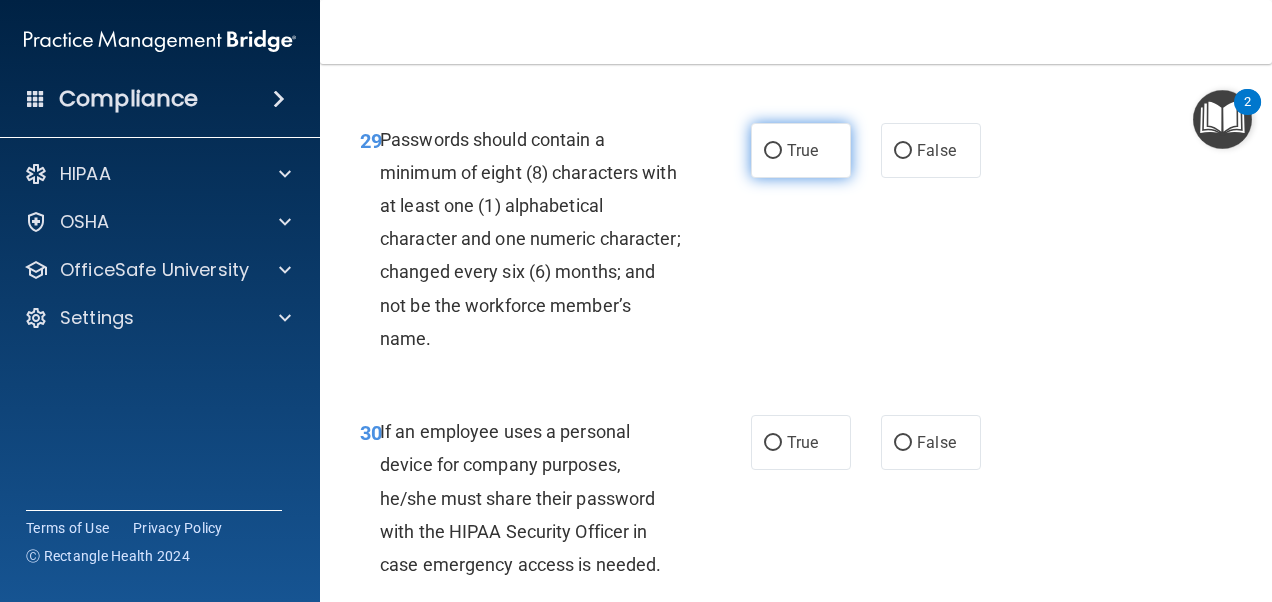 click on "True" at bounding box center (802, 150) 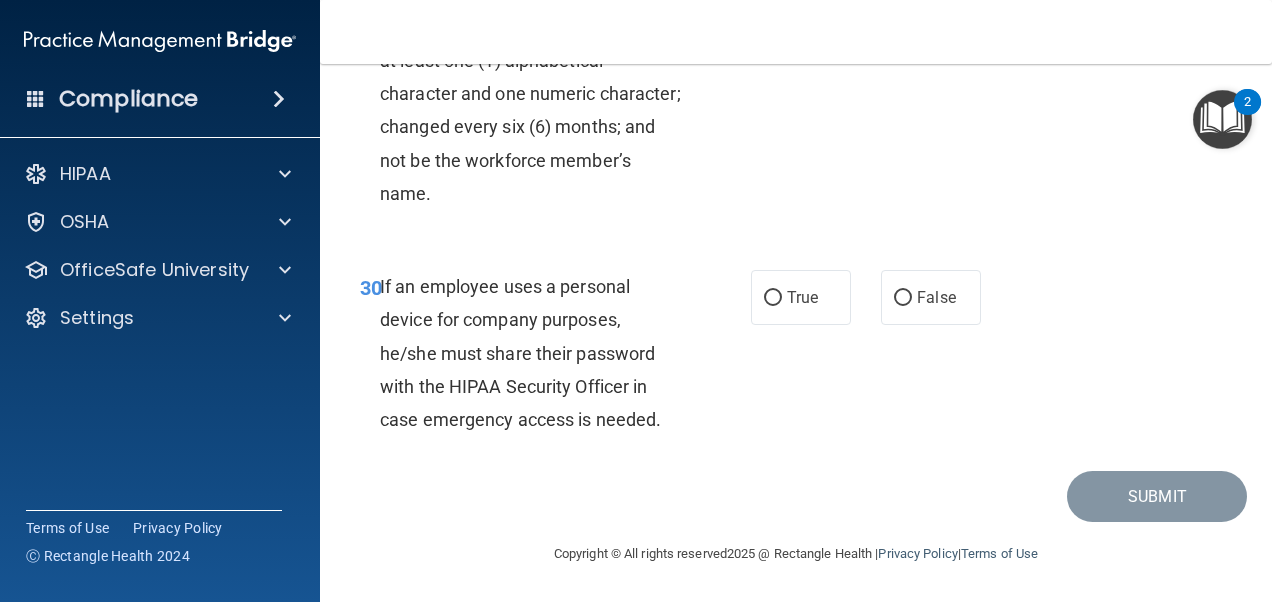 scroll, scrollTop: 6500, scrollLeft: 0, axis: vertical 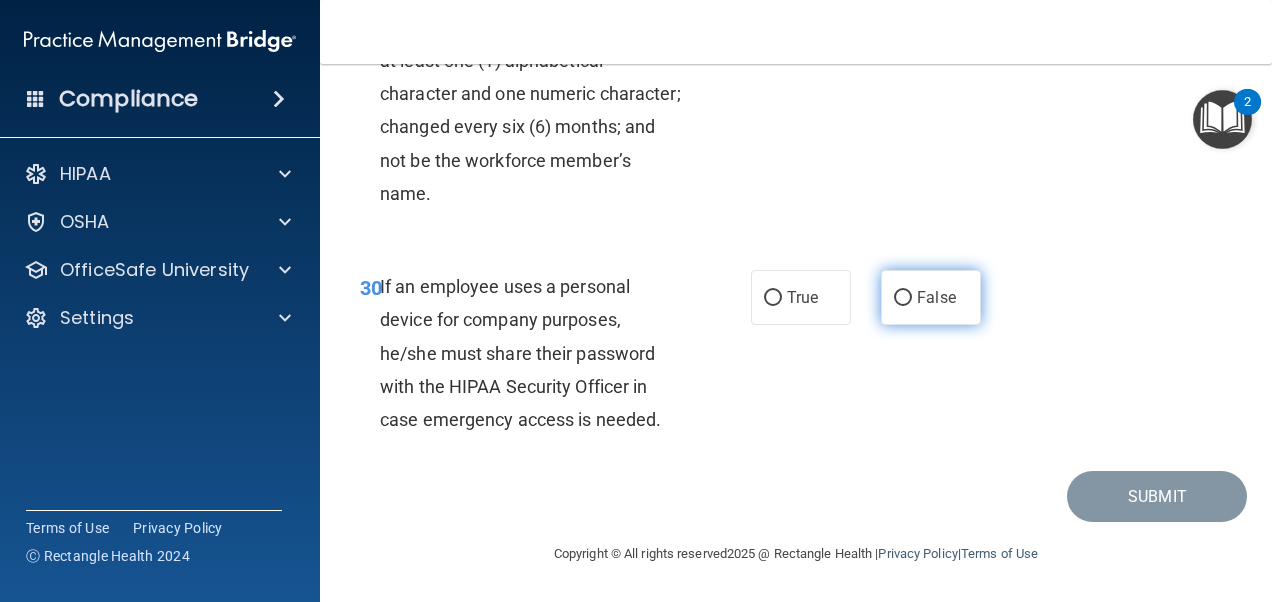 click on "False" at bounding box center [931, 297] 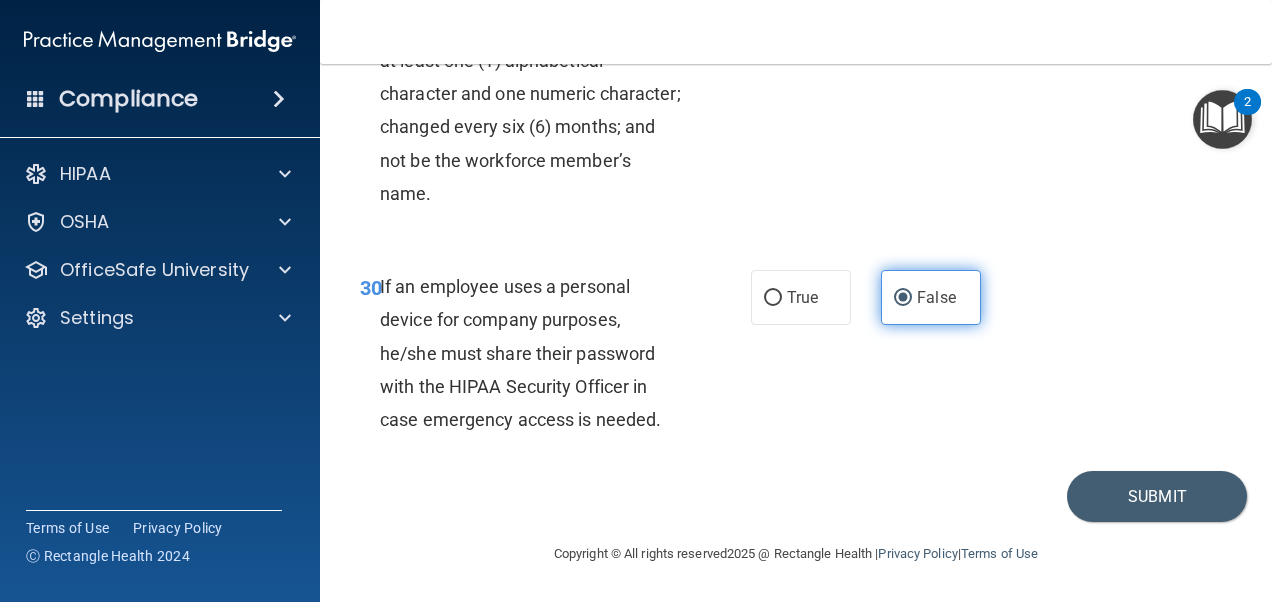 scroll, scrollTop: 6611, scrollLeft: 0, axis: vertical 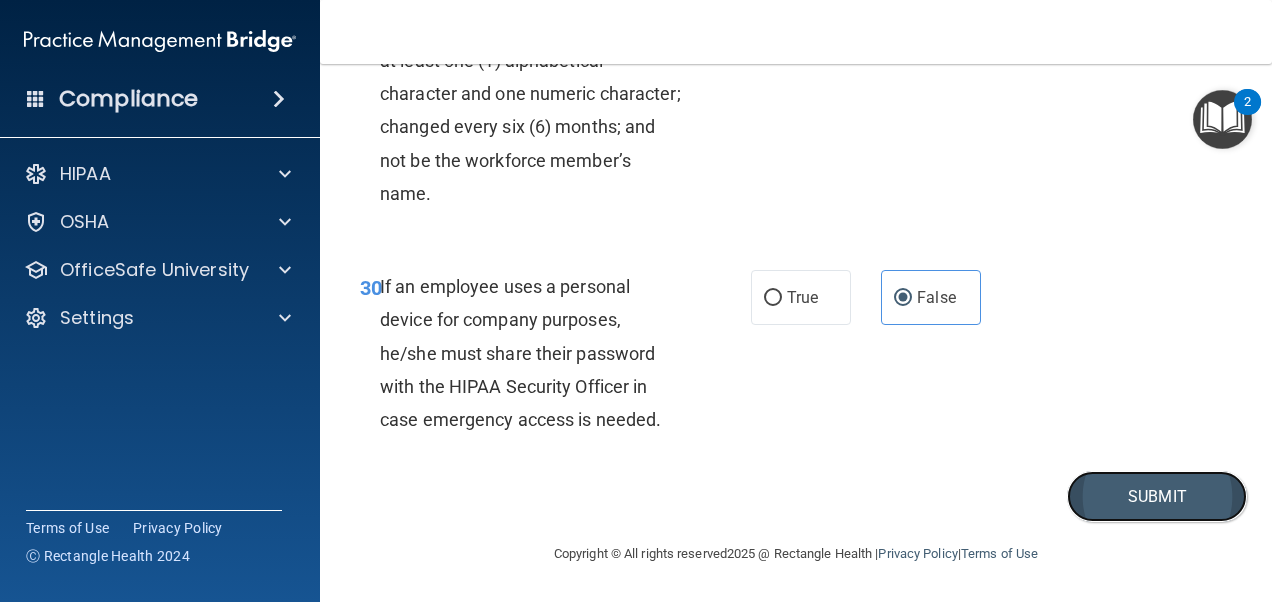 click on "Submit" at bounding box center (1157, 496) 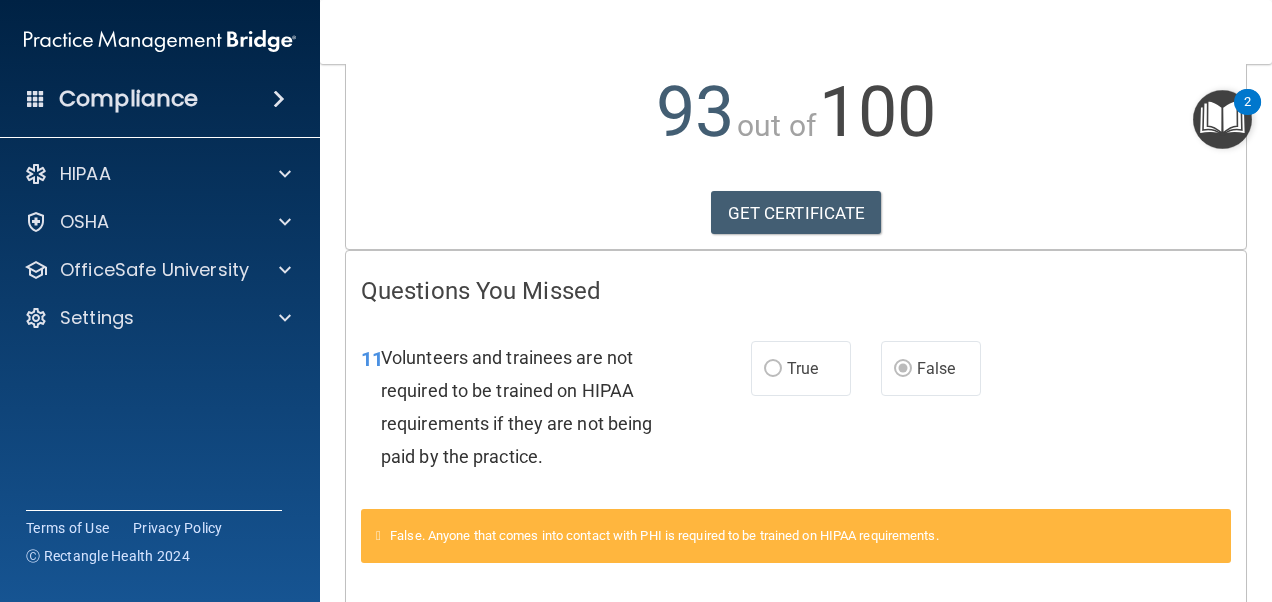 scroll, scrollTop: 0, scrollLeft: 0, axis: both 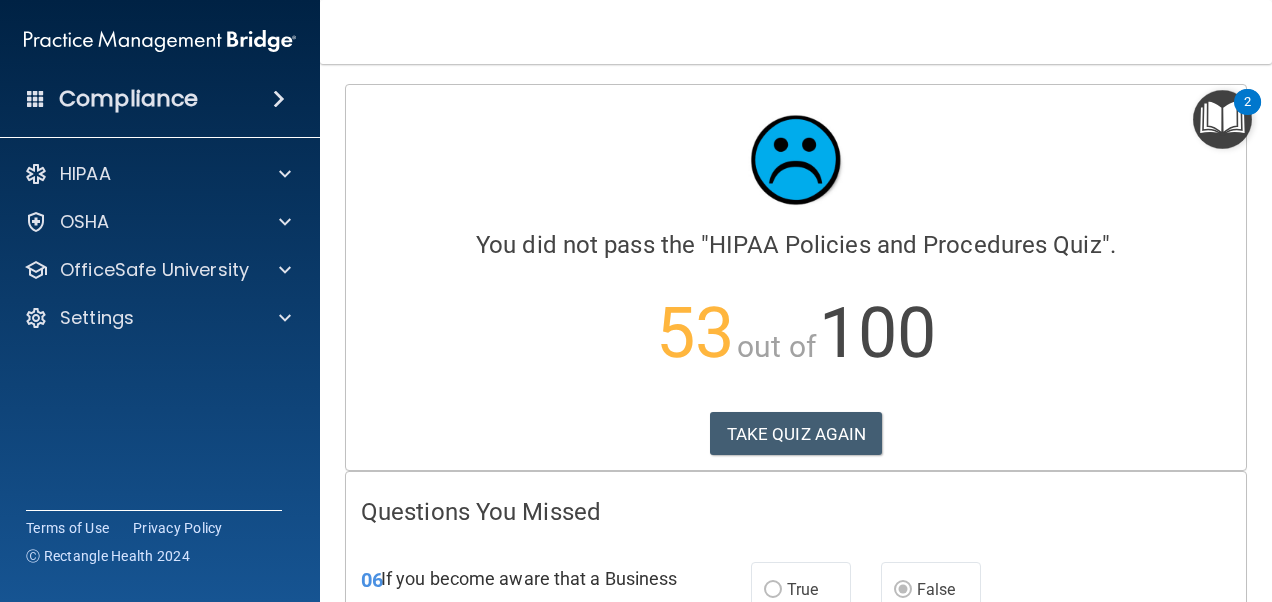 click at bounding box center (36, 98) 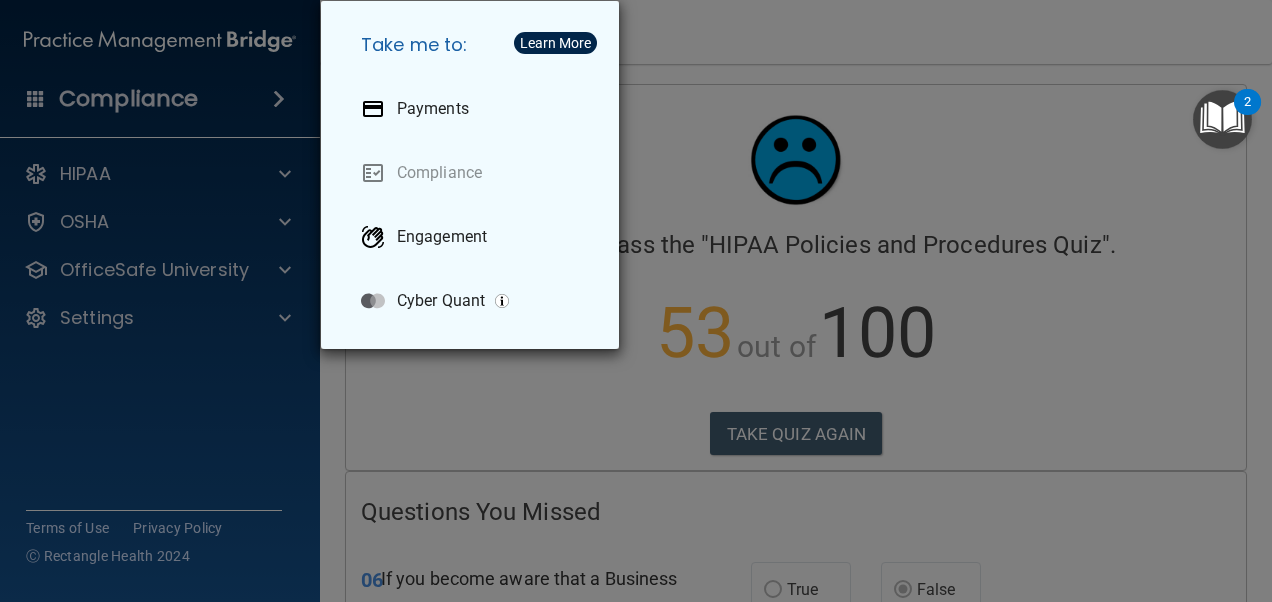 drag, startPoint x: 180, startPoint y: 106, endPoint x: 159, endPoint y: 112, distance: 21.84033 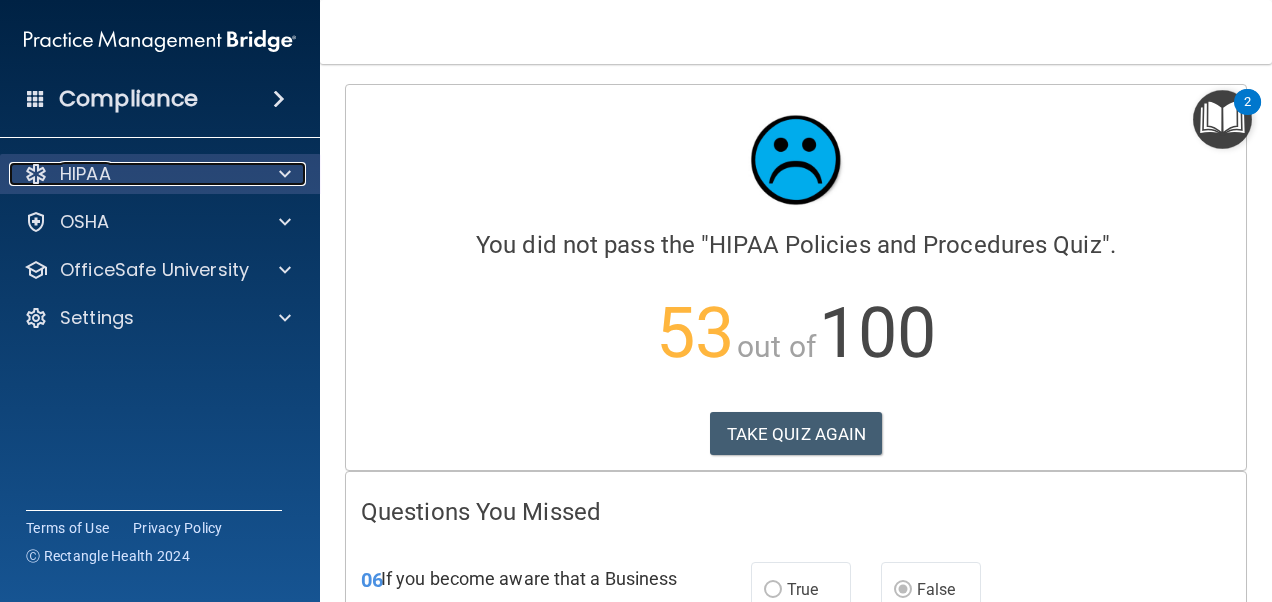 click at bounding box center [282, 174] 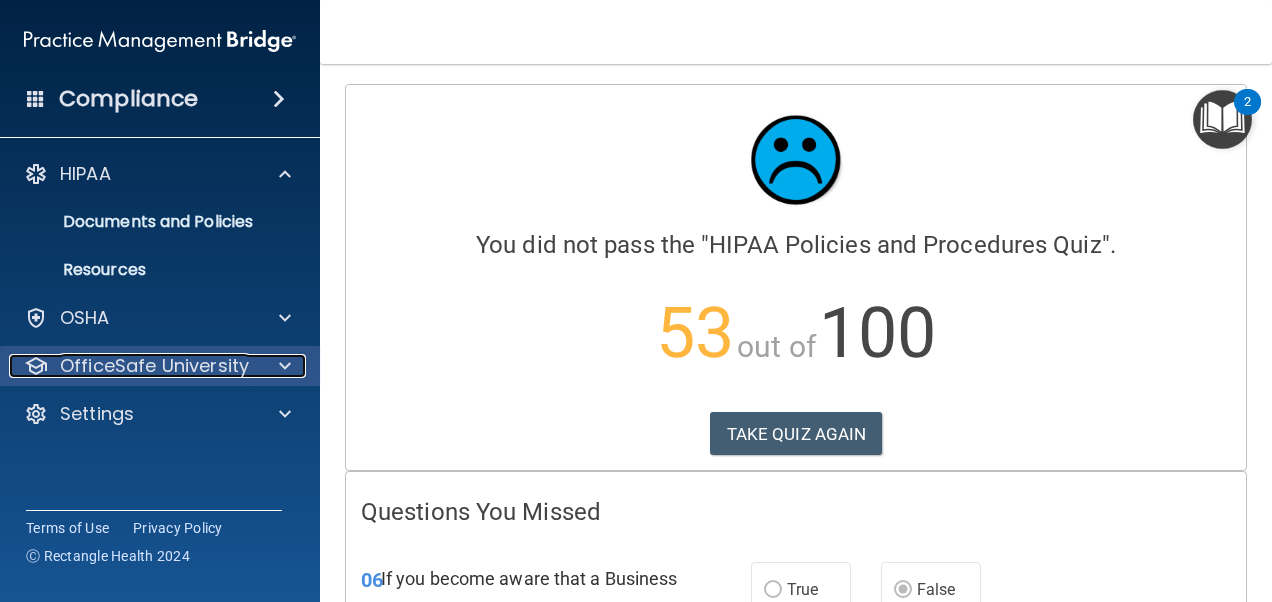 click on "OfficeSafe University" at bounding box center [133, 366] 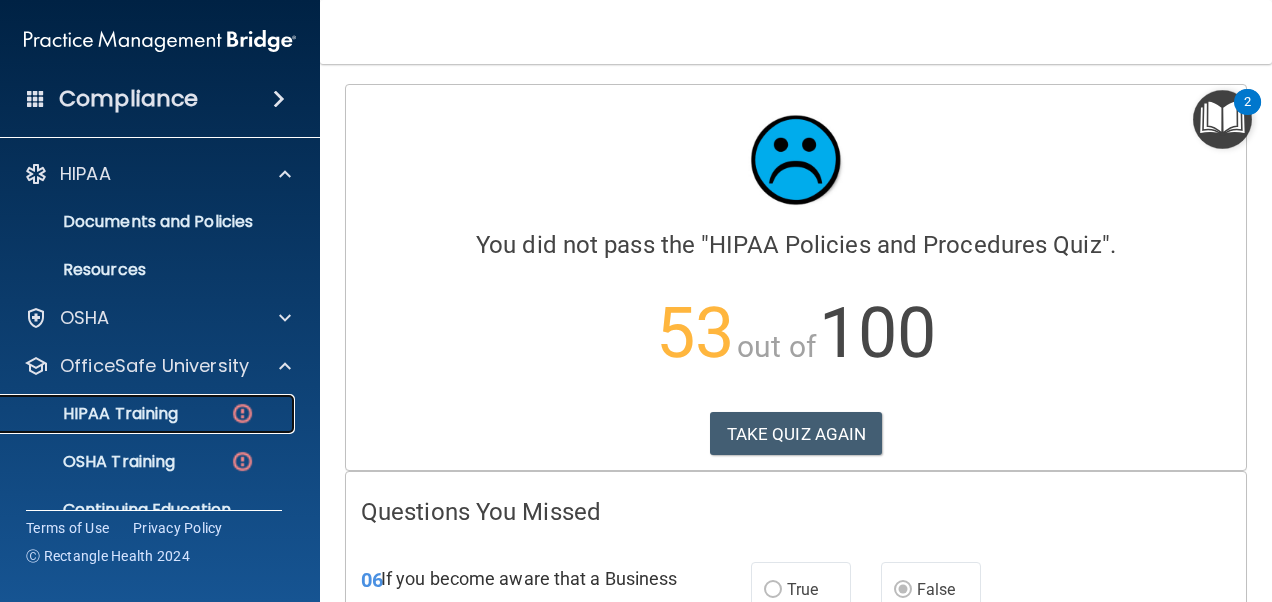 click on "HIPAA Training" at bounding box center (149, 414) 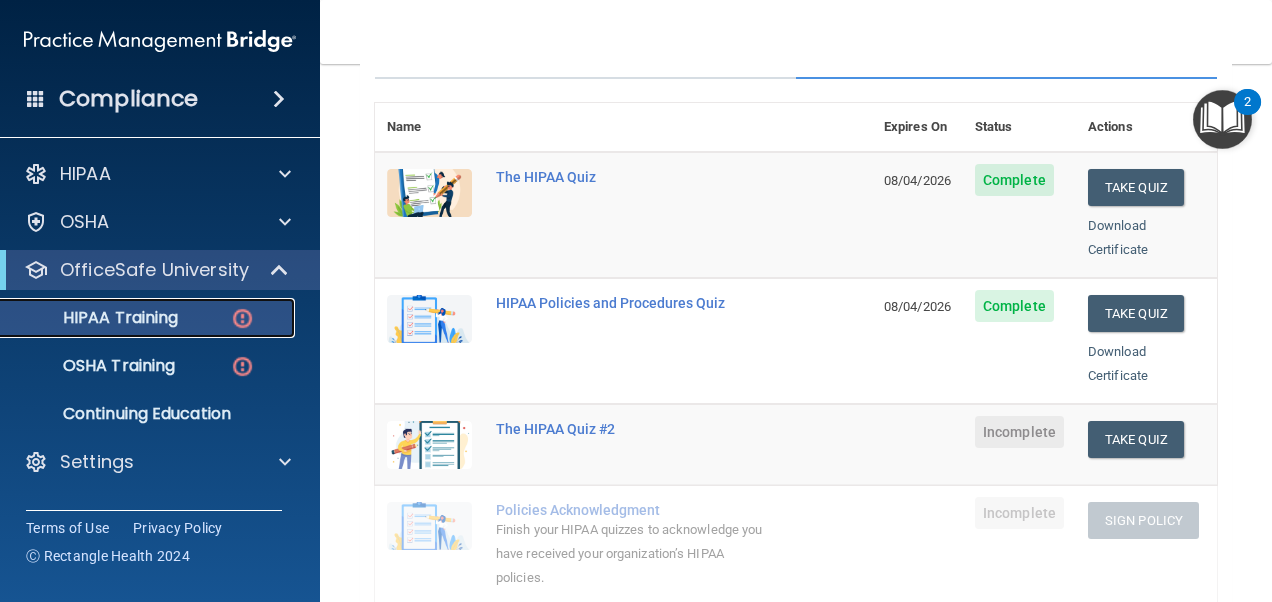 scroll, scrollTop: 300, scrollLeft: 0, axis: vertical 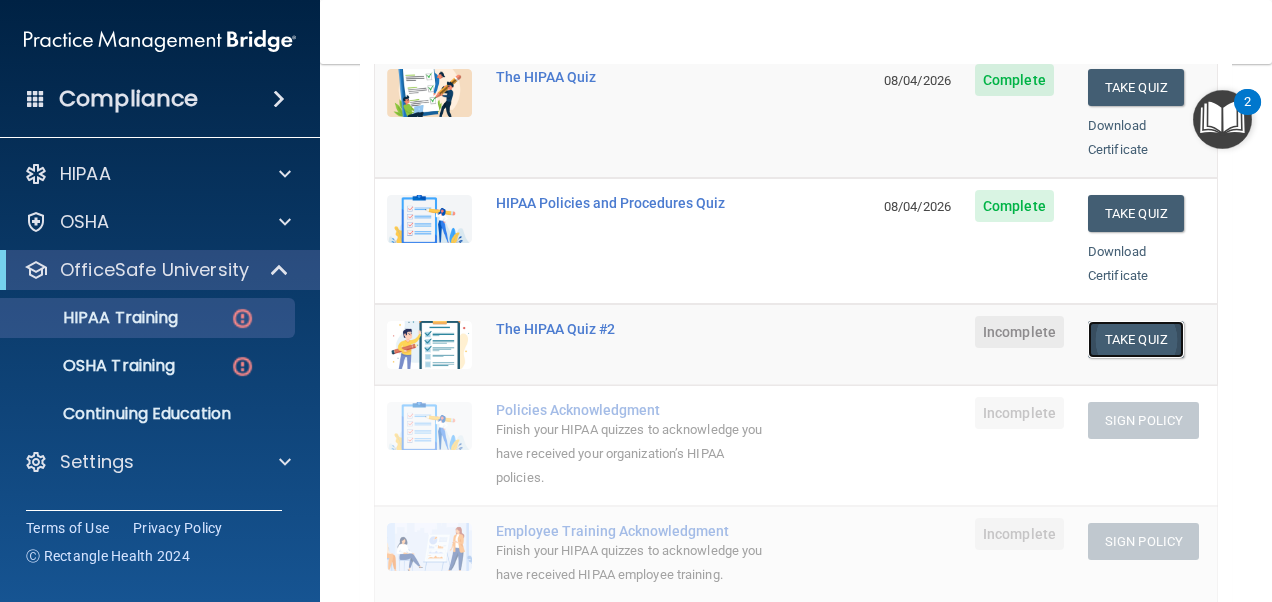 click on "Take Quiz" at bounding box center [1136, 339] 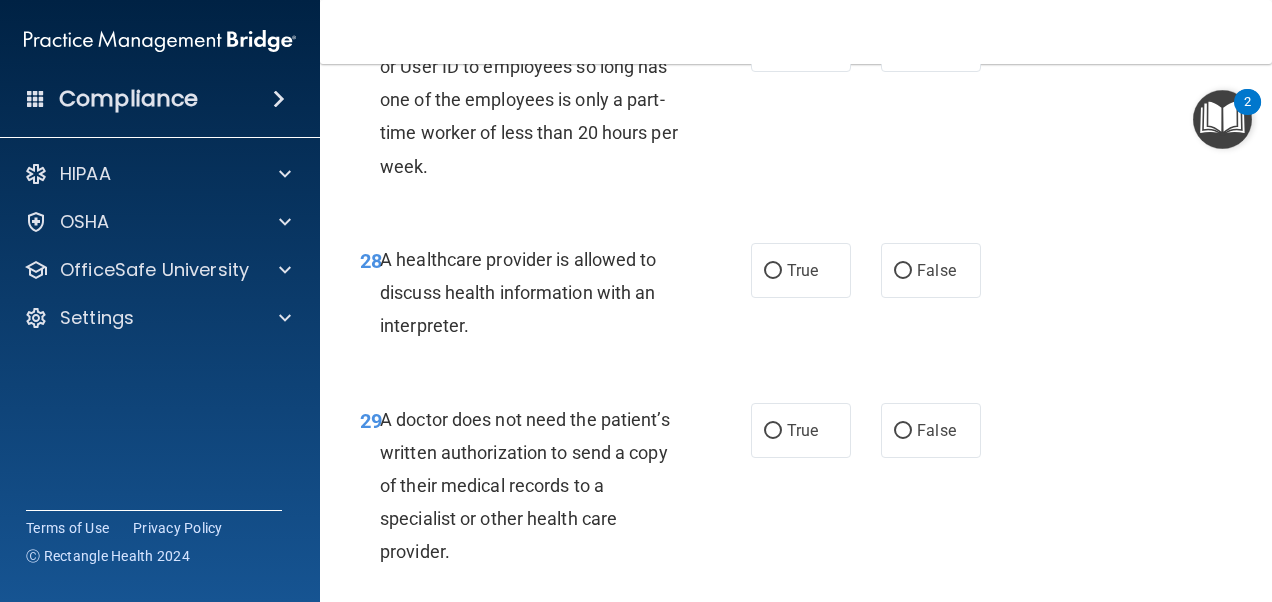 scroll, scrollTop: 5947, scrollLeft: 0, axis: vertical 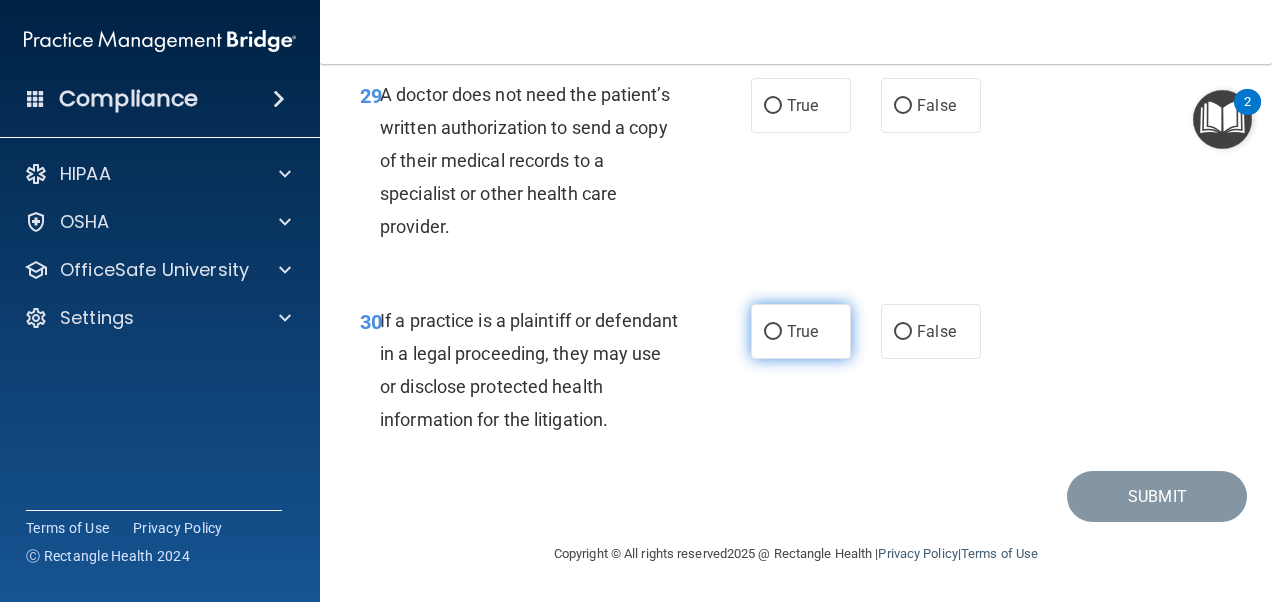 click on "True" at bounding box center (802, 331) 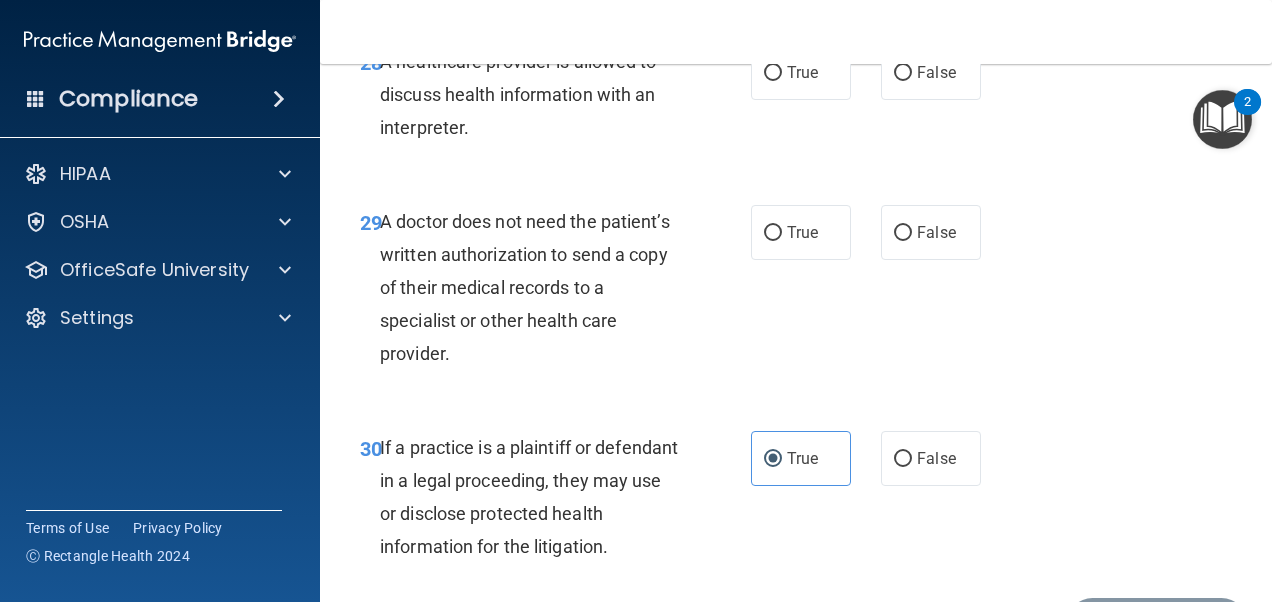 scroll, scrollTop: 5747, scrollLeft: 0, axis: vertical 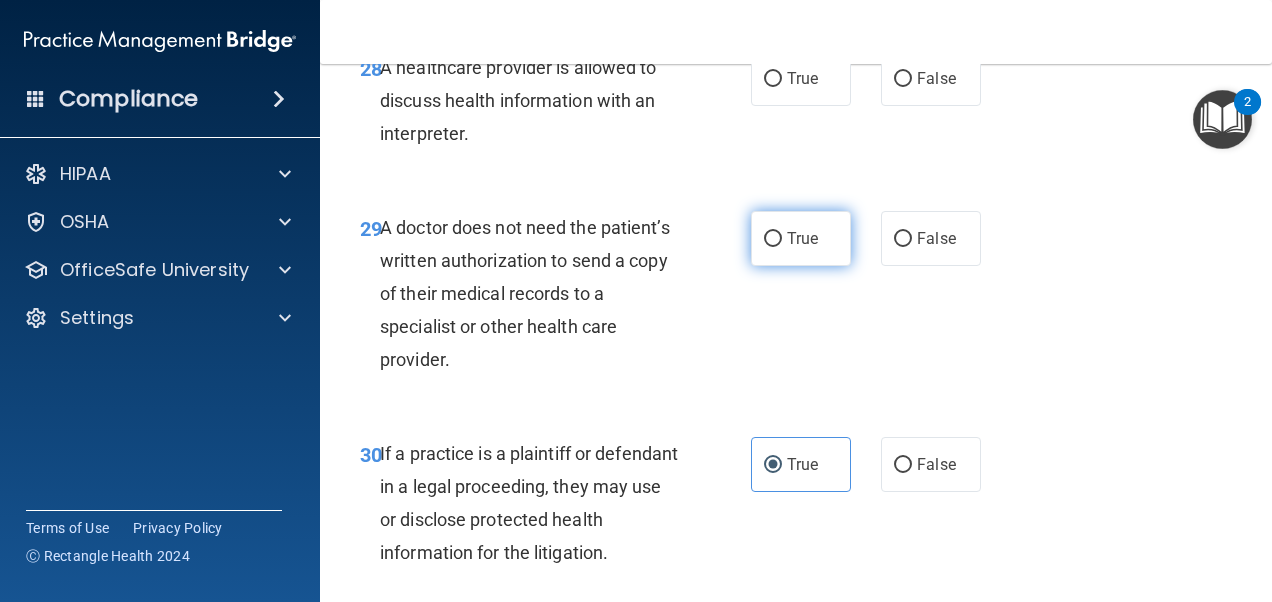 click on "True" at bounding box center (801, 238) 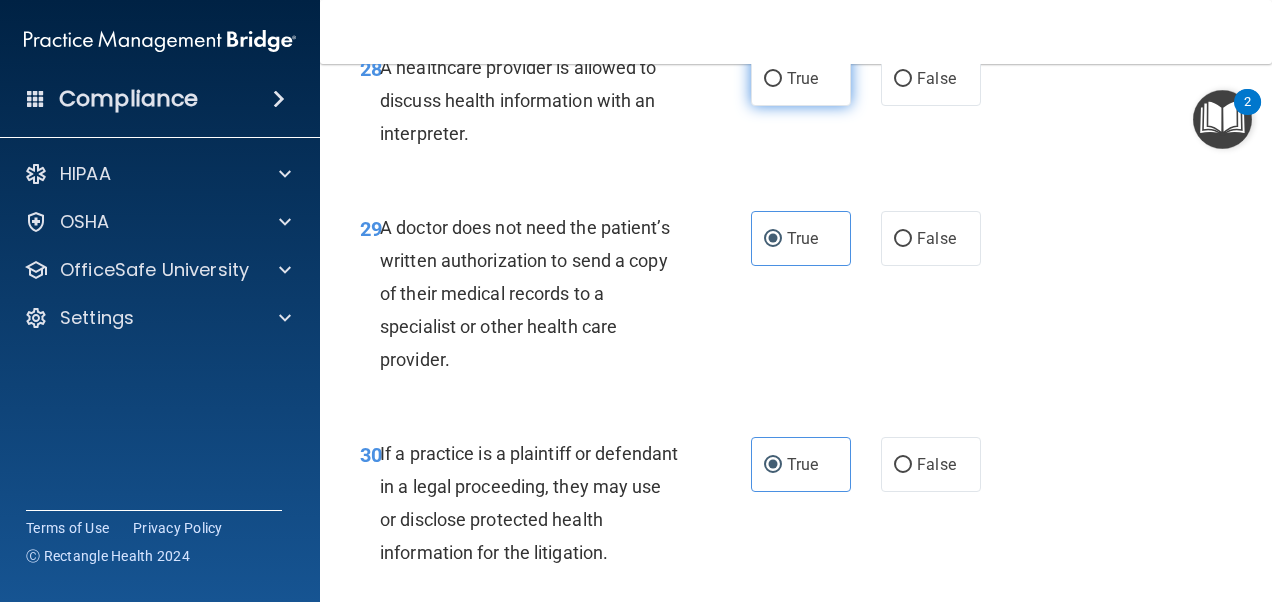 click on "True" at bounding box center [801, 78] 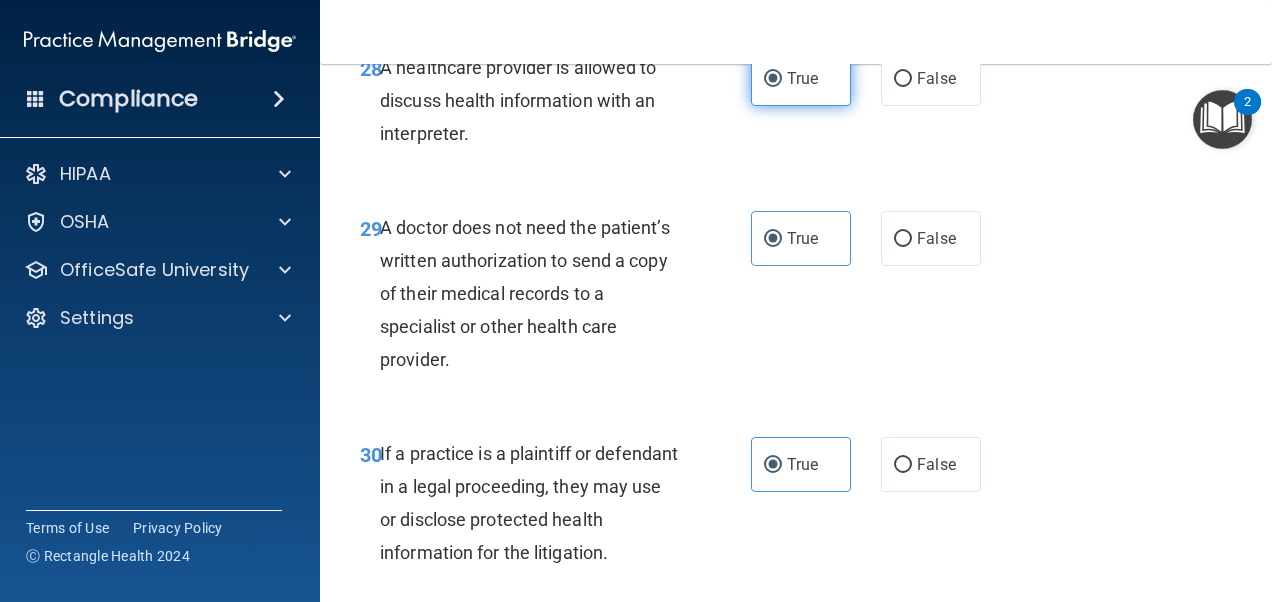 scroll, scrollTop: 5647, scrollLeft: 0, axis: vertical 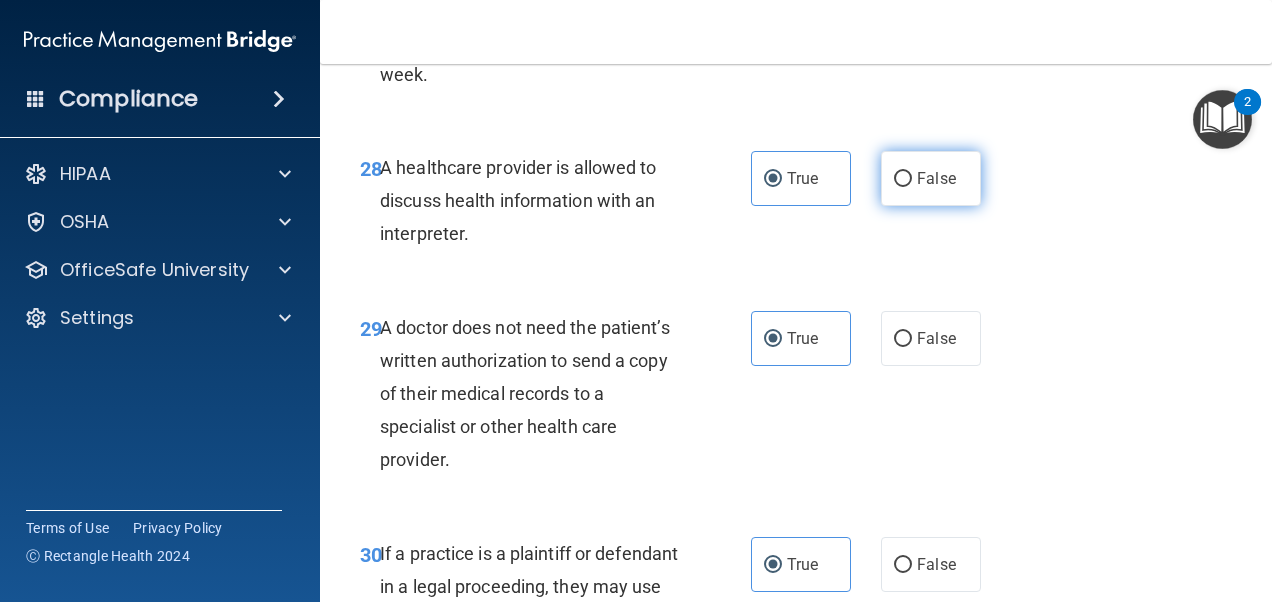click on "False" at bounding box center [931, 178] 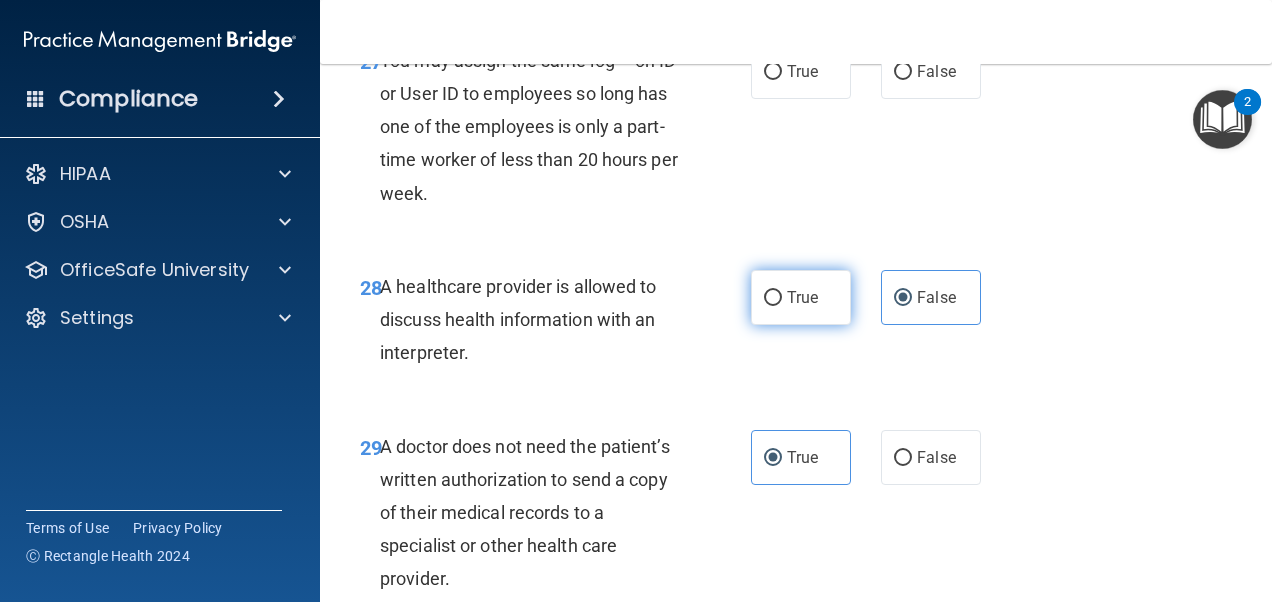 scroll, scrollTop: 5447, scrollLeft: 0, axis: vertical 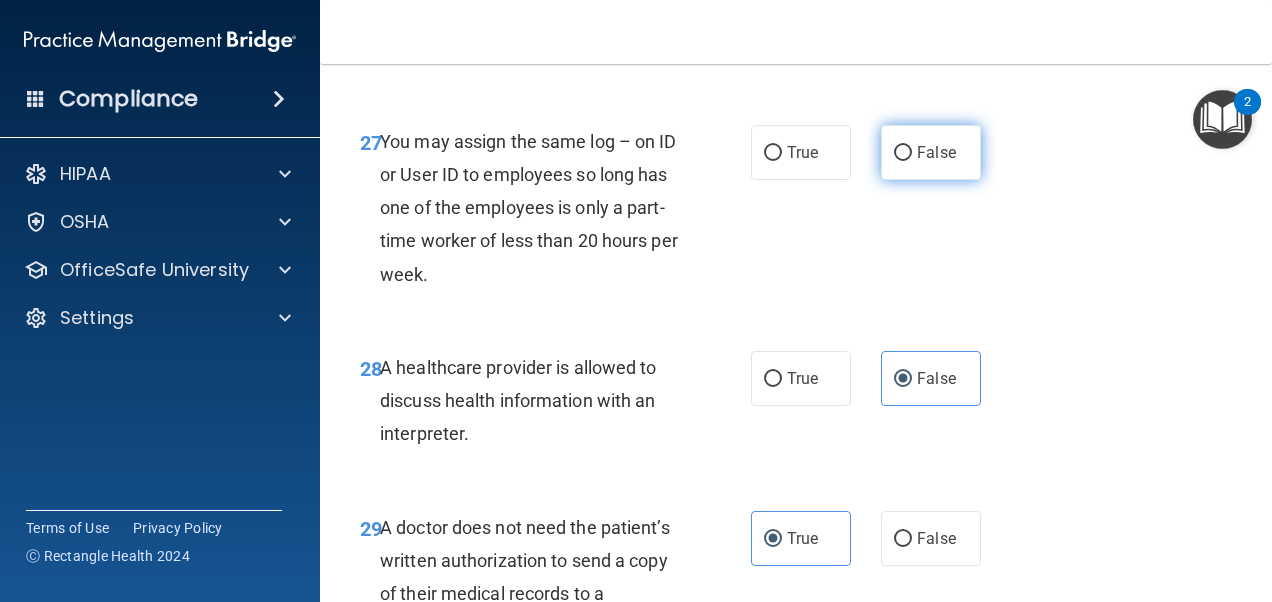 click on "False" at bounding box center (903, 153) 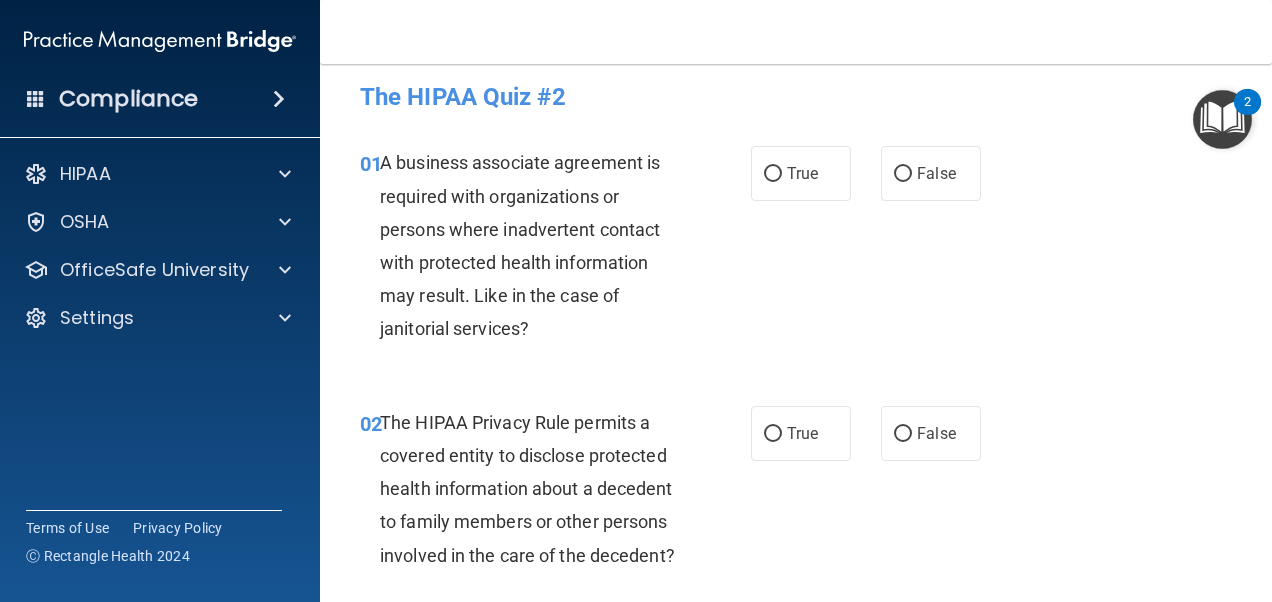 scroll, scrollTop: 0, scrollLeft: 0, axis: both 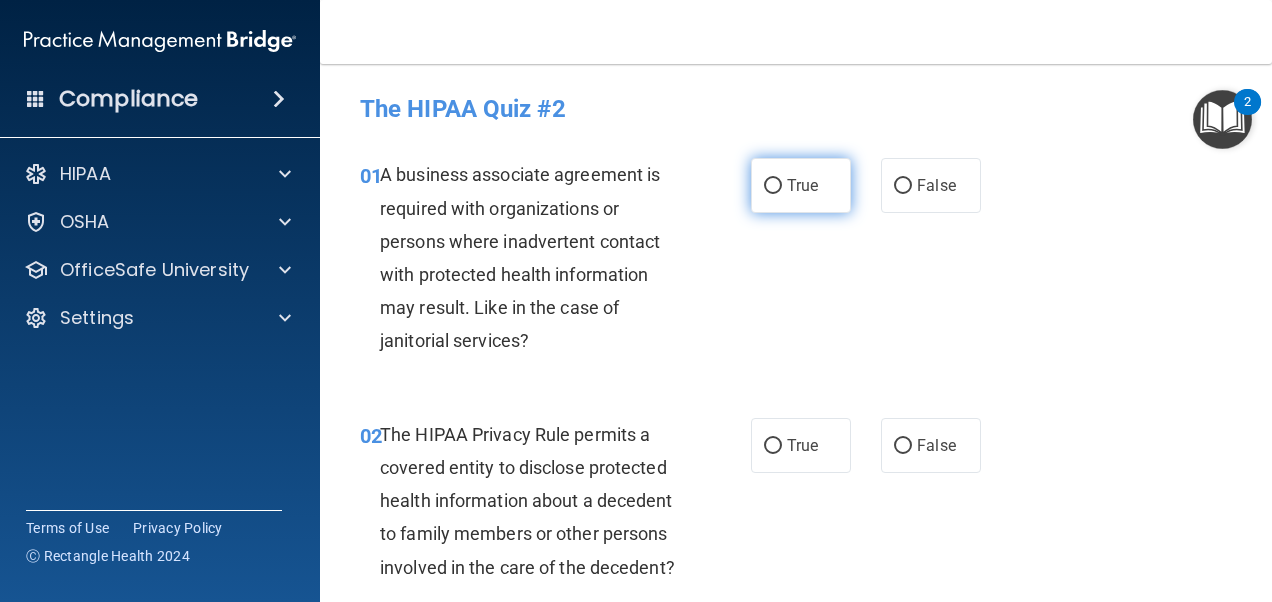 click on "True" at bounding box center (801, 185) 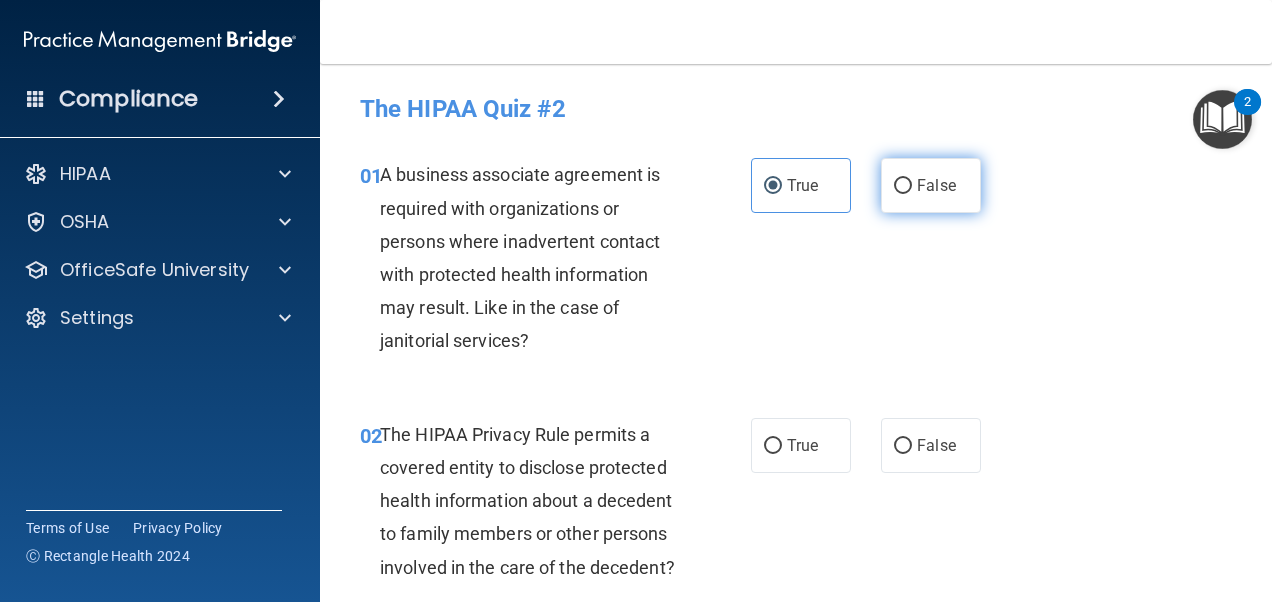 click on "False" at bounding box center (903, 186) 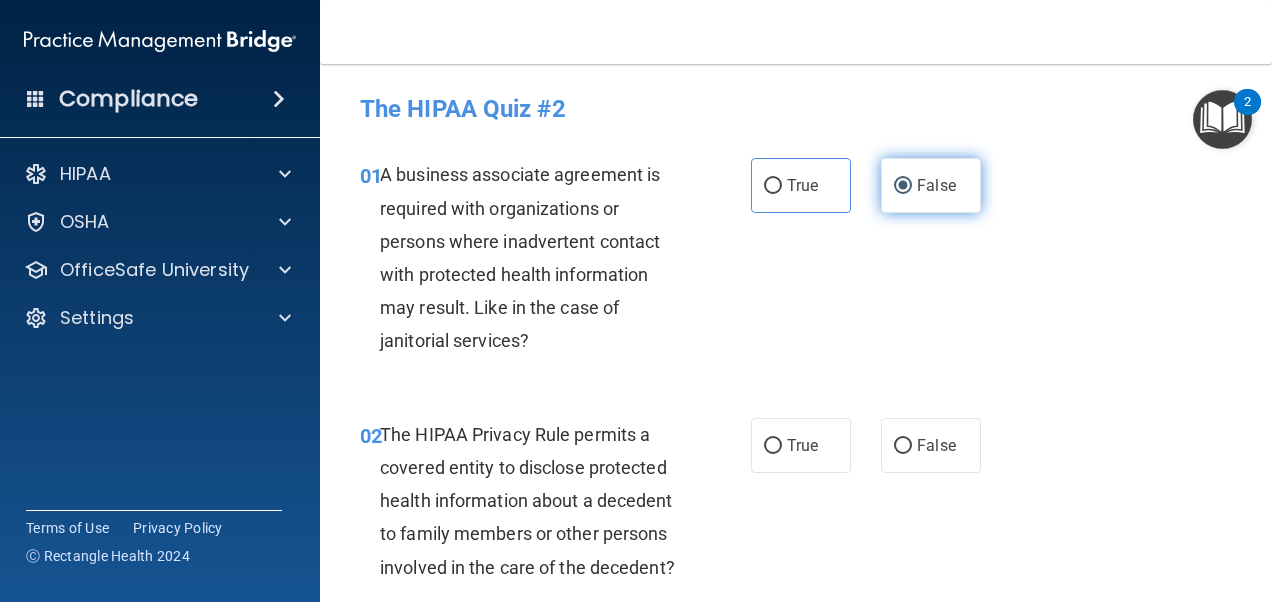 scroll, scrollTop: 100, scrollLeft: 0, axis: vertical 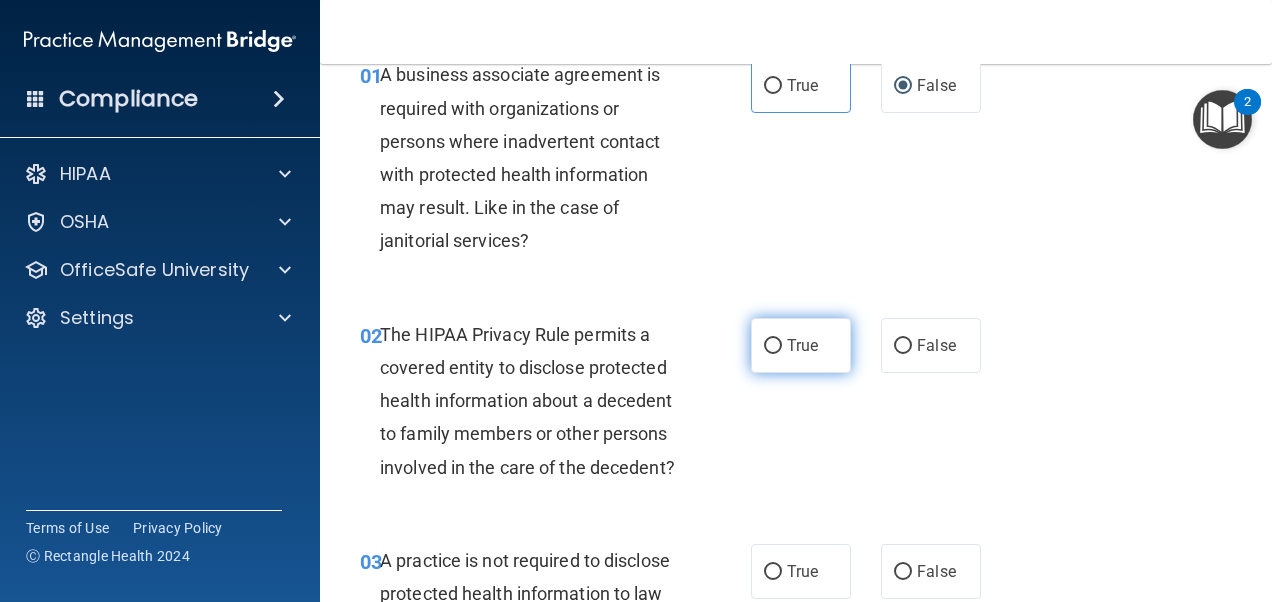 click on "True" at bounding box center [801, 345] 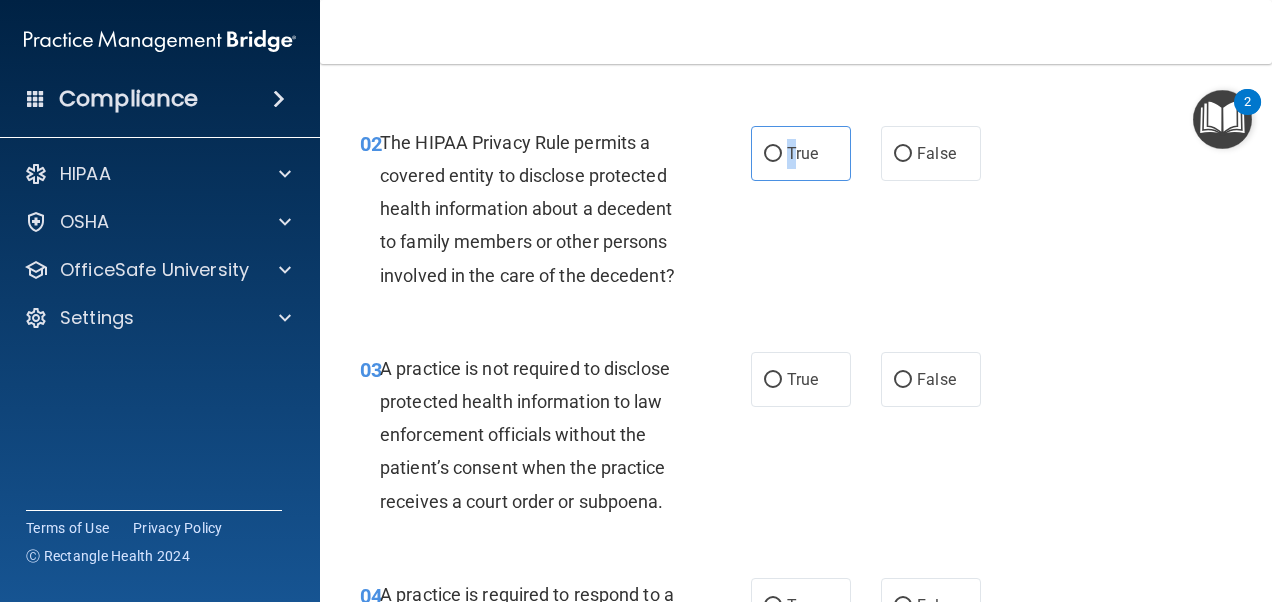 scroll, scrollTop: 300, scrollLeft: 0, axis: vertical 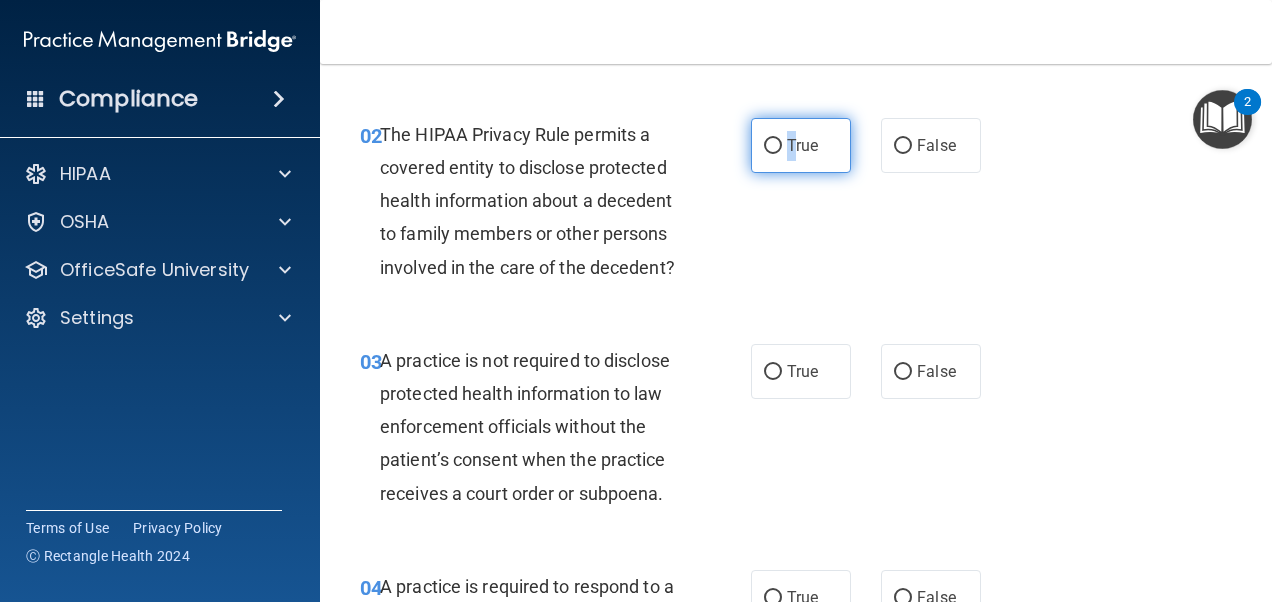 click on "True" at bounding box center (773, 146) 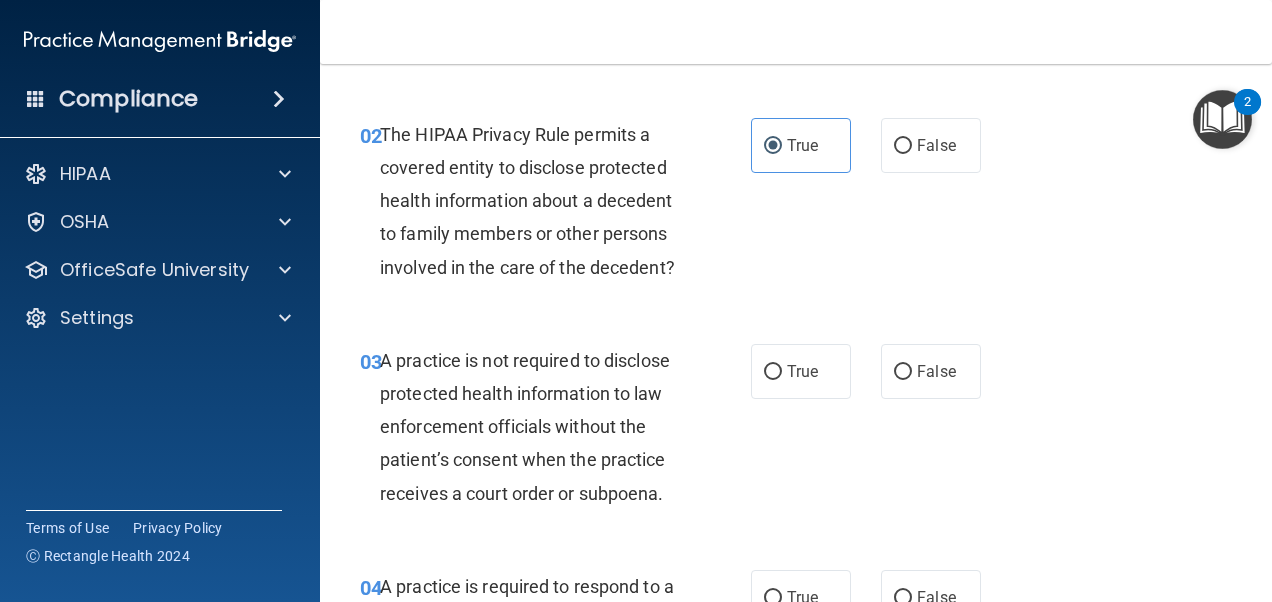 click on "02       The HIPAA Privacy Rule permits a covered entity to disclose protected health information about a decedent to family members or other persons involved in the care of the decedent?                 True           False" at bounding box center (796, 206) 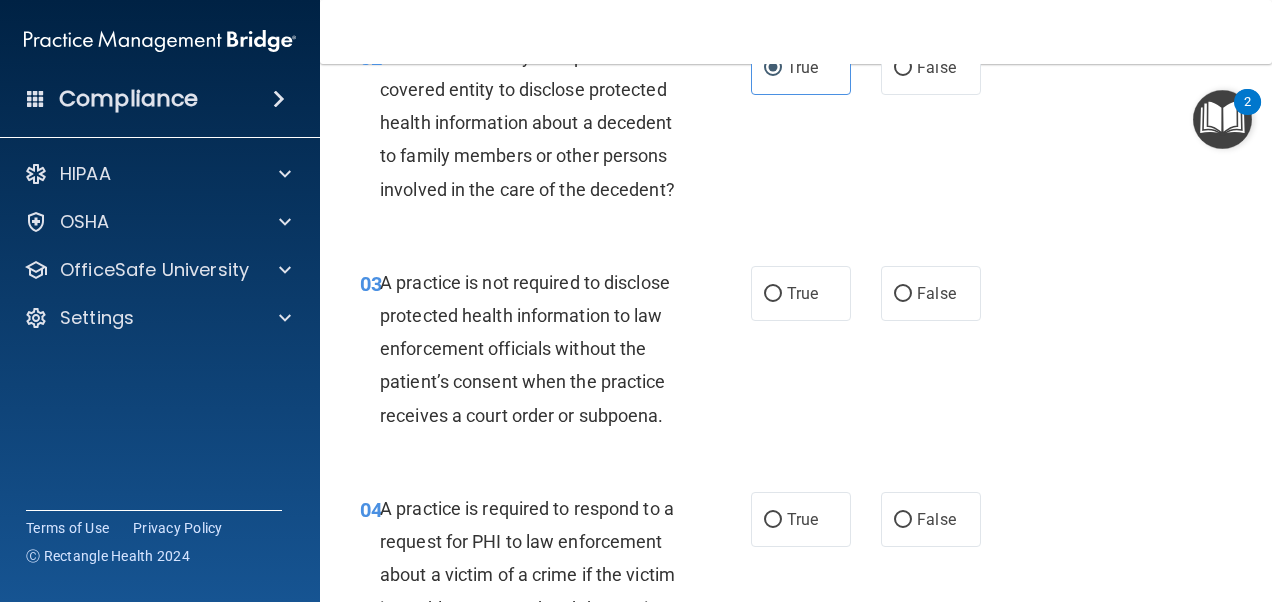 scroll, scrollTop: 400, scrollLeft: 0, axis: vertical 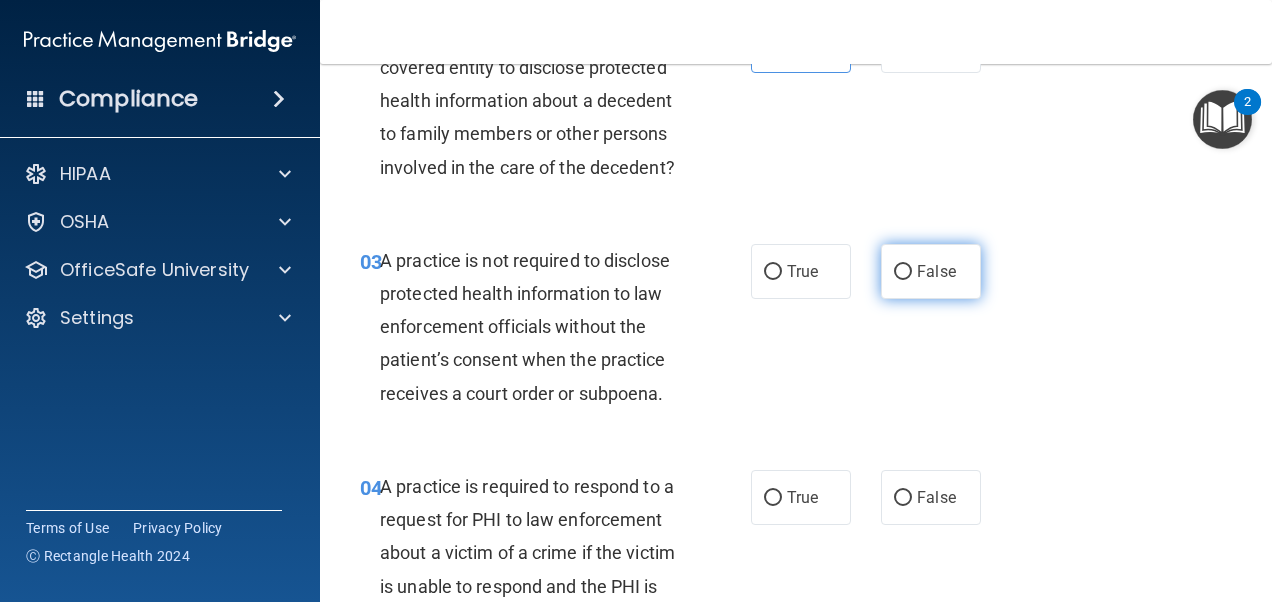 drag, startPoint x: 909, startPoint y: 286, endPoint x: 897, endPoint y: 292, distance: 13.416408 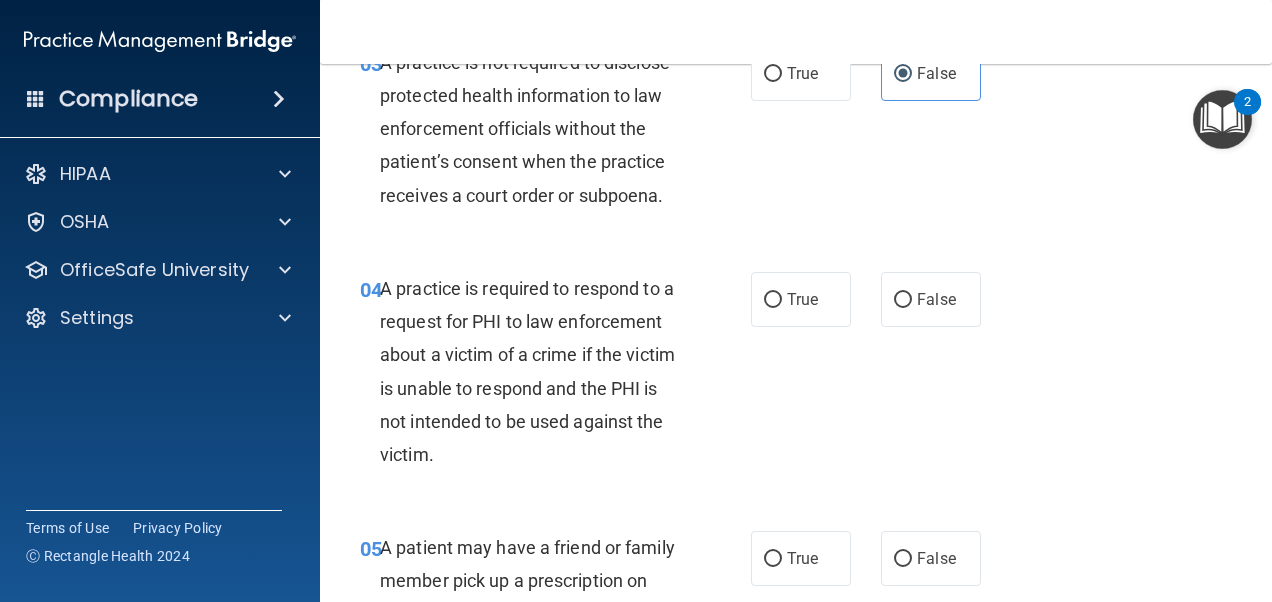 scroll, scrollTop: 600, scrollLeft: 0, axis: vertical 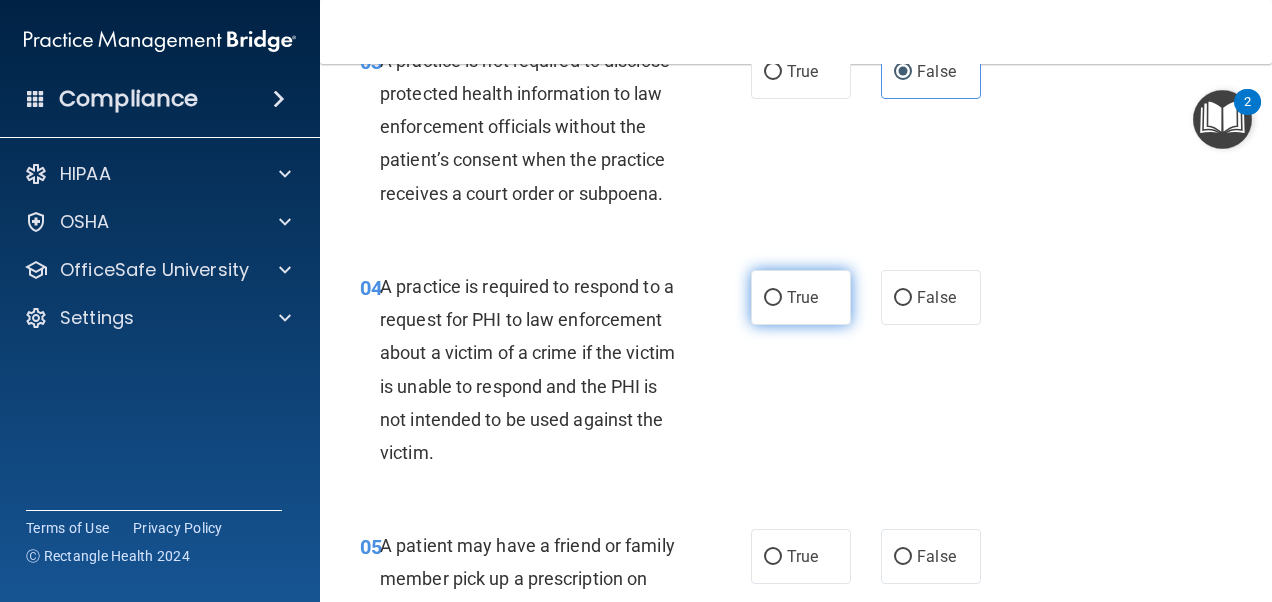 click on "True" at bounding box center (801, 297) 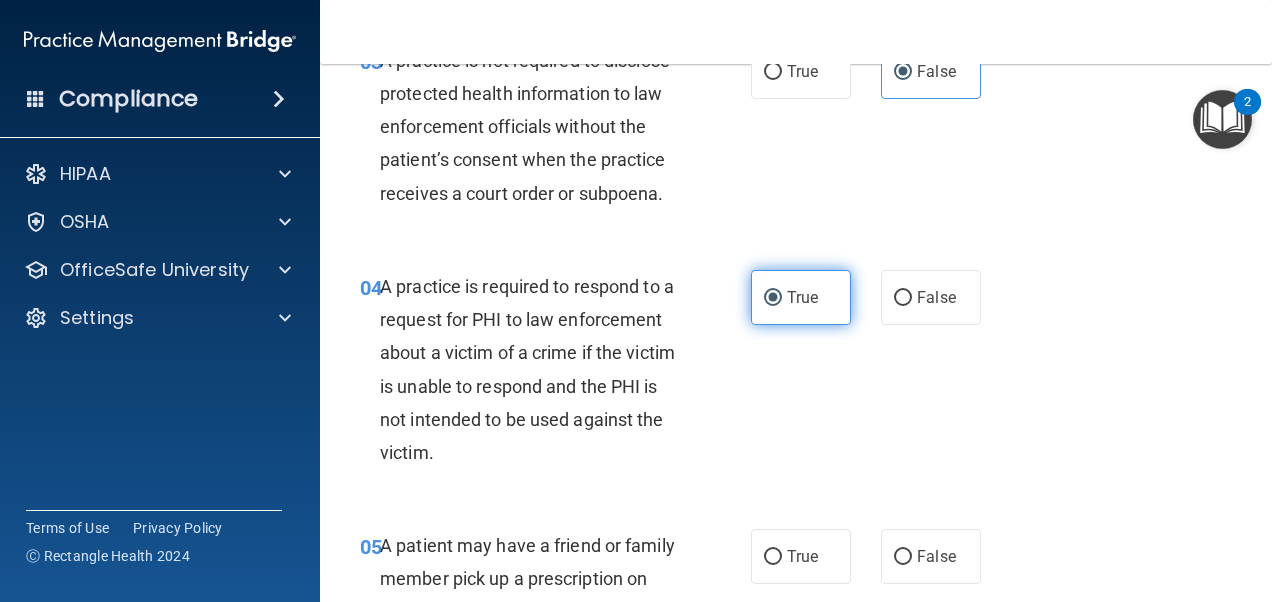 scroll, scrollTop: 700, scrollLeft: 0, axis: vertical 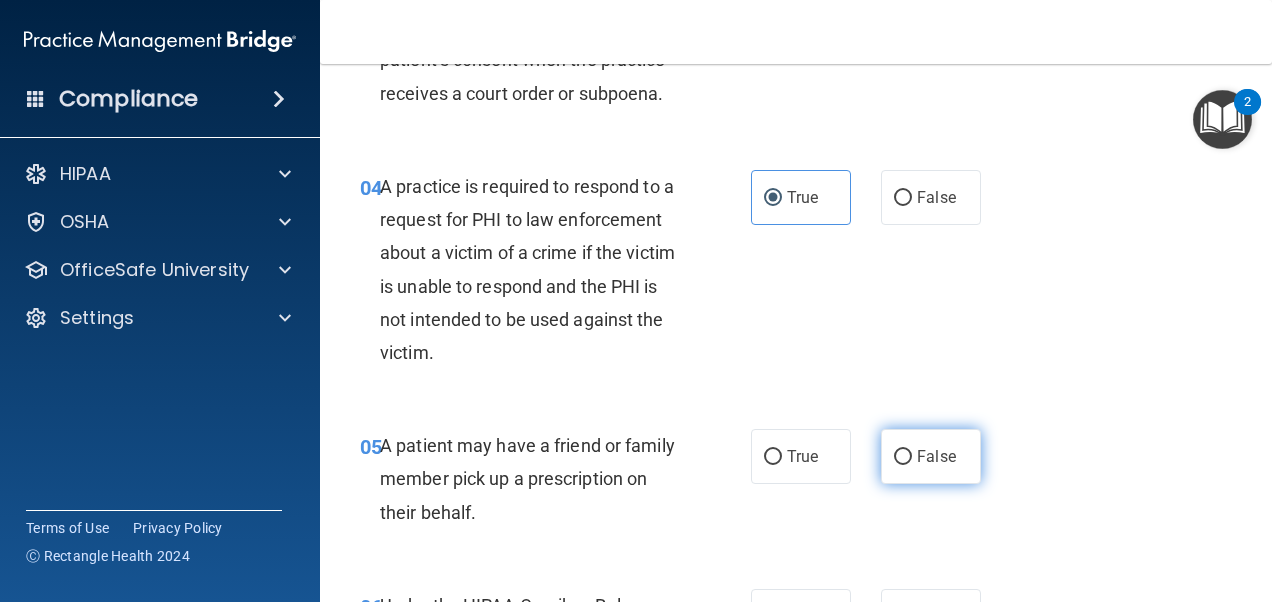 click on "False" at bounding box center [903, 457] 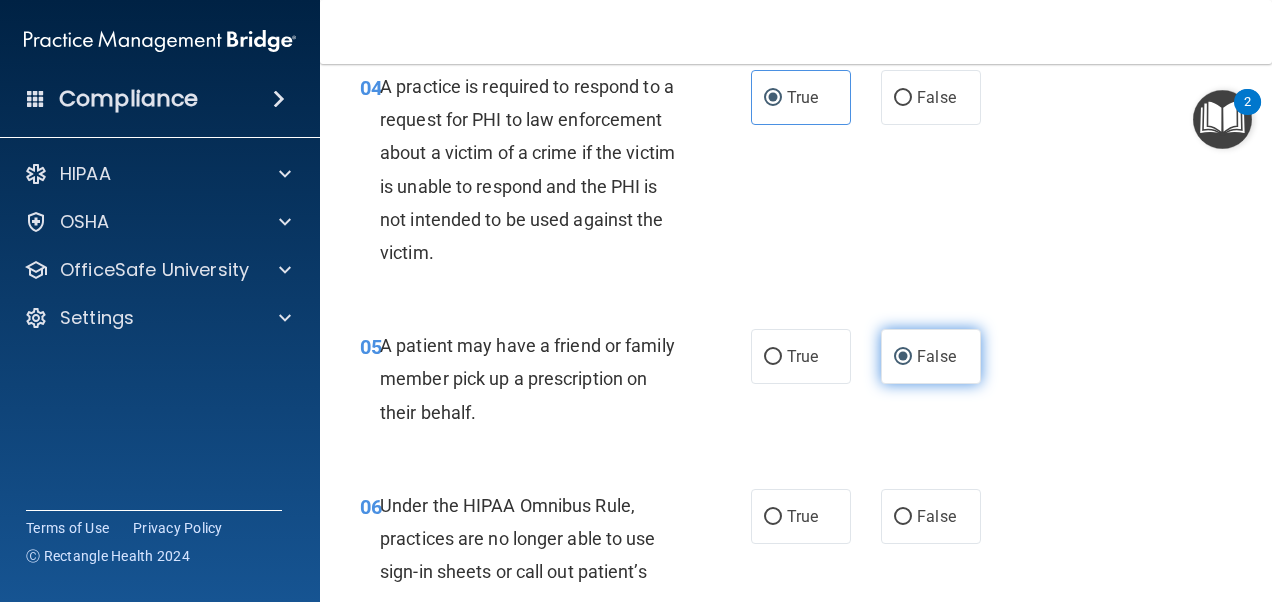 scroll, scrollTop: 900, scrollLeft: 0, axis: vertical 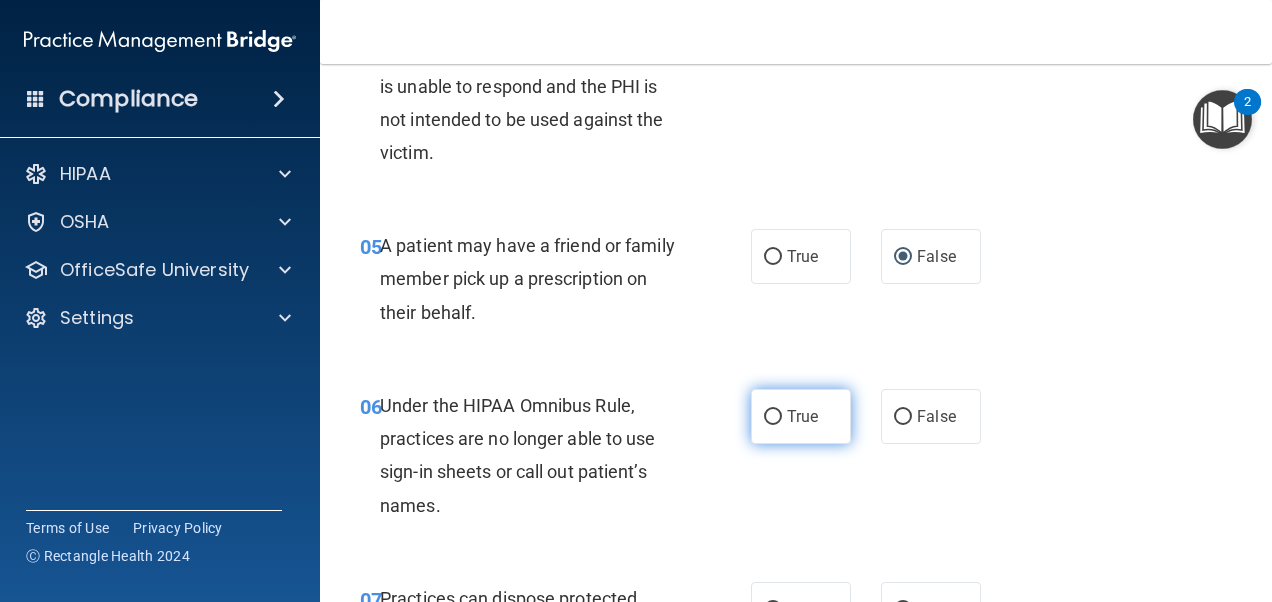 click on "True" at bounding box center [802, 416] 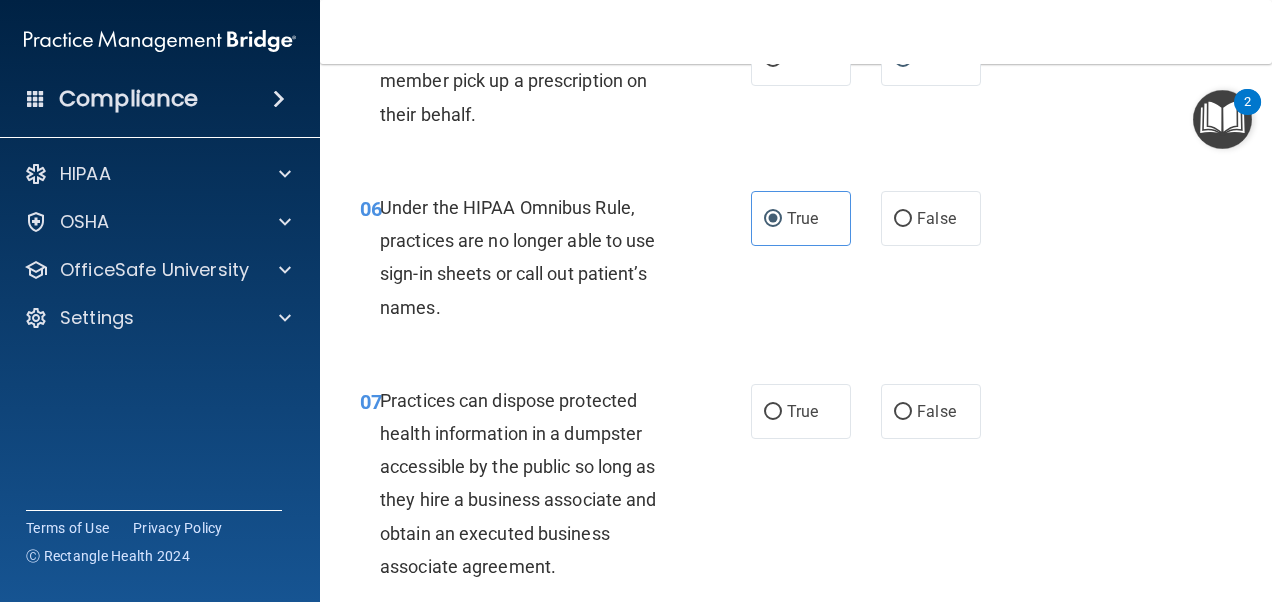 scroll, scrollTop: 1100, scrollLeft: 0, axis: vertical 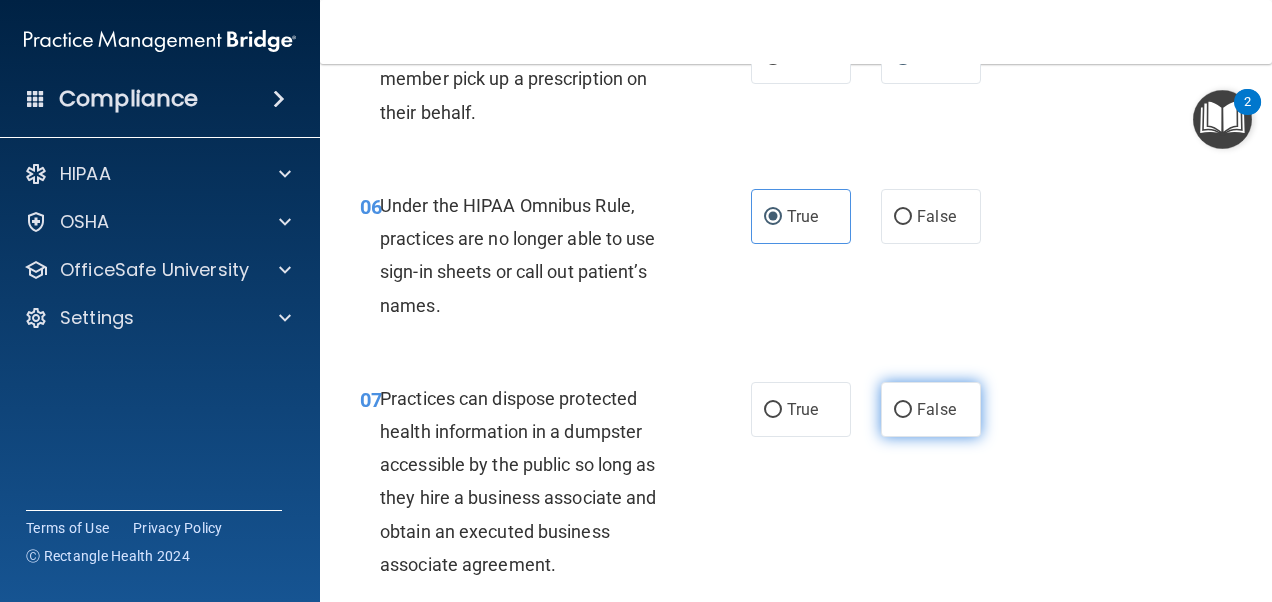 click on "False" at bounding box center (903, 410) 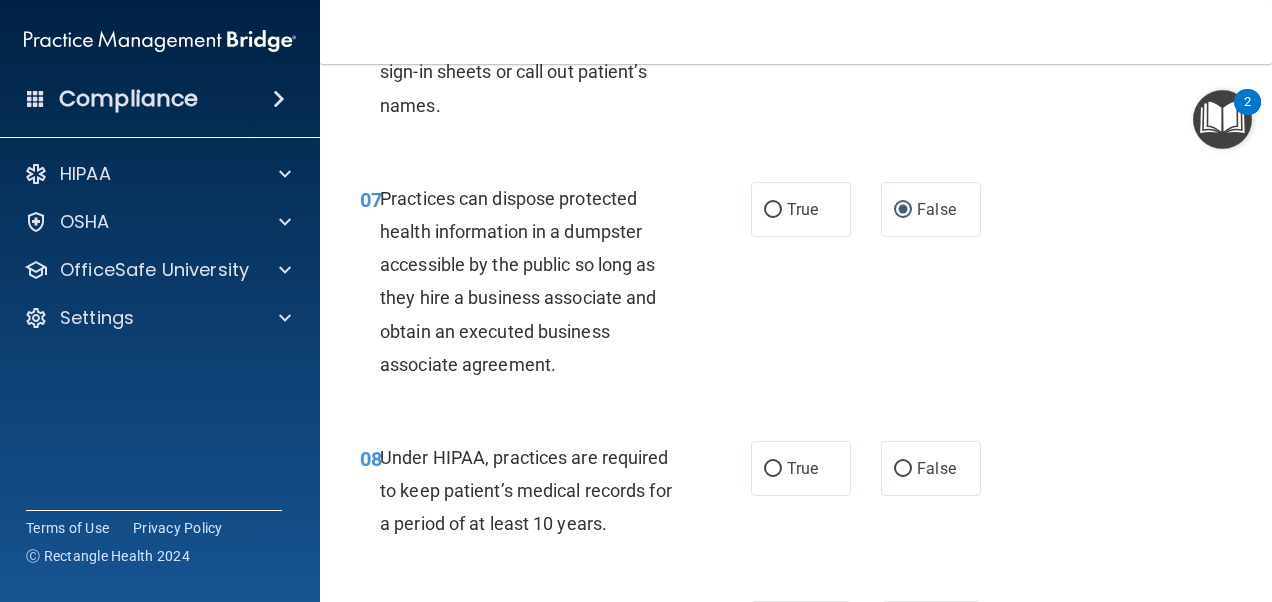 scroll, scrollTop: 1400, scrollLeft: 0, axis: vertical 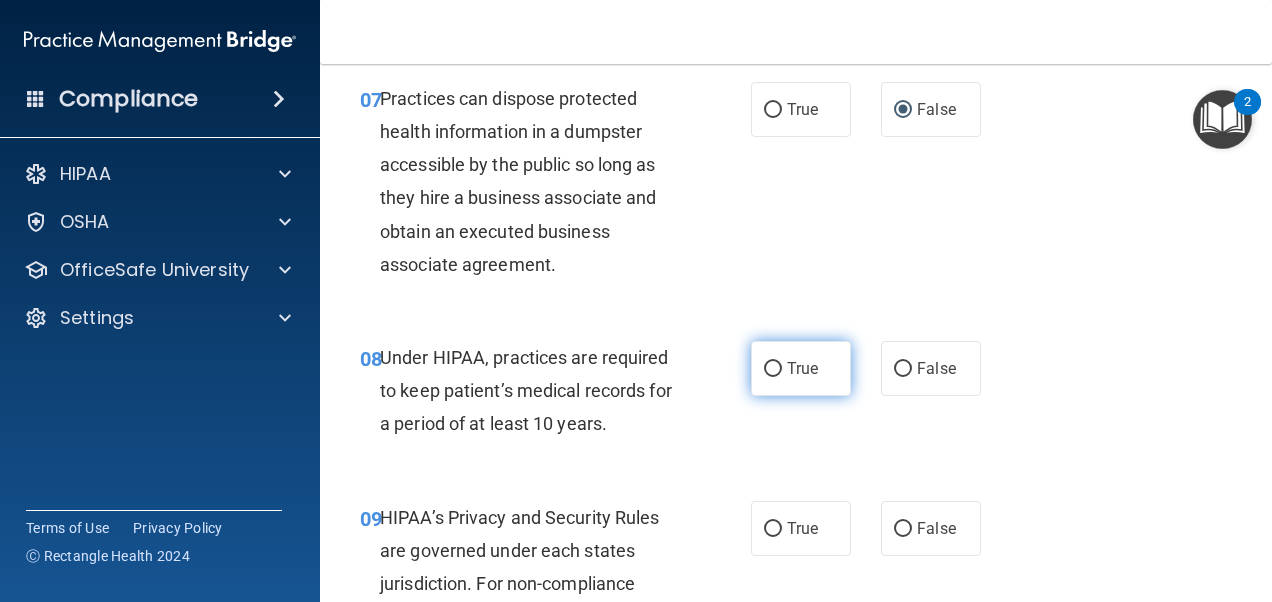 click on "True" at bounding box center (801, 368) 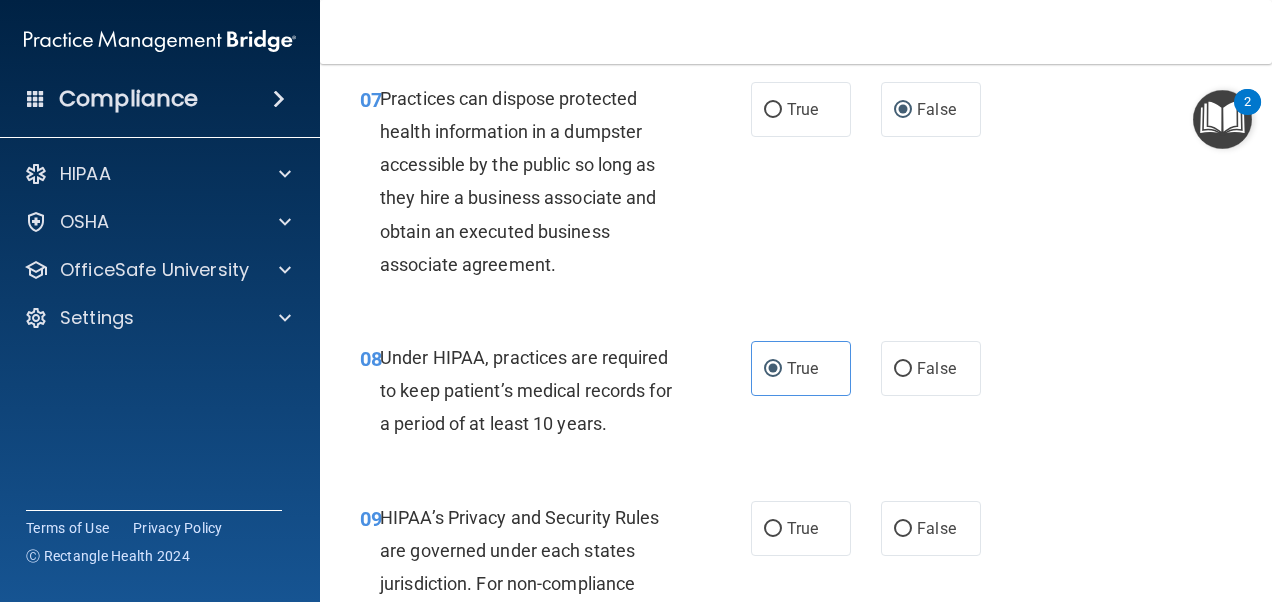 scroll, scrollTop: 1500, scrollLeft: 0, axis: vertical 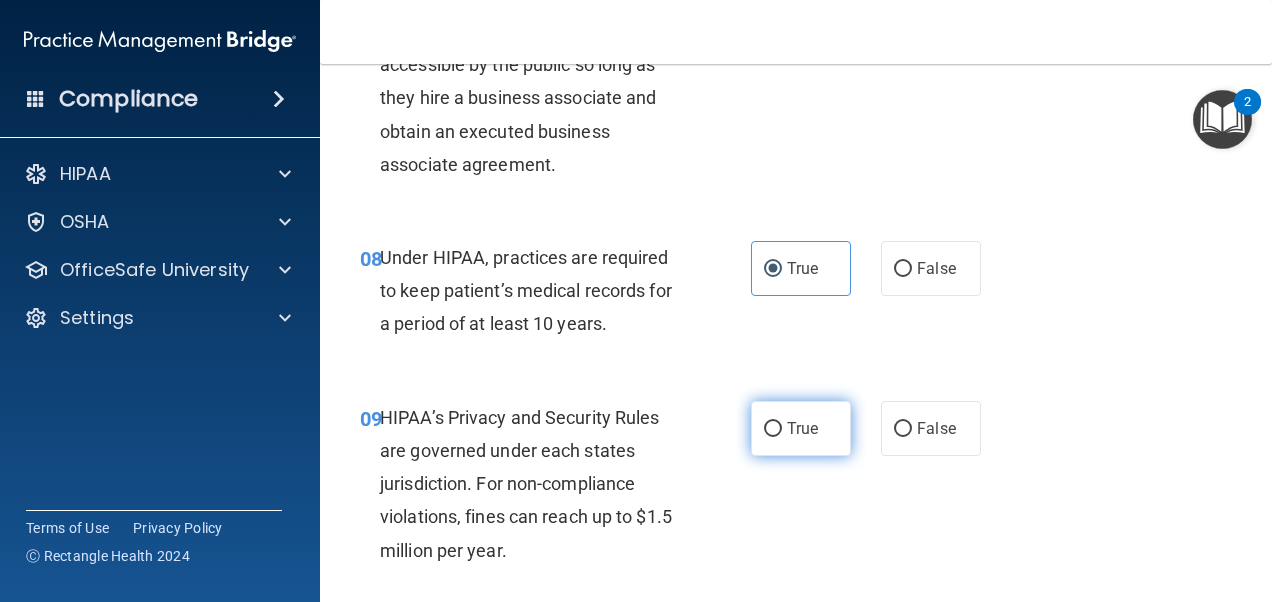 click on "True" at bounding box center [801, 428] 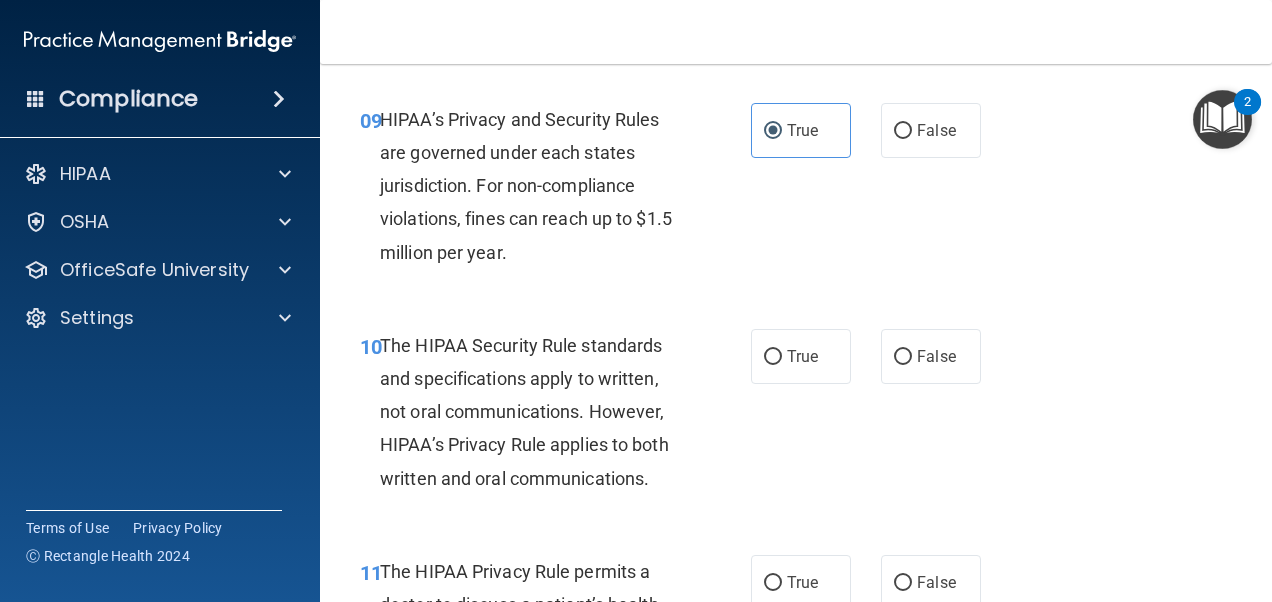 scroll, scrollTop: 1800, scrollLeft: 0, axis: vertical 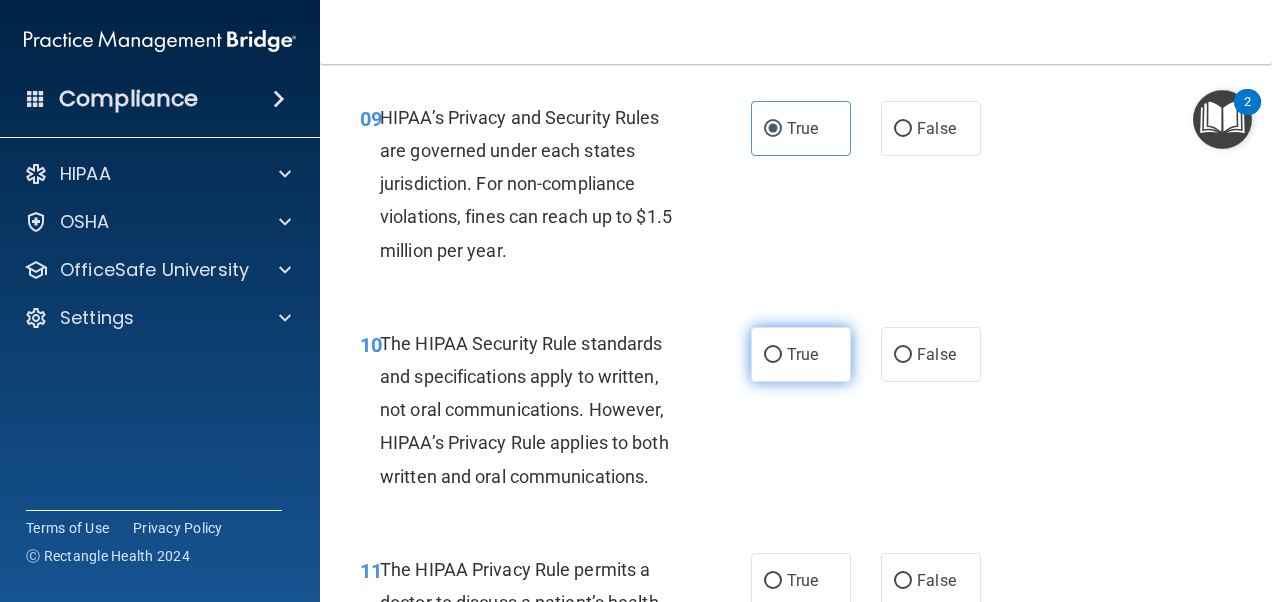 click on "True" at bounding box center (802, 354) 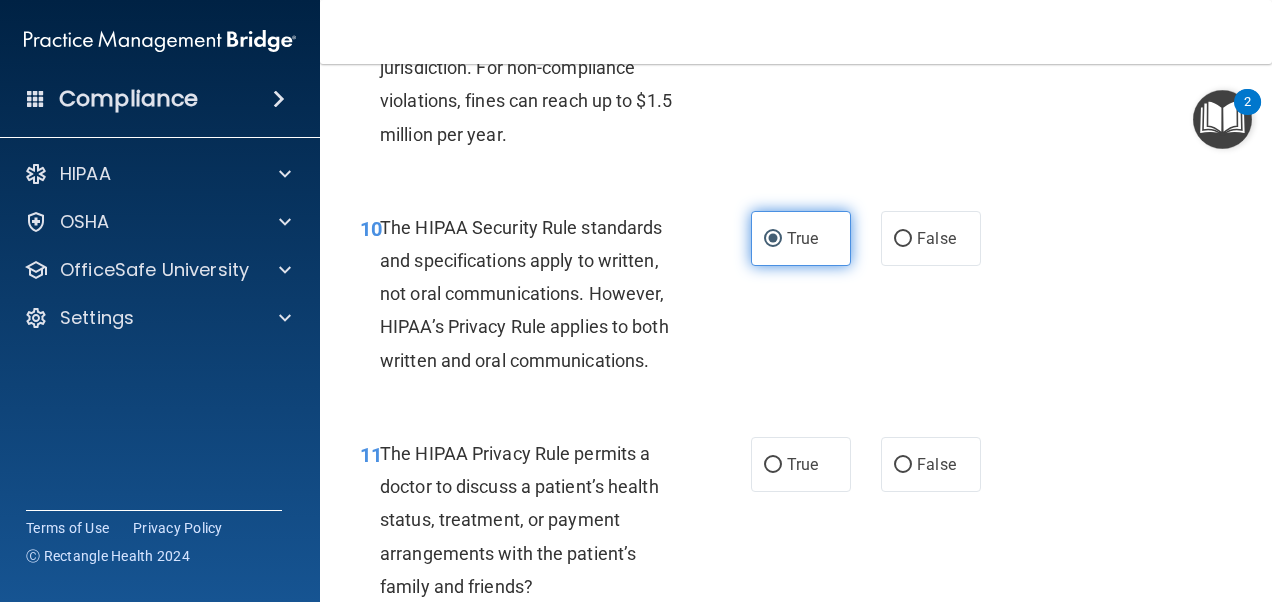 scroll, scrollTop: 2000, scrollLeft: 0, axis: vertical 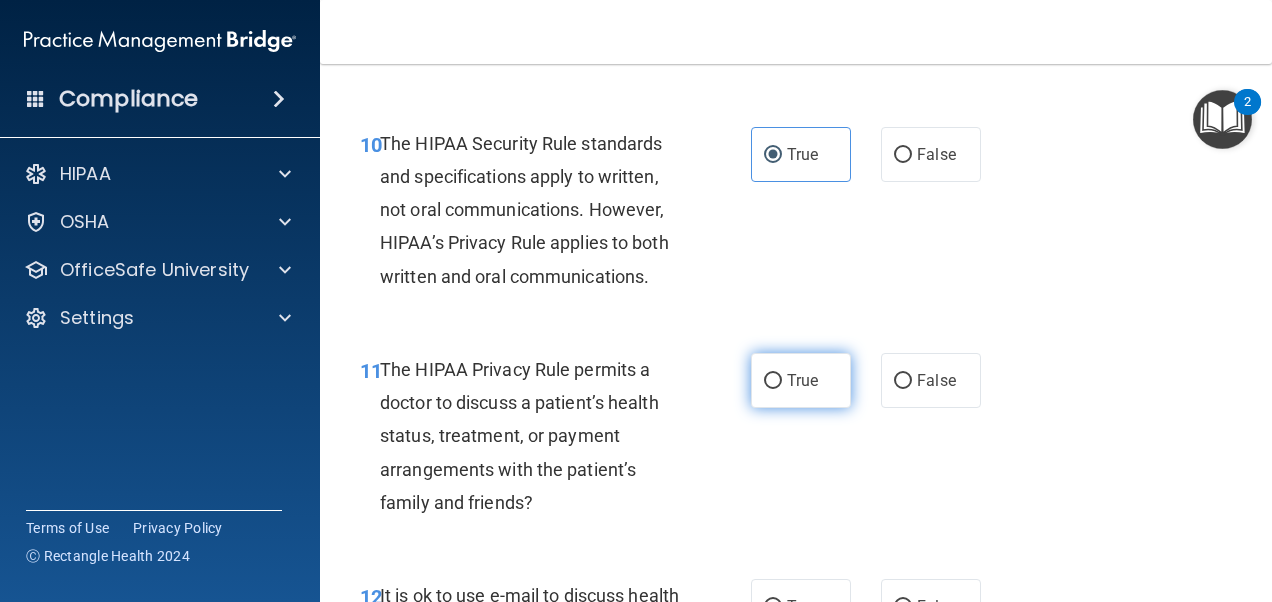 click on "True" at bounding box center [801, 380] 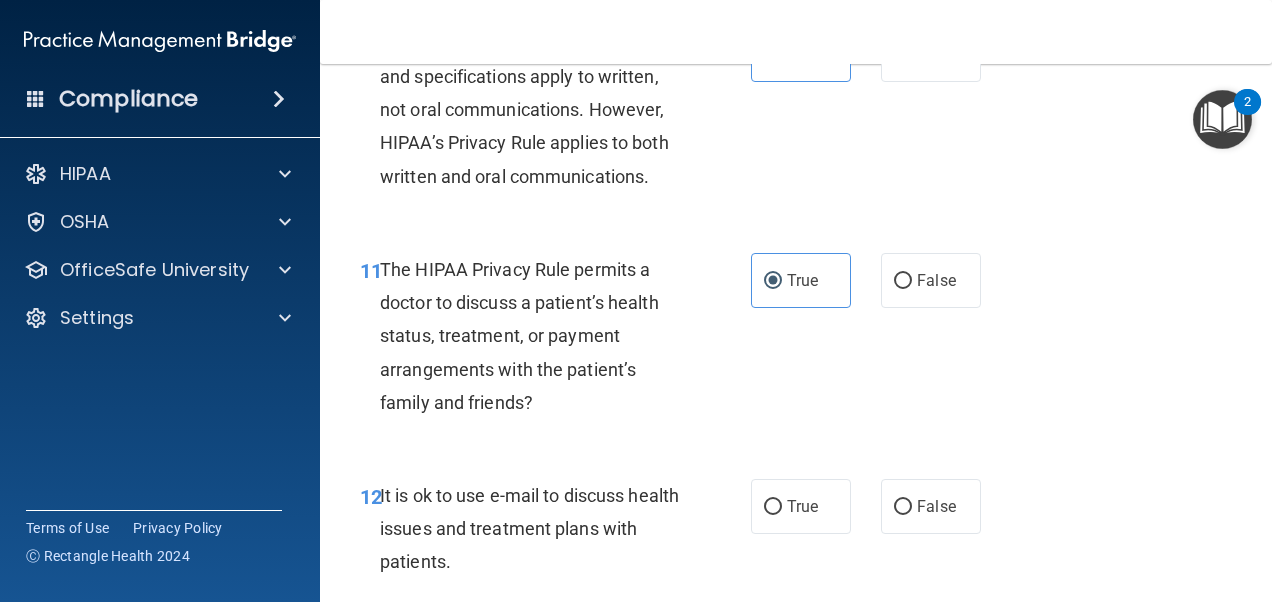 scroll, scrollTop: 2200, scrollLeft: 0, axis: vertical 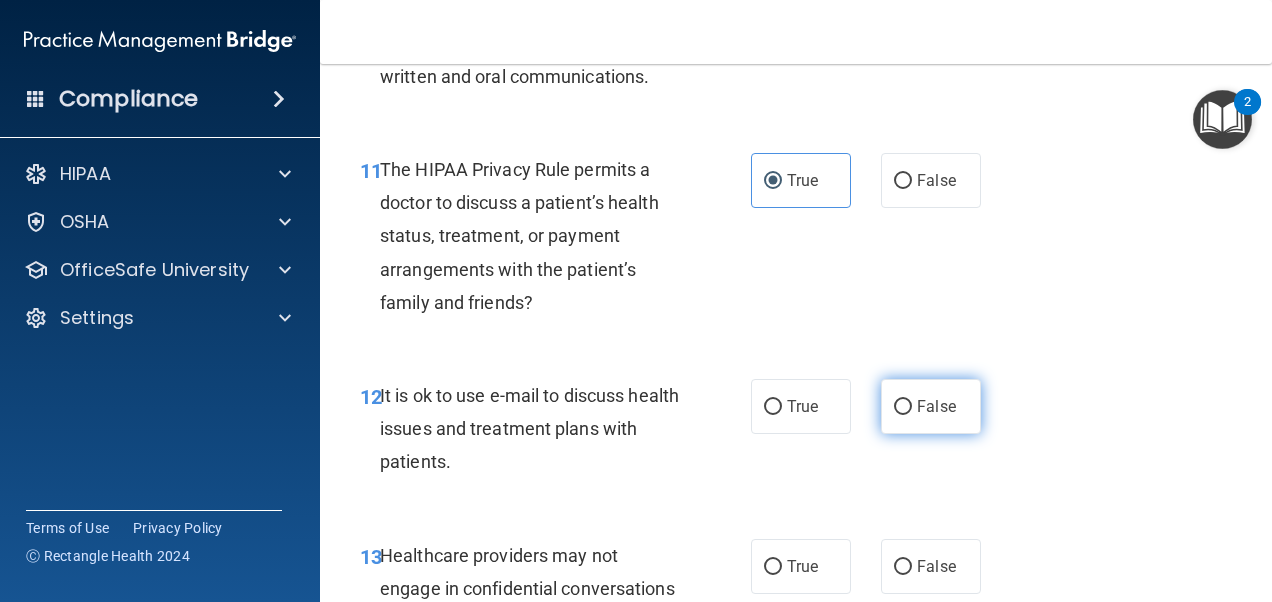 click on "False" at bounding box center (903, 407) 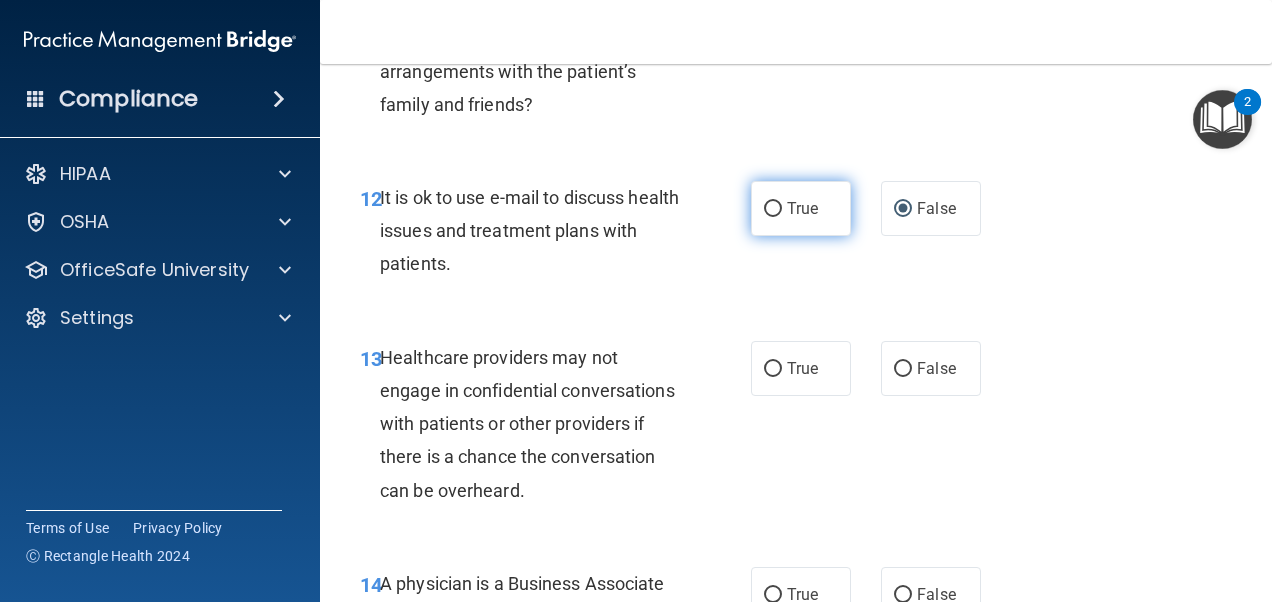 scroll, scrollTop: 2400, scrollLeft: 0, axis: vertical 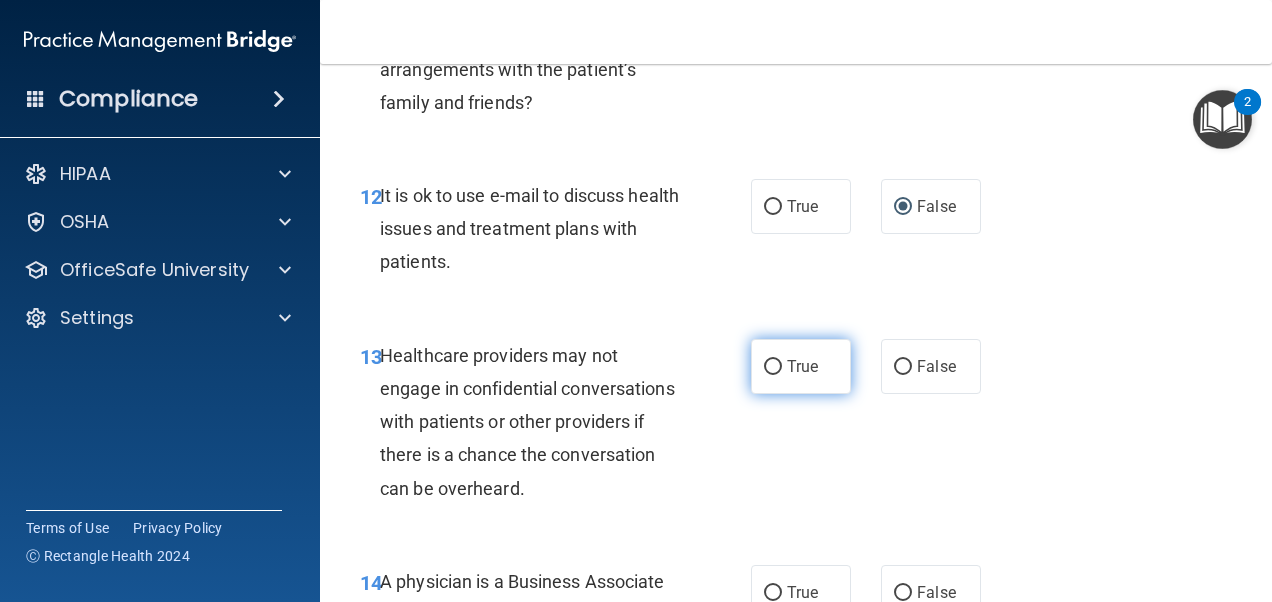 click on "True" at bounding box center [801, 366] 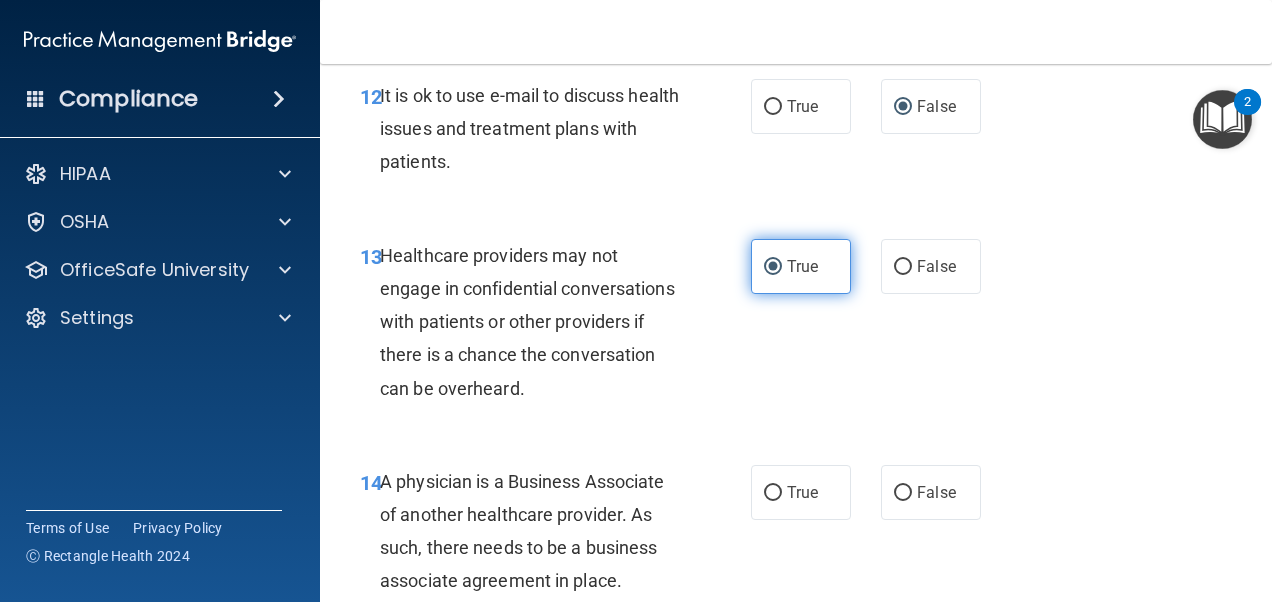 scroll, scrollTop: 2600, scrollLeft: 0, axis: vertical 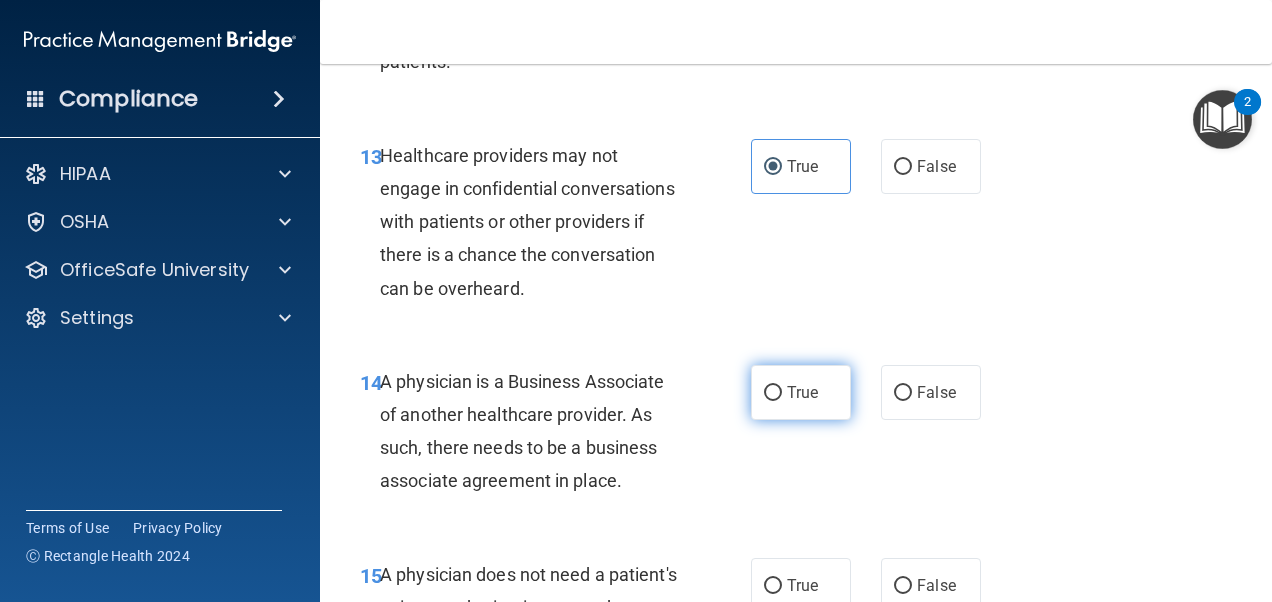 click on "True" at bounding box center (801, 392) 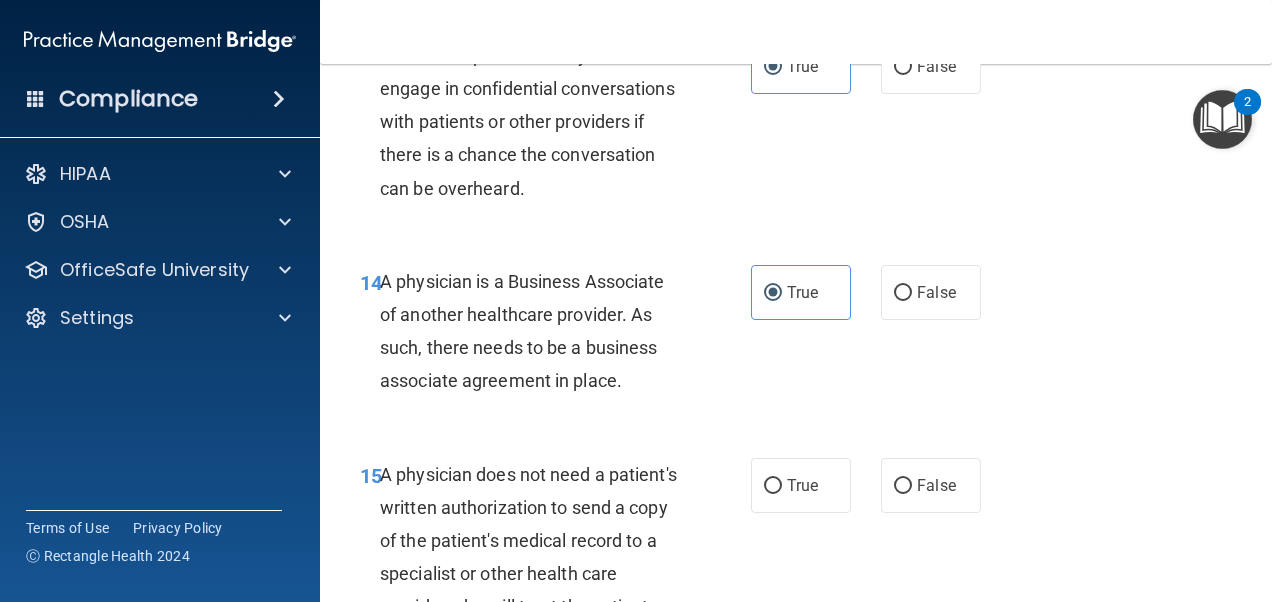 scroll, scrollTop: 2800, scrollLeft: 0, axis: vertical 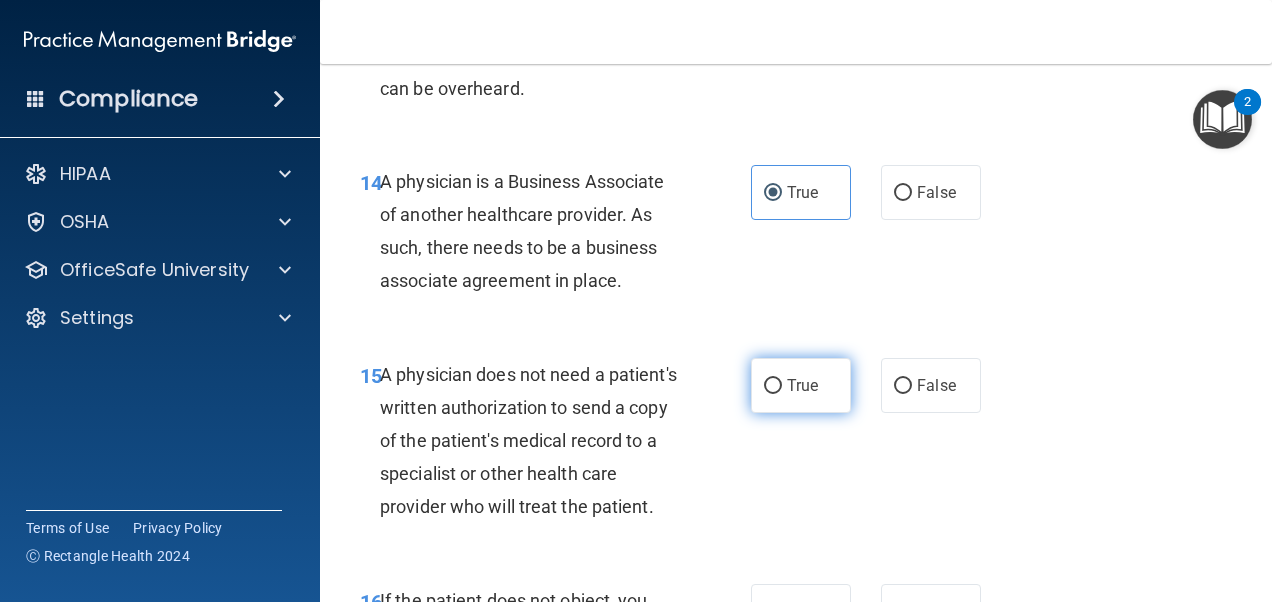 click on "True" at bounding box center (801, 385) 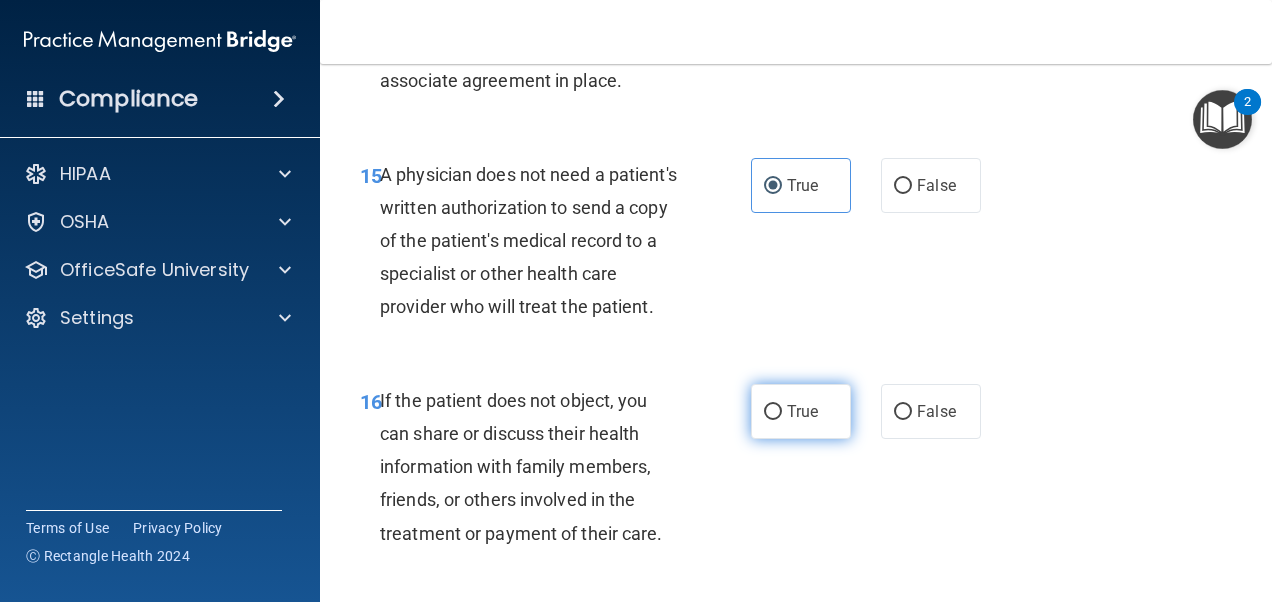 scroll, scrollTop: 3100, scrollLeft: 0, axis: vertical 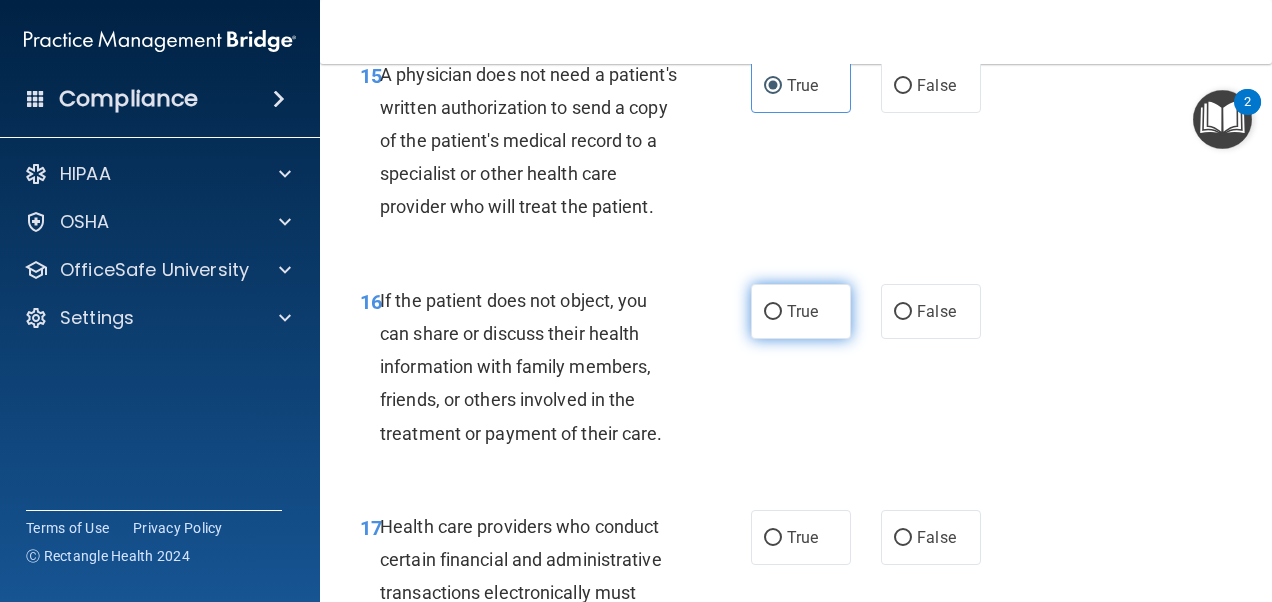 click on "True" at bounding box center (802, 311) 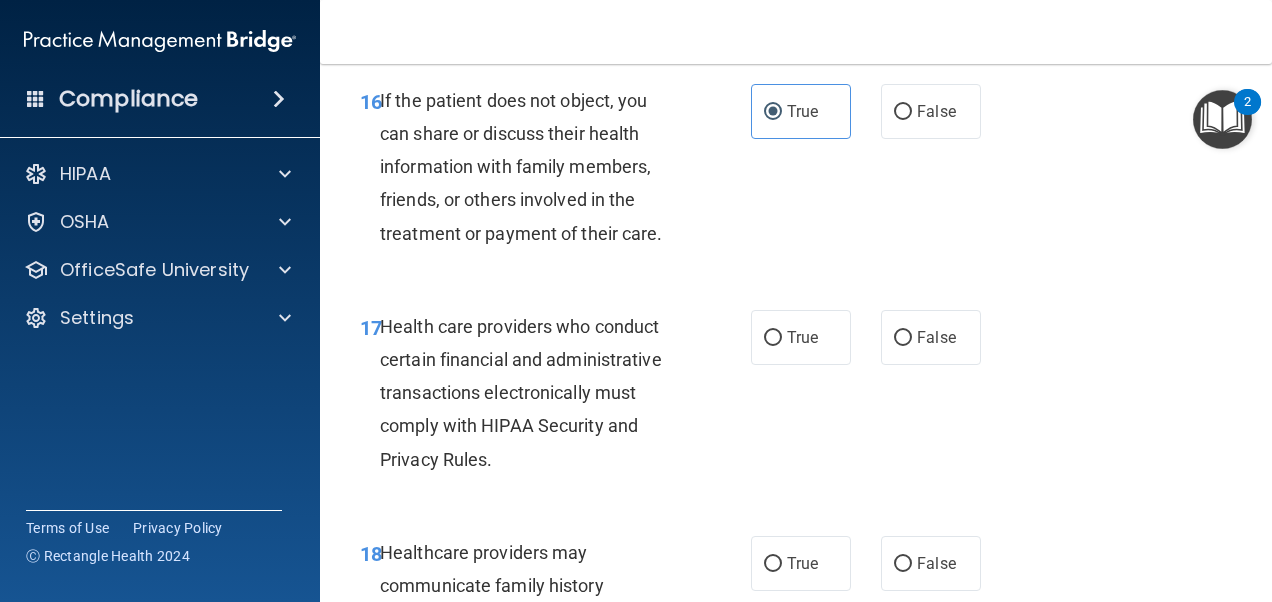 scroll, scrollTop: 3400, scrollLeft: 0, axis: vertical 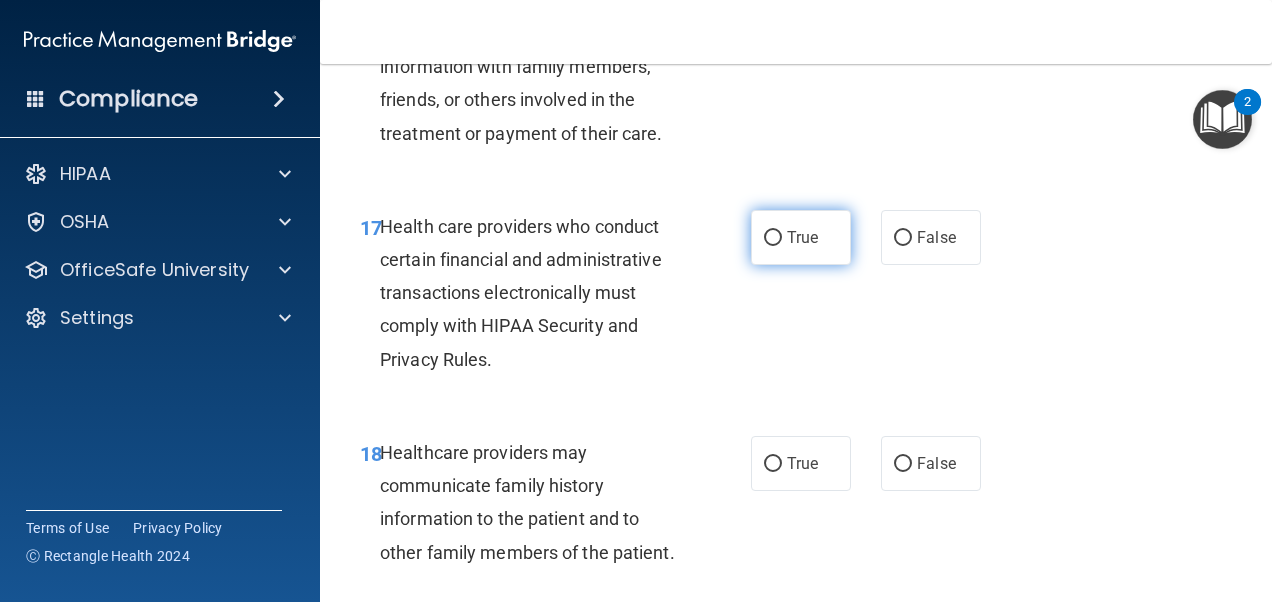click on "True" at bounding box center (801, 237) 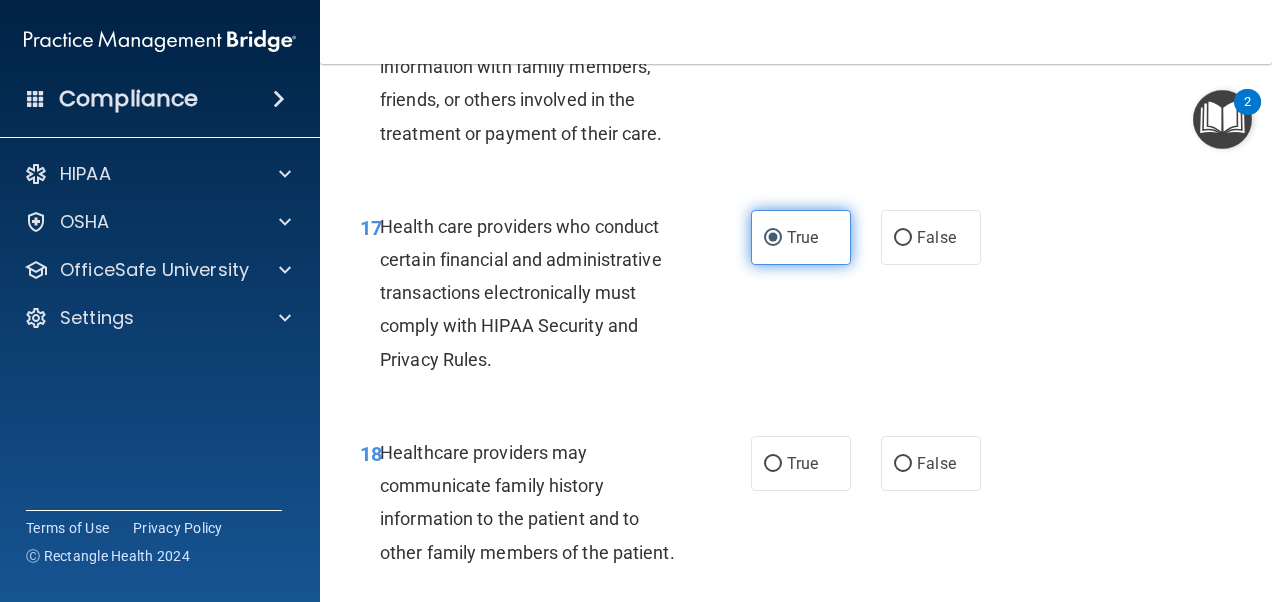 scroll, scrollTop: 3500, scrollLeft: 0, axis: vertical 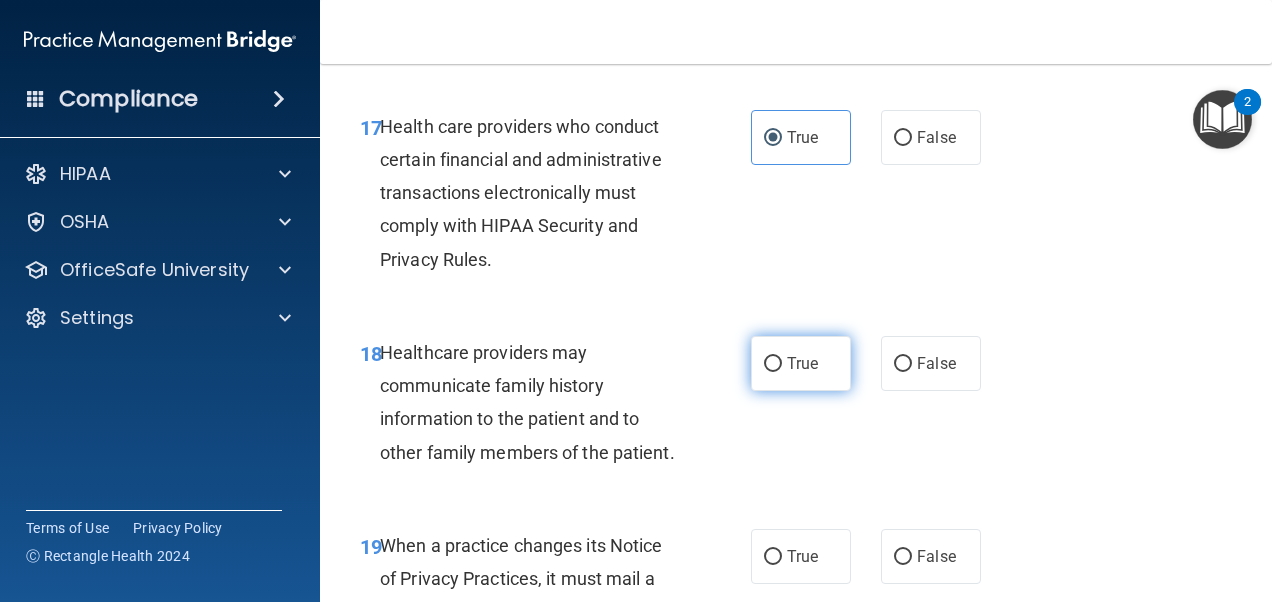 click on "True" at bounding box center (801, 363) 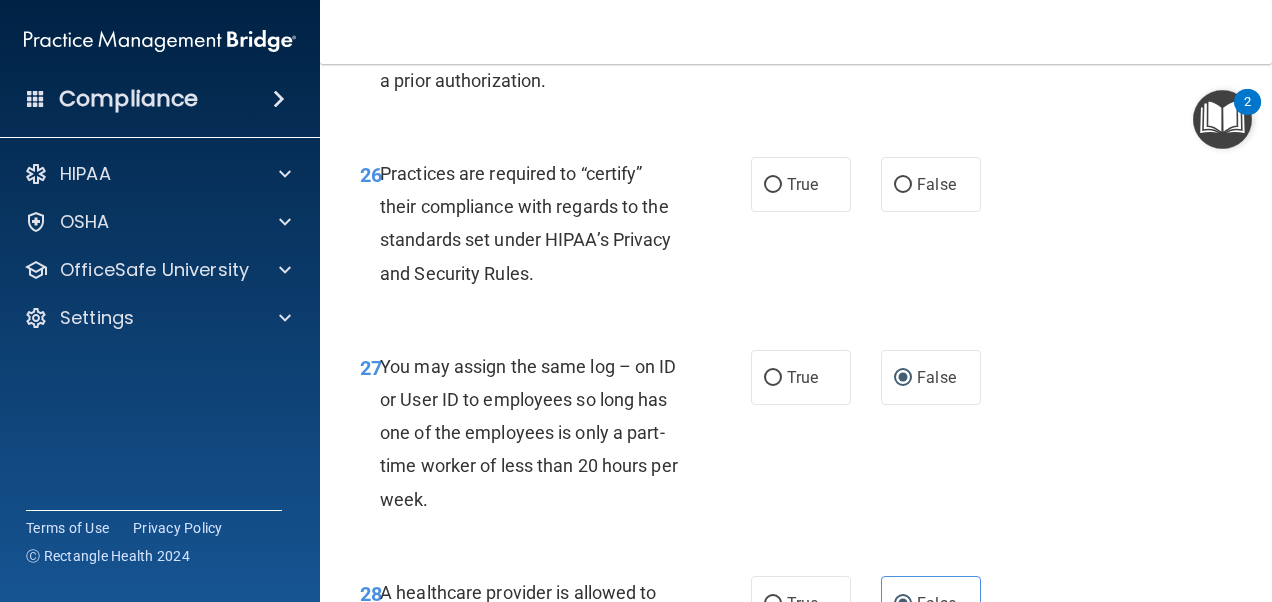 scroll, scrollTop: 5200, scrollLeft: 0, axis: vertical 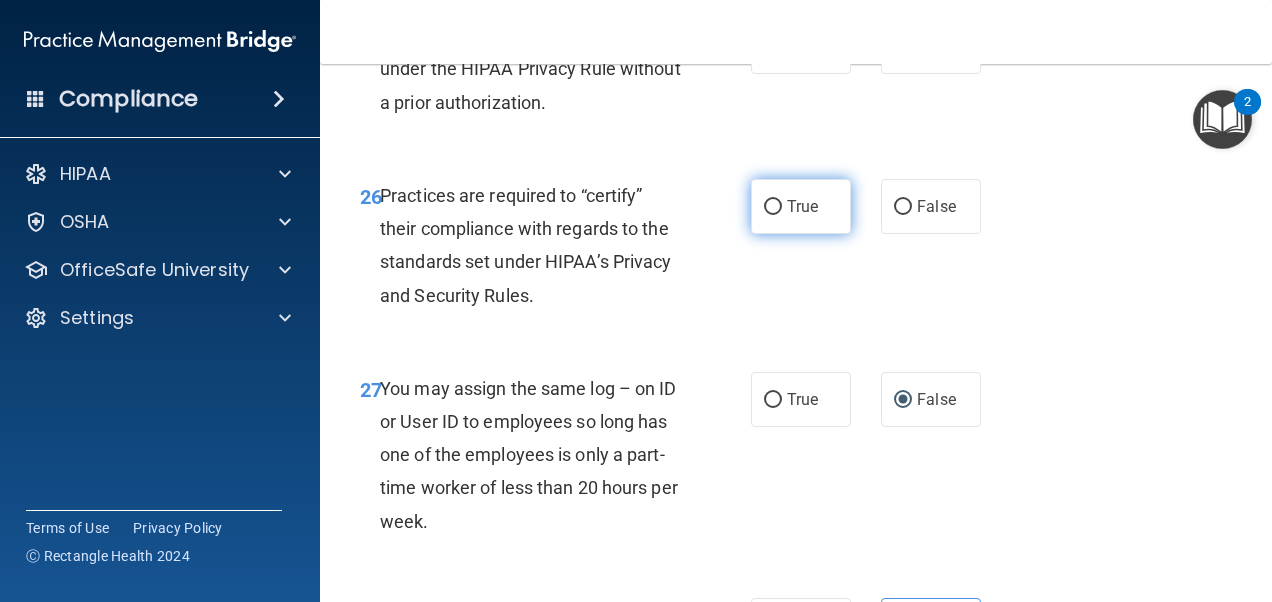 click on "True" at bounding box center (801, 206) 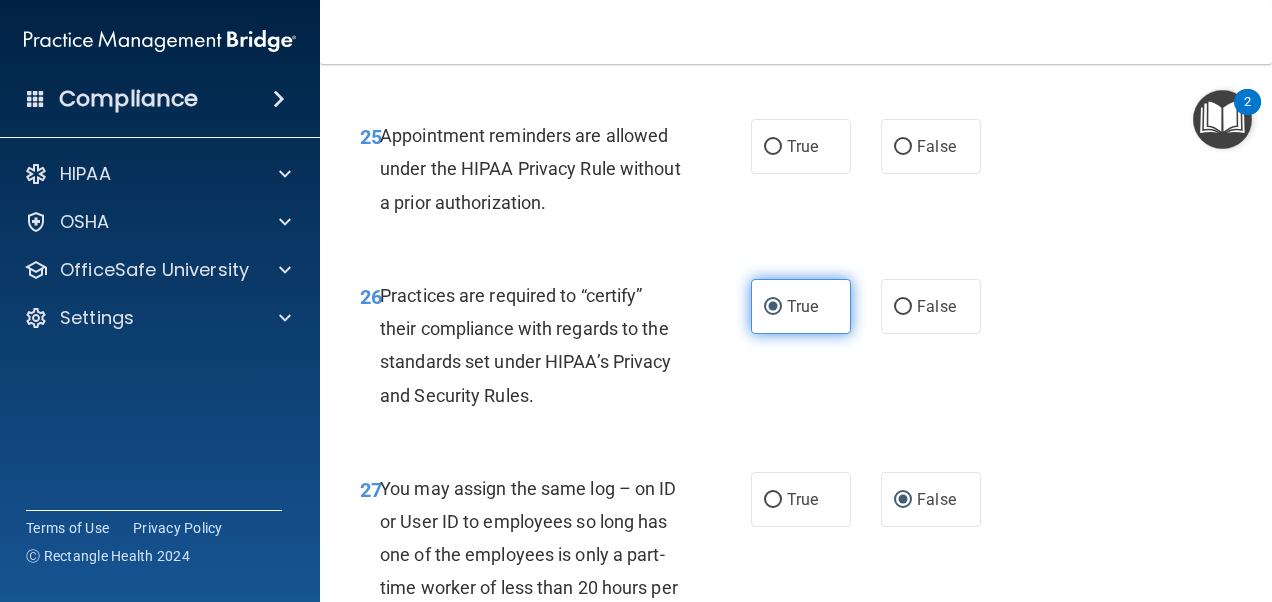 scroll, scrollTop: 5000, scrollLeft: 0, axis: vertical 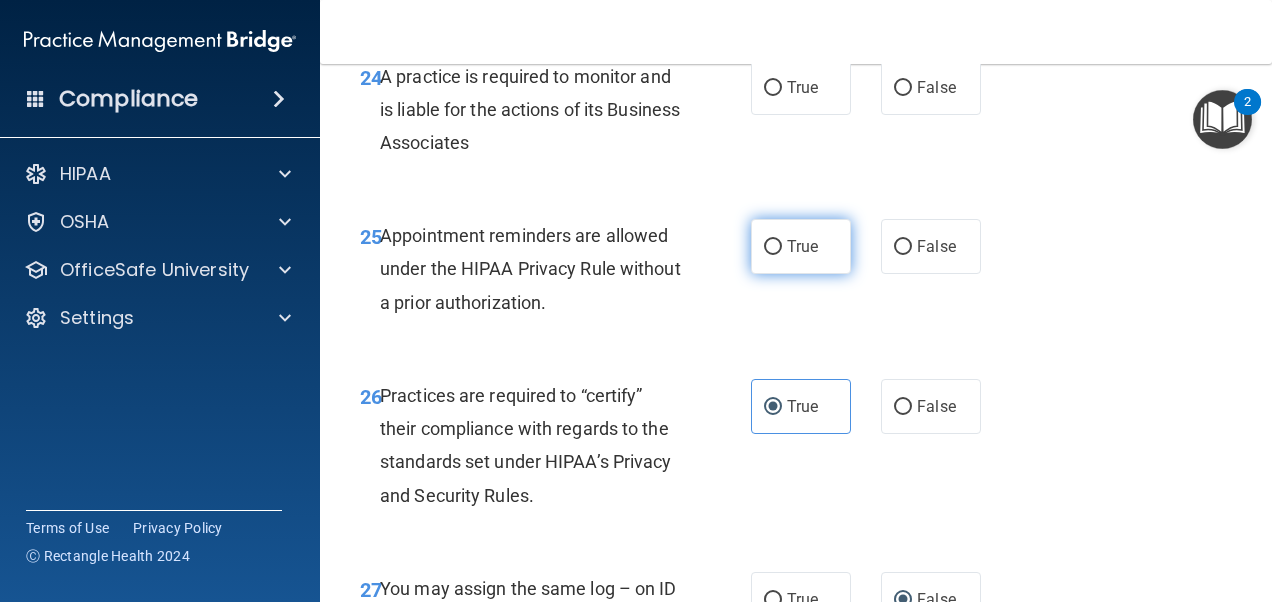 click on "True" at bounding box center [801, 246] 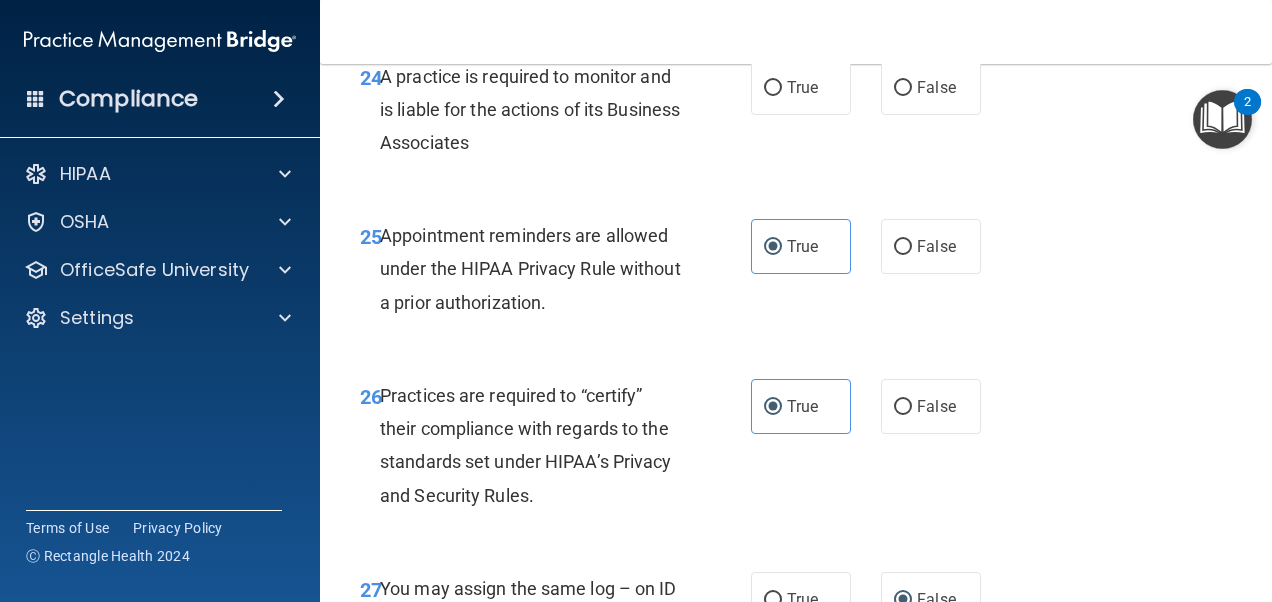 scroll, scrollTop: 4900, scrollLeft: 0, axis: vertical 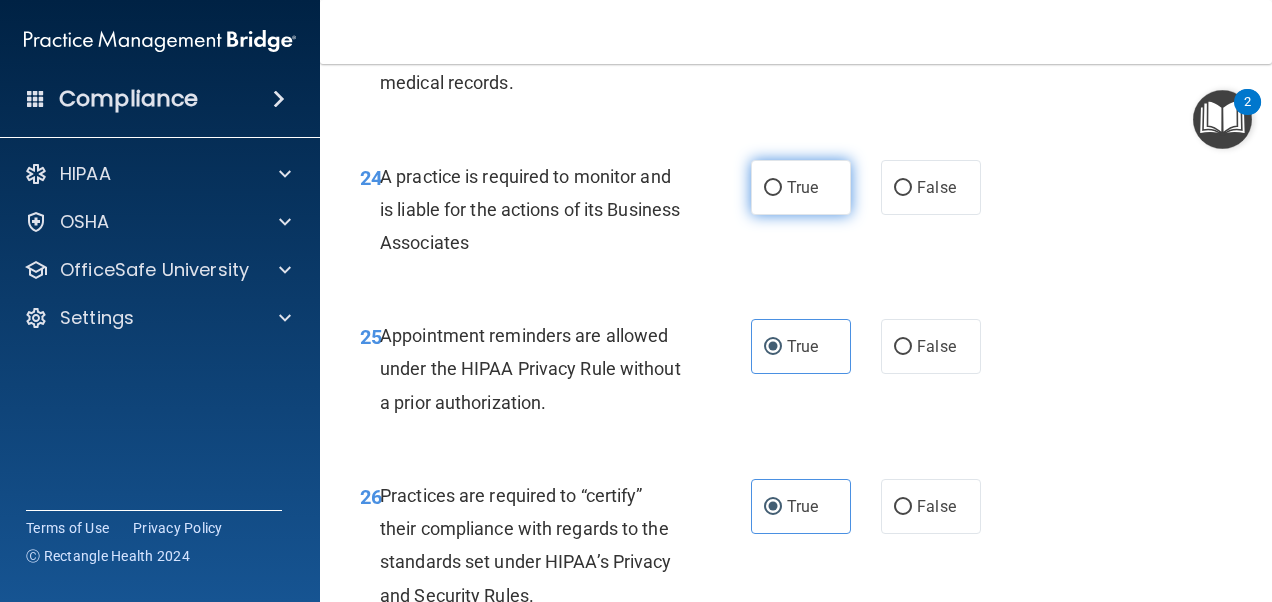 click on "True" at bounding box center [801, 187] 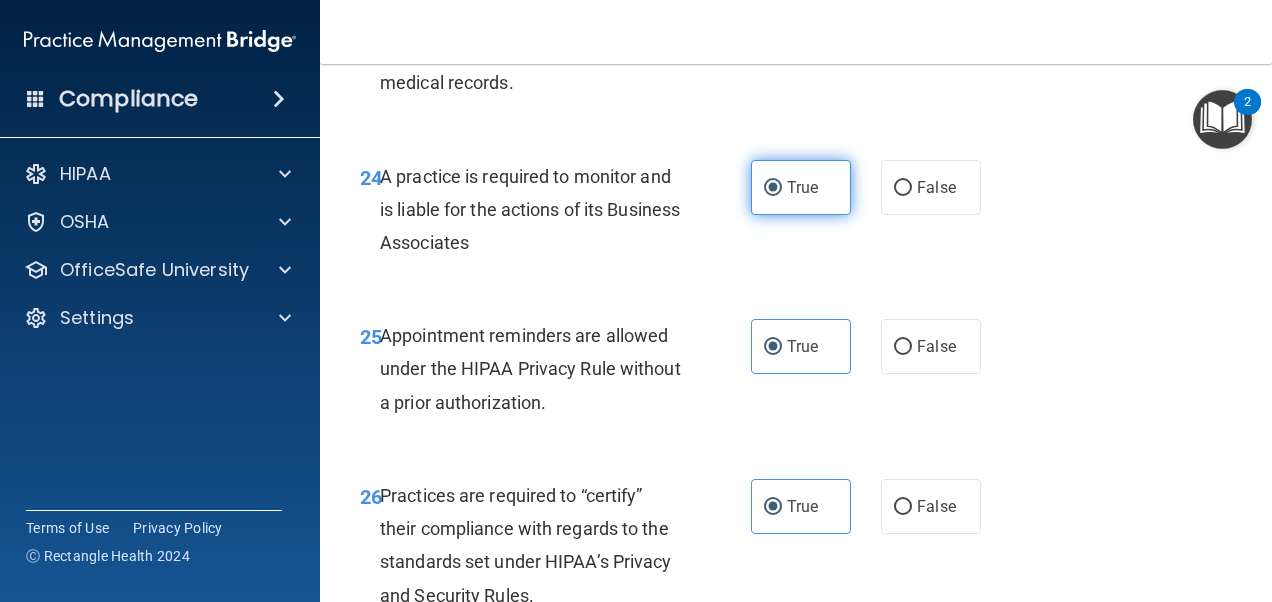 scroll, scrollTop: 4800, scrollLeft: 0, axis: vertical 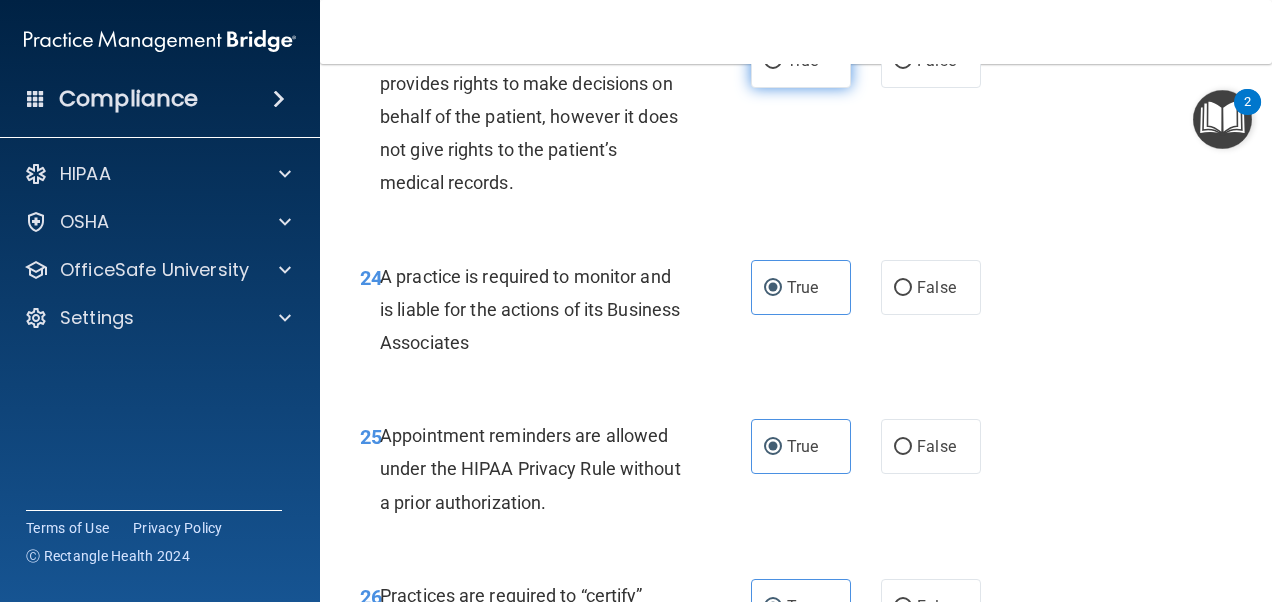 click on "True" at bounding box center (801, 60) 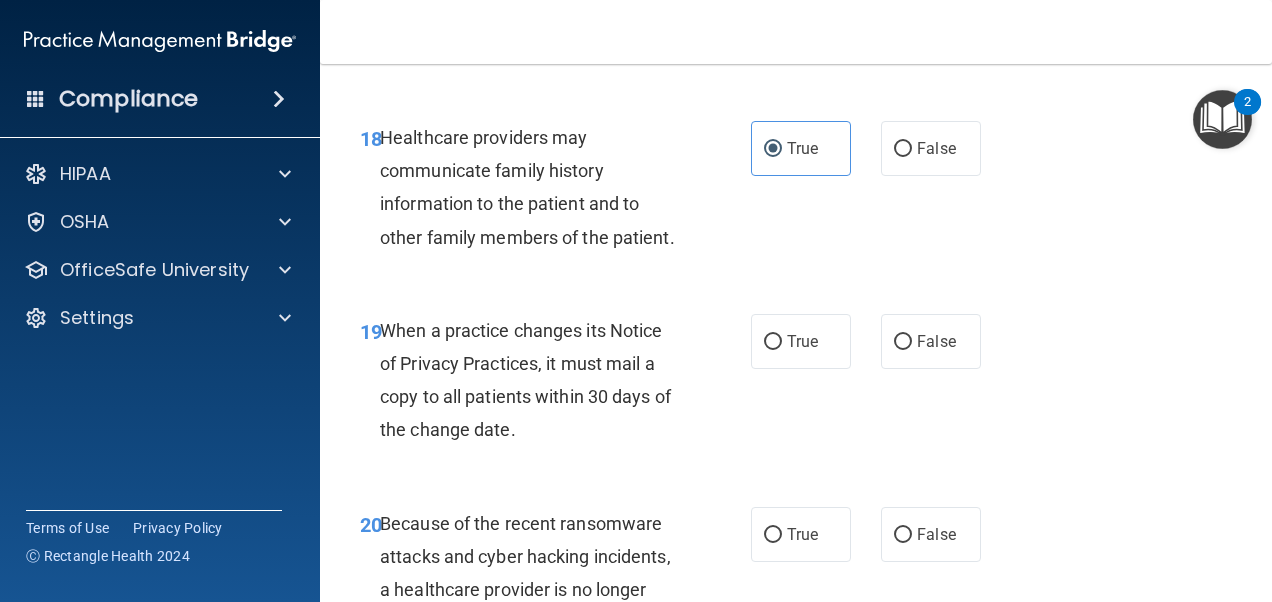 scroll, scrollTop: 3800, scrollLeft: 0, axis: vertical 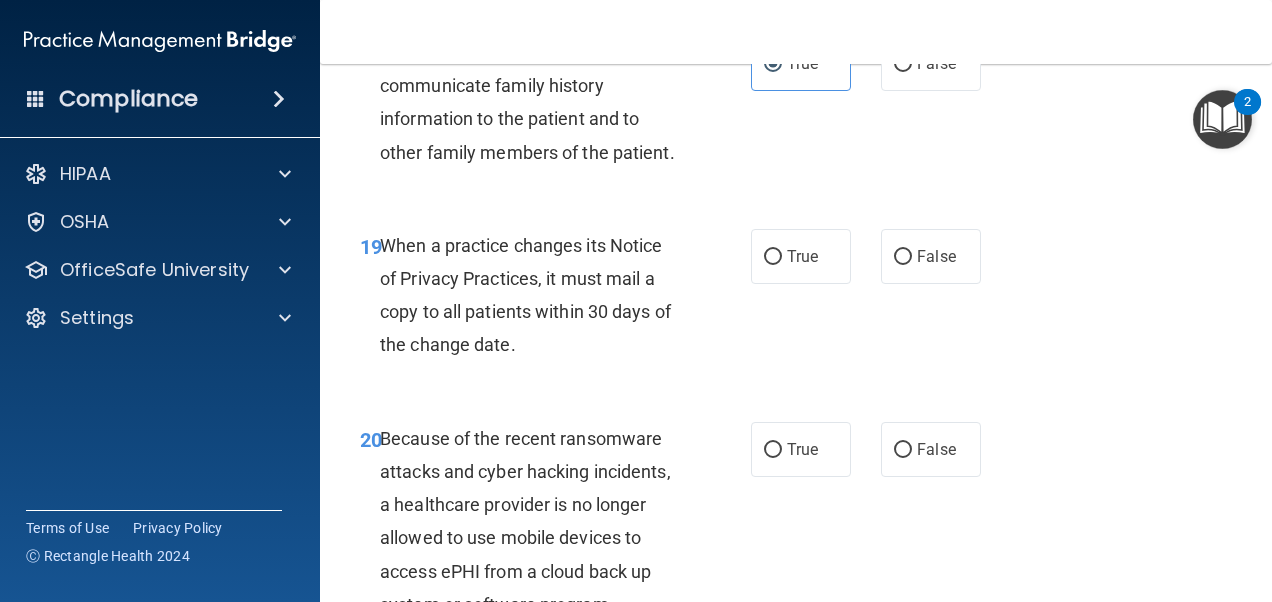 drag, startPoint x: 807, startPoint y: 305, endPoint x: 810, endPoint y: 294, distance: 11.401754 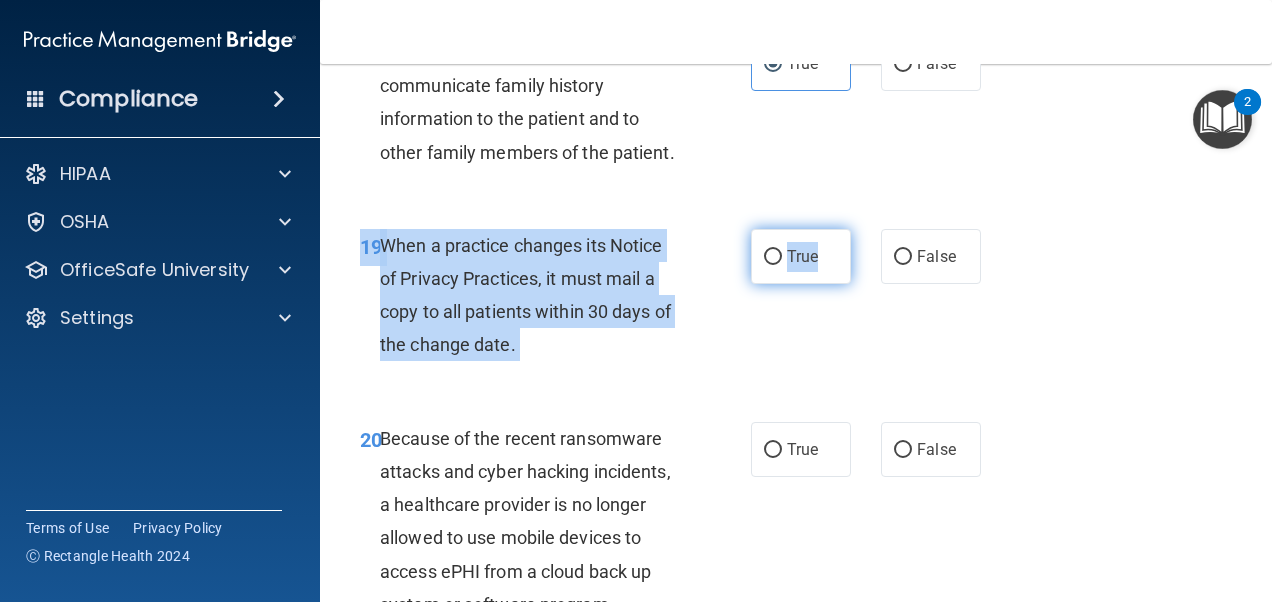 drag, startPoint x: 810, startPoint y: 294, endPoint x: 762, endPoint y: 324, distance: 56.603886 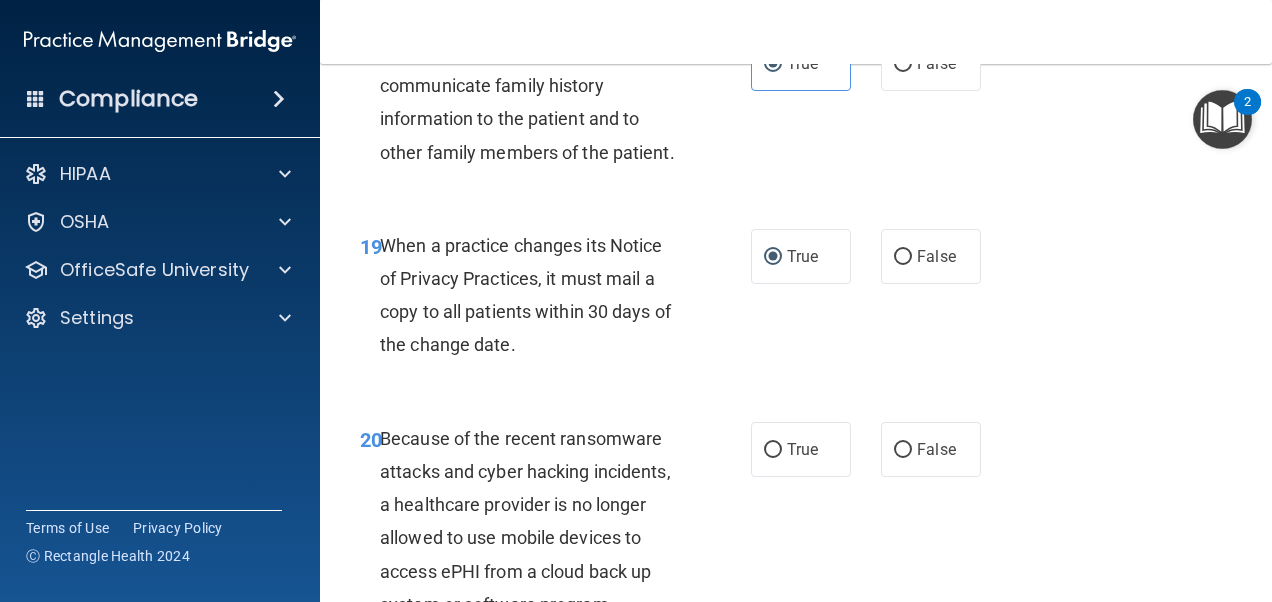 click on "19       When a practice changes its Notice of Privacy Practices, it must mail a copy to all patients within 30 days of the change date.                 True           False" at bounding box center (796, 300) 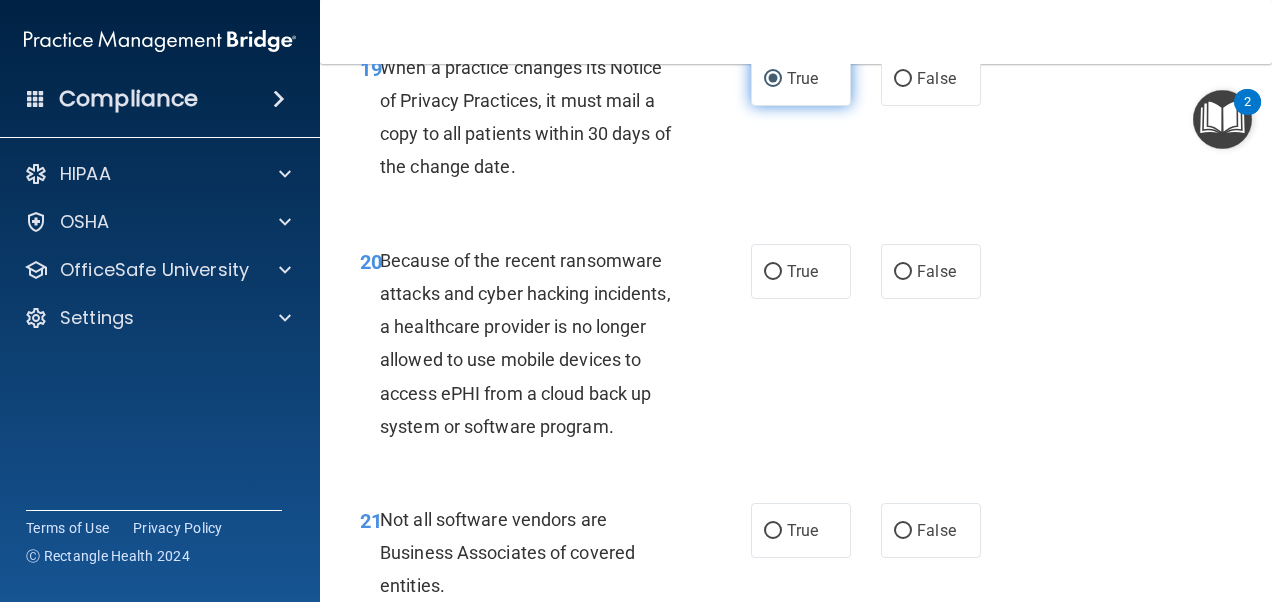 scroll, scrollTop: 4000, scrollLeft: 0, axis: vertical 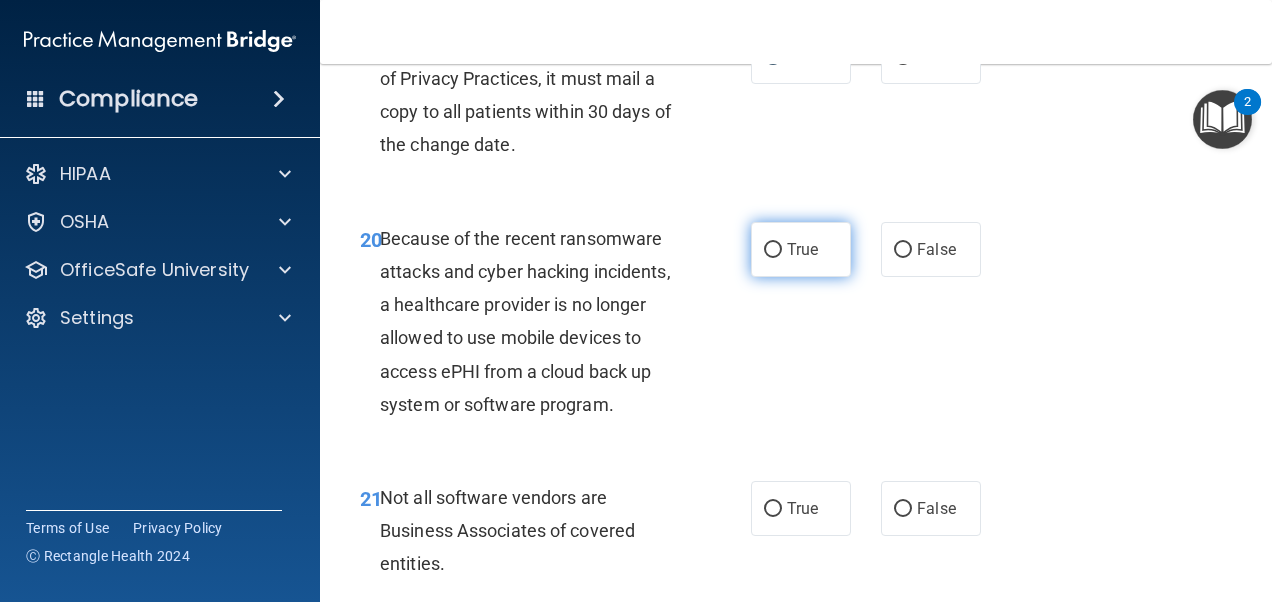 click on "True" at bounding box center (802, 249) 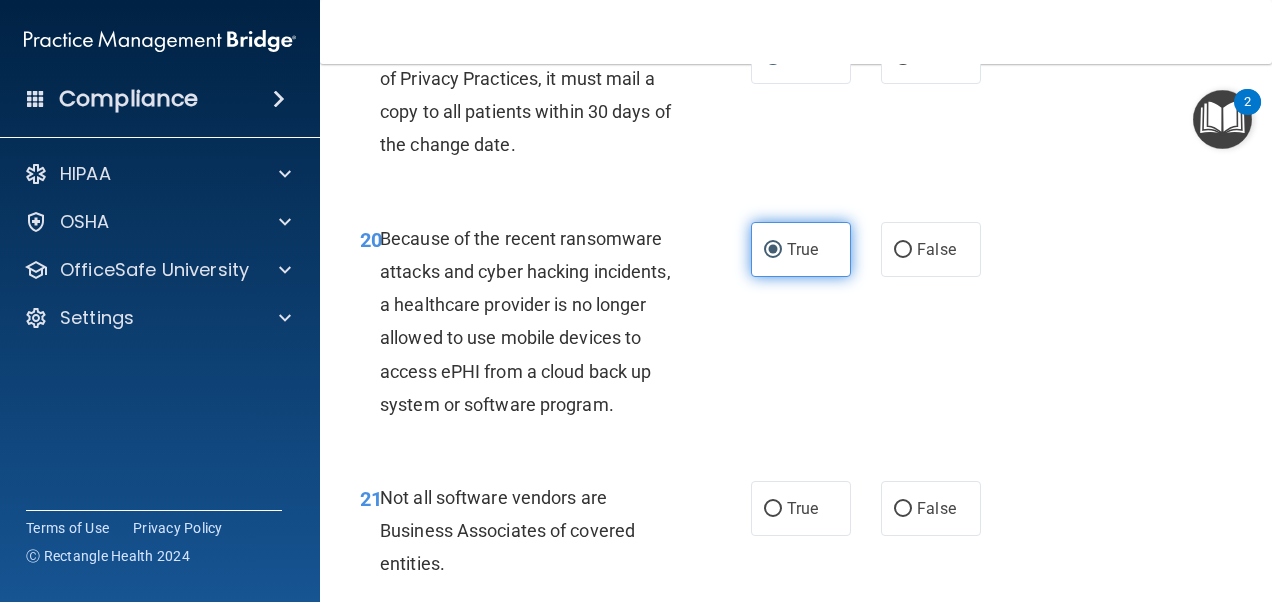 scroll, scrollTop: 4100, scrollLeft: 0, axis: vertical 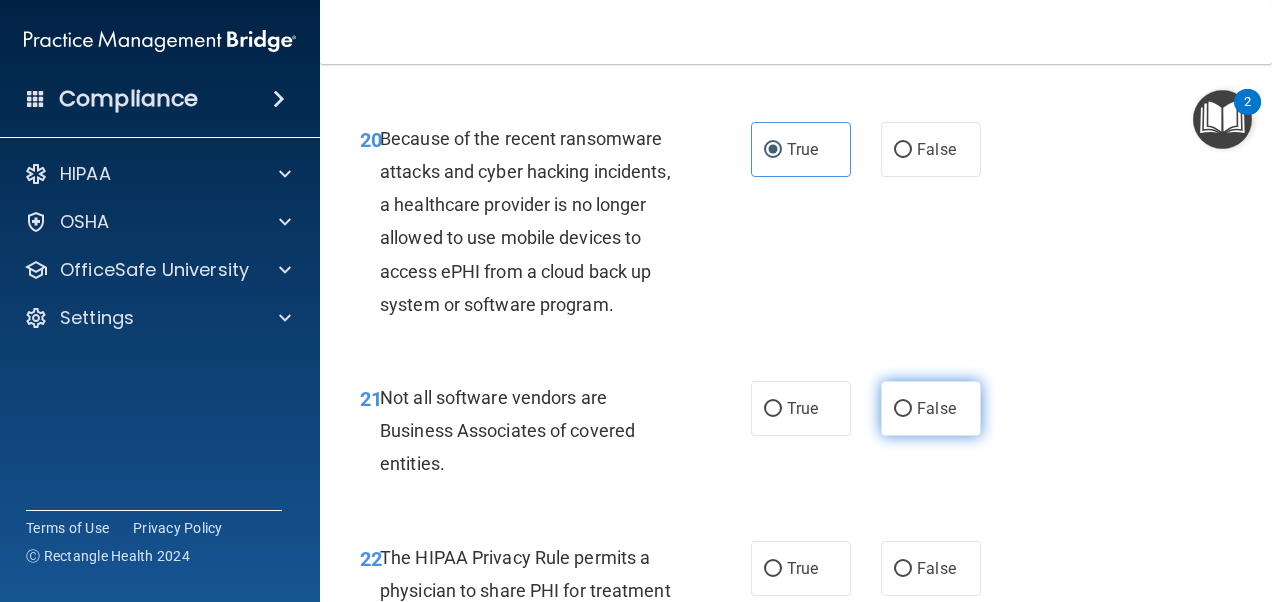 drag, startPoint x: 894, startPoint y: 492, endPoint x: 897, endPoint y: 481, distance: 11.401754 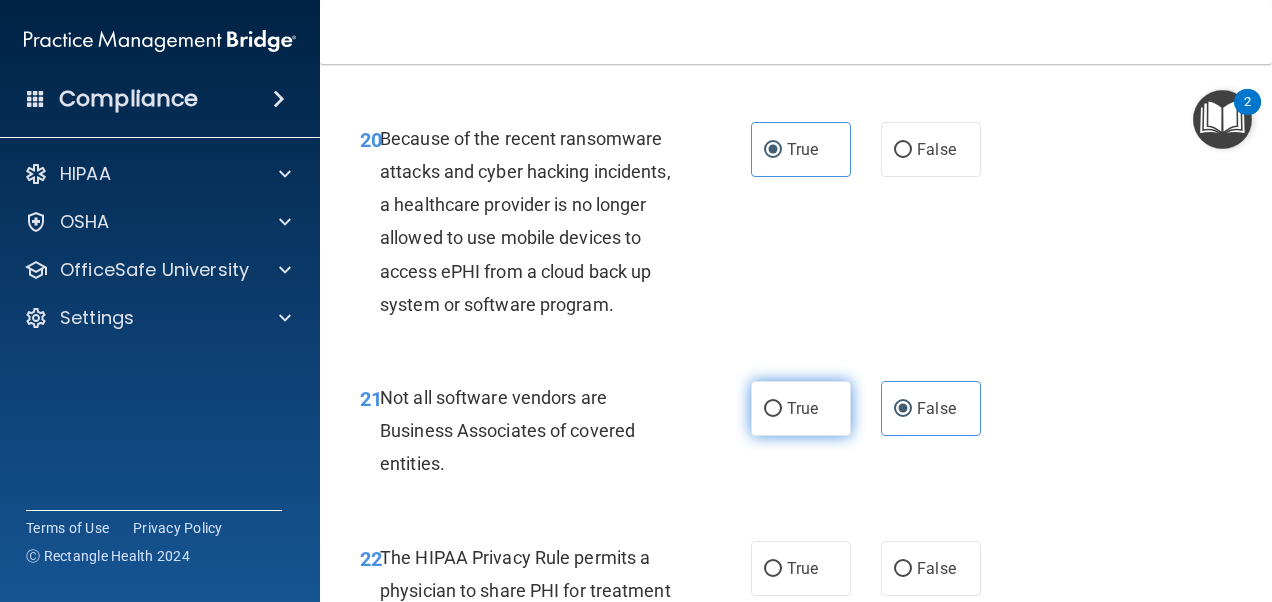 drag, startPoint x: 797, startPoint y: 465, endPoint x: 797, endPoint y: 453, distance: 12 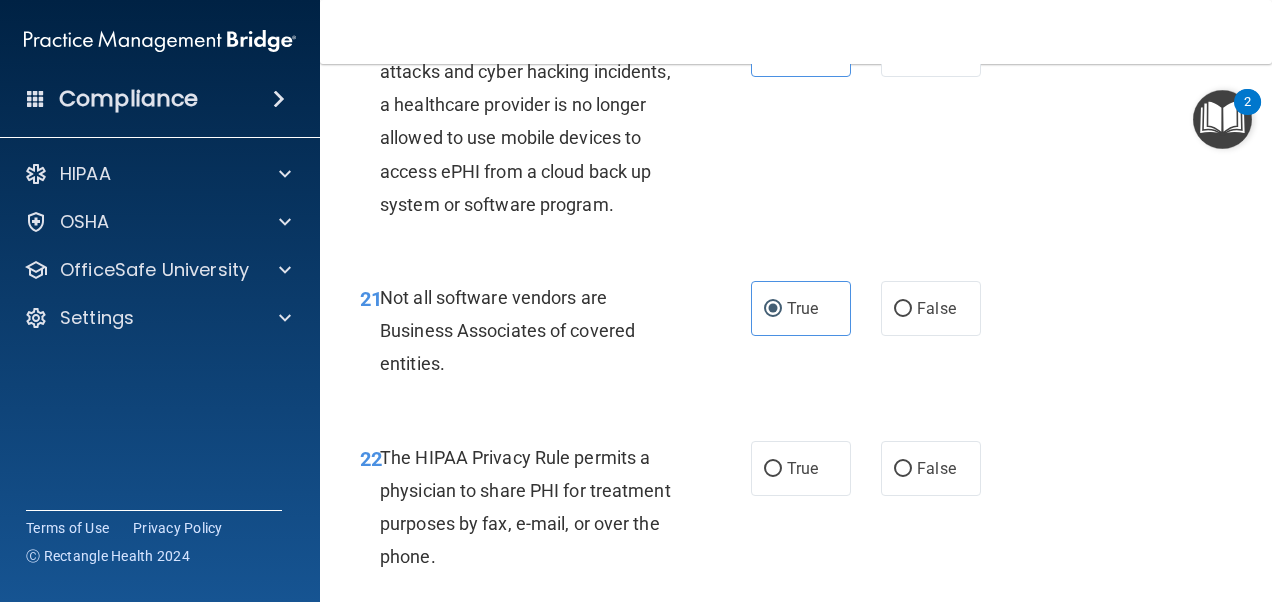 scroll, scrollTop: 4300, scrollLeft: 0, axis: vertical 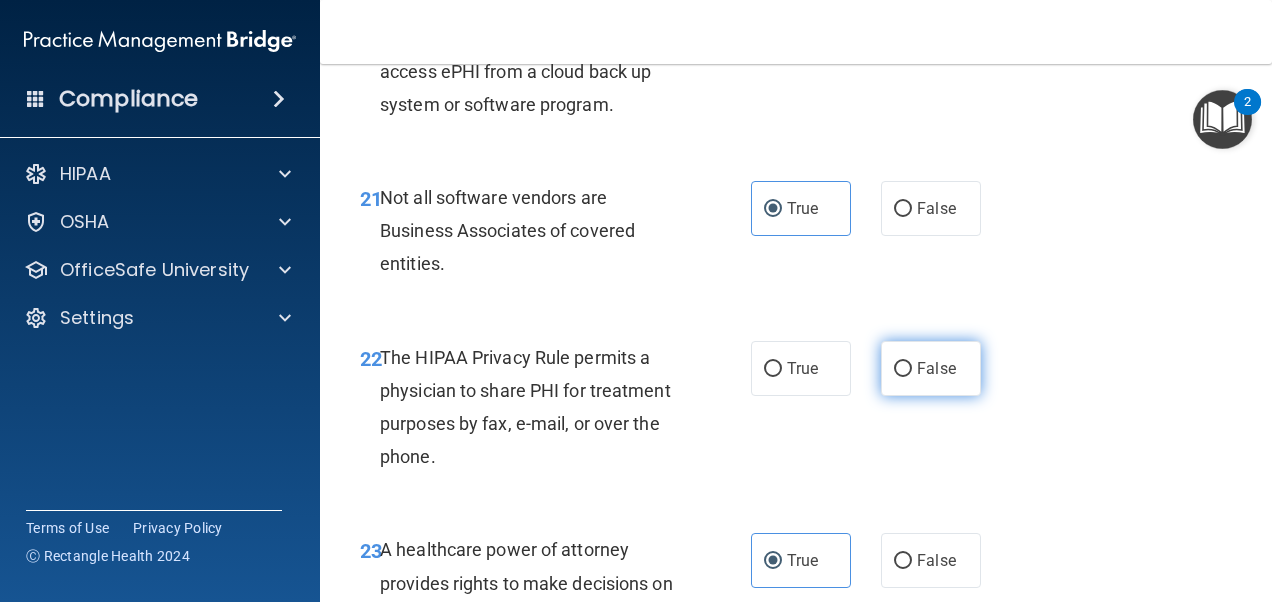 click on "False" at bounding box center (936, 368) 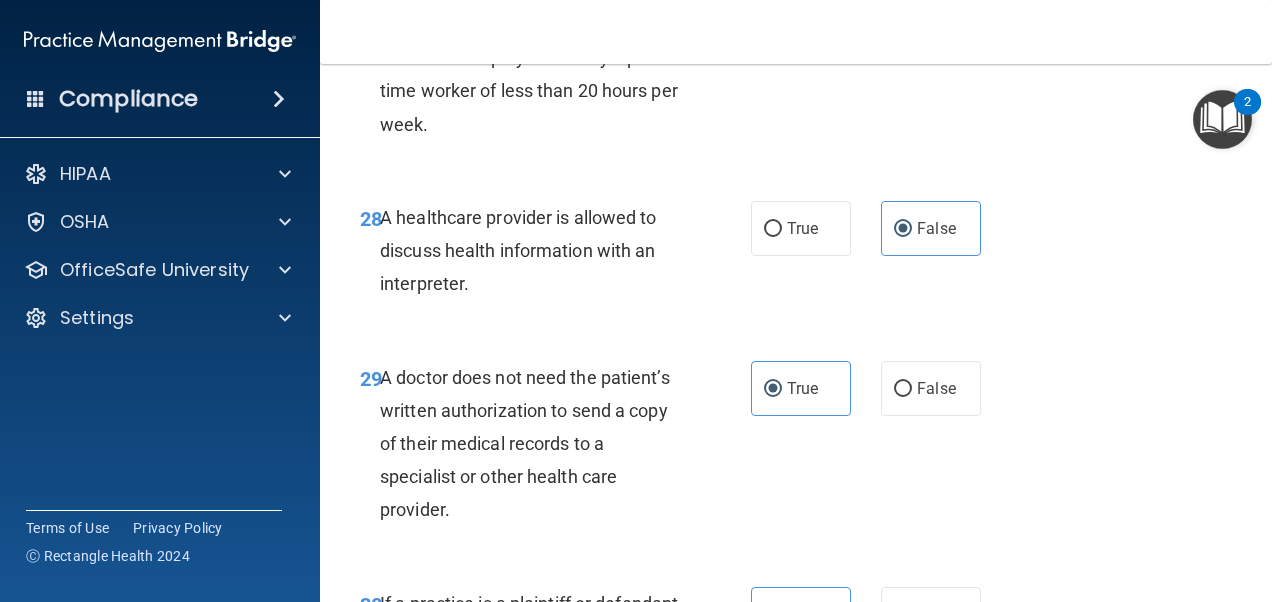 scroll, scrollTop: 5947, scrollLeft: 0, axis: vertical 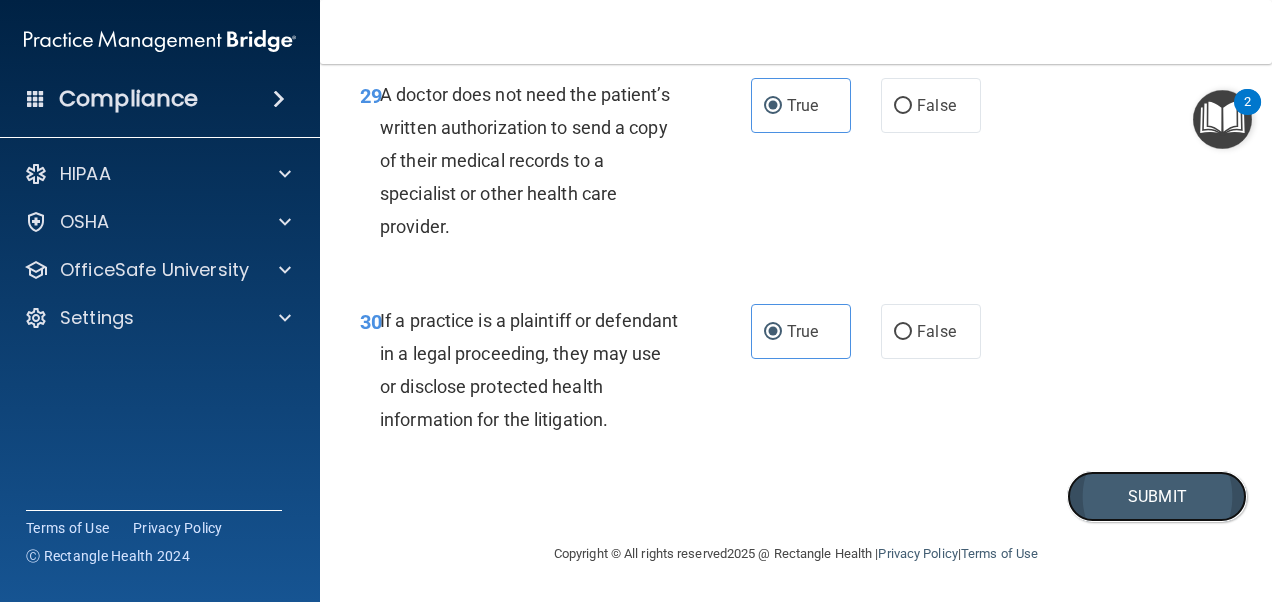 click on "Submit" at bounding box center (1157, 496) 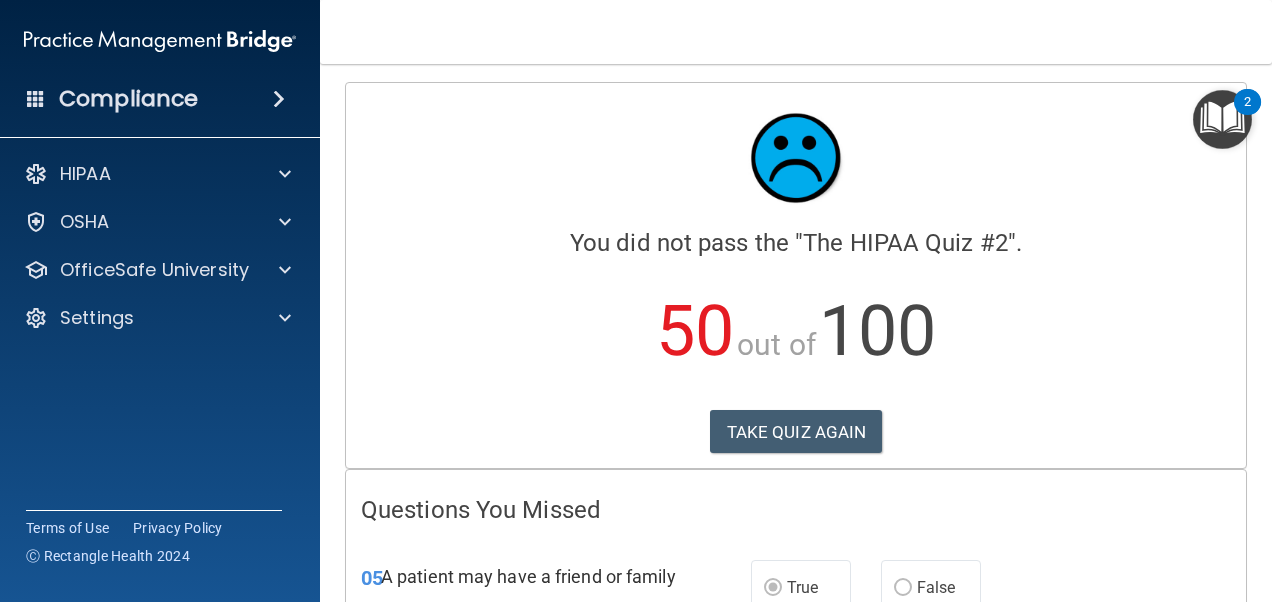 scroll, scrollTop: 0, scrollLeft: 0, axis: both 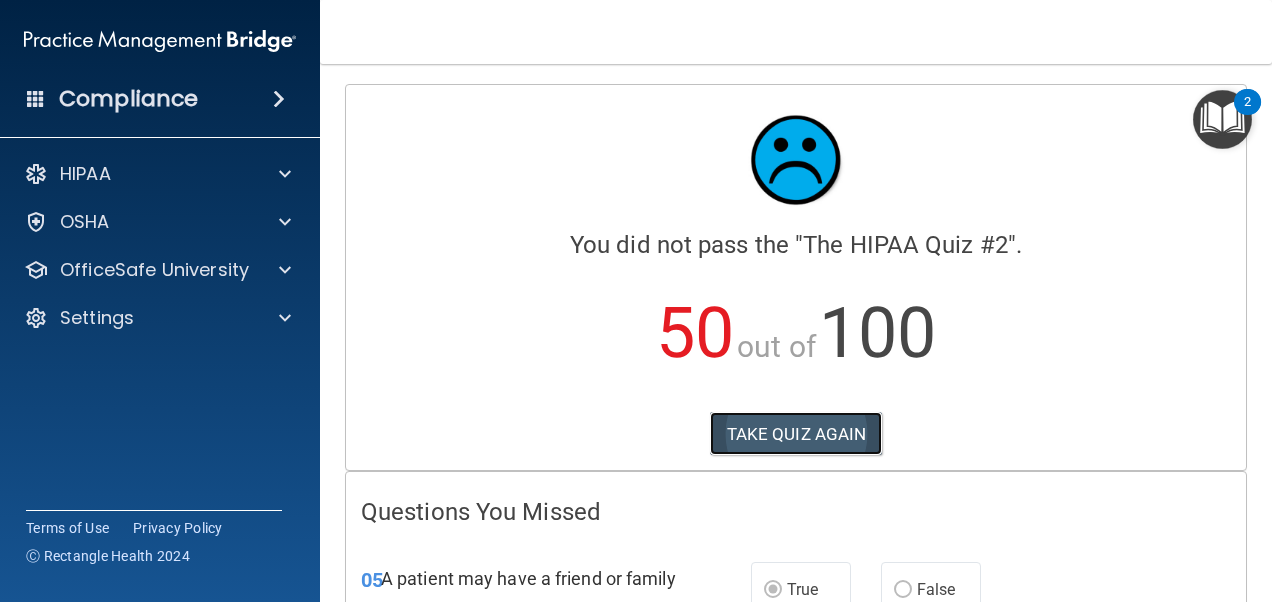click on "TAKE QUIZ AGAIN" at bounding box center [796, 434] 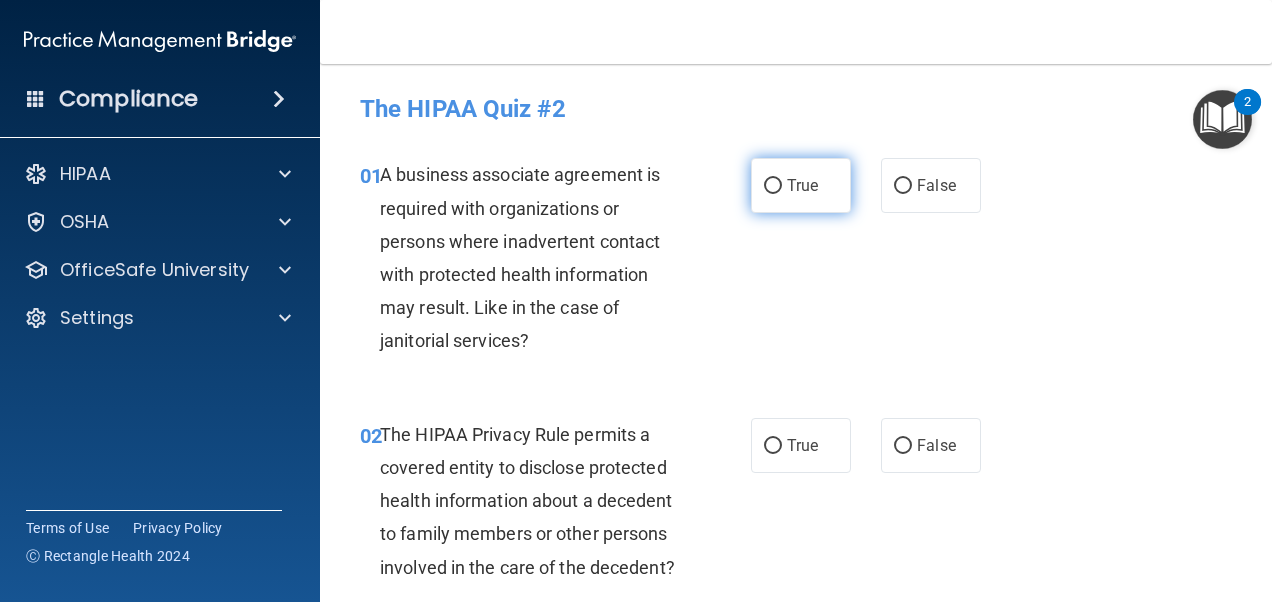 click on "True" at bounding box center [801, 185] 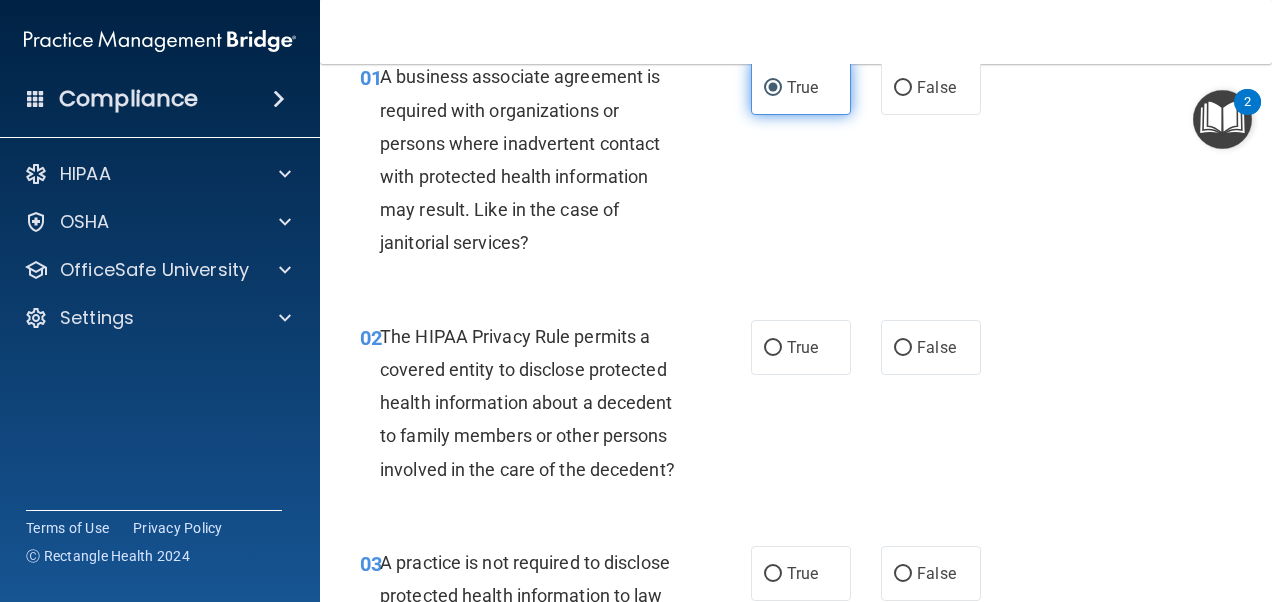 scroll, scrollTop: 100, scrollLeft: 0, axis: vertical 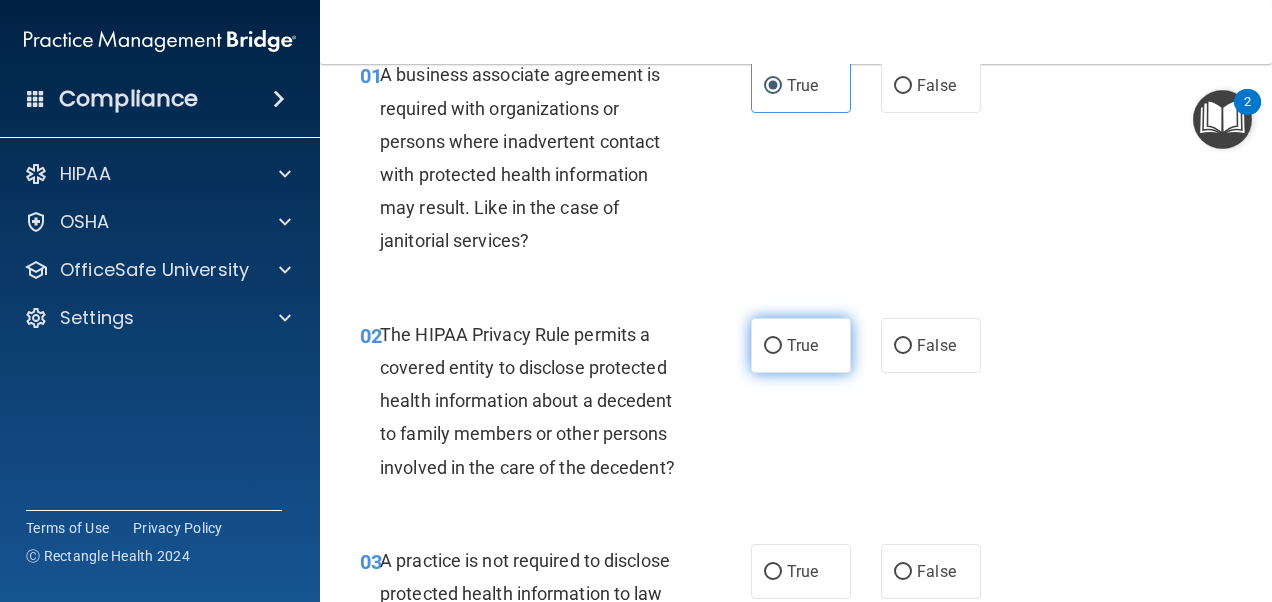 click on "True" at bounding box center [801, 345] 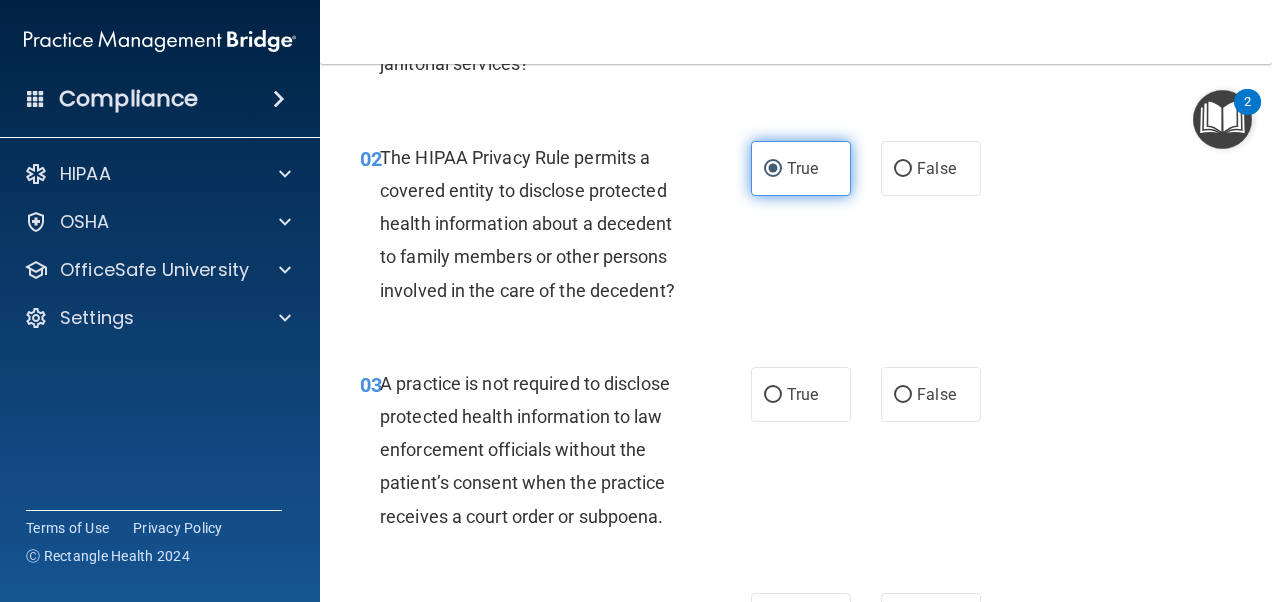scroll, scrollTop: 300, scrollLeft: 0, axis: vertical 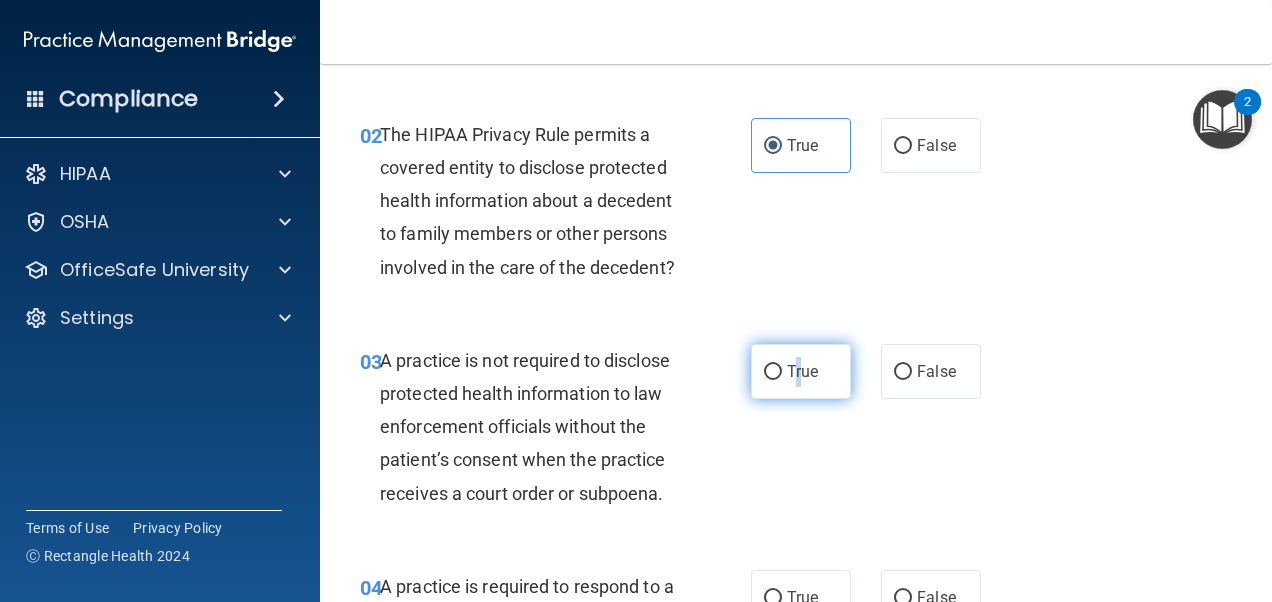 click on "True" at bounding box center (802, 371) 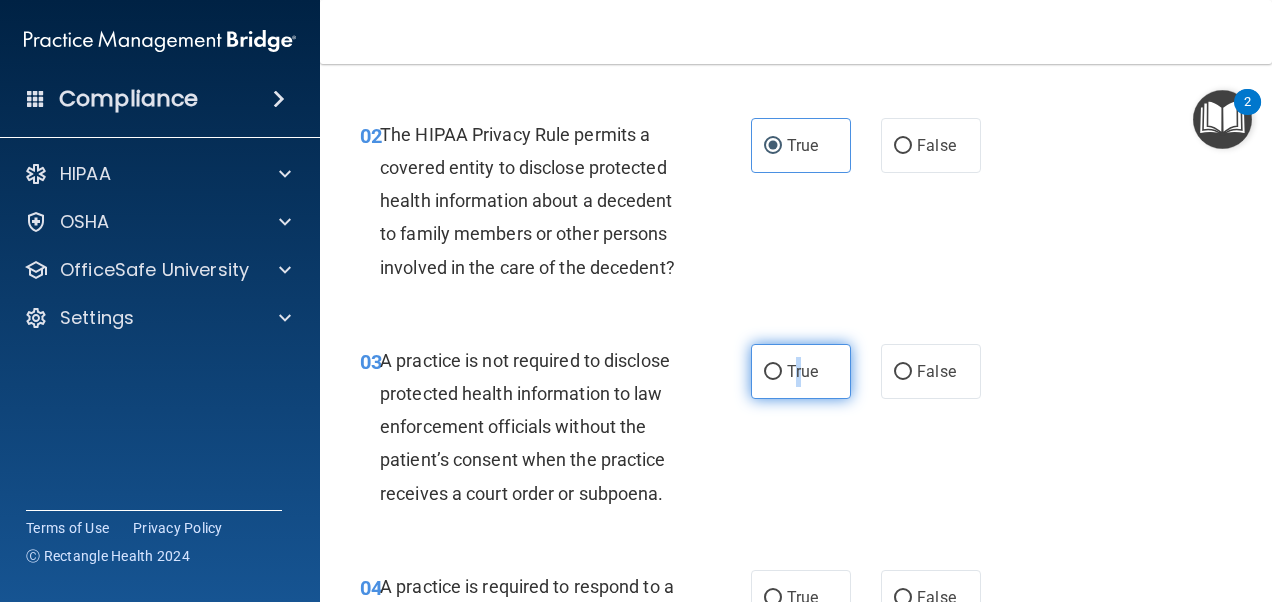 click on "True" at bounding box center [773, 372] 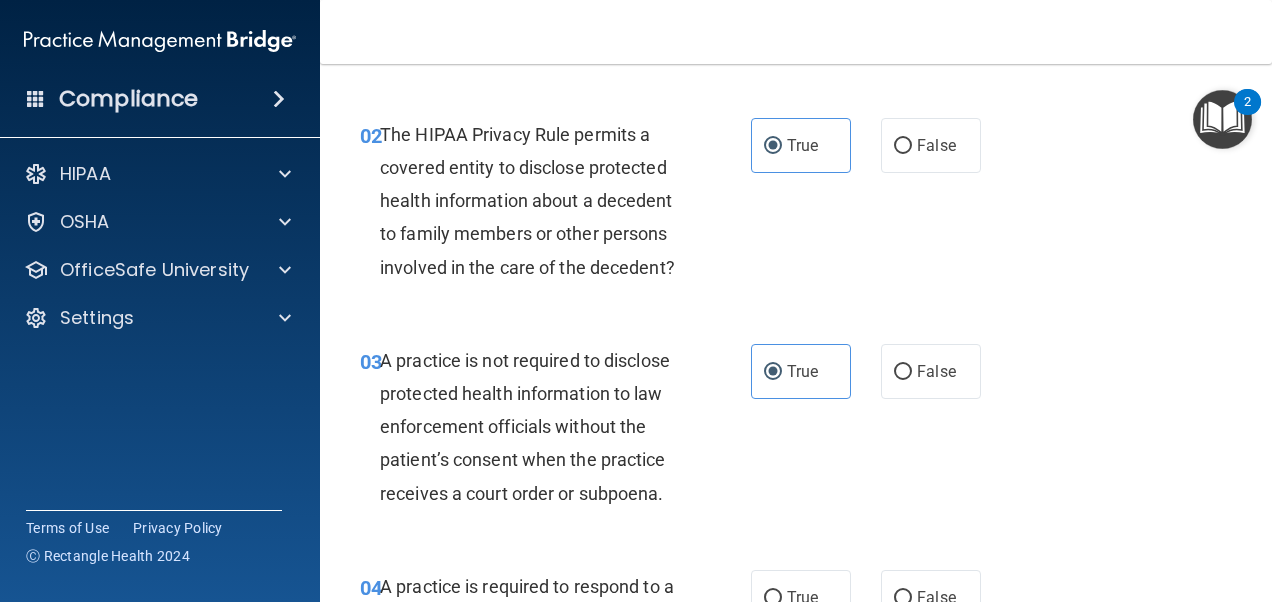 click on "03       A practice is not required to disclose protected health information to law enforcement officials without the patient’s consent when the practice receives  a court order or subpoena.                 True           False" at bounding box center [796, 432] 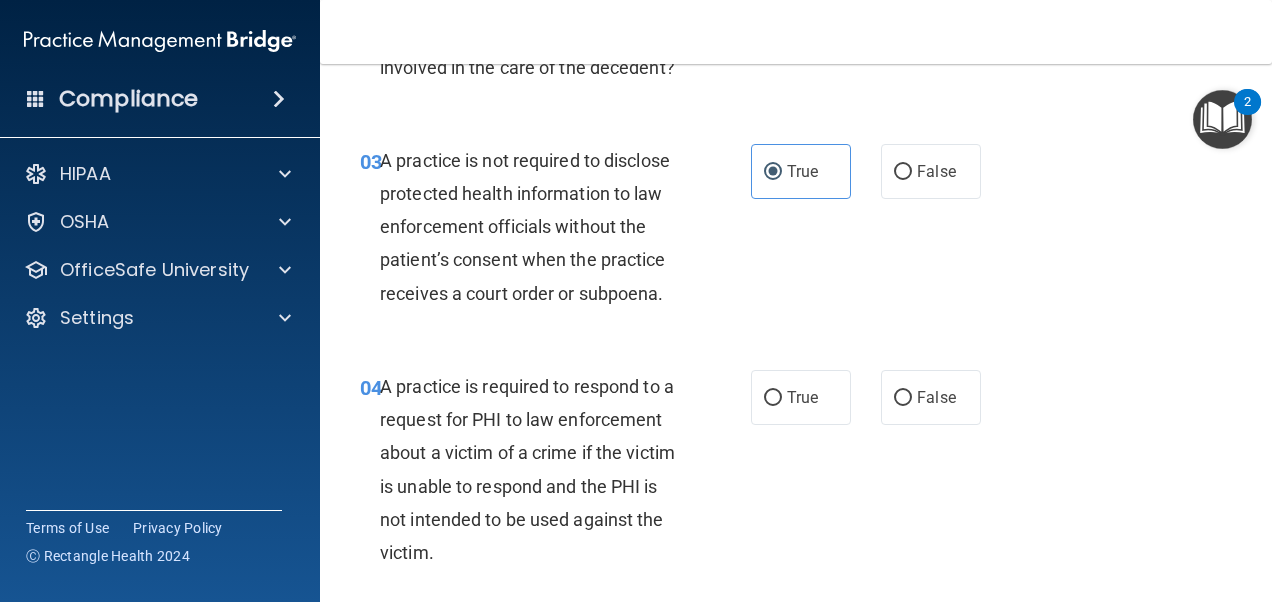 scroll, scrollTop: 600, scrollLeft: 0, axis: vertical 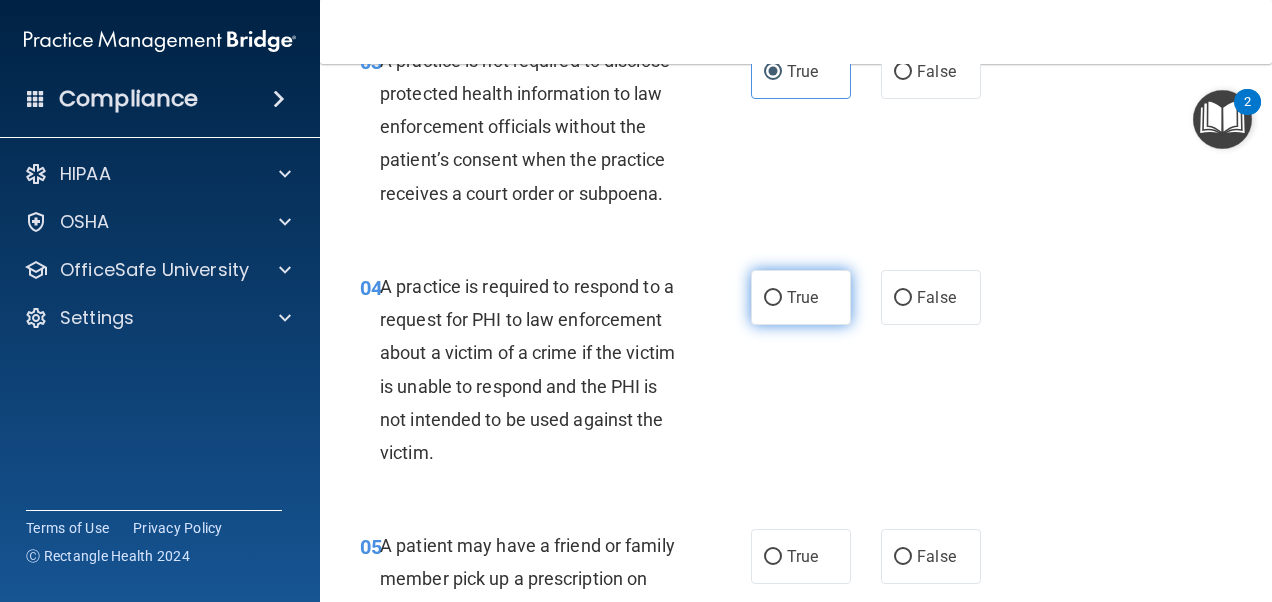 click on "True" at bounding box center (802, 297) 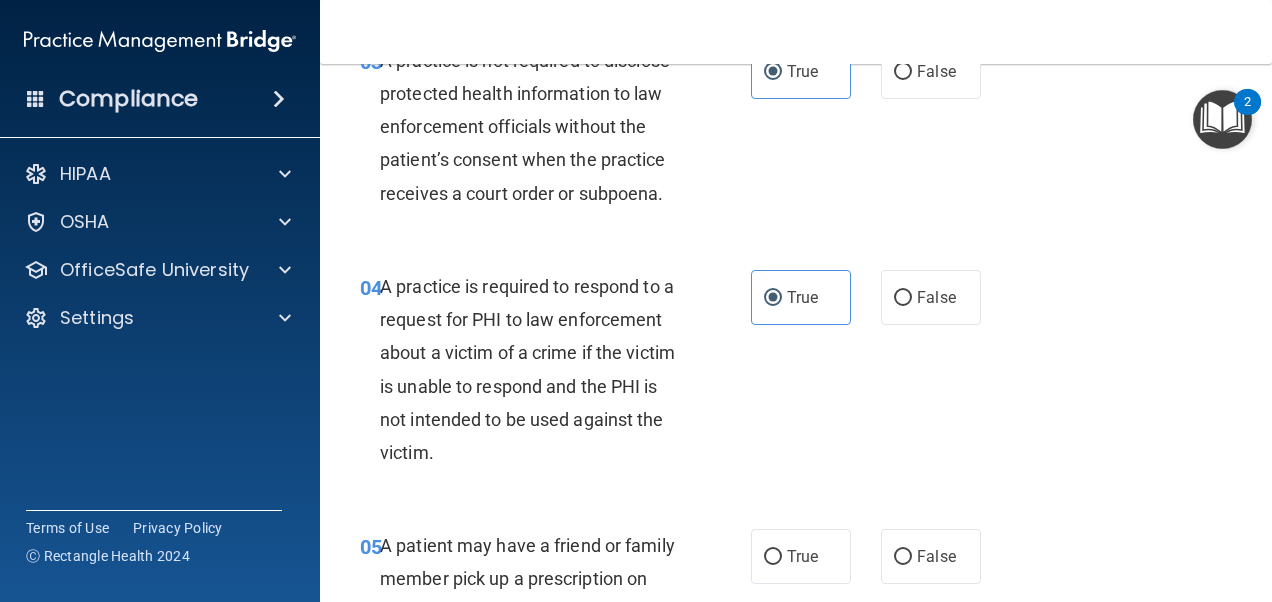 scroll, scrollTop: 700, scrollLeft: 0, axis: vertical 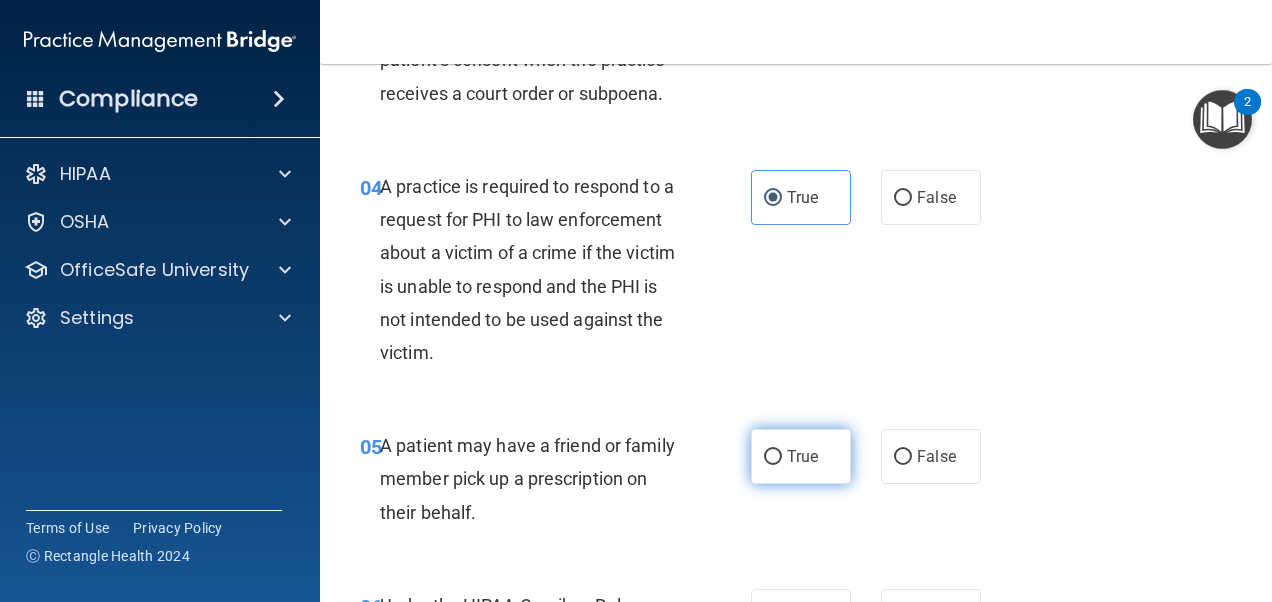 click on "True" at bounding box center [802, 456] 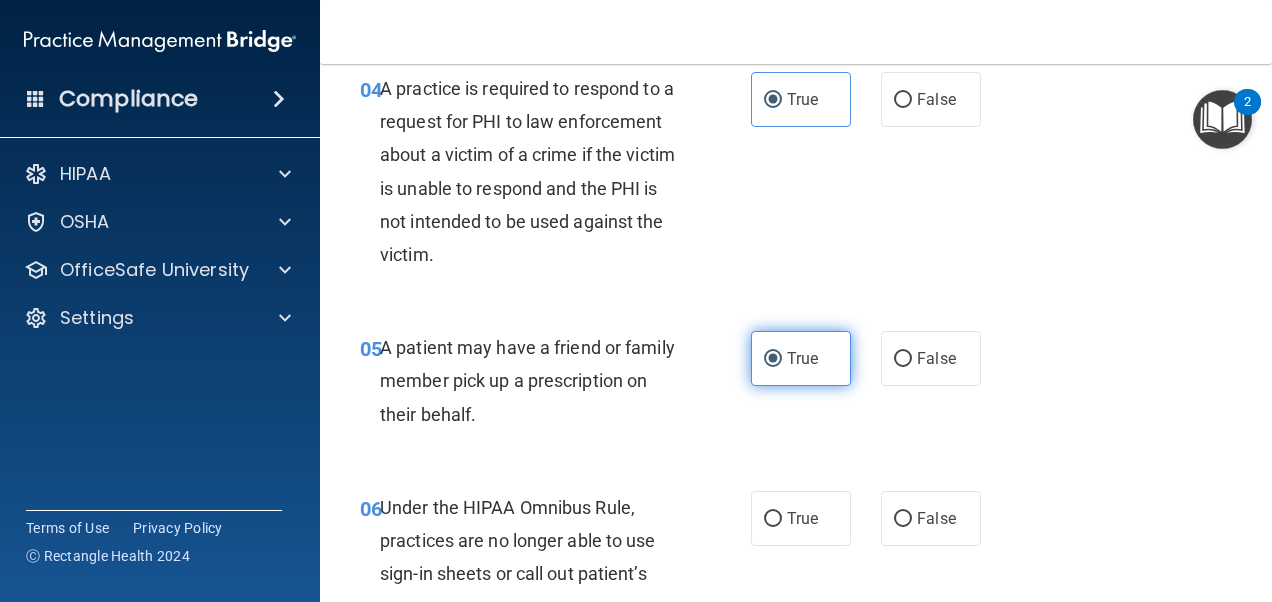 scroll, scrollTop: 800, scrollLeft: 0, axis: vertical 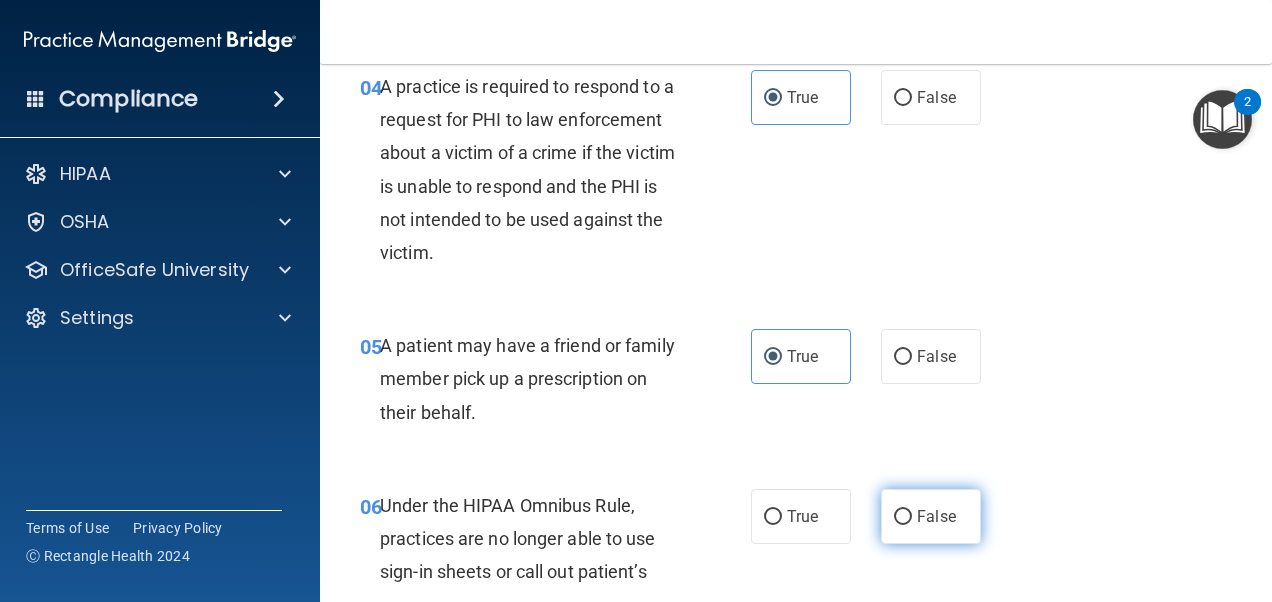 click on "False" at bounding box center [936, 516] 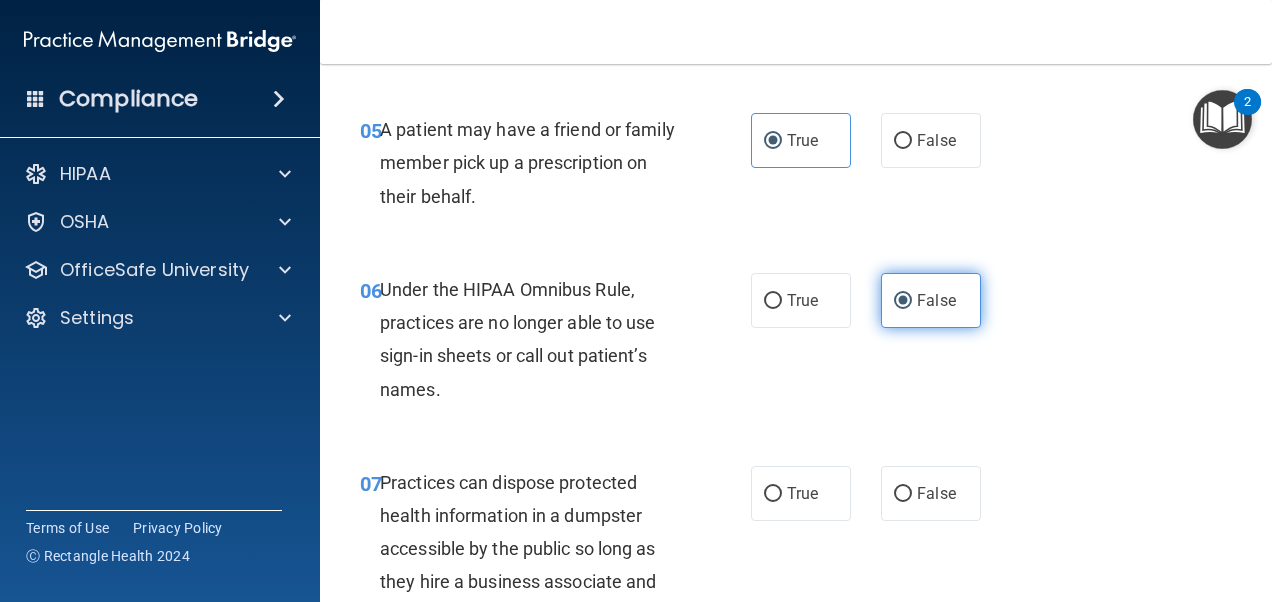 scroll, scrollTop: 1100, scrollLeft: 0, axis: vertical 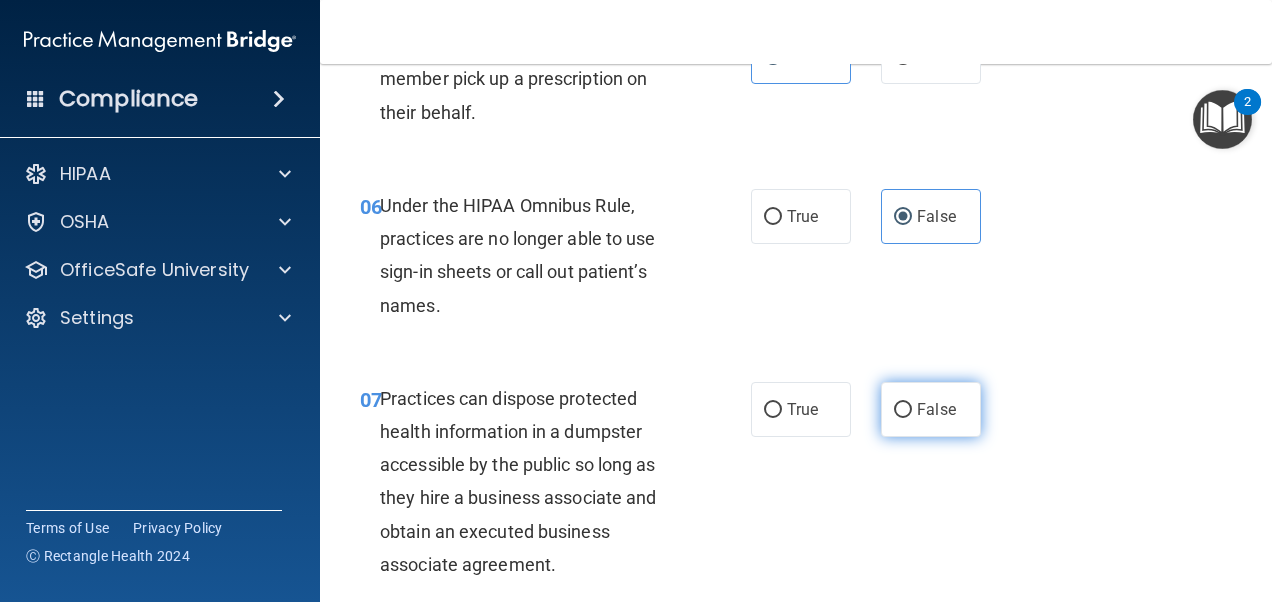 click on "False" at bounding box center [931, 409] 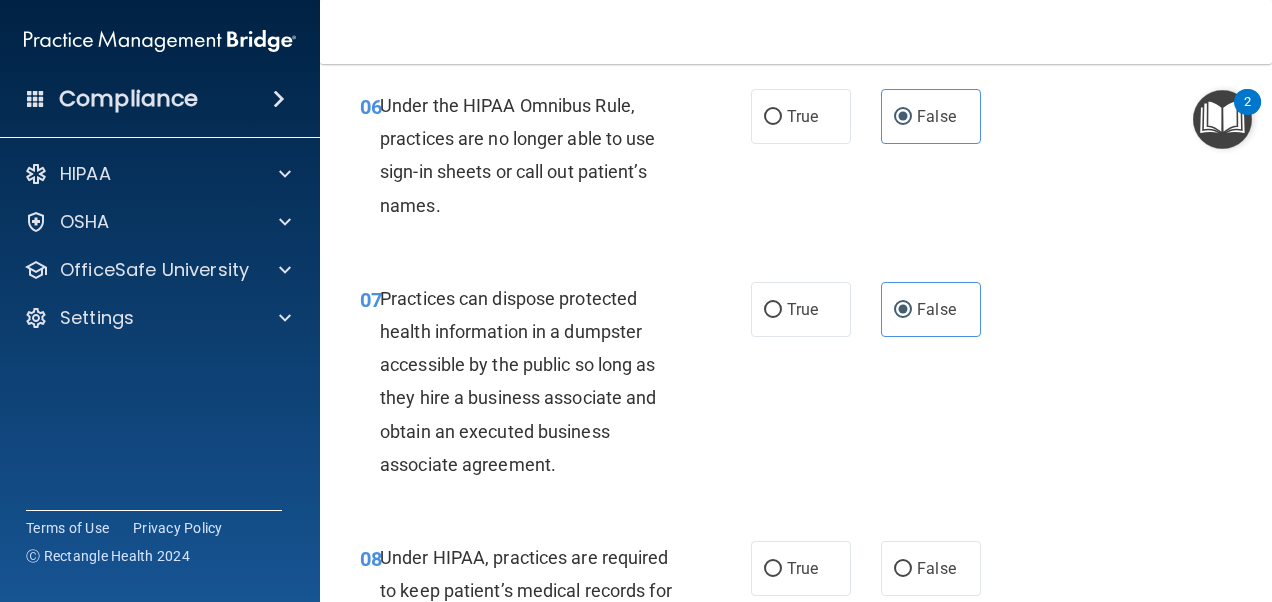 scroll, scrollTop: 1300, scrollLeft: 0, axis: vertical 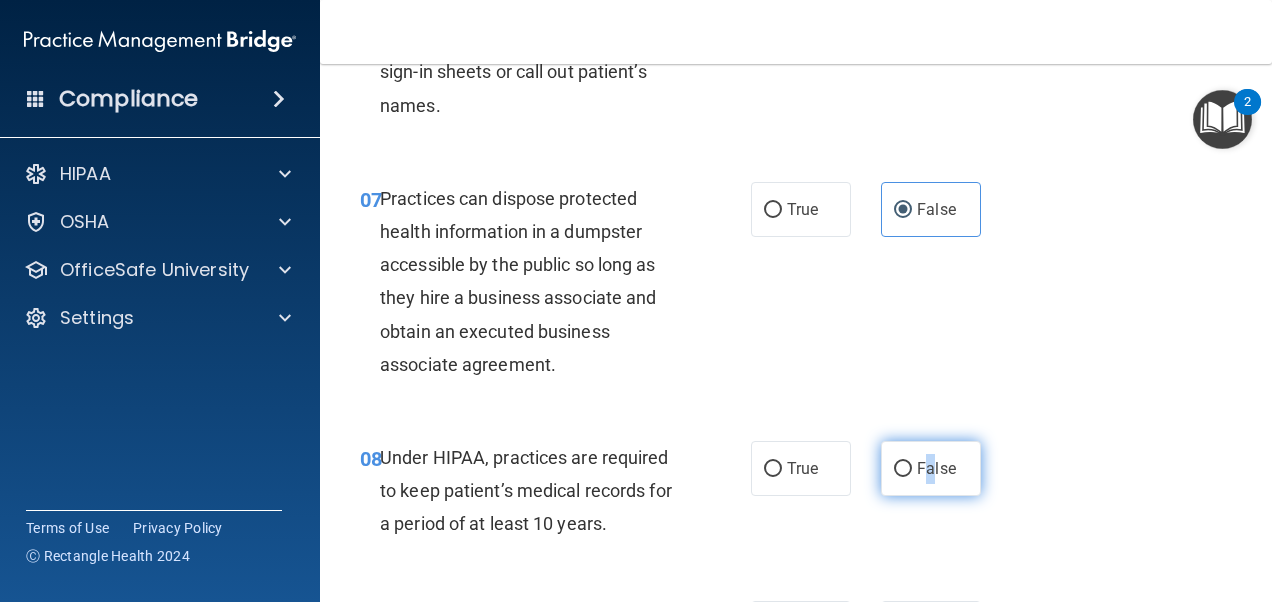 click on "False" at bounding box center [936, 468] 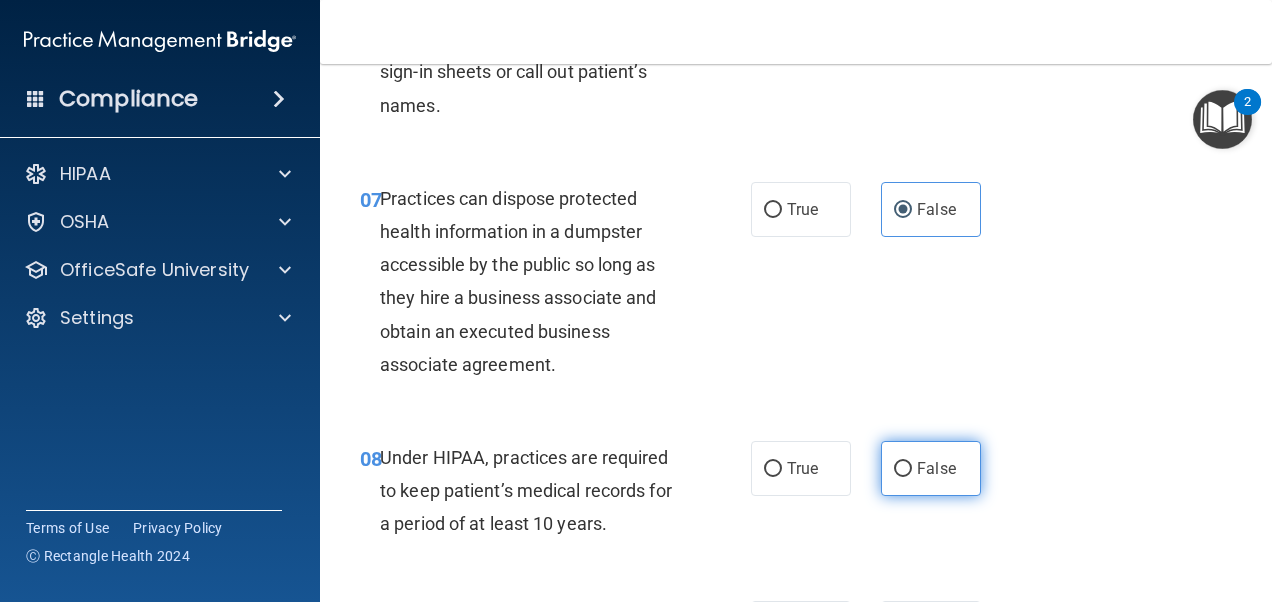 drag, startPoint x: 926, startPoint y: 507, endPoint x: 875, endPoint y: 495, distance: 52.392746 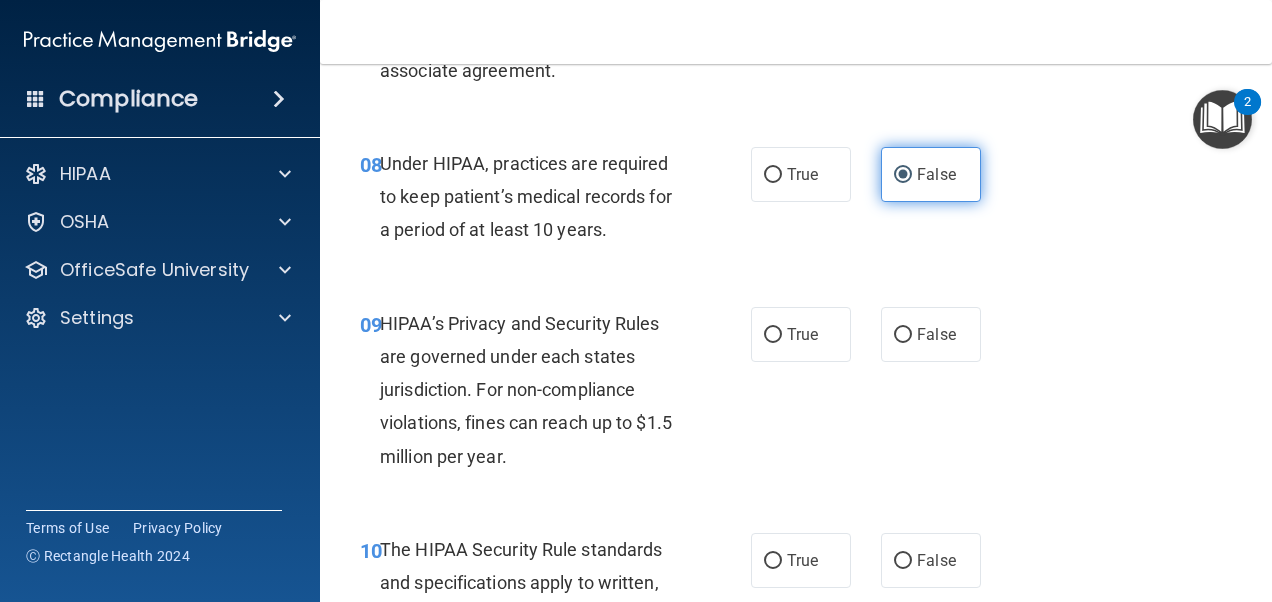 scroll, scrollTop: 1600, scrollLeft: 0, axis: vertical 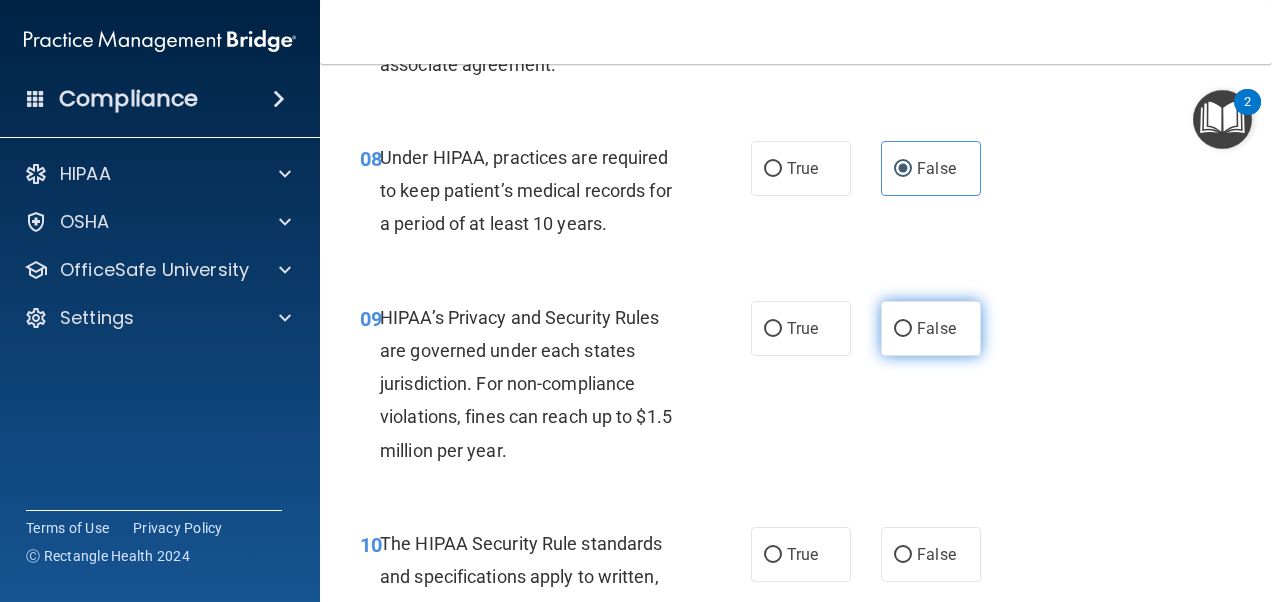 click on "False" at bounding box center [936, 328] 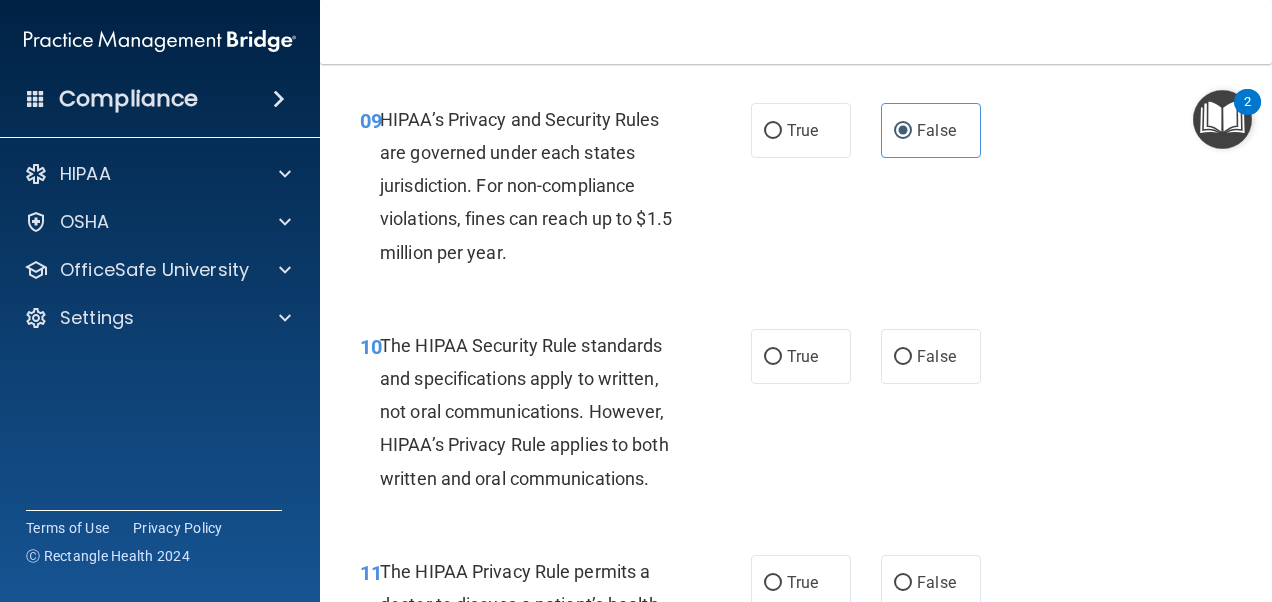 scroll, scrollTop: 1800, scrollLeft: 0, axis: vertical 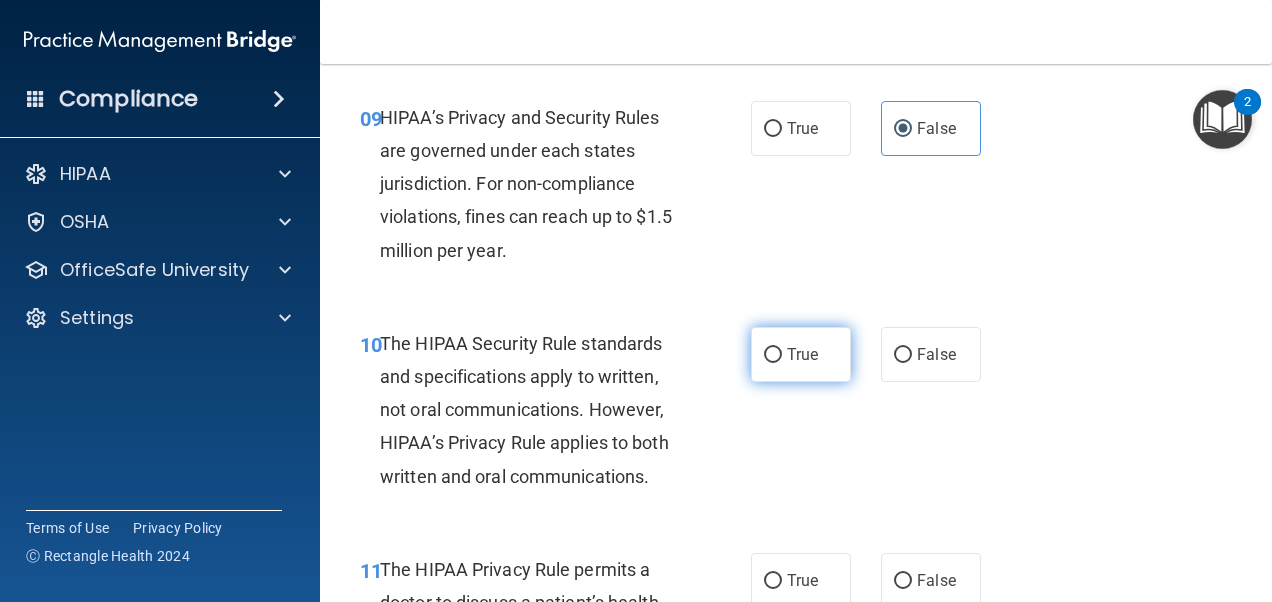 click on "True" at bounding box center [801, 354] 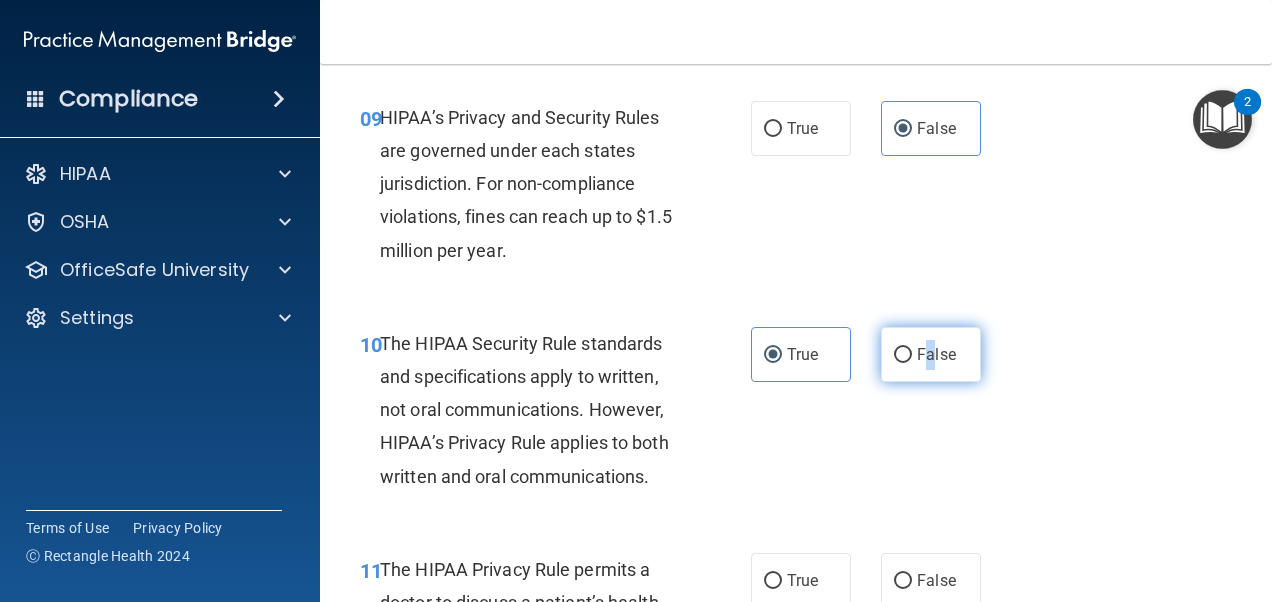 click on "False" at bounding box center (936, 354) 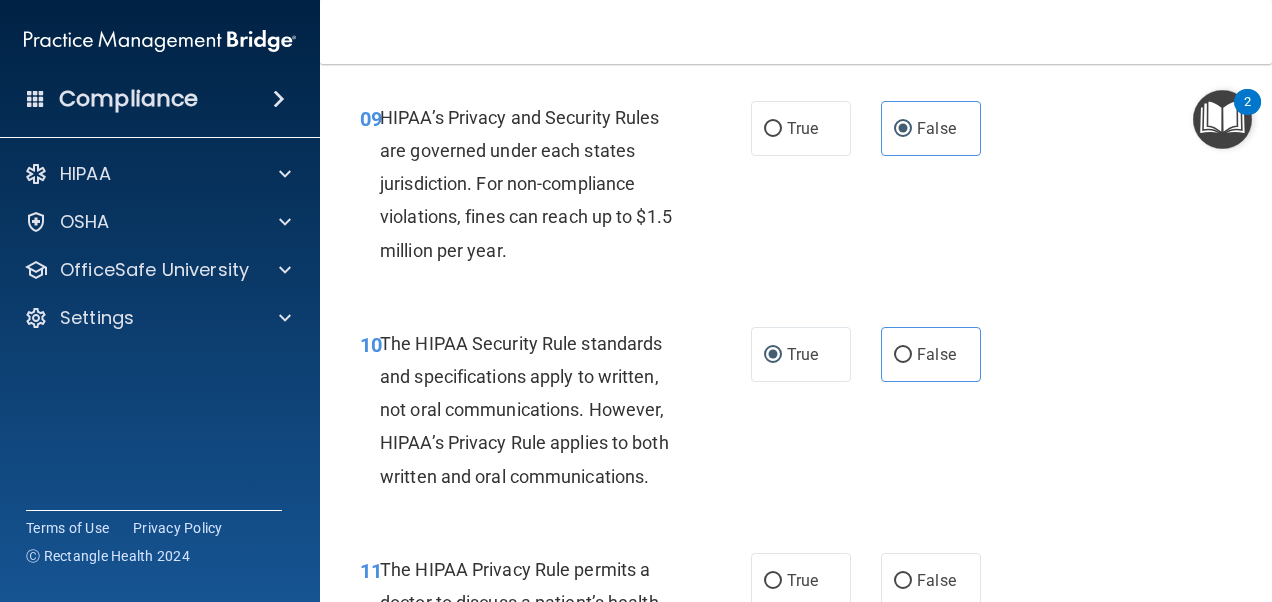 drag, startPoint x: 922, startPoint y: 381, endPoint x: 906, endPoint y: 468, distance: 88.45903 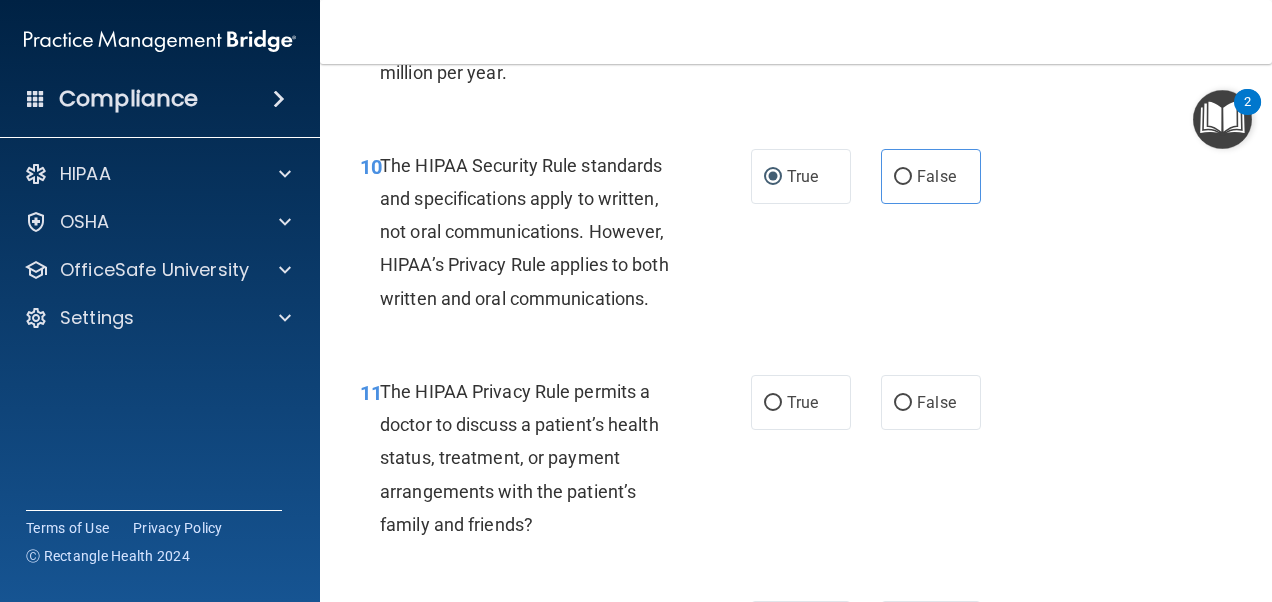 scroll, scrollTop: 2000, scrollLeft: 0, axis: vertical 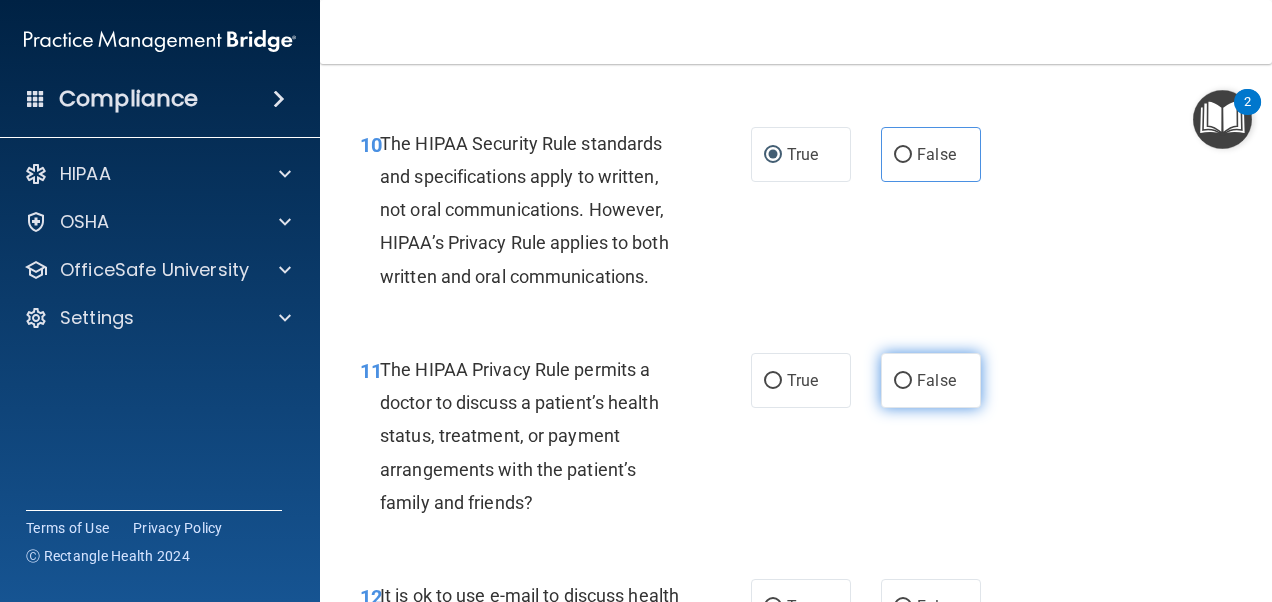 click on "False" at bounding box center (931, 380) 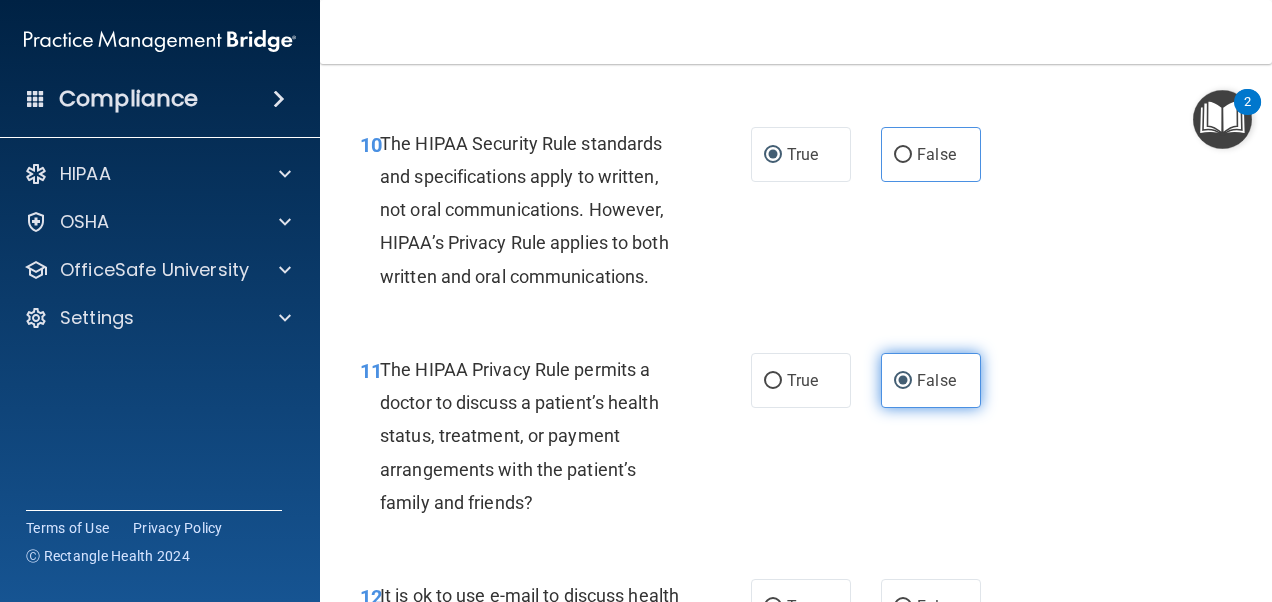 scroll, scrollTop: 2100, scrollLeft: 0, axis: vertical 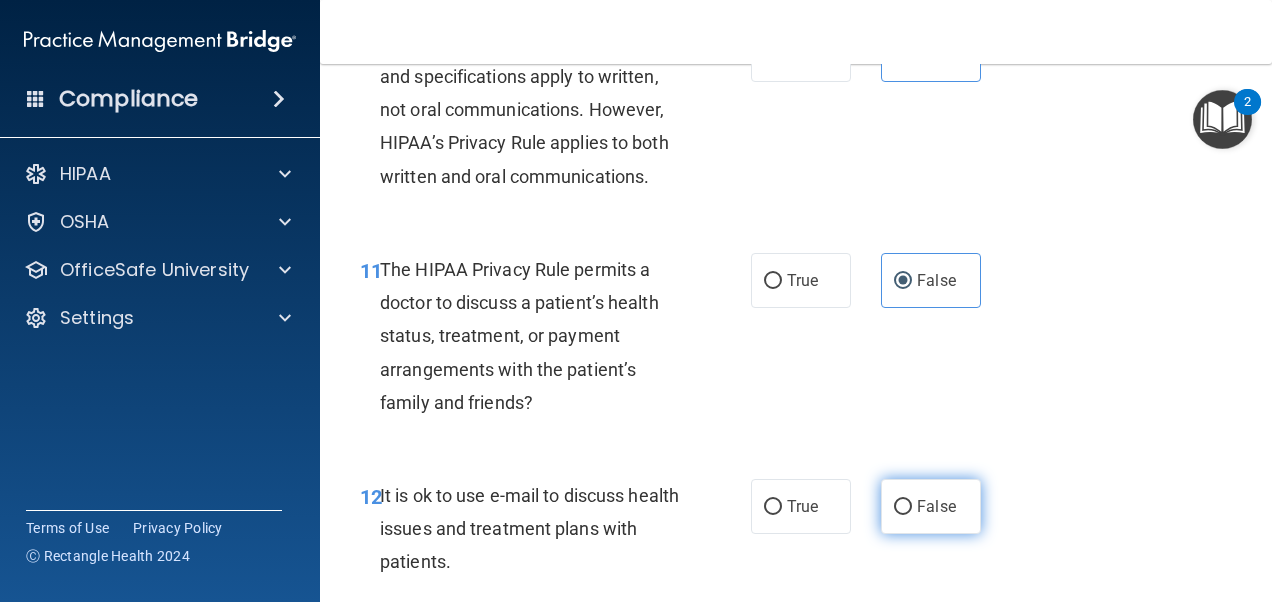 click on "False" at bounding box center [931, 506] 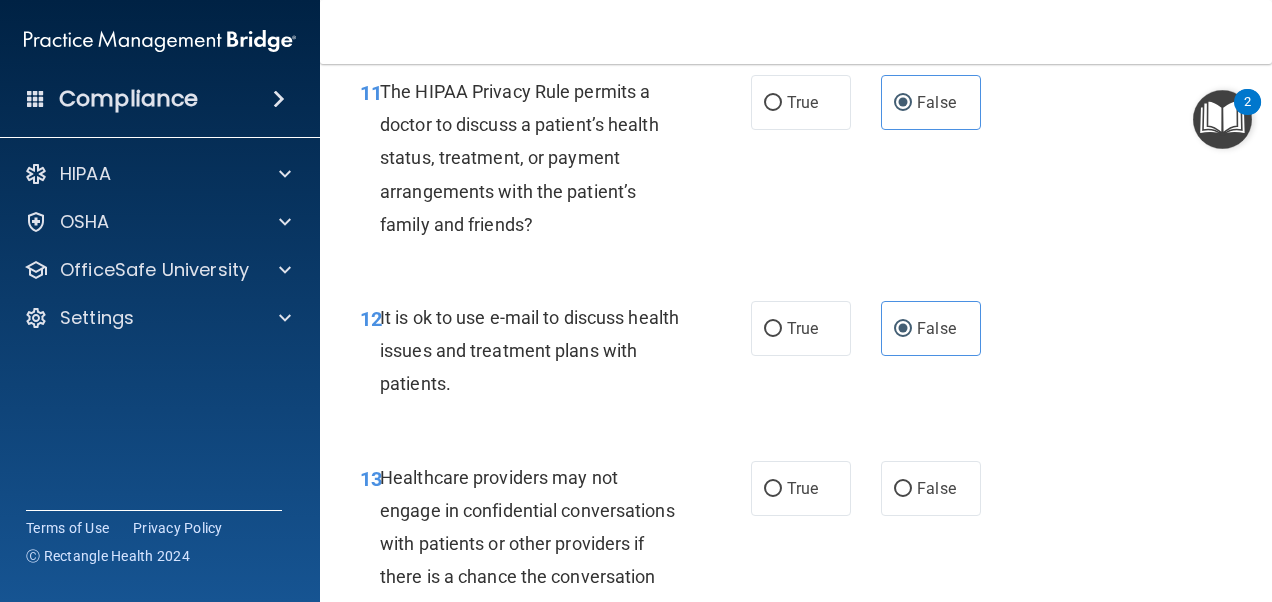 scroll, scrollTop: 2300, scrollLeft: 0, axis: vertical 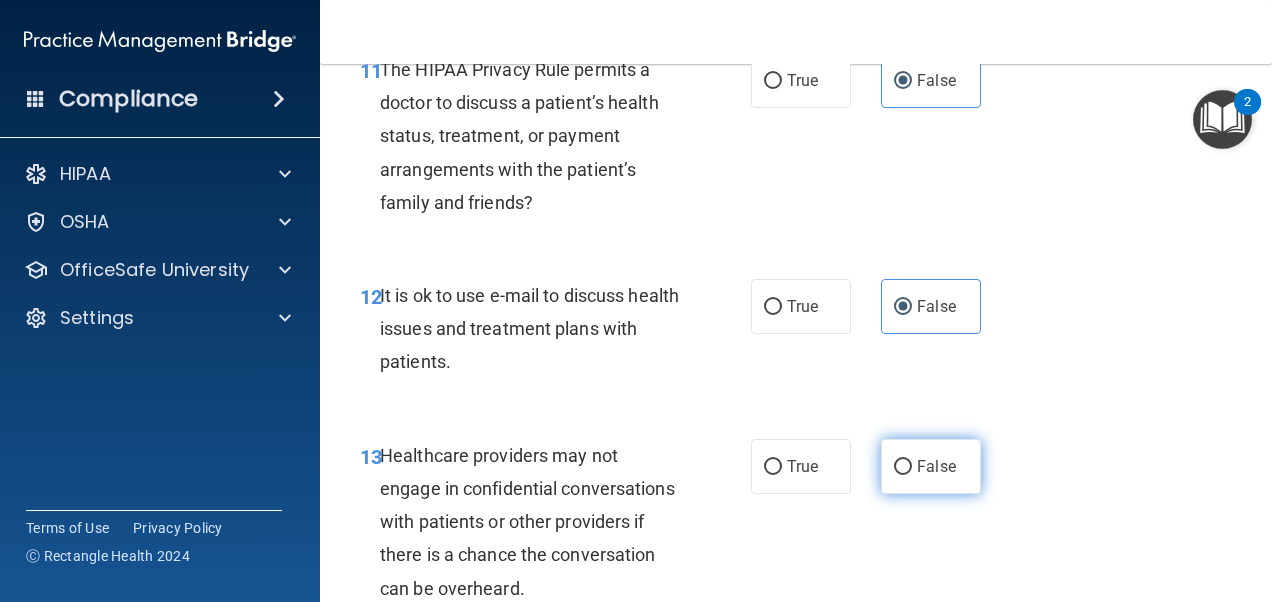 click on "False" at bounding box center [936, 466] 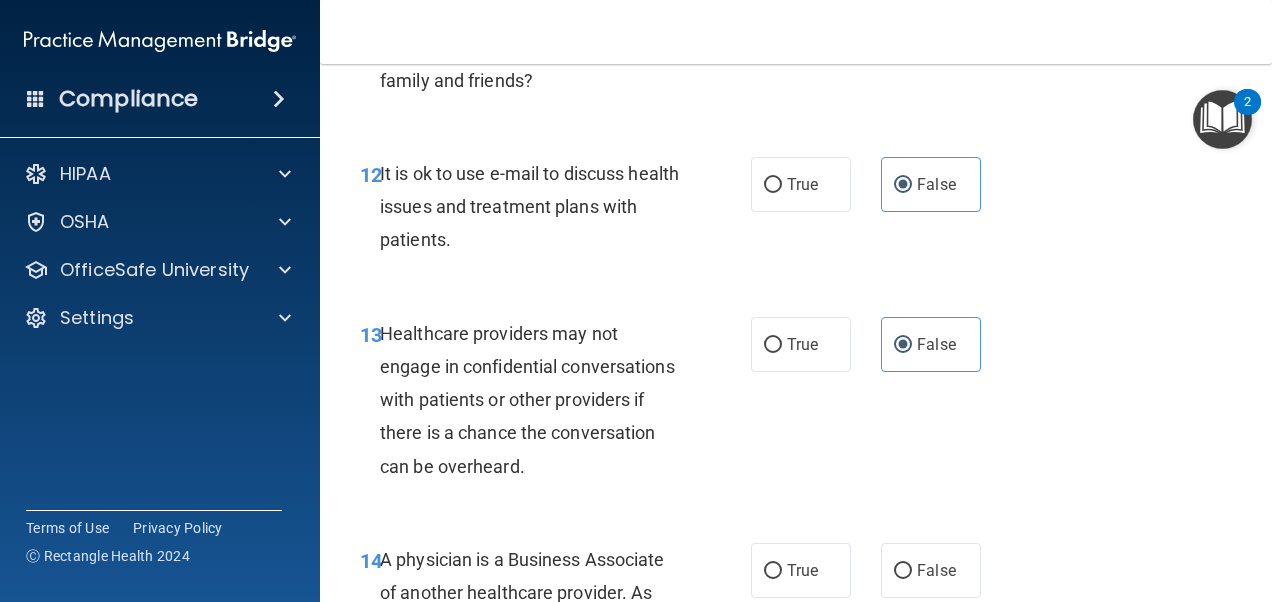 scroll, scrollTop: 2500, scrollLeft: 0, axis: vertical 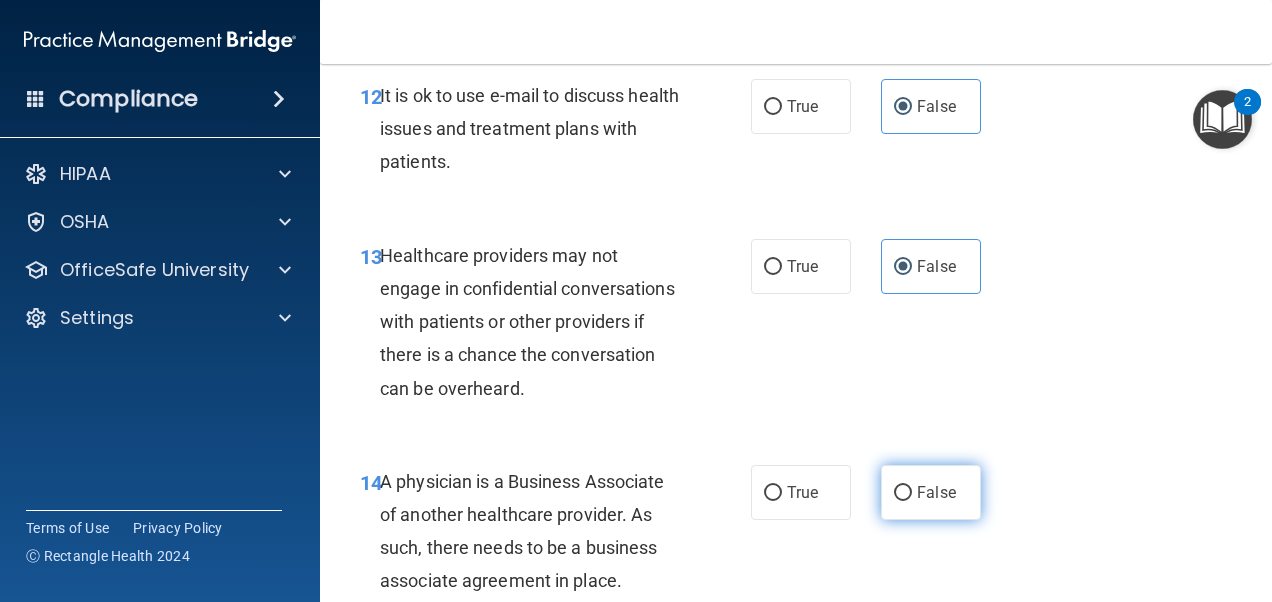 click on "False" at bounding box center (931, 492) 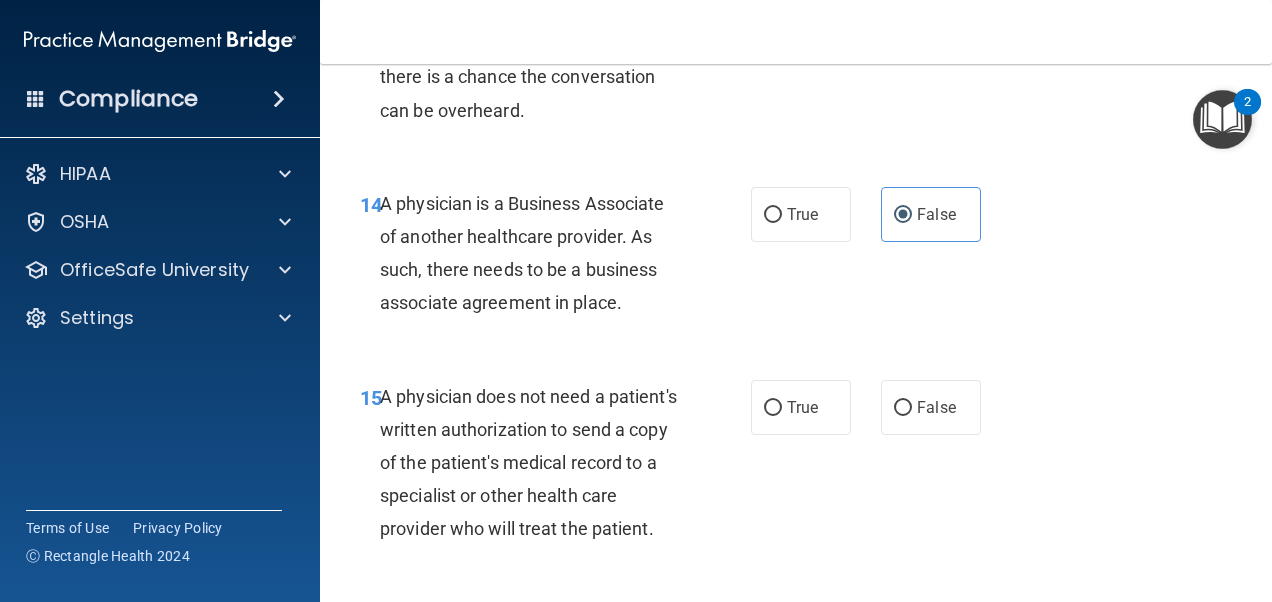 scroll, scrollTop: 2800, scrollLeft: 0, axis: vertical 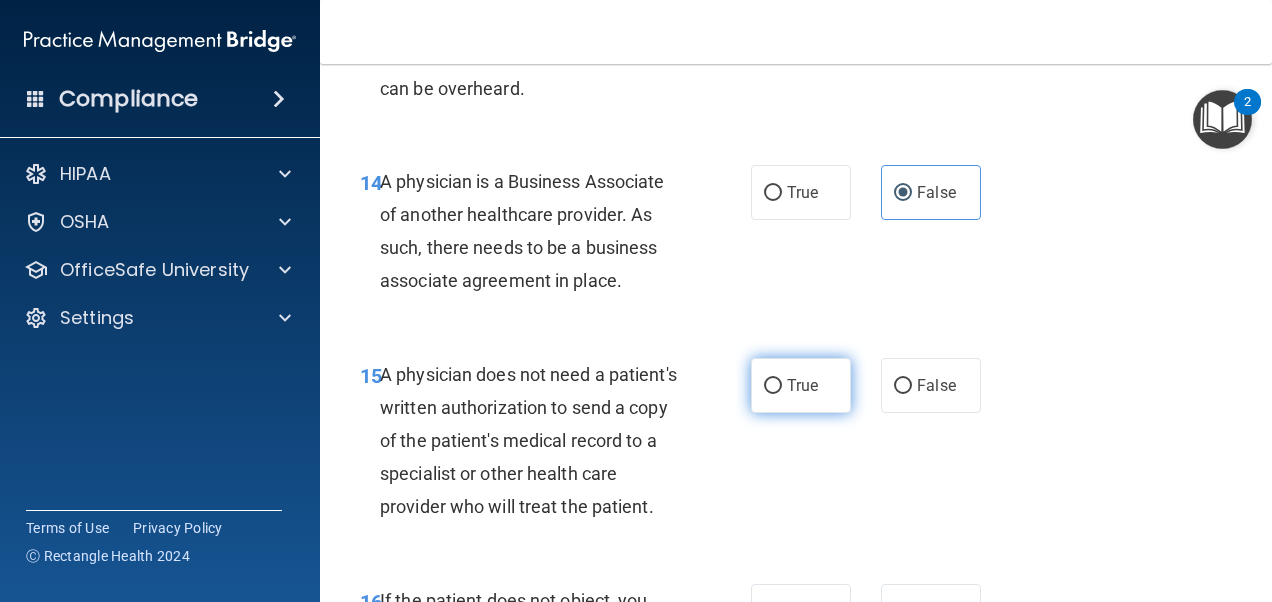 click on "True" at bounding box center (801, 385) 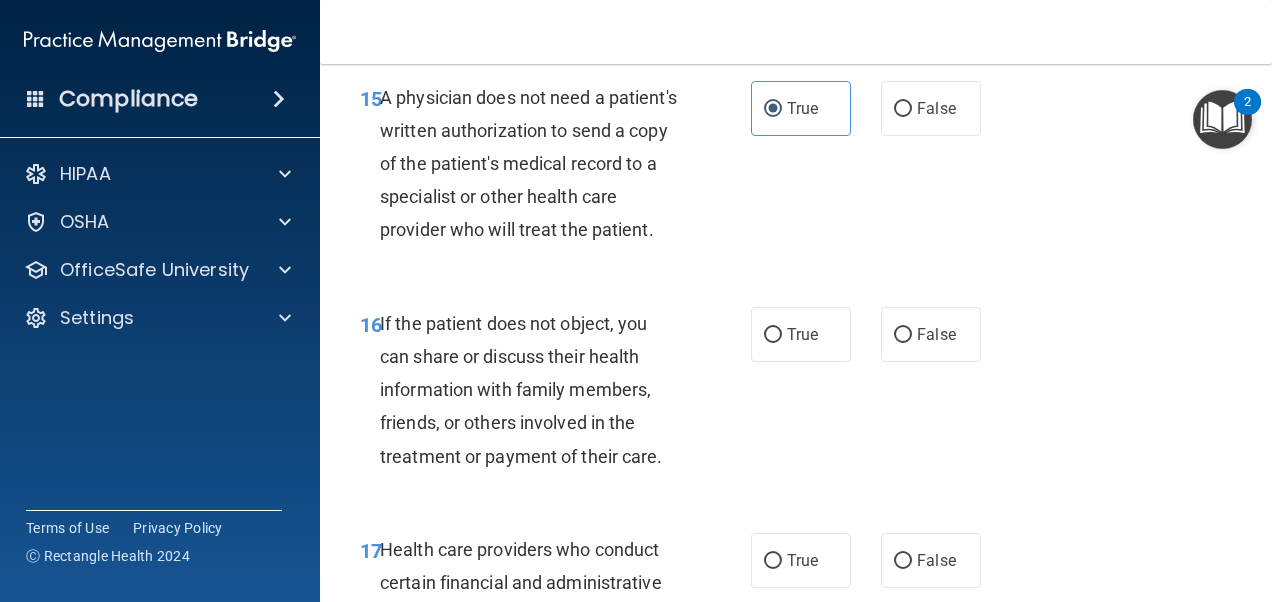 scroll, scrollTop: 3100, scrollLeft: 0, axis: vertical 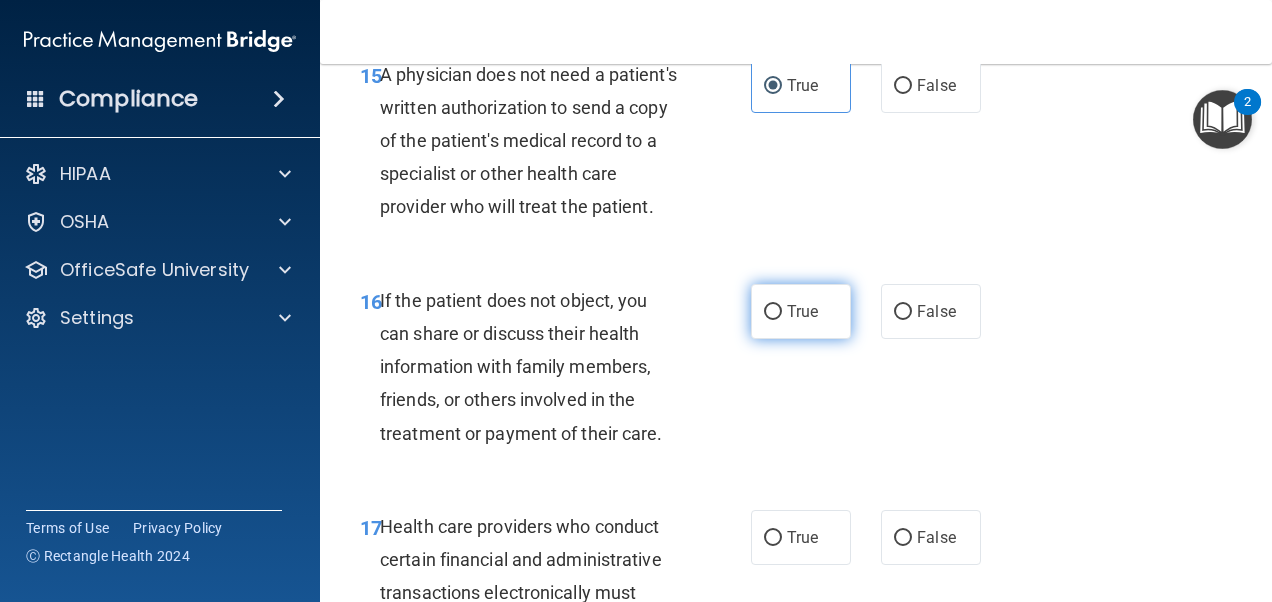 click on "True" at bounding box center [773, 312] 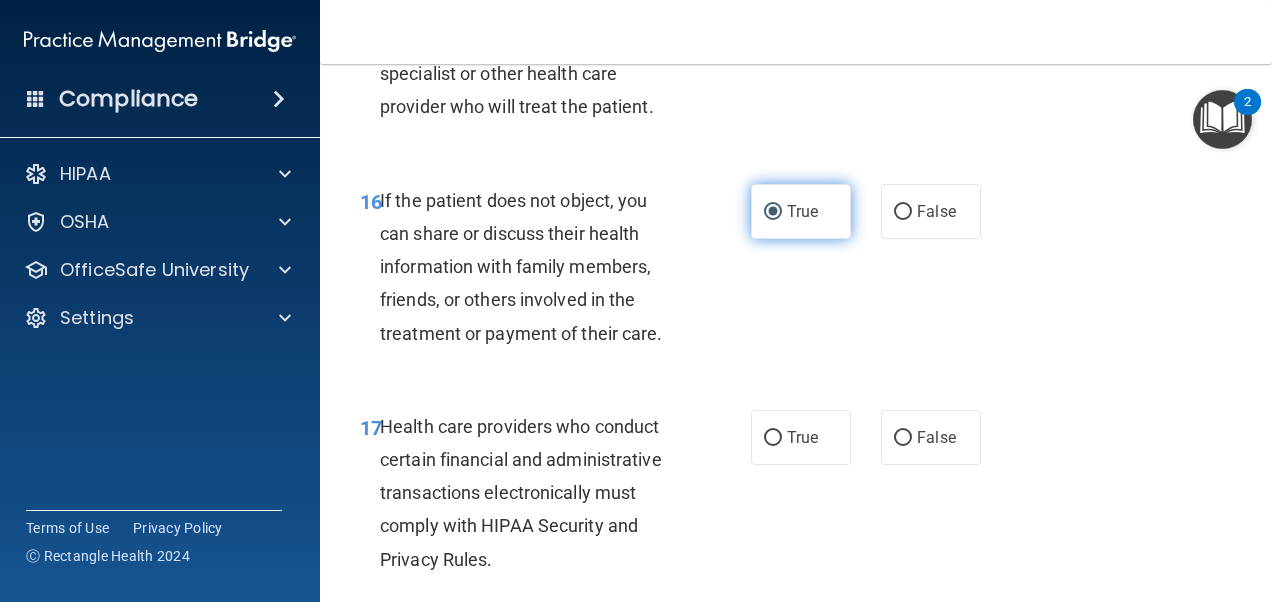 scroll, scrollTop: 3300, scrollLeft: 0, axis: vertical 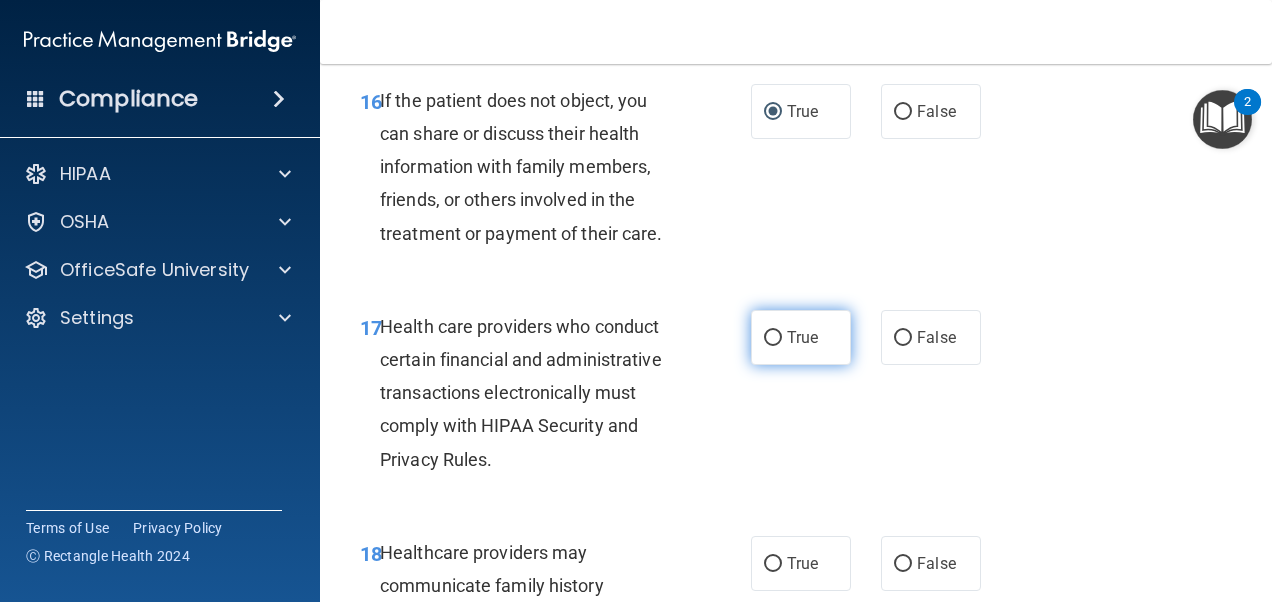 click on "True" at bounding box center [801, 337] 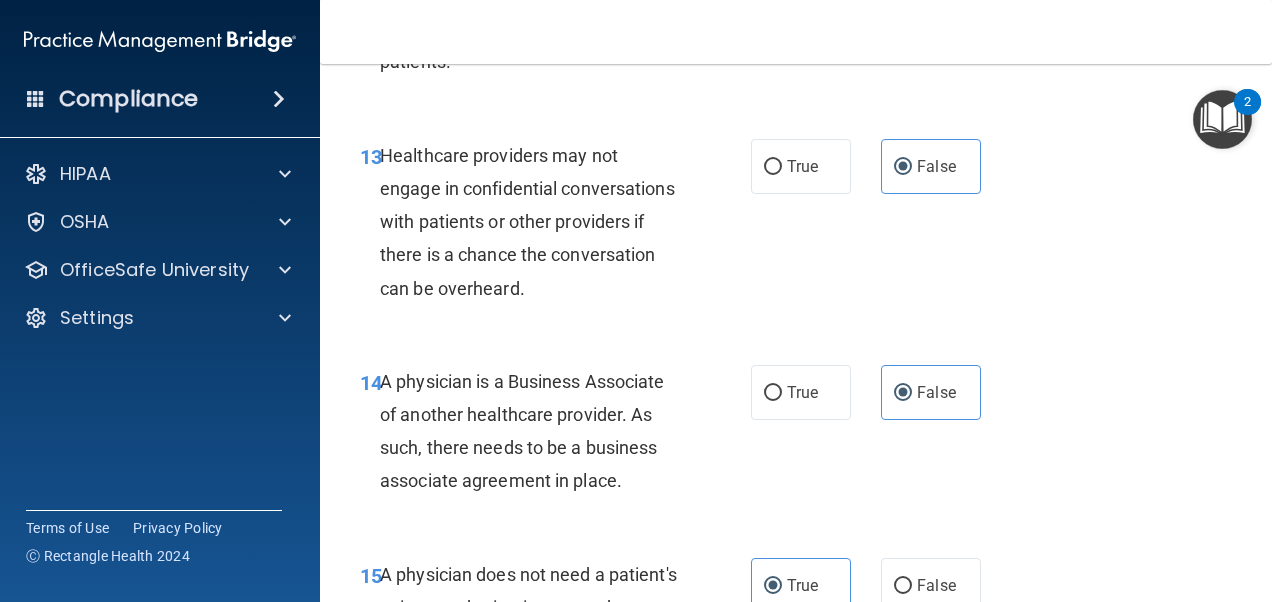 scroll, scrollTop: 2500, scrollLeft: 0, axis: vertical 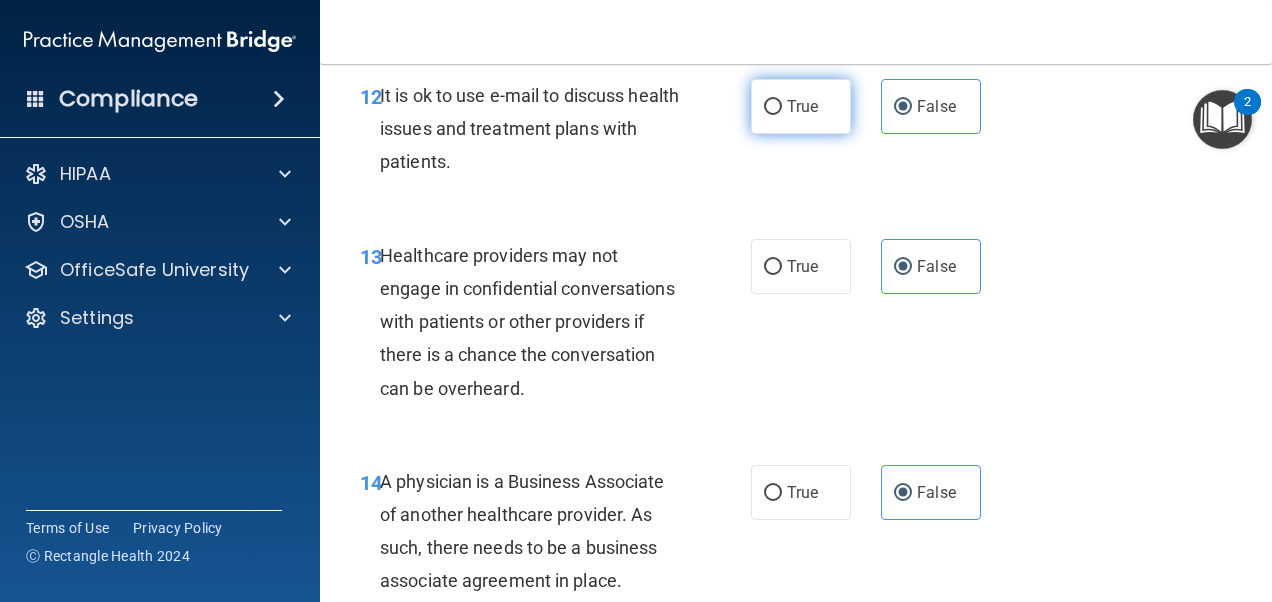 click on "True" at bounding box center (802, 106) 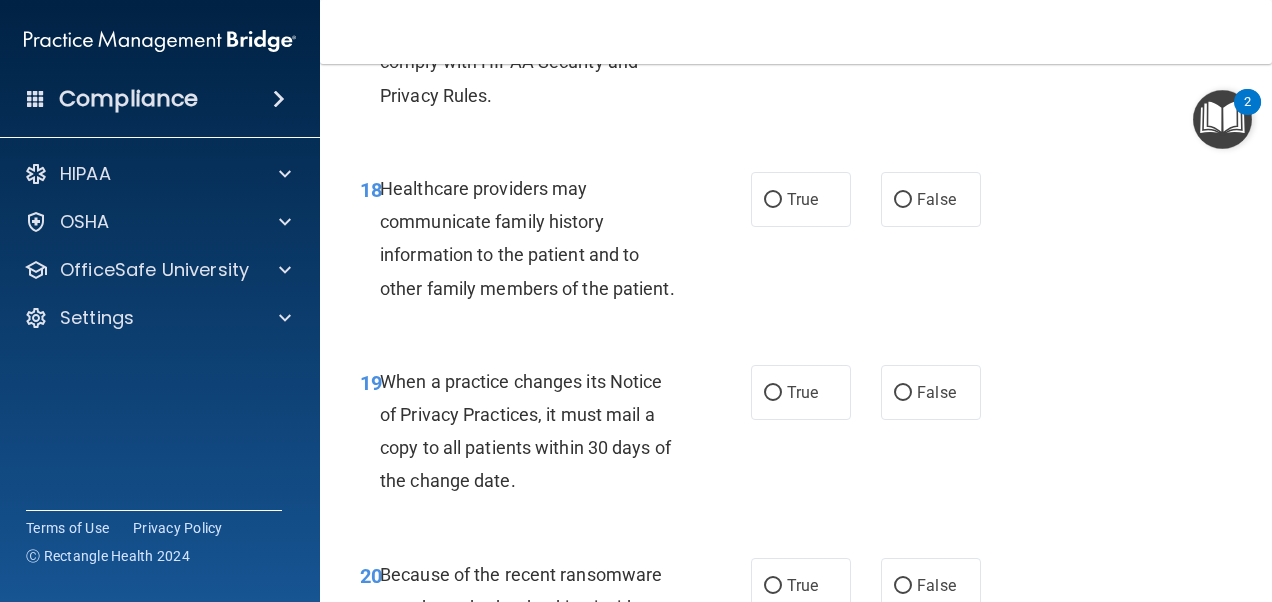 scroll, scrollTop: 3600, scrollLeft: 0, axis: vertical 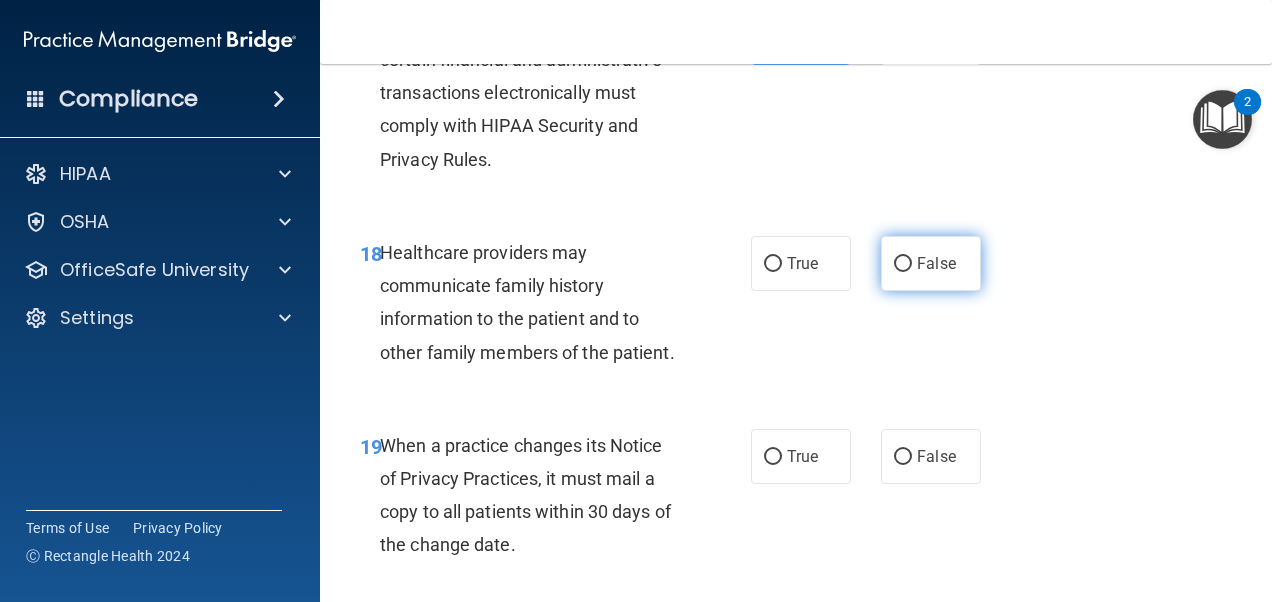click on "False" at bounding box center [936, 263] 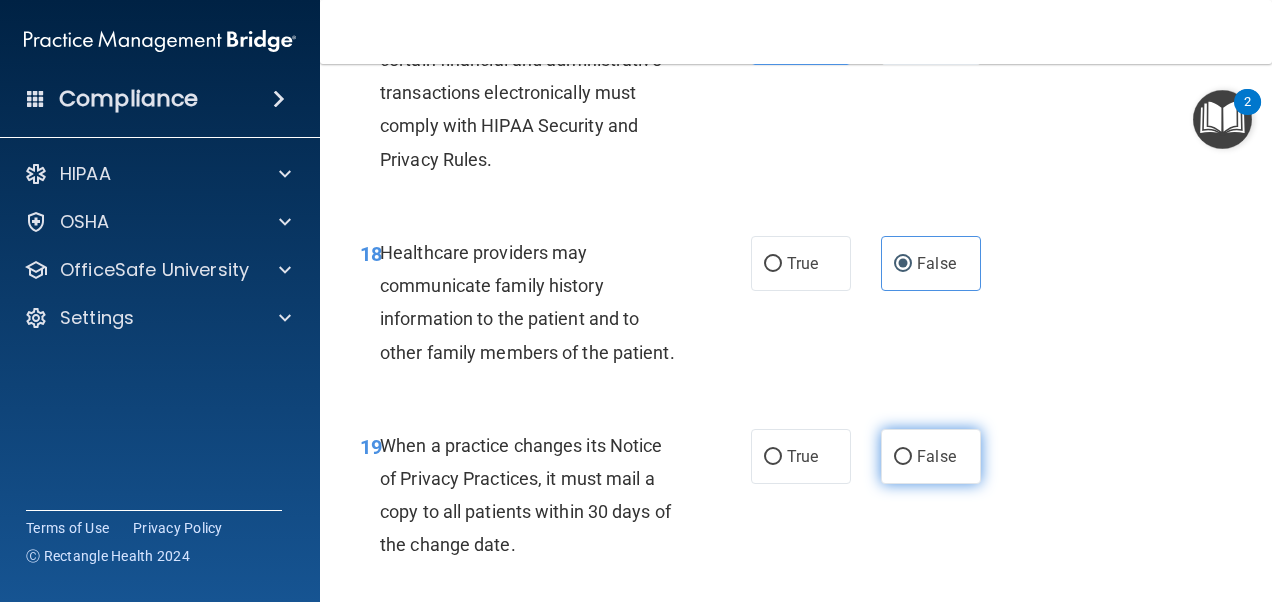 click on "False" at bounding box center [936, 456] 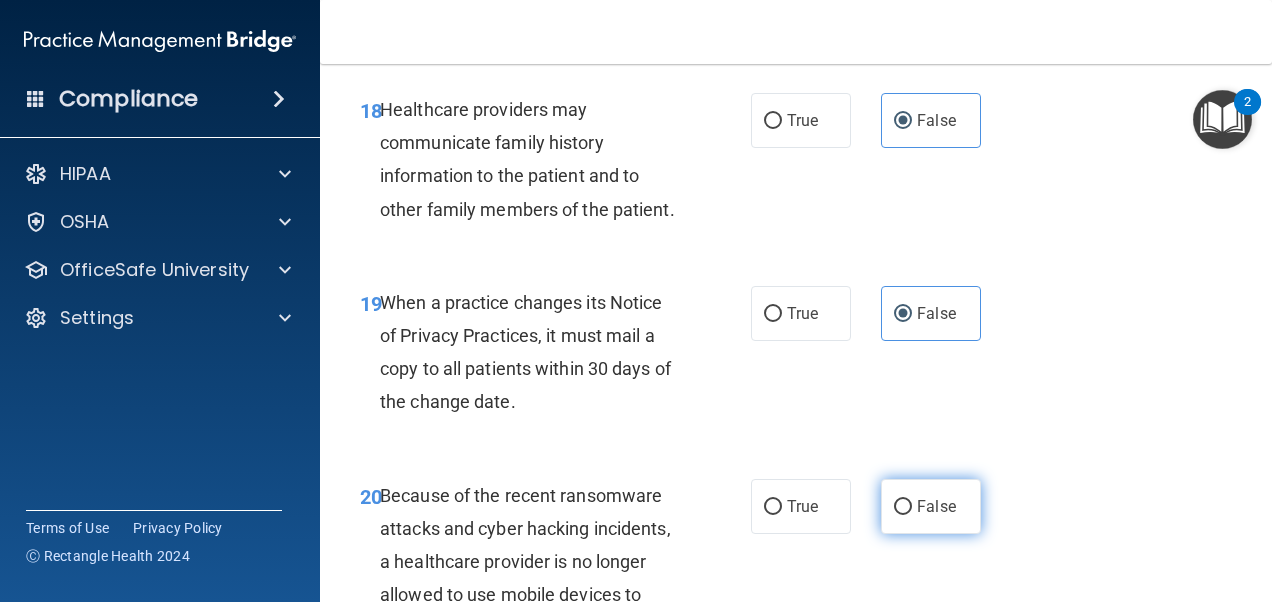 scroll, scrollTop: 3800, scrollLeft: 0, axis: vertical 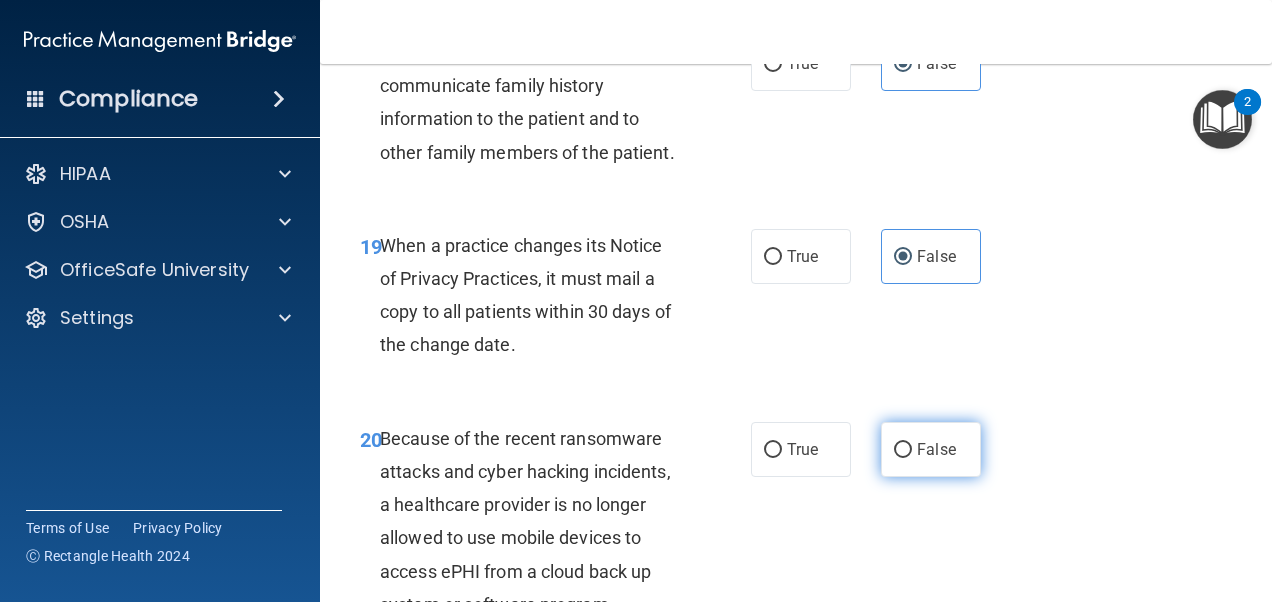 click on "False" at bounding box center (931, 449) 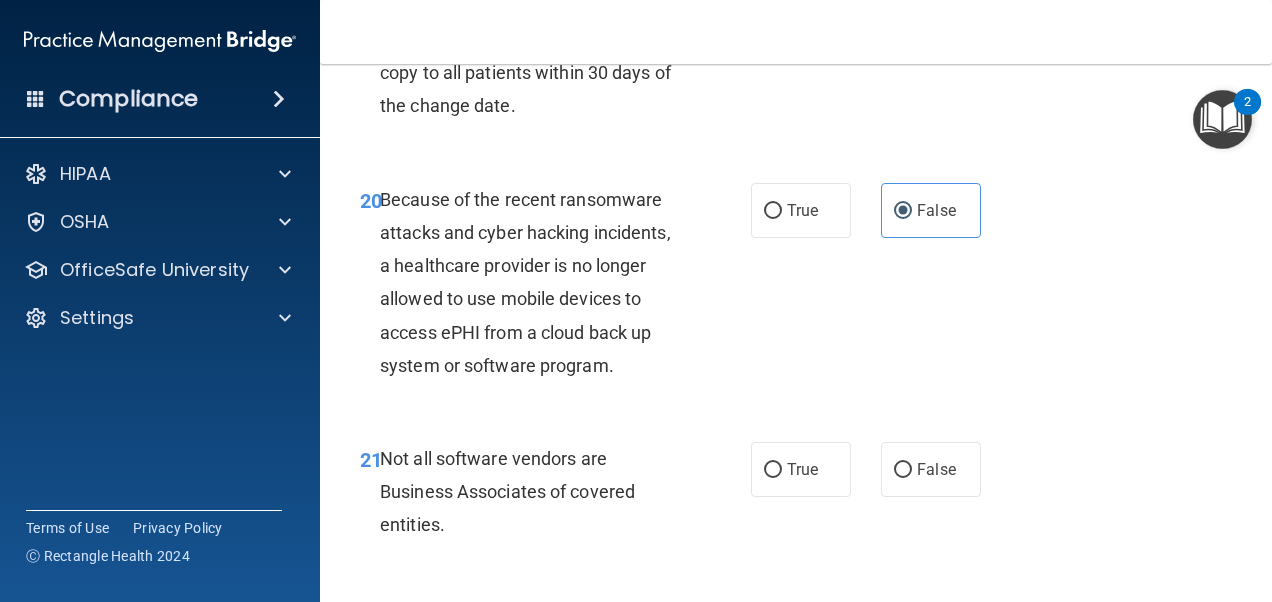 scroll, scrollTop: 4100, scrollLeft: 0, axis: vertical 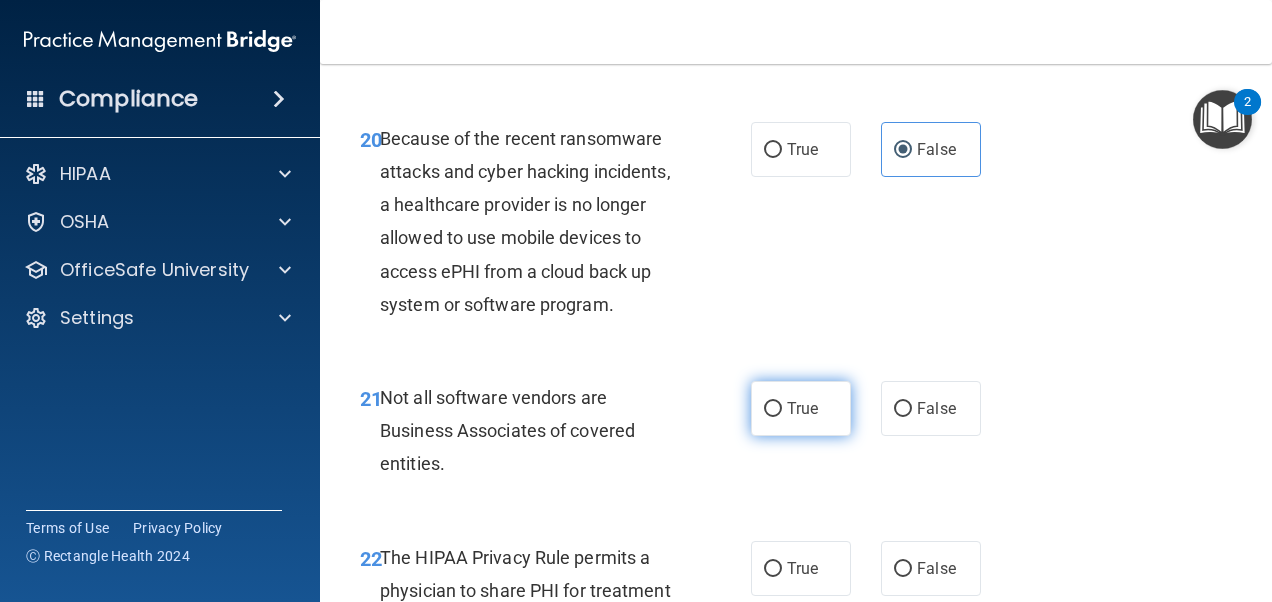click on "True" at bounding box center (801, 408) 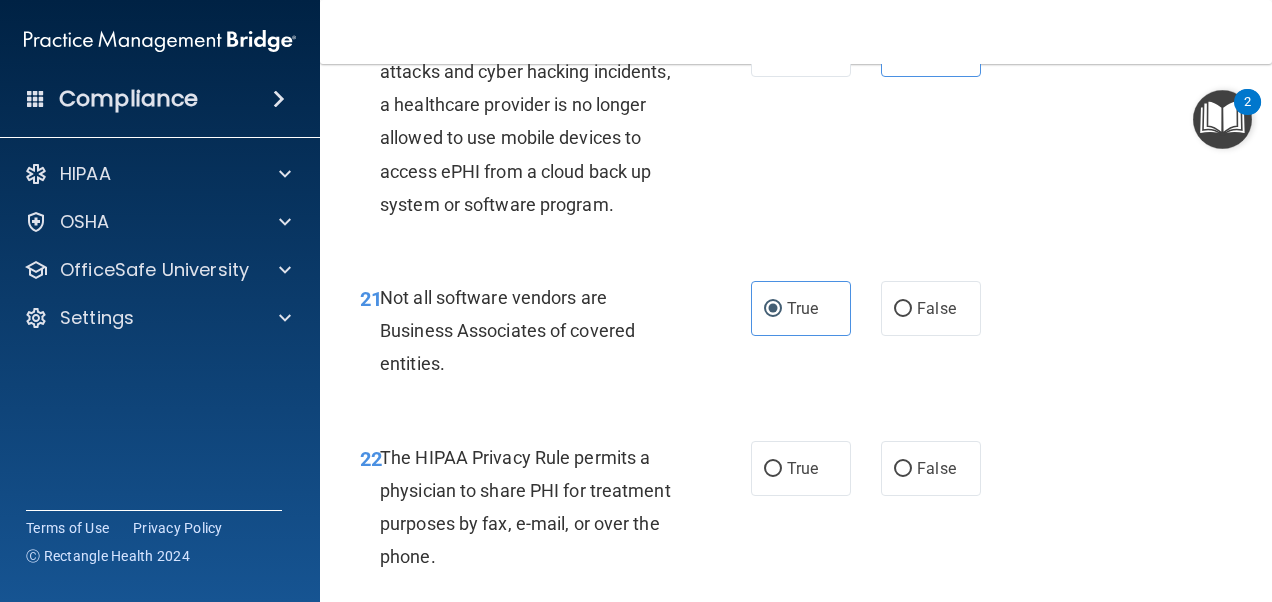 scroll, scrollTop: 4300, scrollLeft: 0, axis: vertical 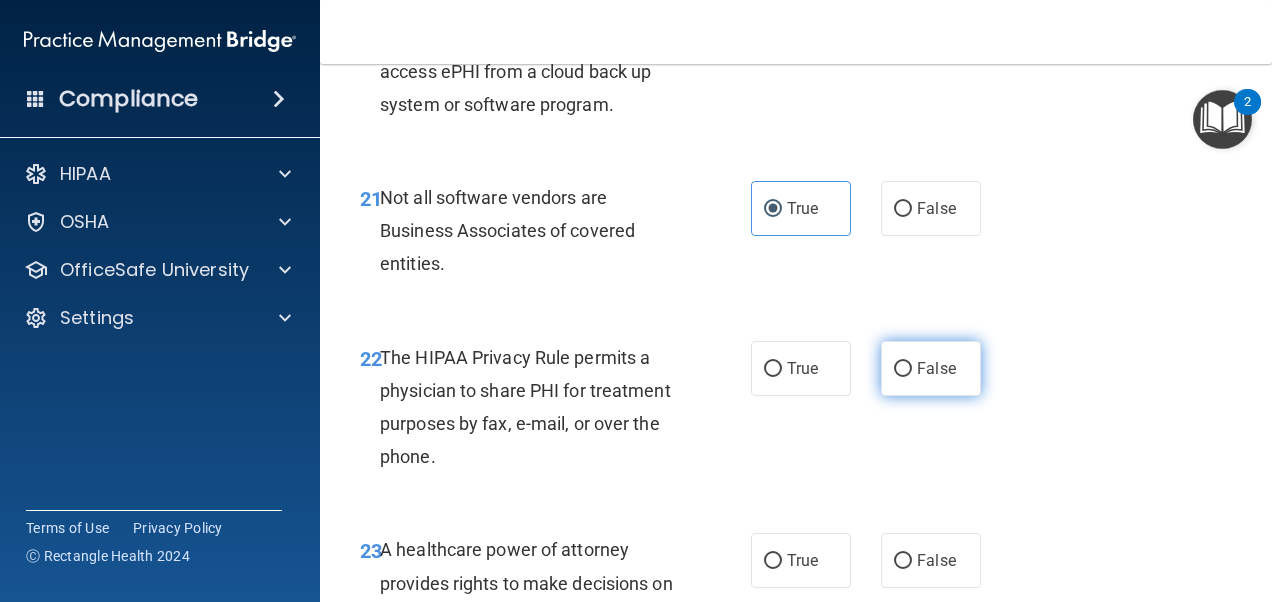 click on "False" at bounding box center (931, 368) 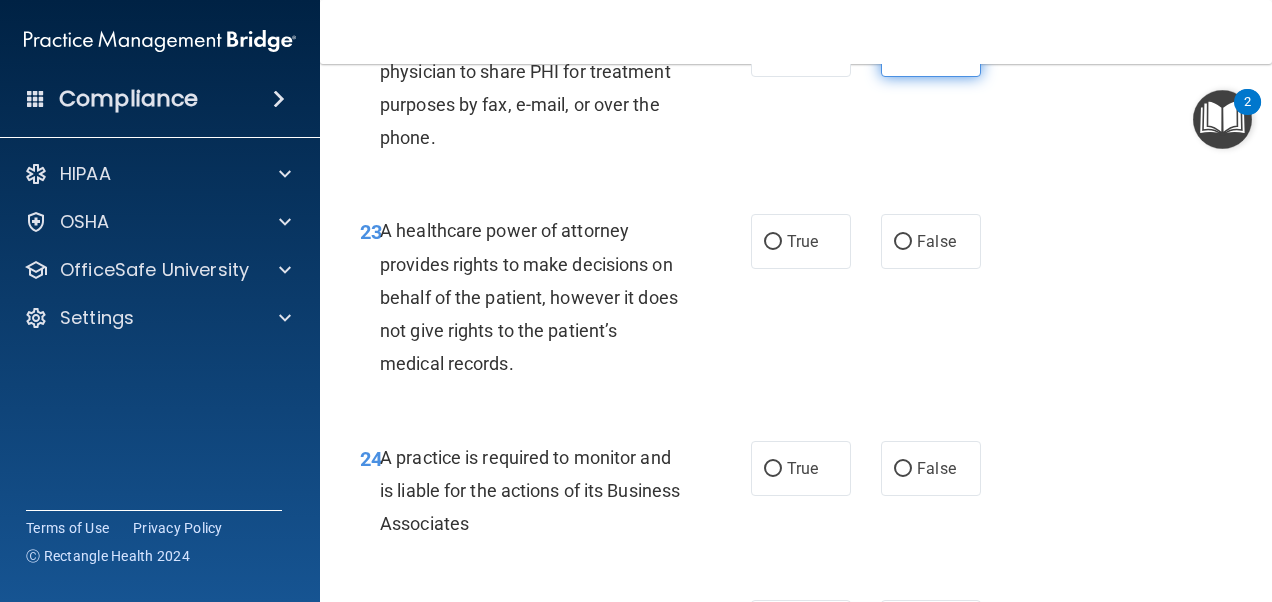scroll, scrollTop: 4700, scrollLeft: 0, axis: vertical 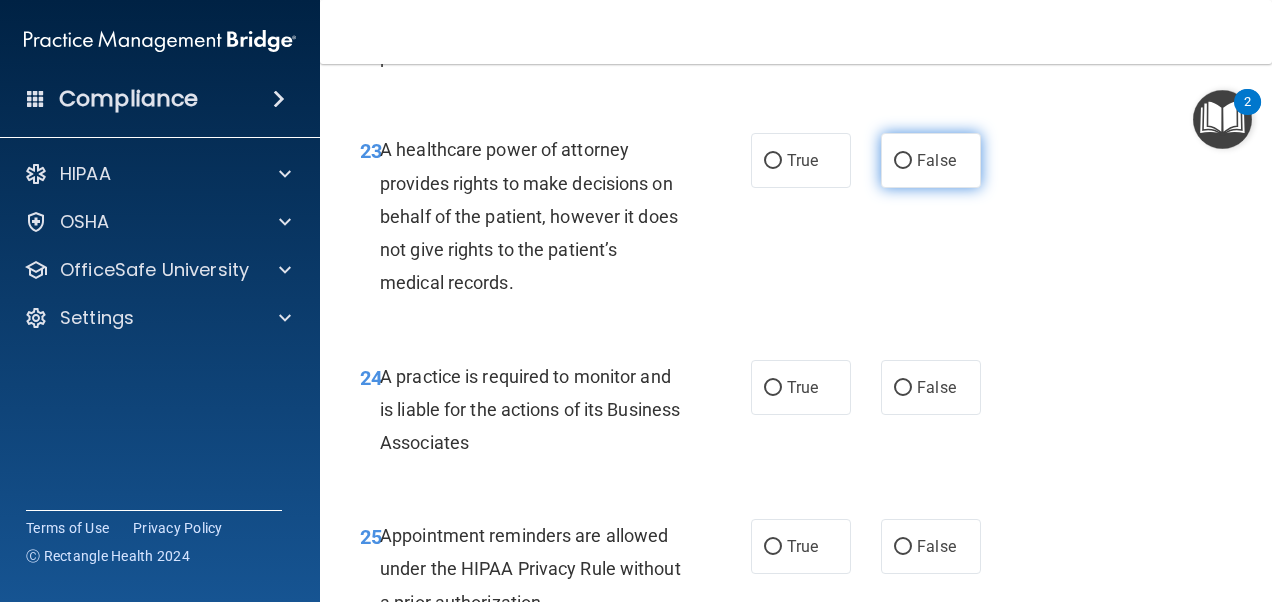 click on "False" at bounding box center [936, 160] 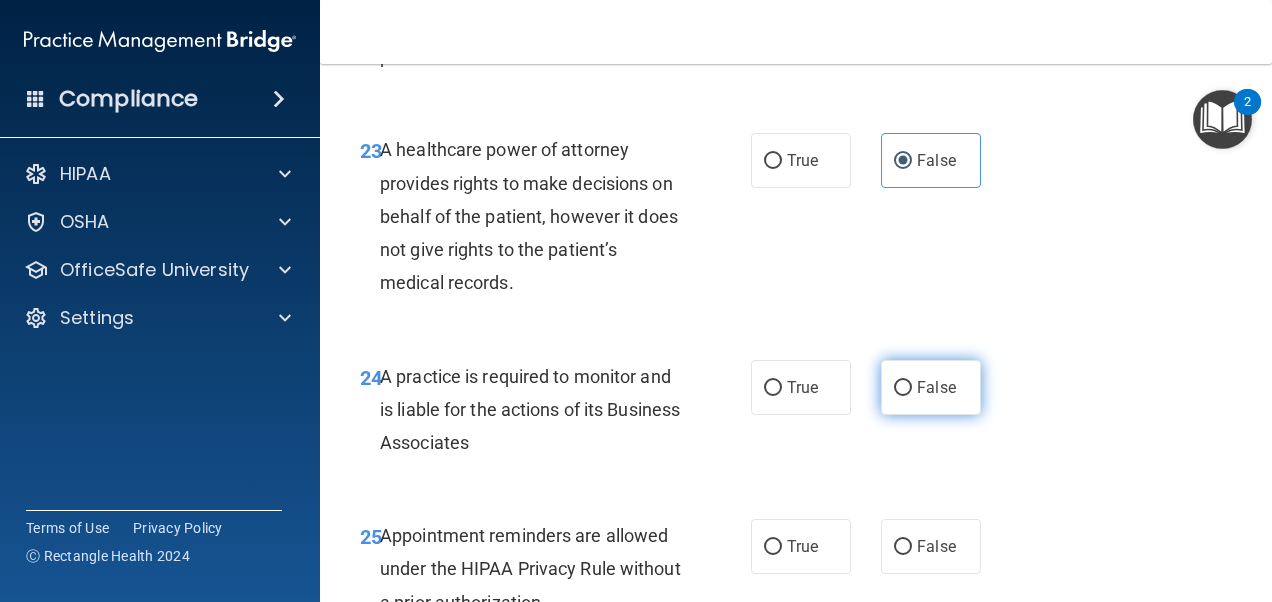click on "False" at bounding box center [931, 387] 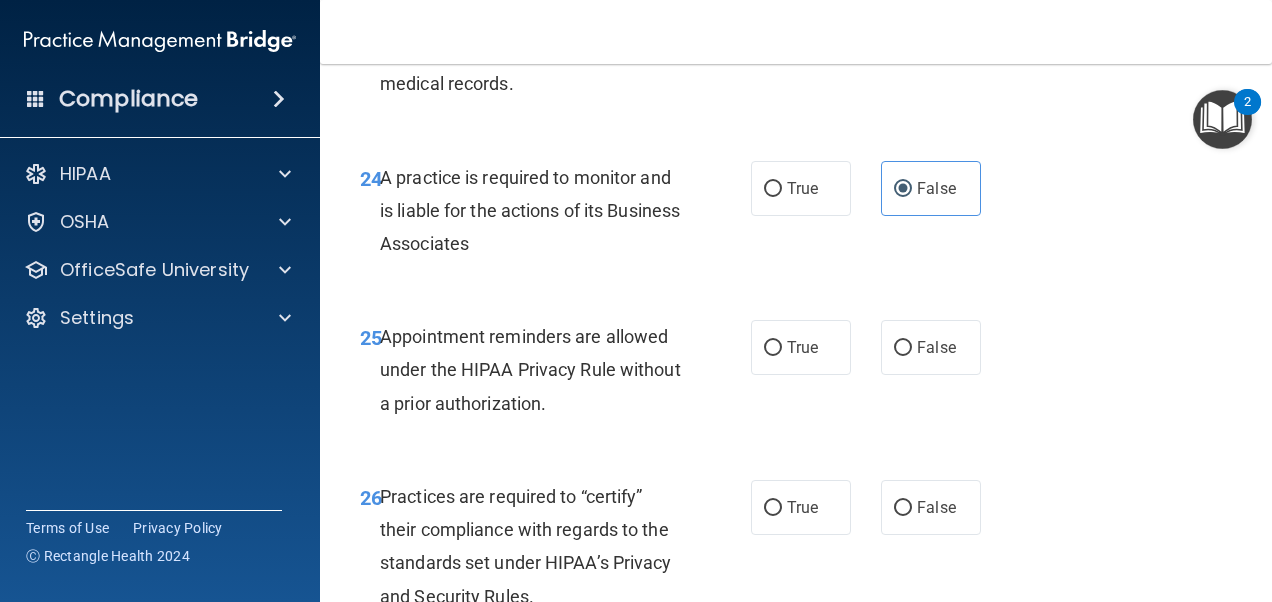 scroll, scrollTop: 4900, scrollLeft: 0, axis: vertical 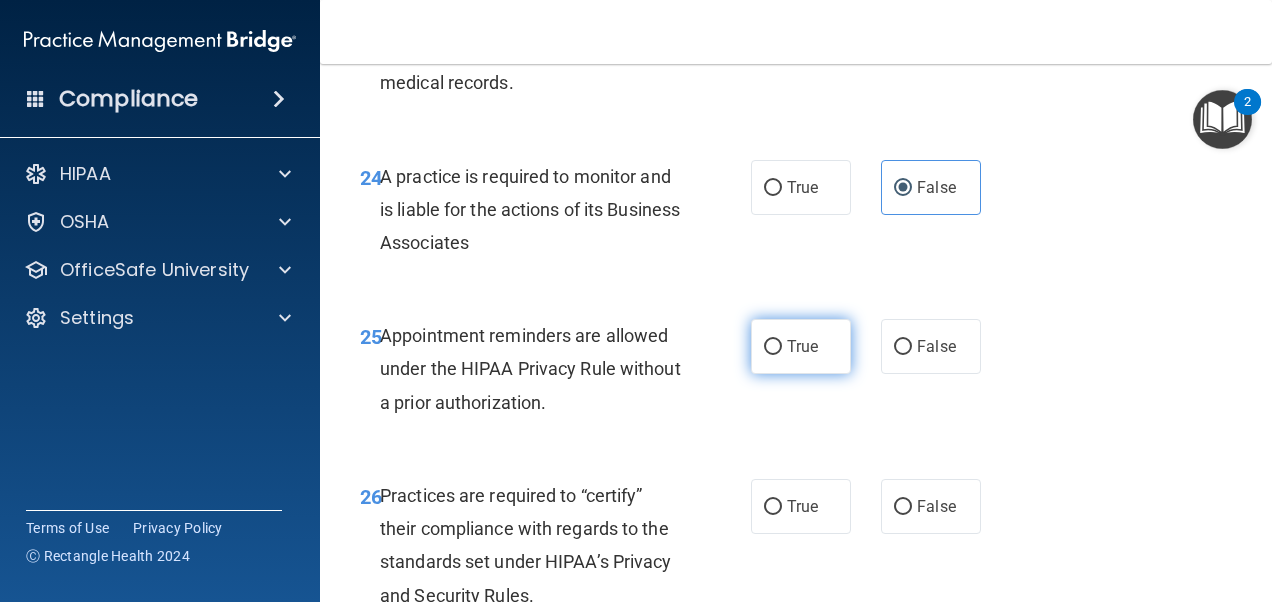 click on "True" at bounding box center [801, 346] 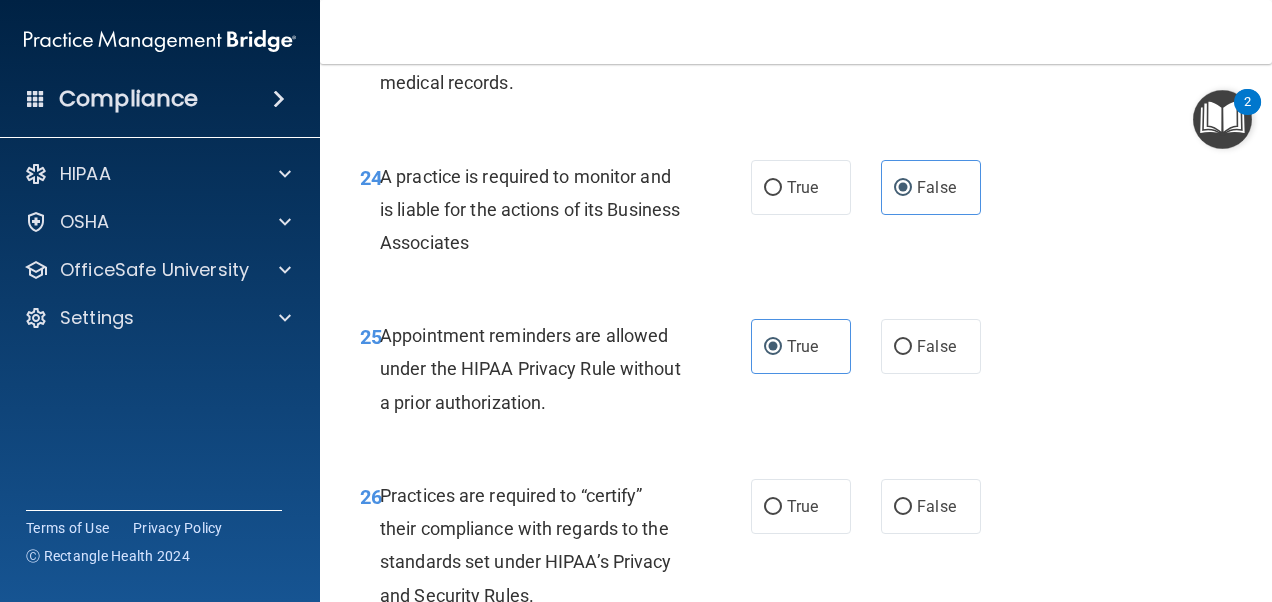 scroll, scrollTop: 5000, scrollLeft: 0, axis: vertical 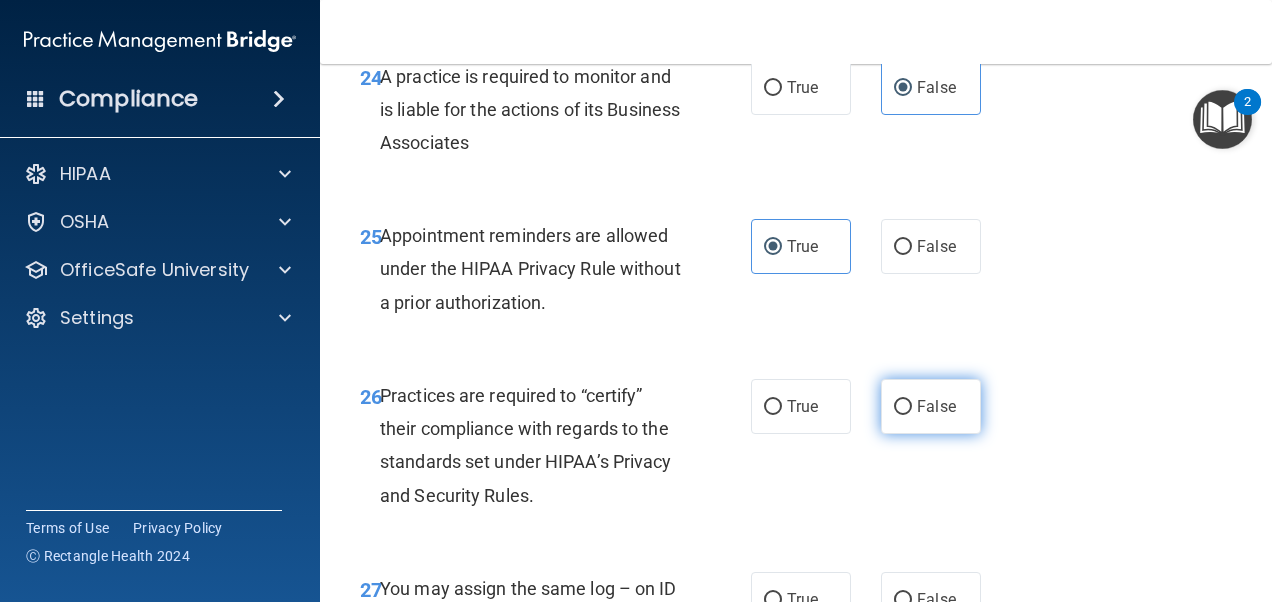 click on "False" at bounding box center (931, 406) 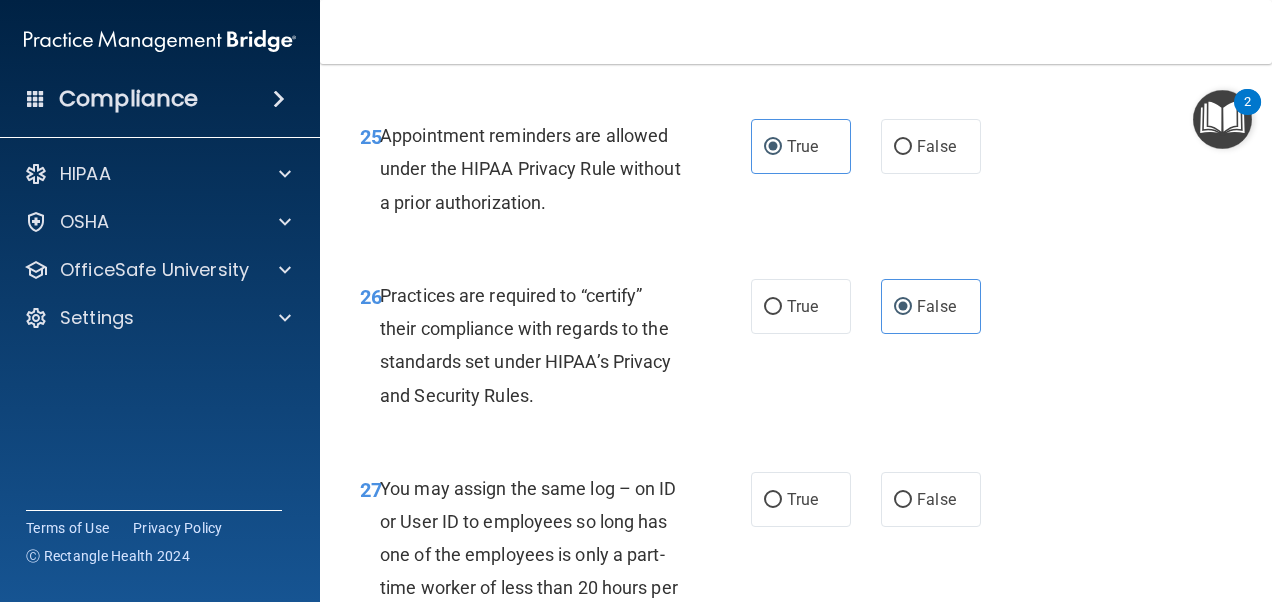scroll, scrollTop: 5200, scrollLeft: 0, axis: vertical 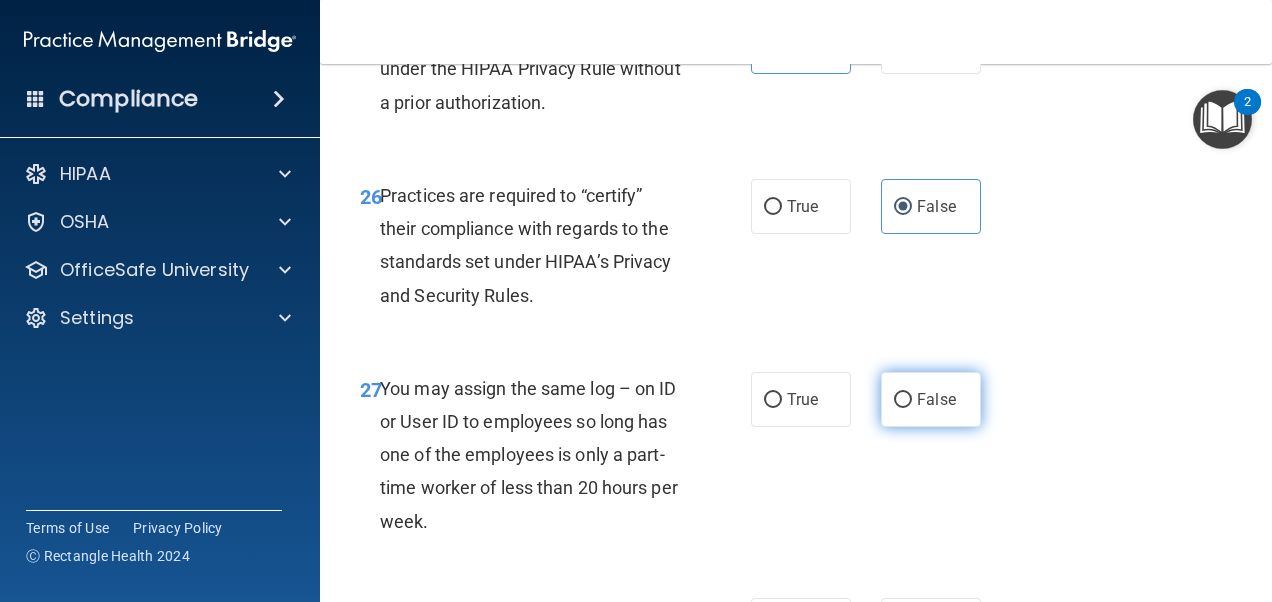 click on "False" at bounding box center (936, 399) 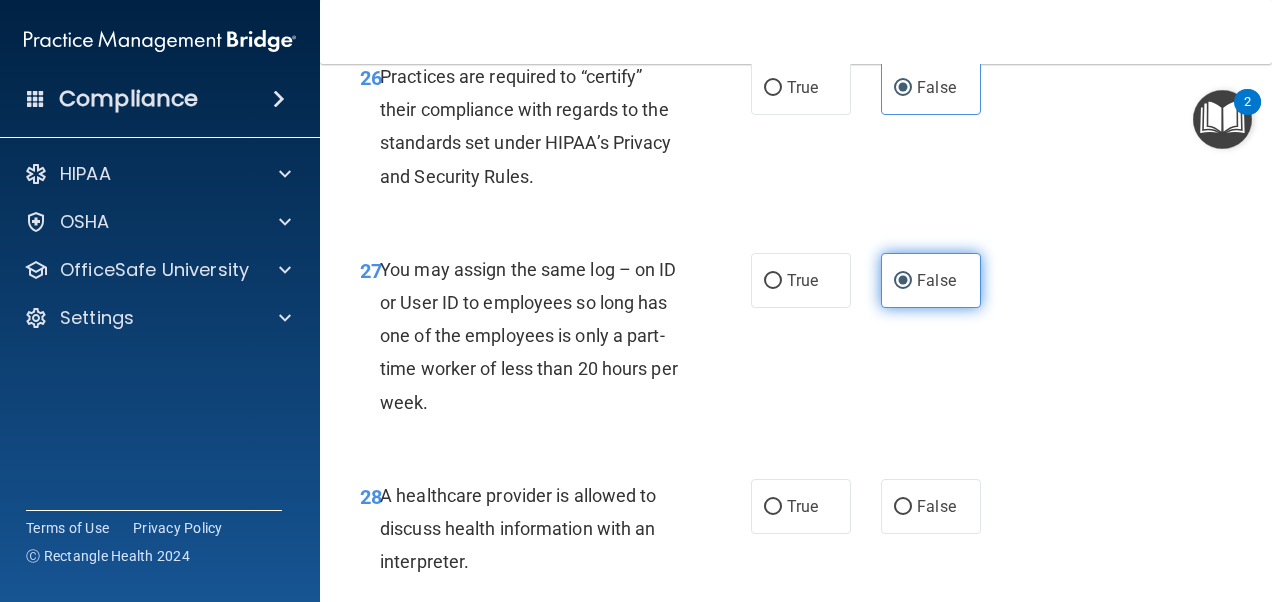 scroll, scrollTop: 5400, scrollLeft: 0, axis: vertical 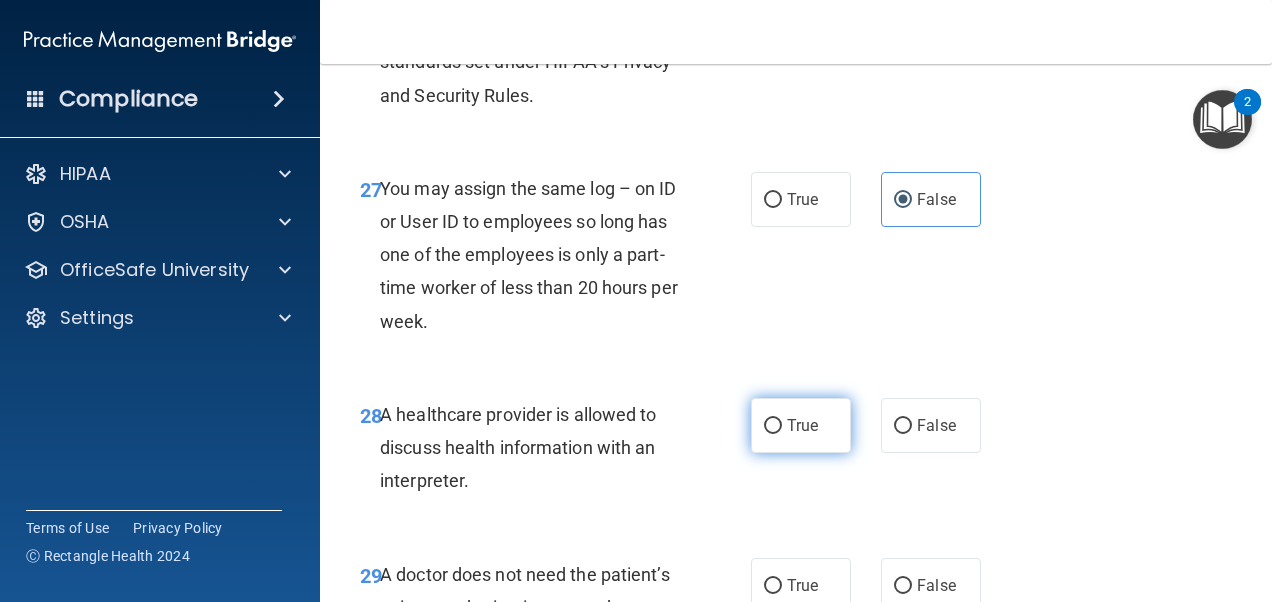click on "True" at bounding box center [802, 425] 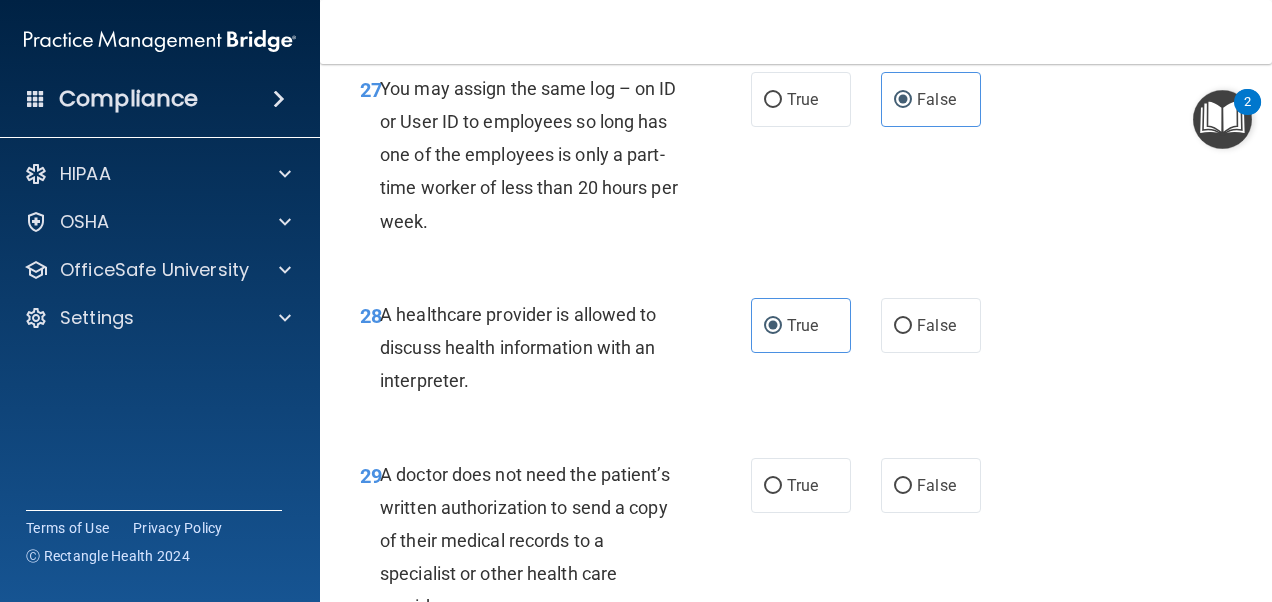 scroll, scrollTop: 5600, scrollLeft: 0, axis: vertical 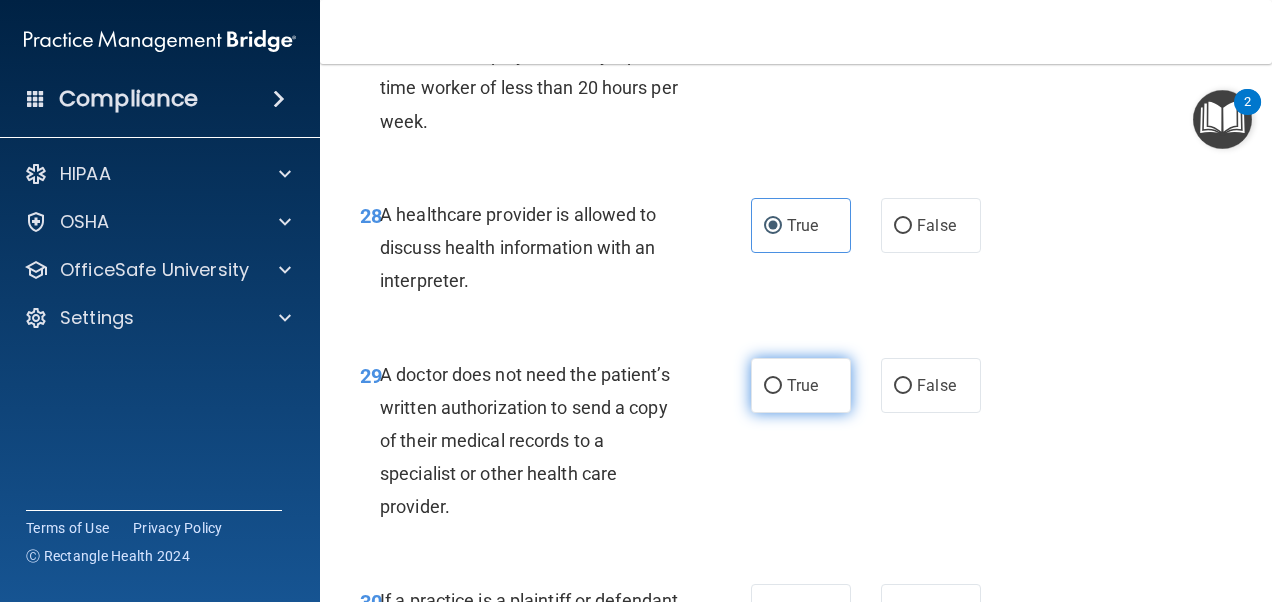 click on "True" at bounding box center (801, 385) 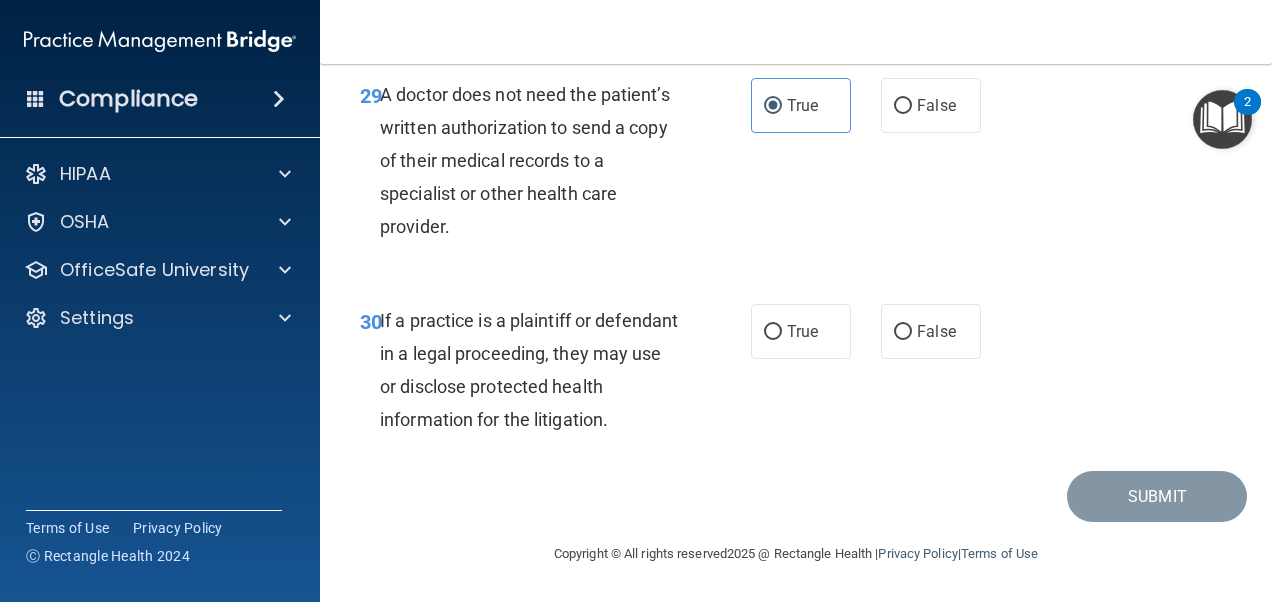scroll, scrollTop: 5900, scrollLeft: 0, axis: vertical 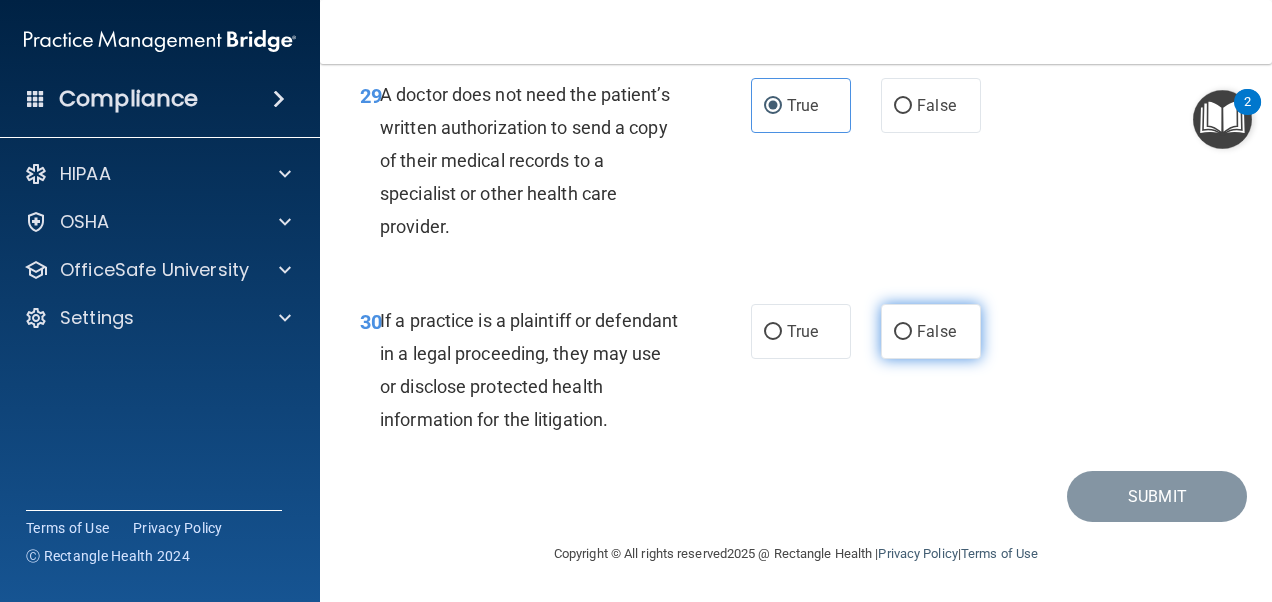 click on "False" at bounding box center (931, 331) 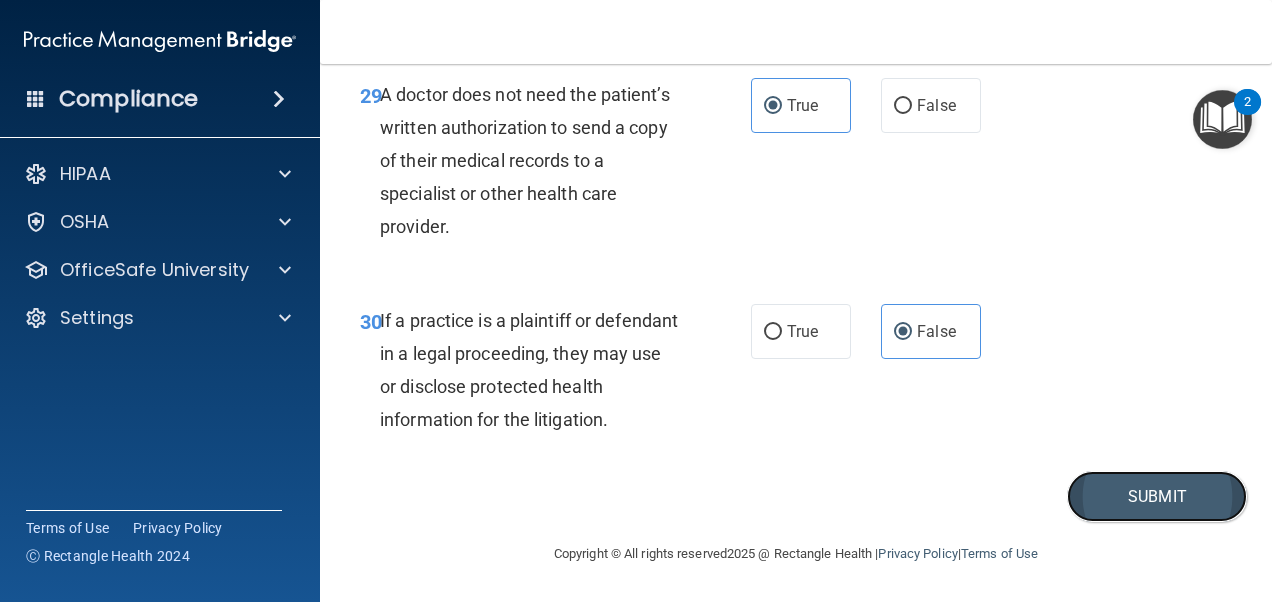 click on "Submit" at bounding box center (1157, 496) 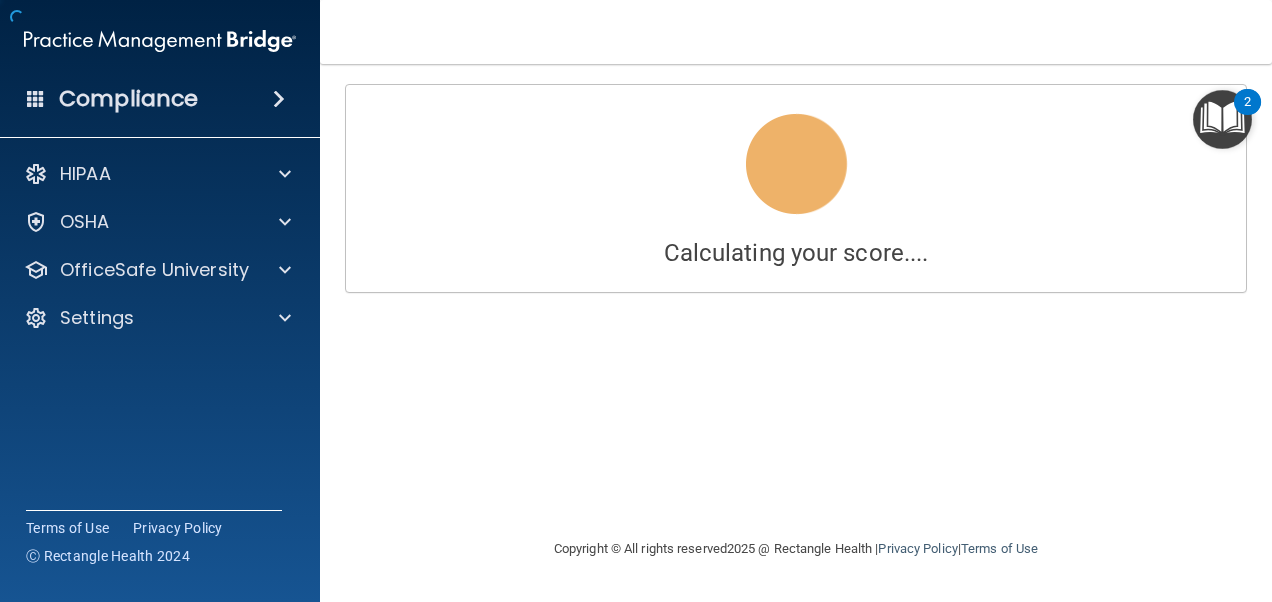 scroll, scrollTop: 0, scrollLeft: 0, axis: both 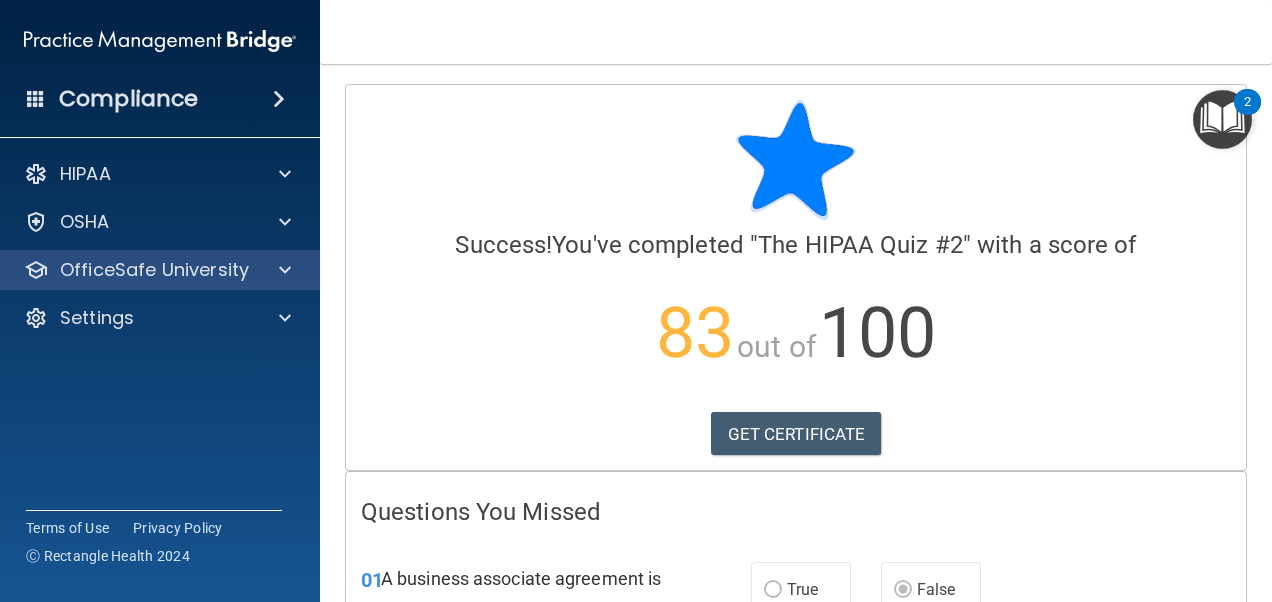 click on "OfficeSafe University" at bounding box center [160, 270] 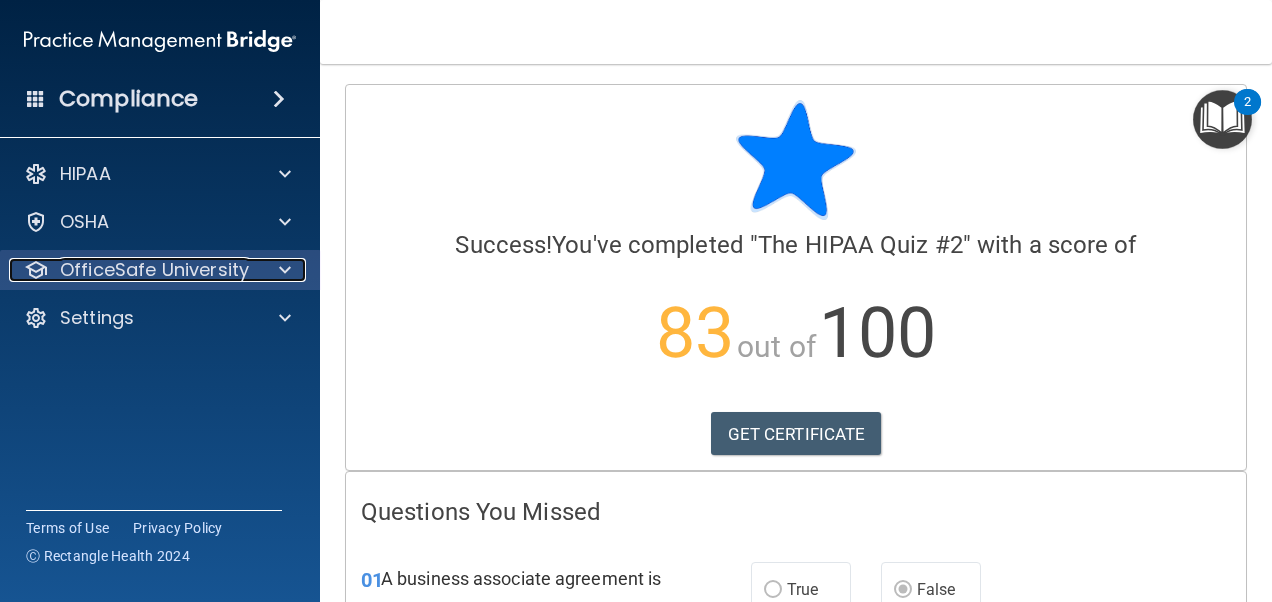 click at bounding box center (282, 270) 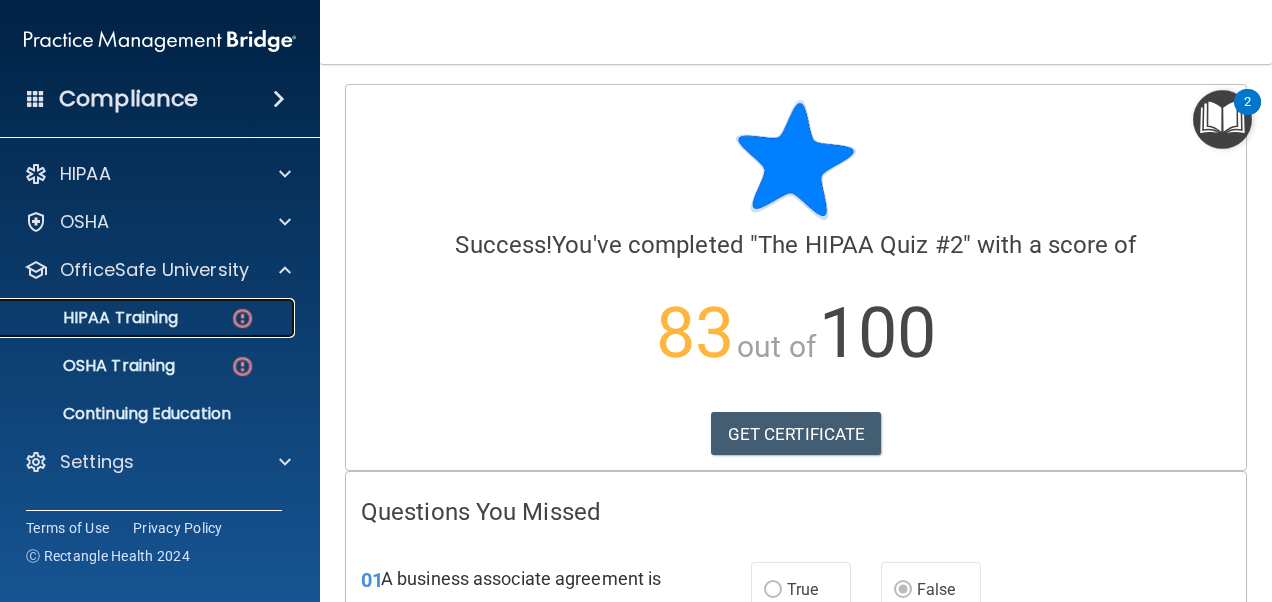 click on "HIPAA Training" at bounding box center [137, 318] 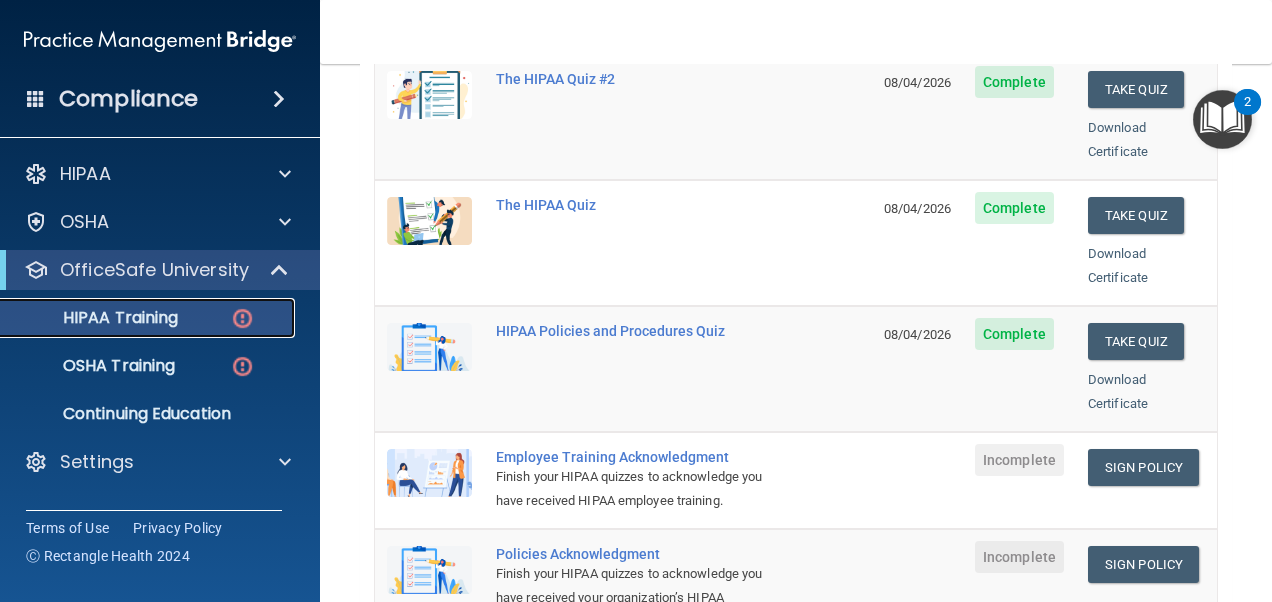 scroll, scrollTop: 300, scrollLeft: 0, axis: vertical 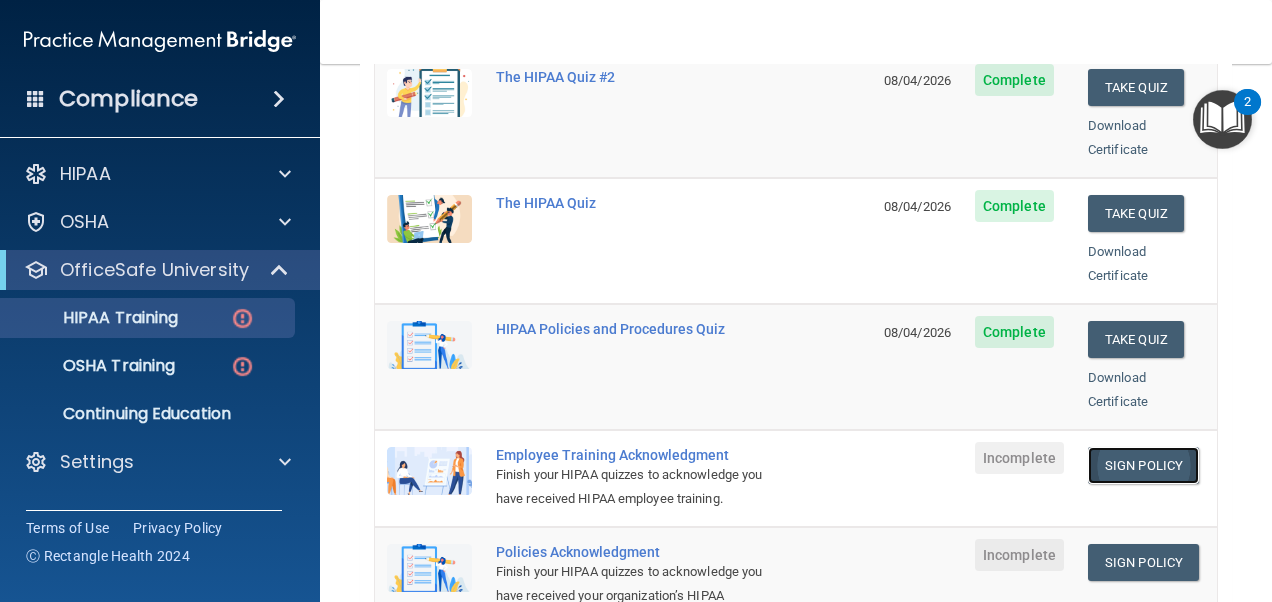 click on "Sign Policy" at bounding box center [1143, 465] 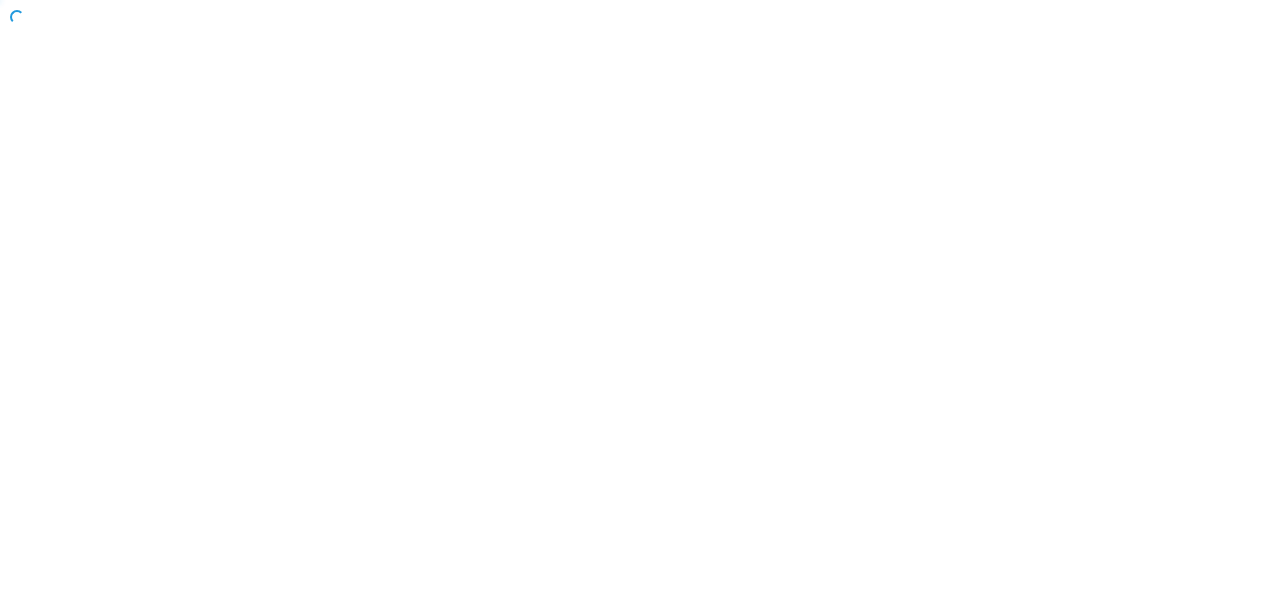 scroll, scrollTop: 0, scrollLeft: 0, axis: both 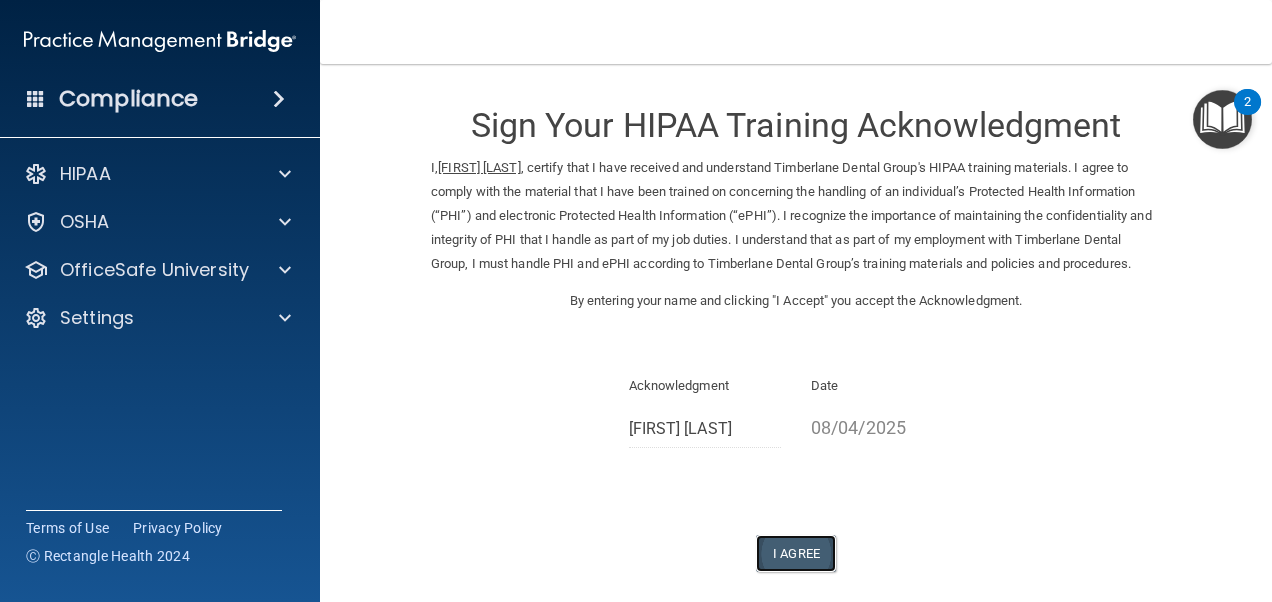 click on "I Agree" at bounding box center (796, 553) 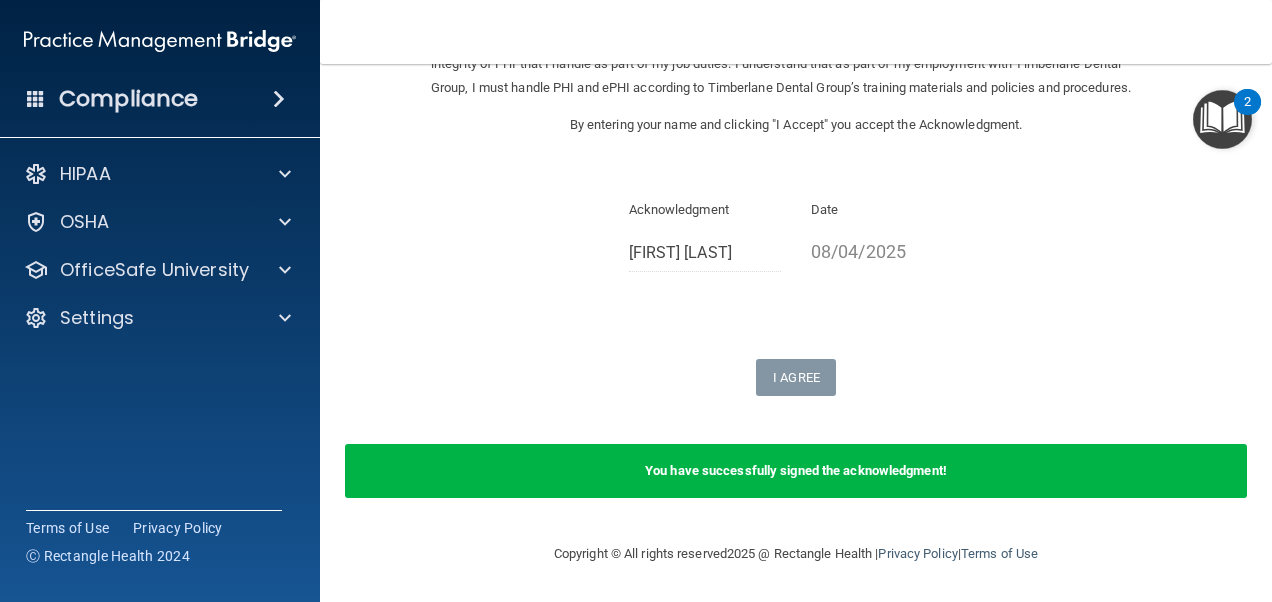 scroll, scrollTop: 0, scrollLeft: 0, axis: both 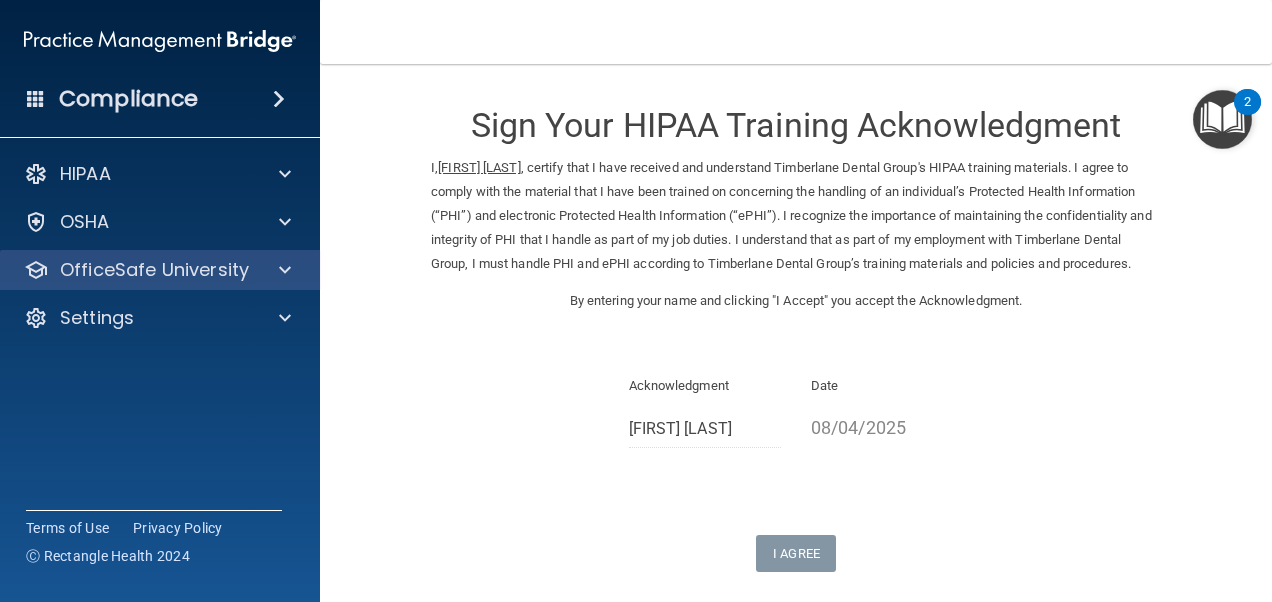 click on "OfficeSafe University" at bounding box center [160, 270] 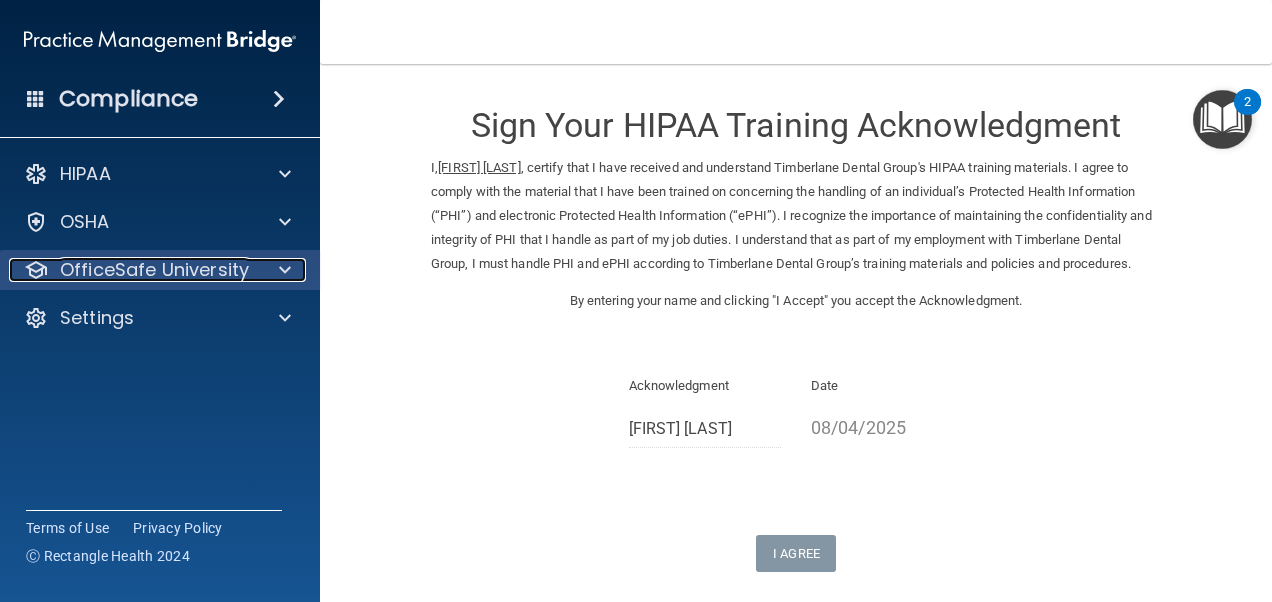 click on "OfficeSafe University" at bounding box center [154, 270] 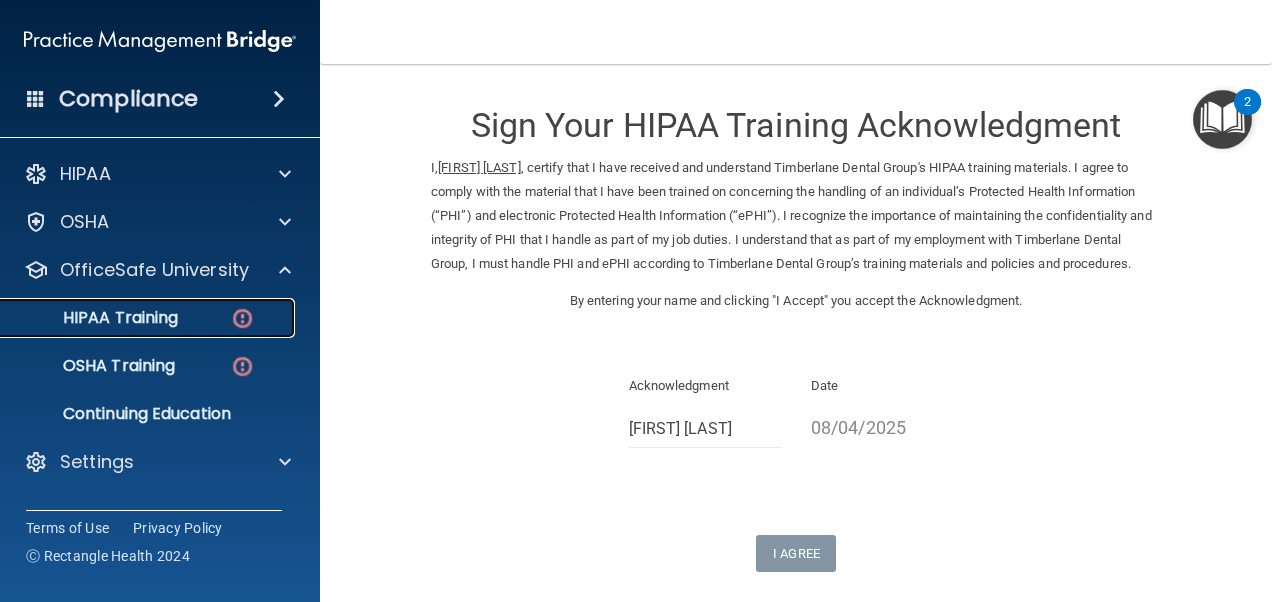 click at bounding box center (242, 318) 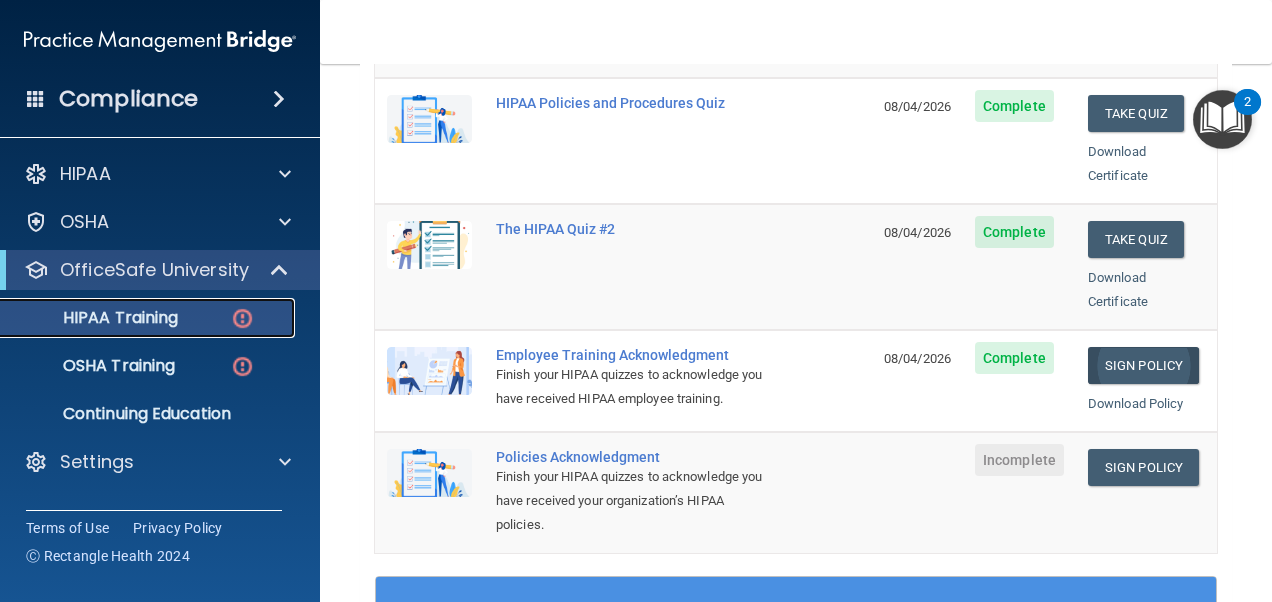 scroll, scrollTop: 500, scrollLeft: 0, axis: vertical 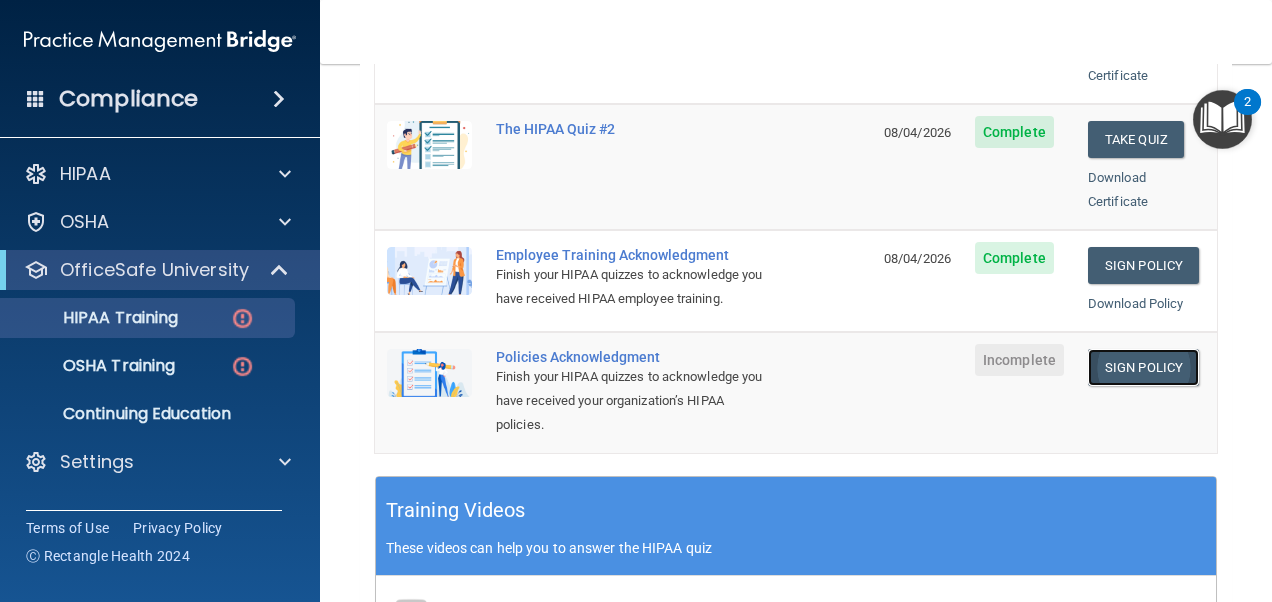 click on "Sign Policy" at bounding box center [1143, 367] 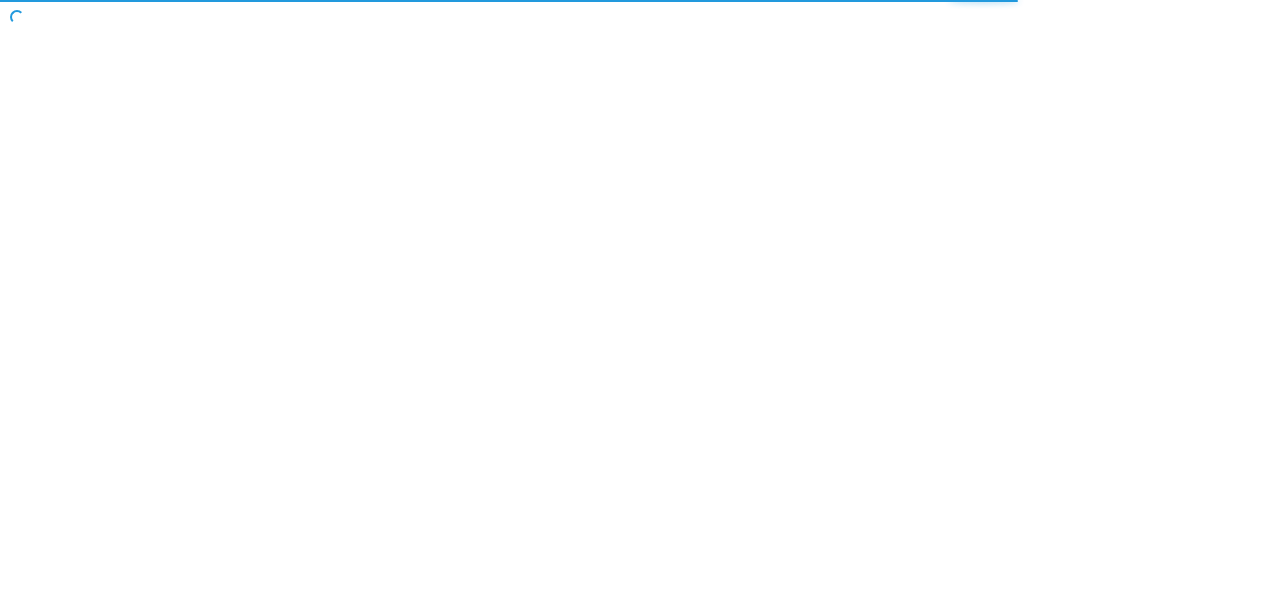 scroll, scrollTop: 0, scrollLeft: 0, axis: both 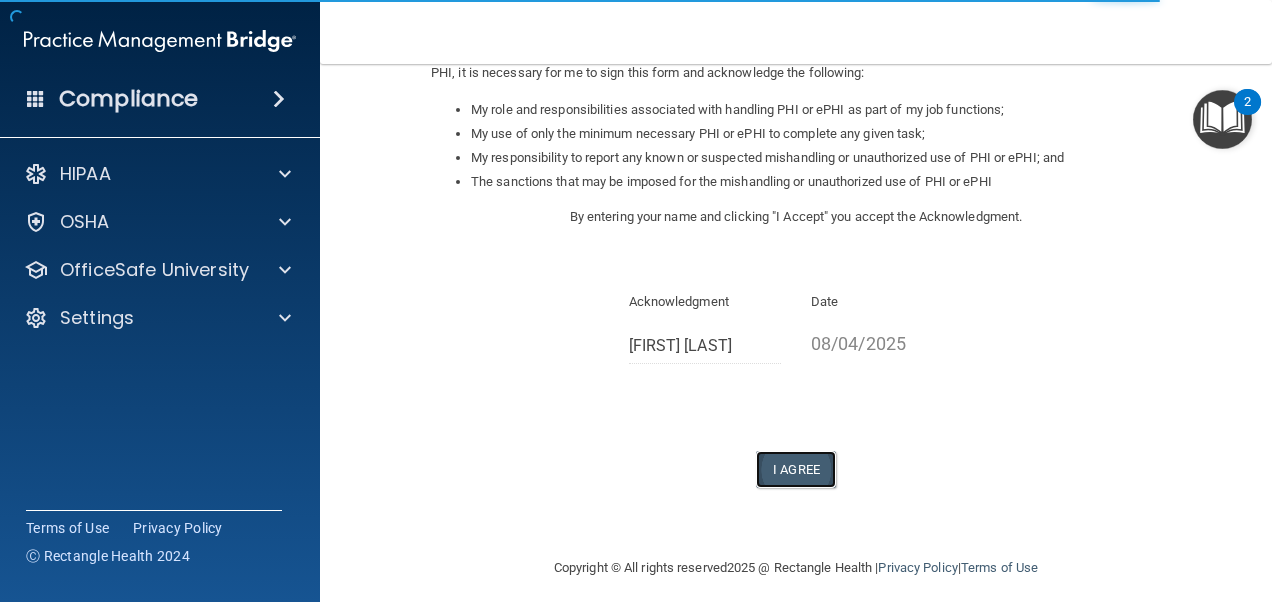 click on "I Agree" at bounding box center [796, 469] 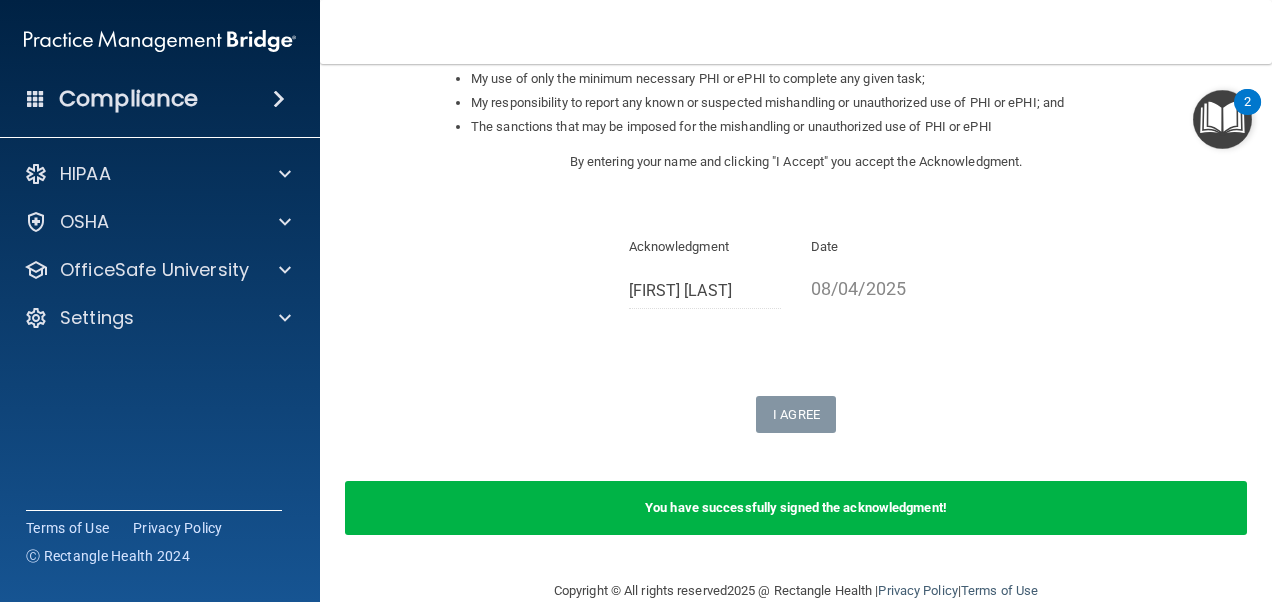 scroll, scrollTop: 392, scrollLeft: 0, axis: vertical 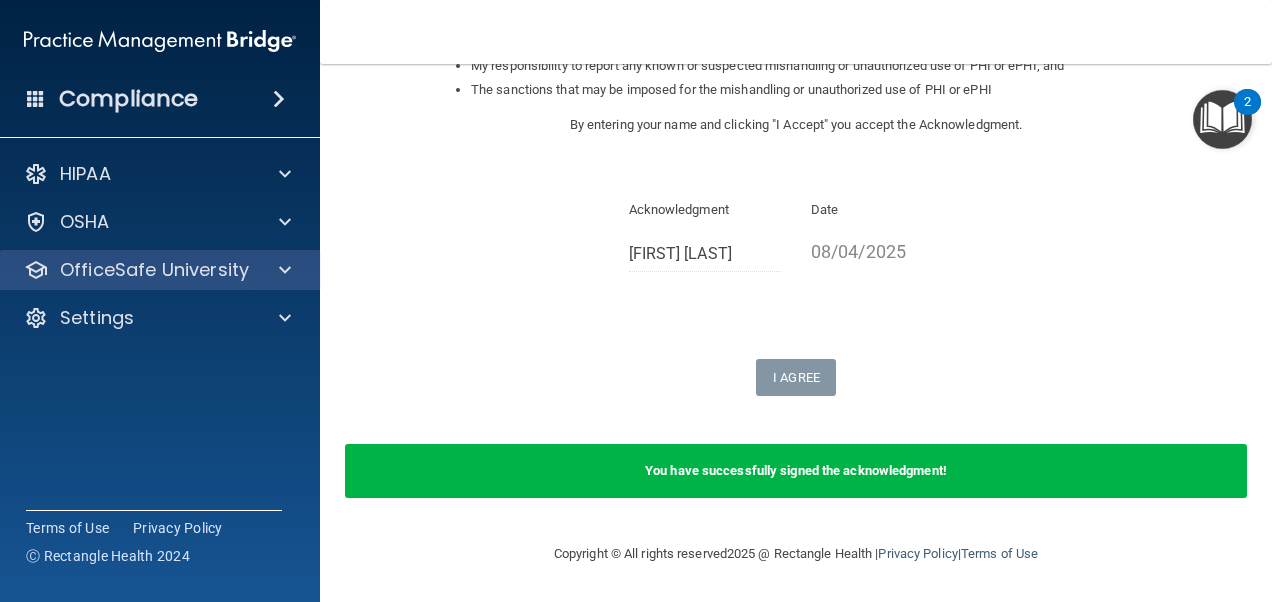 click on "OfficeSafe University" at bounding box center (160, 270) 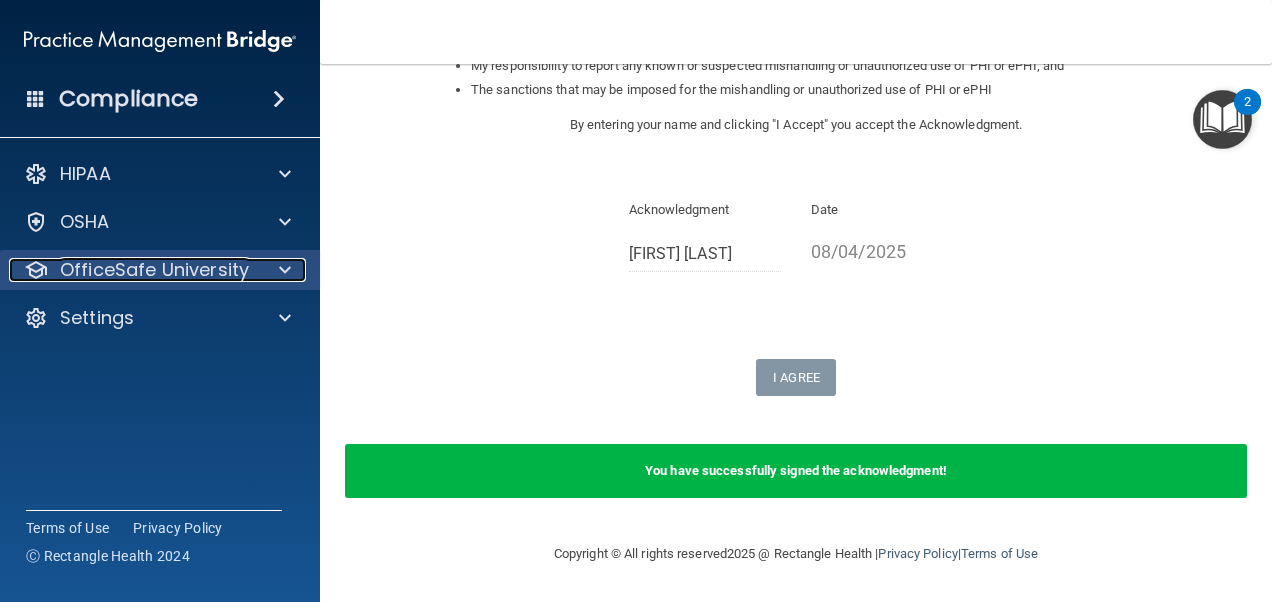 click on "OfficeSafe University" at bounding box center (154, 270) 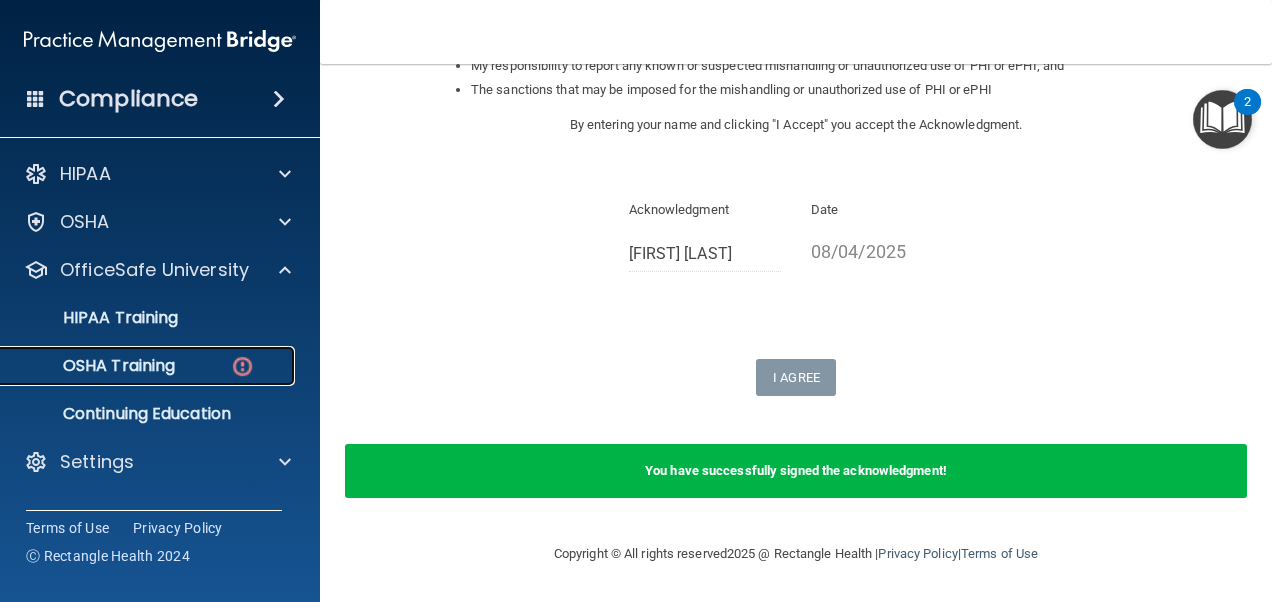 click at bounding box center (242, 366) 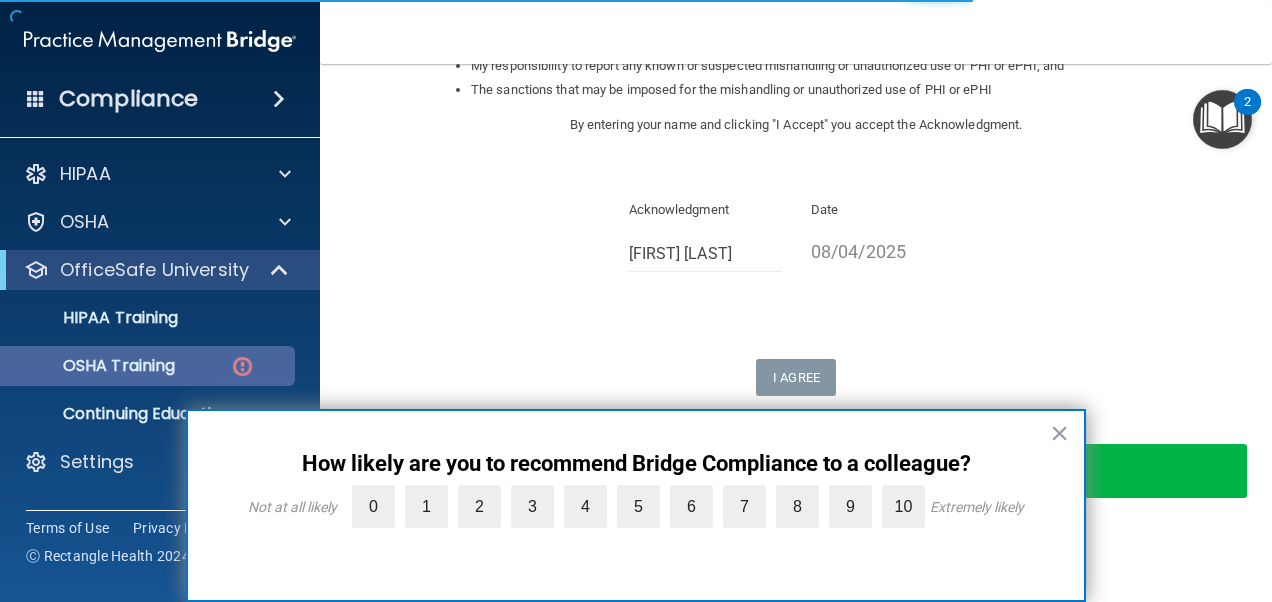 scroll, scrollTop: 701, scrollLeft: 0, axis: vertical 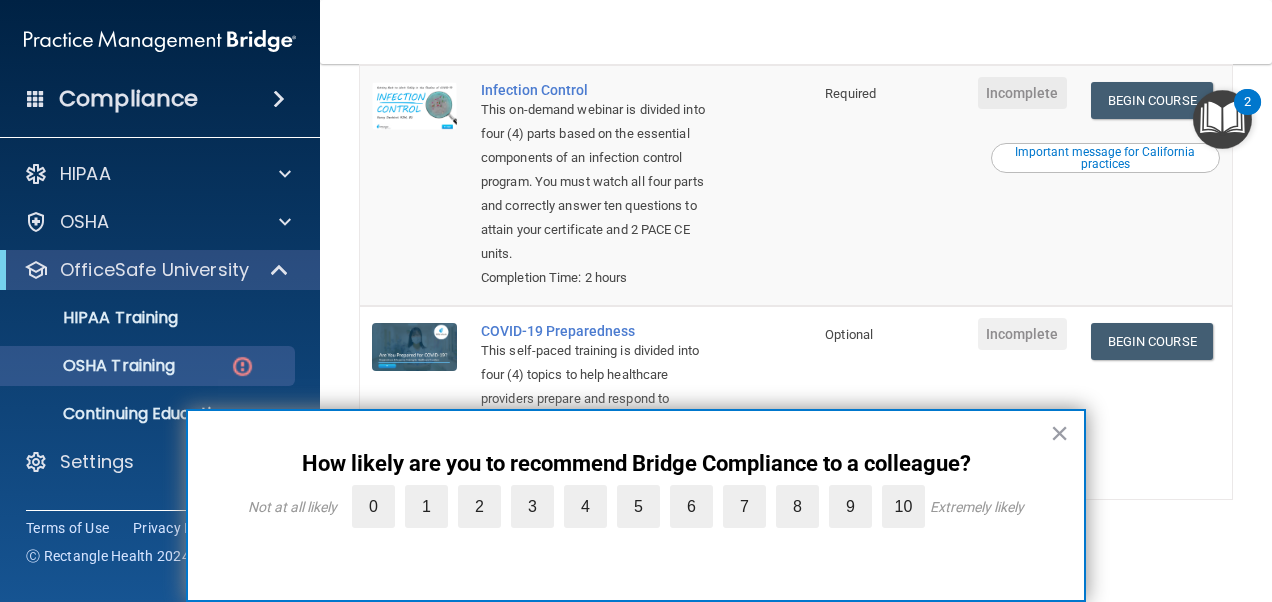 click on "× How likely are you to recommend Bridge Compliance to a colleague? Not at all likely 0 1 2 3 4 5 6 7 8 9 10 Extremely likely Can you share any specific feedback about this score? What is one thing we could do differently to improve the experience? Mind sharing the main reason for your score? Submit" at bounding box center (636, 505) 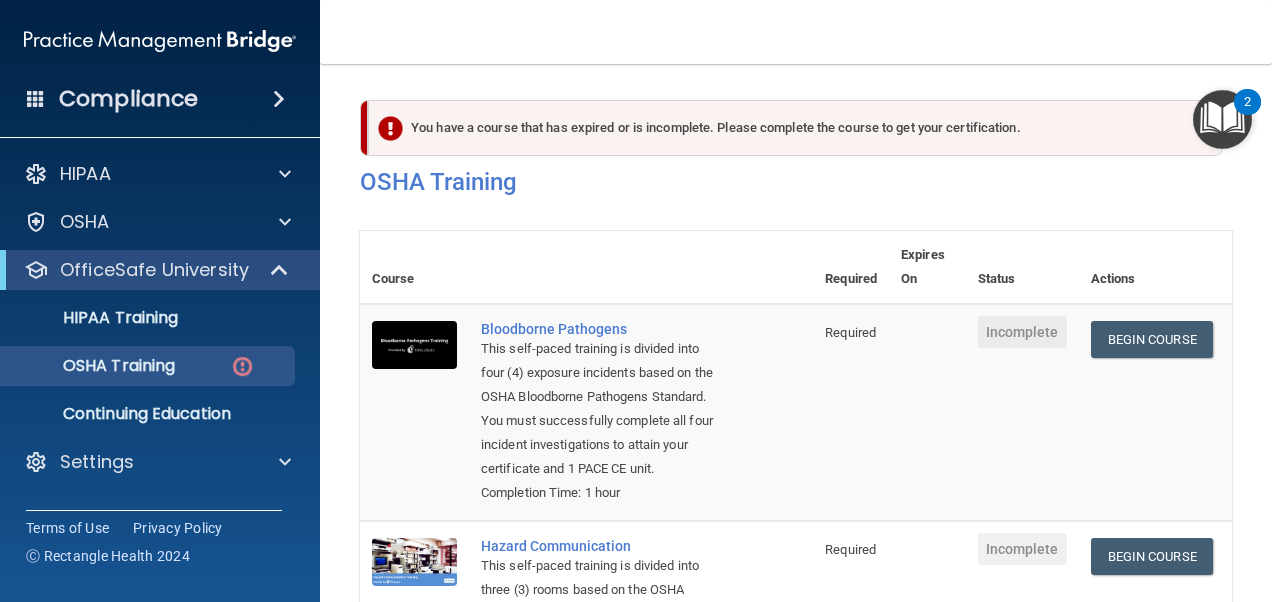 scroll, scrollTop: 0, scrollLeft: 0, axis: both 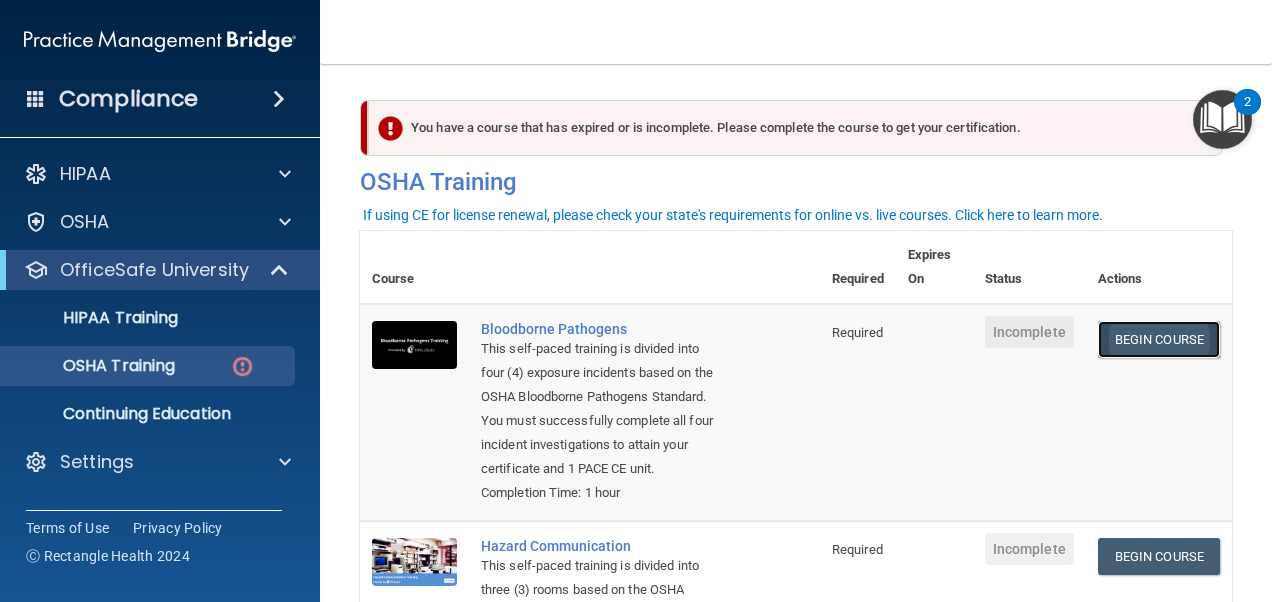 click on "Begin Course" at bounding box center [1159, 339] 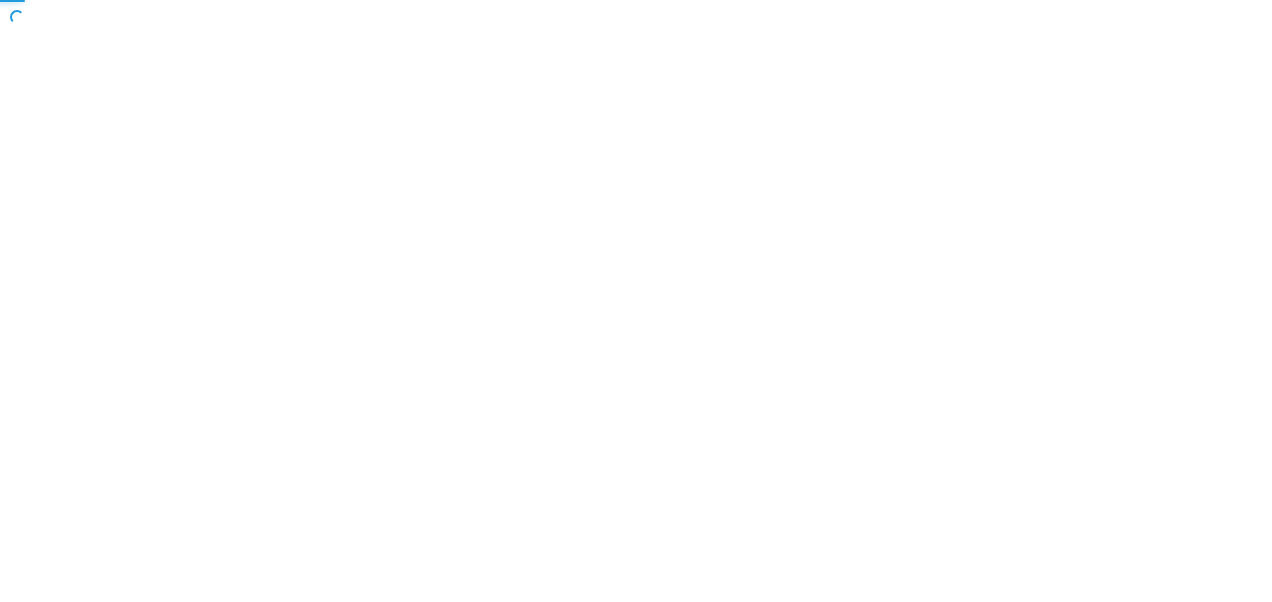 scroll, scrollTop: 0, scrollLeft: 0, axis: both 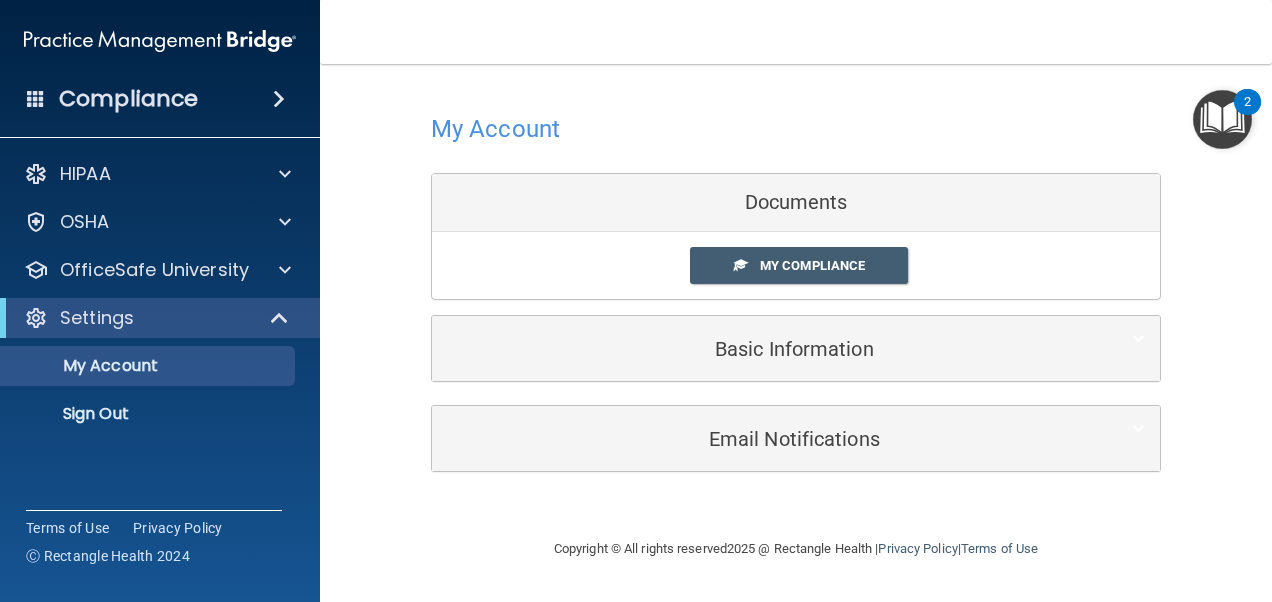 click on "Documents" at bounding box center [796, 203] 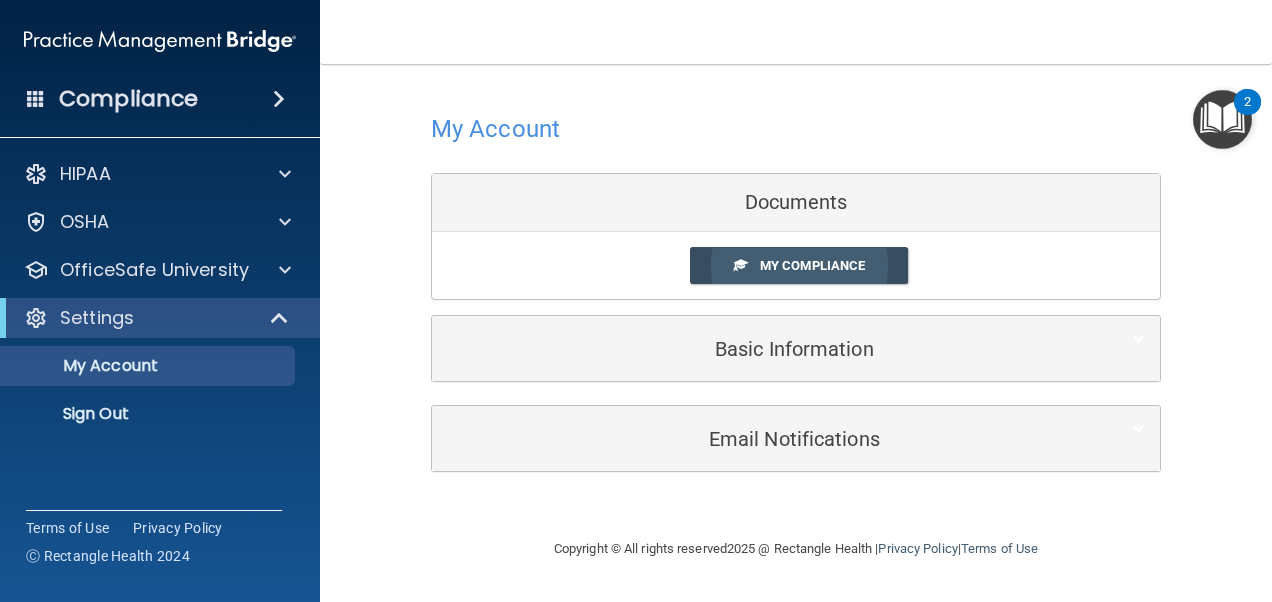 click on "My Compliance" at bounding box center (799, 265) 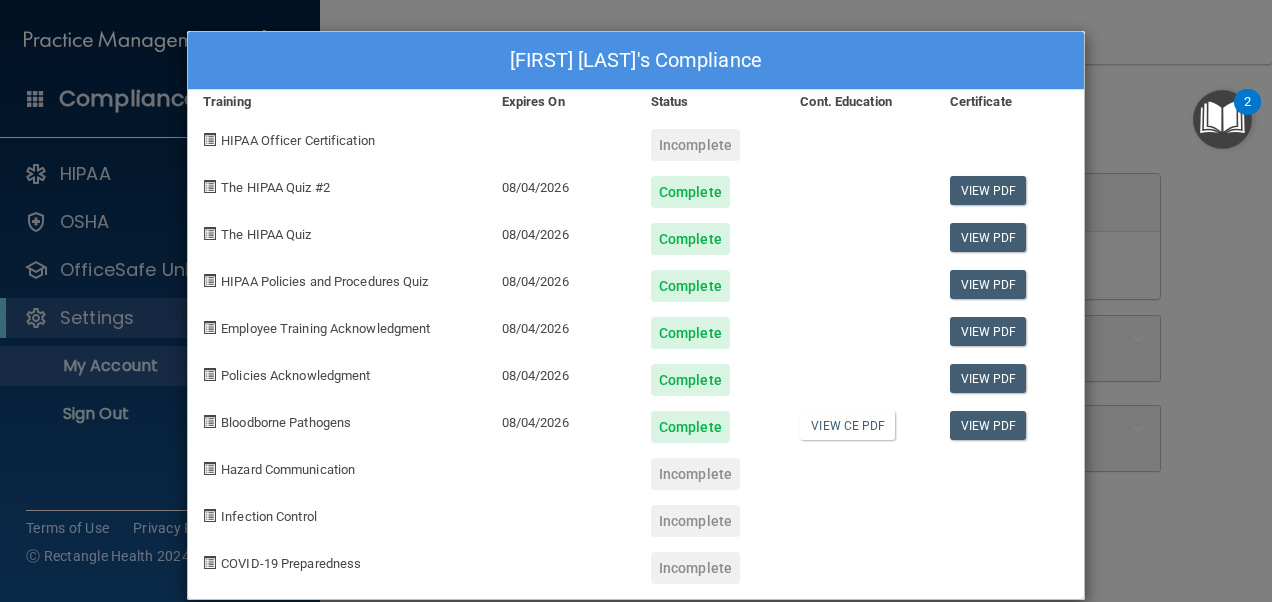 click on "Incomplete" at bounding box center (710, 137) 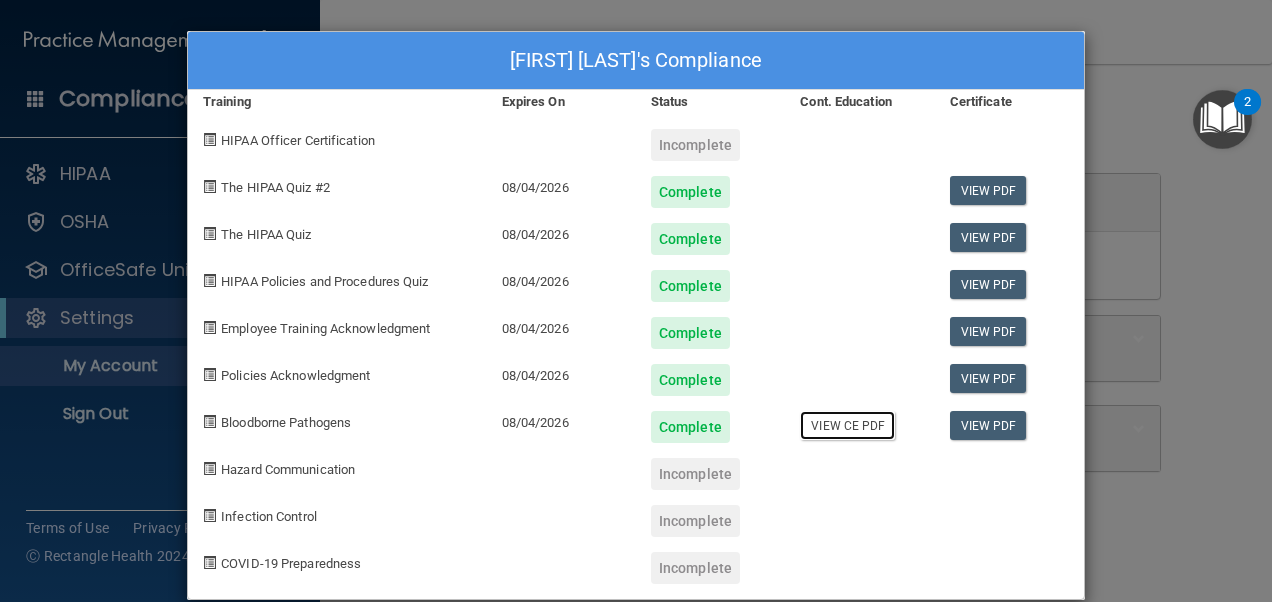 click on "View CE PDF" at bounding box center [847, 425] 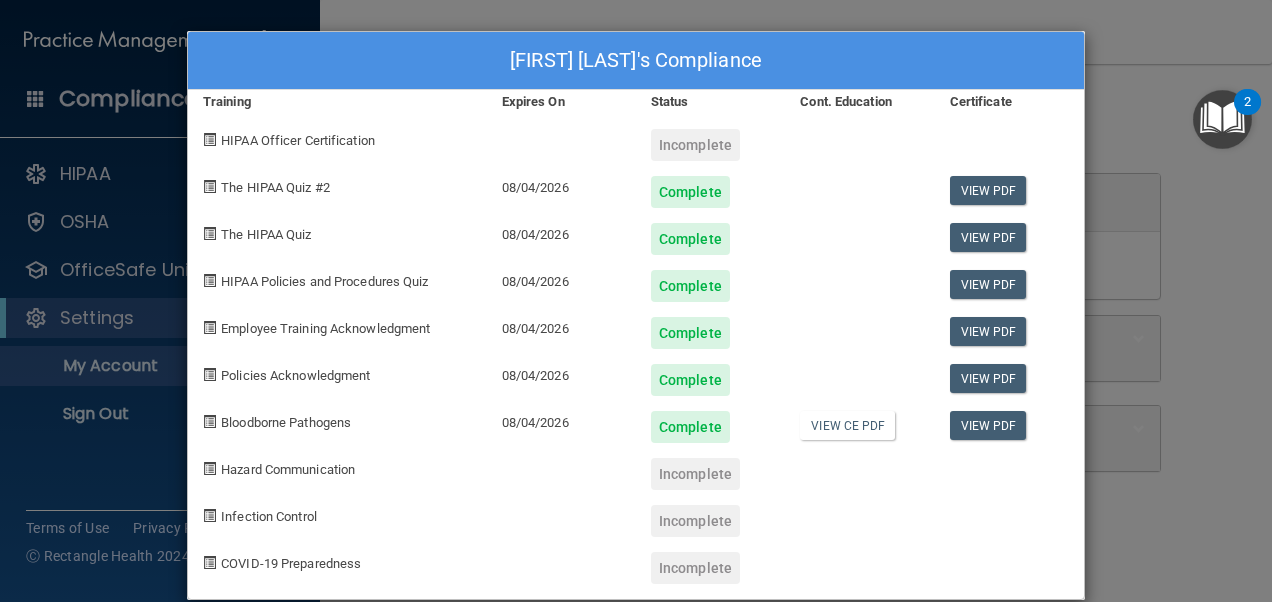click on "Munashe Pfende's Compliance      Training   Expires On   Status   Cont. Education   Certificate         HIPAA Officer Certification             Incomplete                      The HIPAA Quiz #2      08/04/2026       Complete              View PDF         The HIPAA Quiz      08/04/2026       Complete              View PDF         HIPAA Policies and Procedures Quiz      08/04/2026       Complete              View PDF         Employee Training Acknowledgment      08/04/2026       Complete              View PDF         Policies Acknowledgment      08/04/2026       Complete              View PDF         Bloodborne Pathogens      08/04/2026       Complete        View CE PDF       View PDF         Hazard Communication             Incomplete                      Infection Control             Incomplete                      COVID-19 Preparedness             Incomplete" at bounding box center (636, 301) 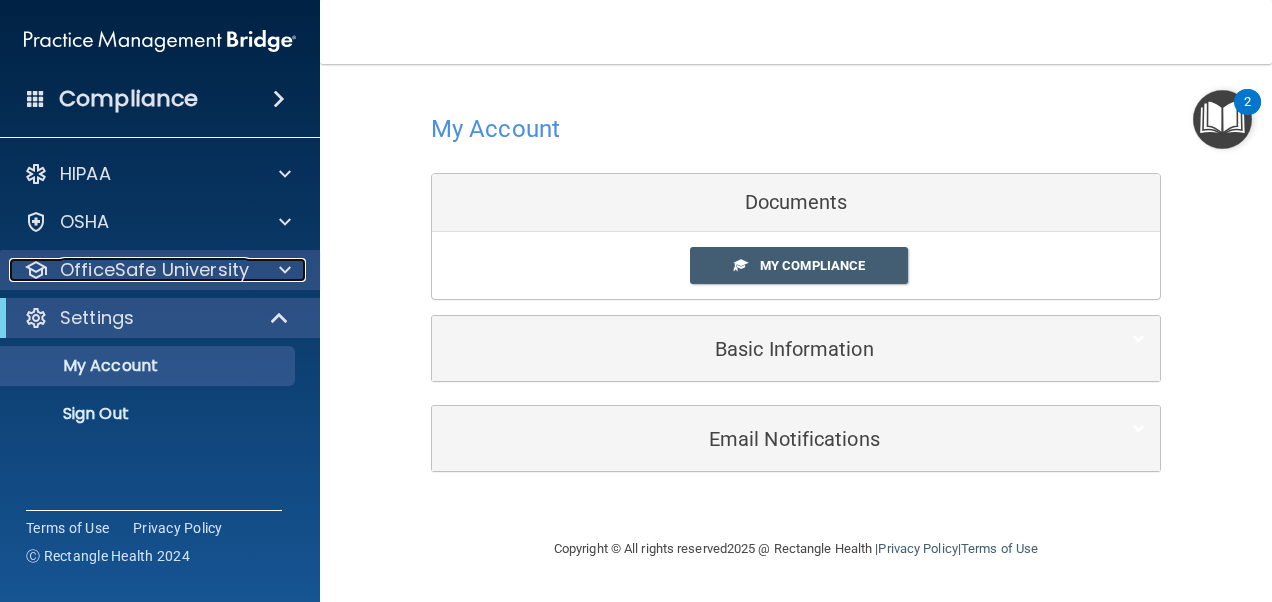 click on "OfficeSafe University" at bounding box center [154, 270] 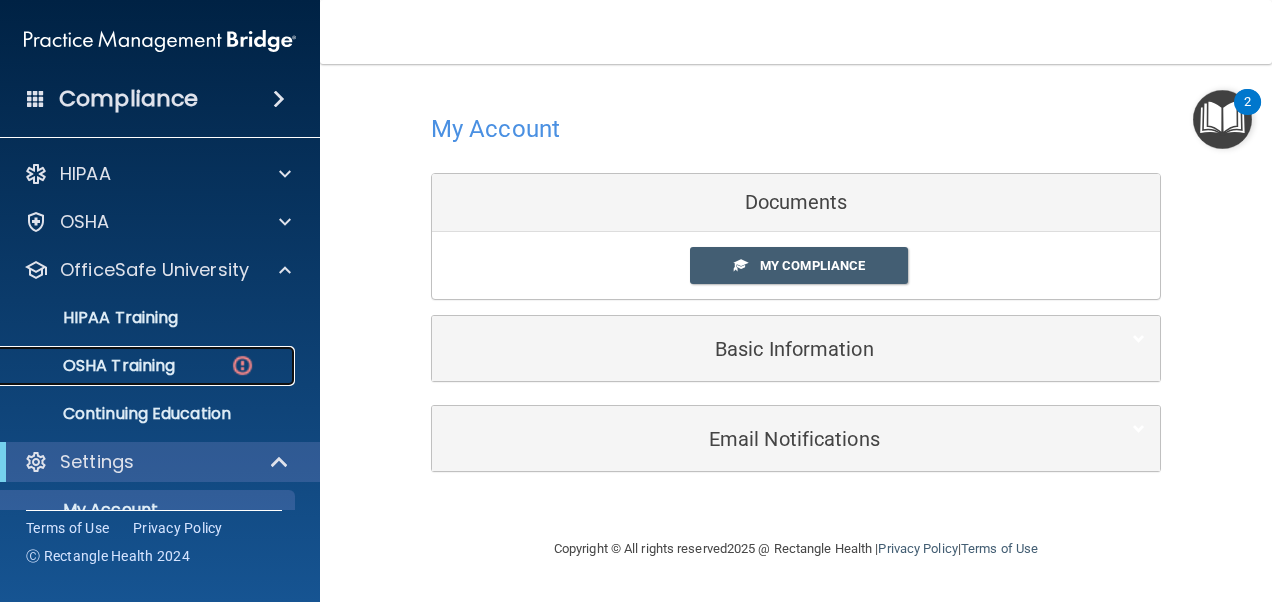 click on "OSHA Training" at bounding box center (149, 366) 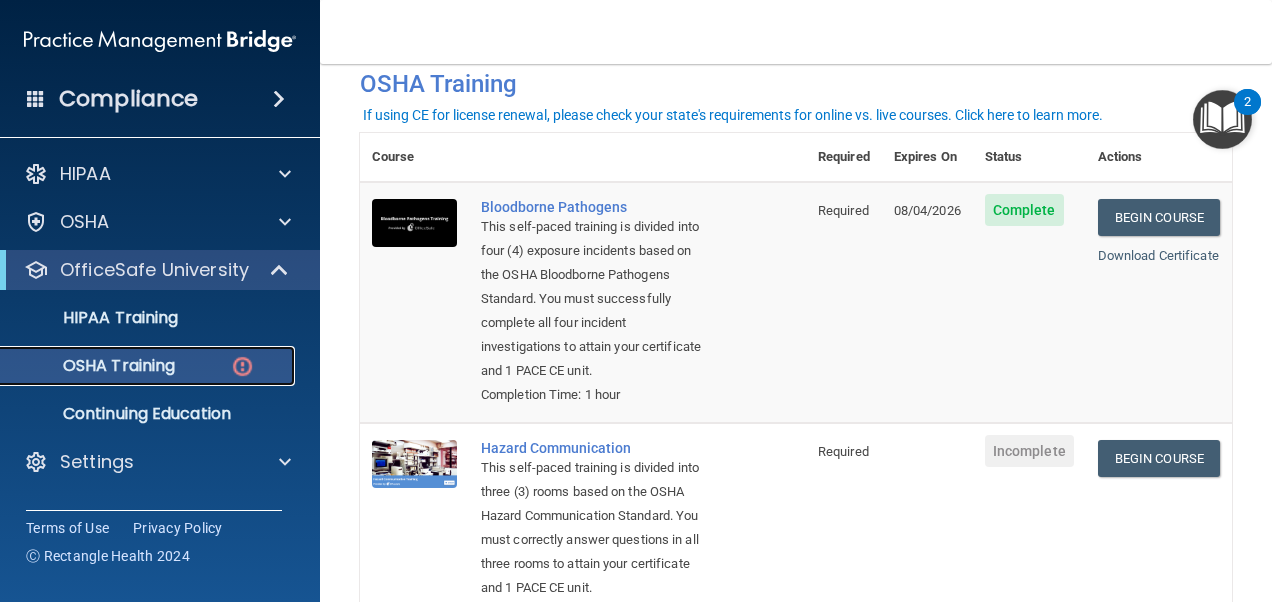 scroll, scrollTop: 100, scrollLeft: 0, axis: vertical 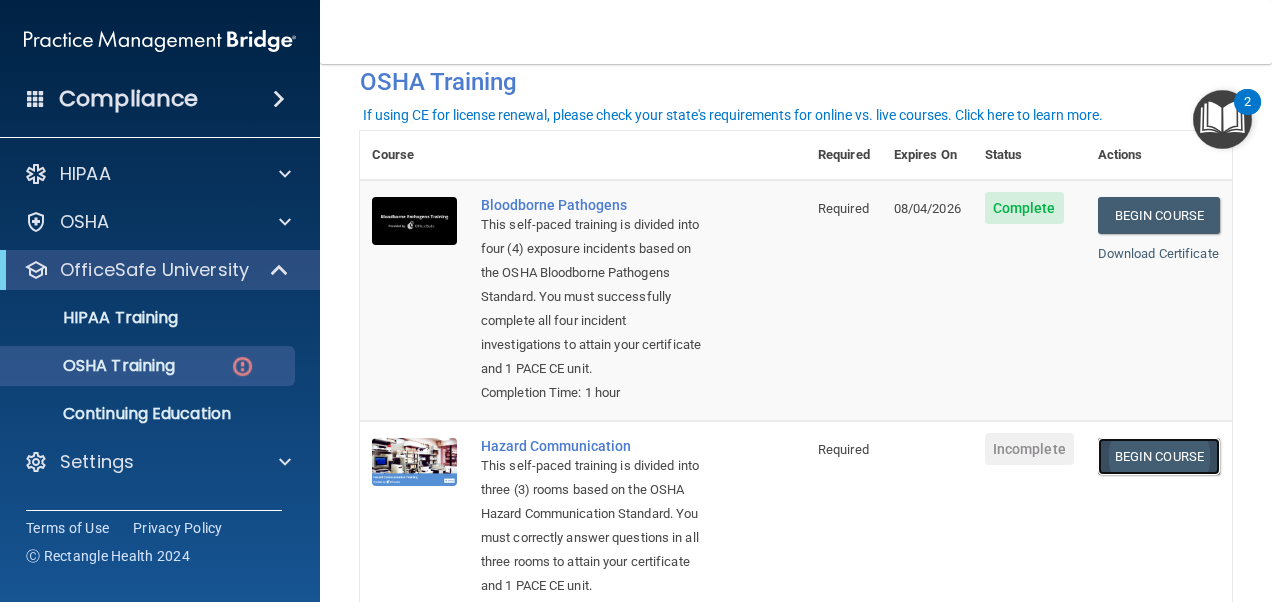 click on "Begin Course" at bounding box center [1159, 456] 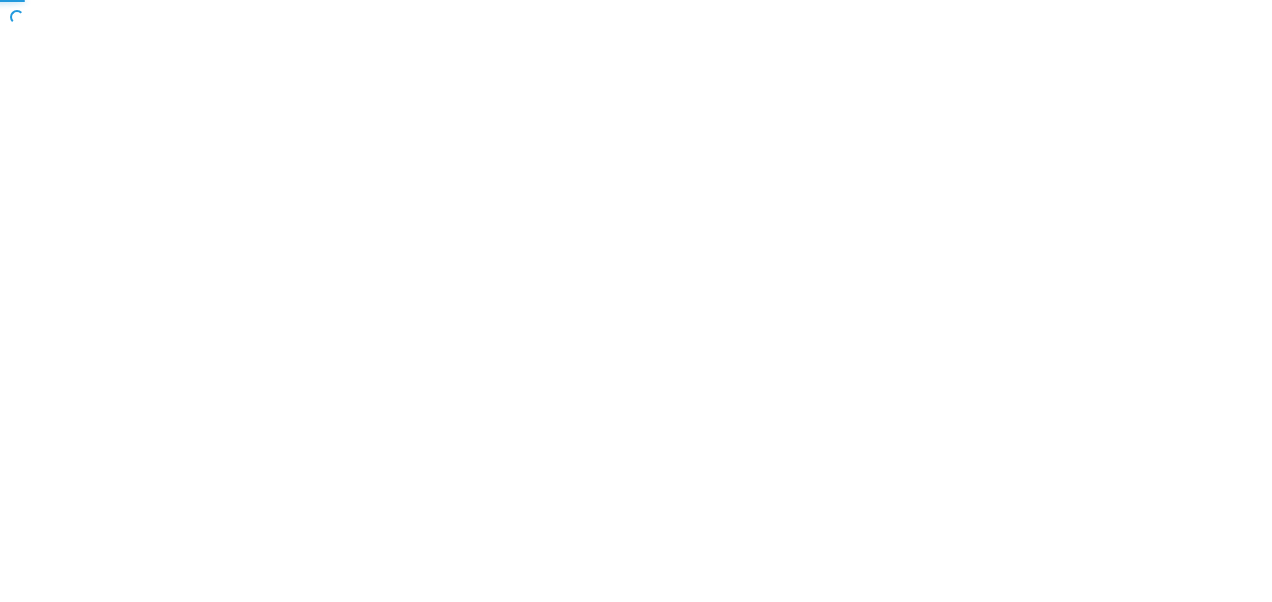 scroll, scrollTop: 0, scrollLeft: 0, axis: both 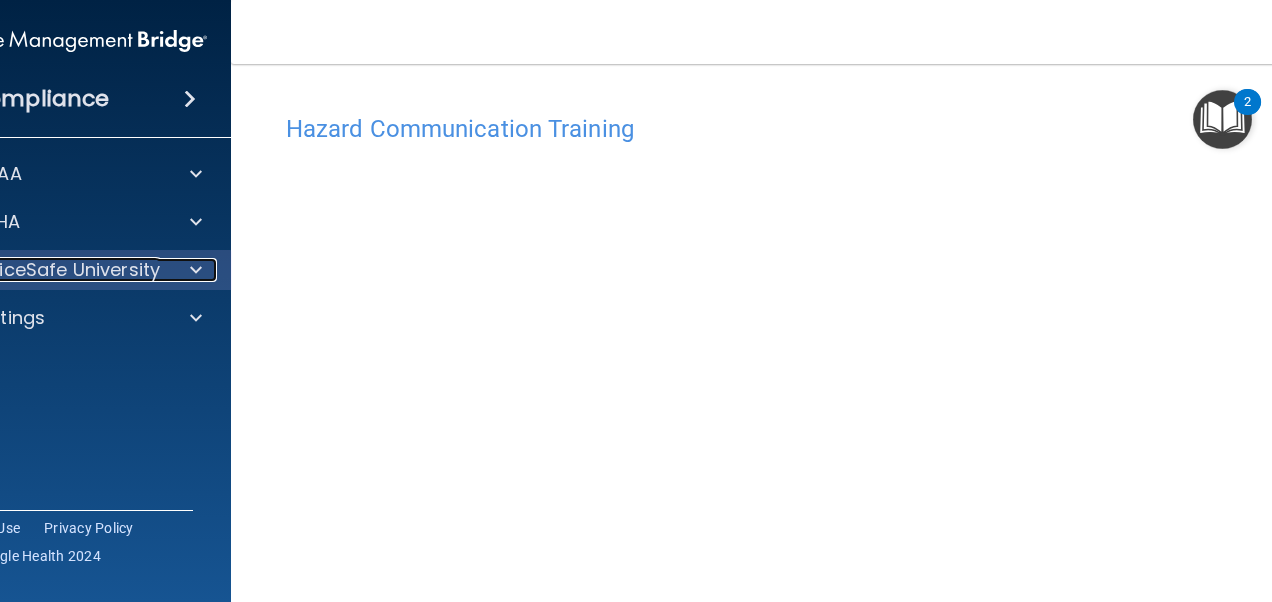 click on "OfficeSafe University" at bounding box center [65, 270] 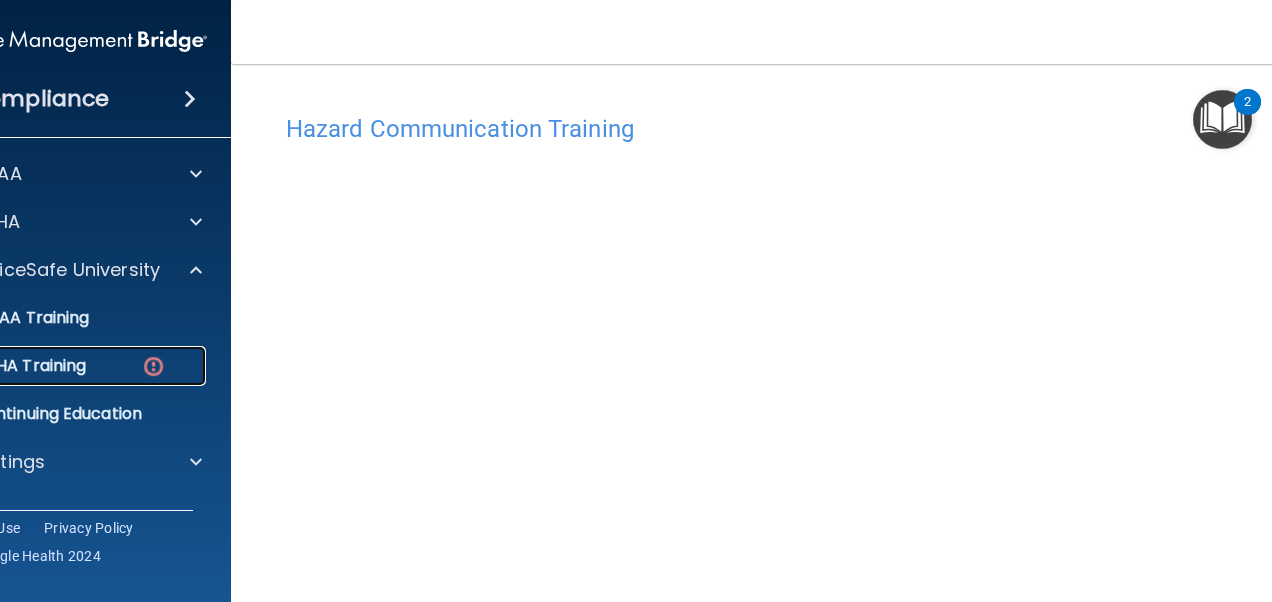 click at bounding box center [153, 366] 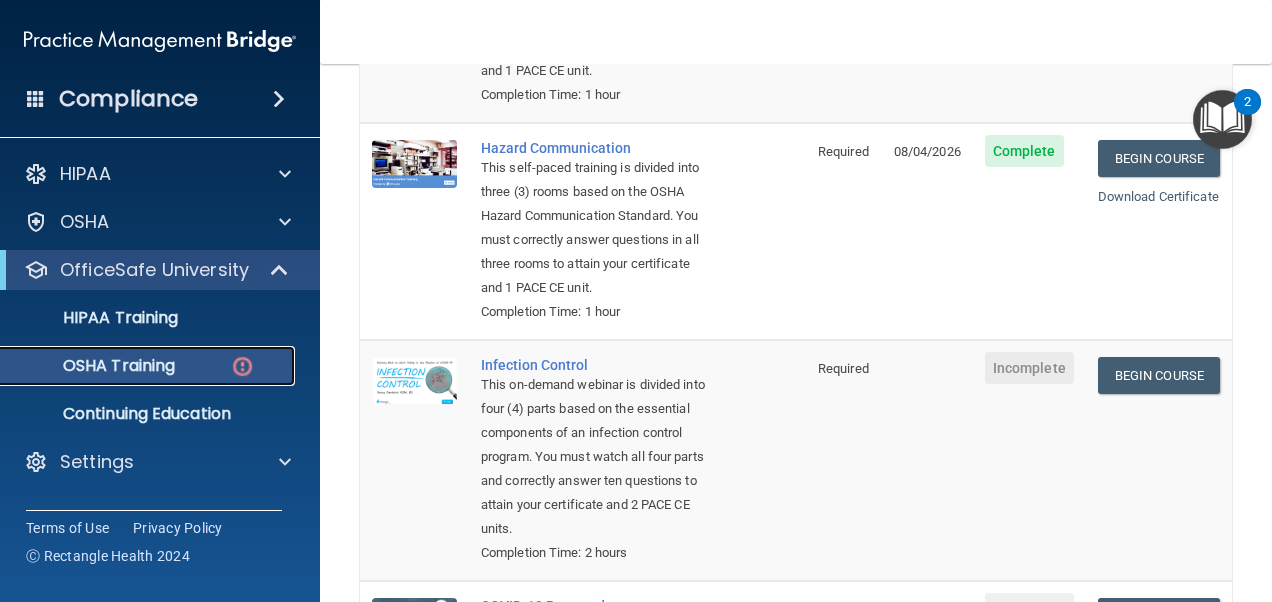 scroll, scrollTop: 400, scrollLeft: 0, axis: vertical 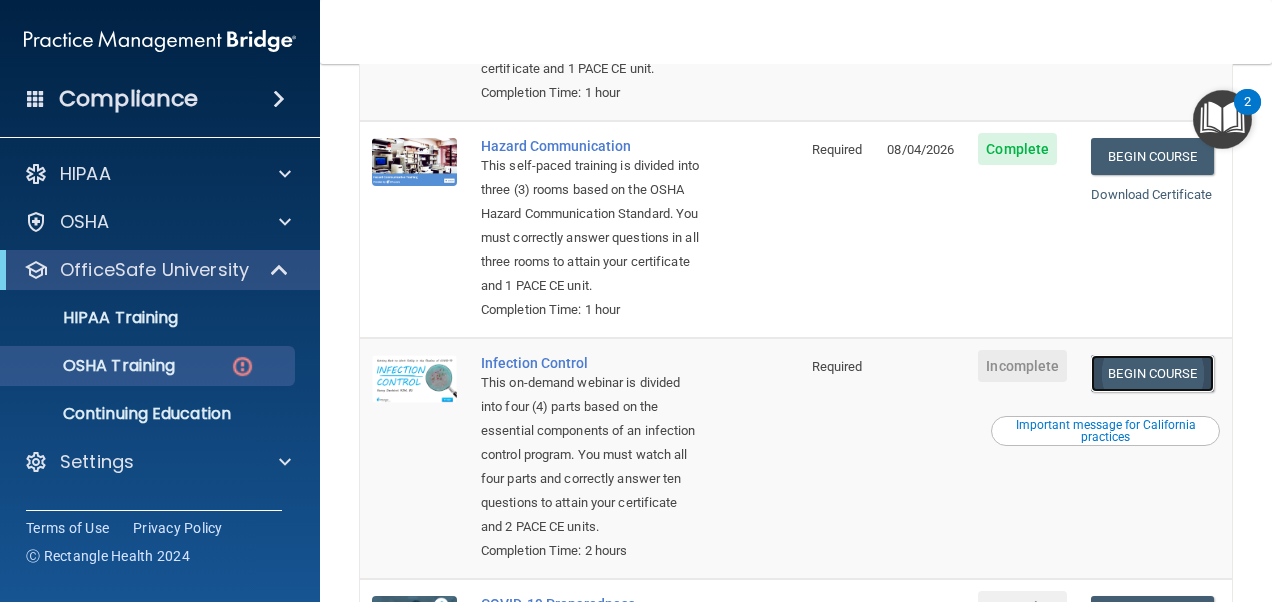 click on "Begin Course" at bounding box center (1152, 373) 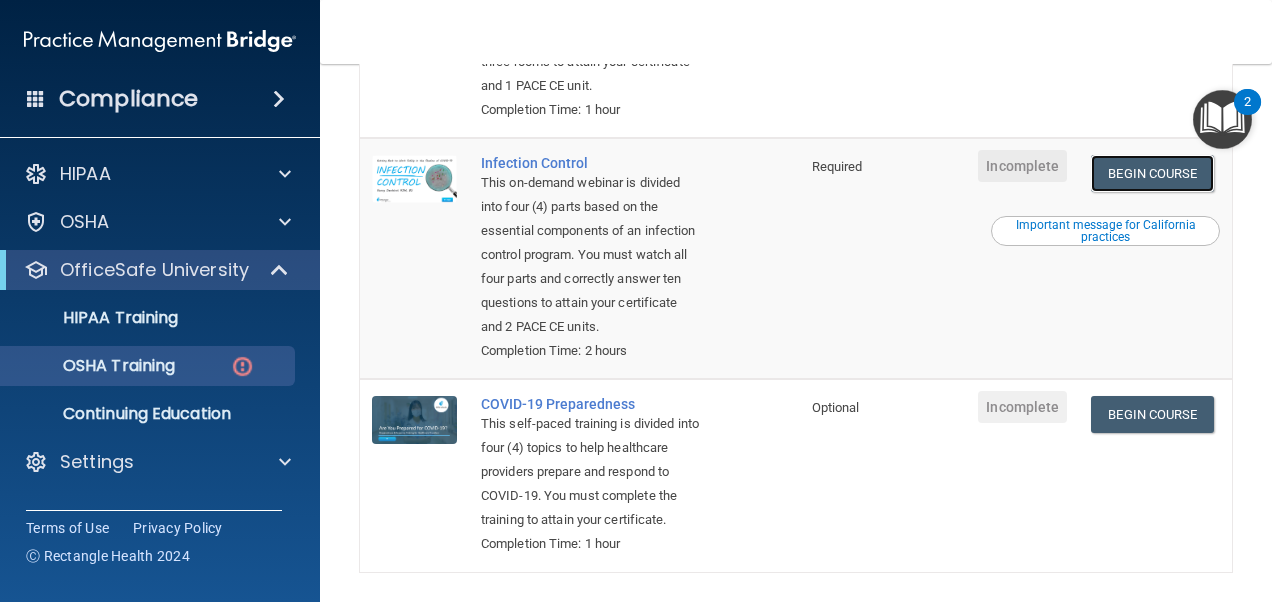 scroll, scrollTop: 573, scrollLeft: 0, axis: vertical 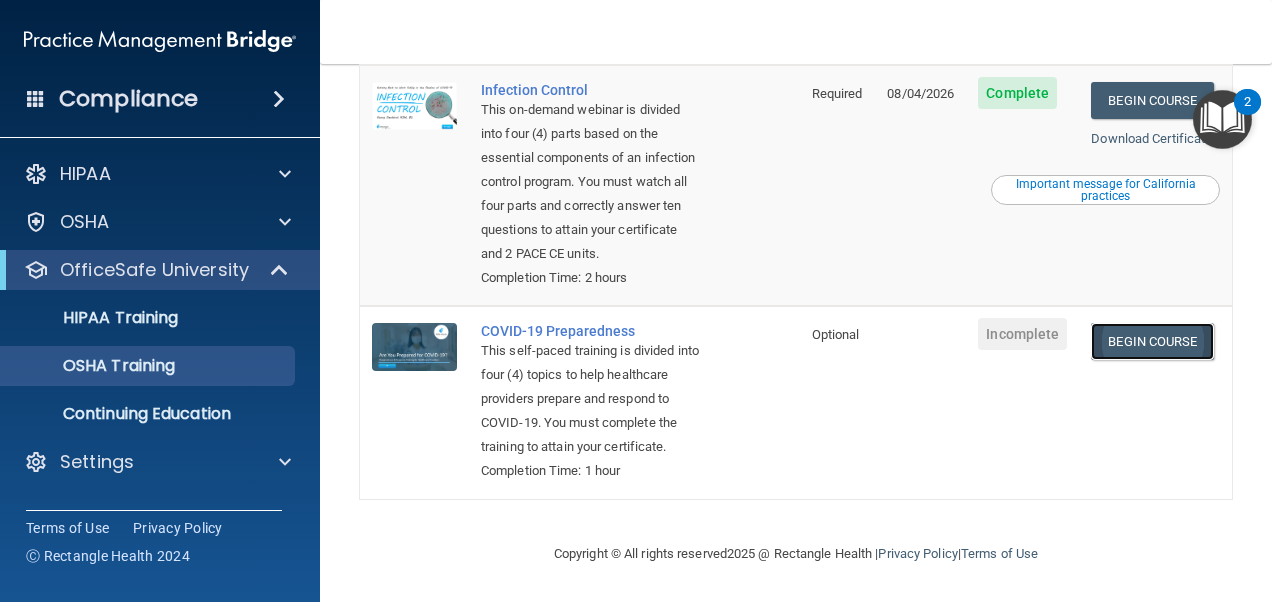 click on "Begin Course" at bounding box center [1152, 341] 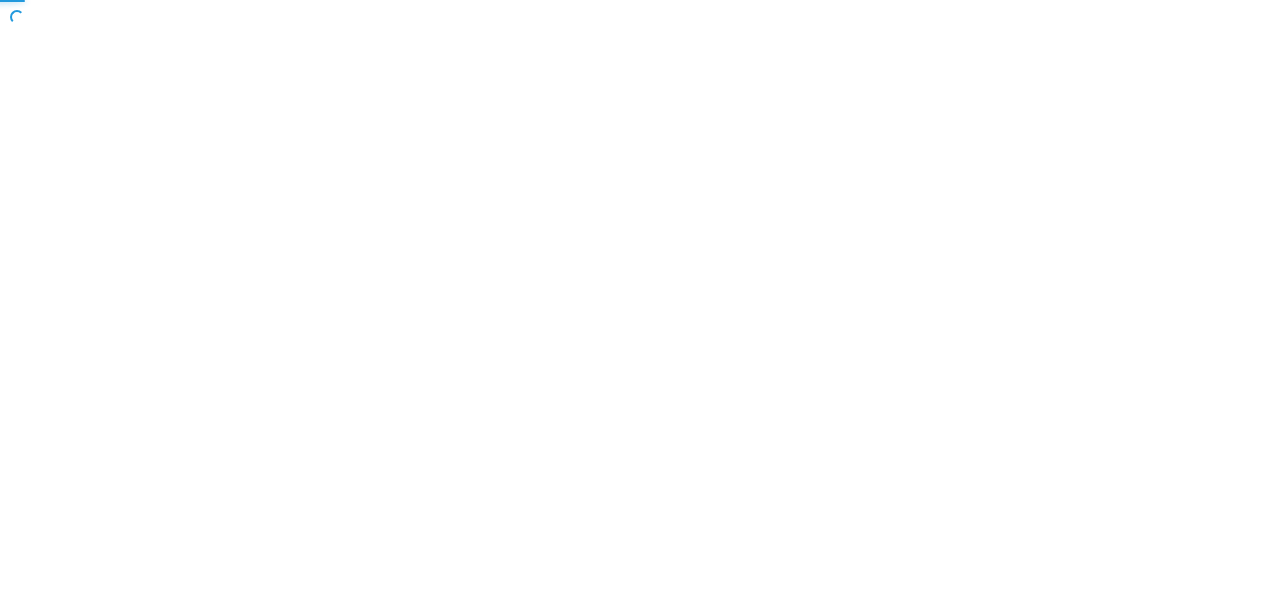 scroll, scrollTop: 0, scrollLeft: 0, axis: both 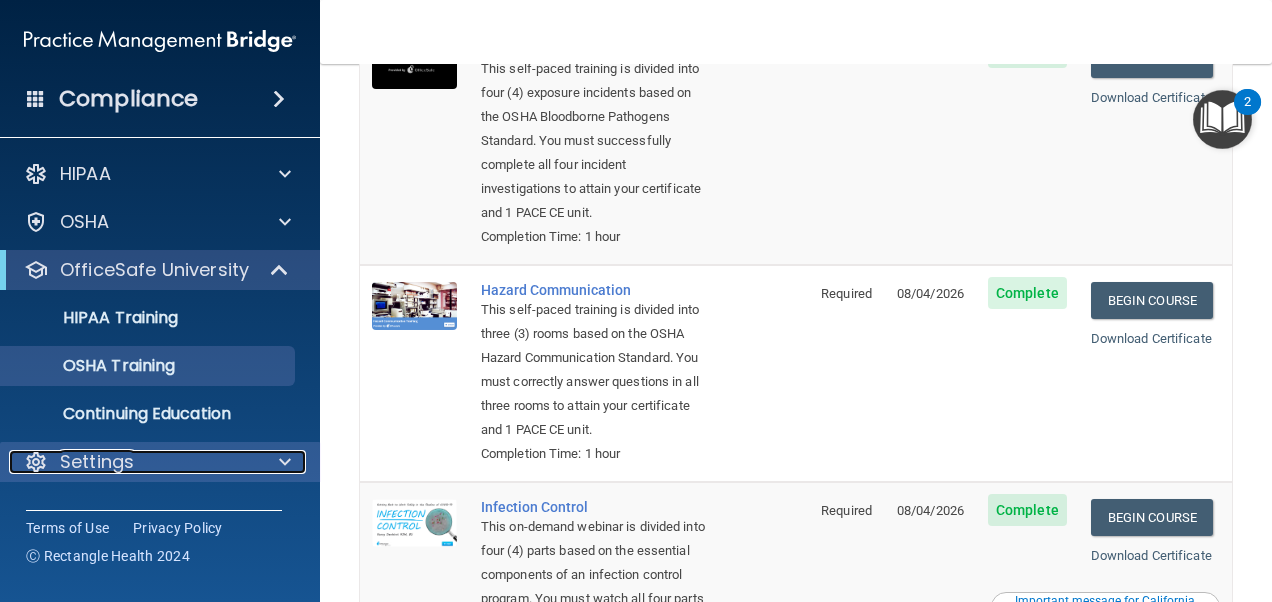click on "Settings" at bounding box center [133, 462] 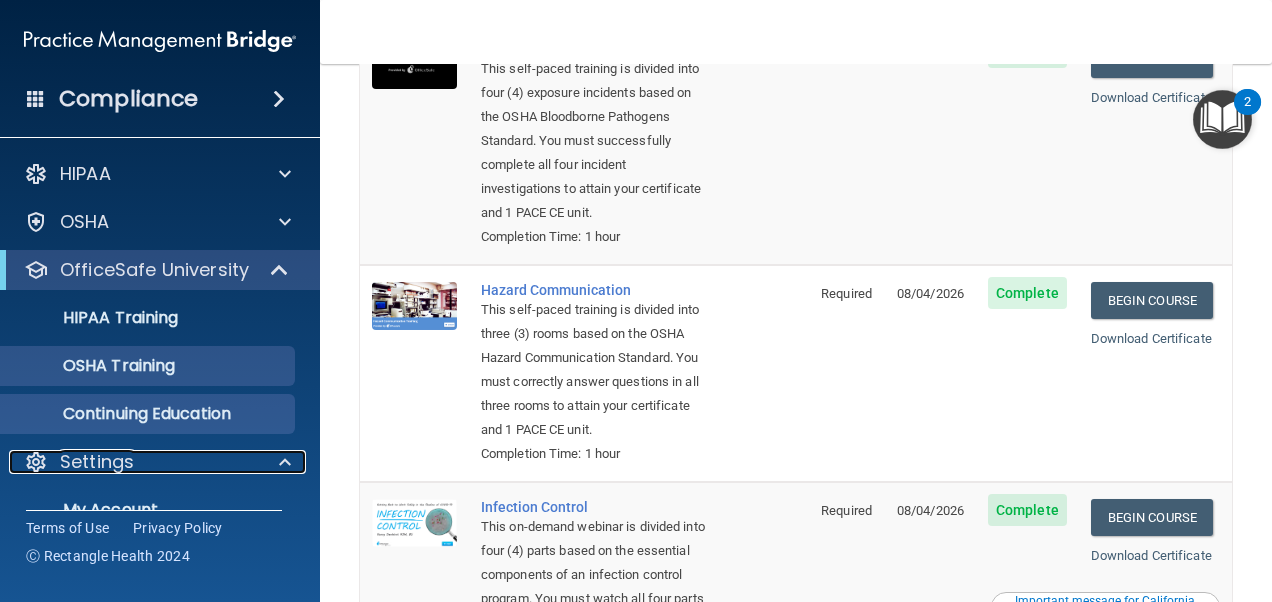 scroll, scrollTop: 83, scrollLeft: 0, axis: vertical 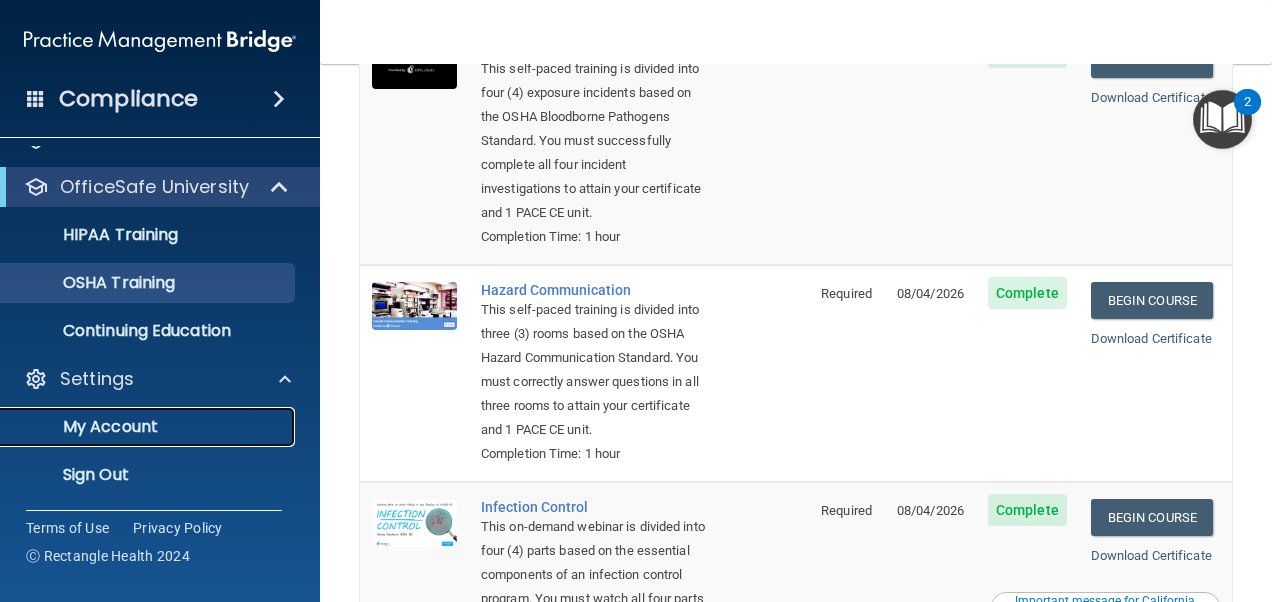 click on "My Account" at bounding box center [149, 427] 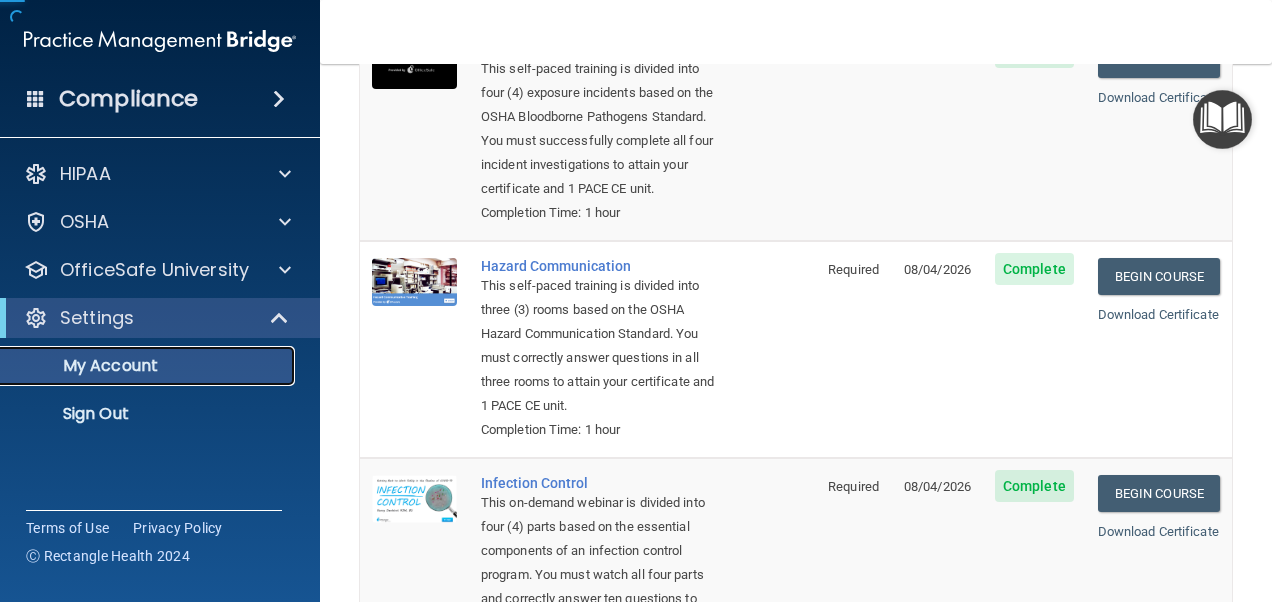 scroll, scrollTop: 0, scrollLeft: 0, axis: both 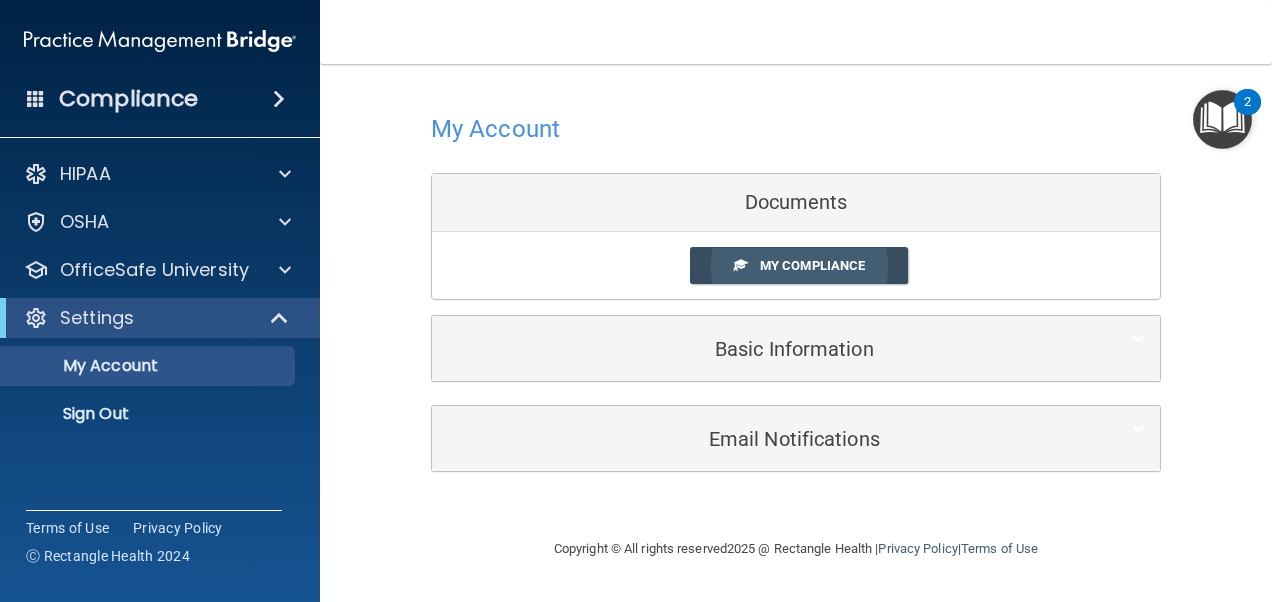 click on "My Compliance" at bounding box center [799, 265] 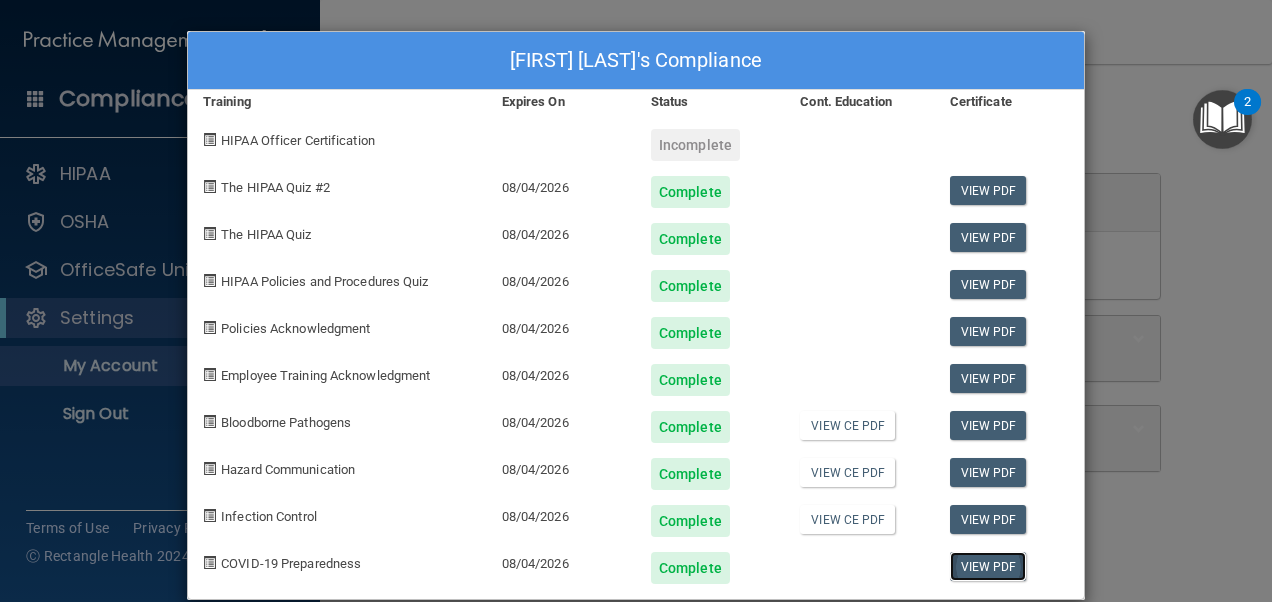 click on "View PDF" at bounding box center [988, 566] 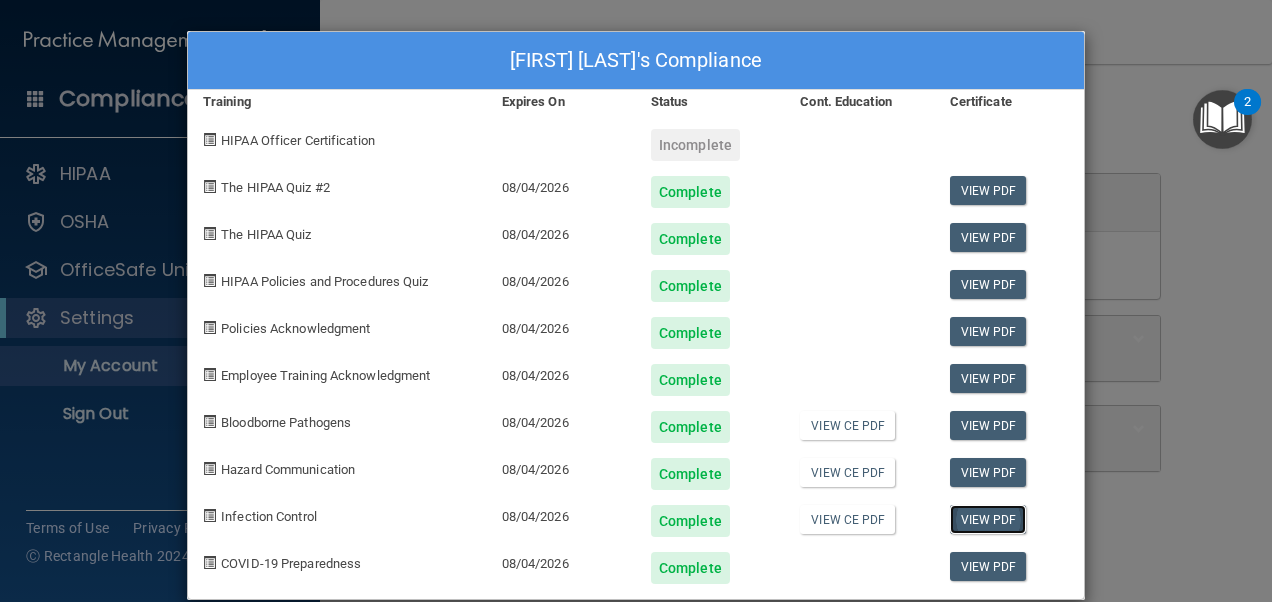 click on "View PDF" at bounding box center [988, 519] 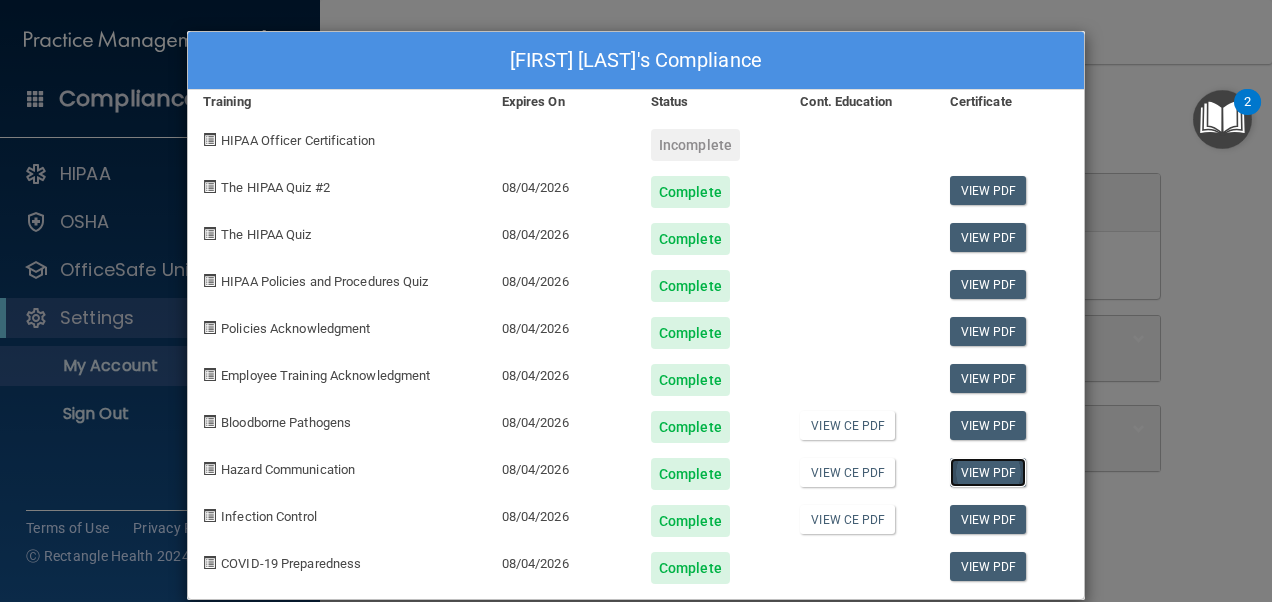click on "View PDF" at bounding box center (988, 472) 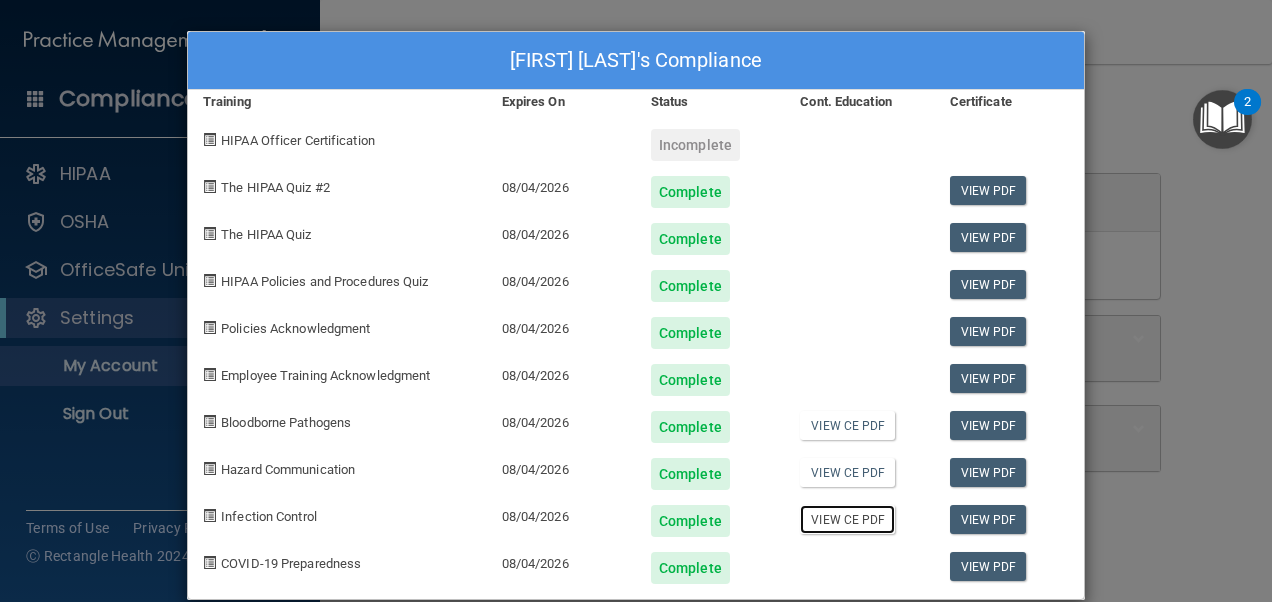 click on "View CE PDF" at bounding box center (847, 519) 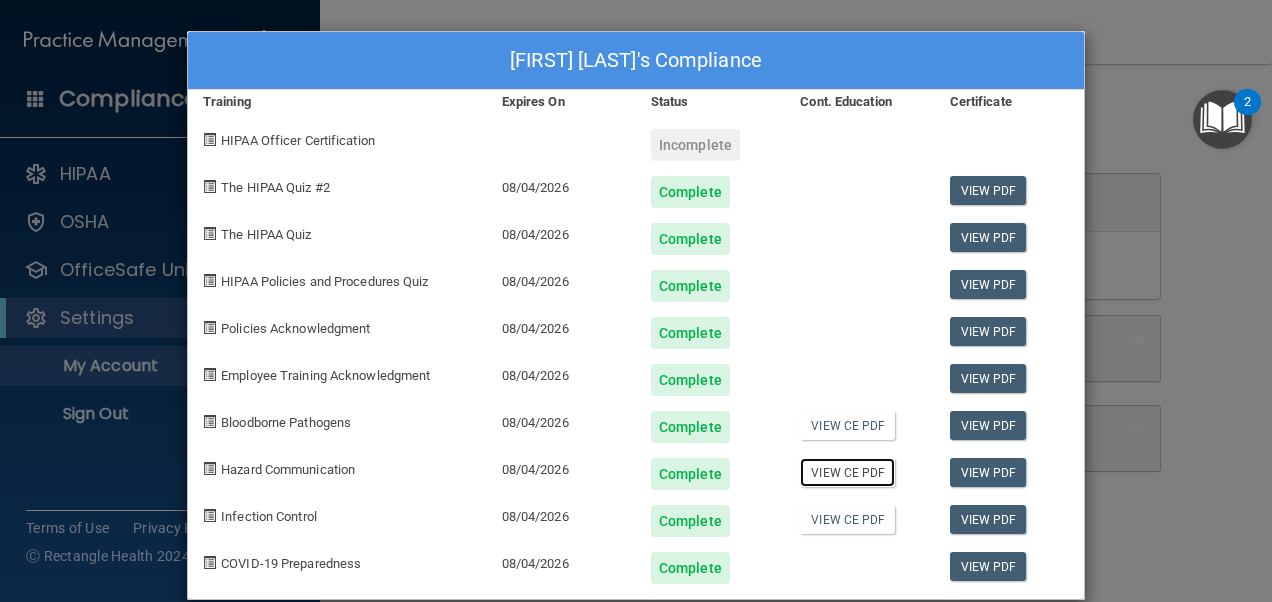 click on "View CE PDF" at bounding box center [847, 472] 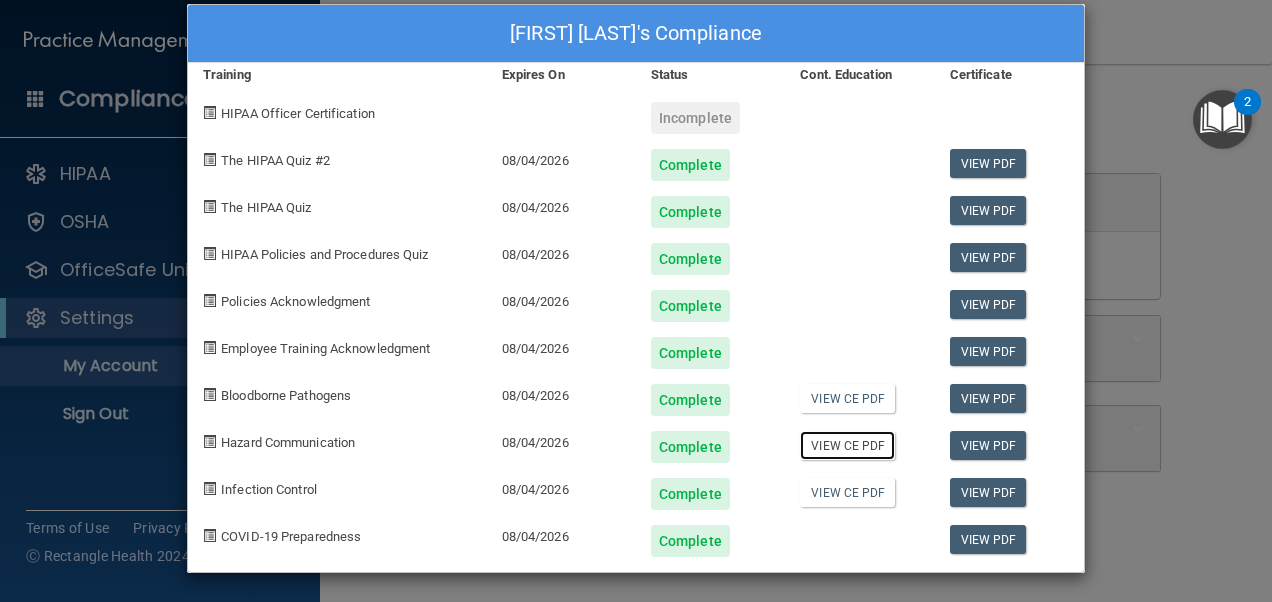 scroll, scrollTop: 29, scrollLeft: 0, axis: vertical 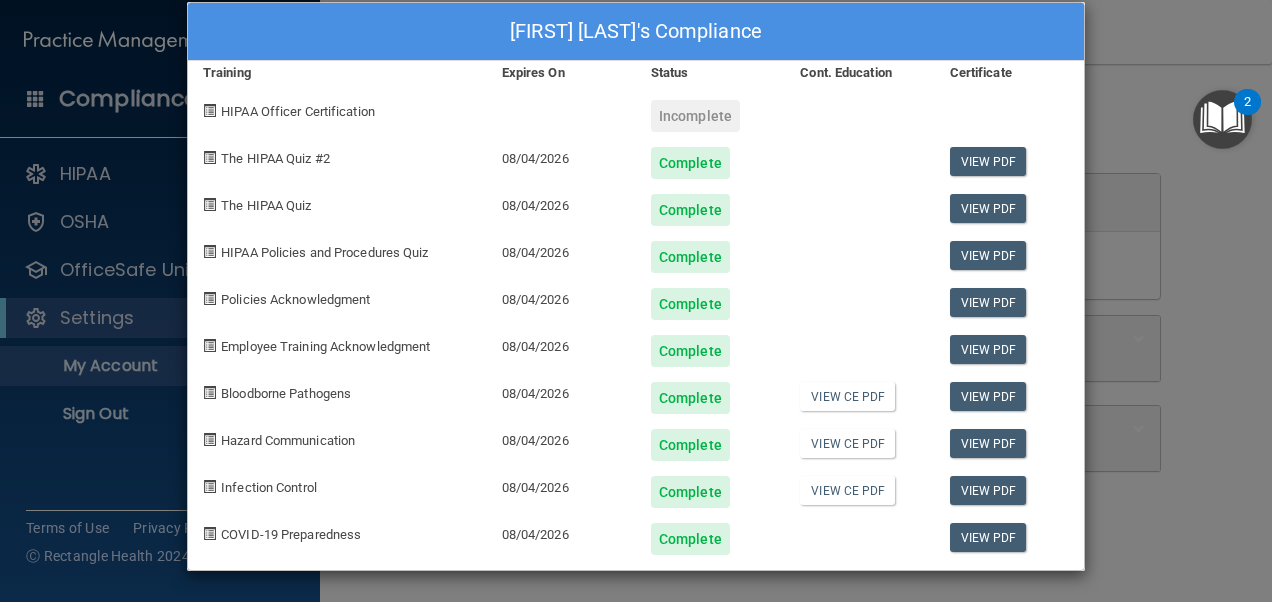 click on "HIPAA Officer Certification" at bounding box center (298, 111) 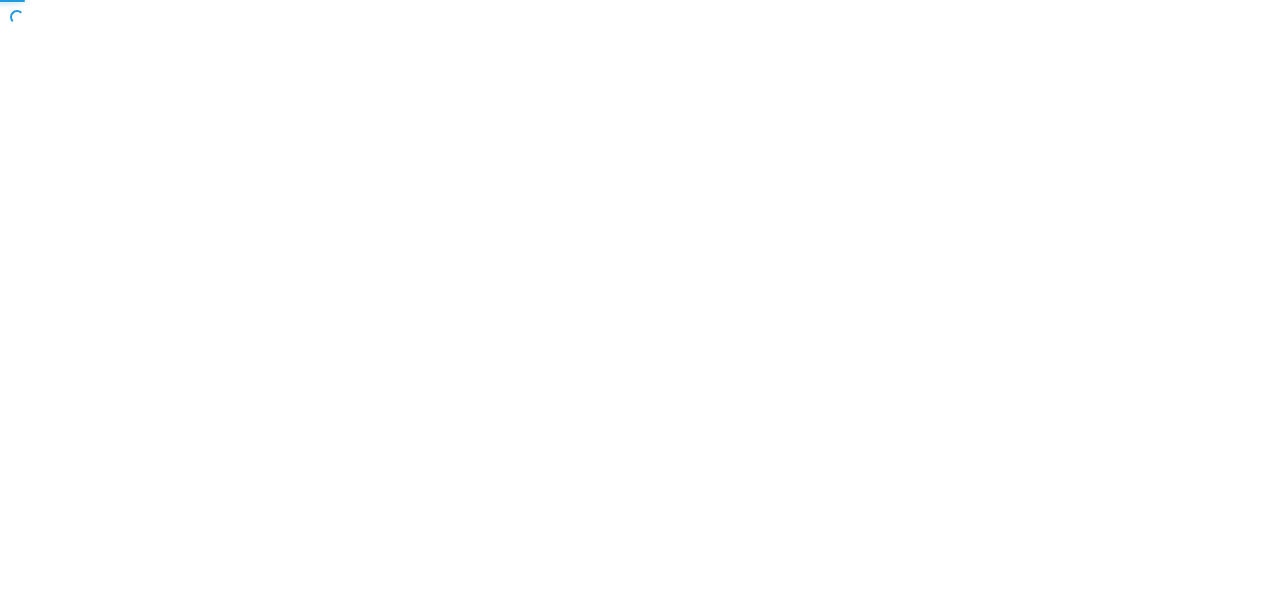 scroll, scrollTop: 0, scrollLeft: 0, axis: both 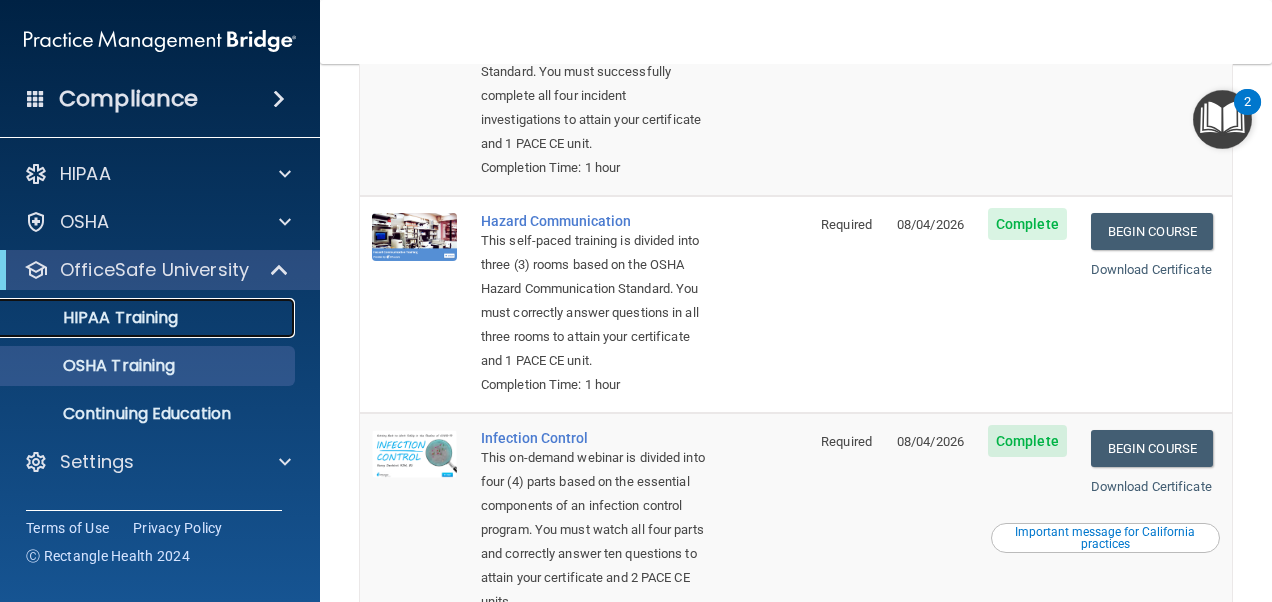click on "HIPAA Training" at bounding box center (95, 318) 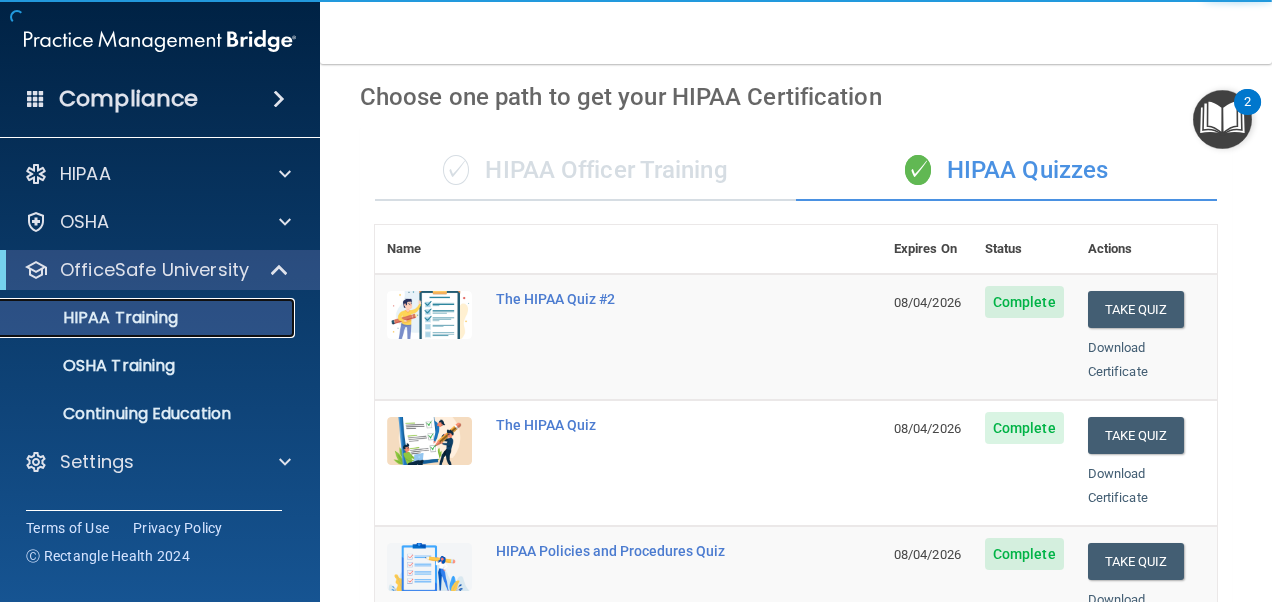 scroll, scrollTop: 0, scrollLeft: 0, axis: both 